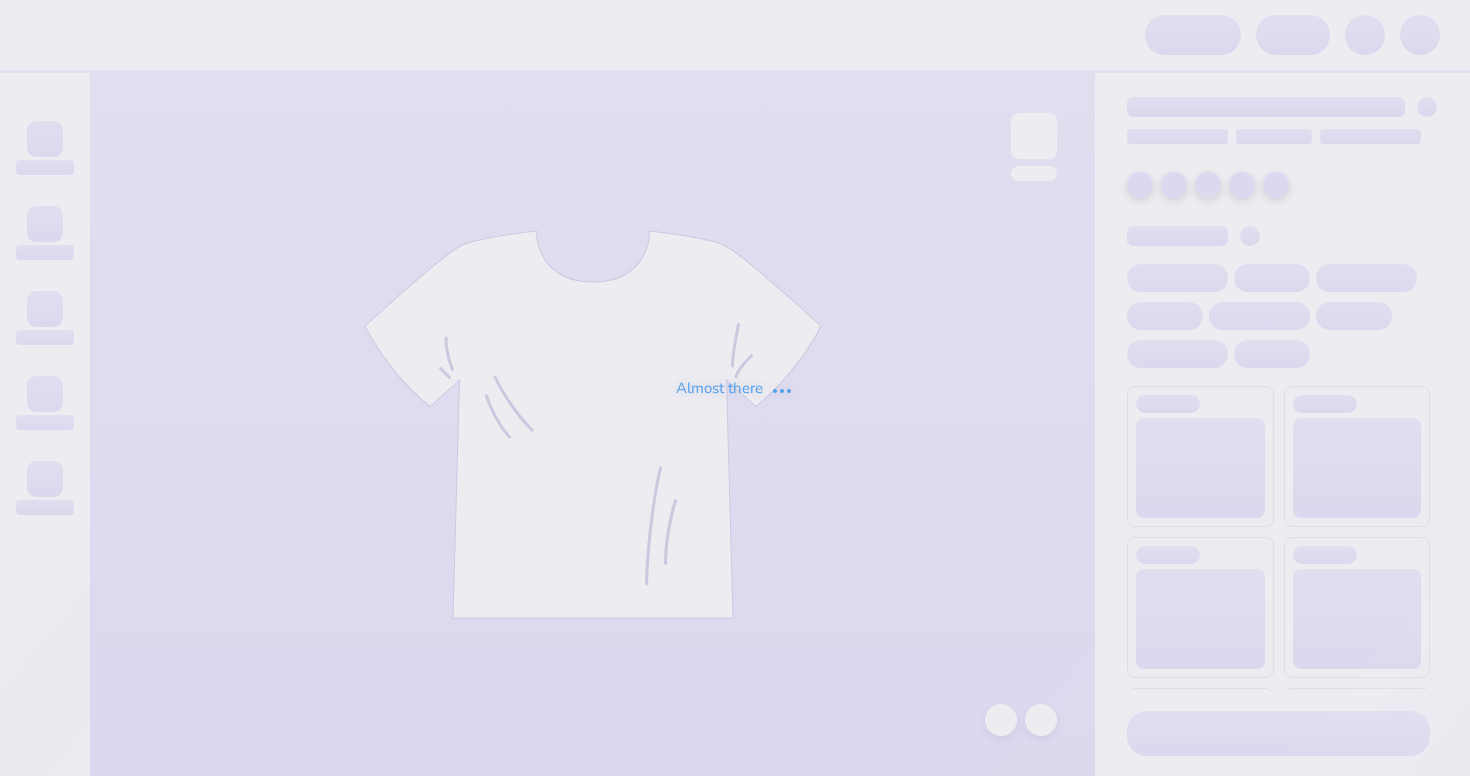 scroll, scrollTop: 0, scrollLeft: 0, axis: both 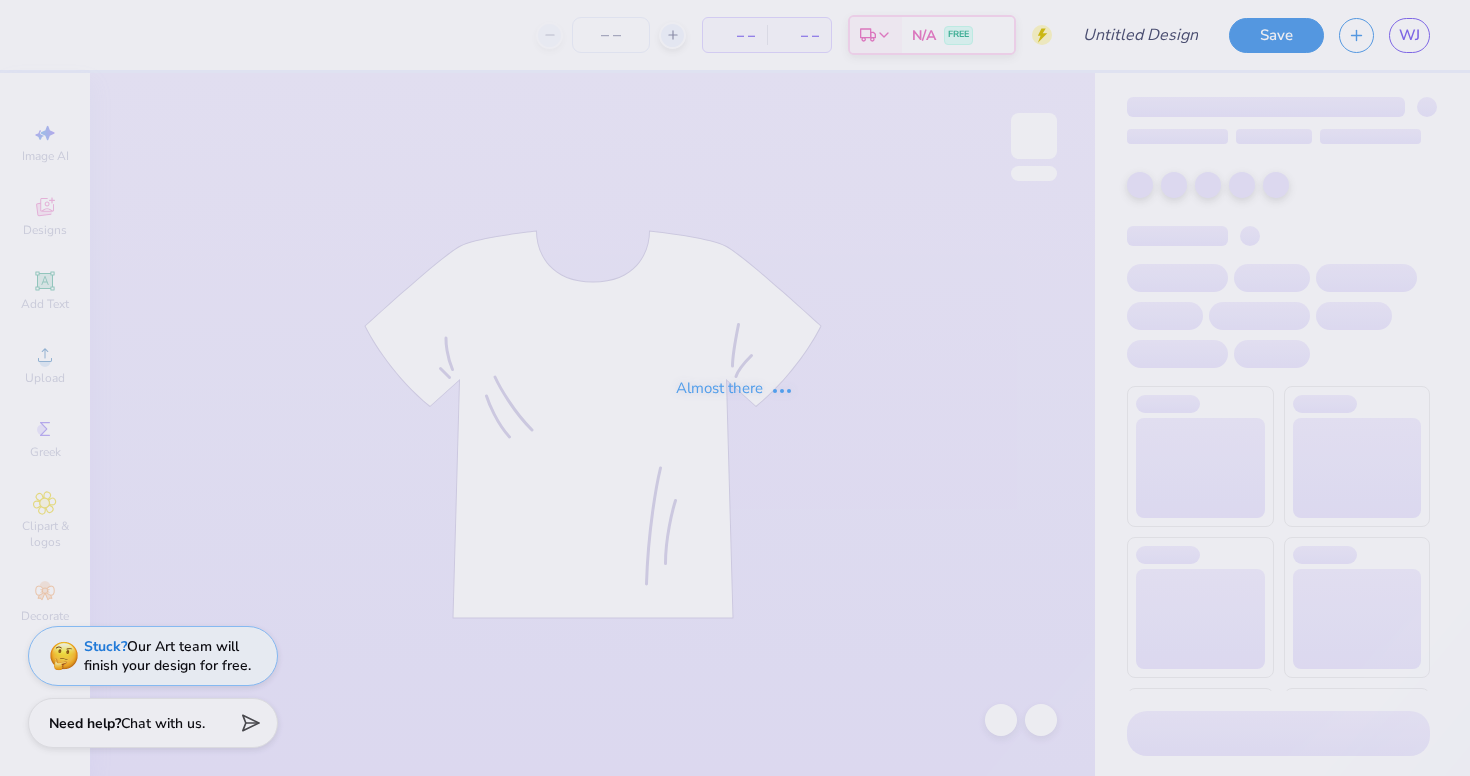 type on "[FIRST] [LAST] : [UNIVERSITY] at [UNIVERSITY]" 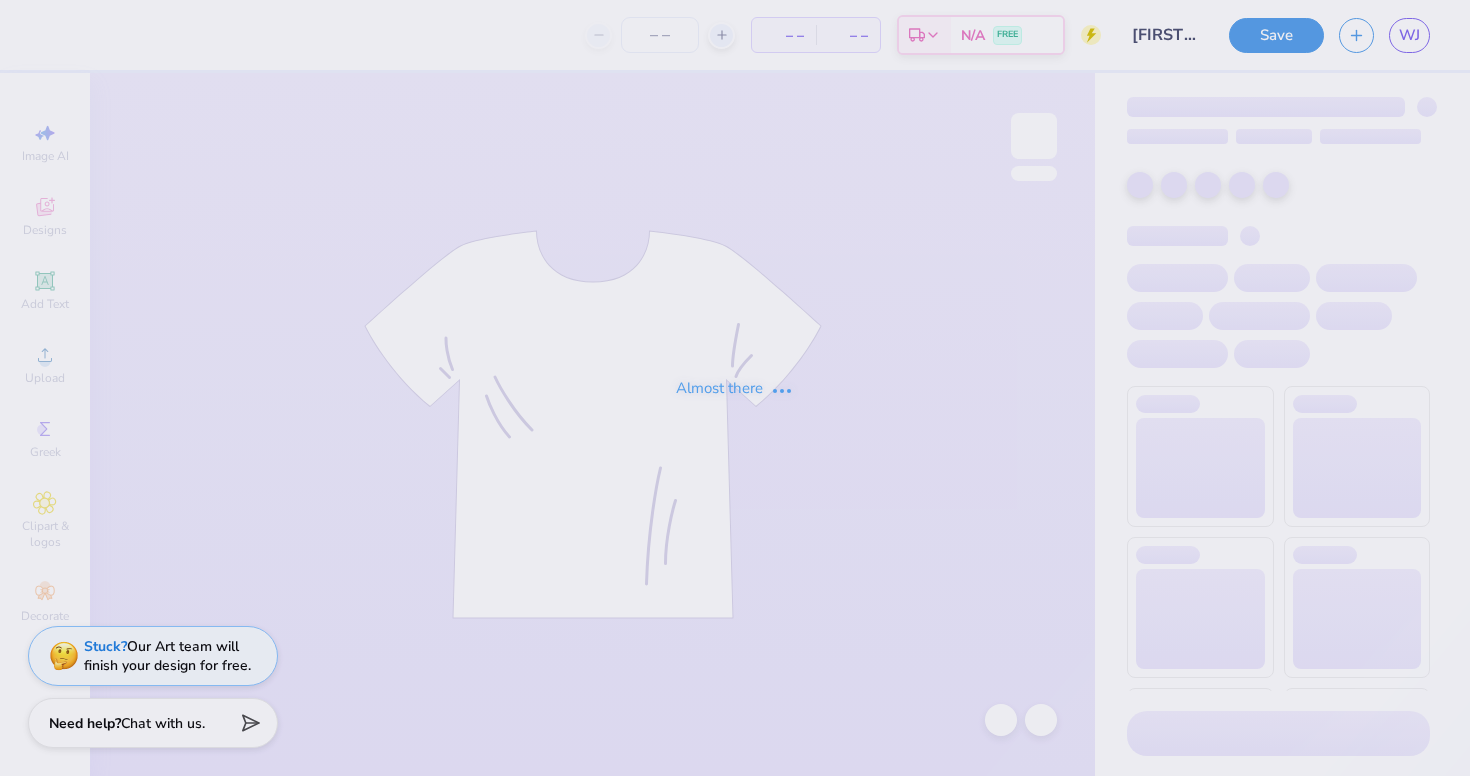 type on "24" 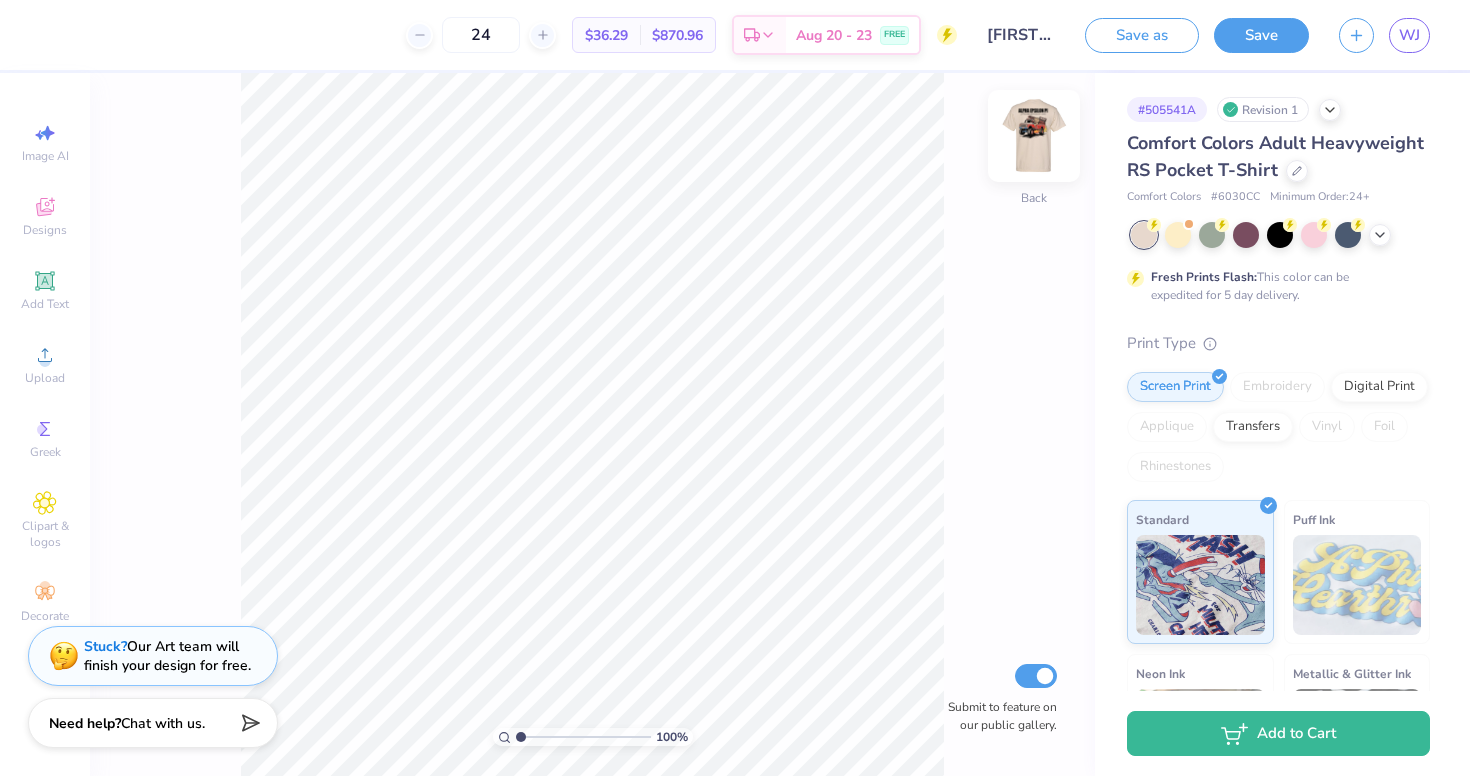 click at bounding box center [1034, 136] 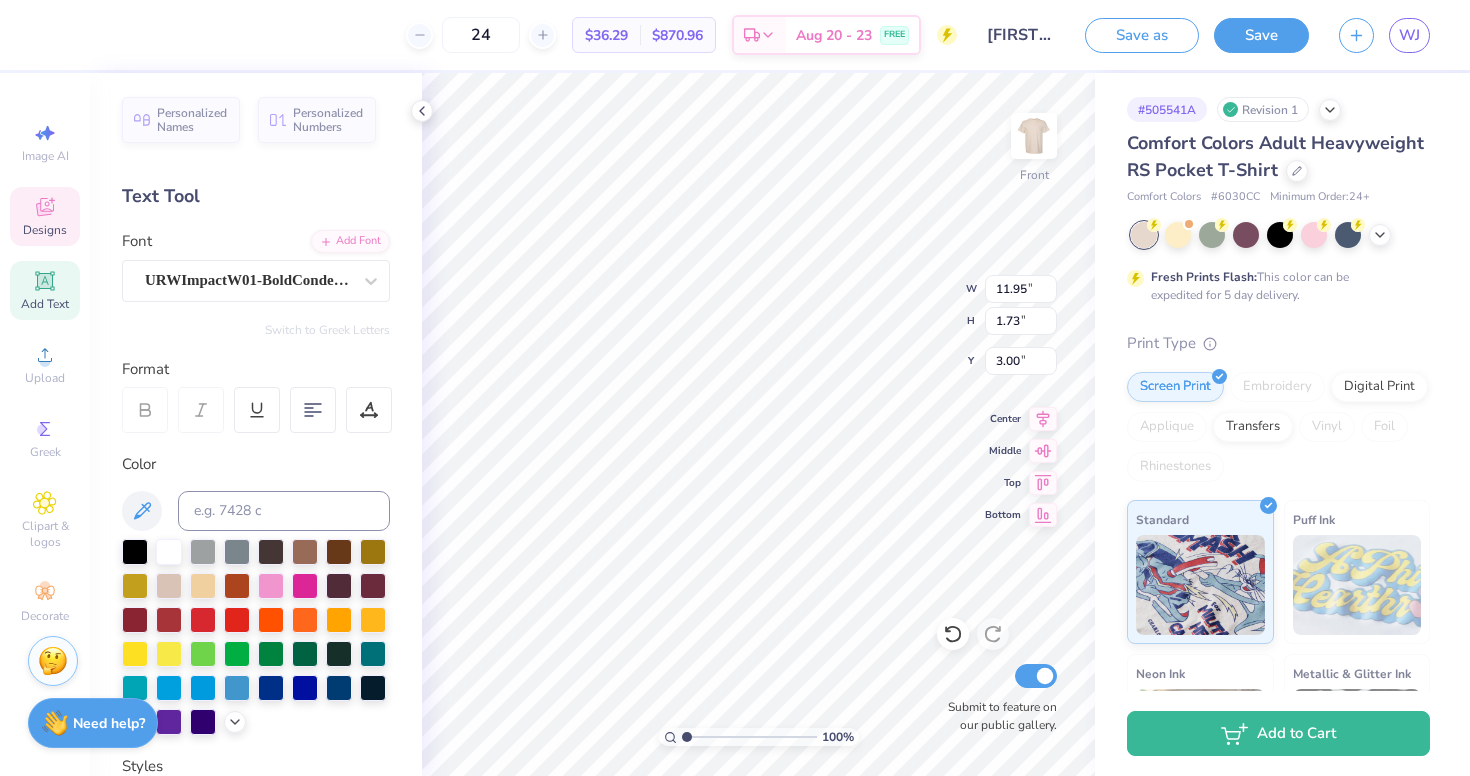 scroll, scrollTop: 0, scrollLeft: 2, axis: horizontal 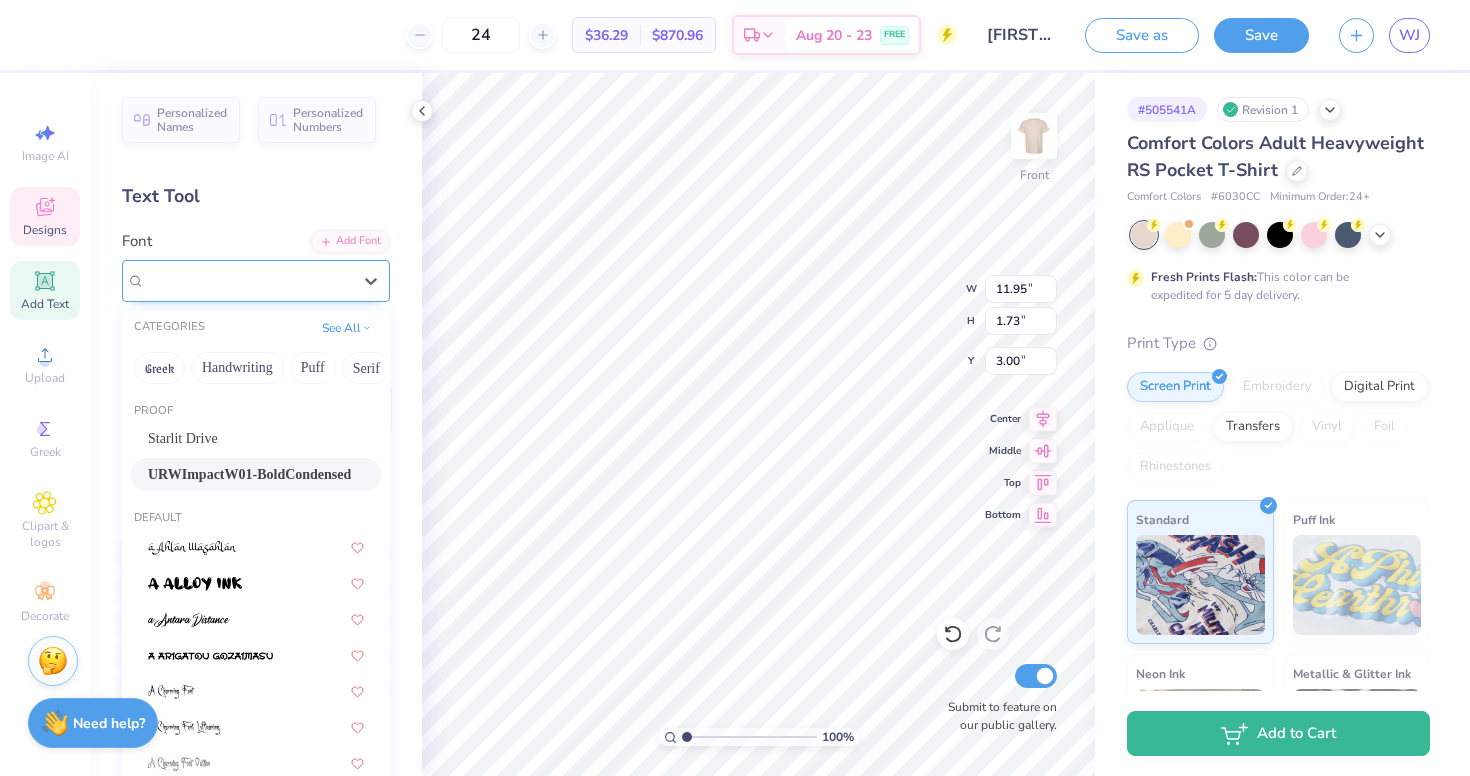 click on "URWImpactW01-BoldCondensed" at bounding box center (248, 280) 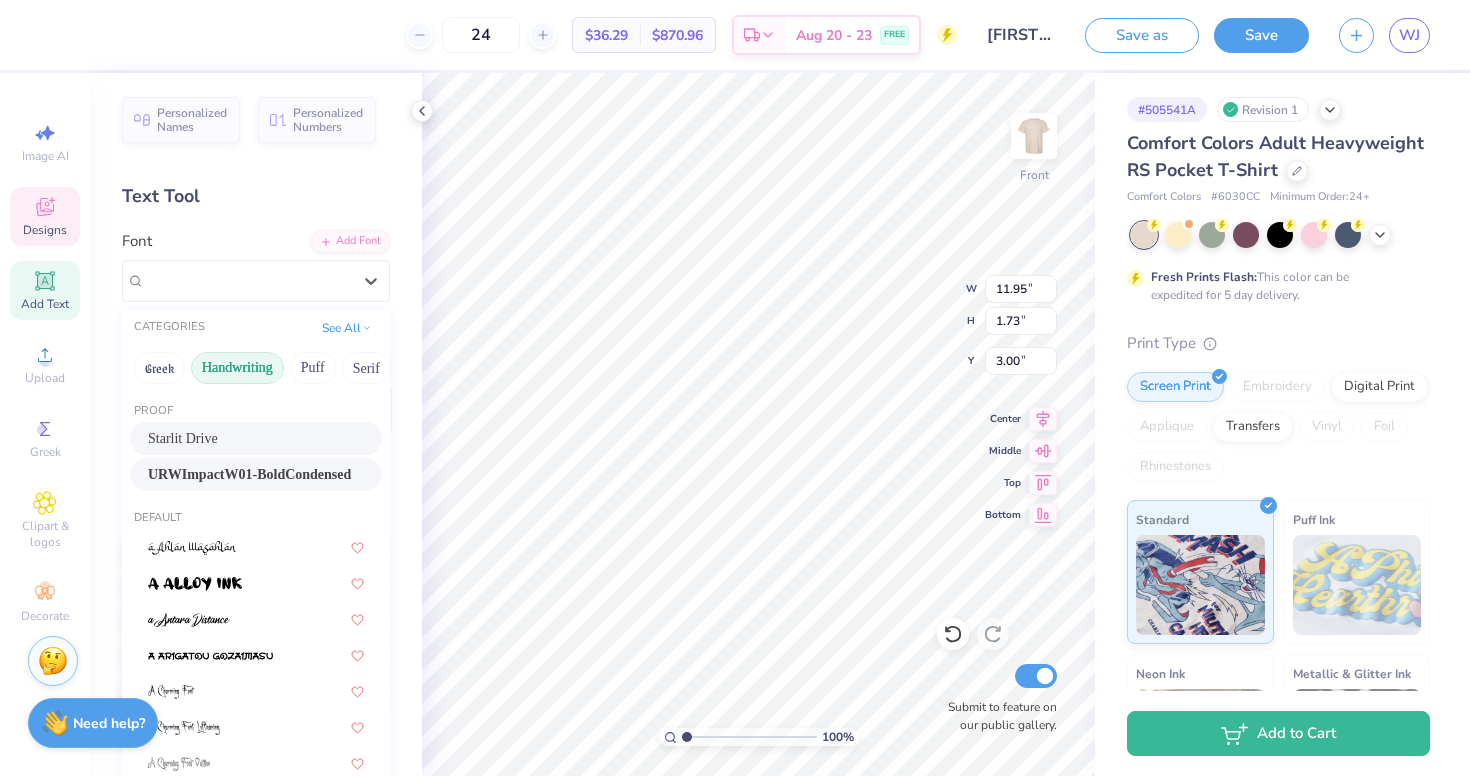 click on "Handwriting" at bounding box center [237, 368] 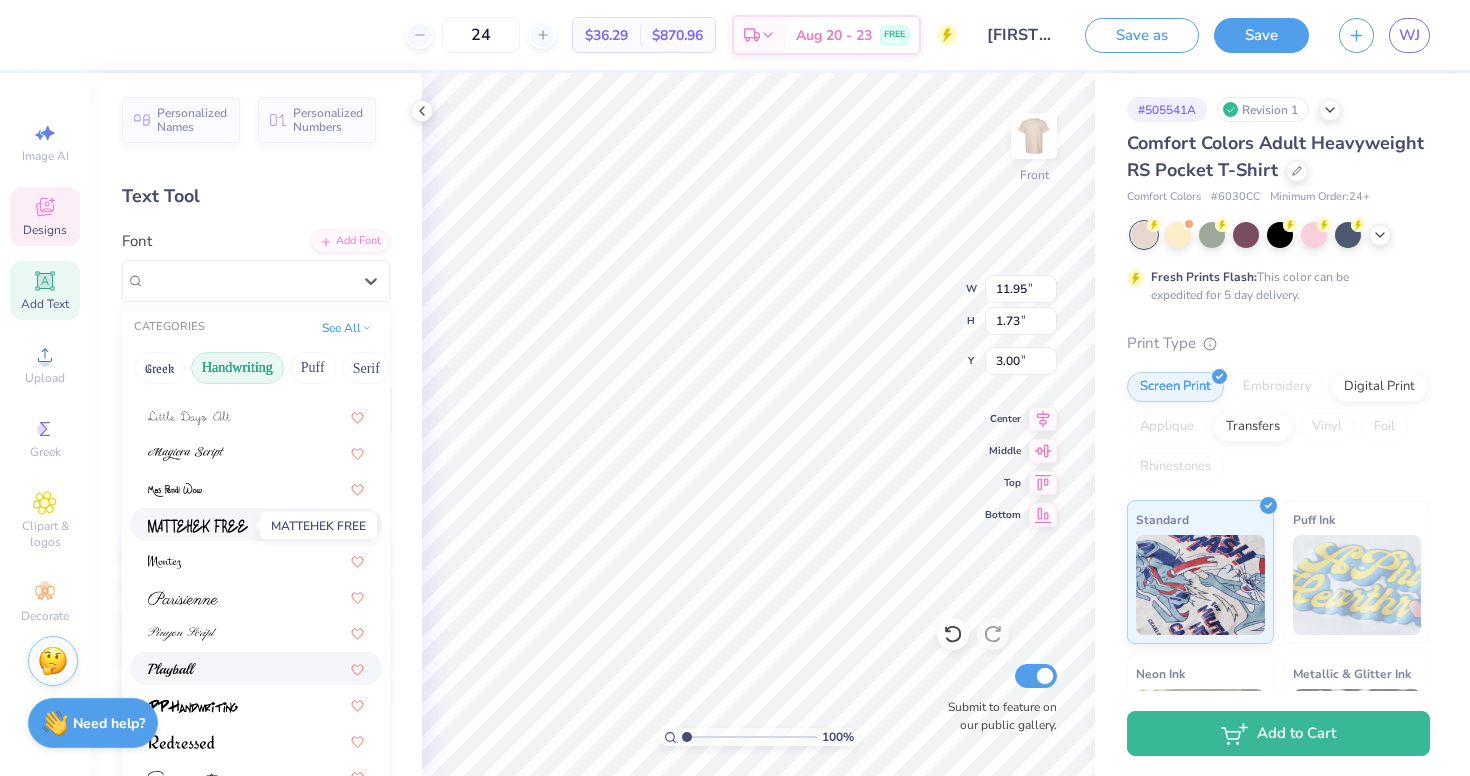 scroll, scrollTop: 453, scrollLeft: 0, axis: vertical 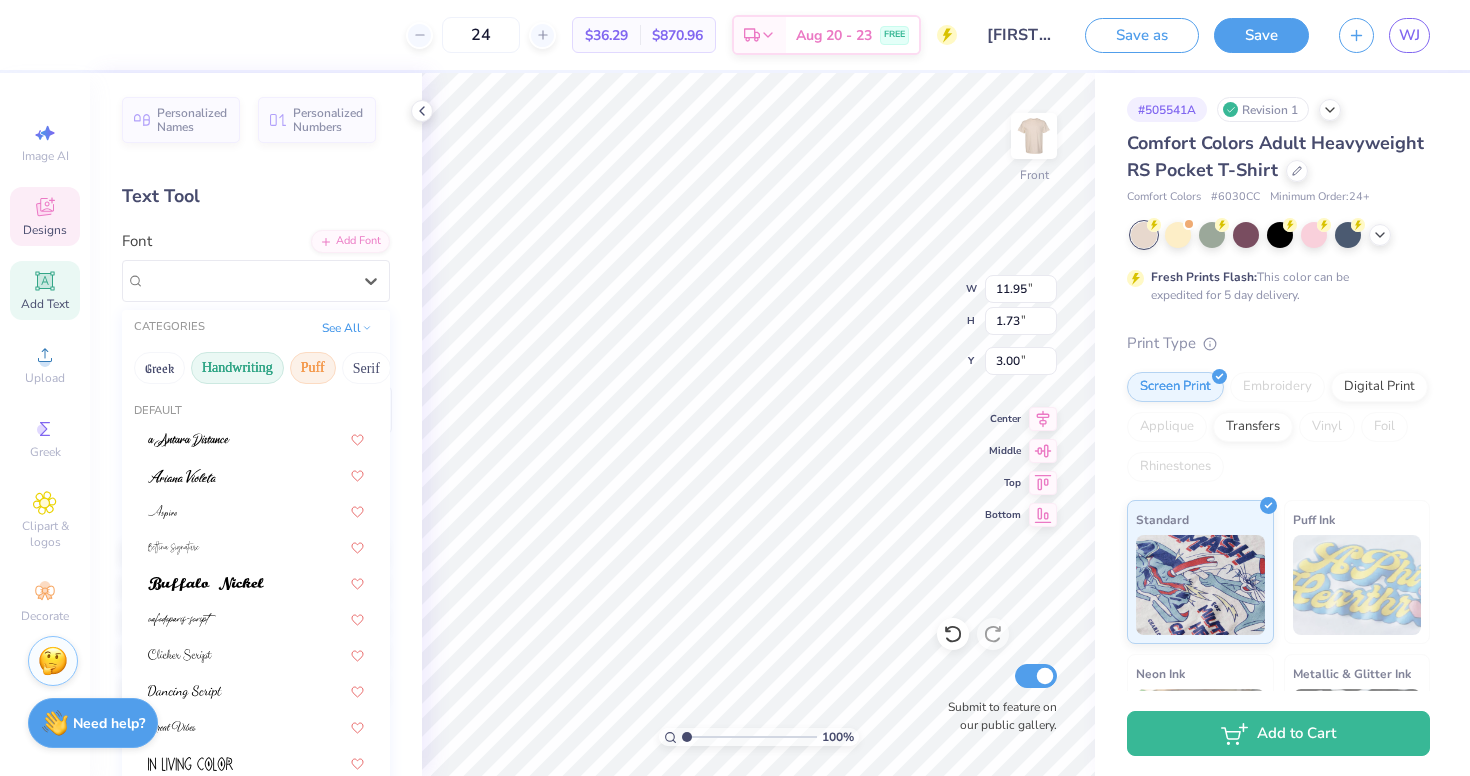 click on "Puff" at bounding box center (313, 368) 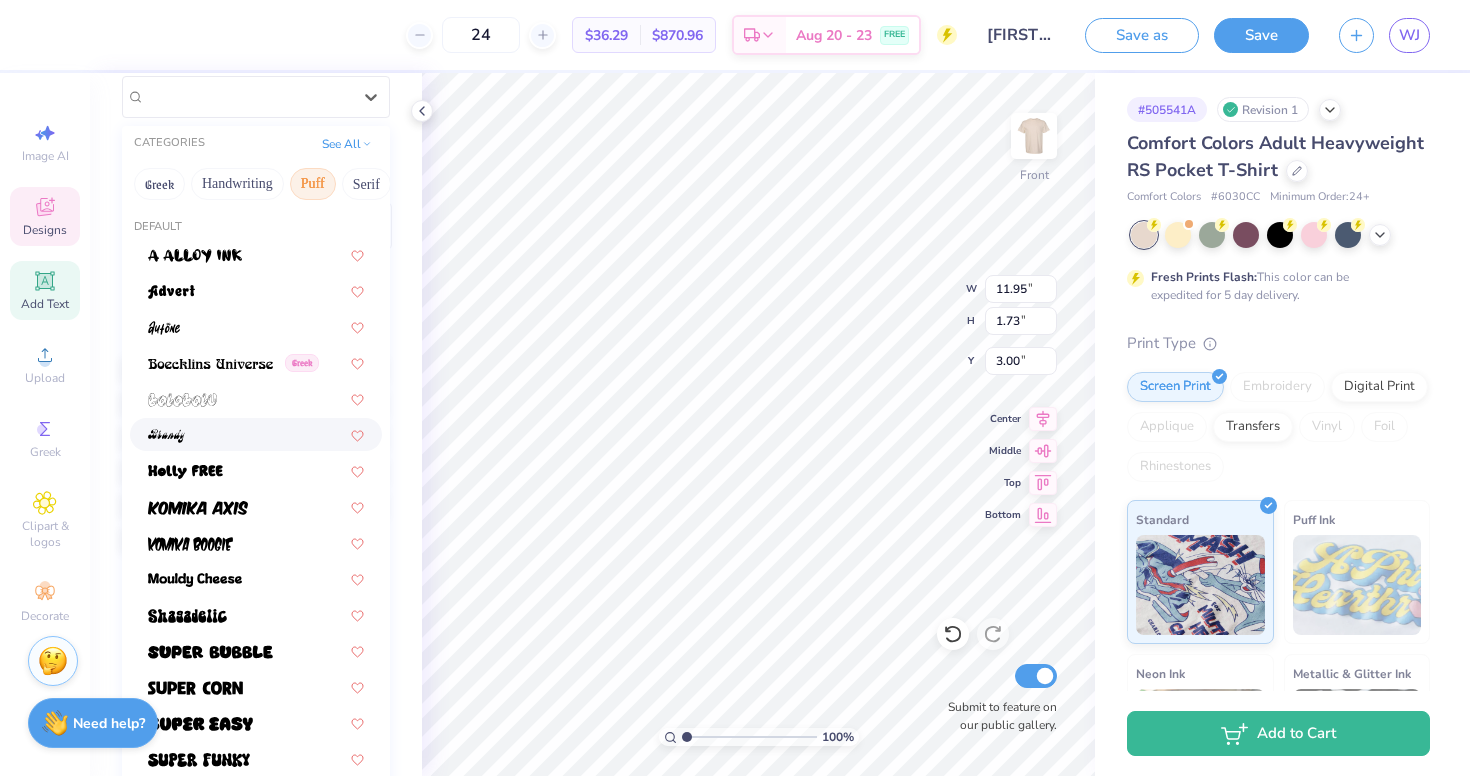 scroll, scrollTop: 188, scrollLeft: 0, axis: vertical 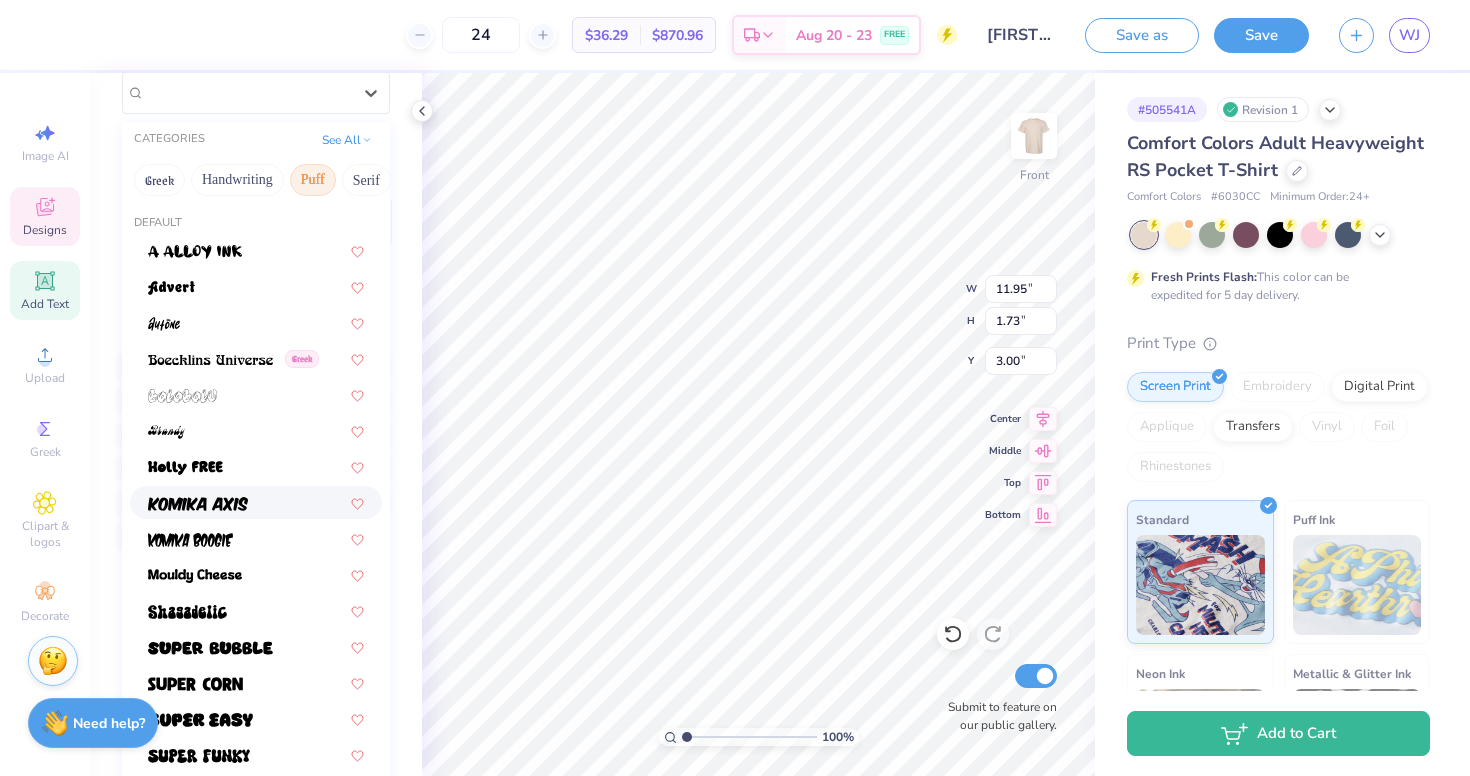 click at bounding box center [256, 502] 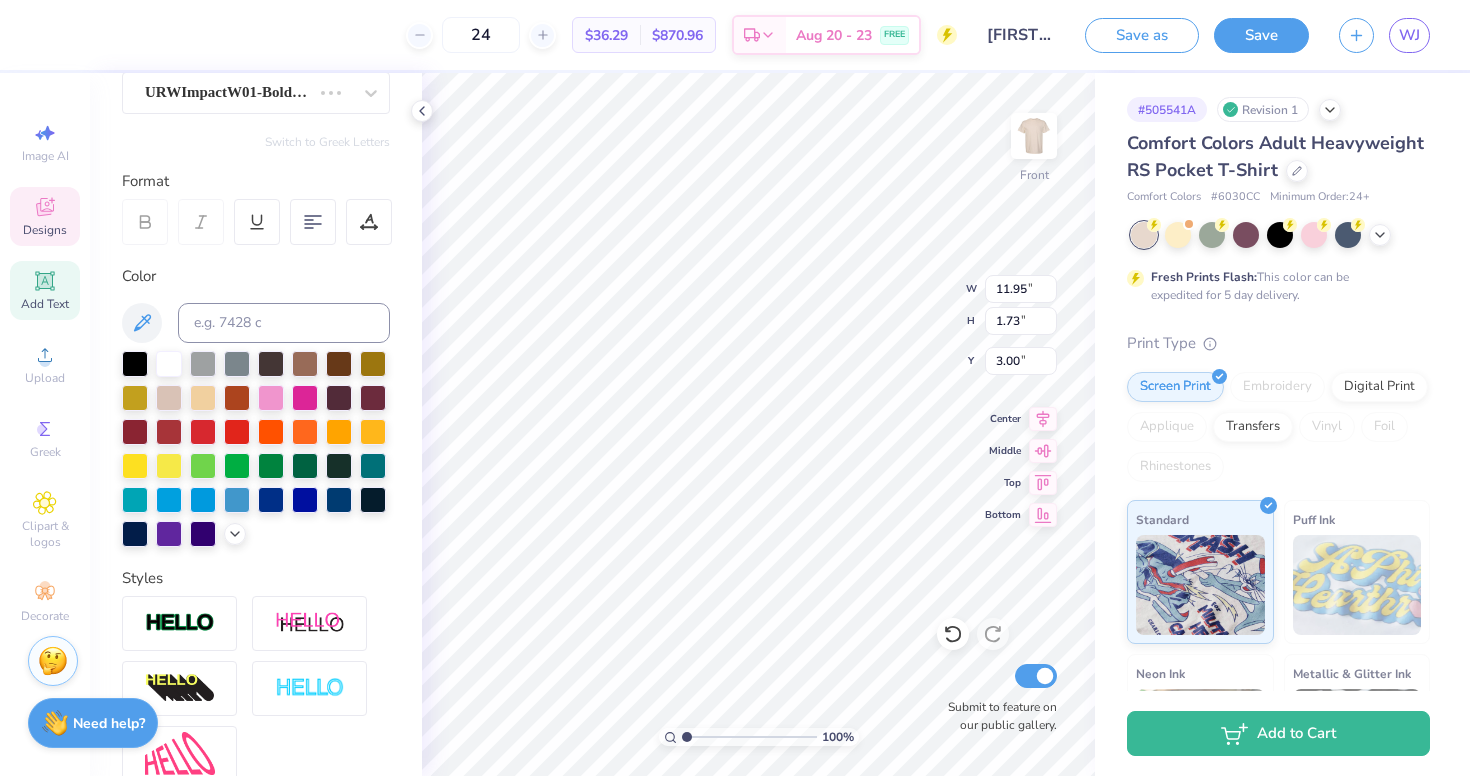 scroll, scrollTop: 0, scrollLeft: 7, axis: horizontal 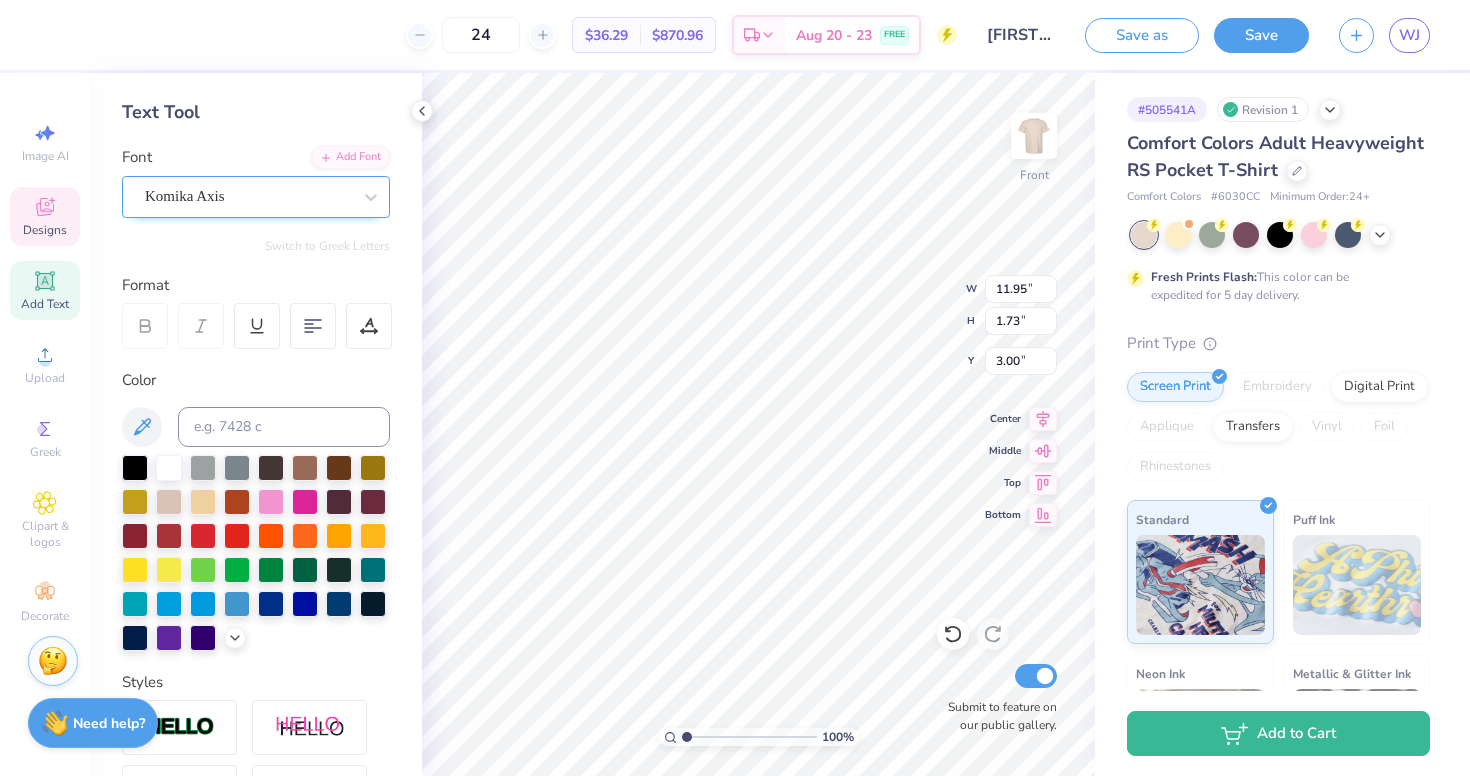 click on "Komika Axis" at bounding box center (248, 196) 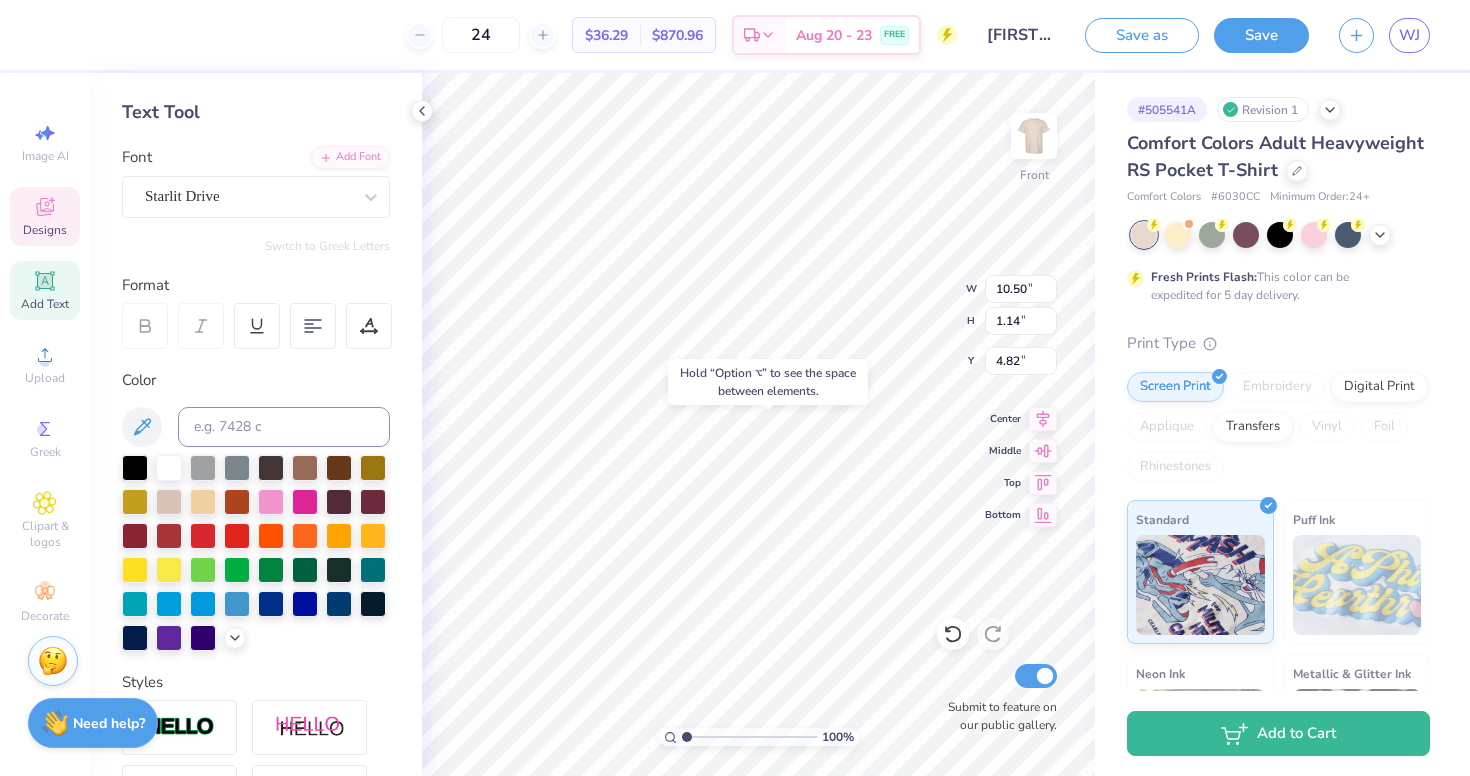type on "15.17" 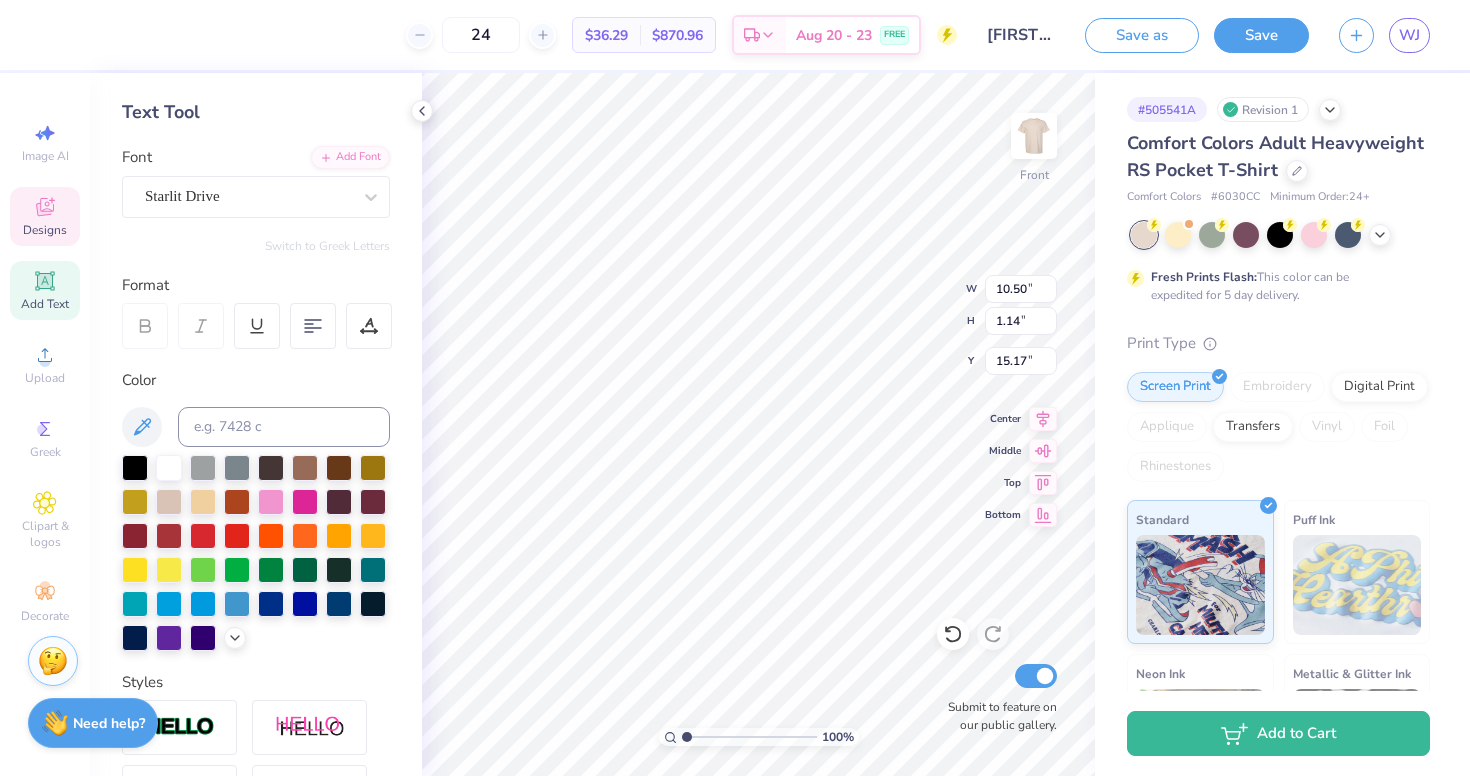 type on "11.95" 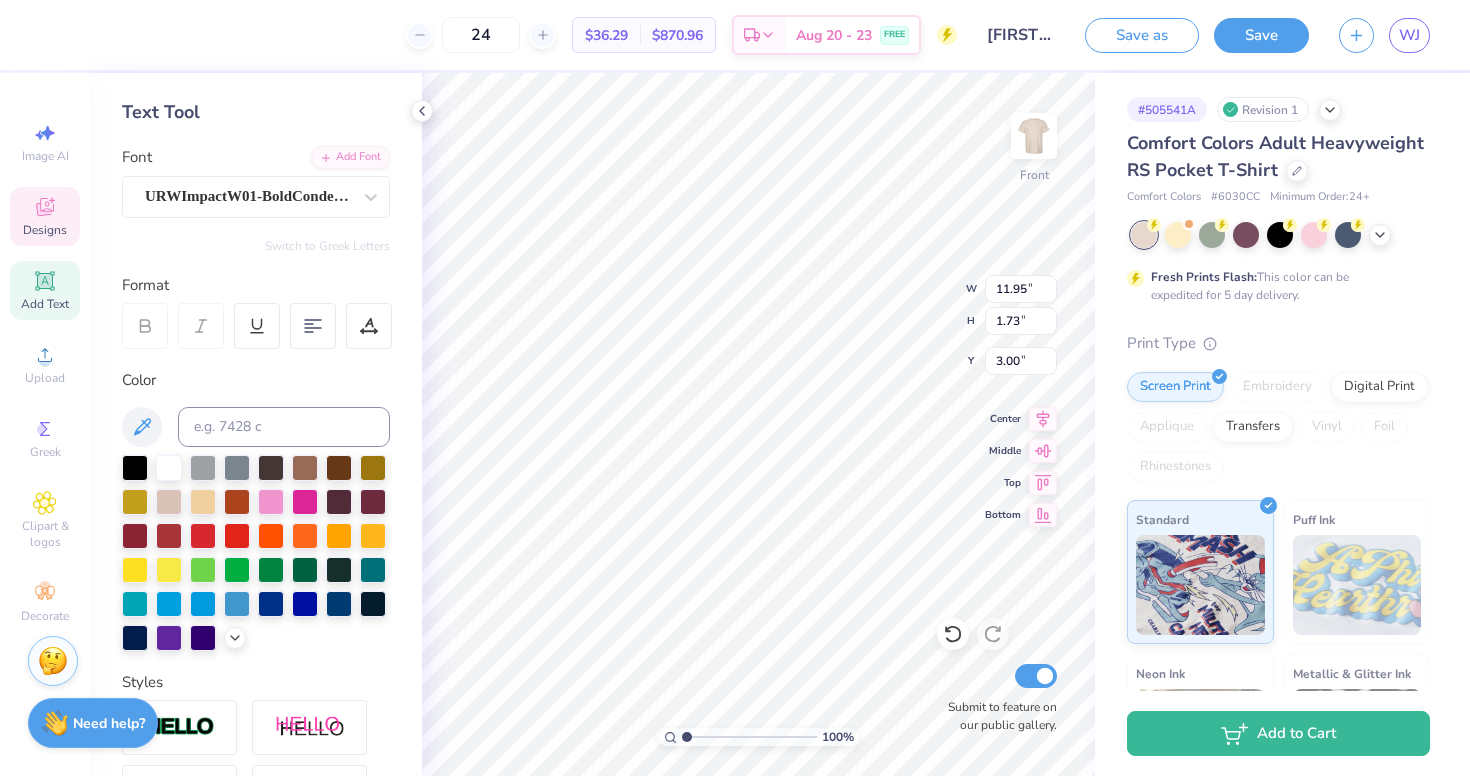 type on "4.24" 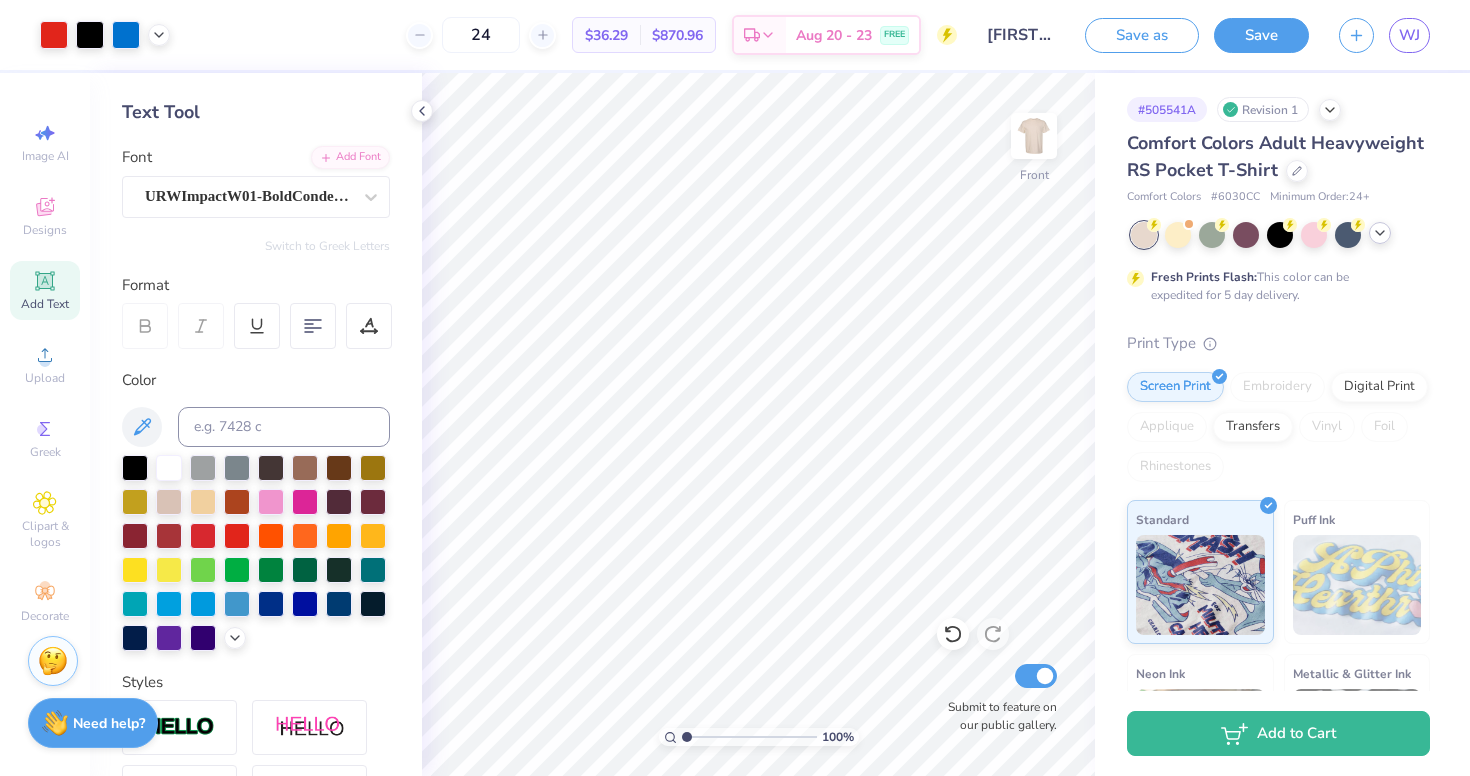 click 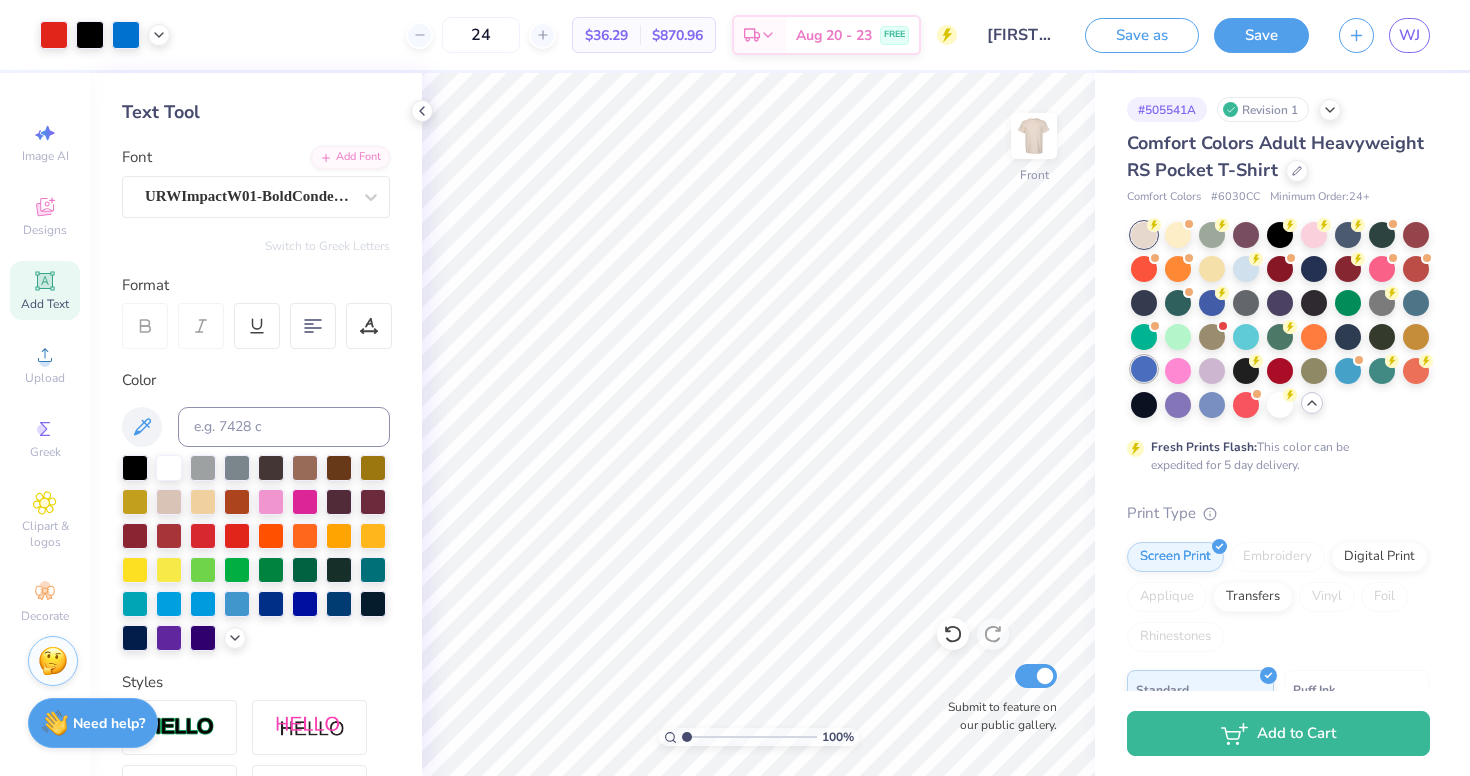 click at bounding box center [1144, 369] 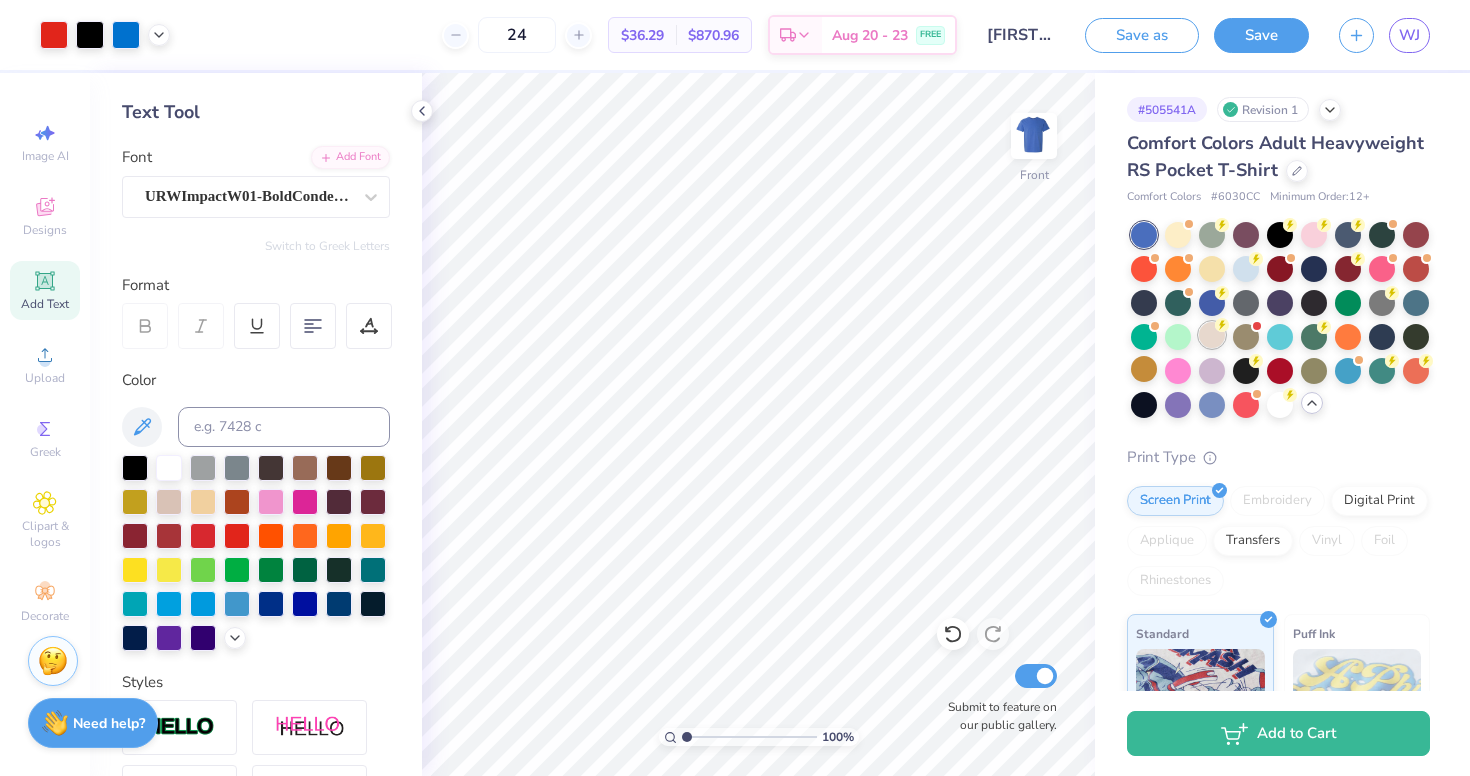 click at bounding box center [1212, 335] 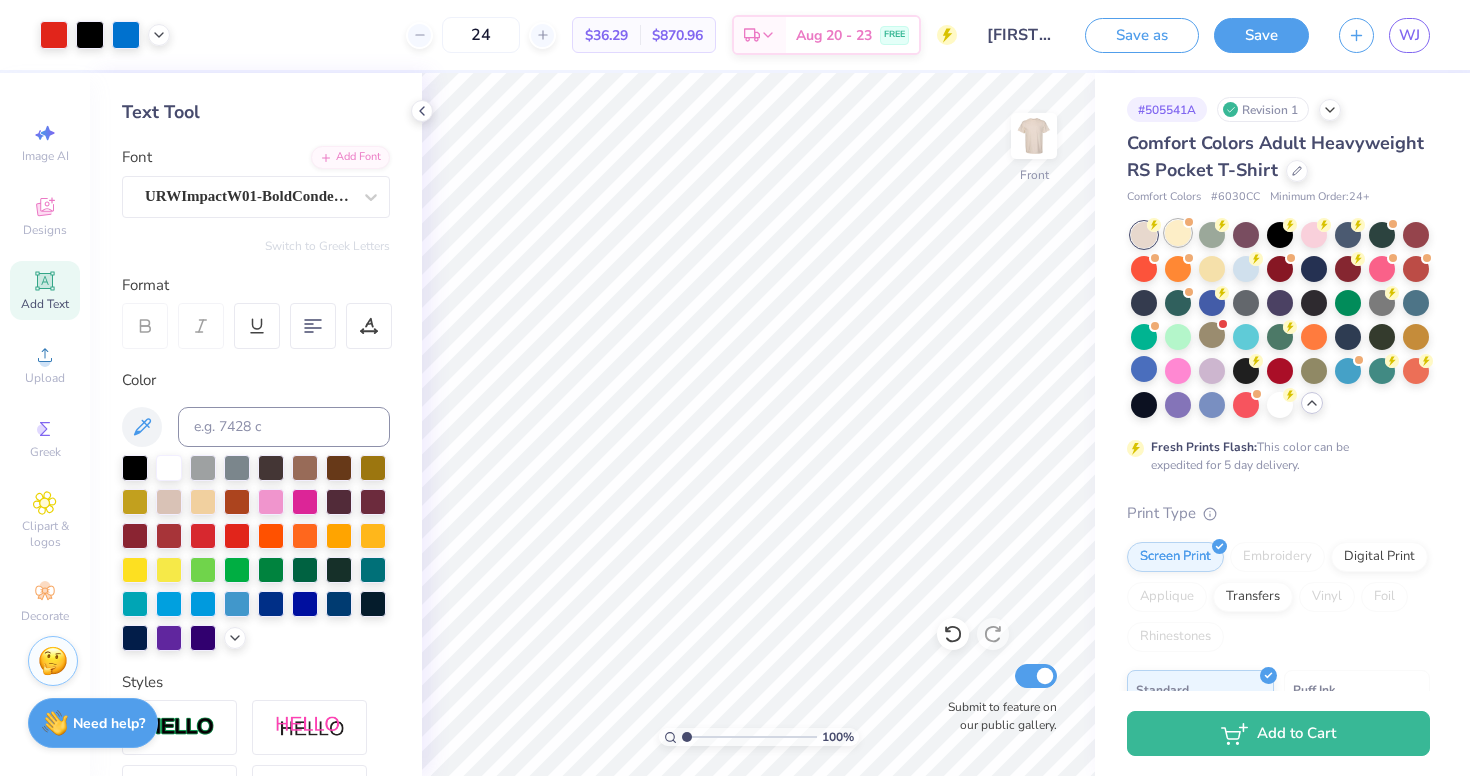 click at bounding box center (1178, 233) 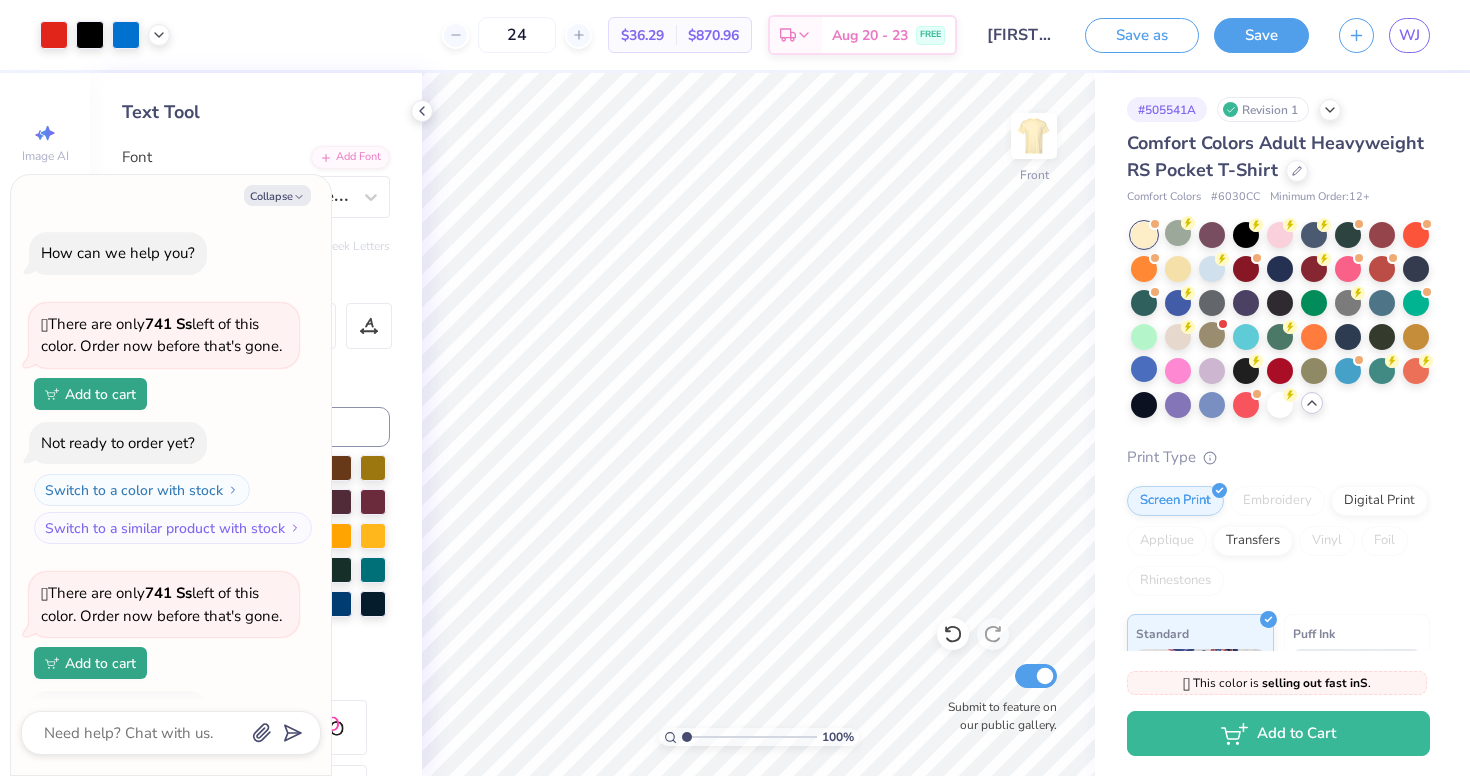 scroll, scrollTop: 125, scrollLeft: 0, axis: vertical 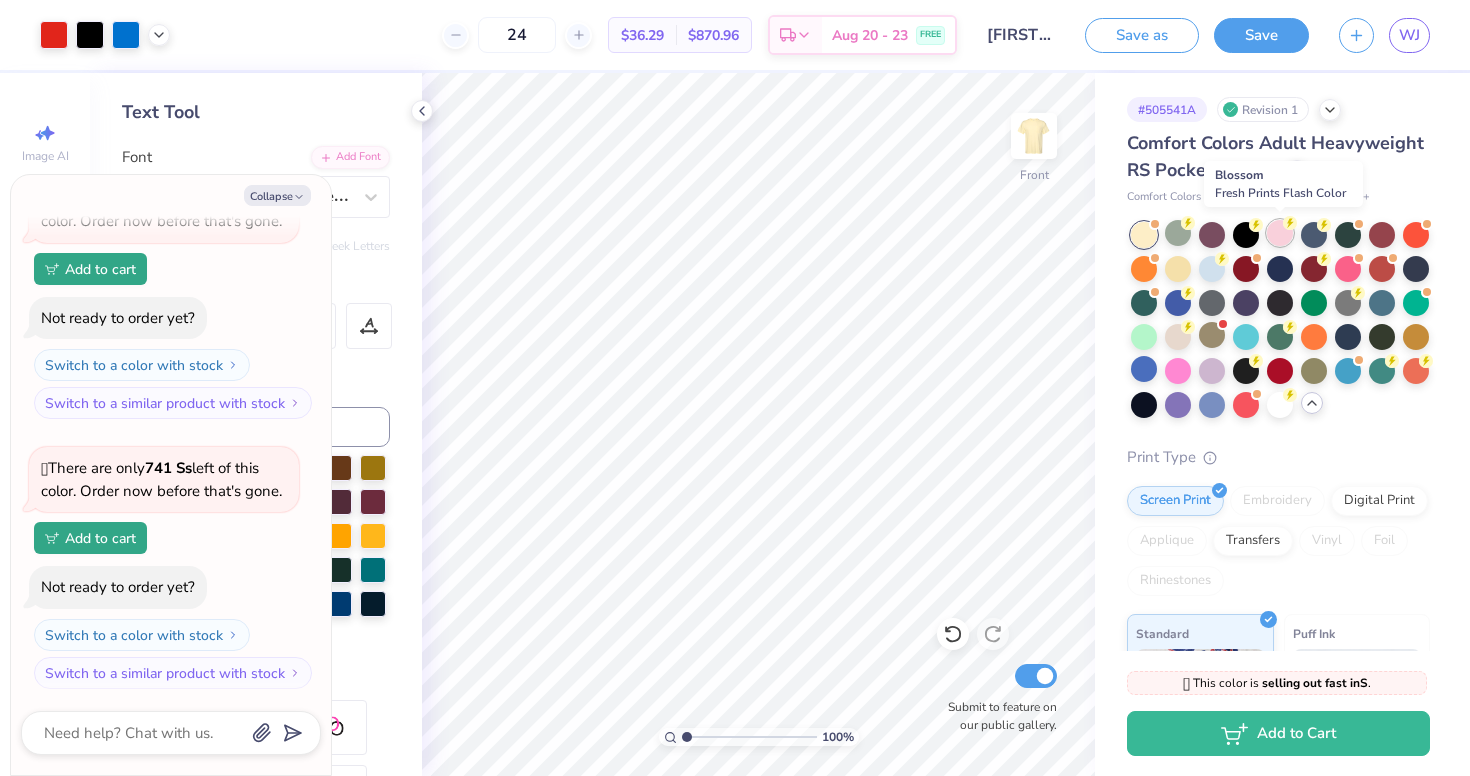 click at bounding box center (1280, 233) 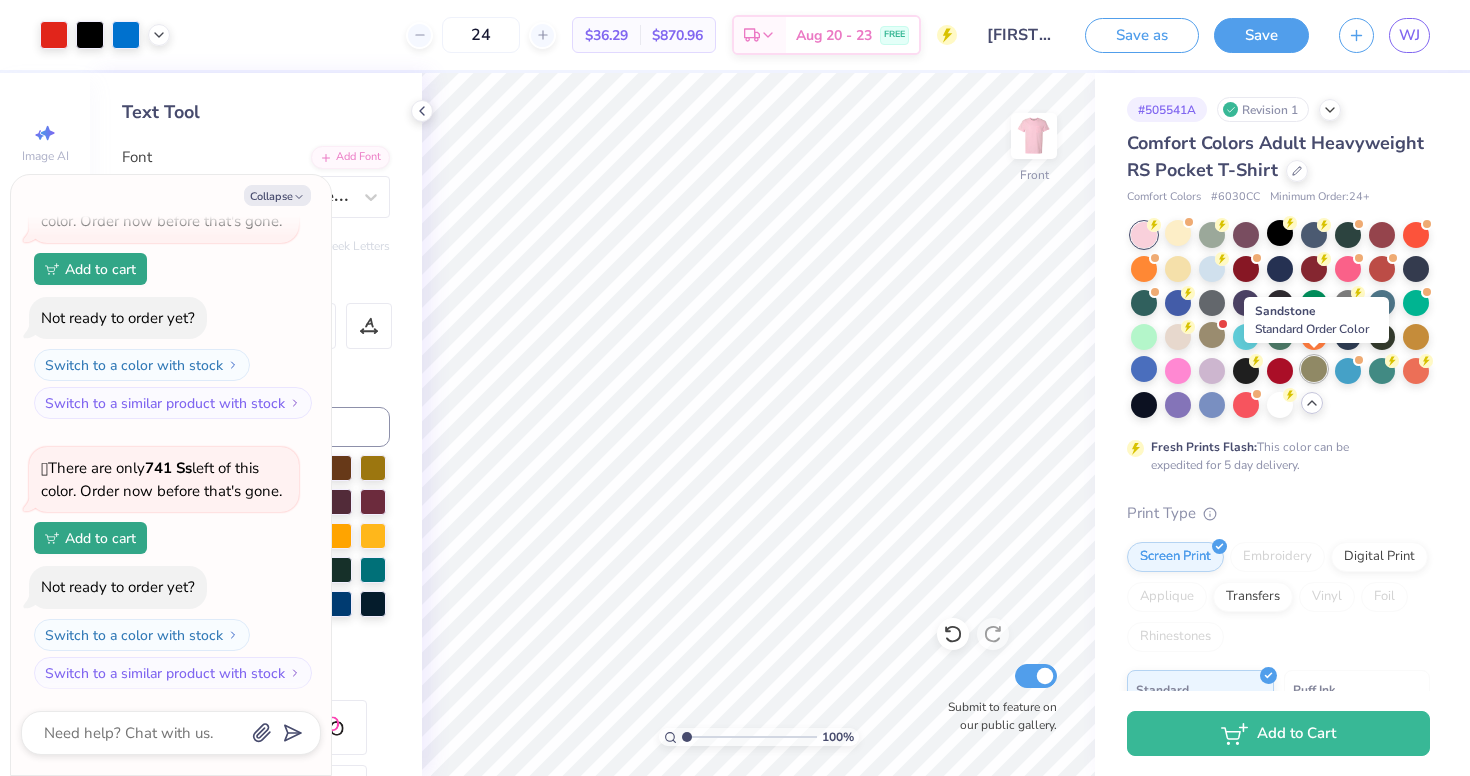 click at bounding box center (1314, 369) 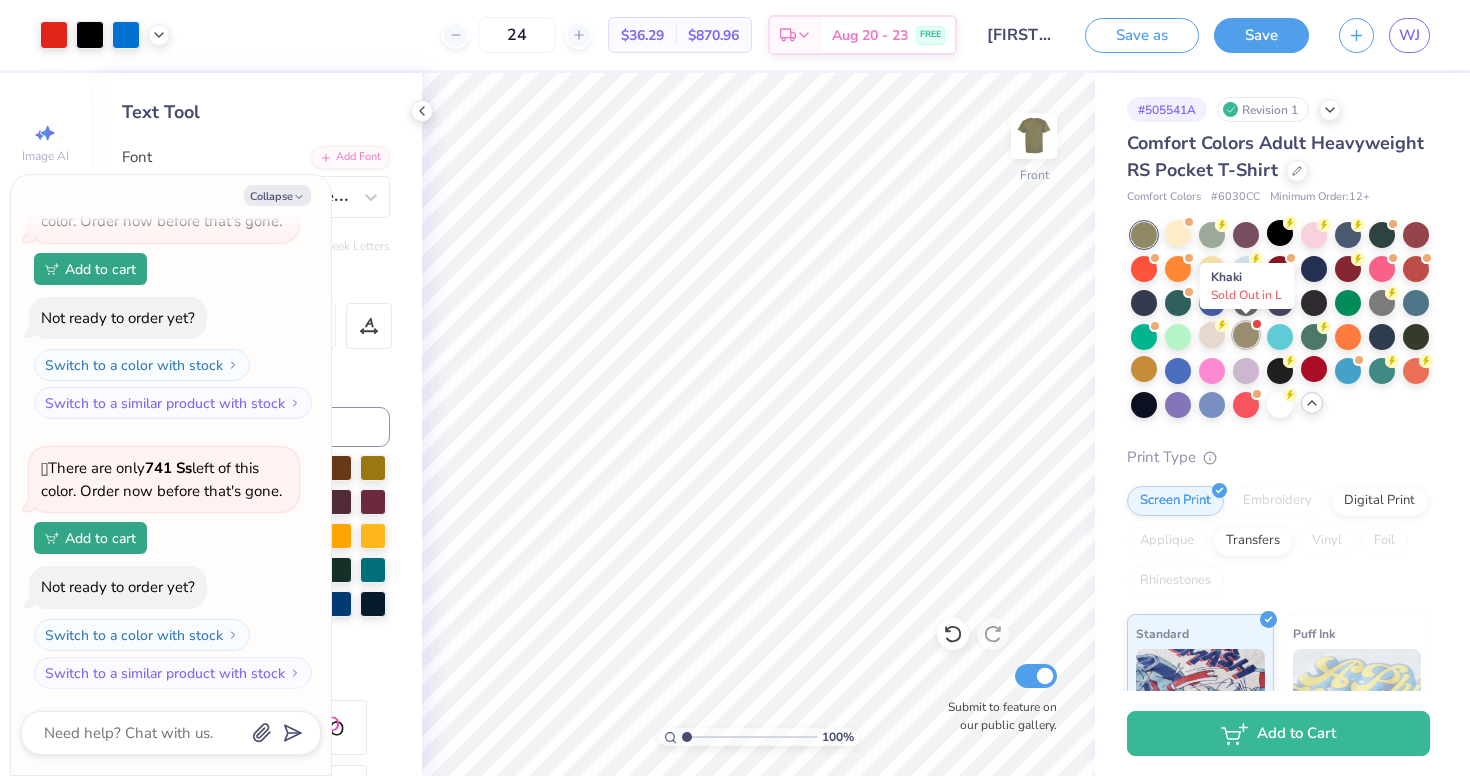 click at bounding box center [1246, 335] 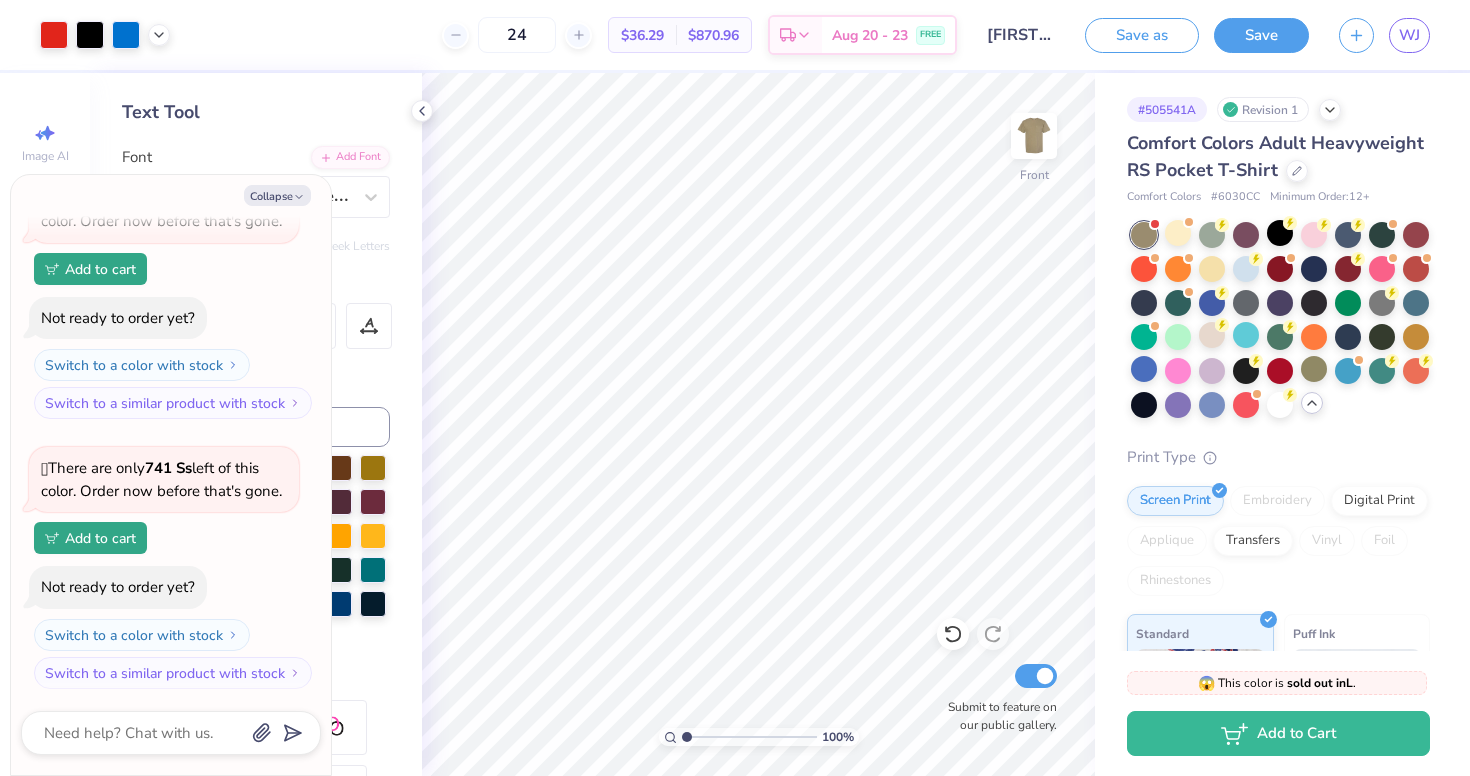 scroll, scrollTop: 415, scrollLeft: 0, axis: vertical 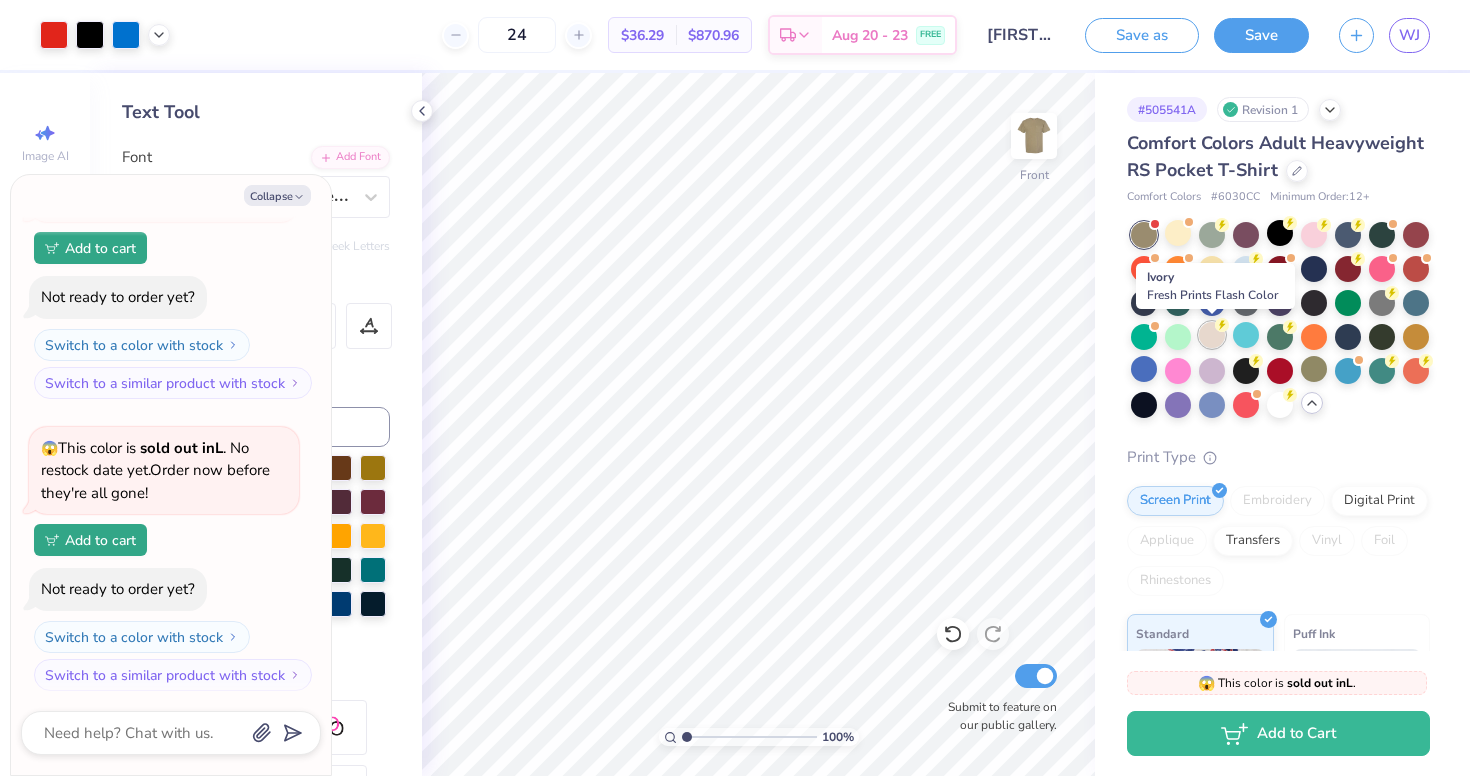 click at bounding box center [1212, 335] 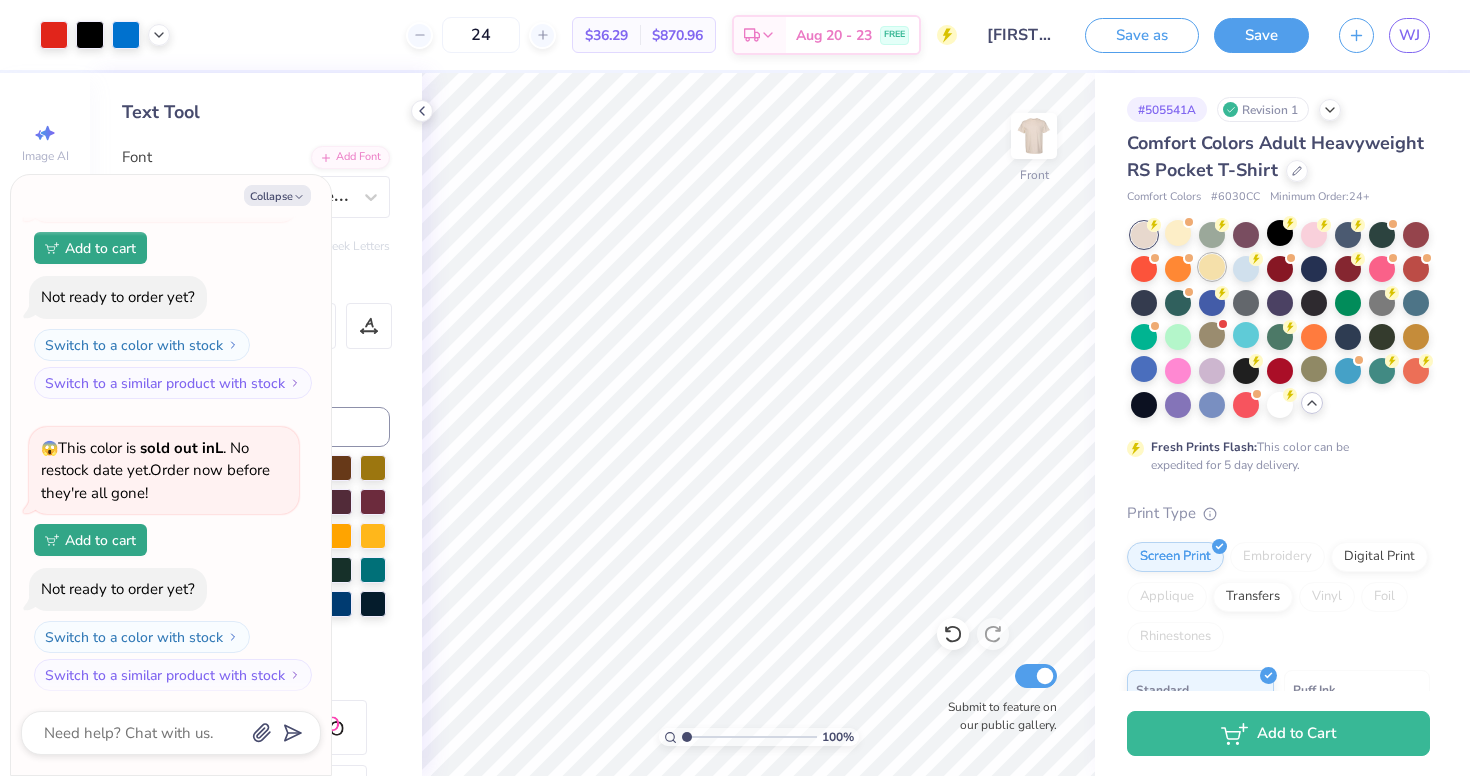 click at bounding box center (1212, 267) 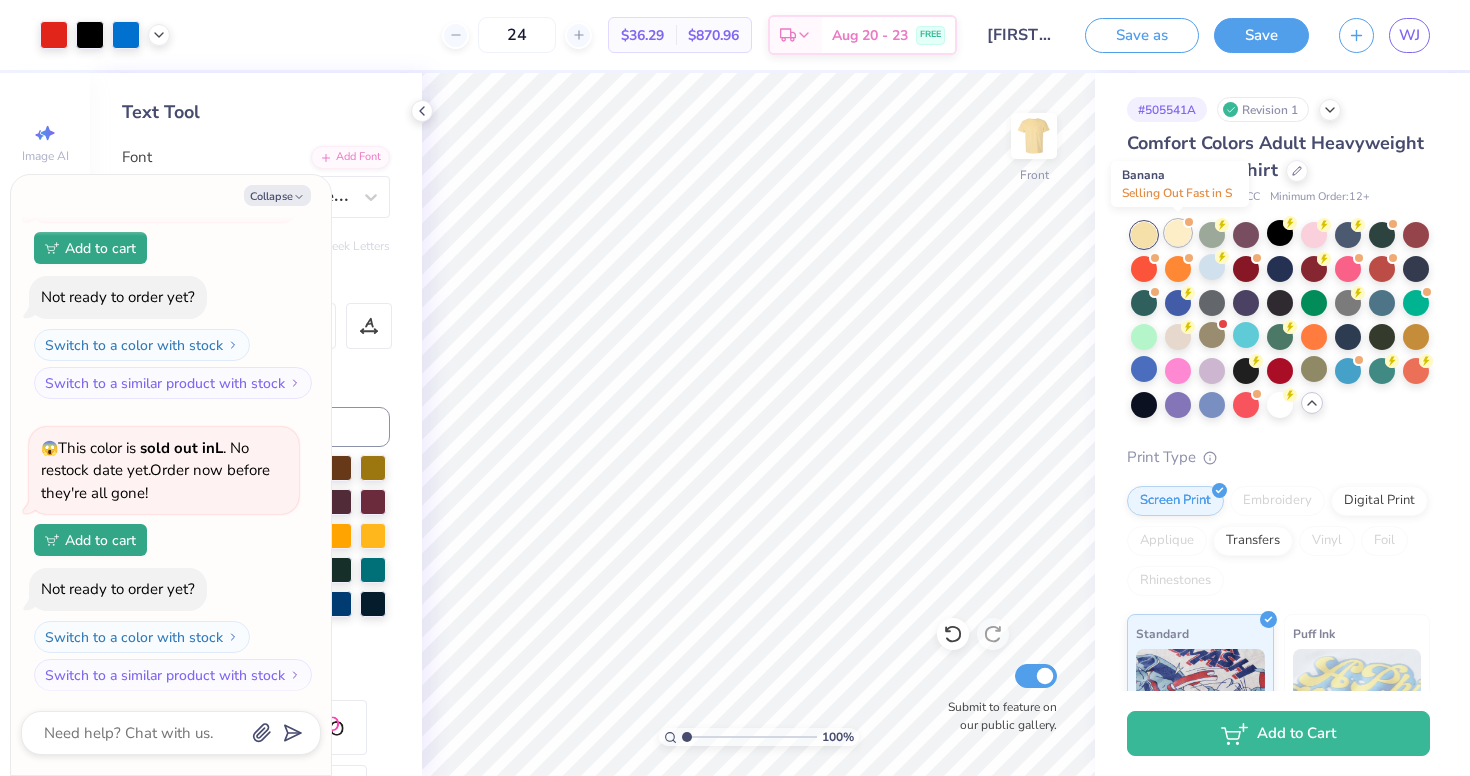 click at bounding box center (1178, 233) 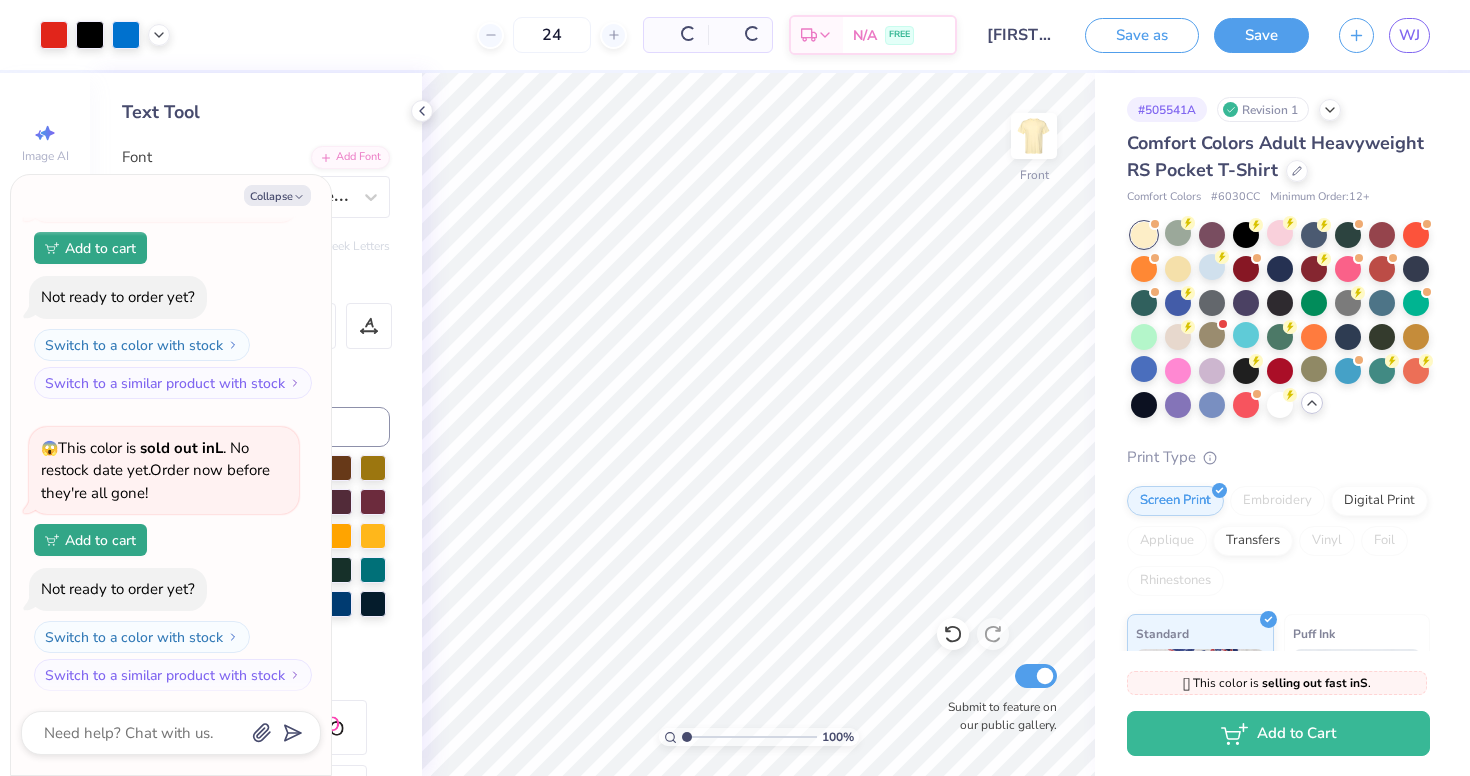 scroll, scrollTop: 683, scrollLeft: 0, axis: vertical 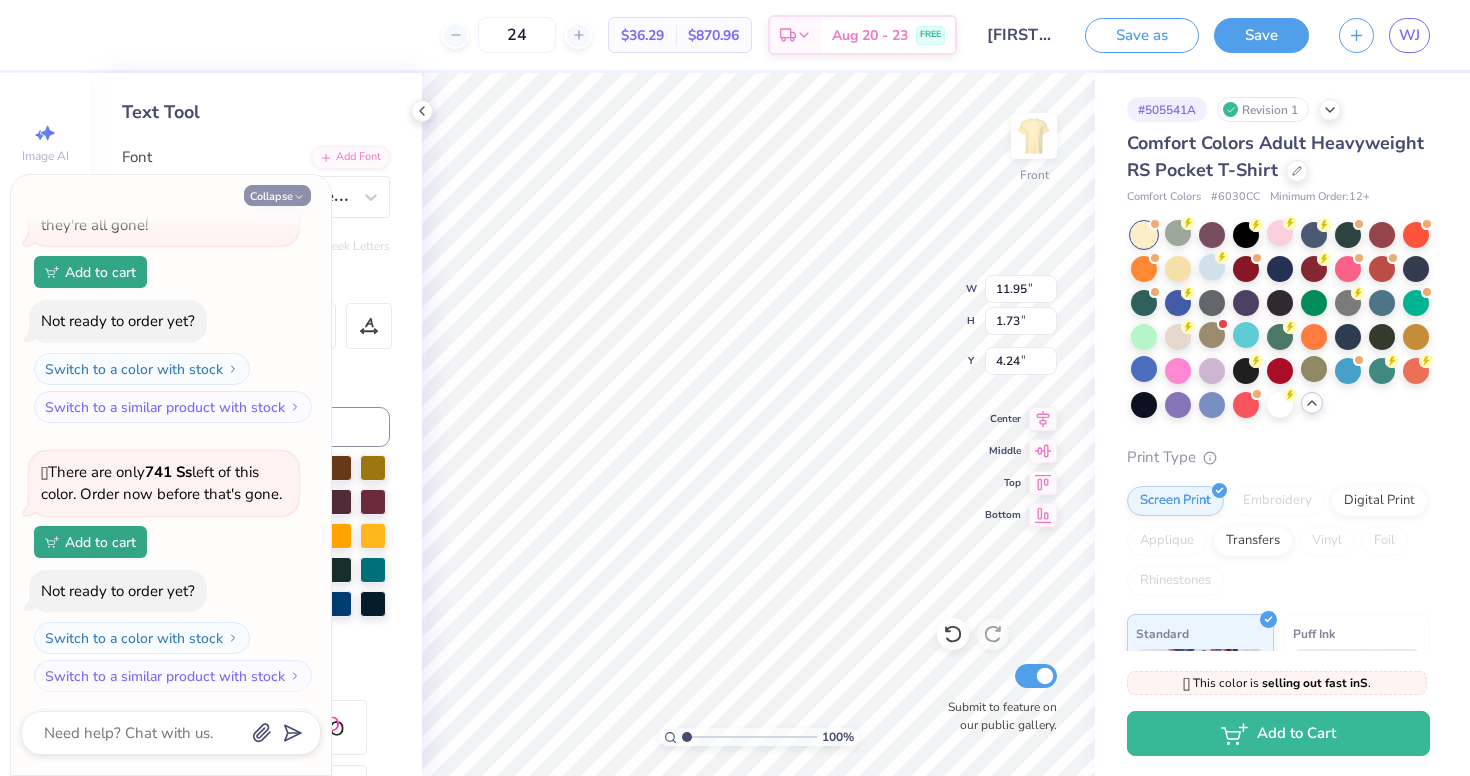 click 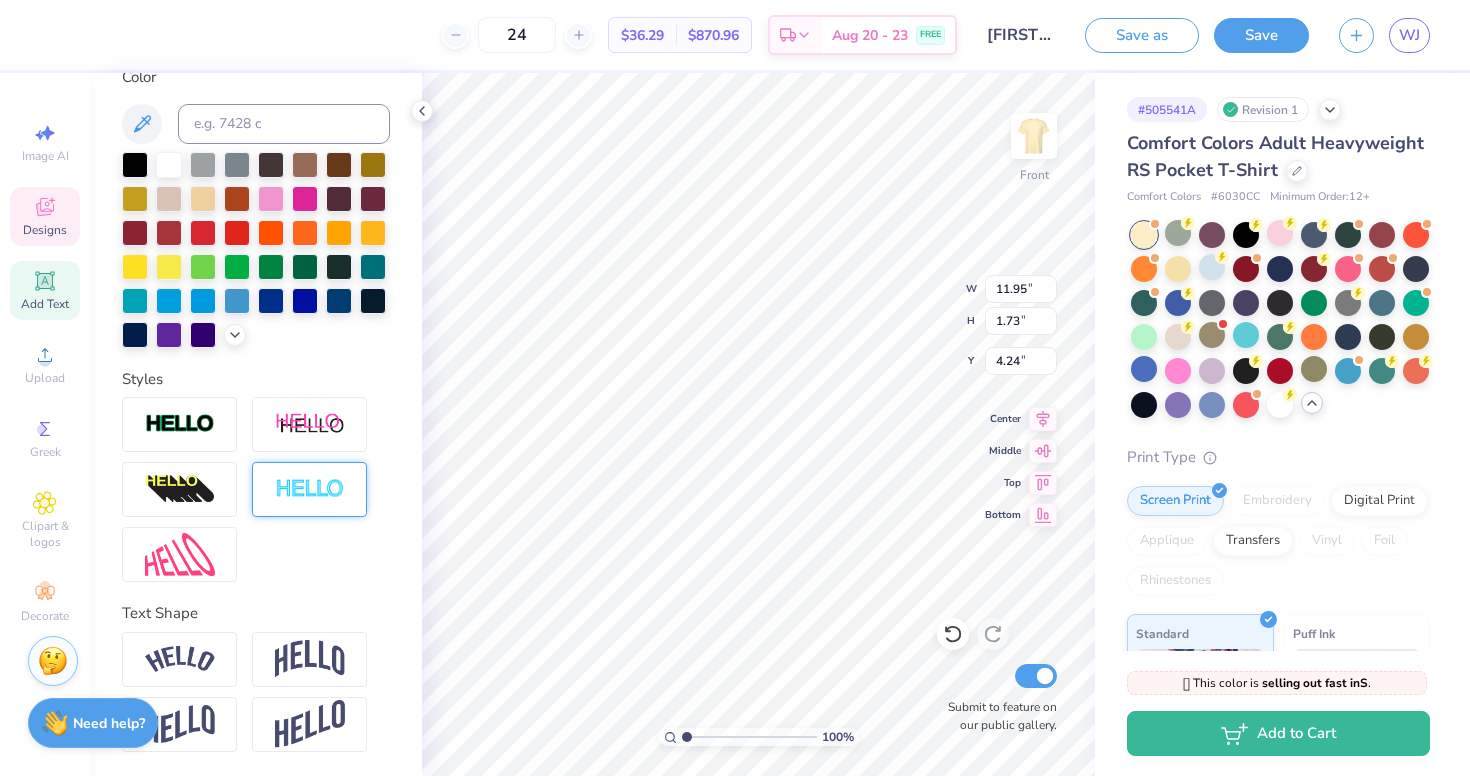 scroll, scrollTop: 387, scrollLeft: 0, axis: vertical 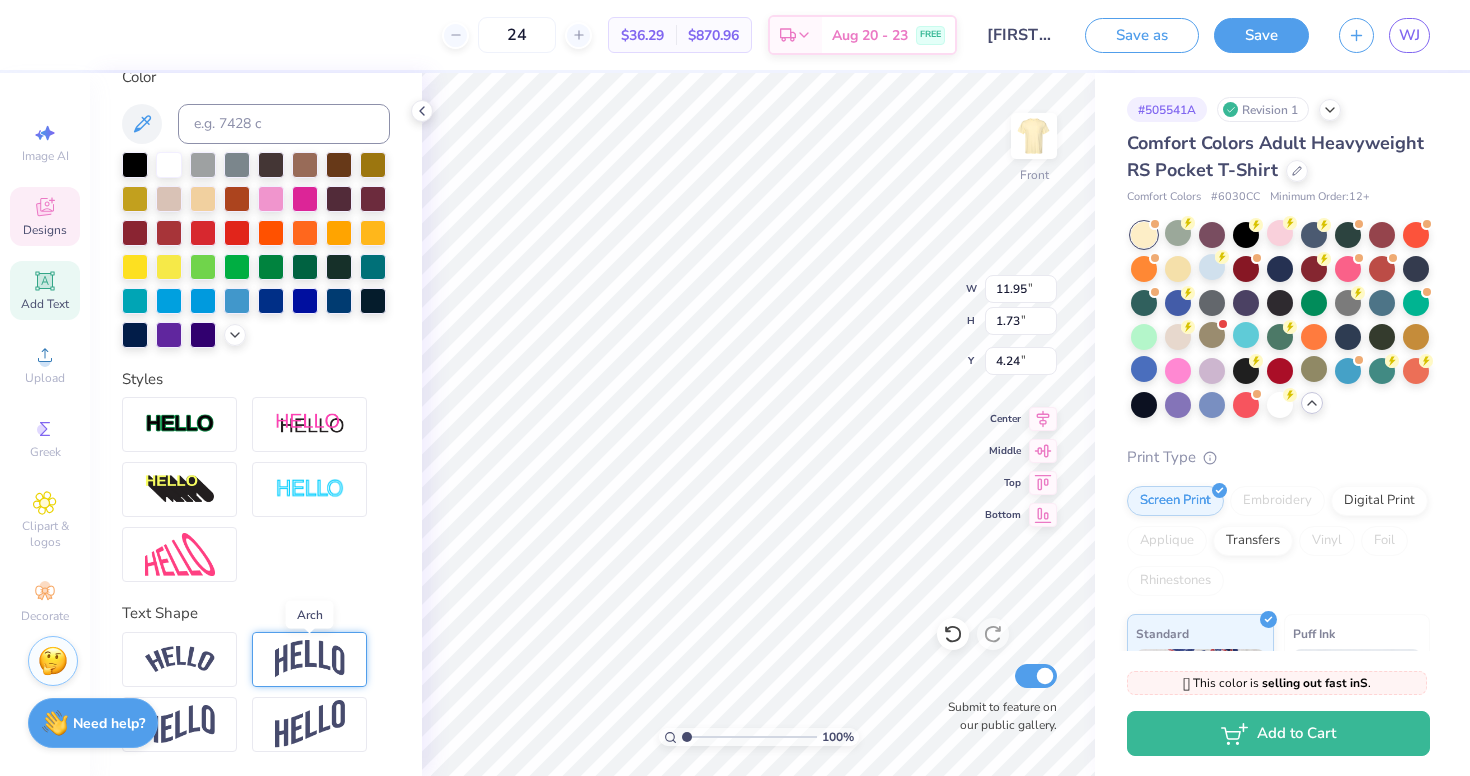click at bounding box center [310, 659] 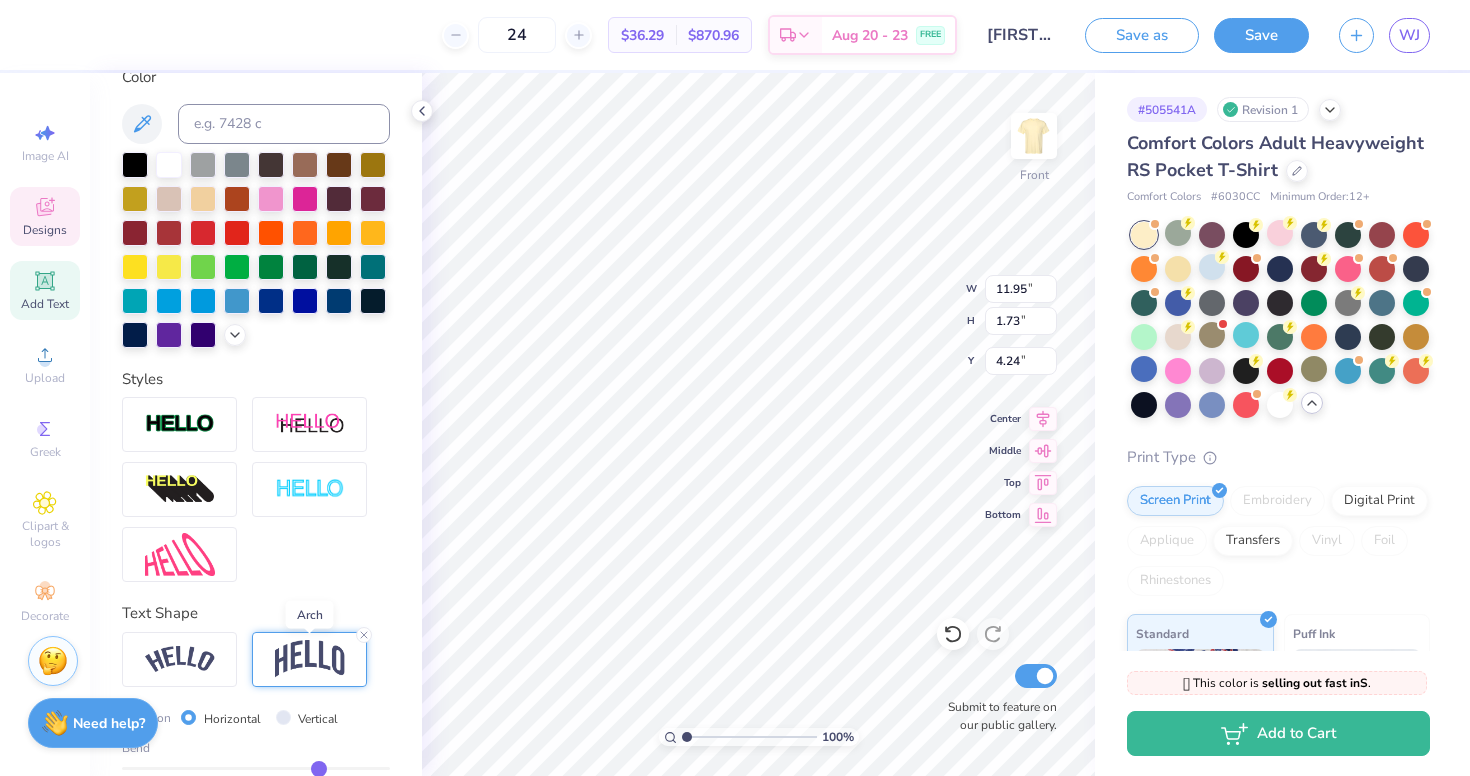type on "4.13" 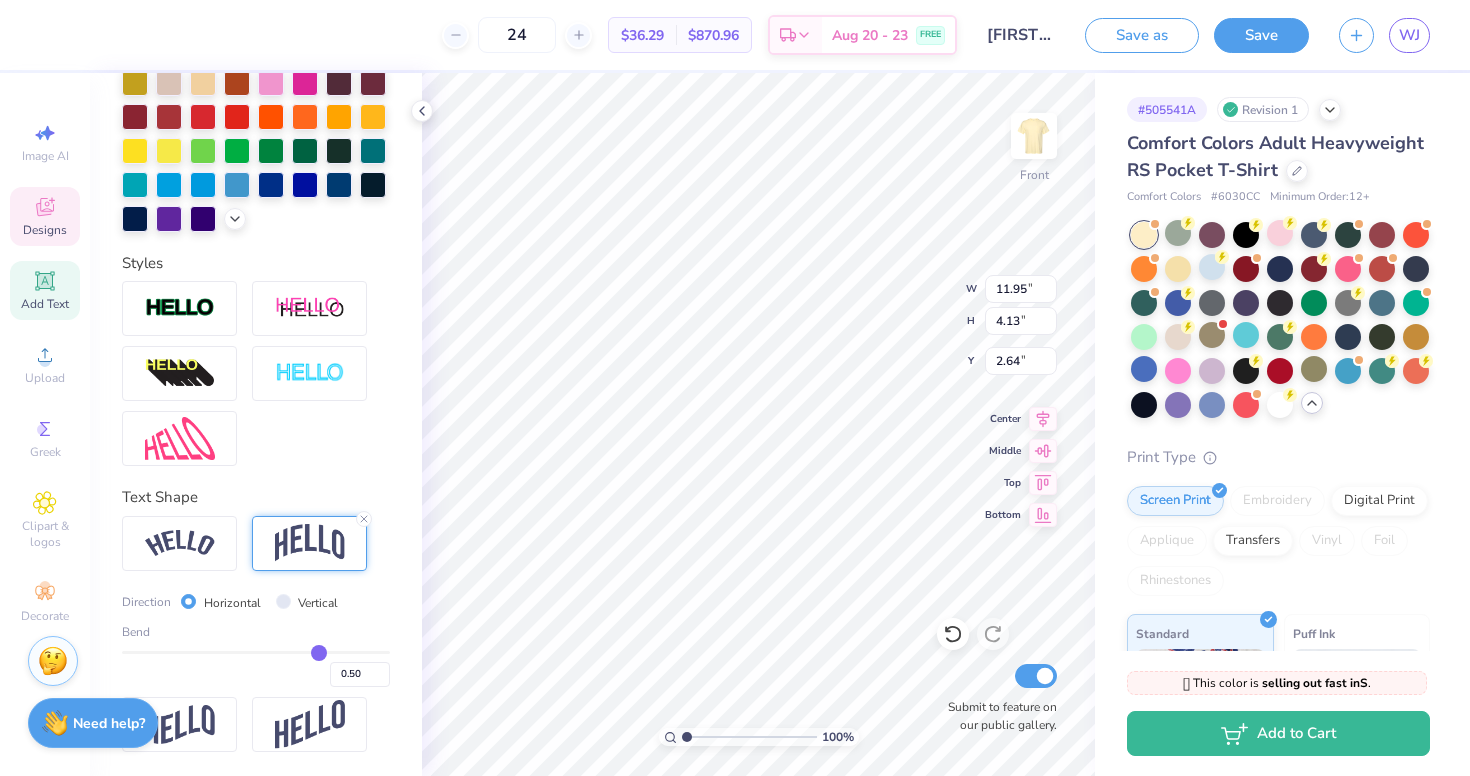 scroll, scrollTop: 504, scrollLeft: 0, axis: vertical 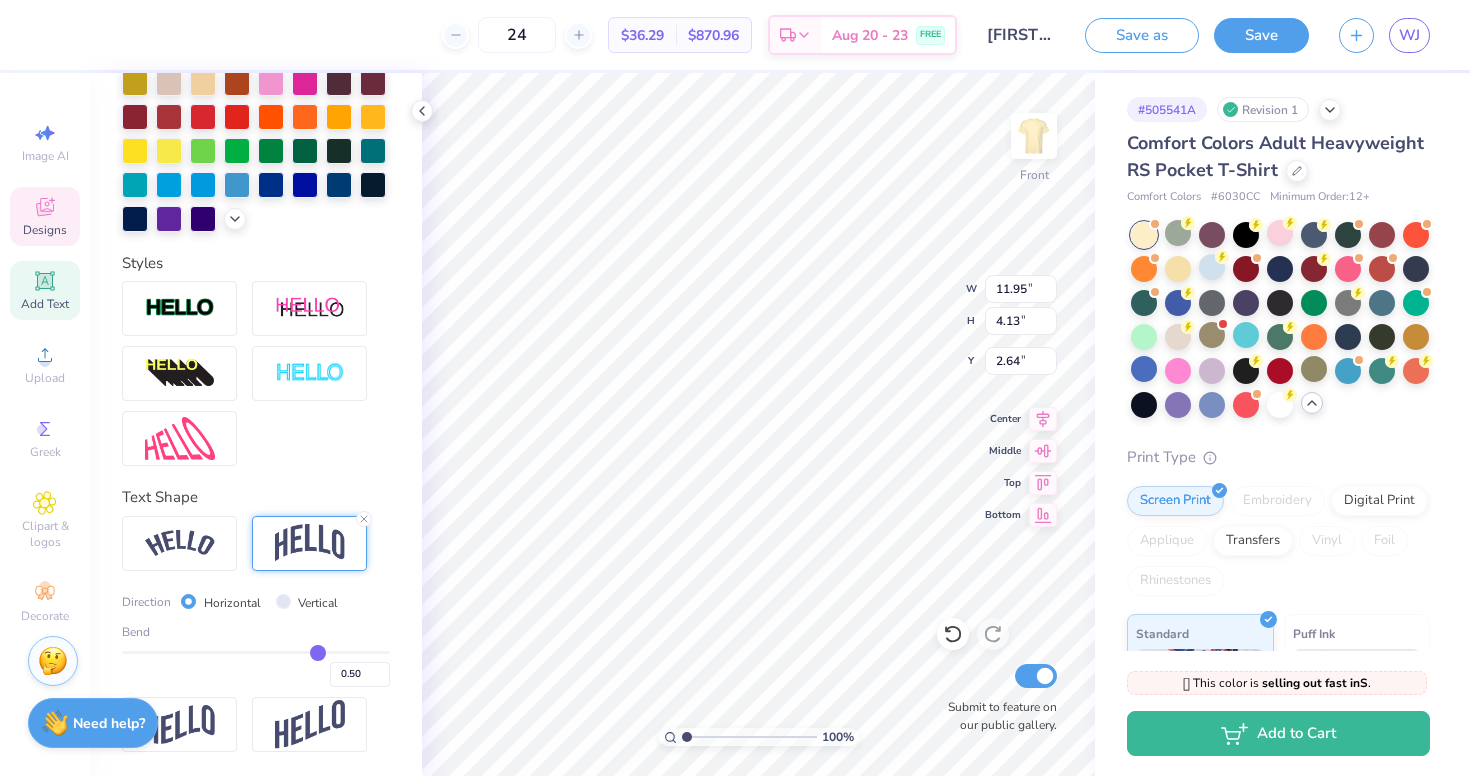 type on "0.49" 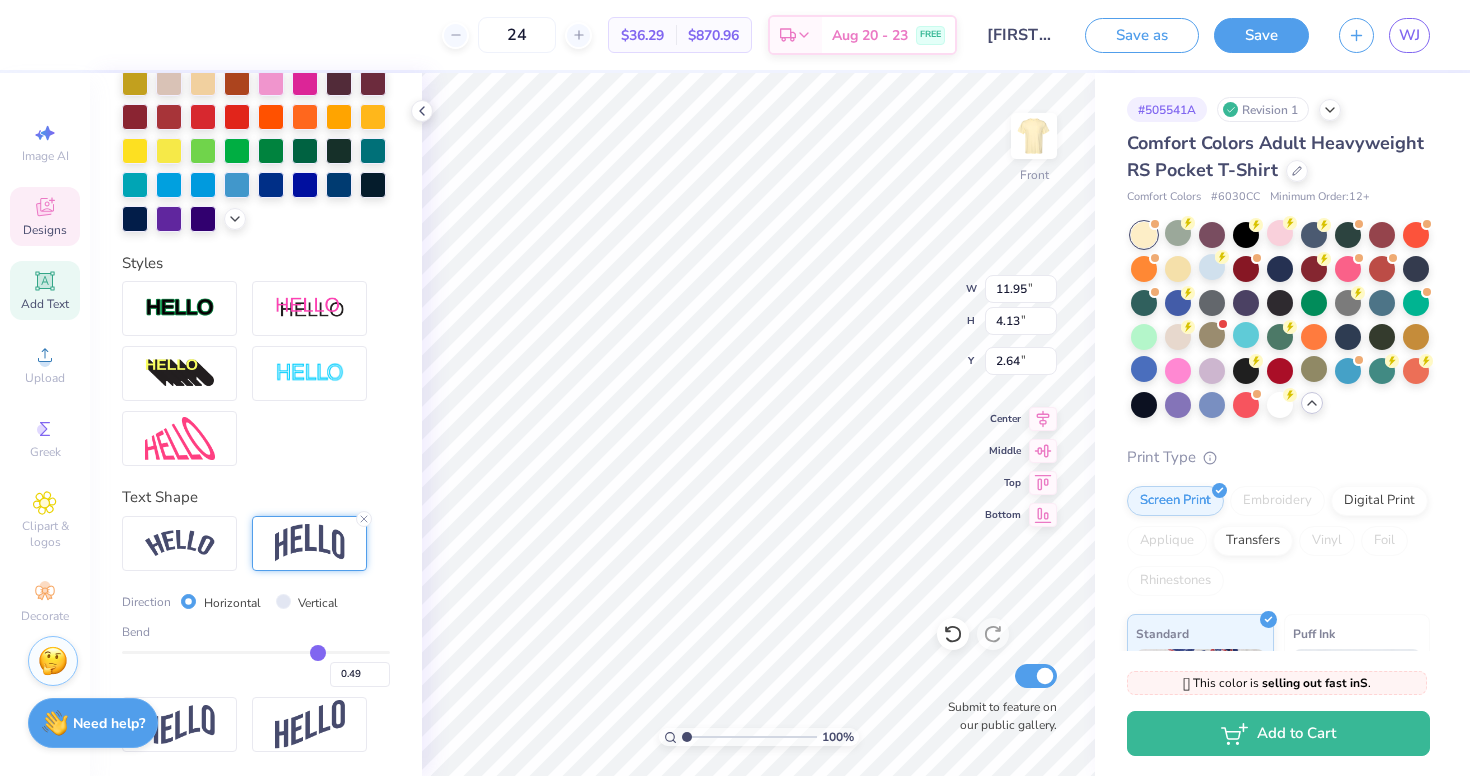 type on "0.48" 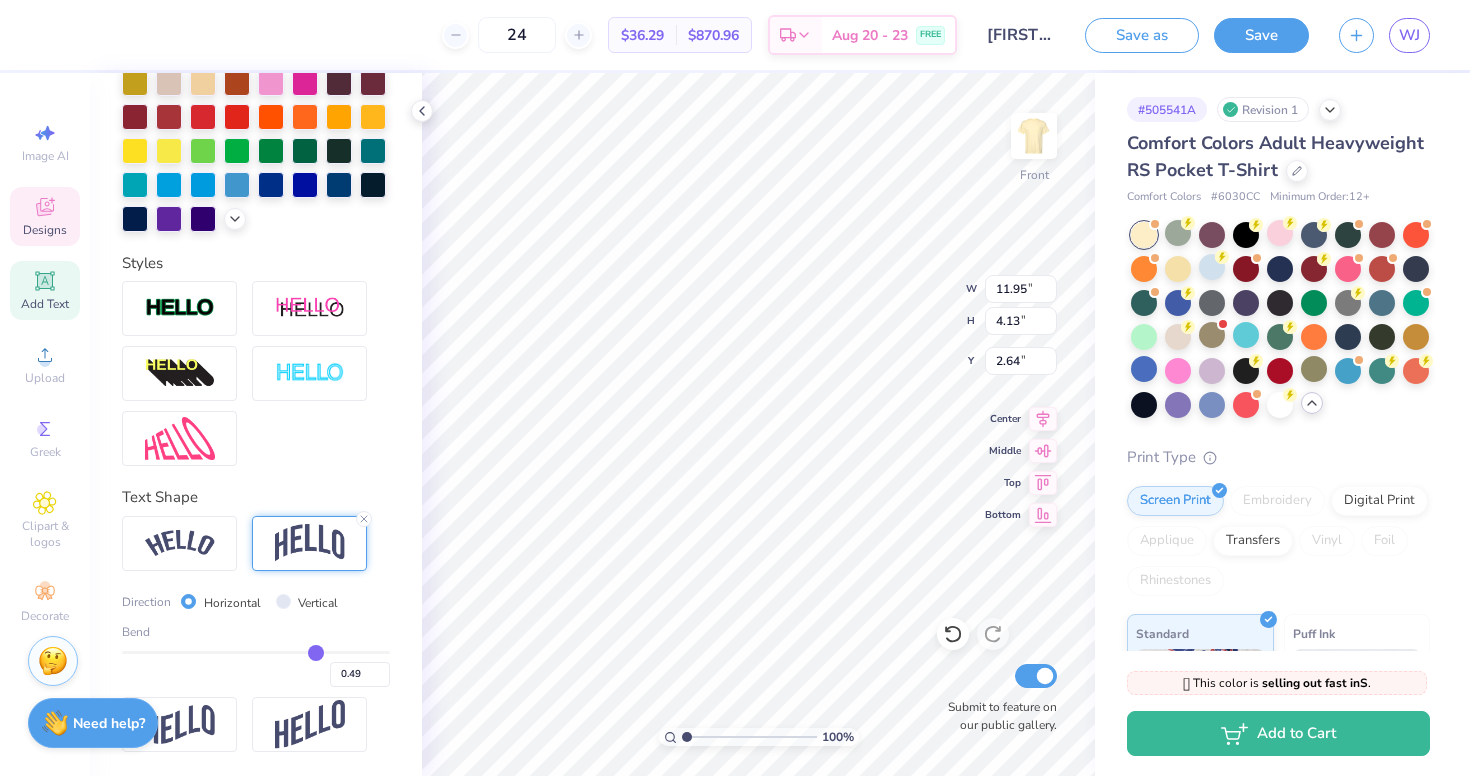 type on "0.48" 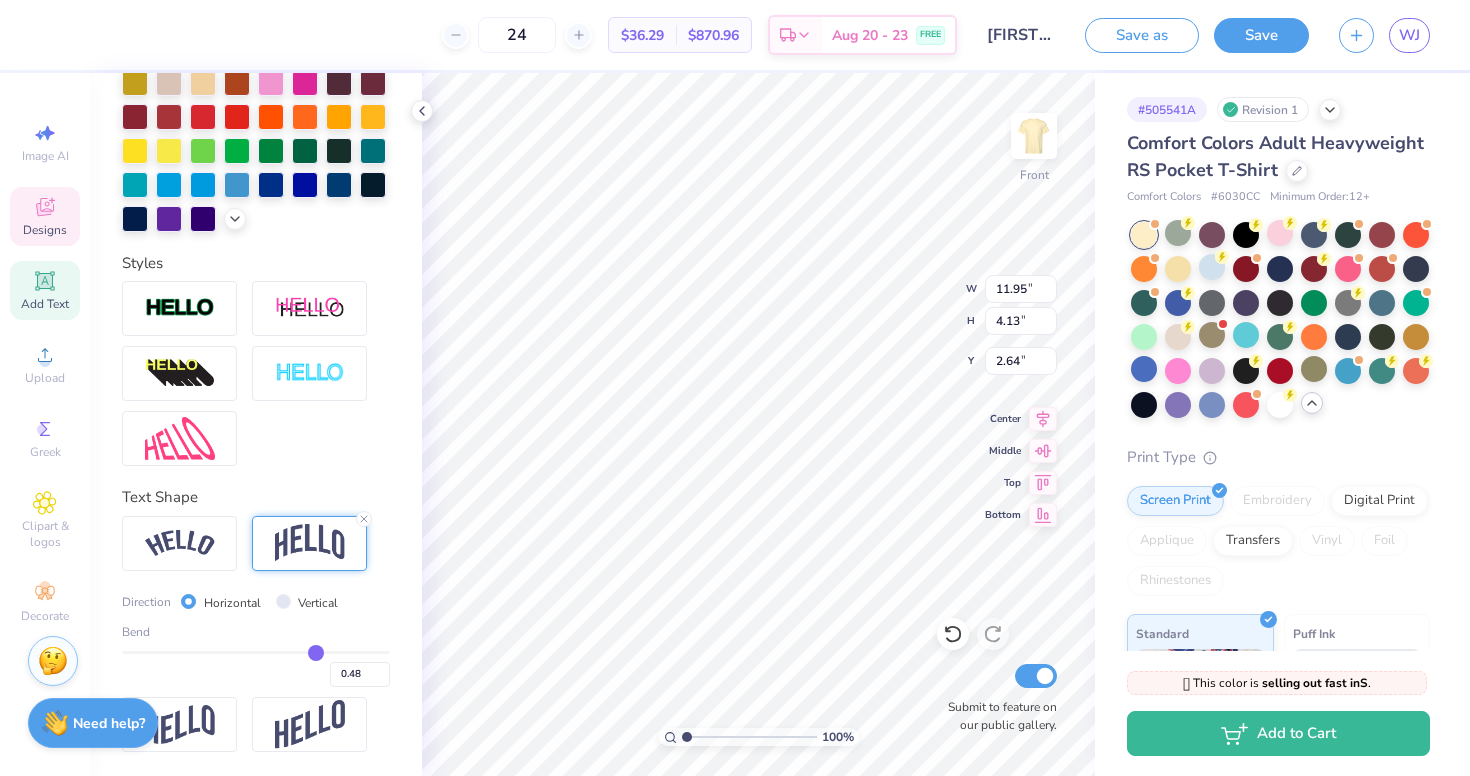 type on "0.47" 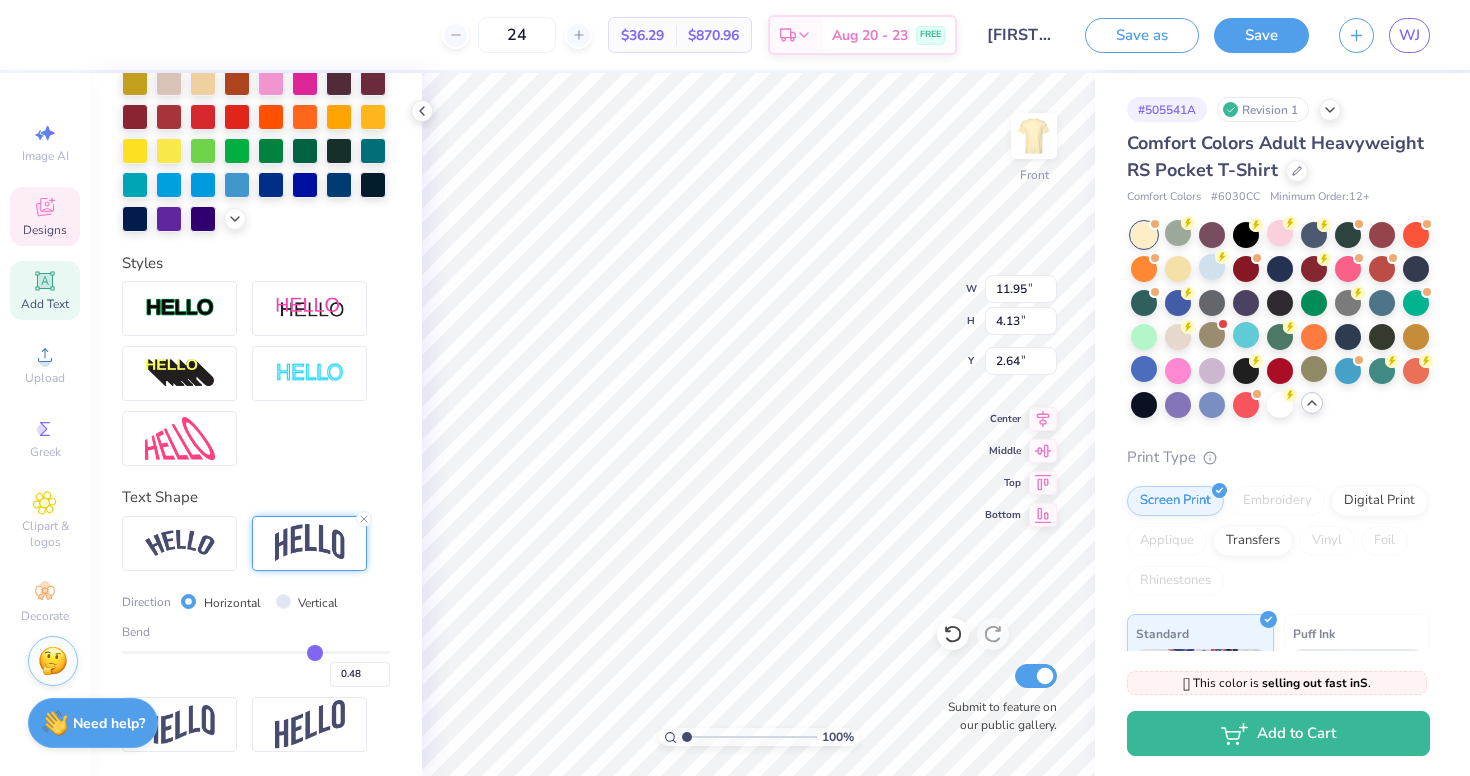 type on "0.47" 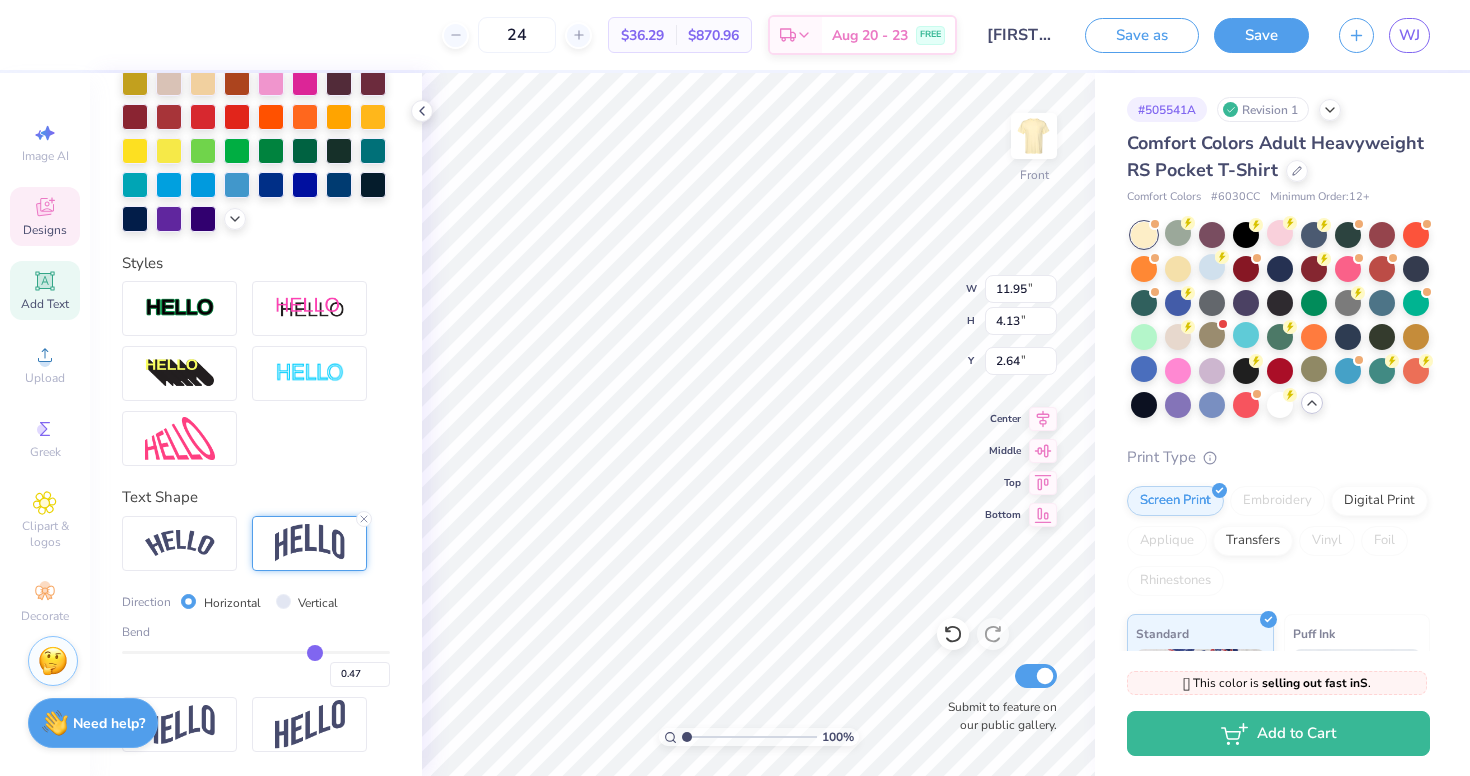 type on "0.44" 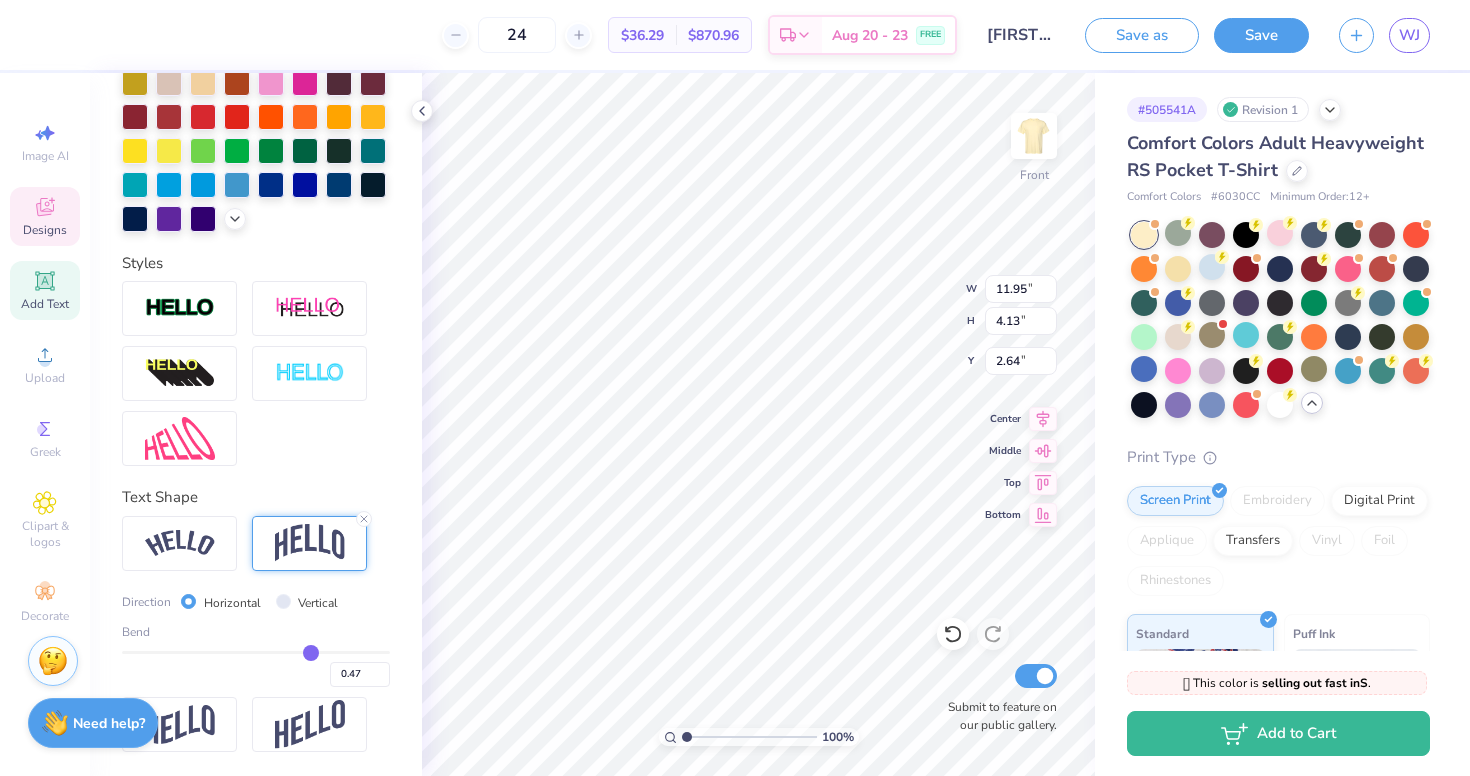 type on "0.44" 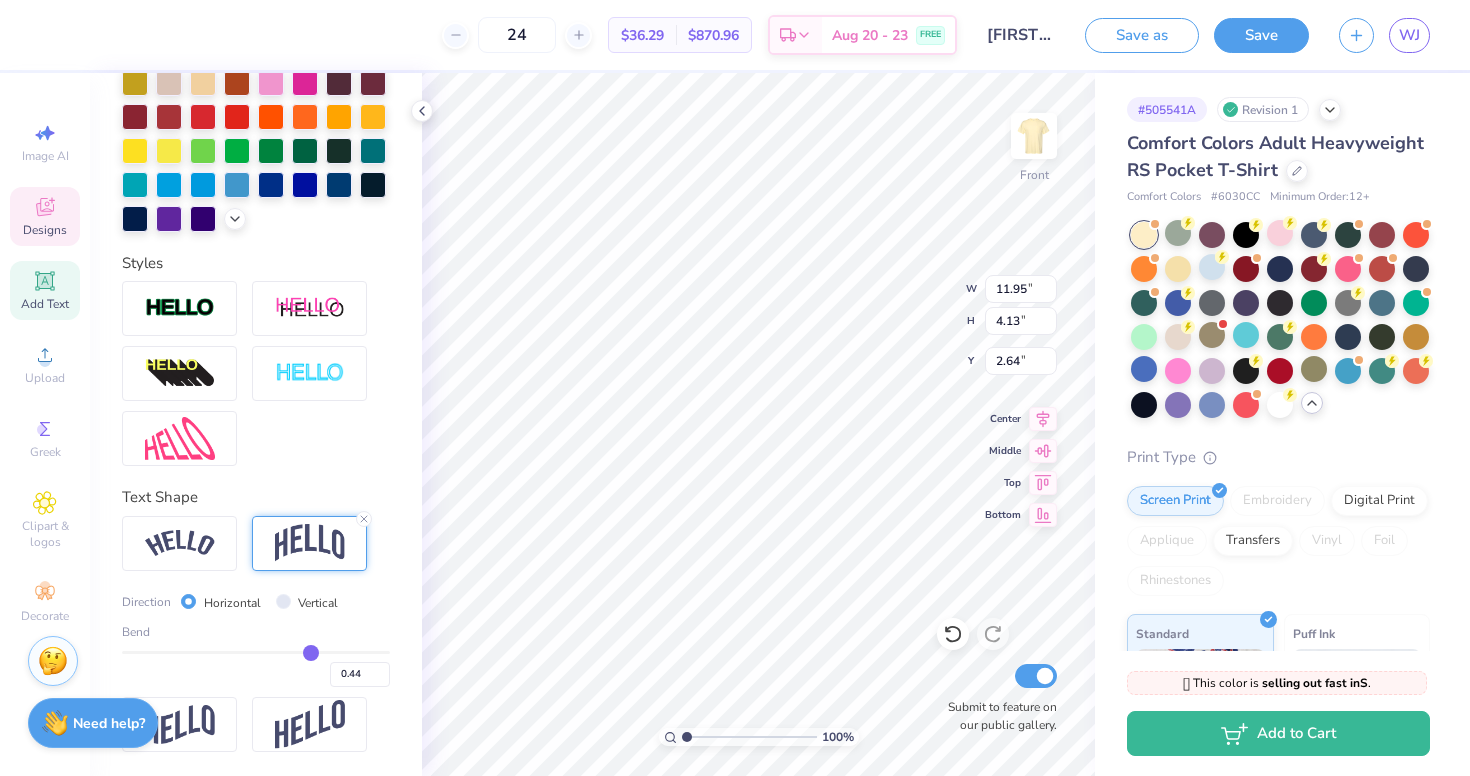 type on "0.42" 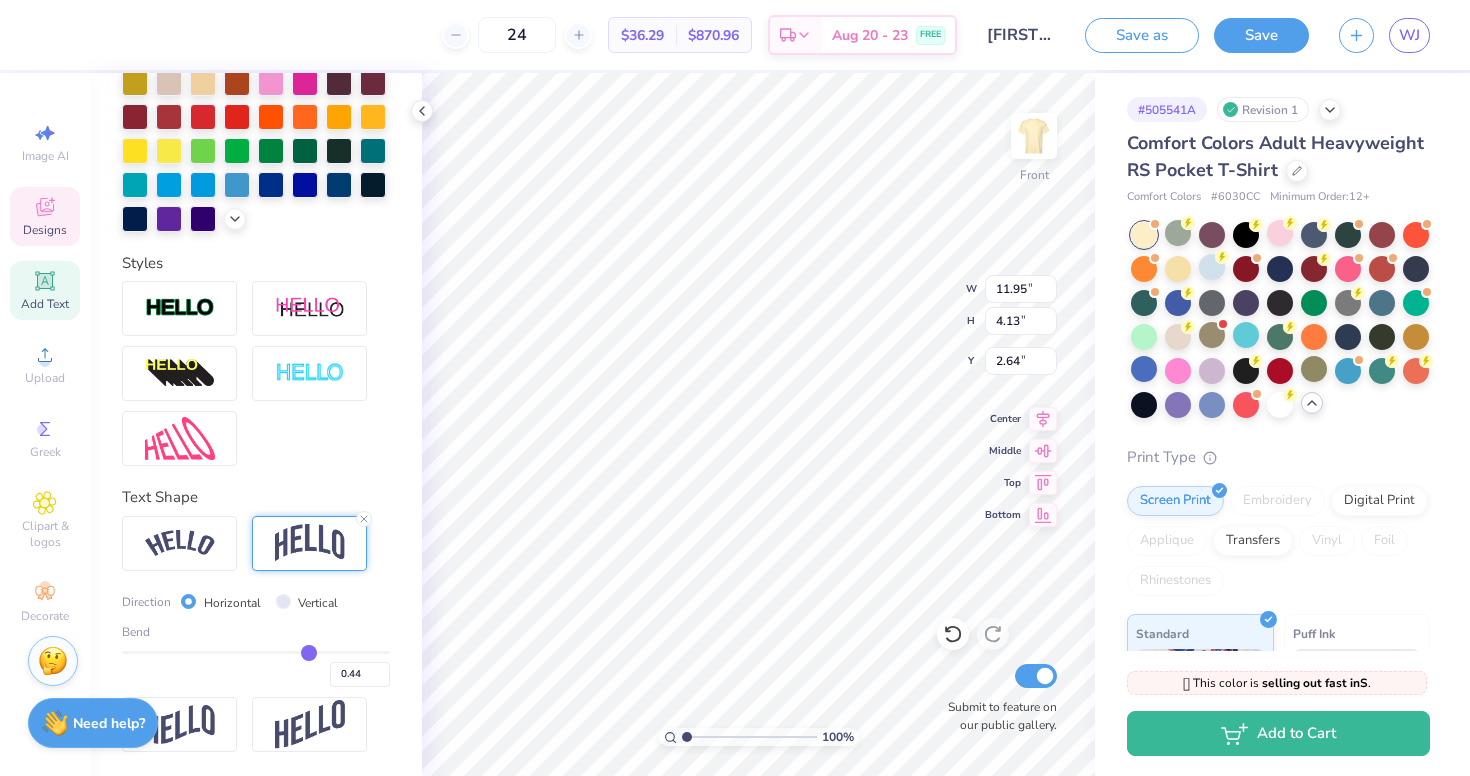 type on "0.42" 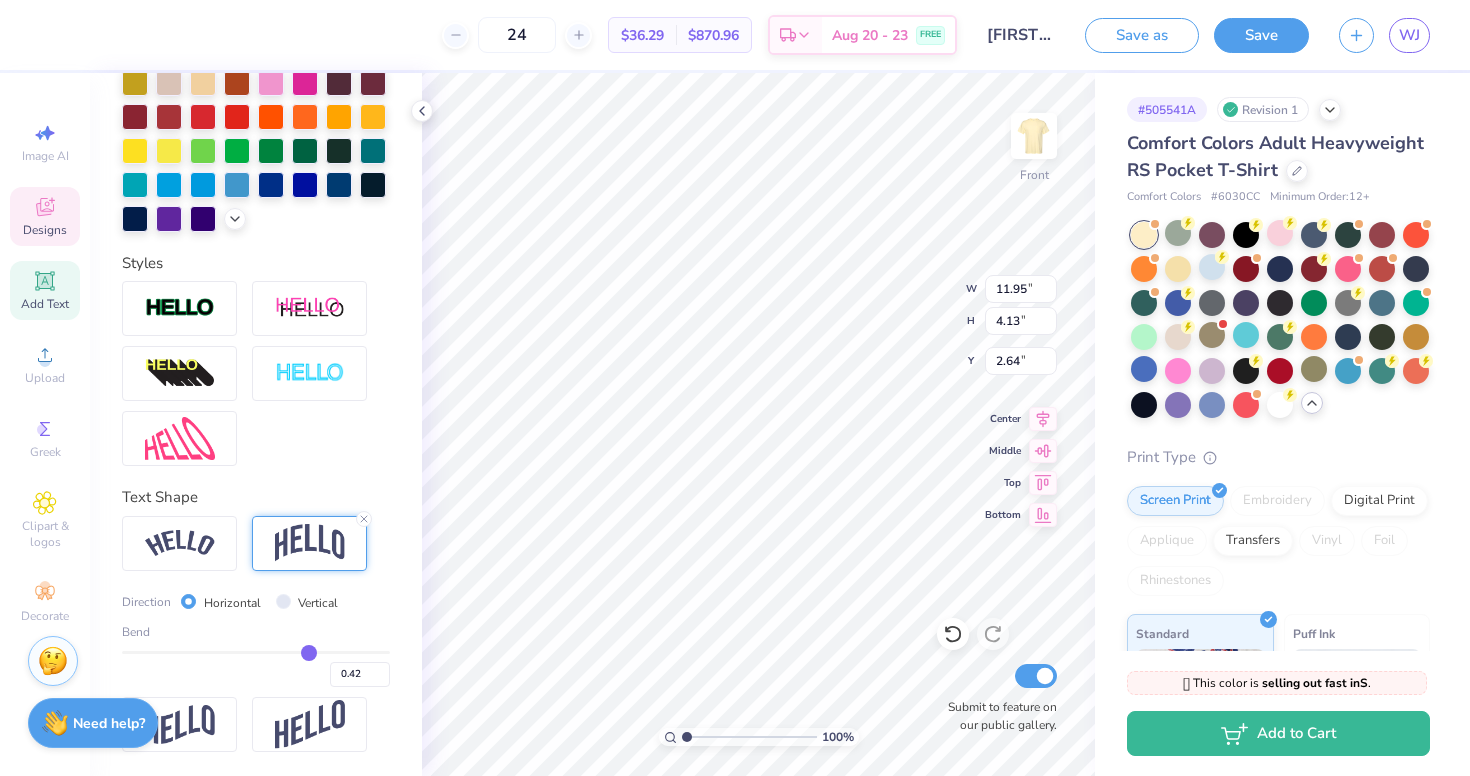 type on "0.4" 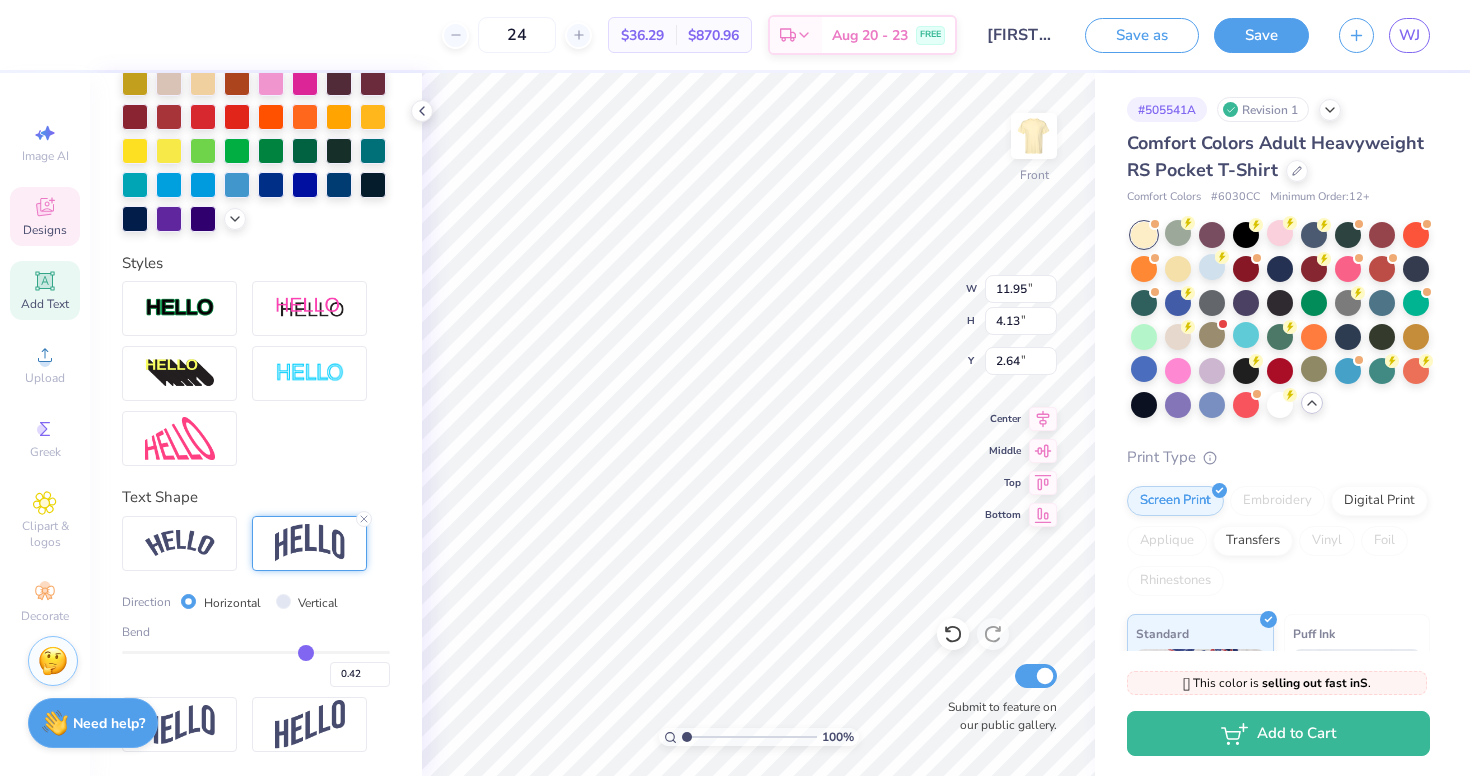 type on "0.40" 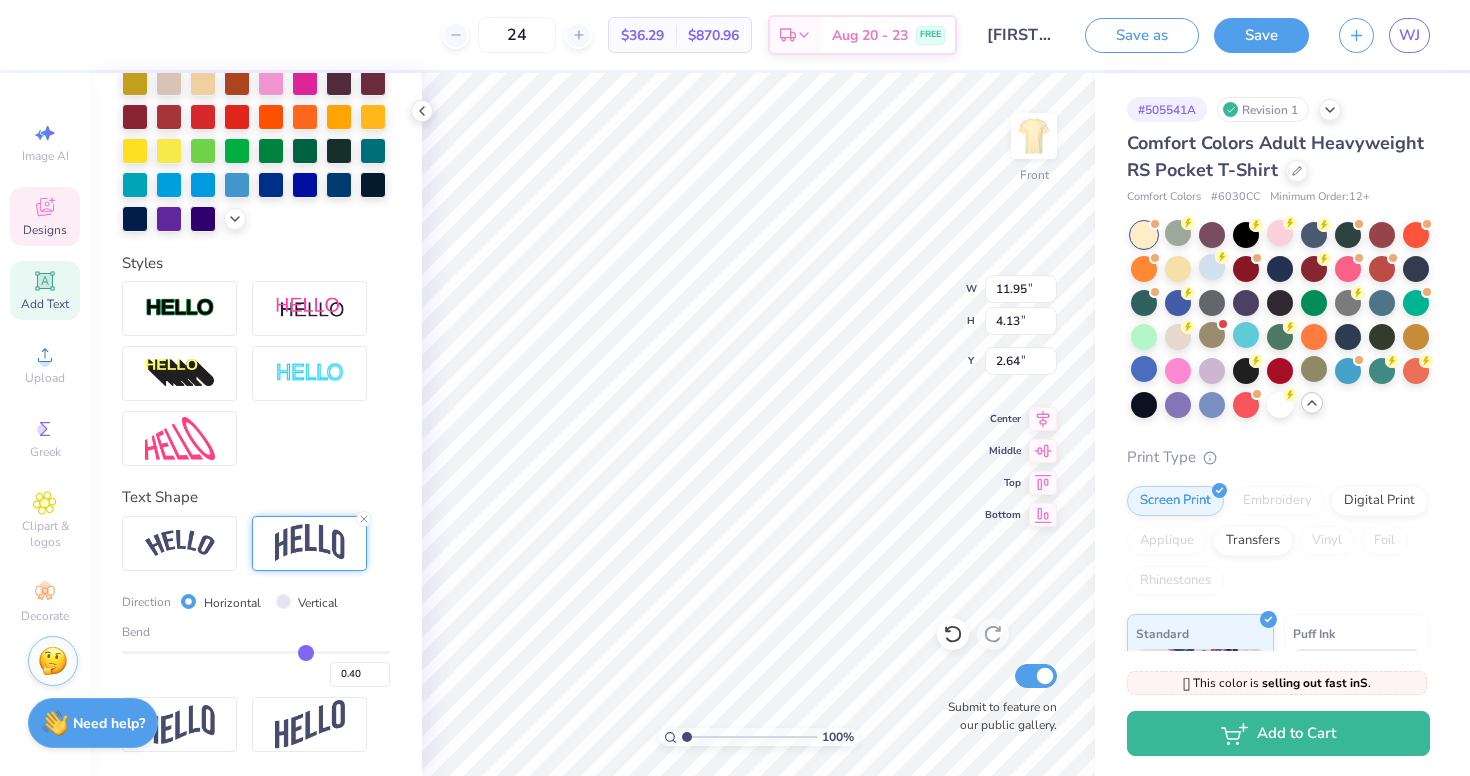type on "0.39" 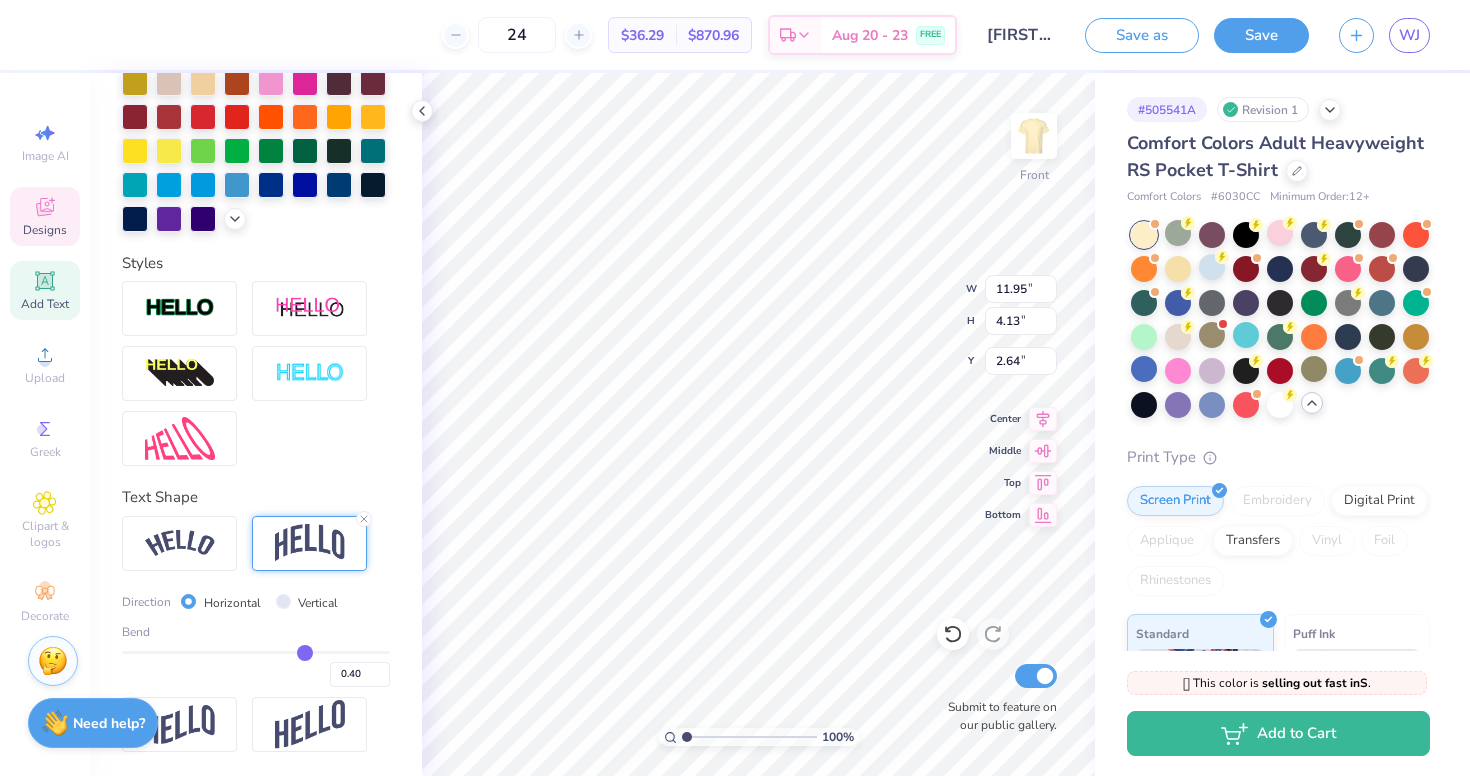 type on "0.39" 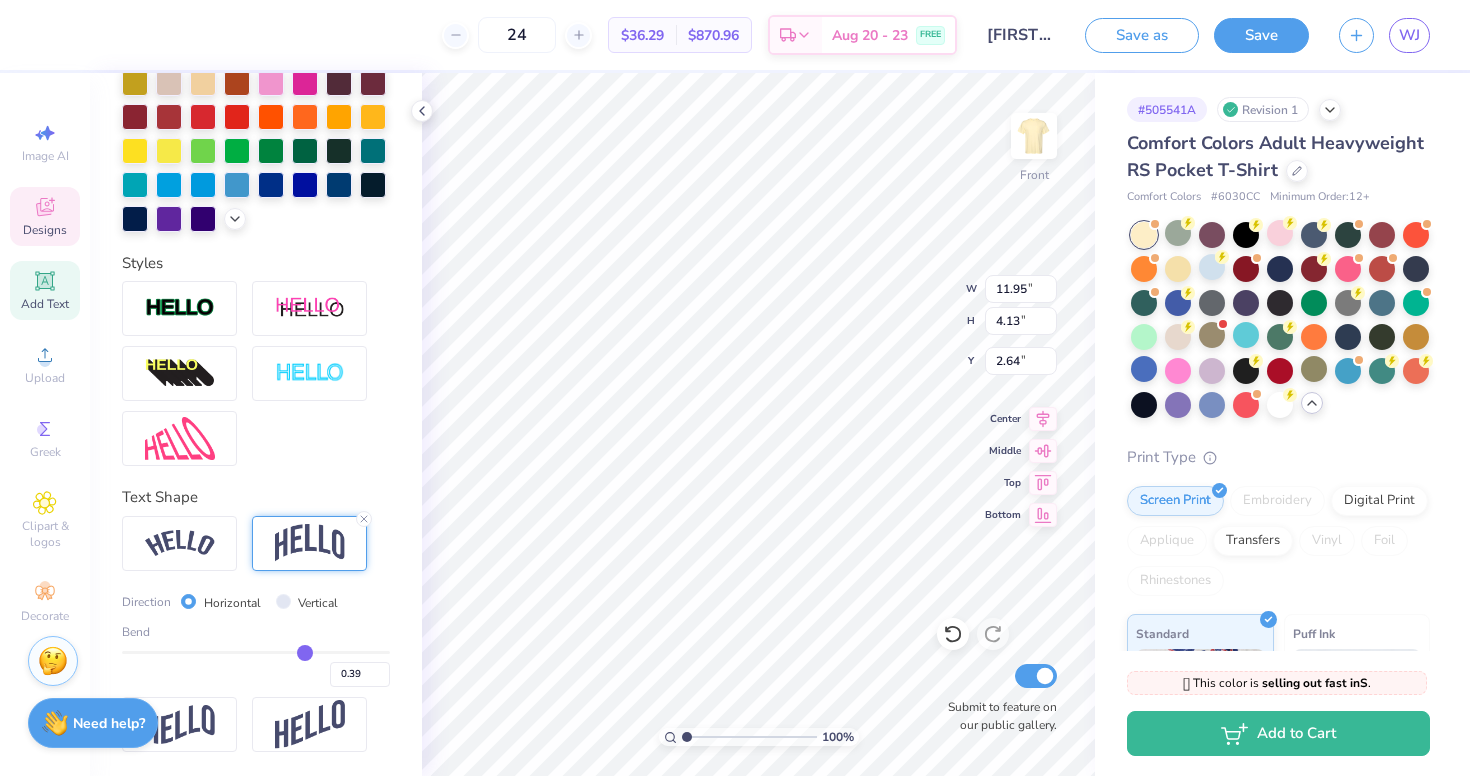 type on "0.38" 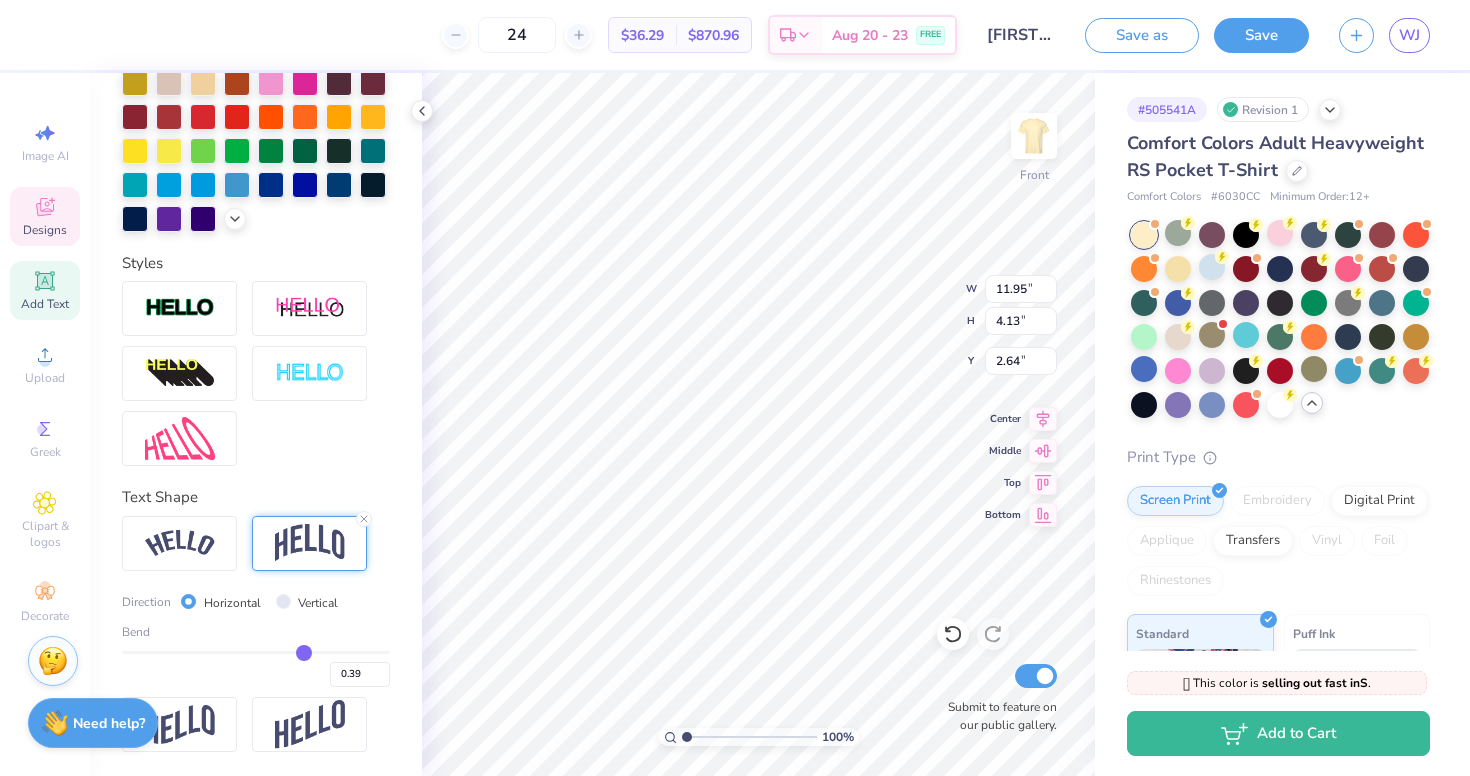 type on "0.38" 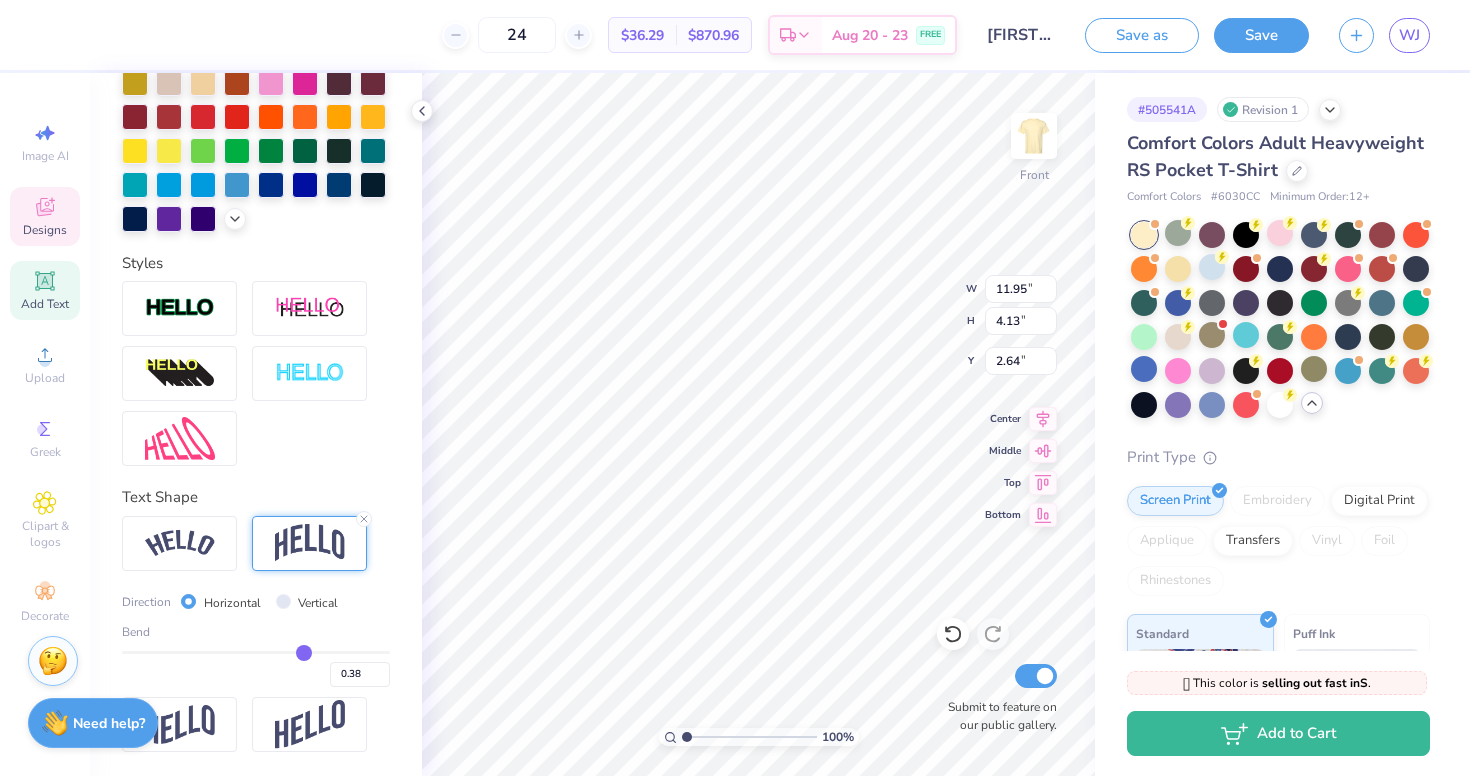 type on "0.37" 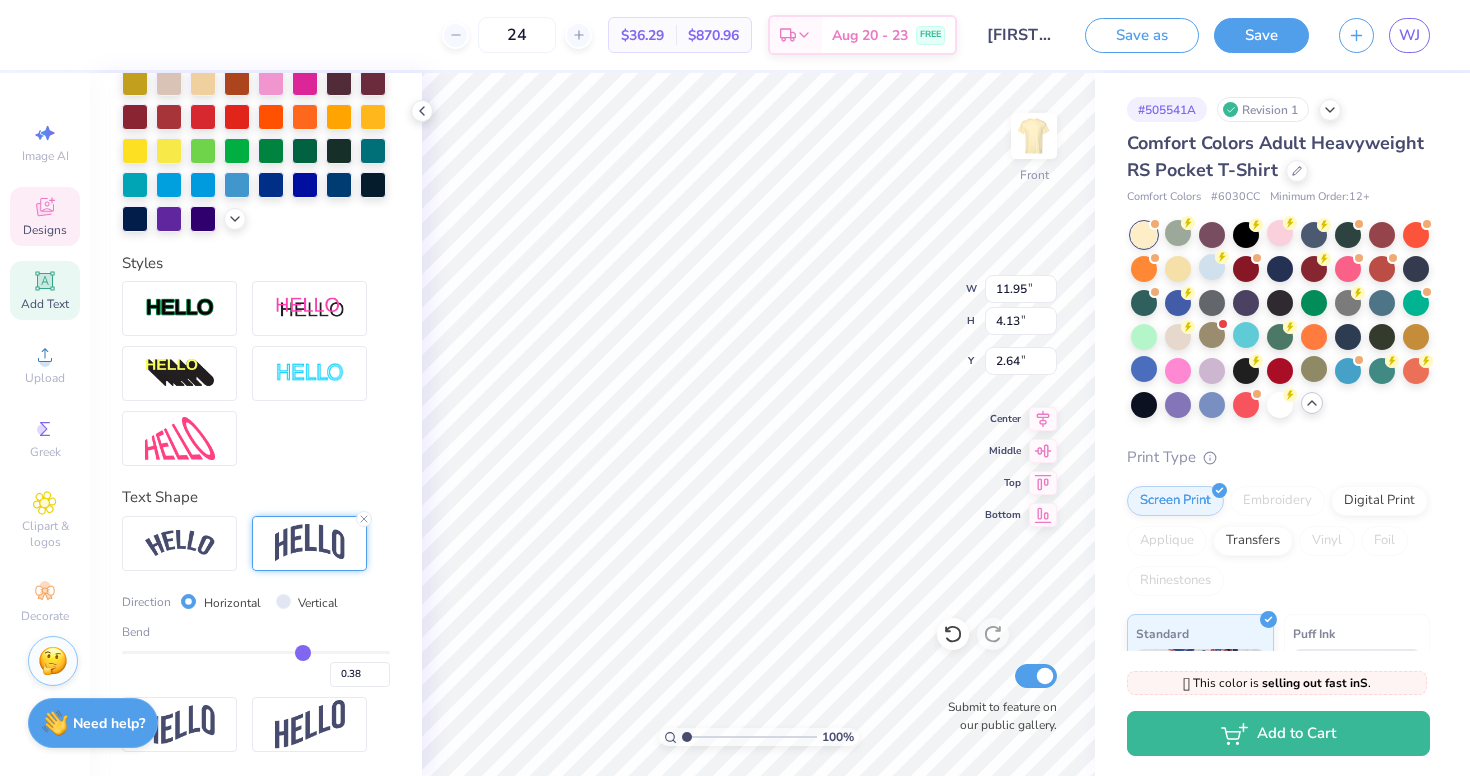type on "0.37" 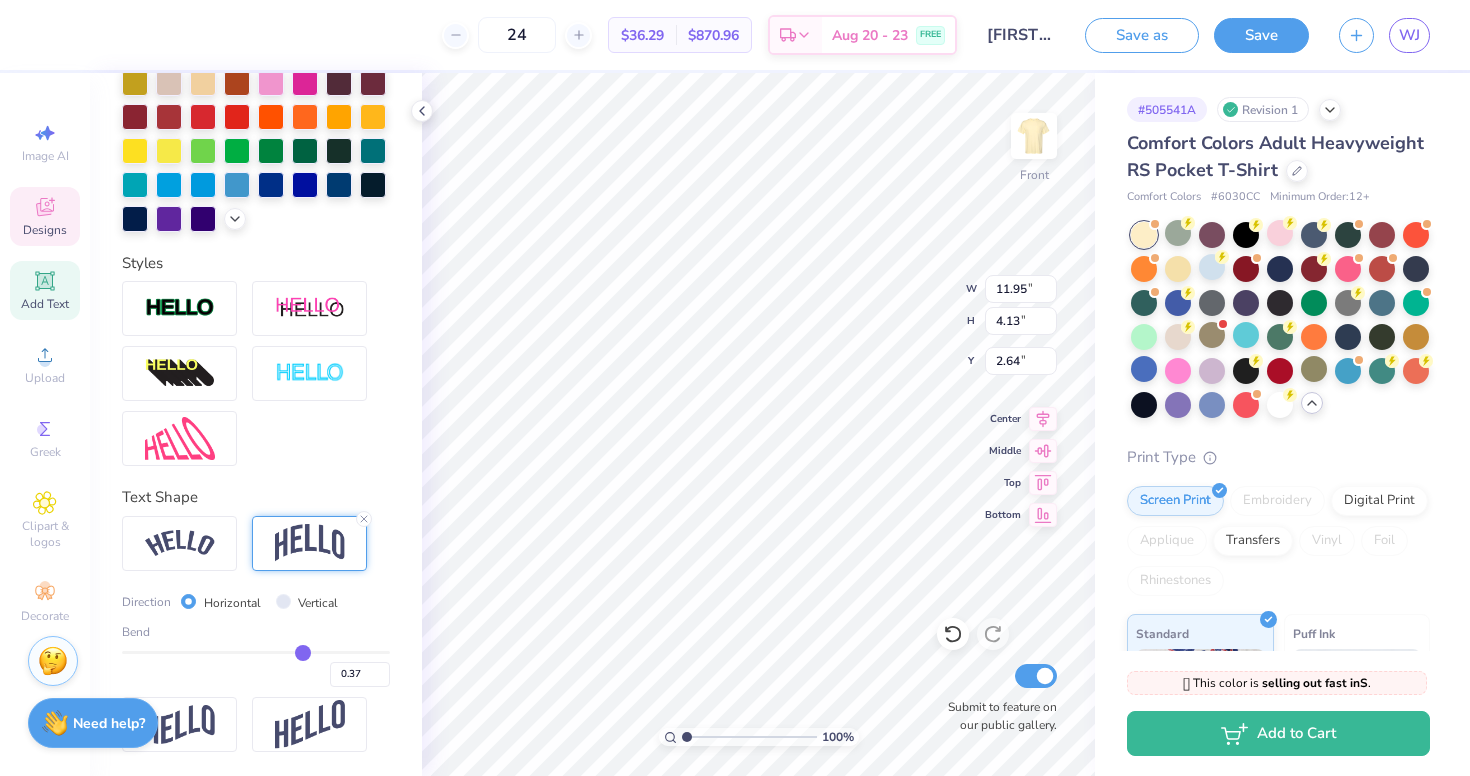 type on "0.35" 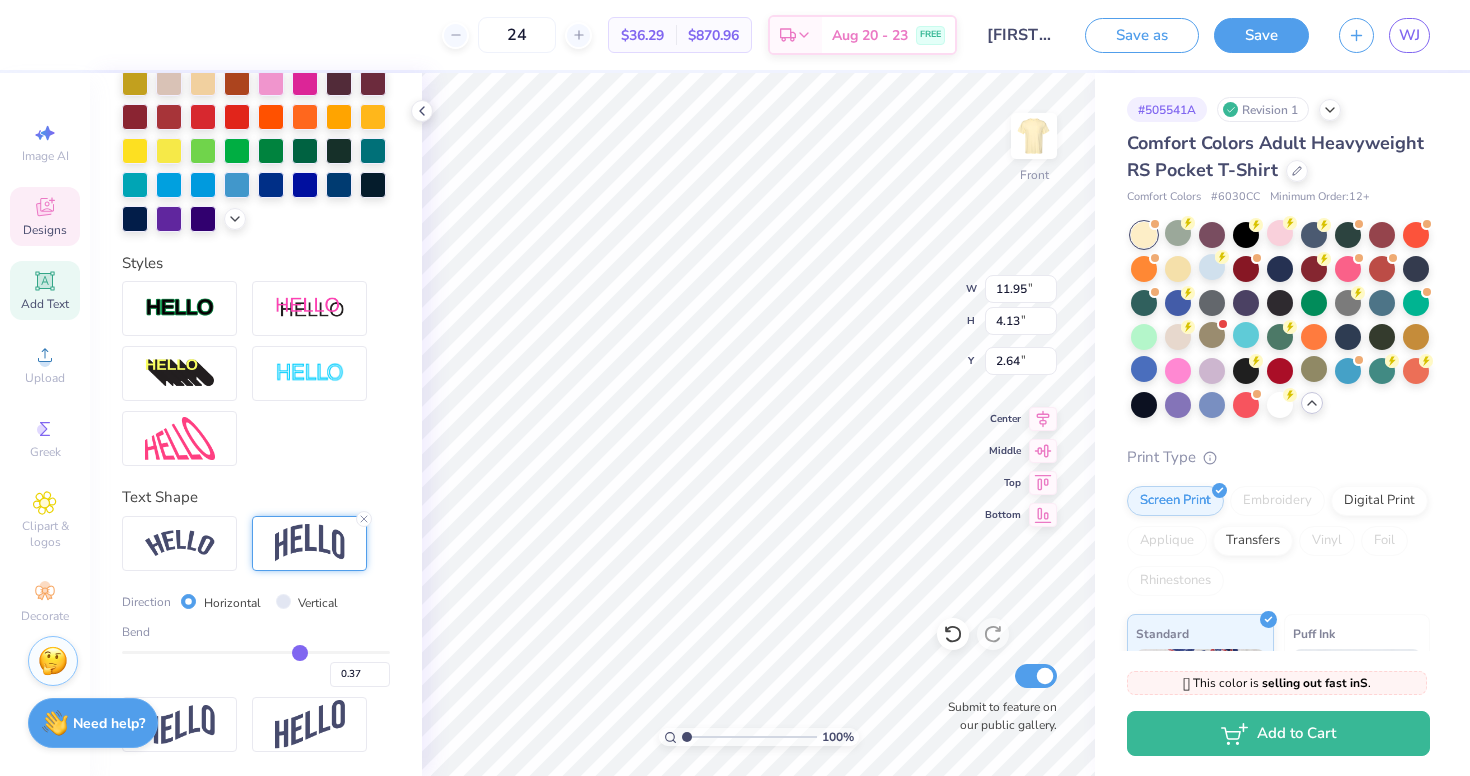type on "0.35" 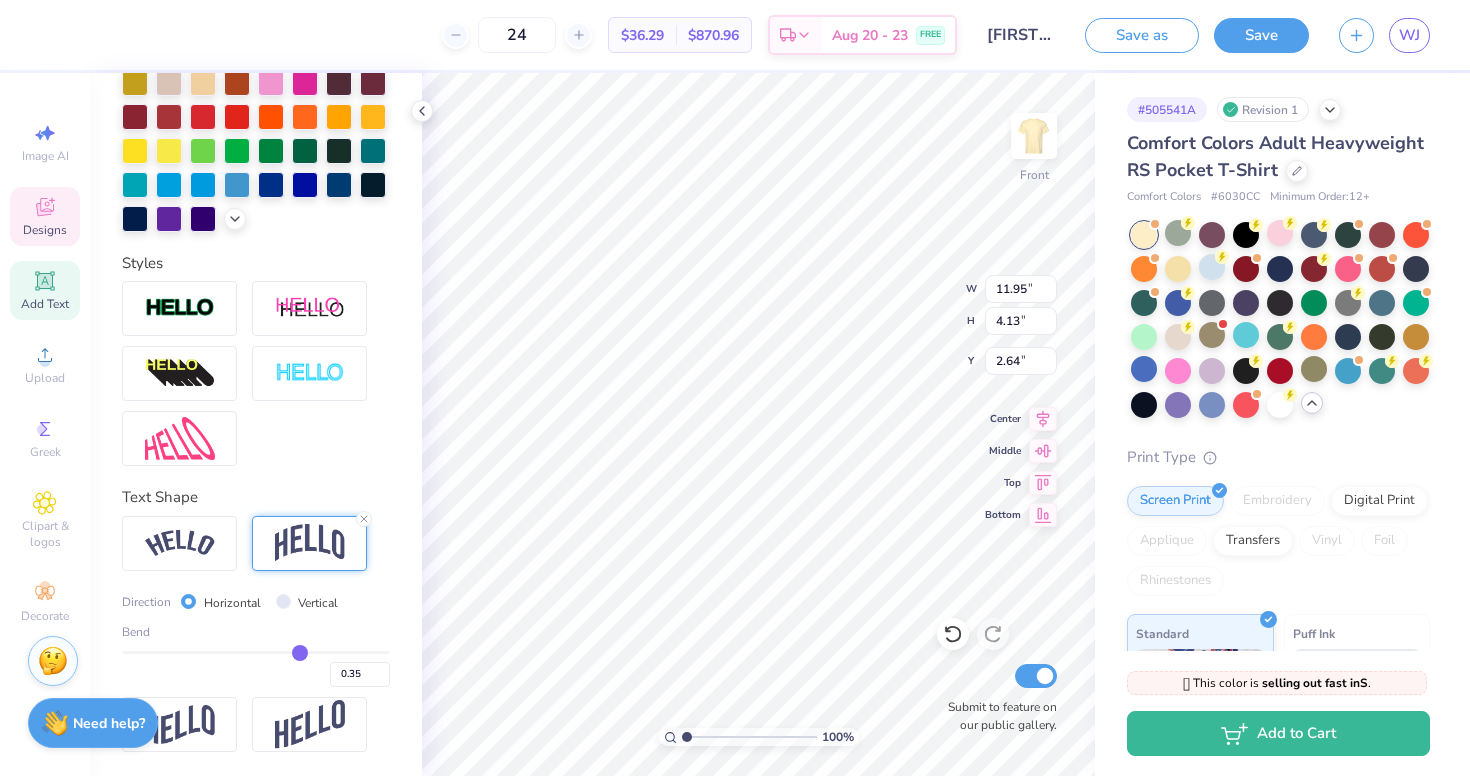 type on "0.33" 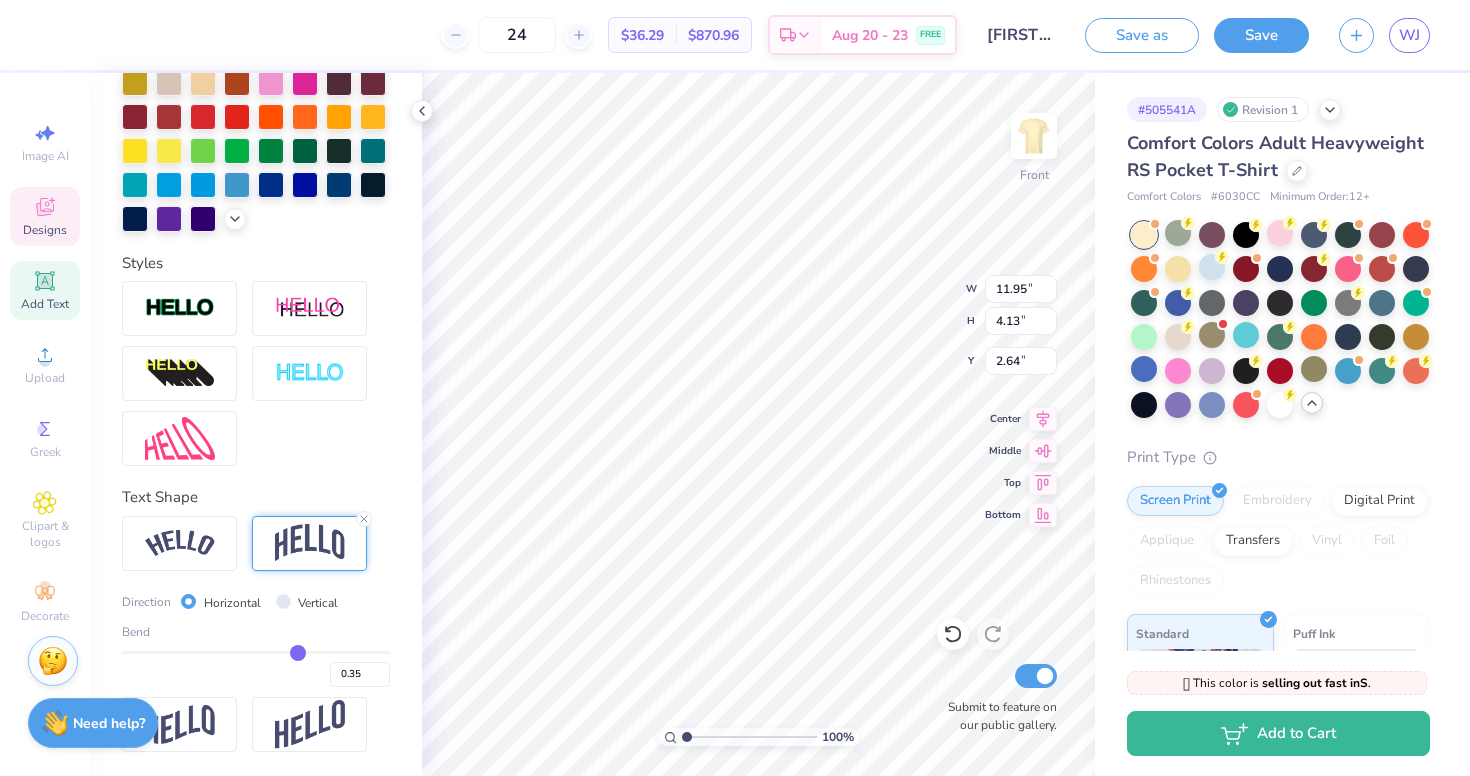 type on "0.33" 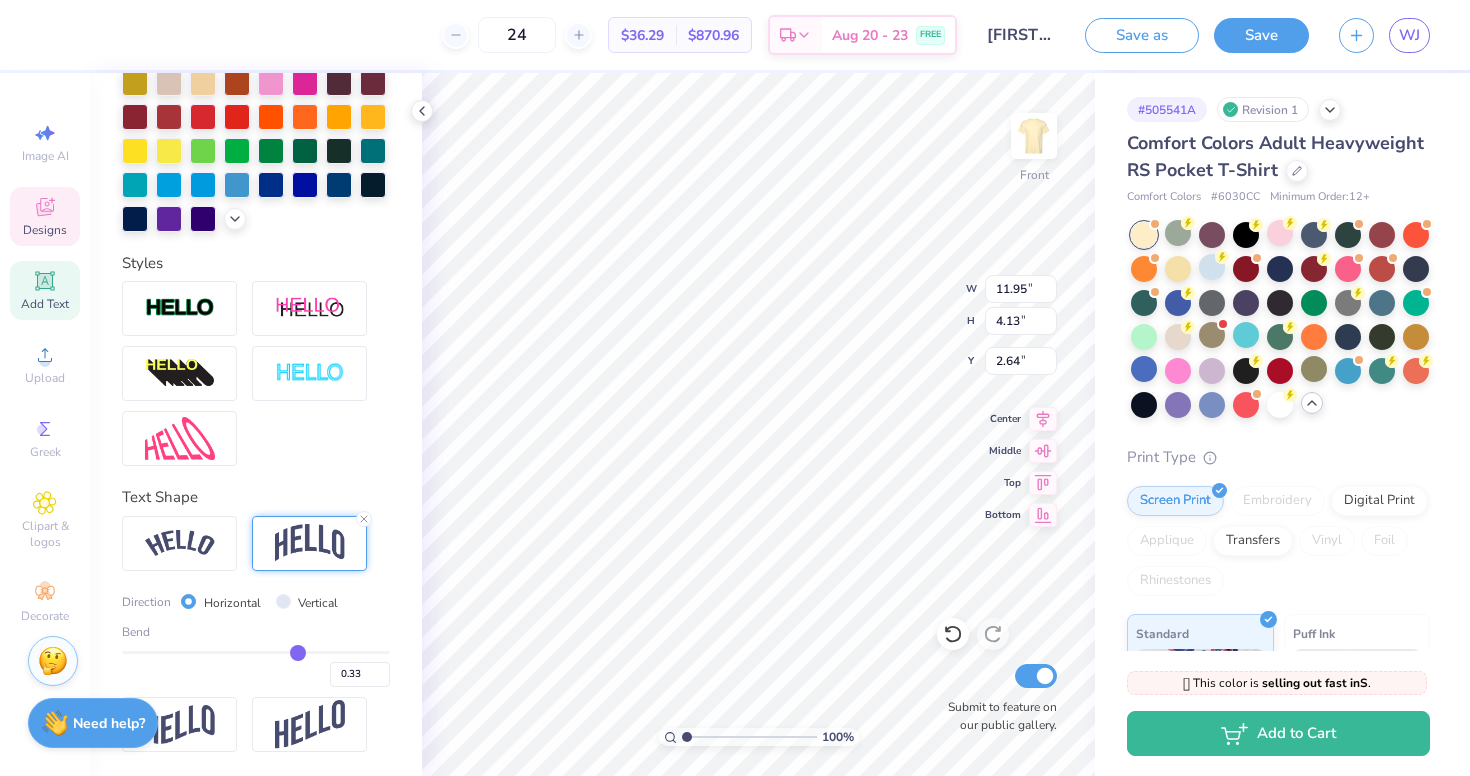 type on "0.3" 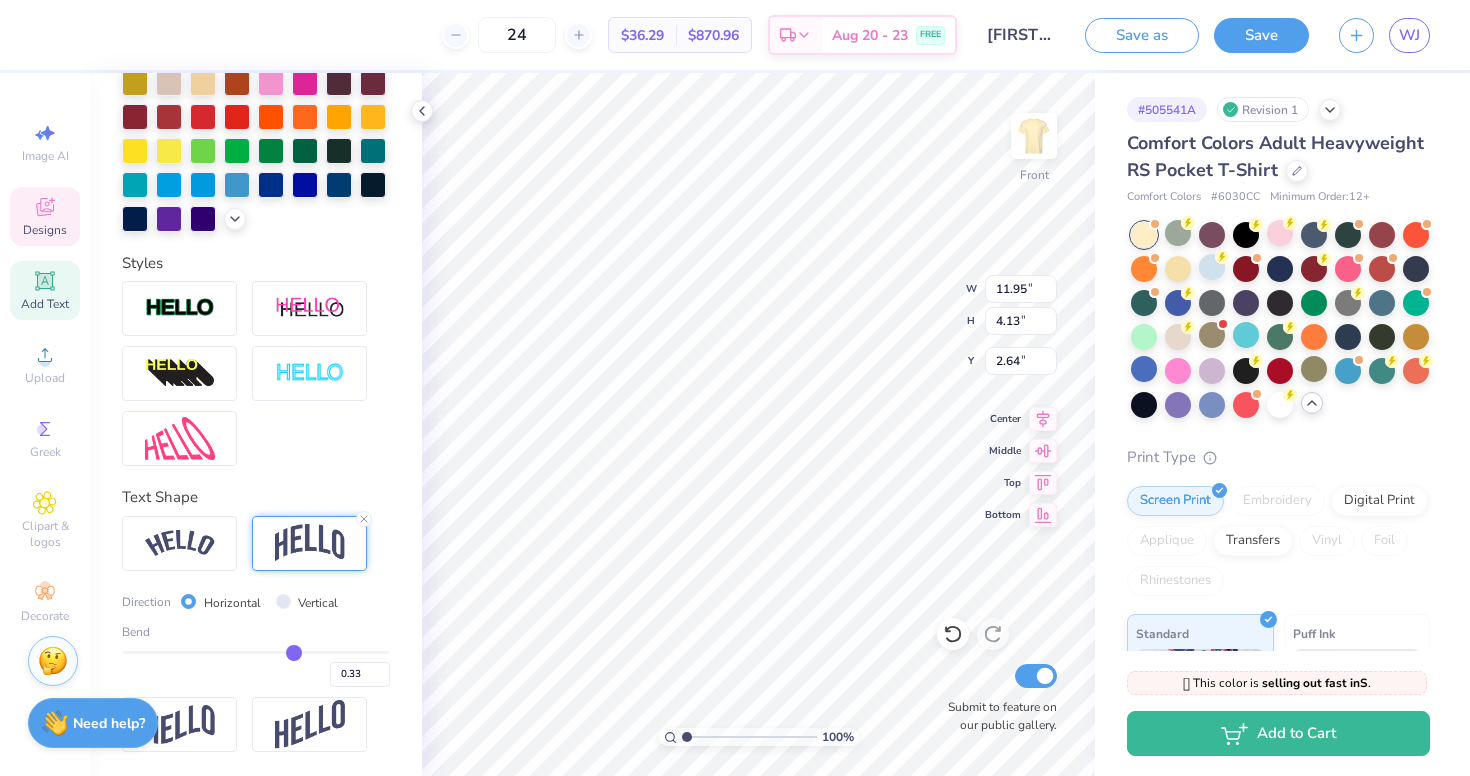 type on "0.30" 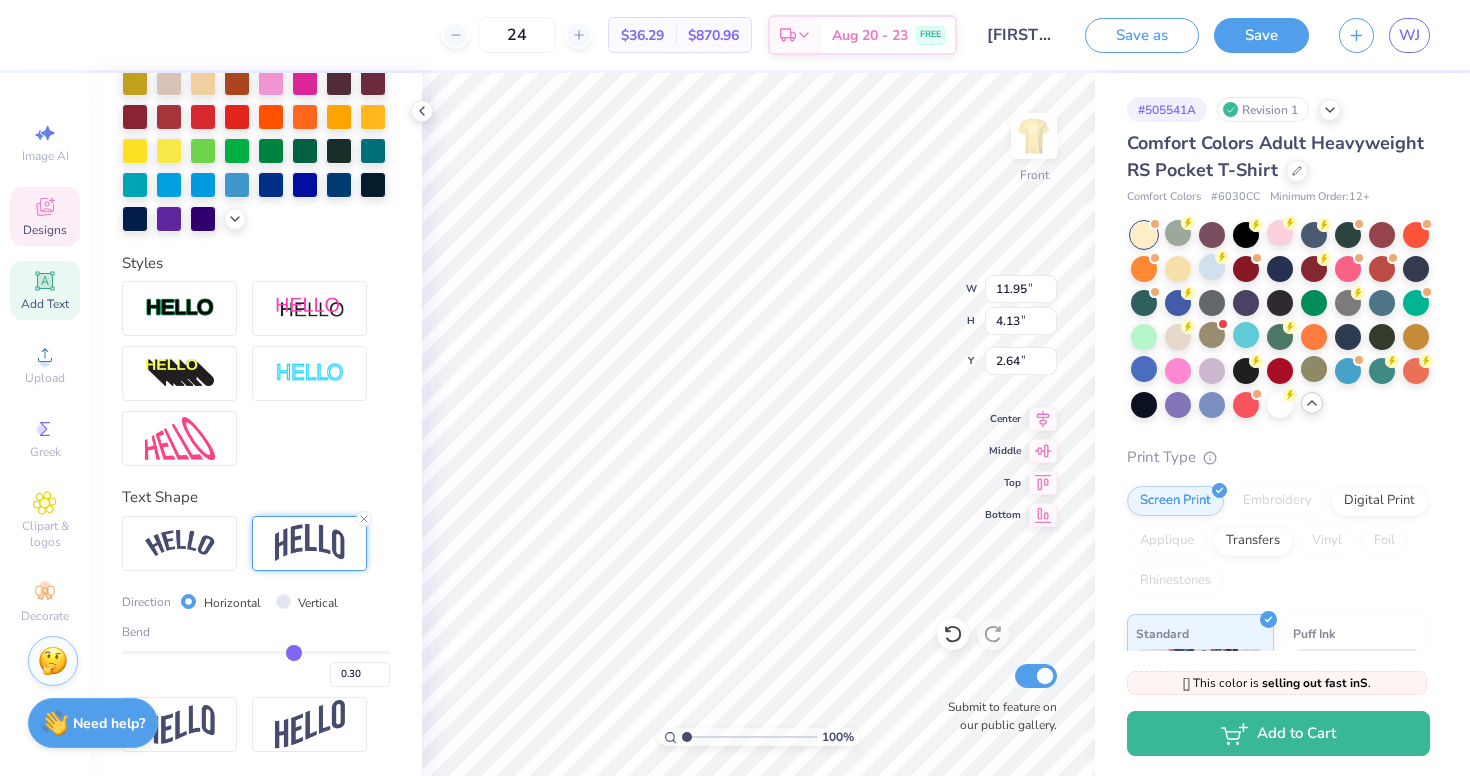 type on "0.29" 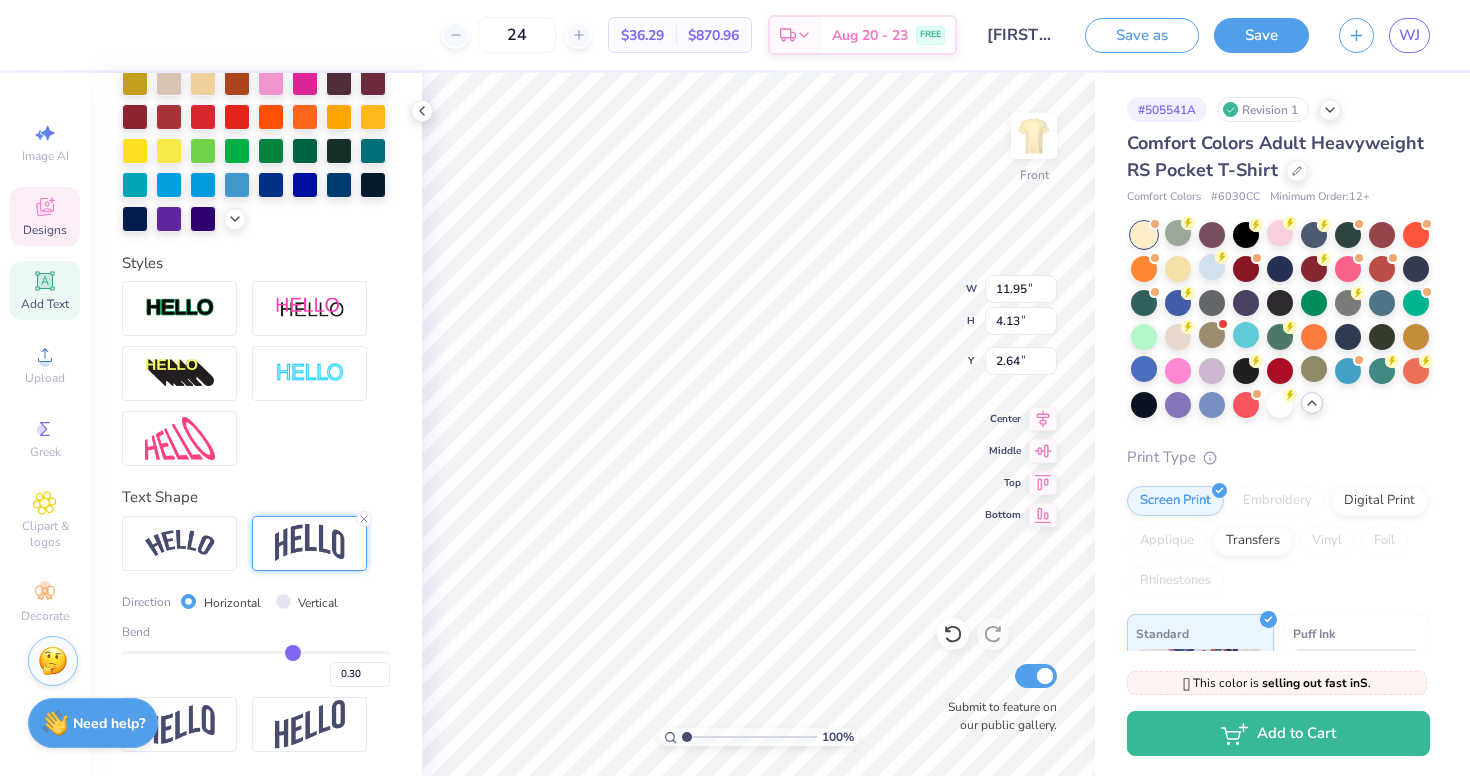 type on "0.29" 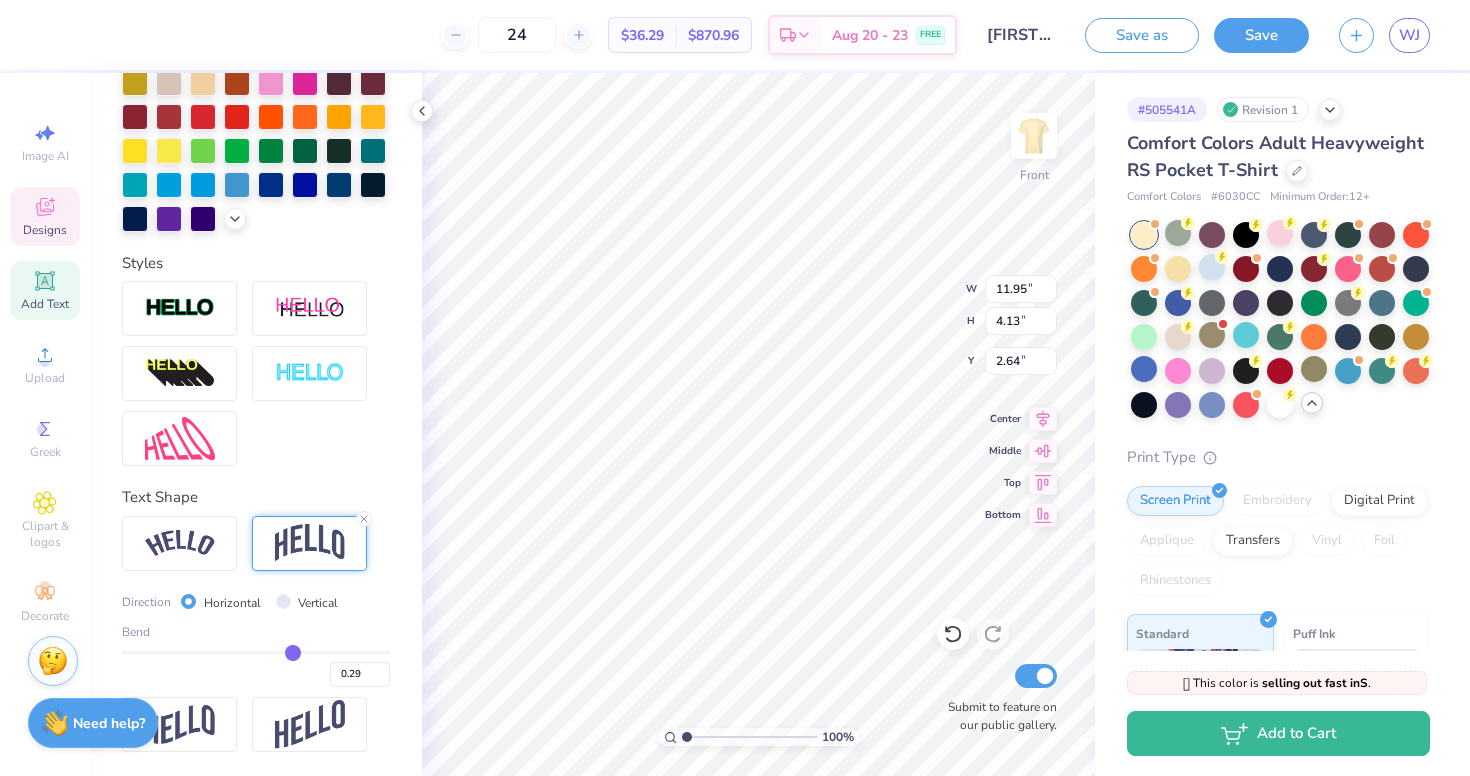 type on "0.26" 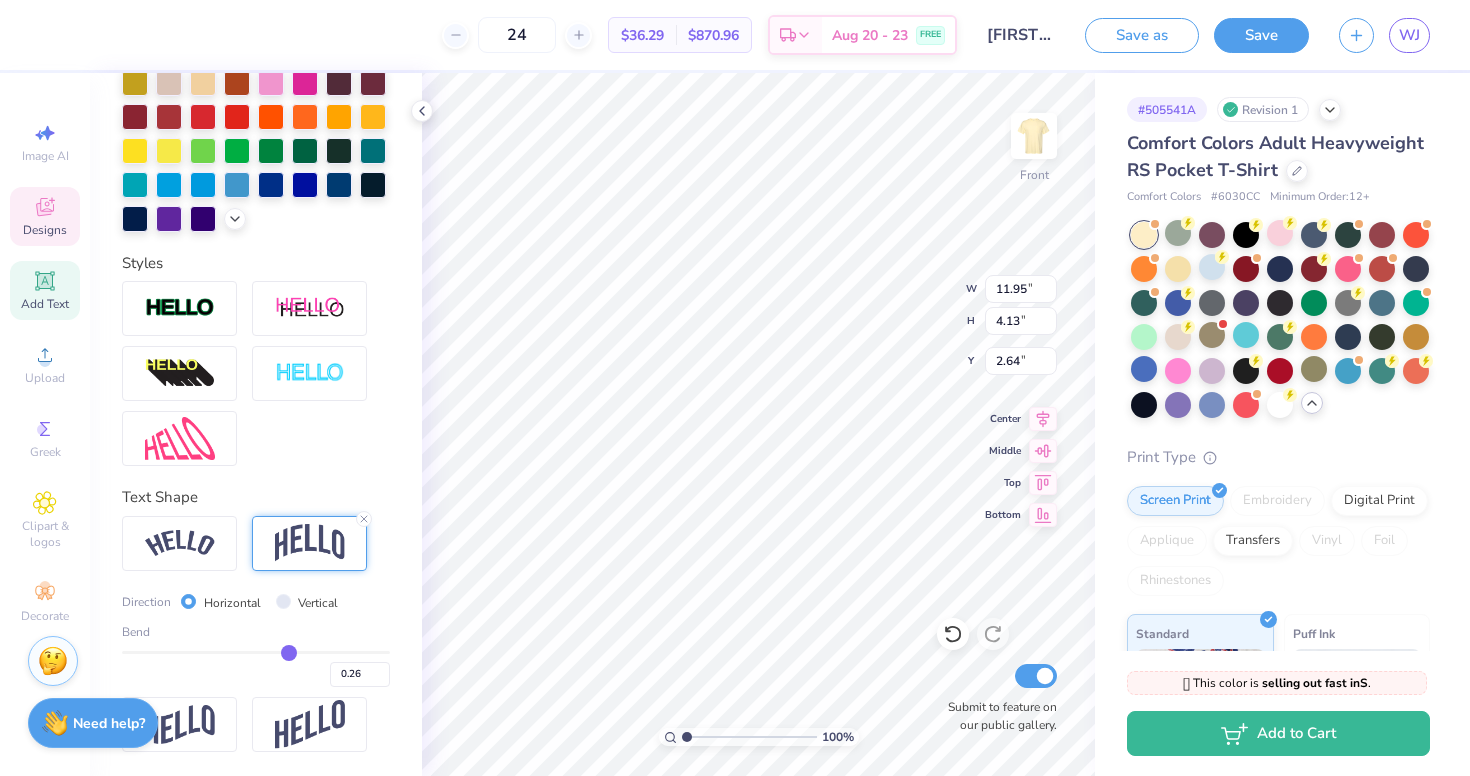 type on "0.24" 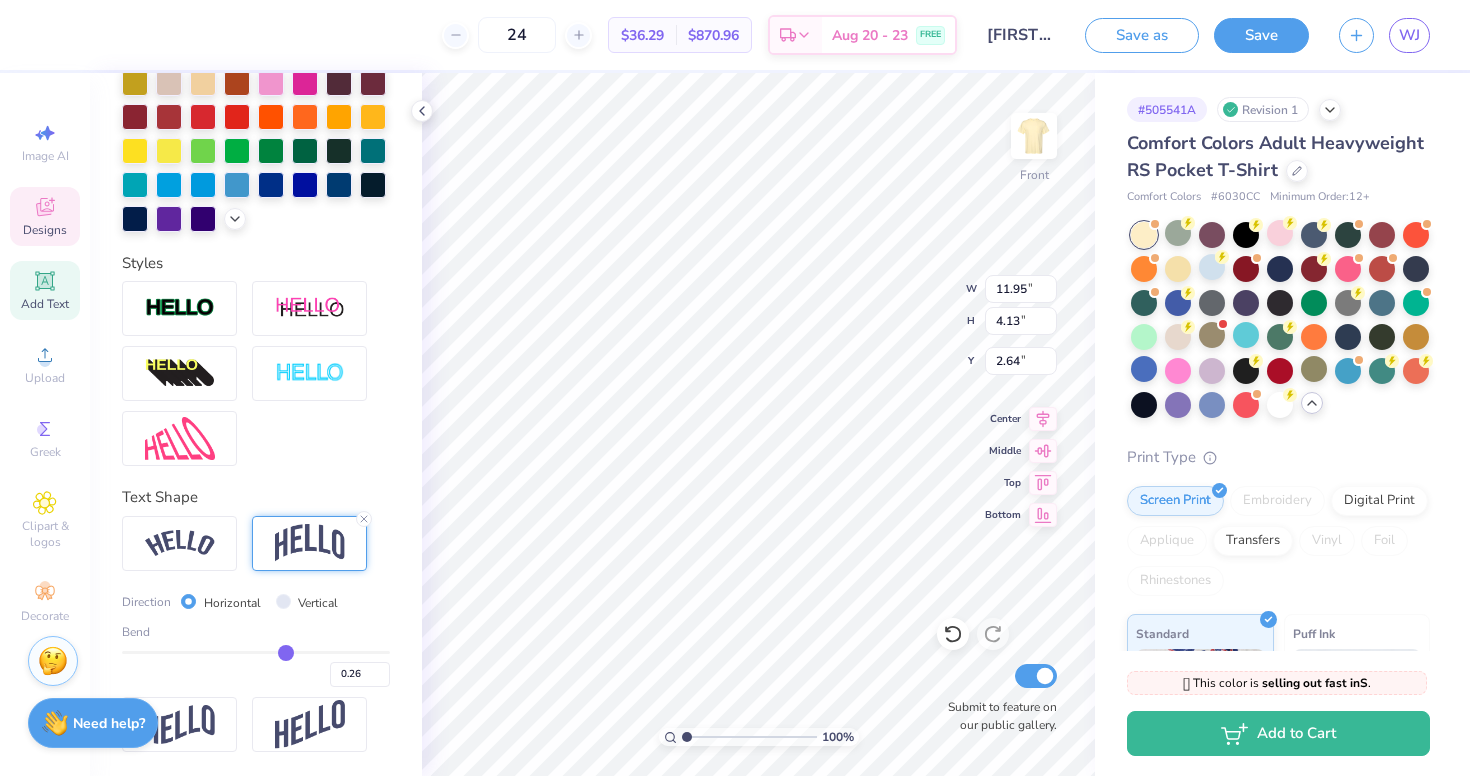 type on "0.24" 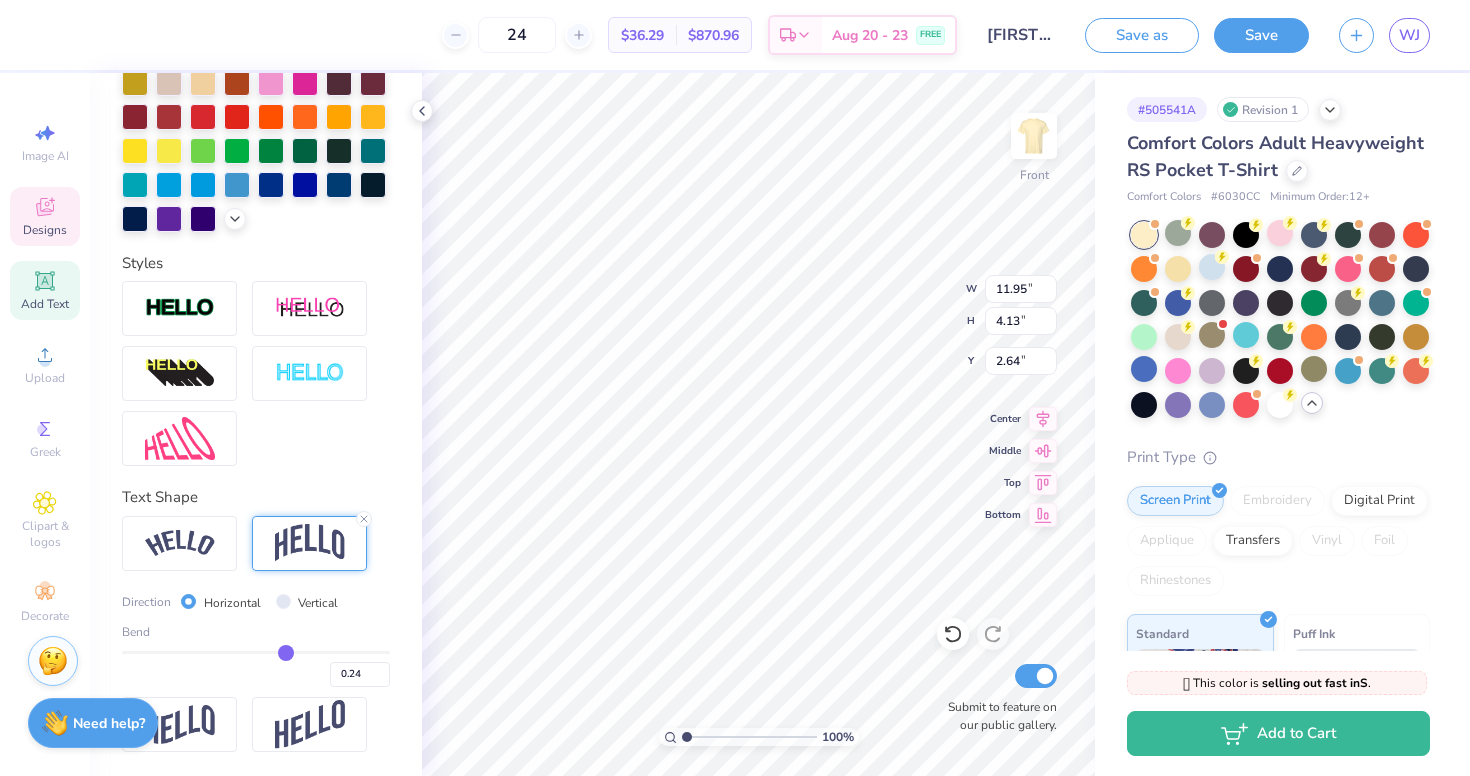 type on "0.21" 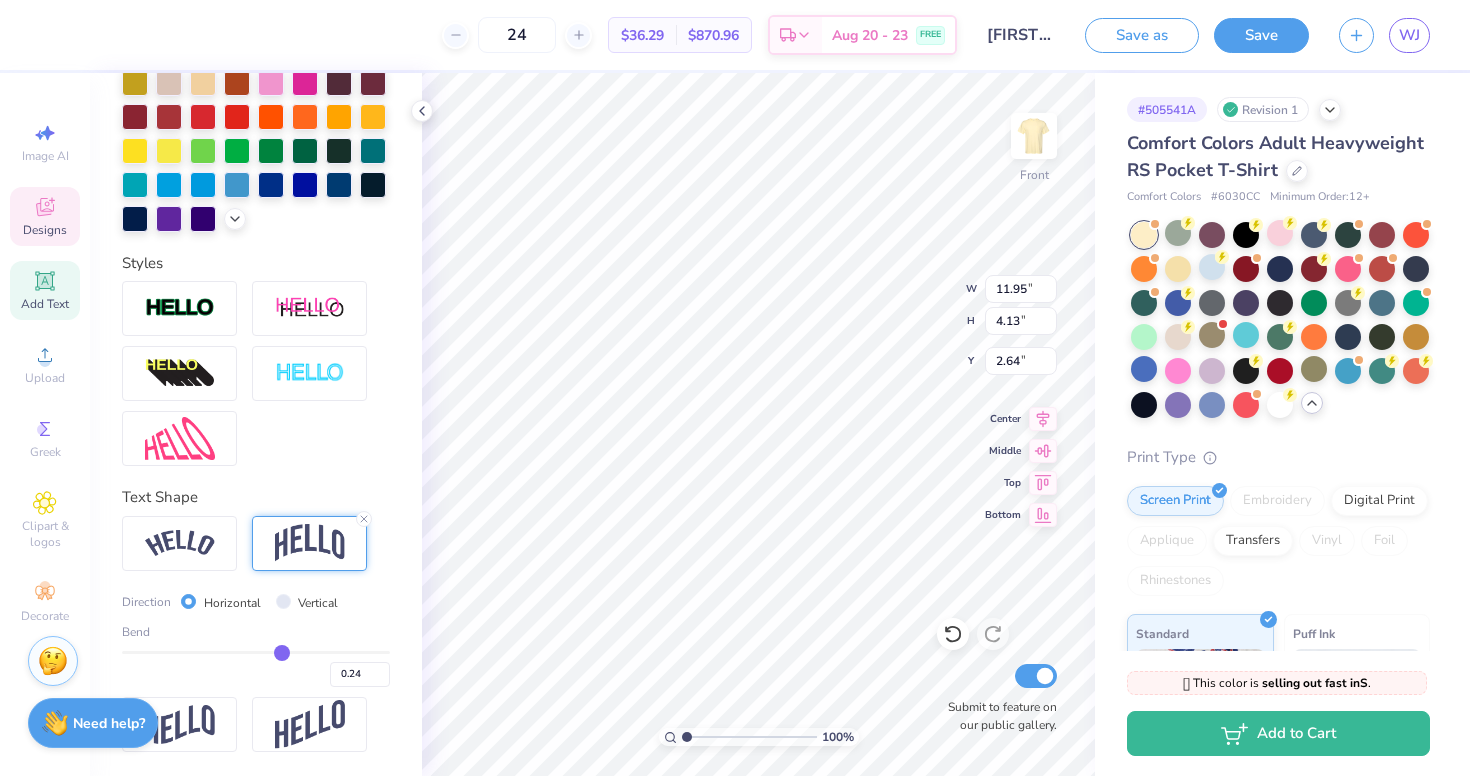 type on "0.21" 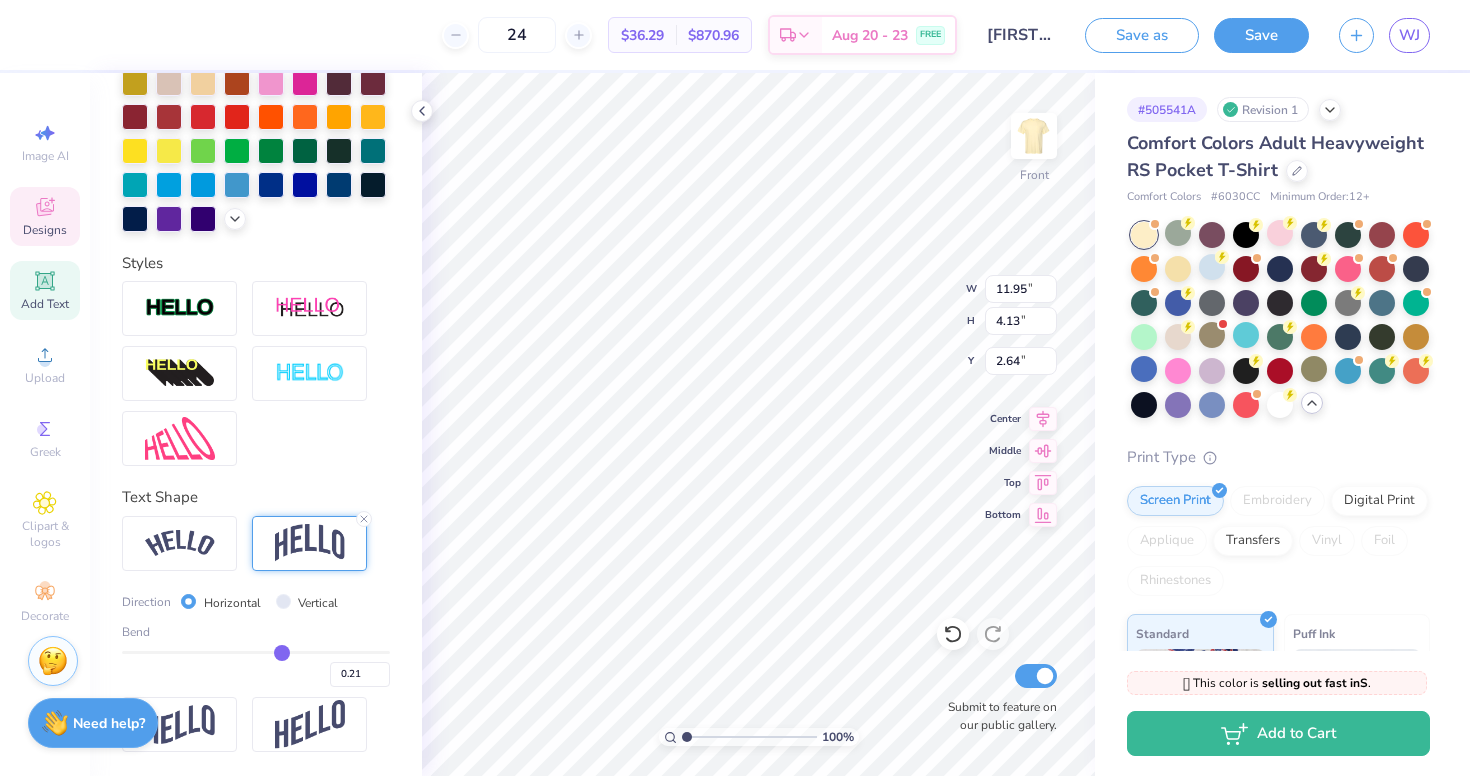 type on "0.18" 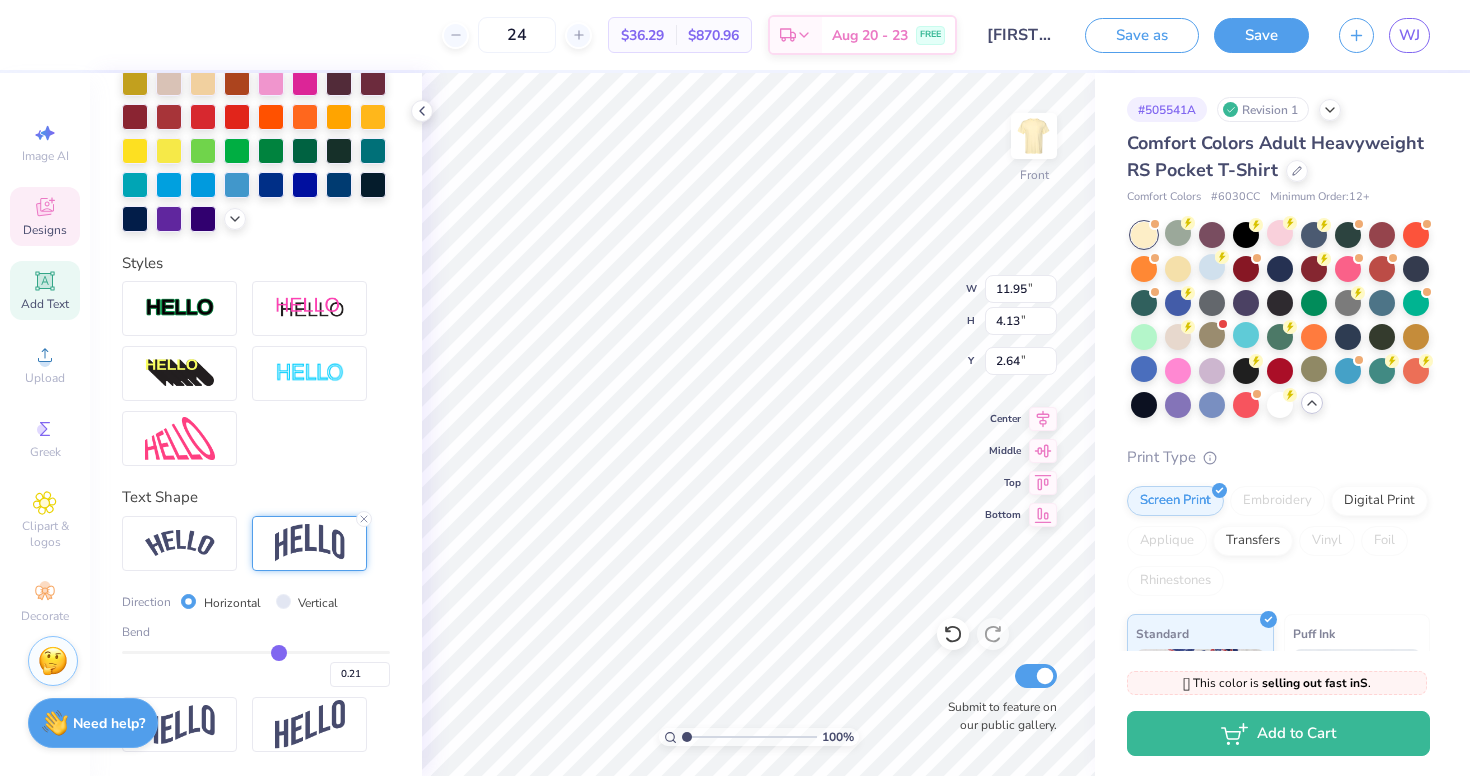 type on "0.18" 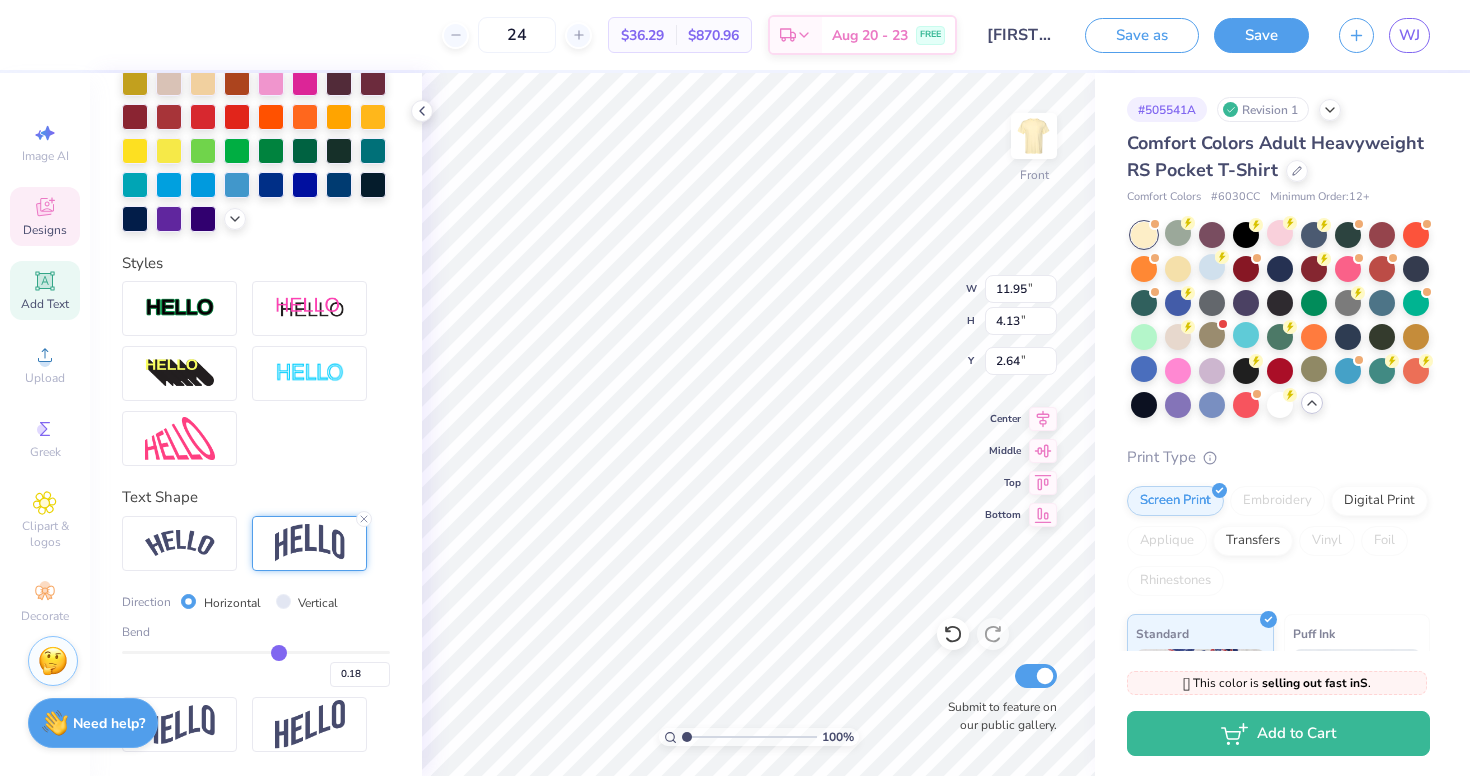 type on "0.15" 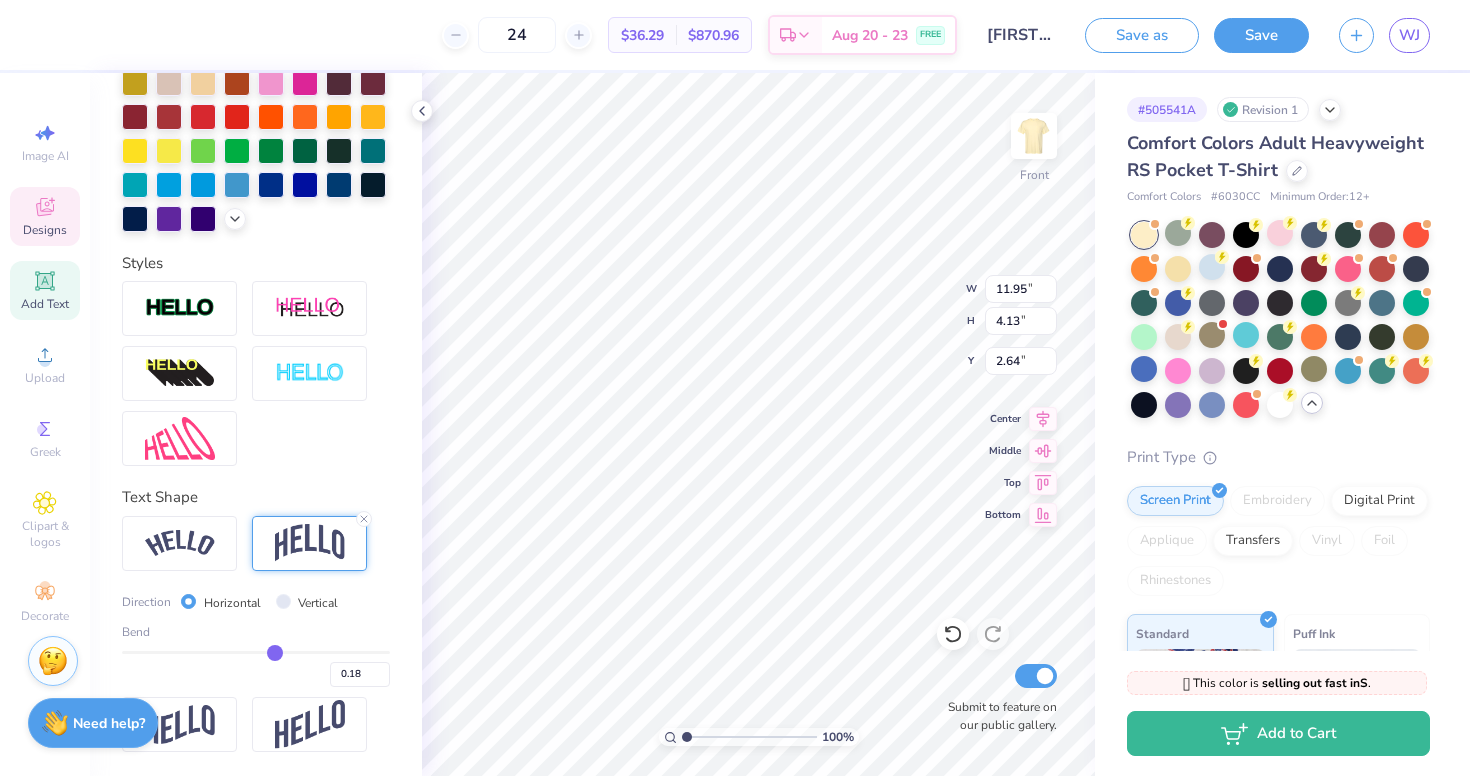 type on "0.15" 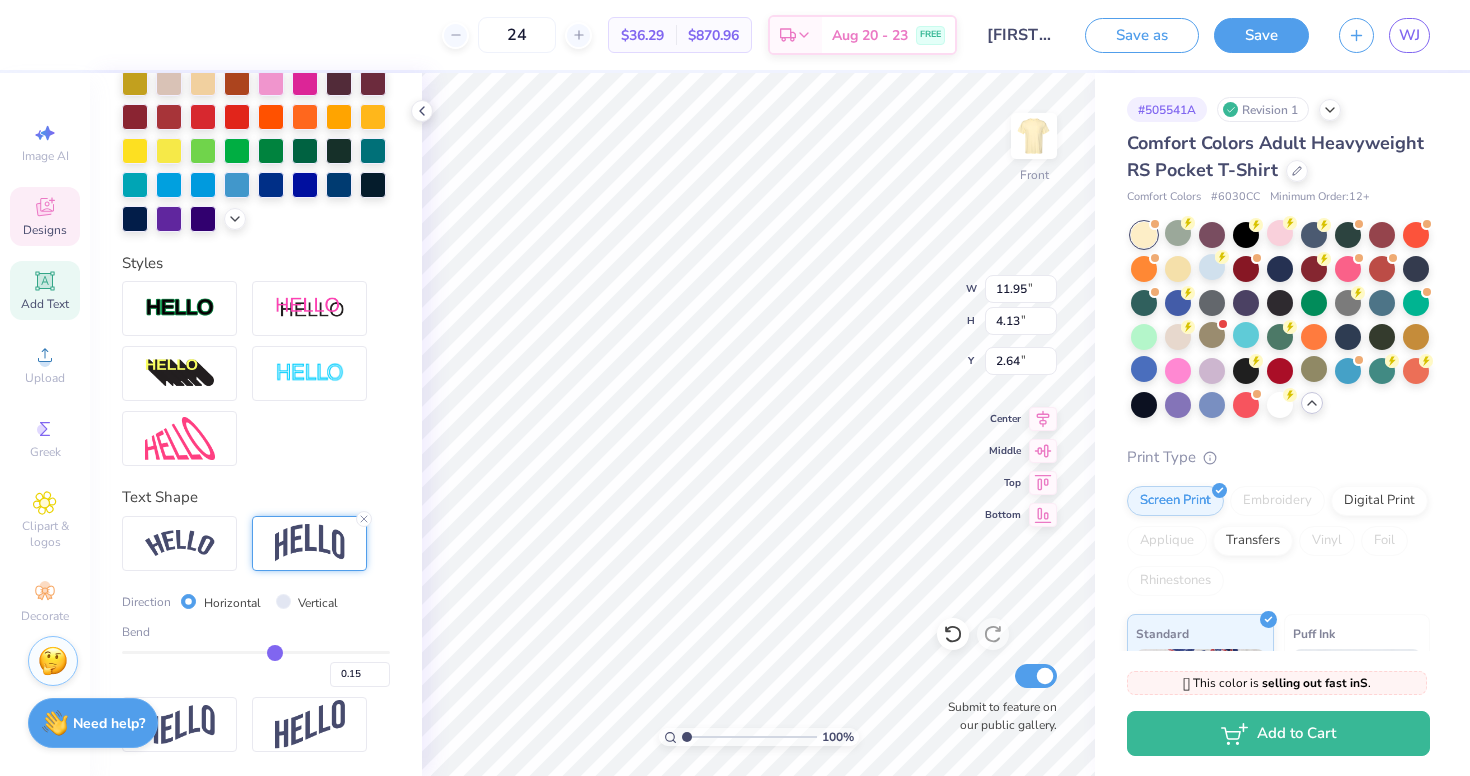 type on "0.12" 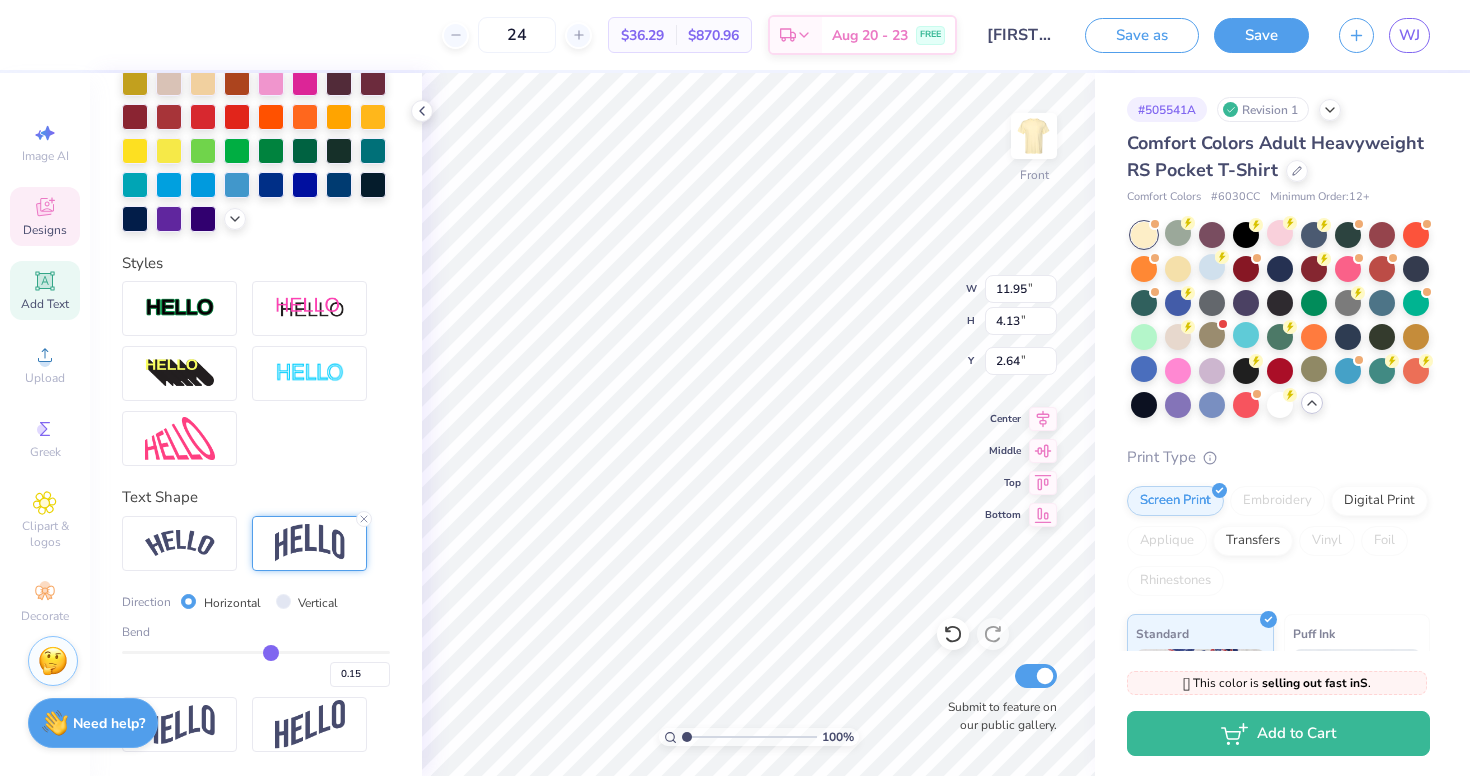 type on "0.12" 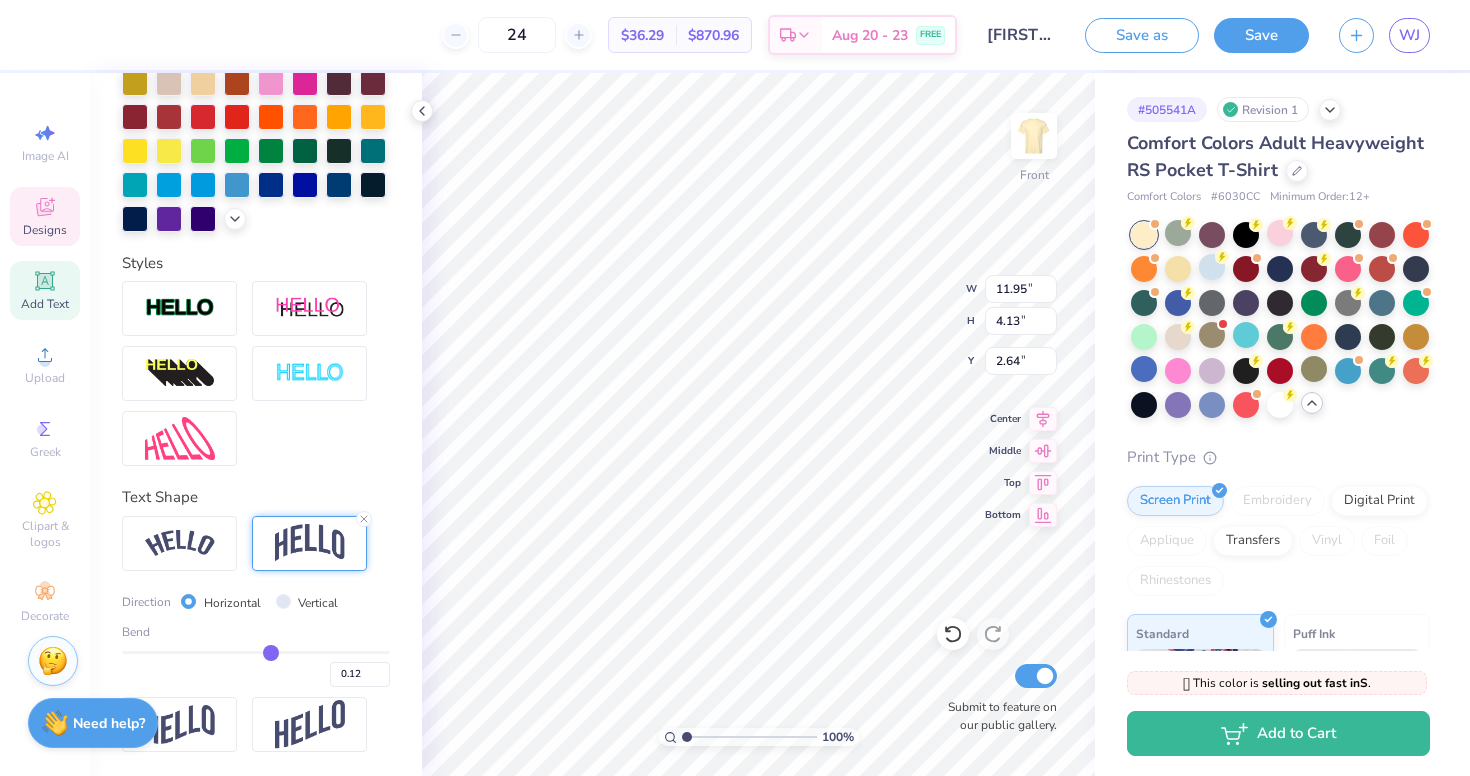 type on "0.1" 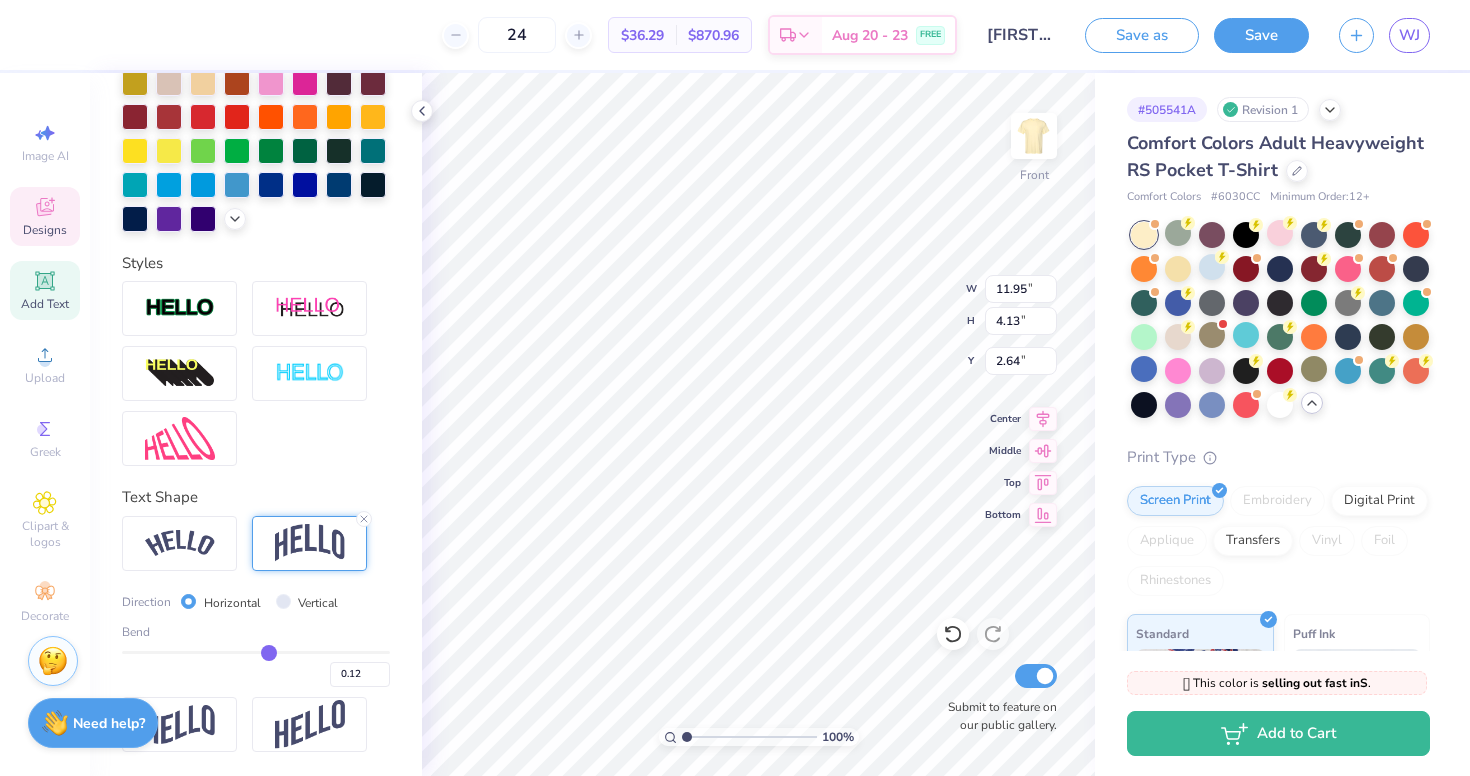 type on "0.10" 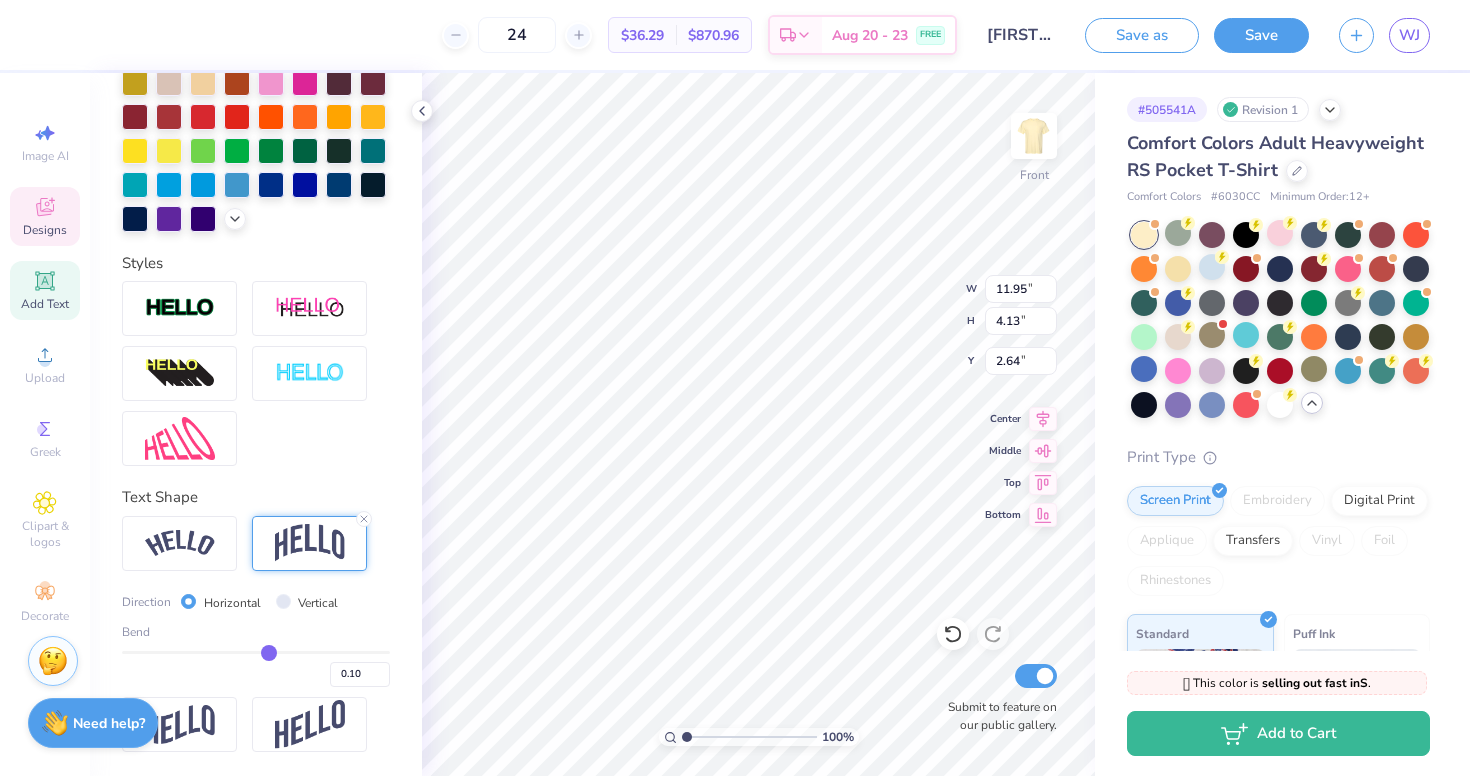 type on "0.06" 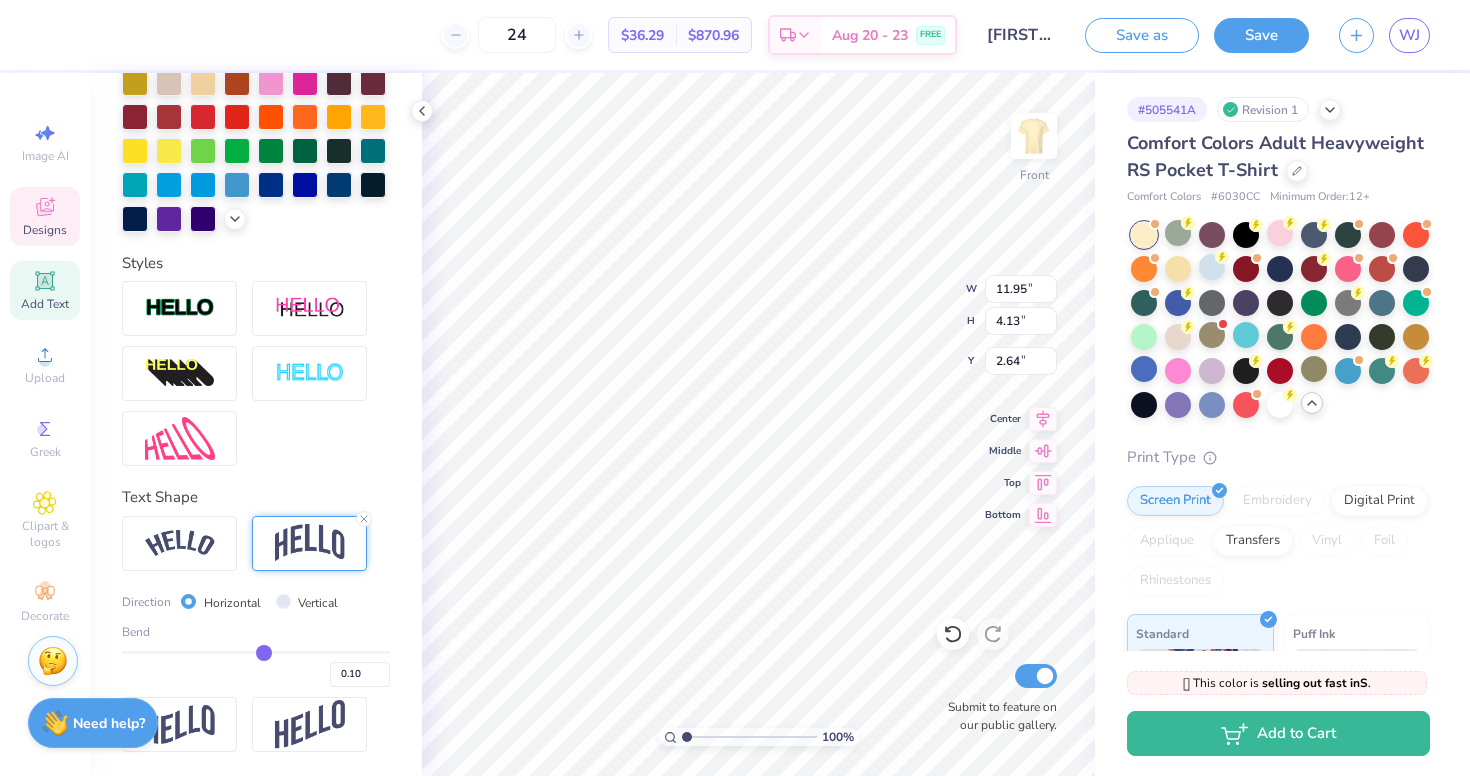 type on "0.06" 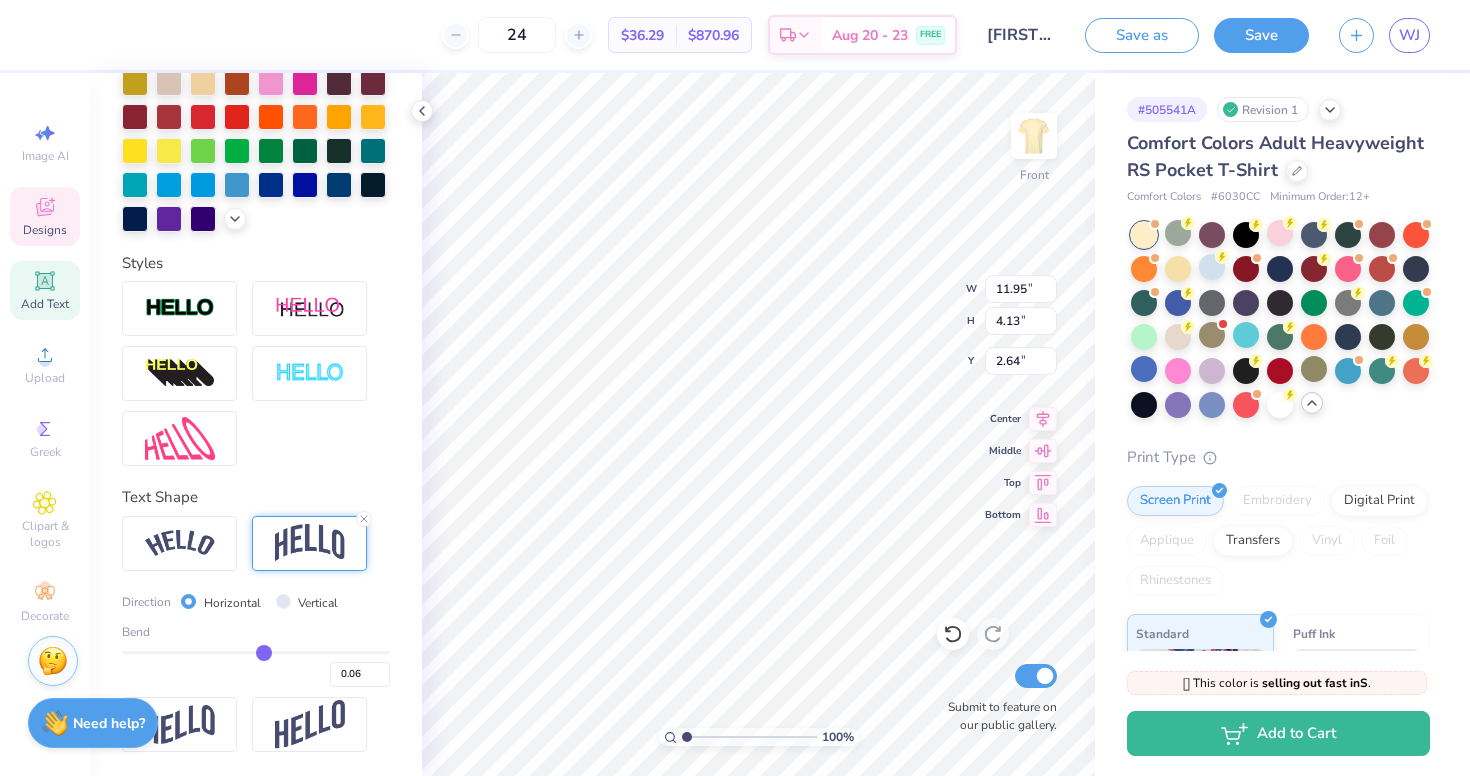 type on "0.03" 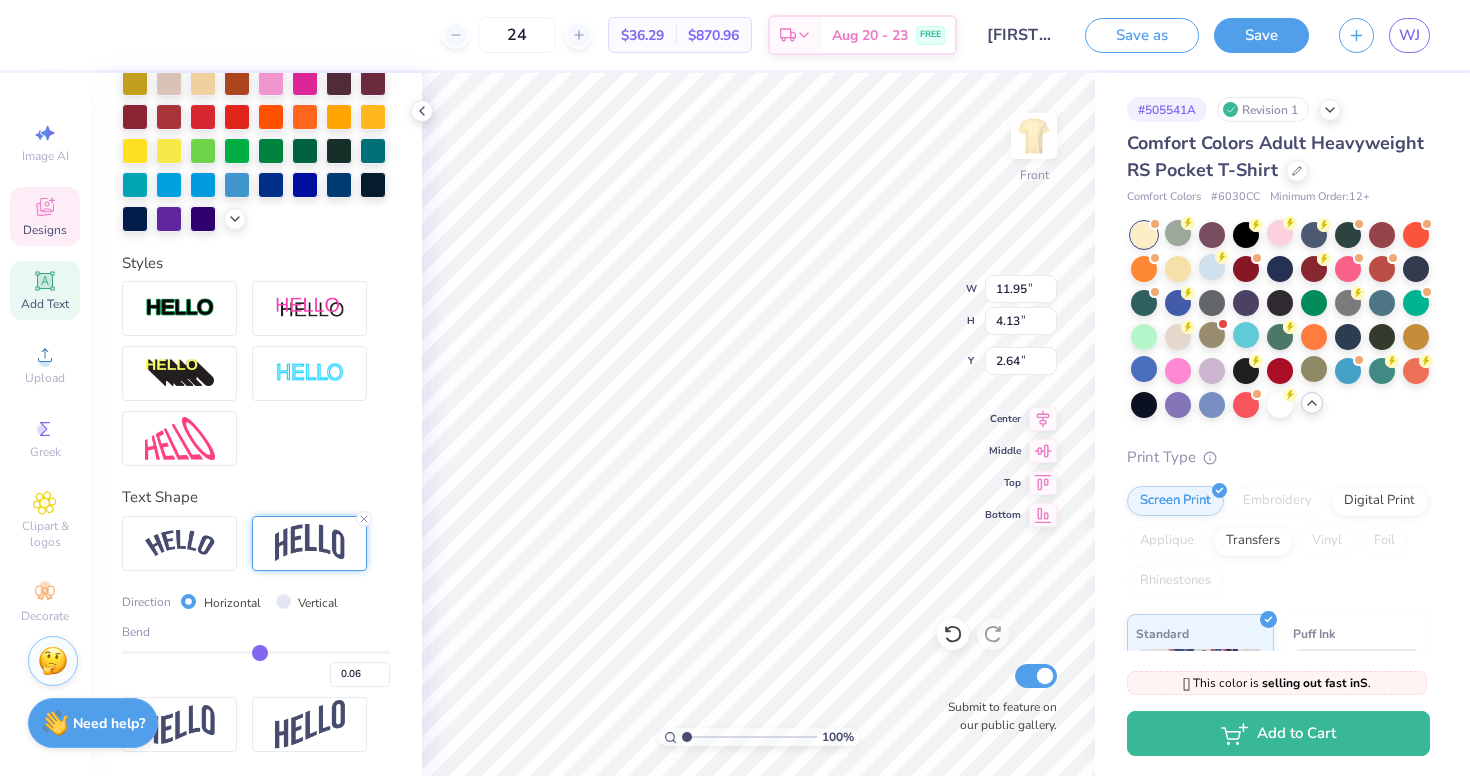 type on "0.03" 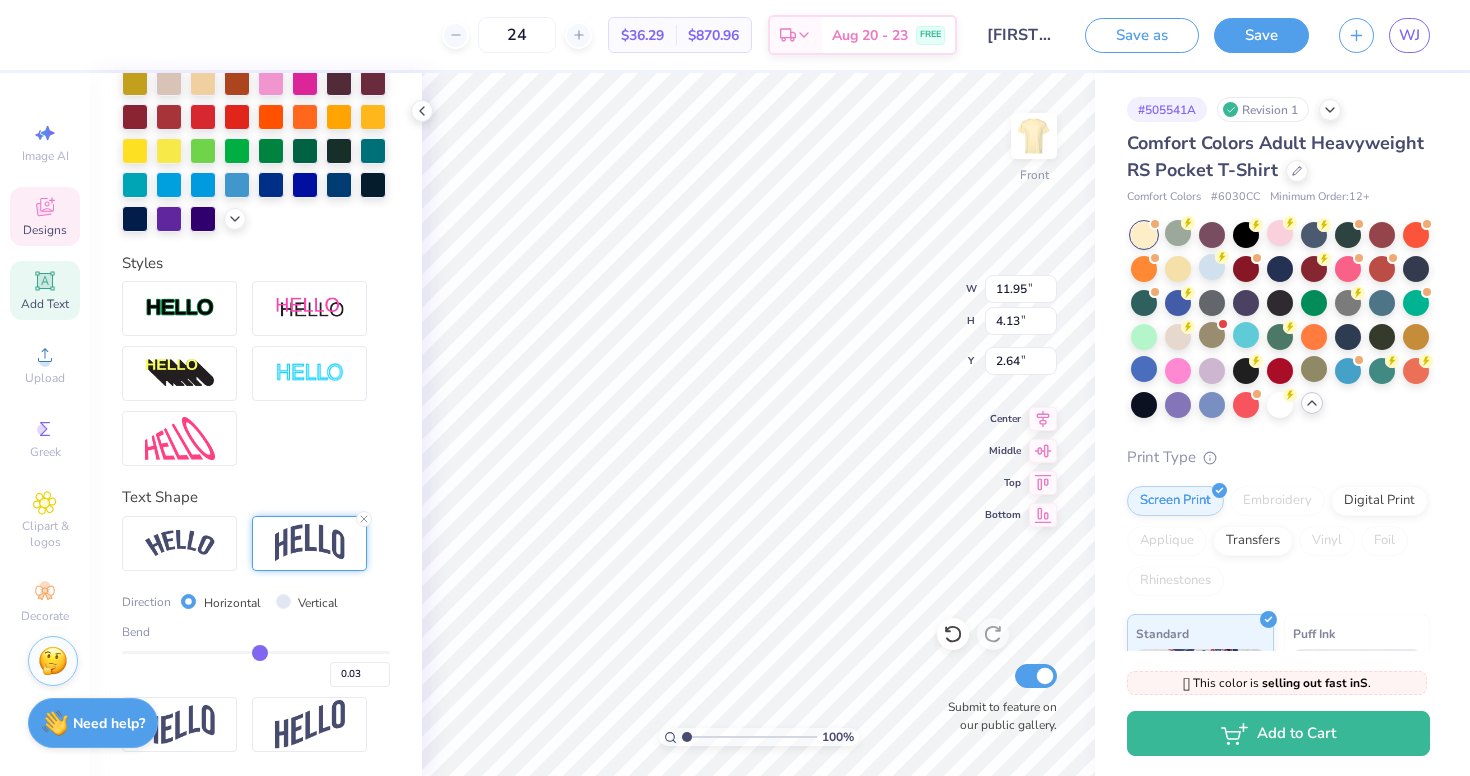 type on "0.01" 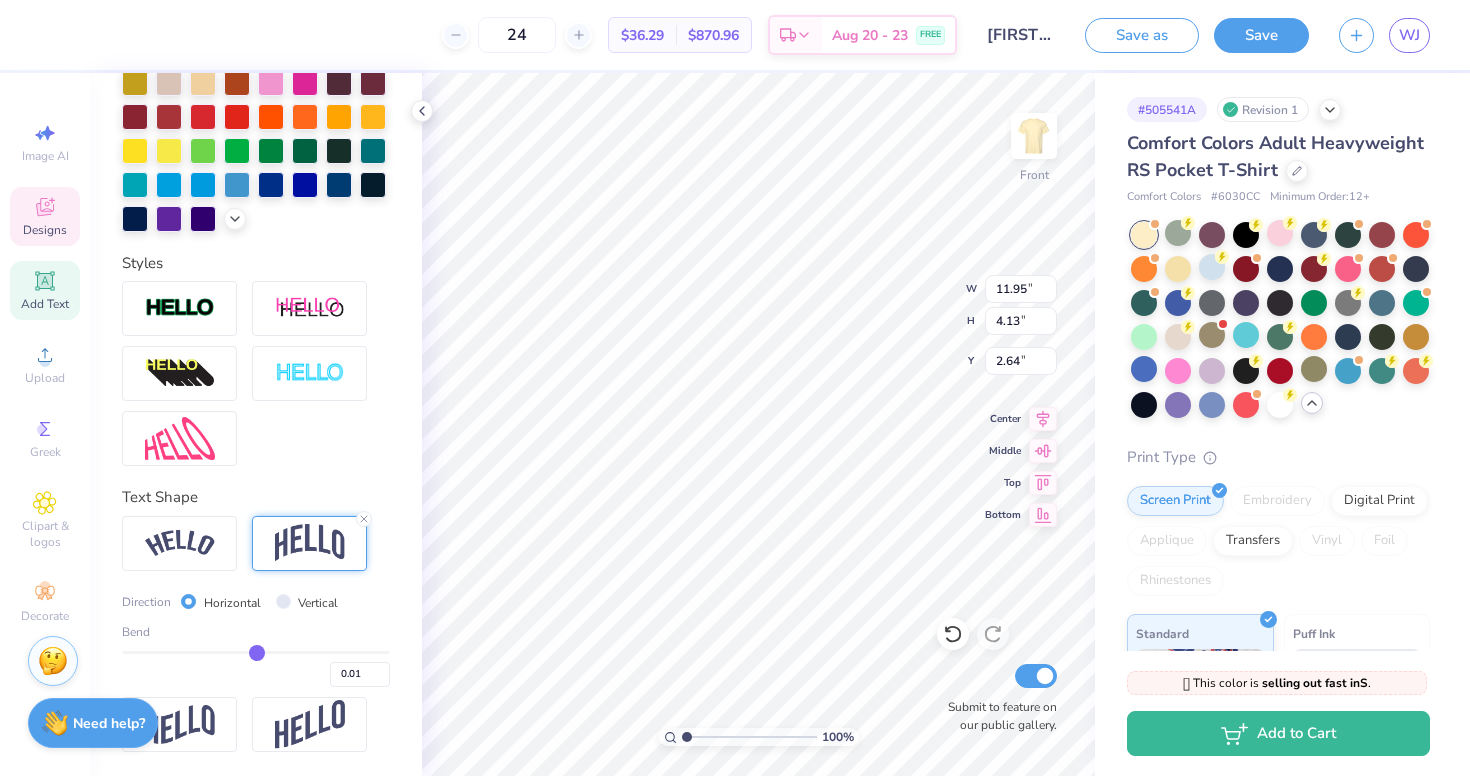 type on "0" 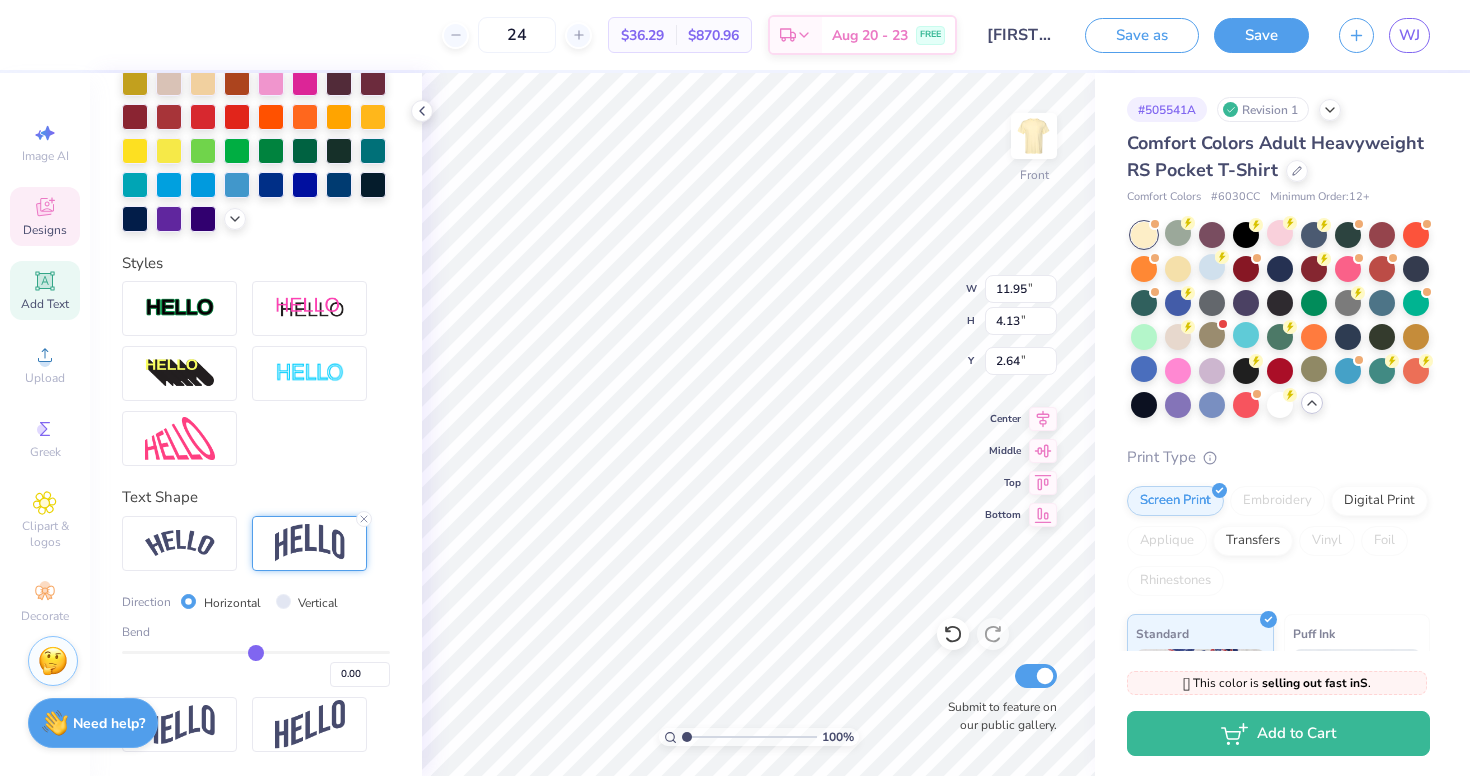 type on "-0.02" 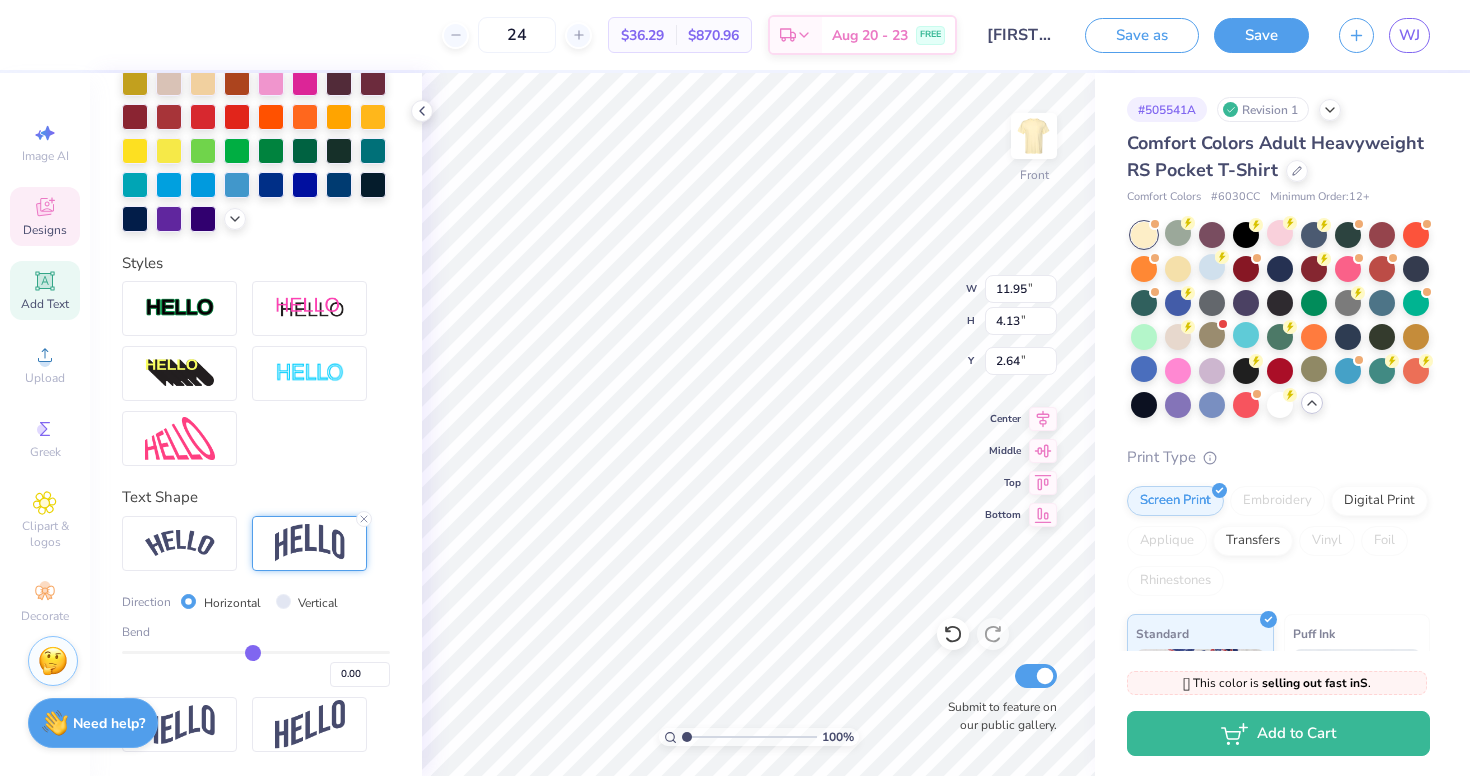 type on "-0.02" 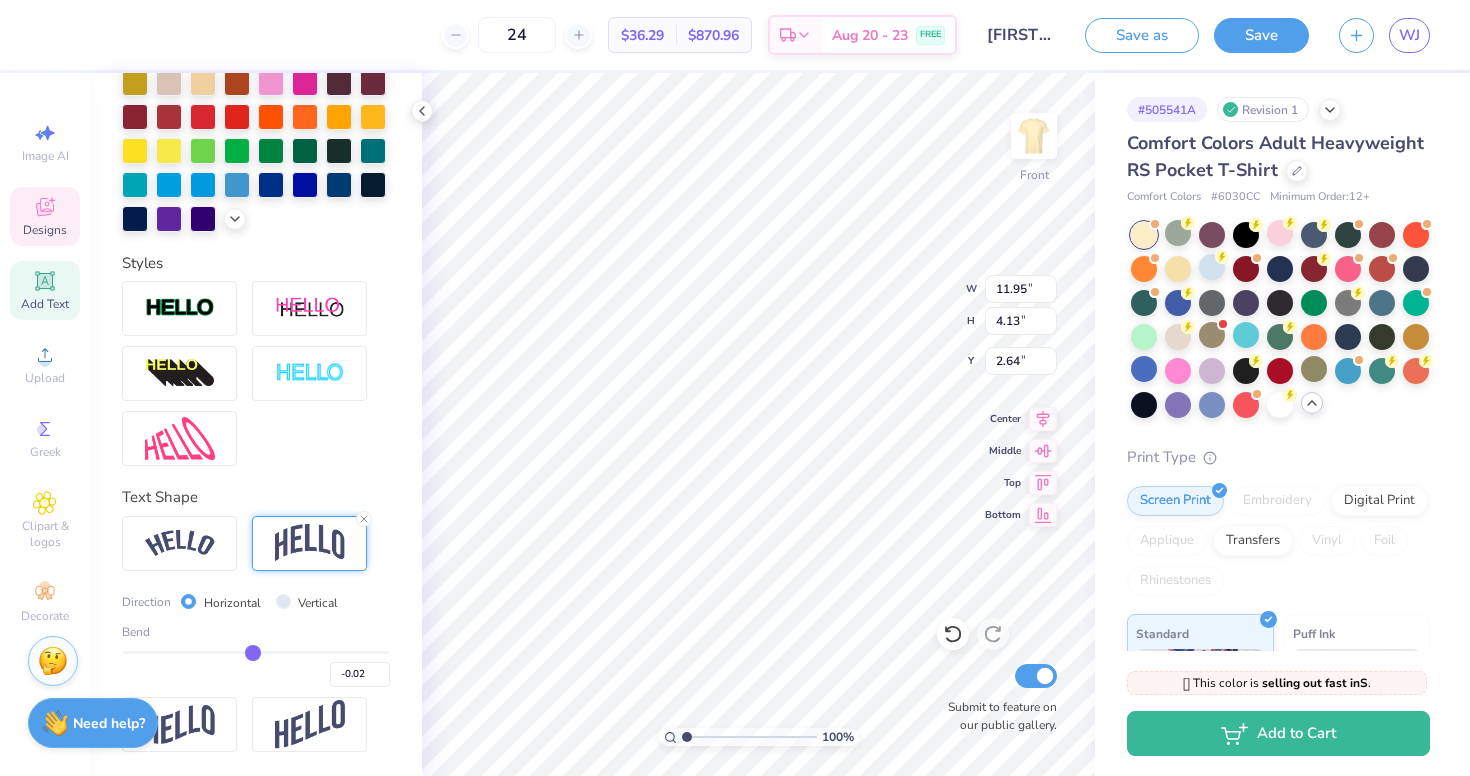 type on "-0.05" 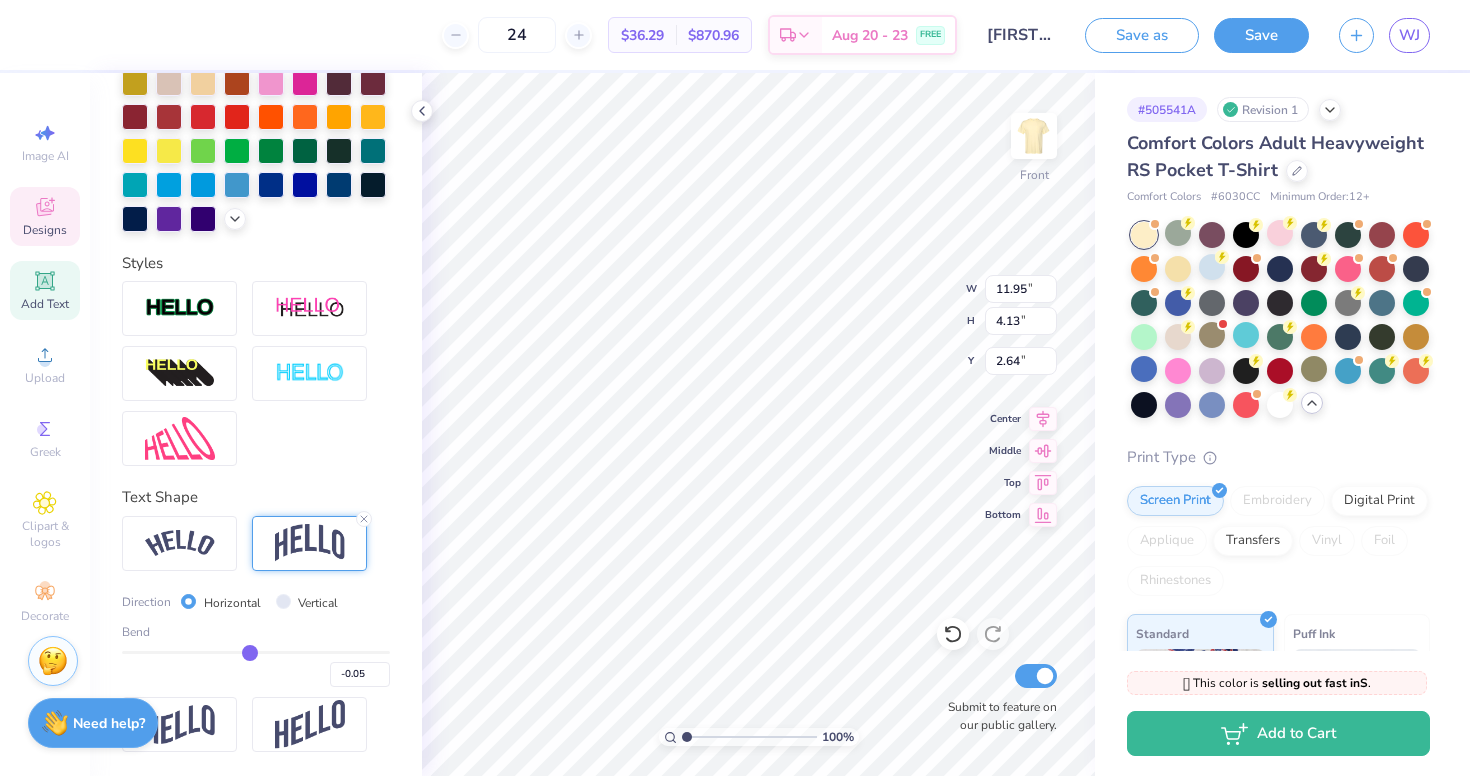 type on "-0.07" 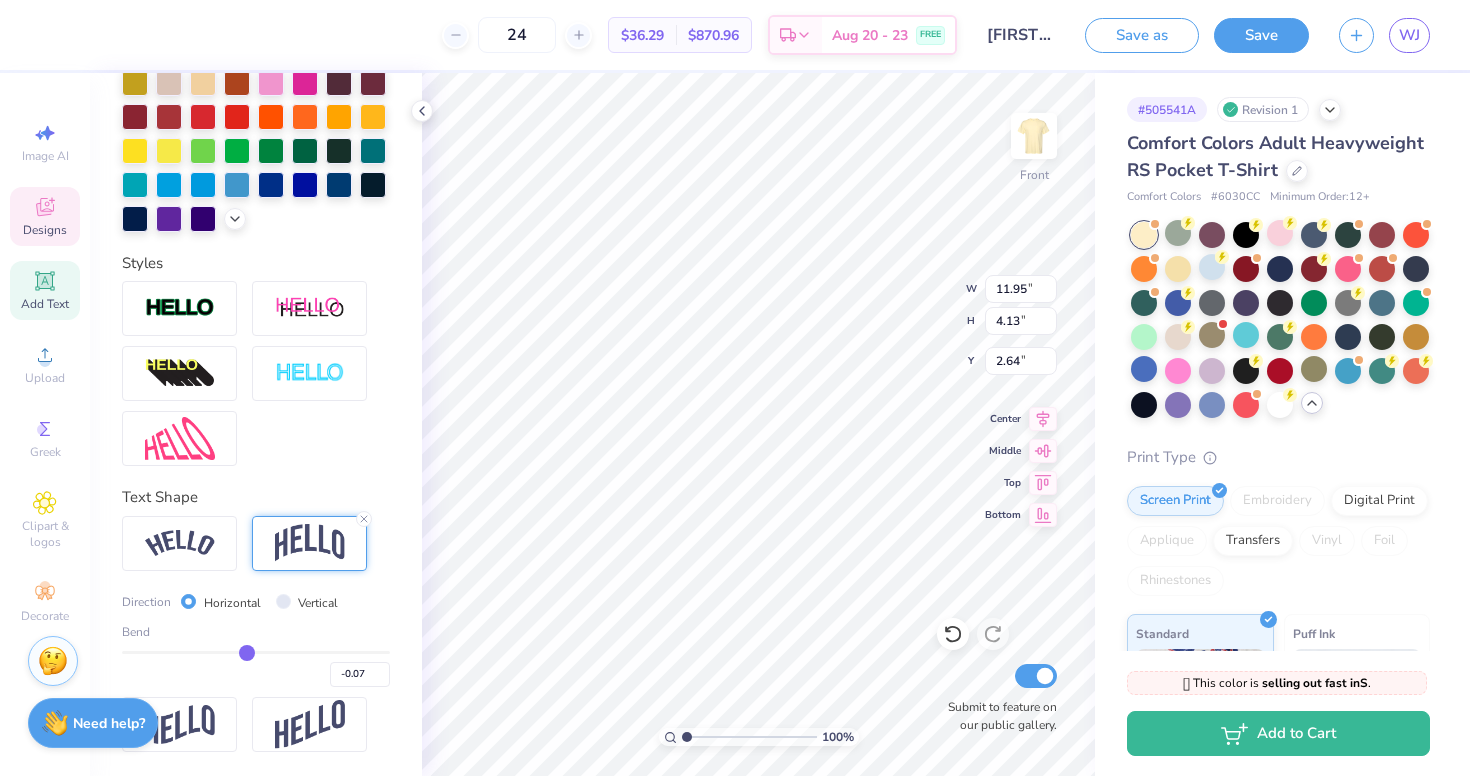type on "-0.09" 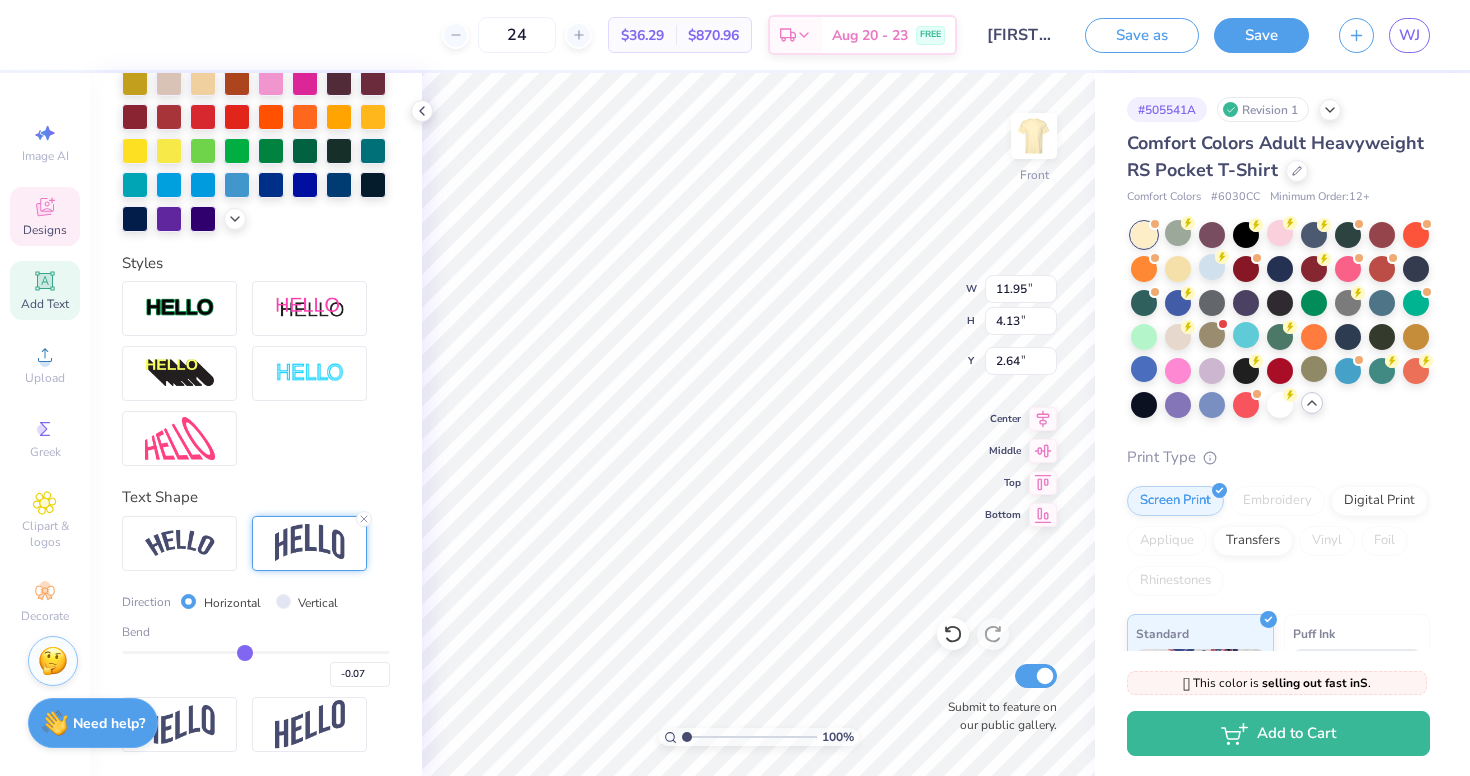 type on "-0.09" 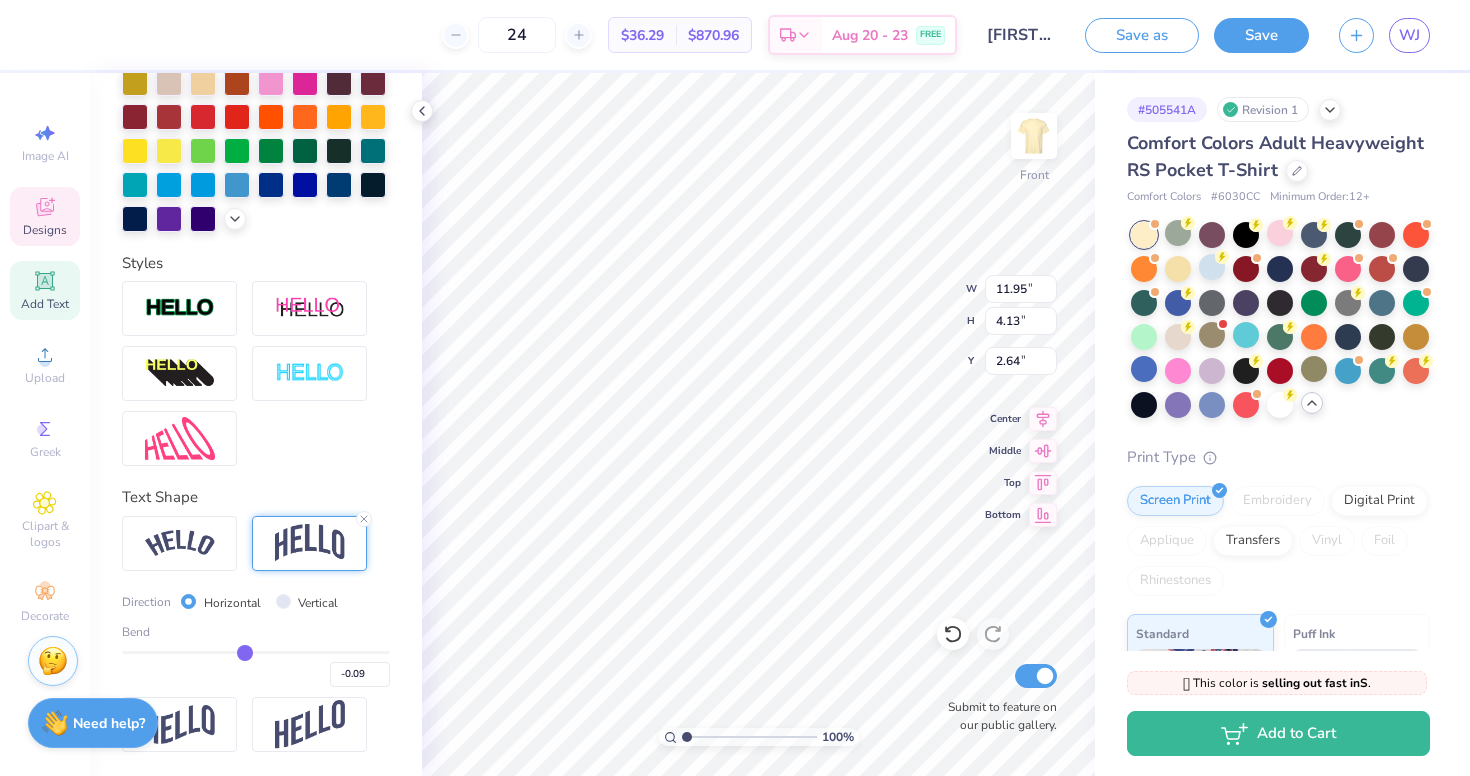 type on "-0.11" 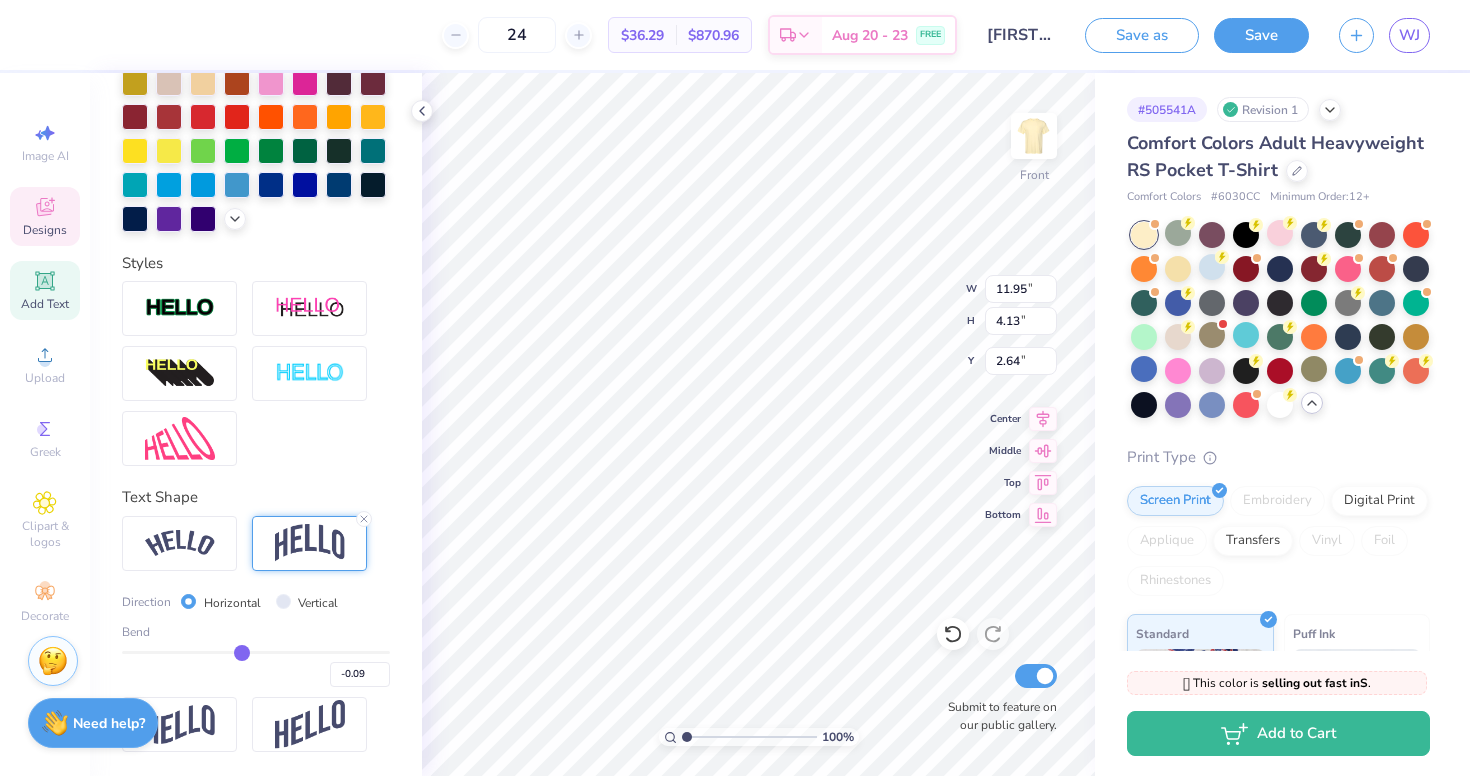 type on "-0.11" 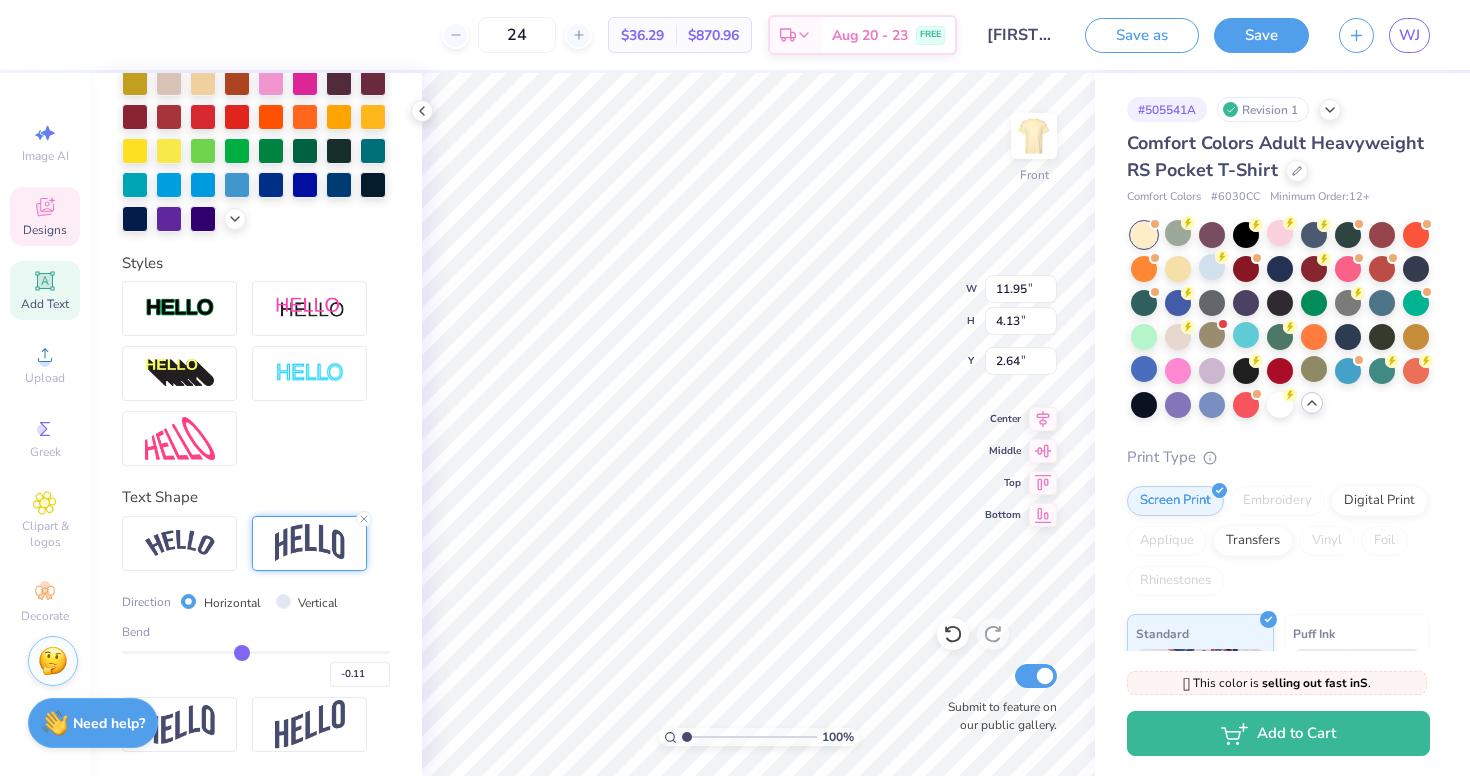 type on "-0.12" 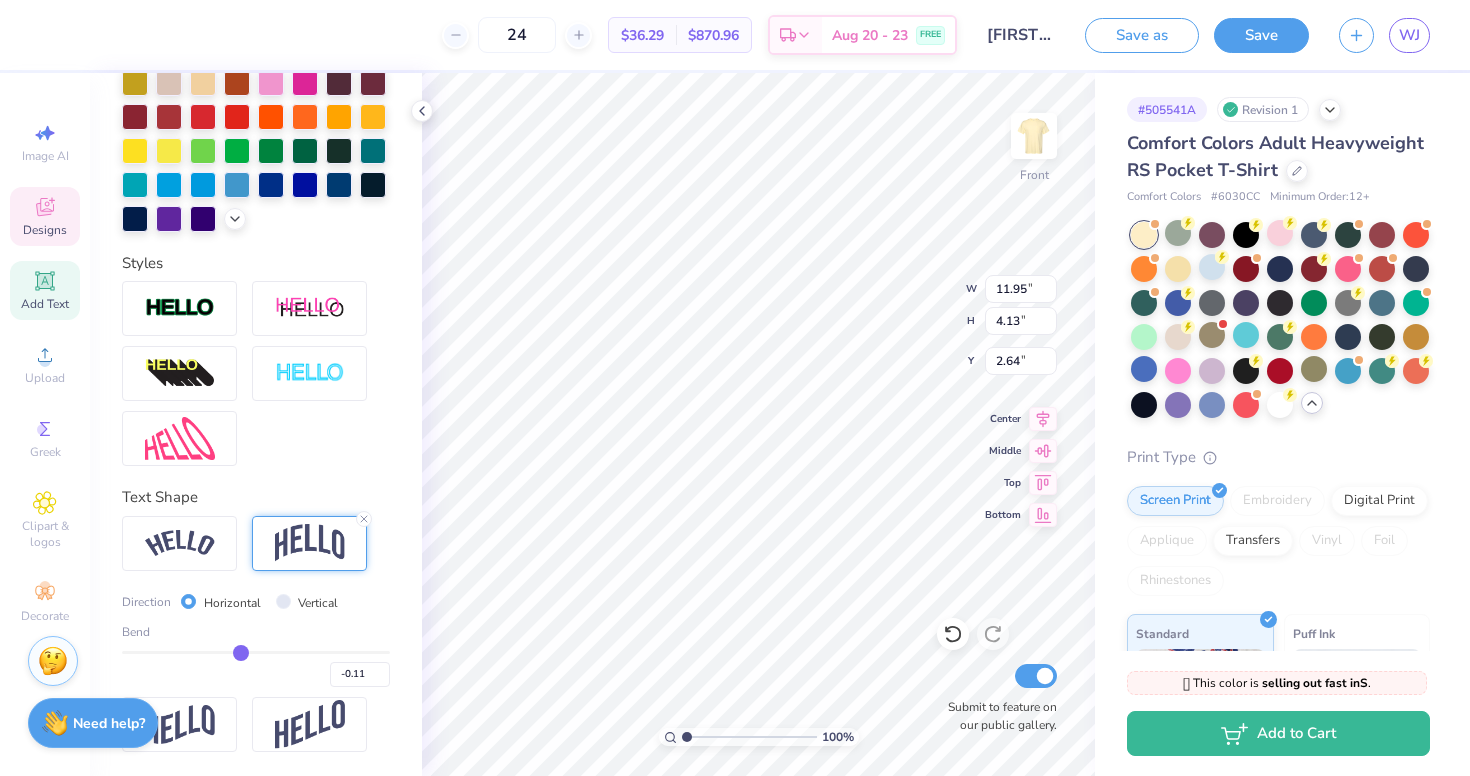 type on "-0.12" 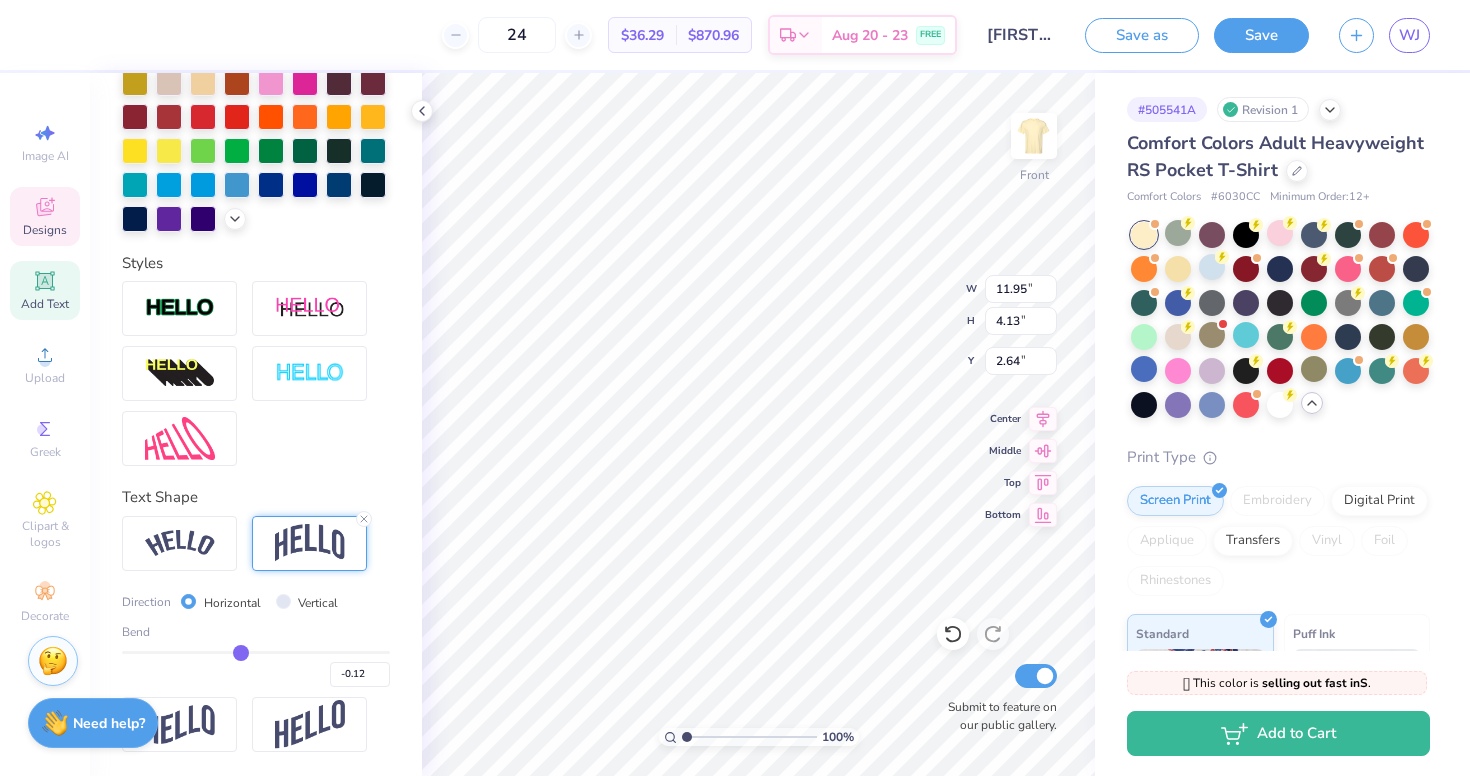 type on "-0.13" 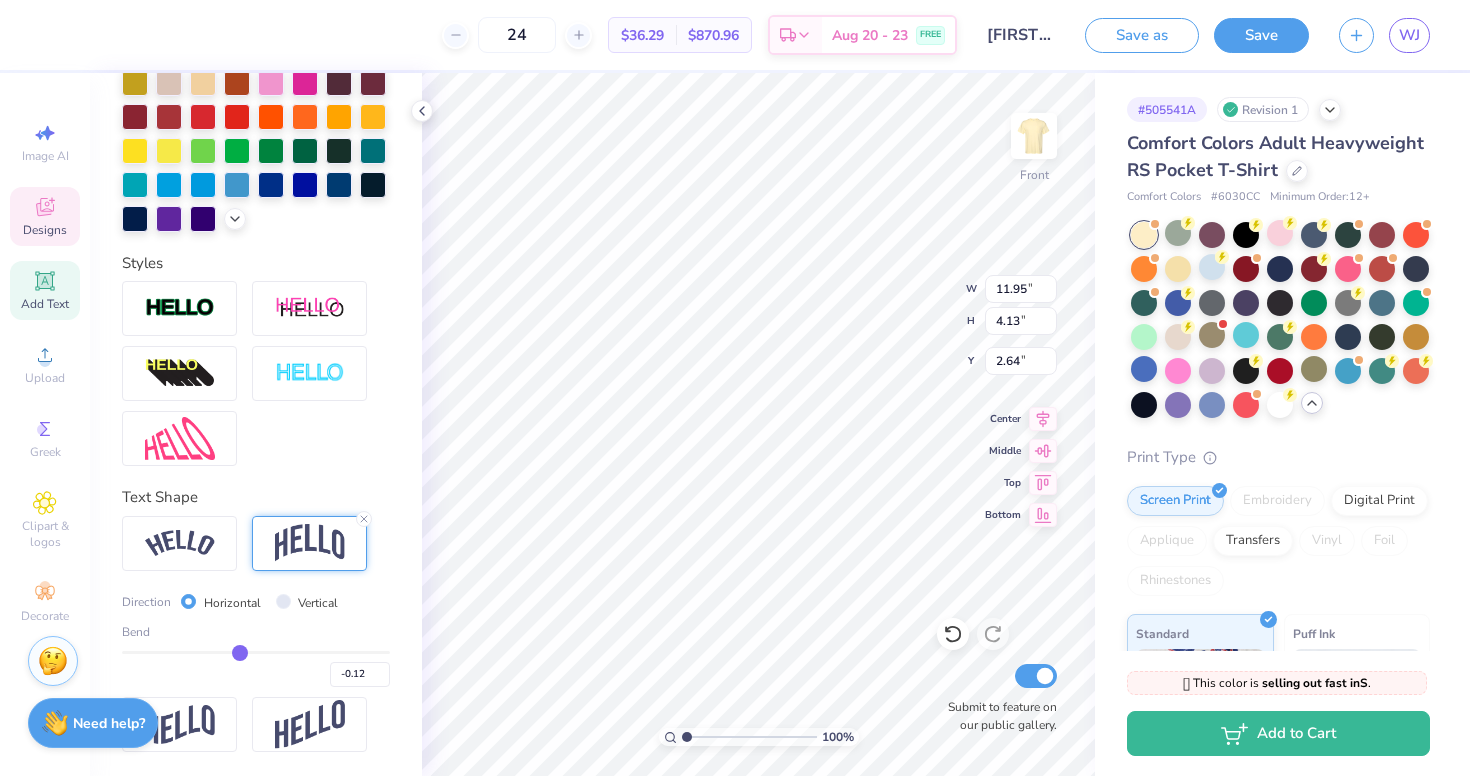 type on "-0.13" 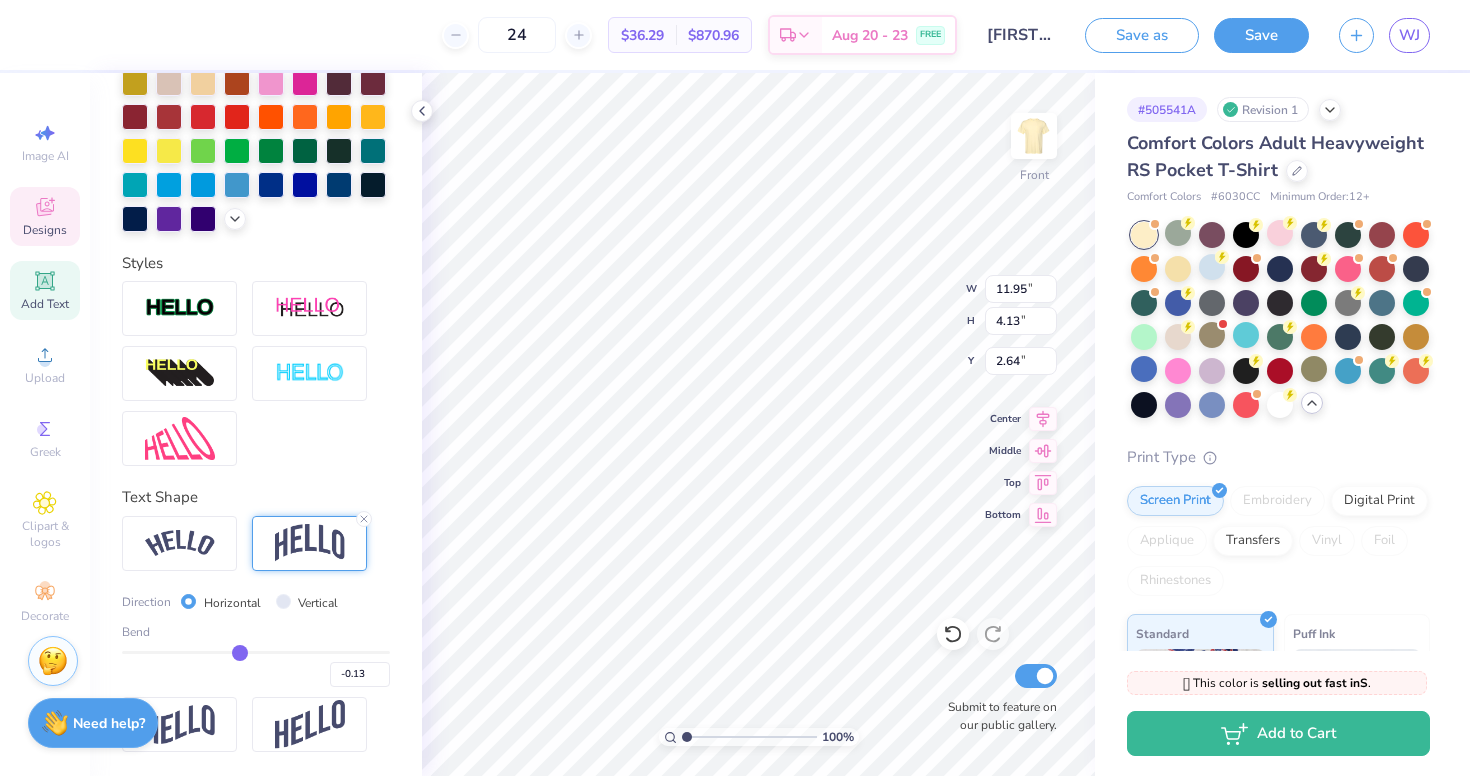 type on "-0.15" 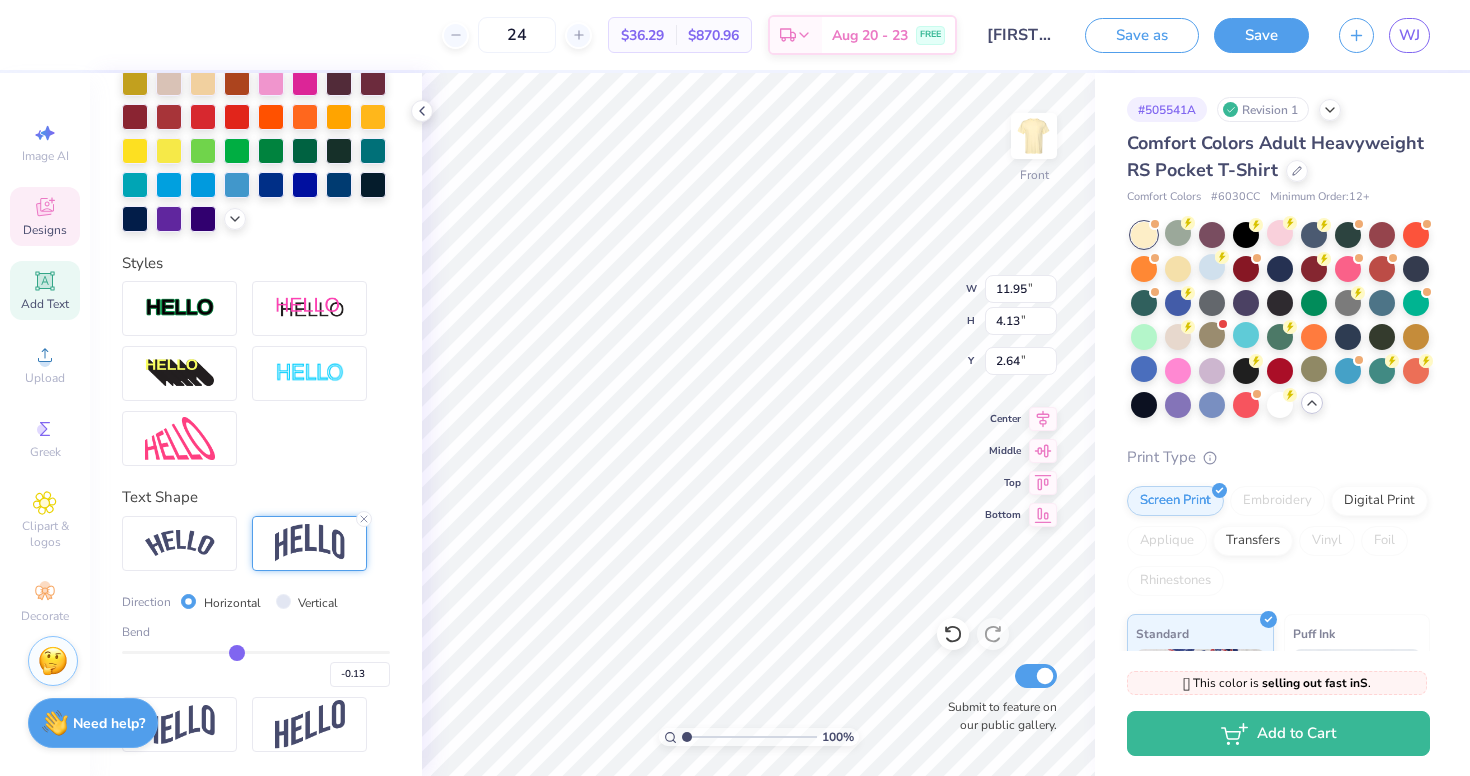 type on "-0.15" 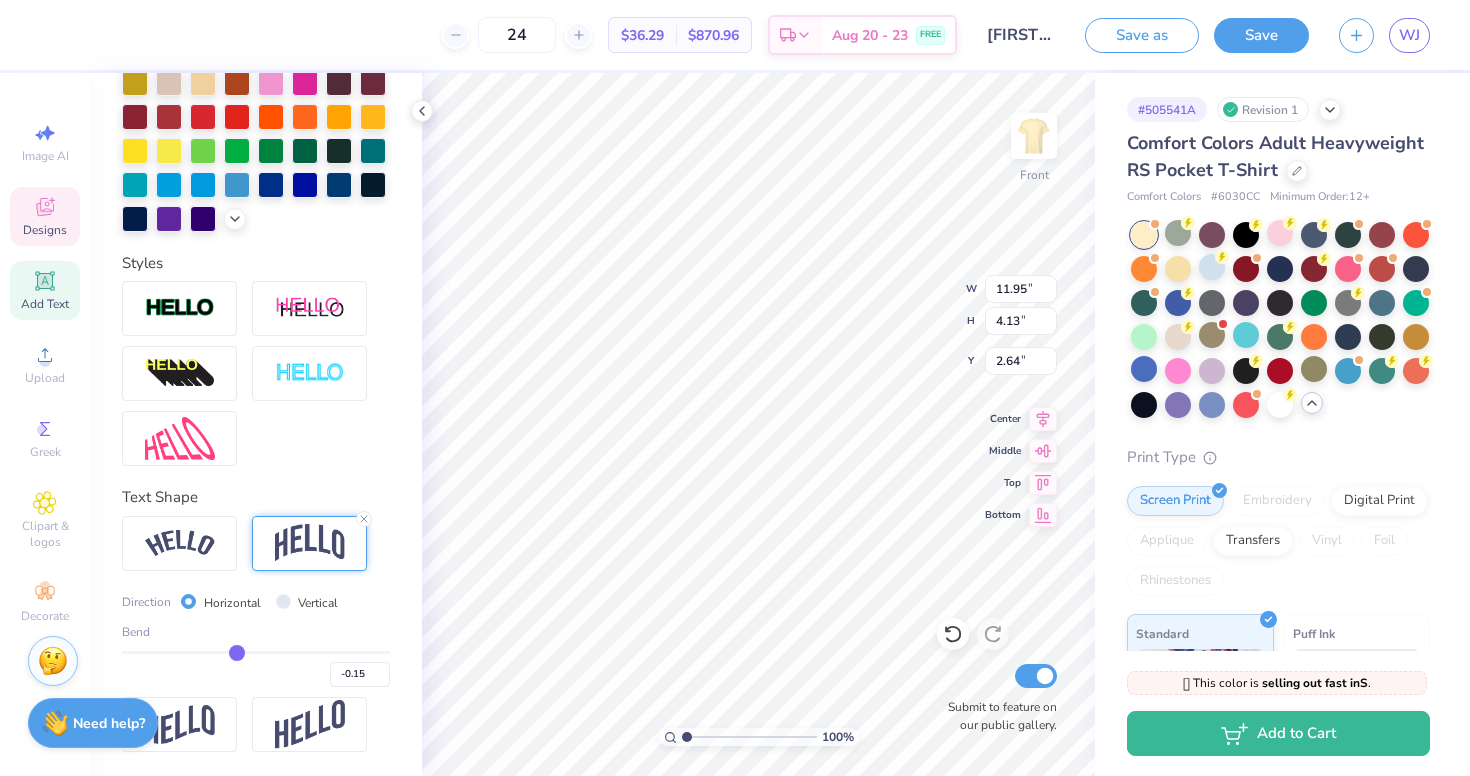type on "-0.16" 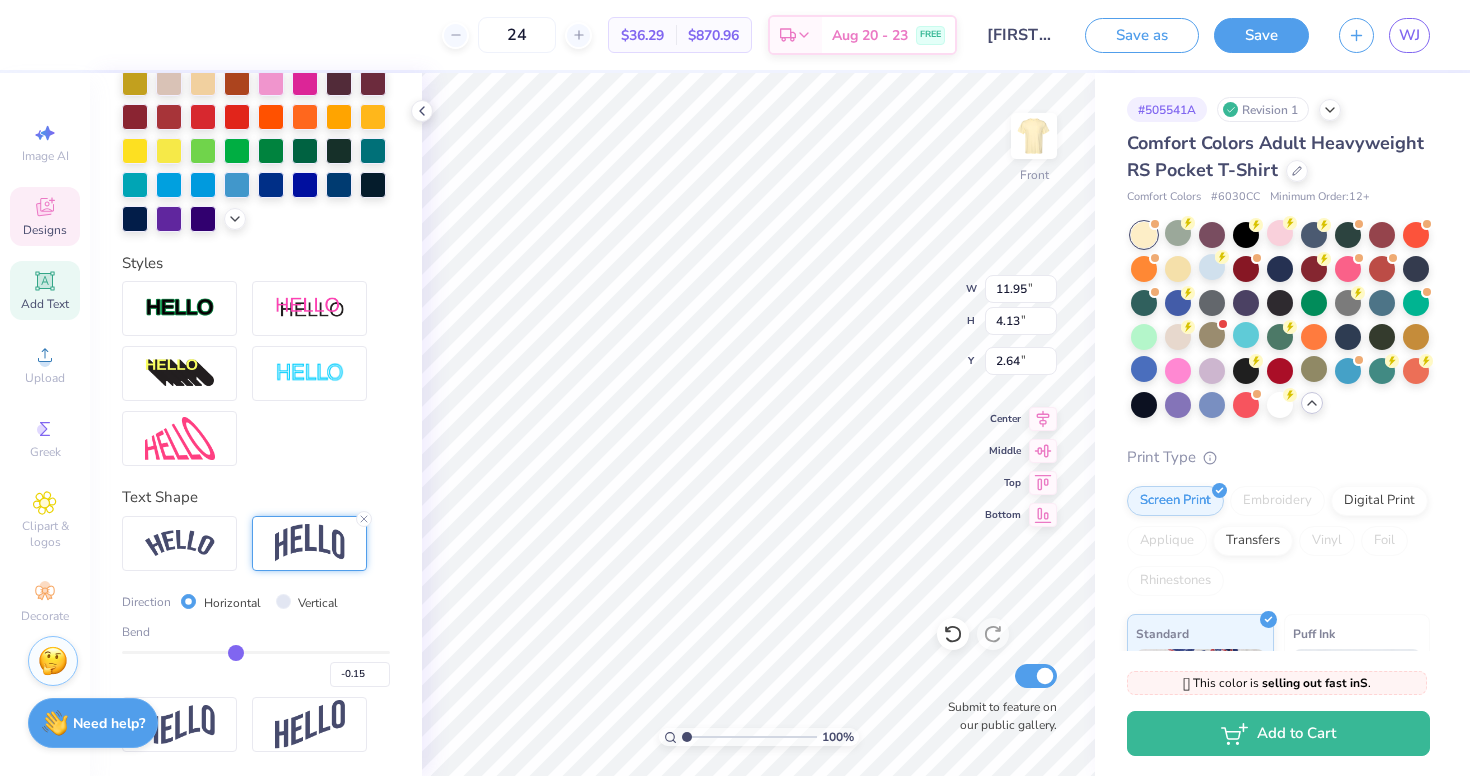 type on "-0.16" 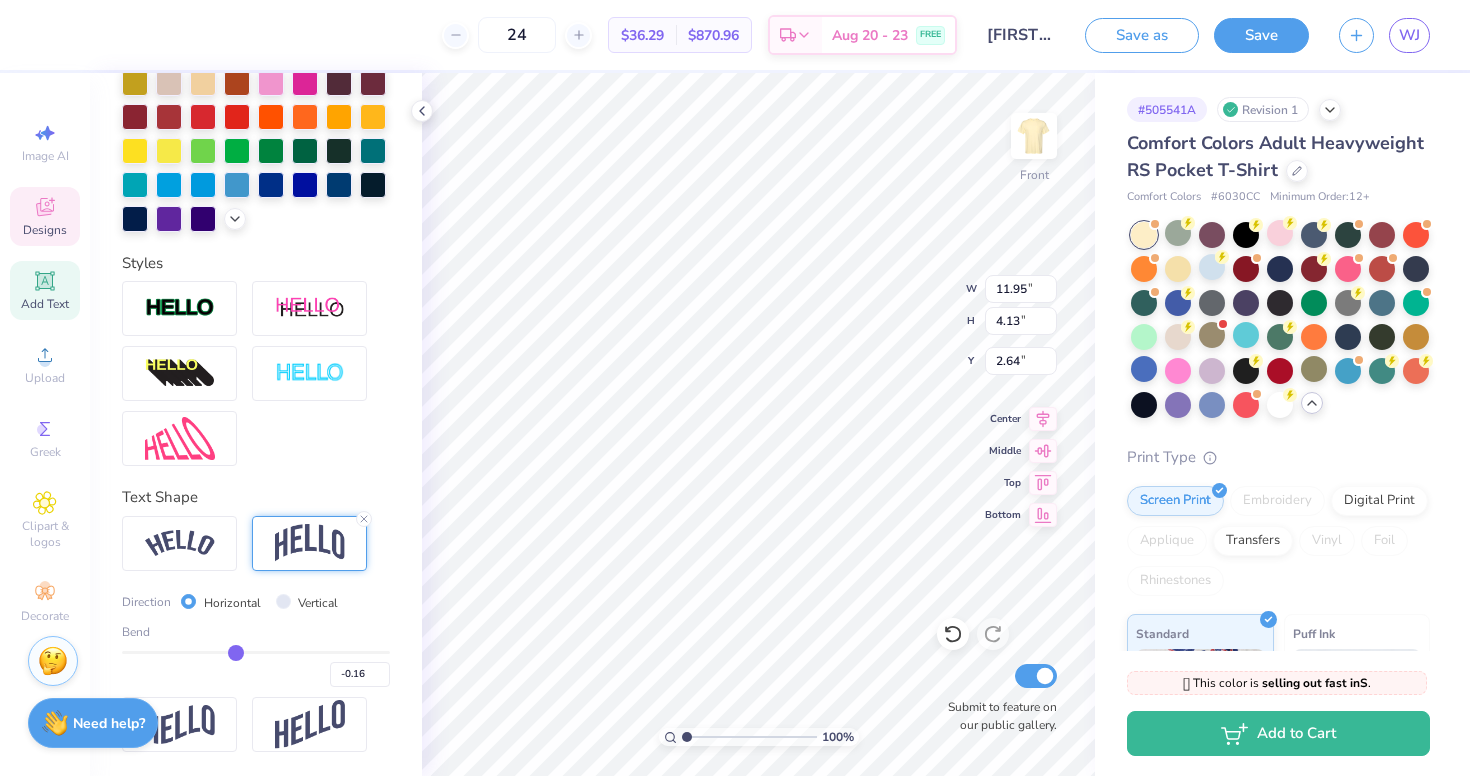 type on "-0.17" 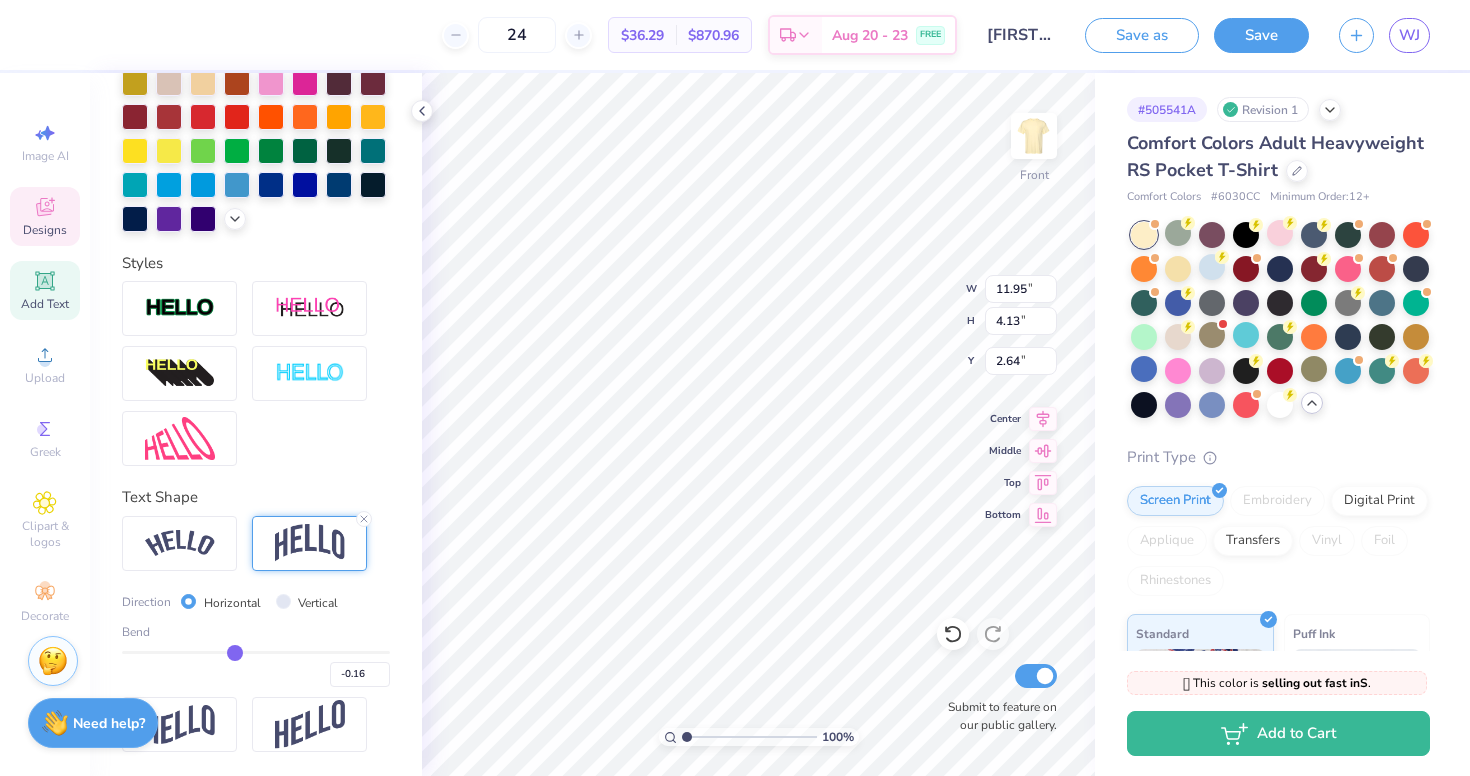 type on "-0.17" 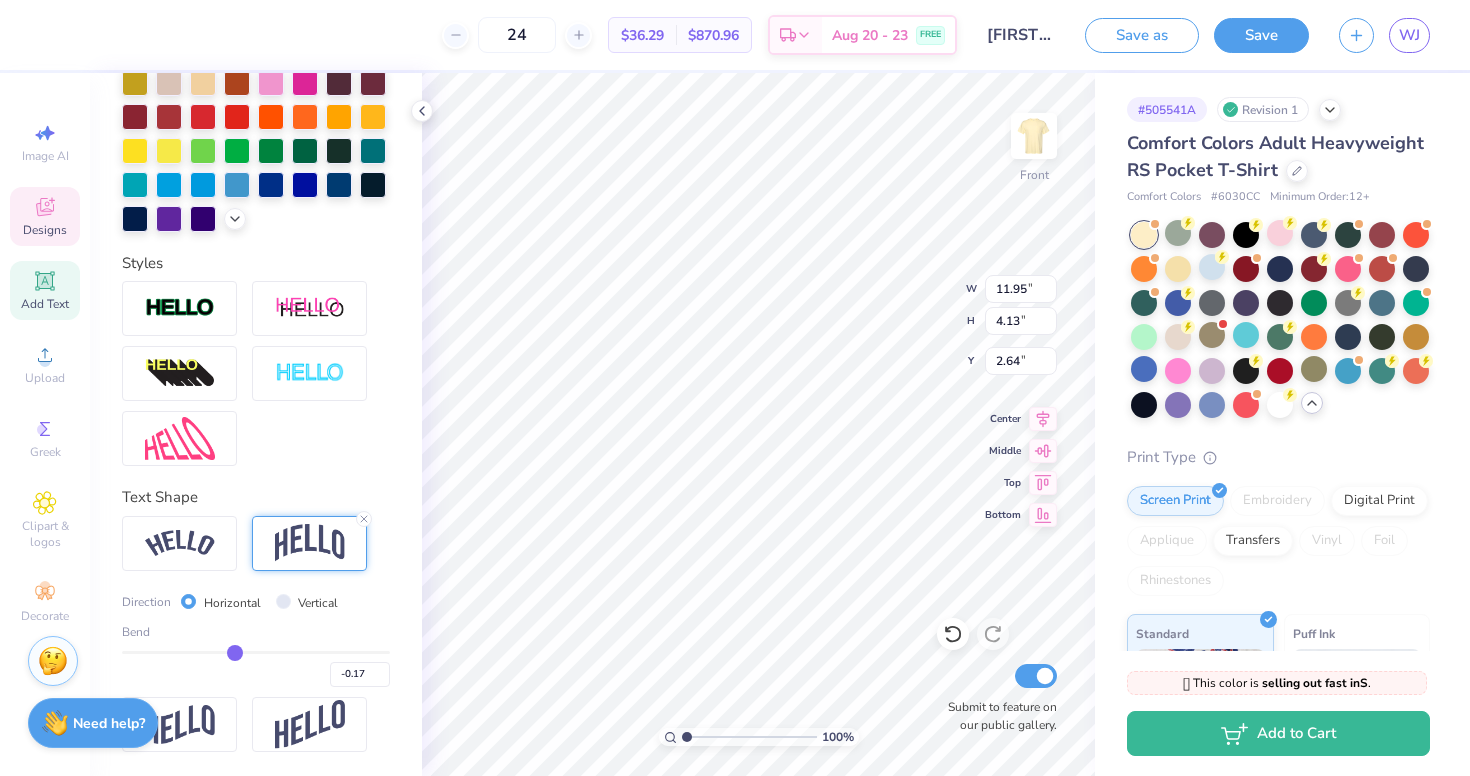 type on "-0.18" 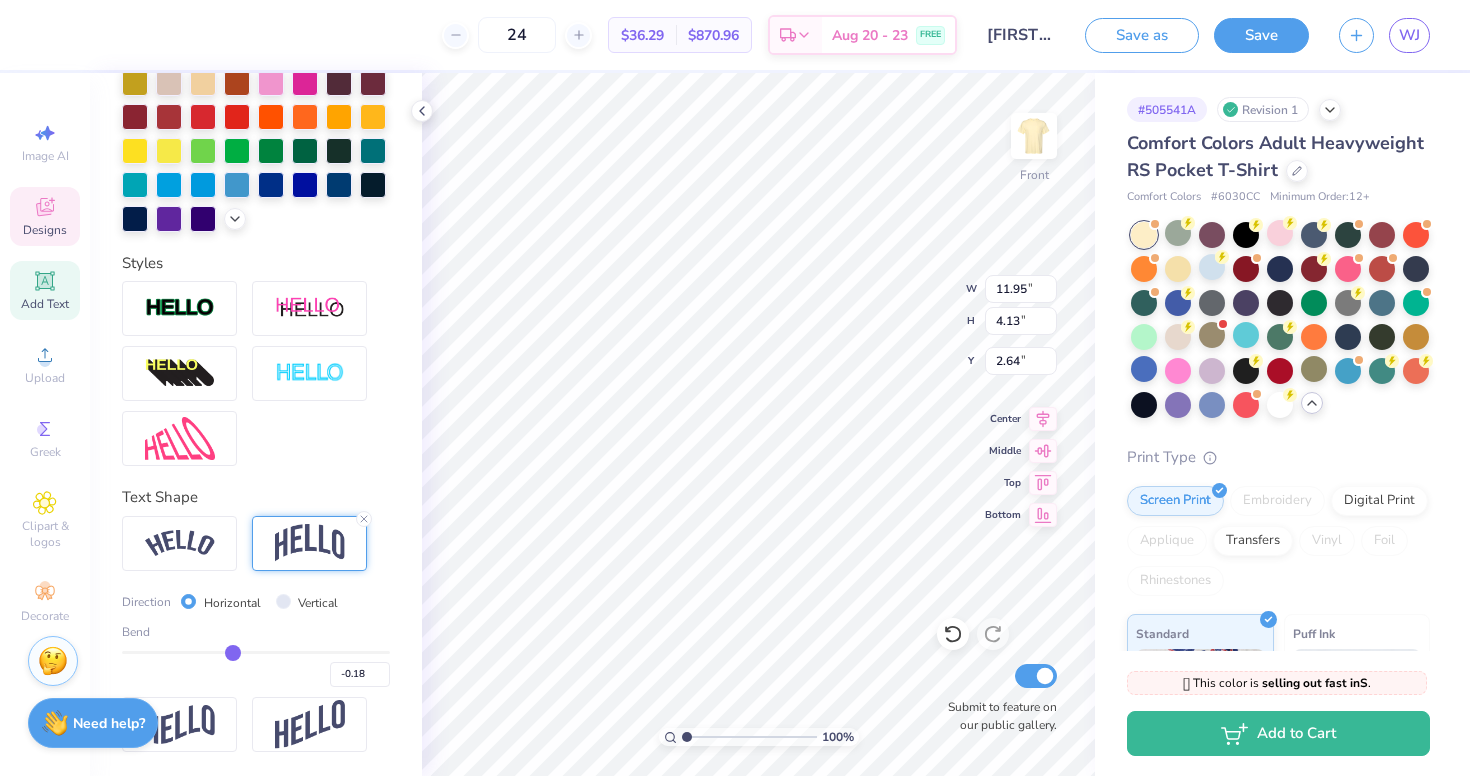 type on "-0.2" 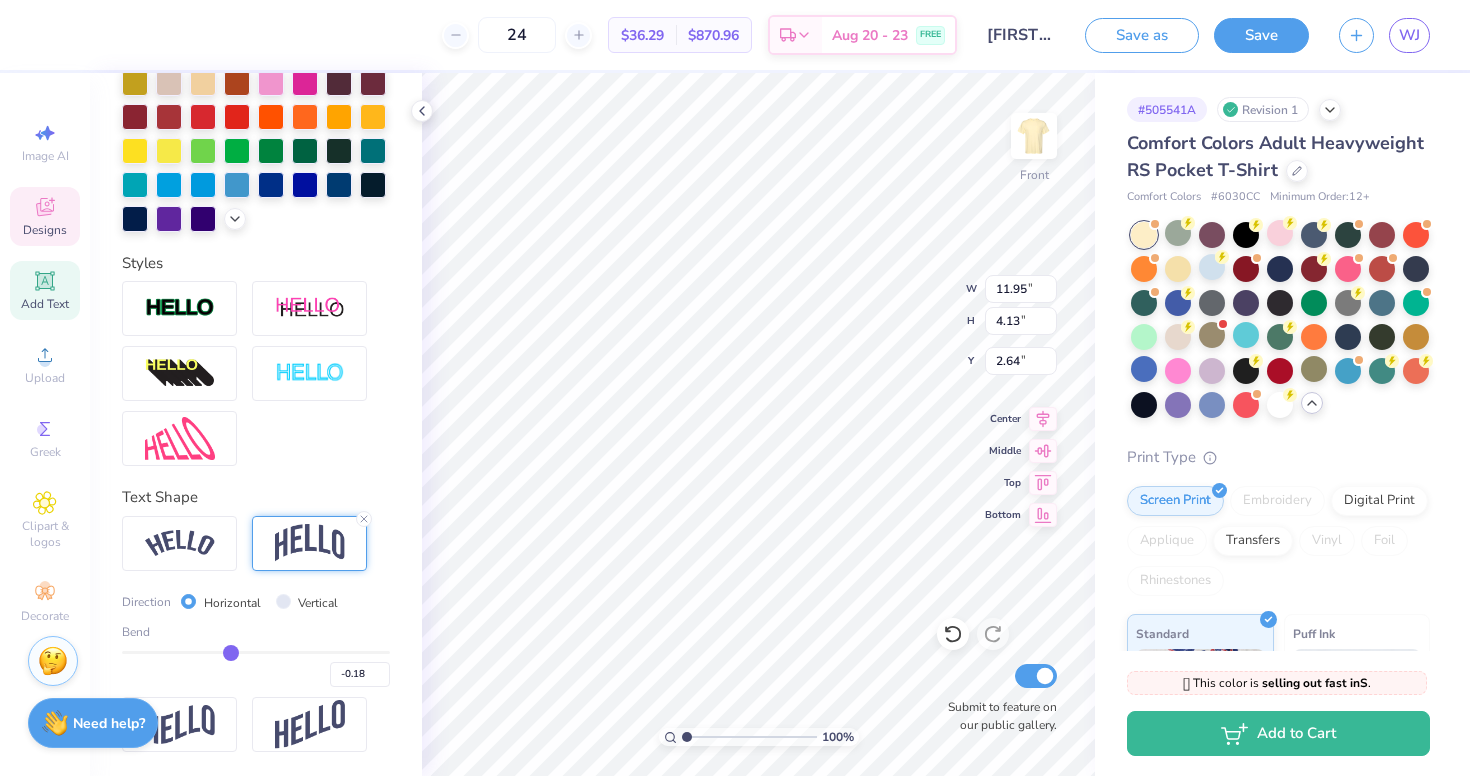 type on "-0.20" 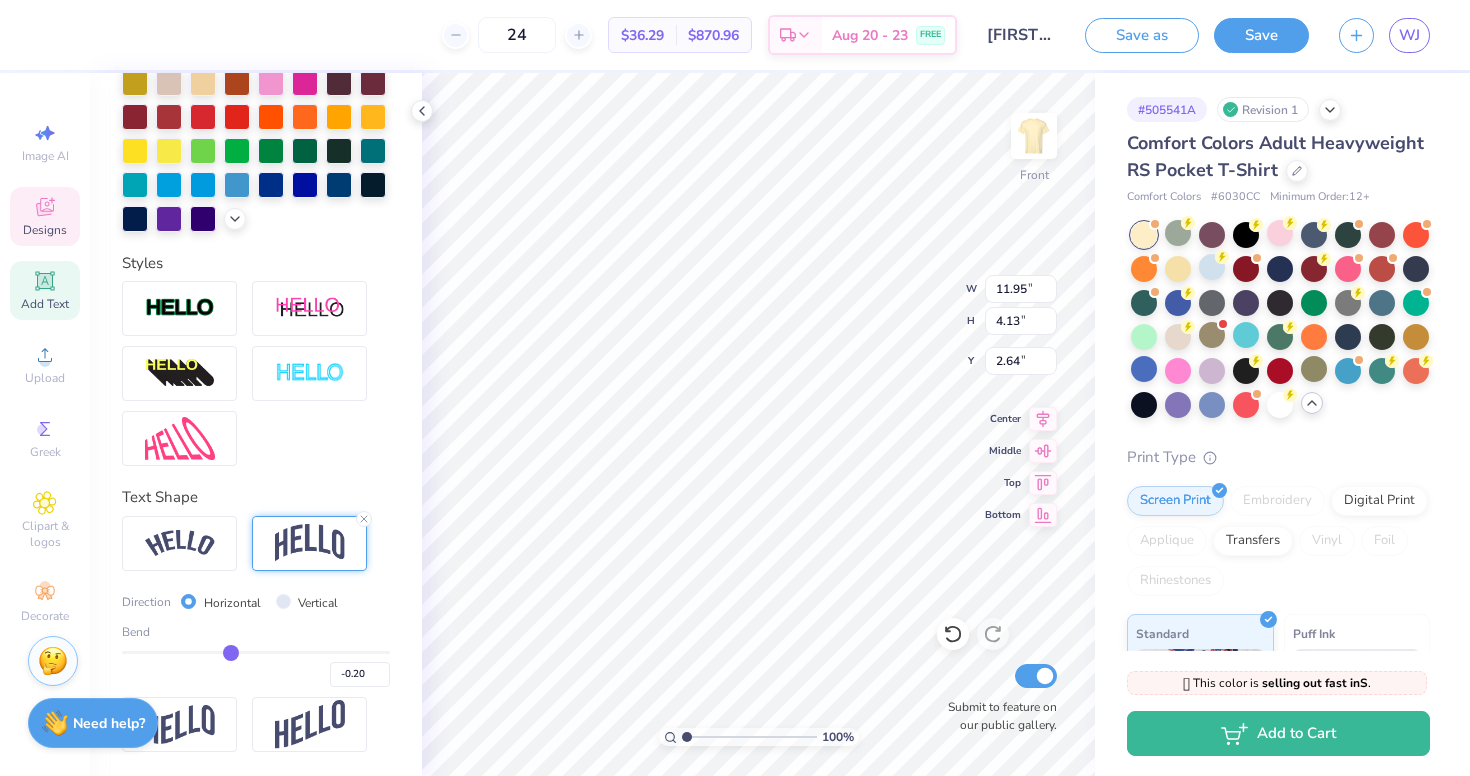 type on "-0.21" 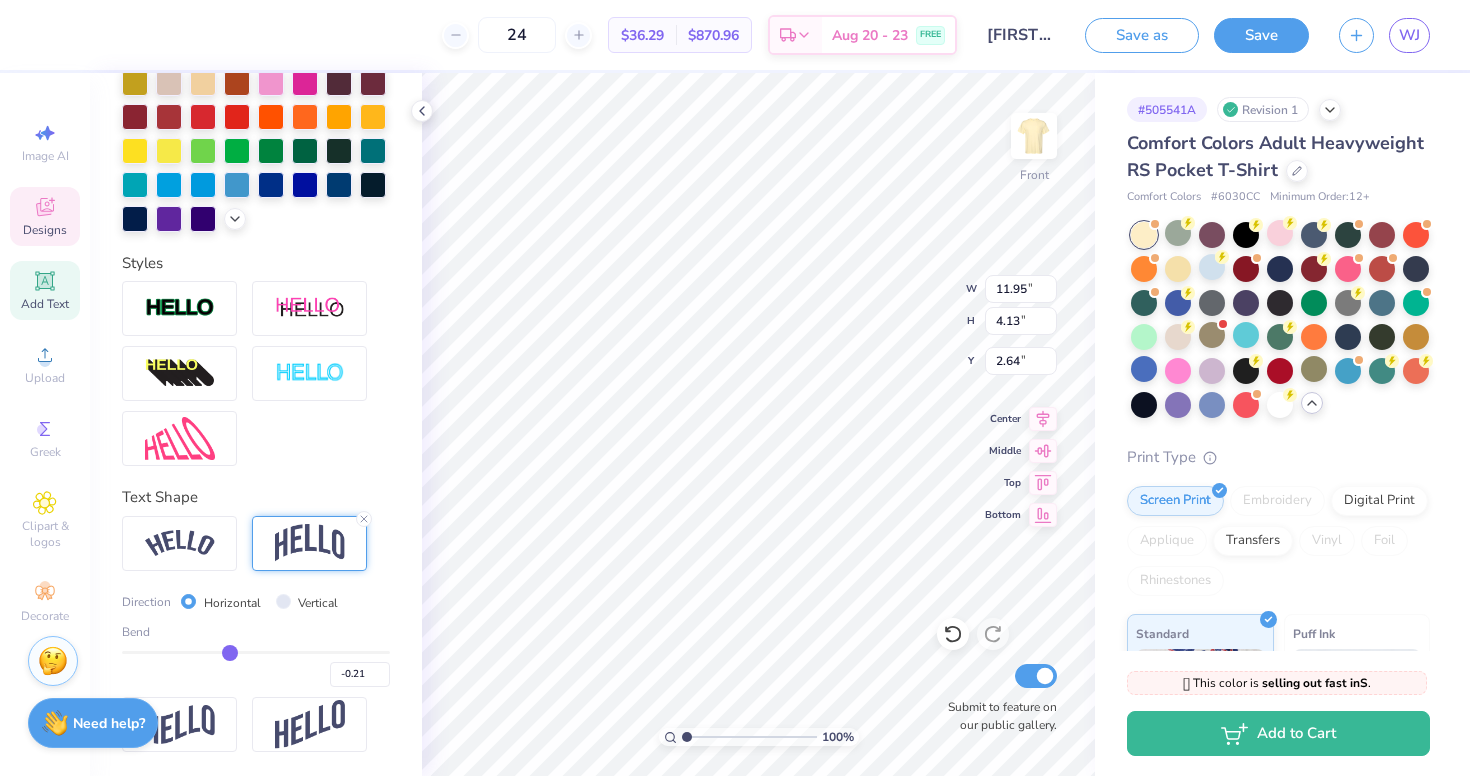 type on "-0.23" 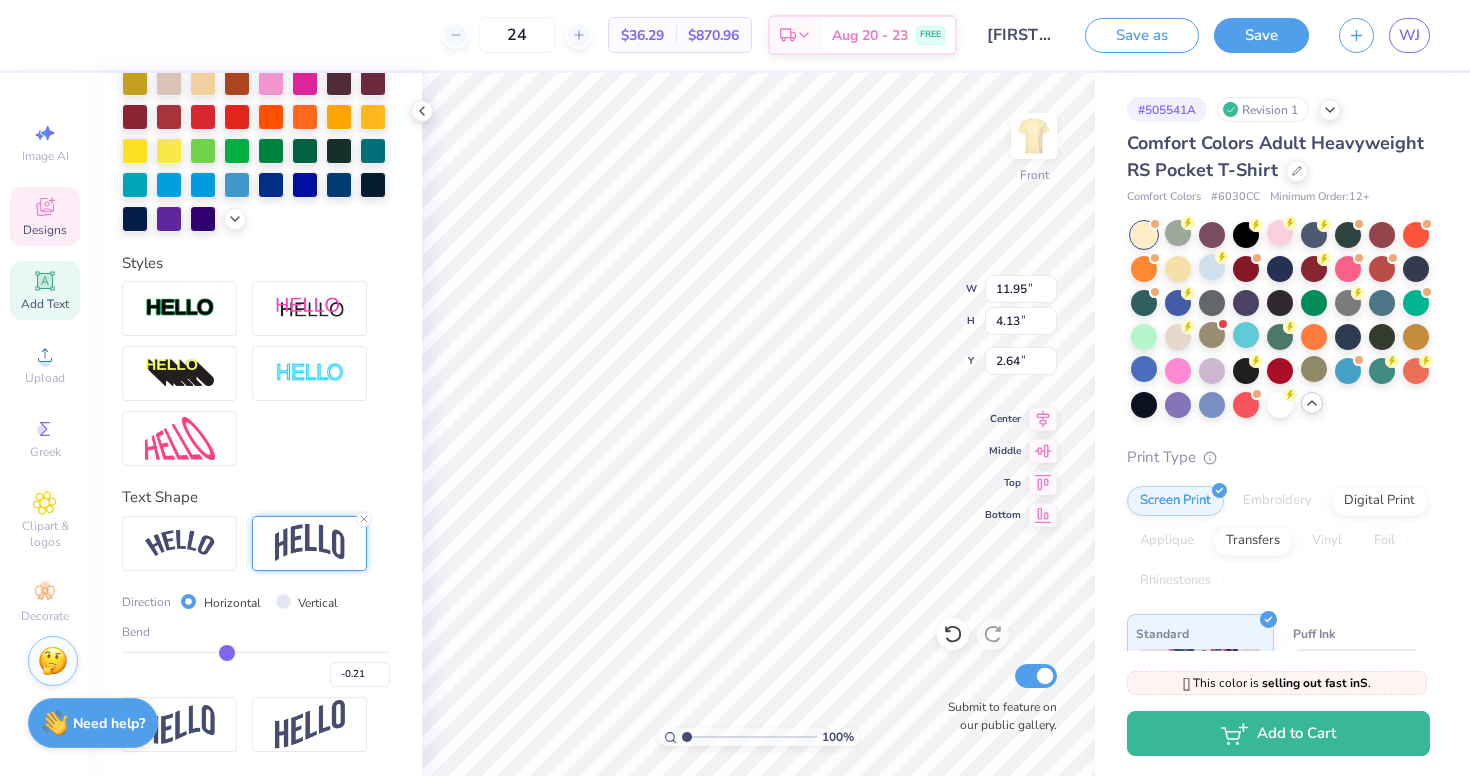 type on "-0.23" 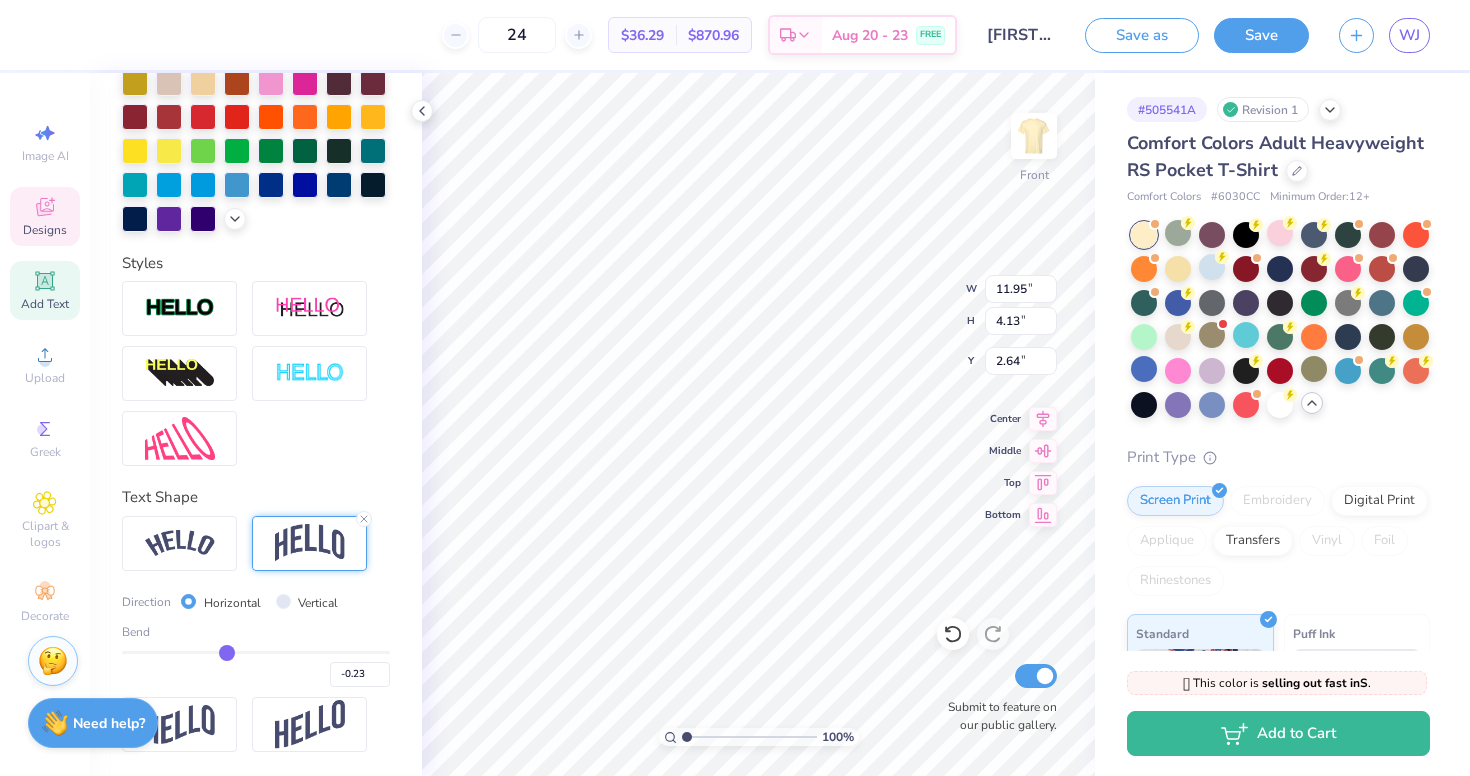 type on "-0.24" 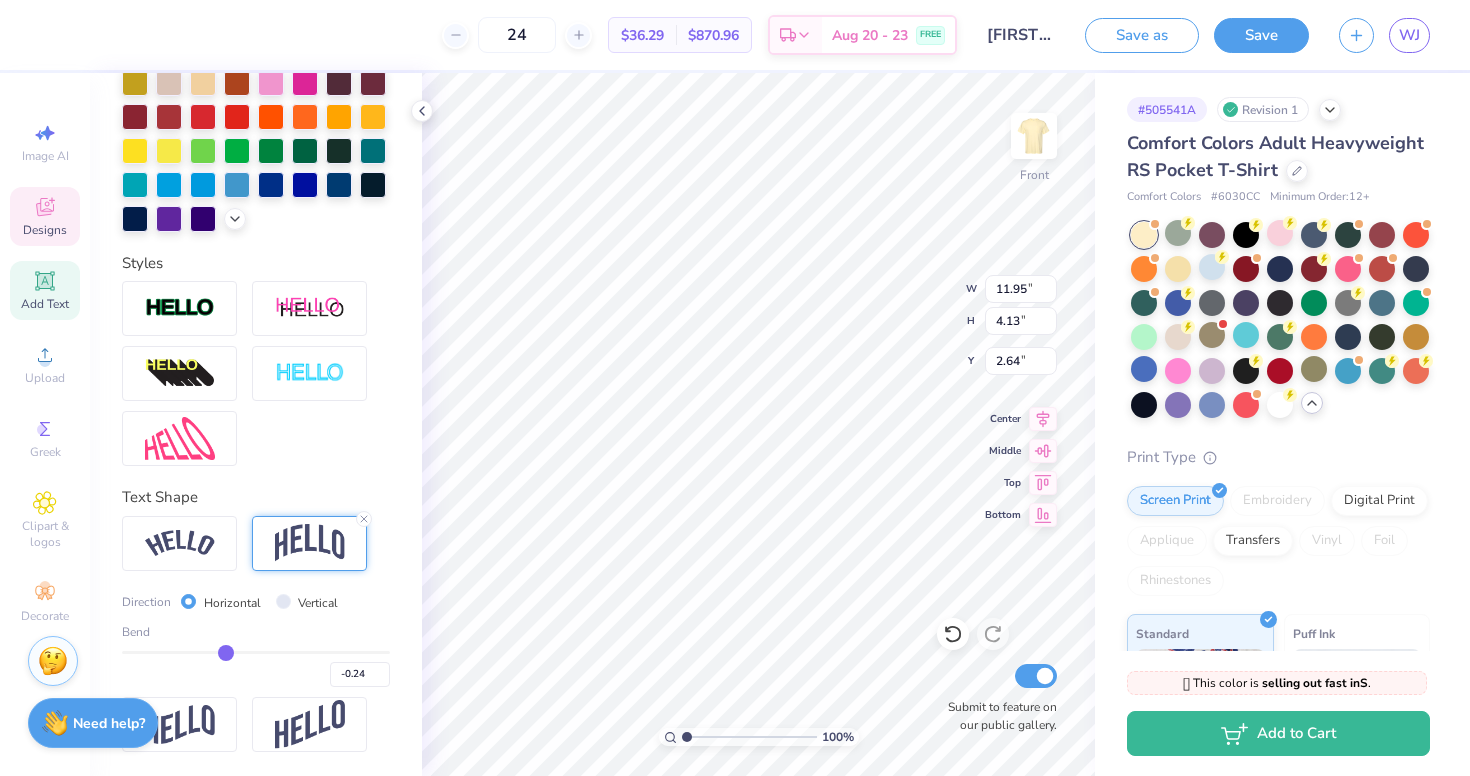 type on "-0.25" 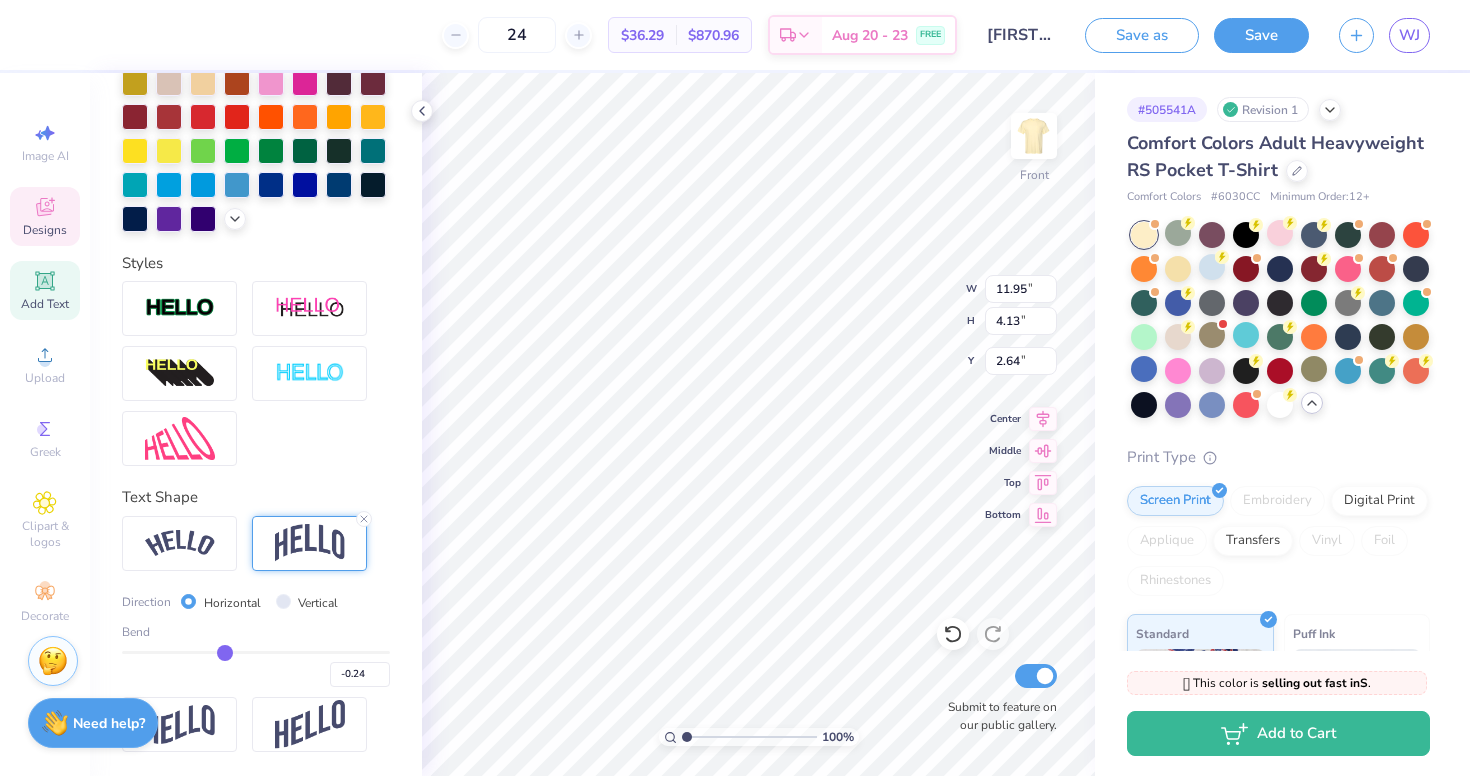 type on "-0.25" 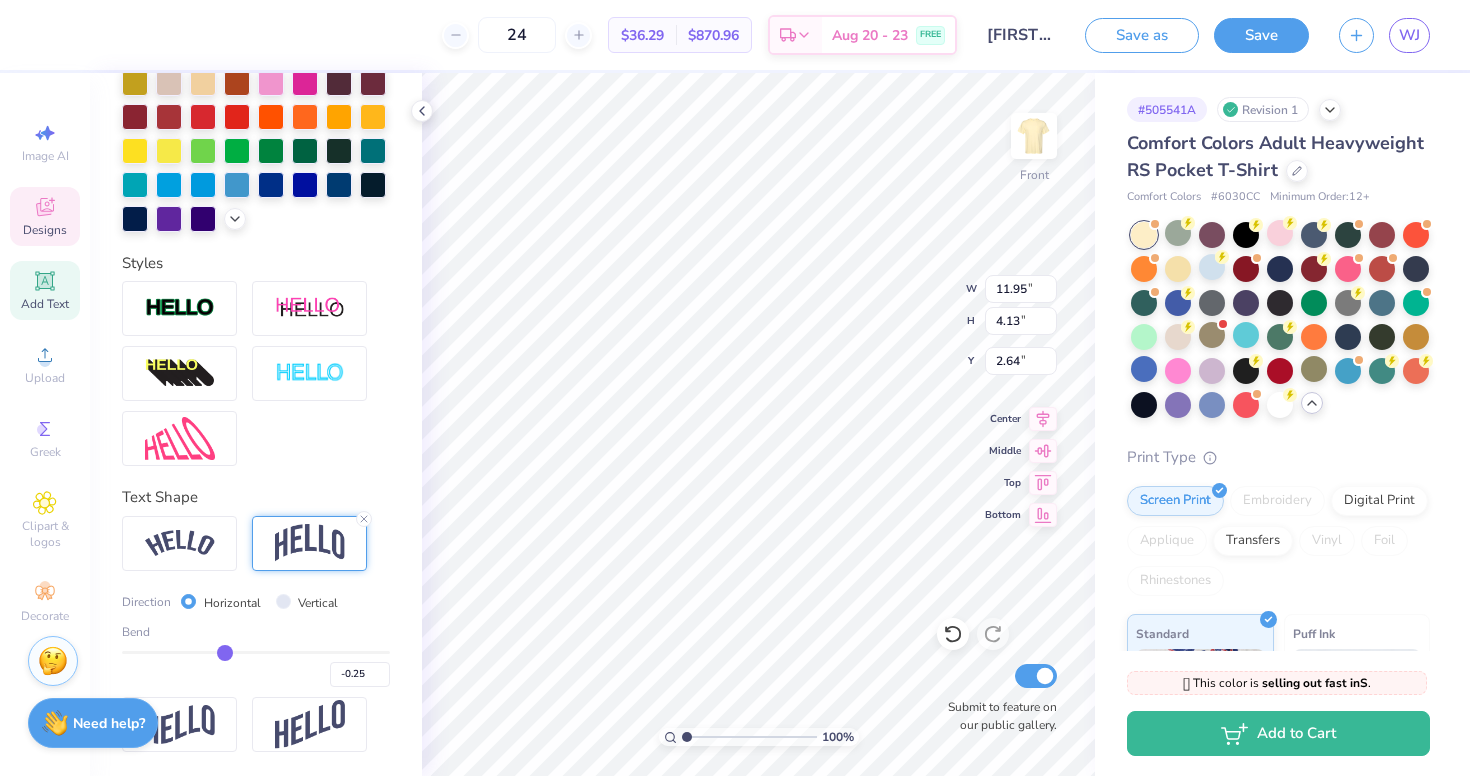 type on "-0.26" 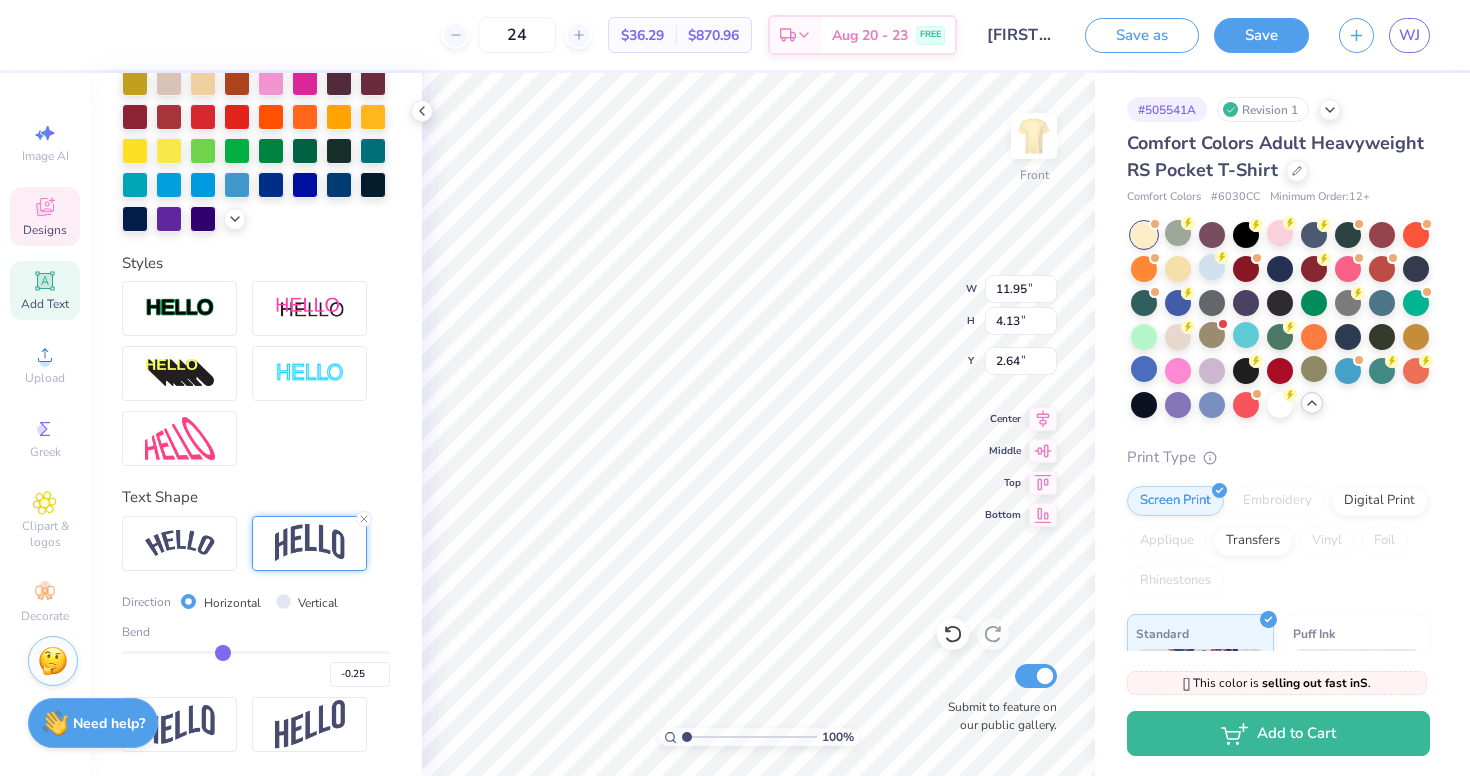 type on "-0.26" 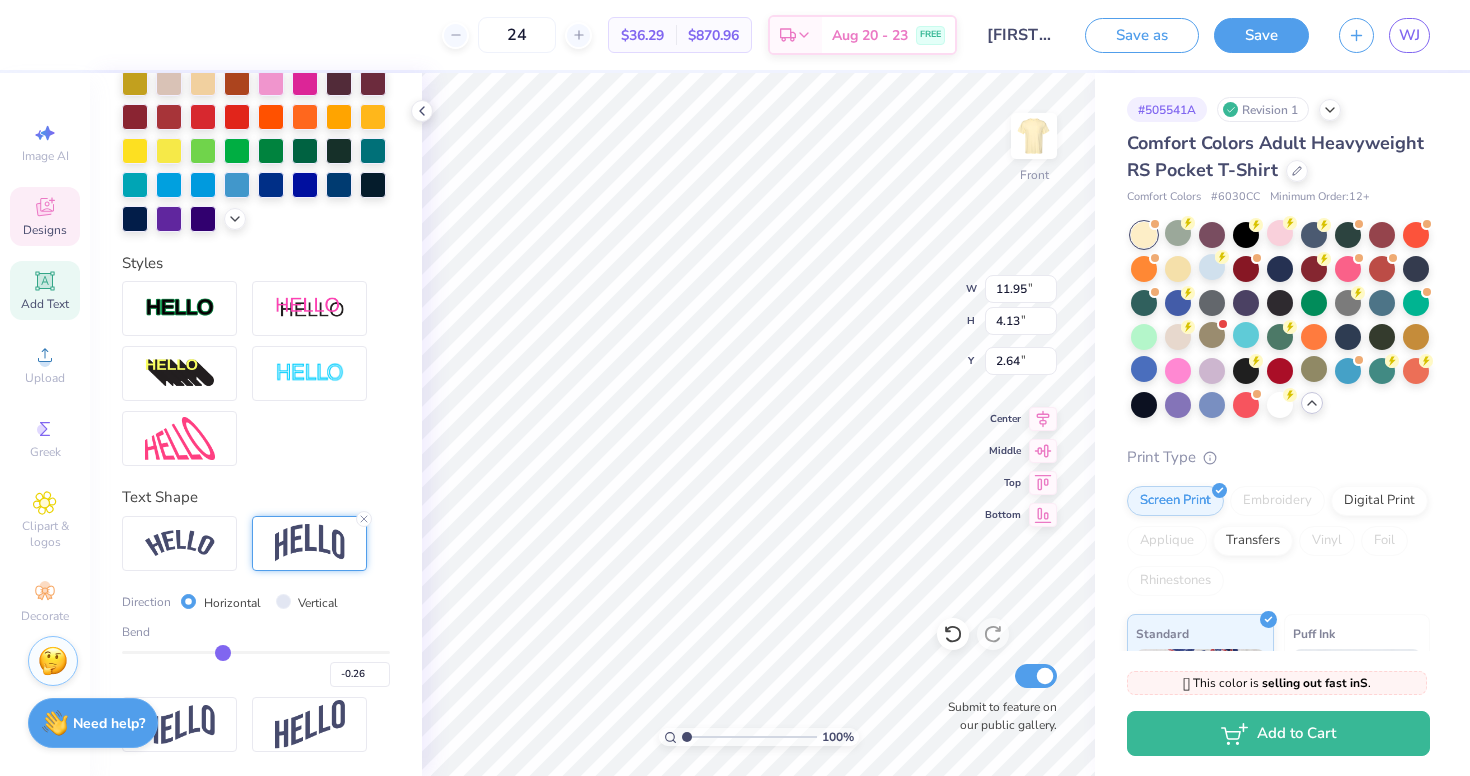 type on "-0.27" 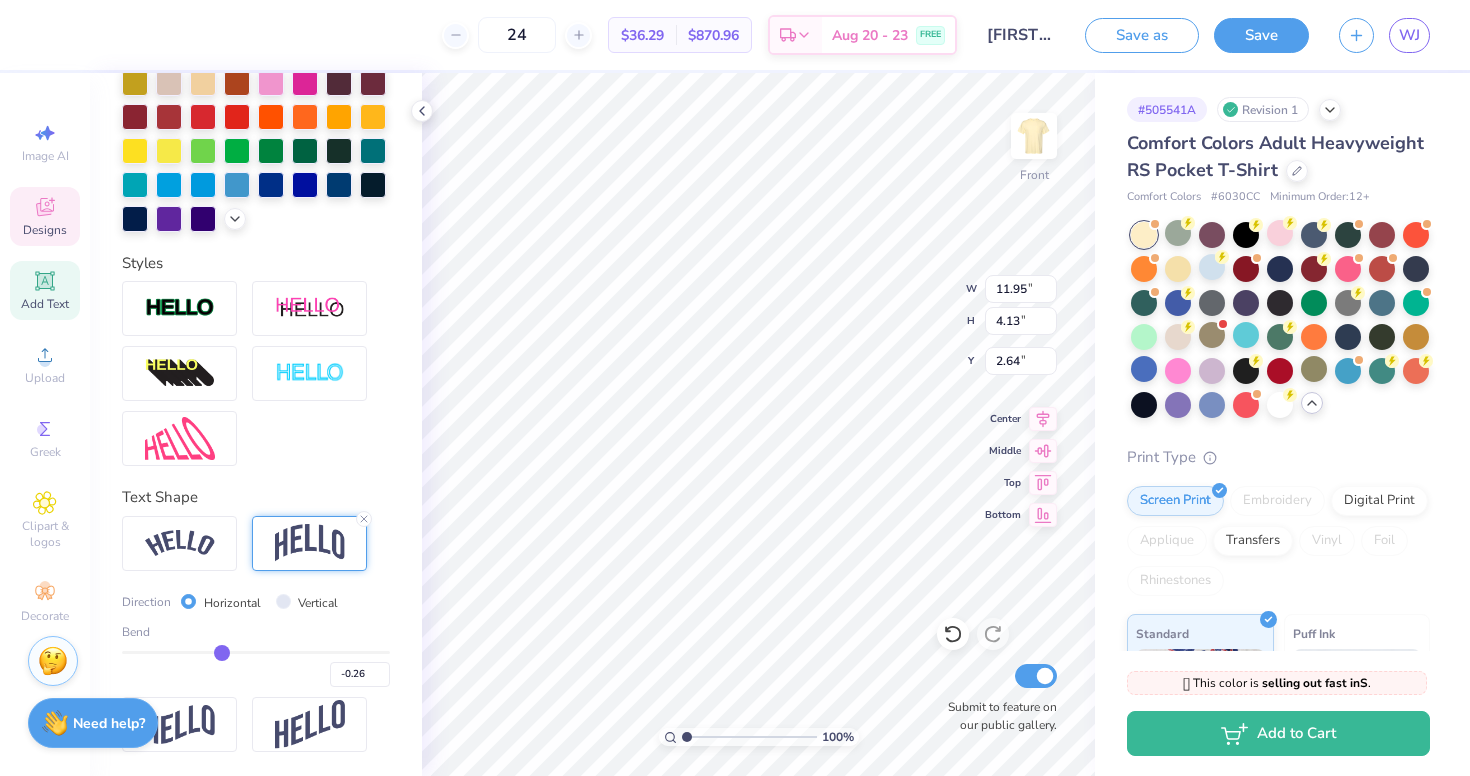 type on "-0.27" 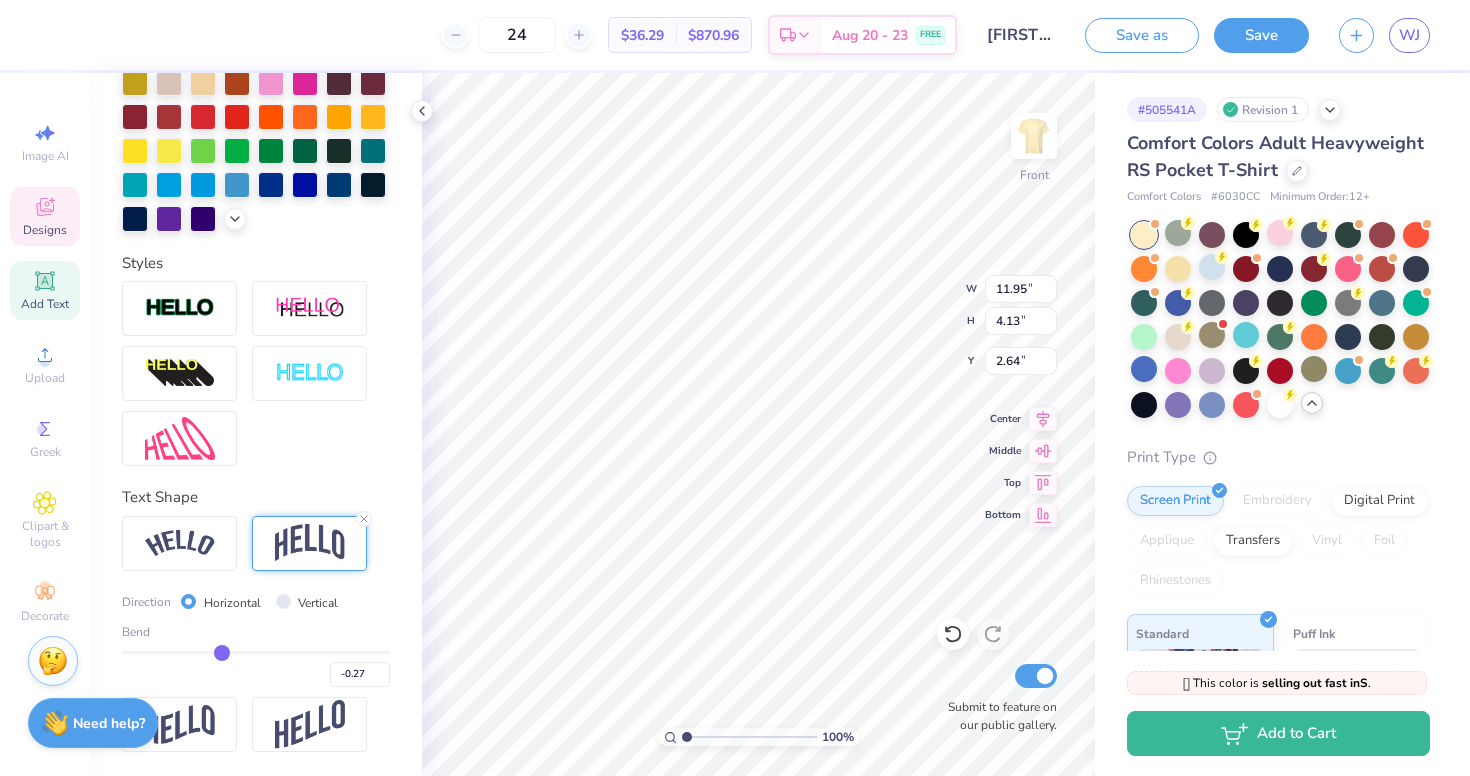 type on "-0.28" 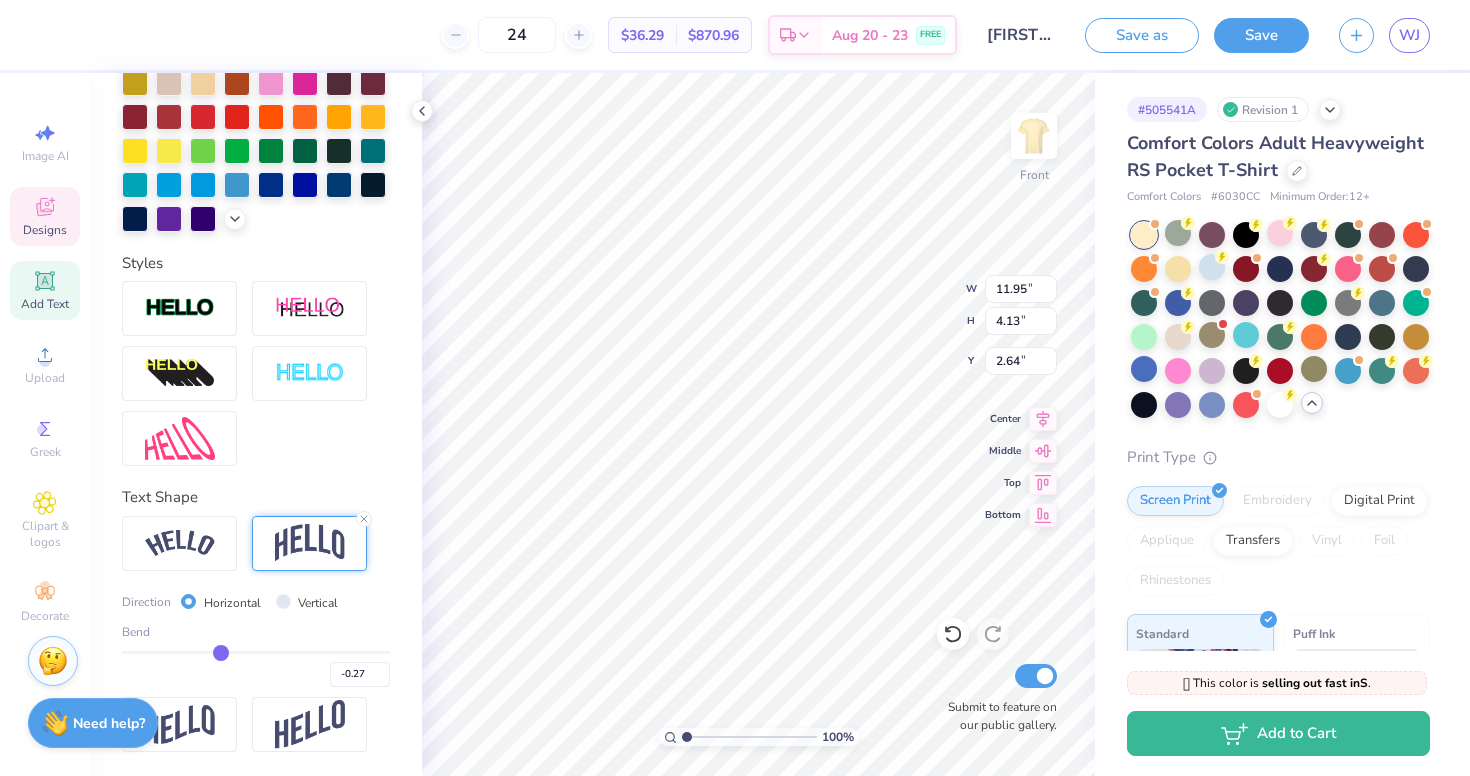 type on "-0.28" 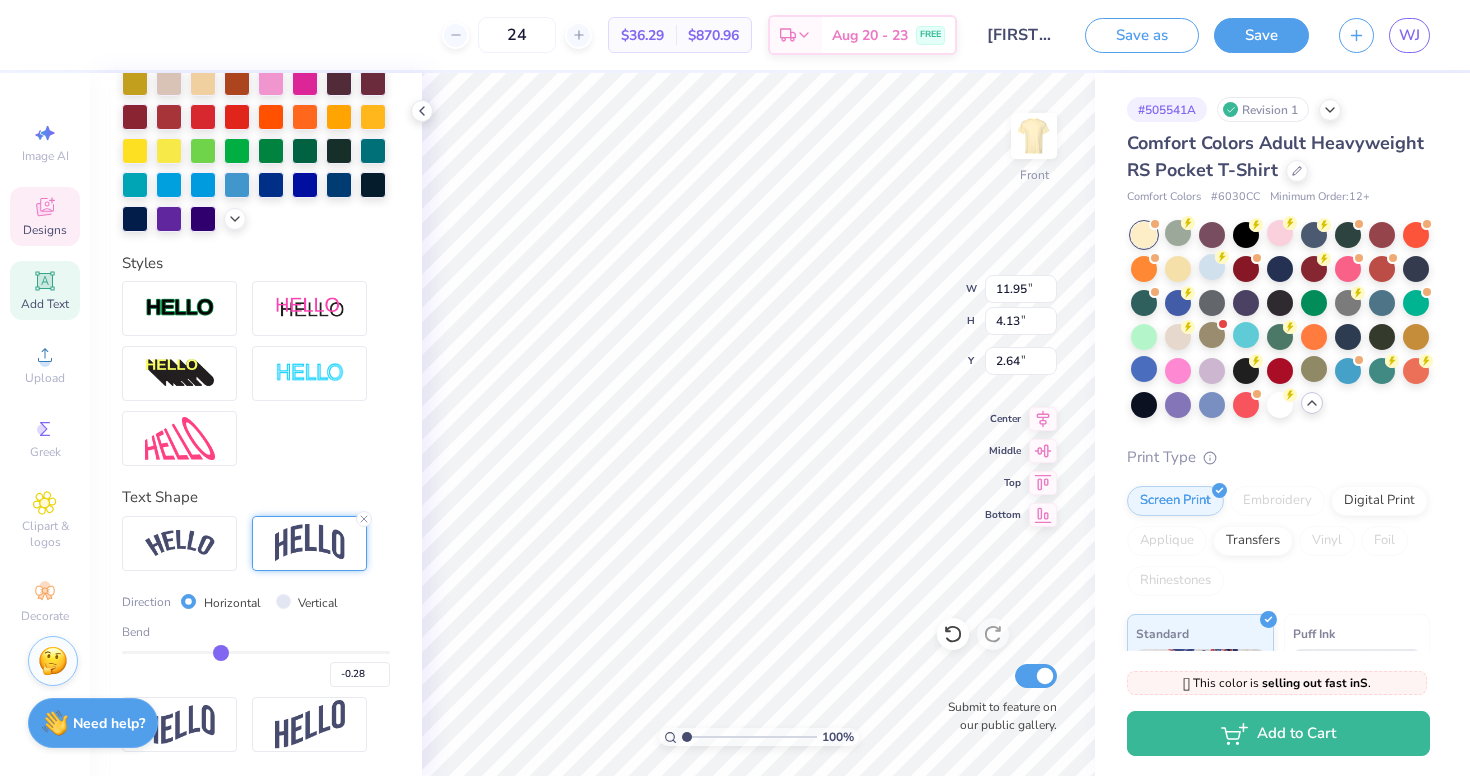 type on "-0.29" 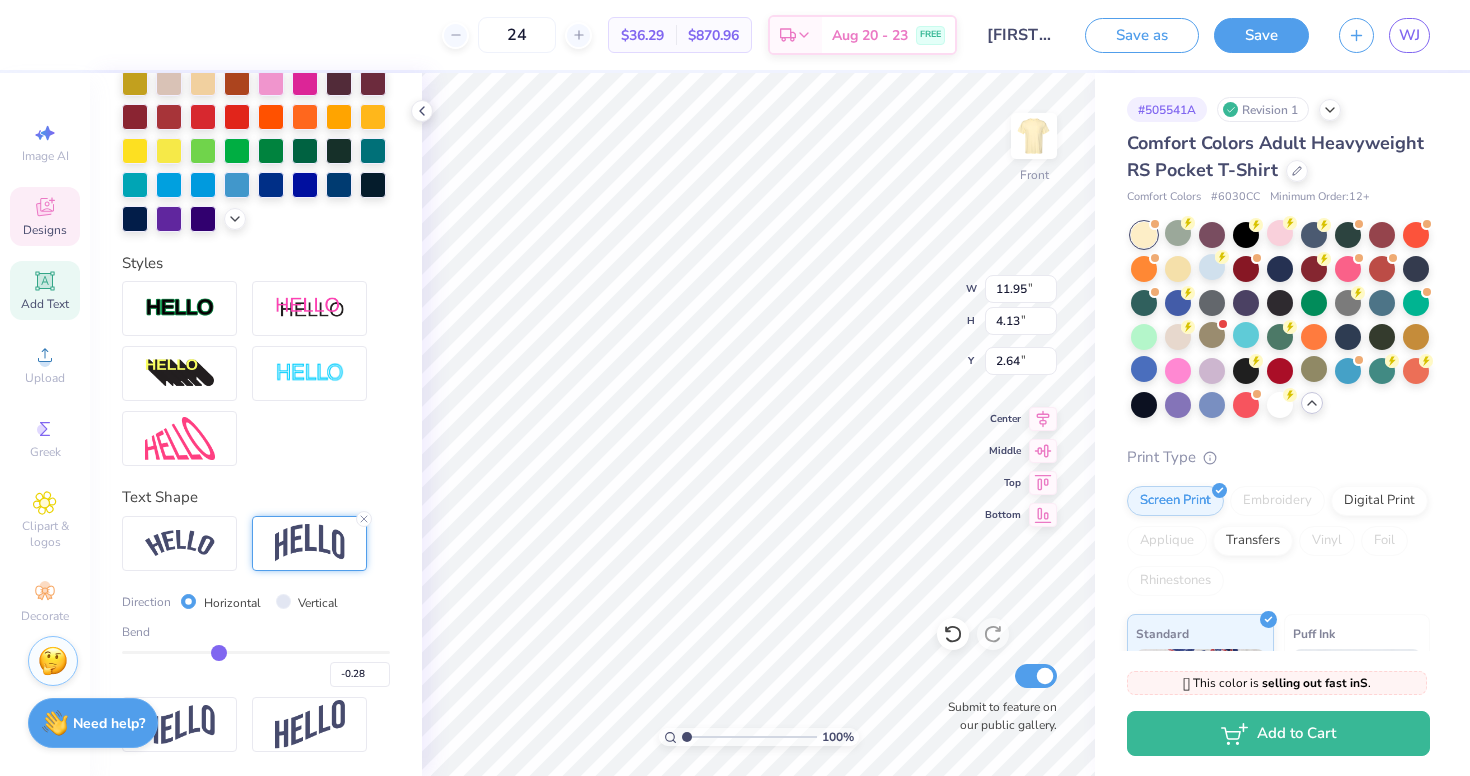 type on "-0.29" 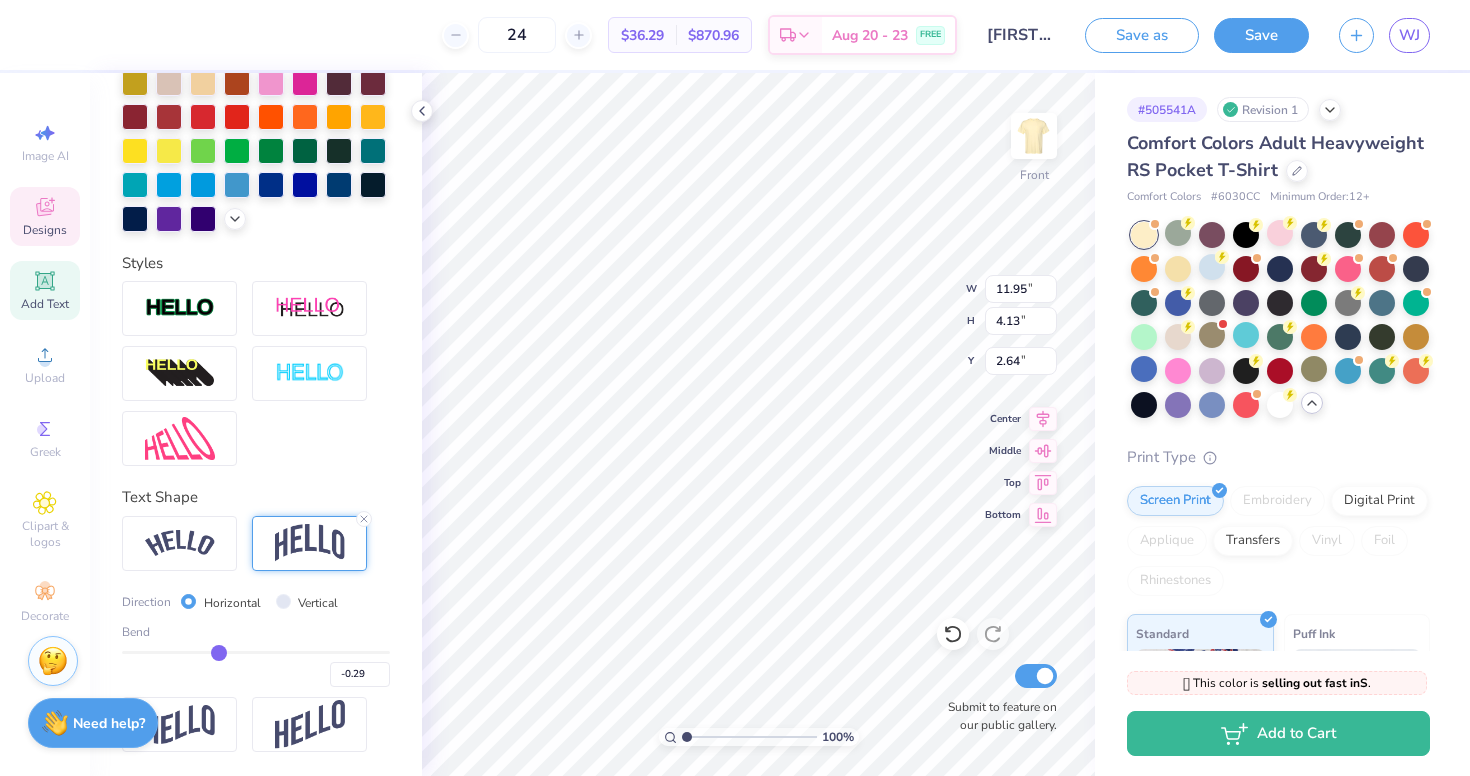 type on "-0.3" 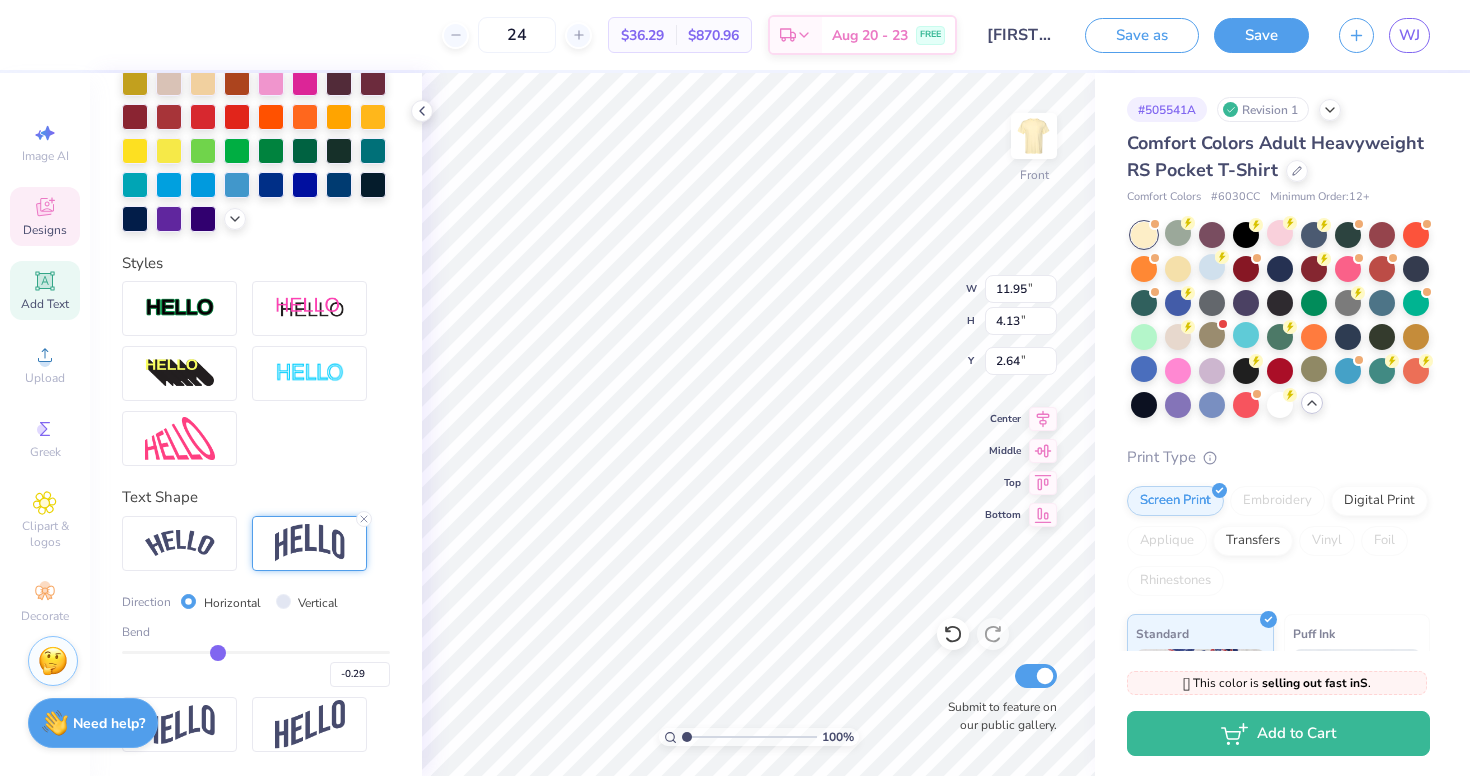 type on "-0.30" 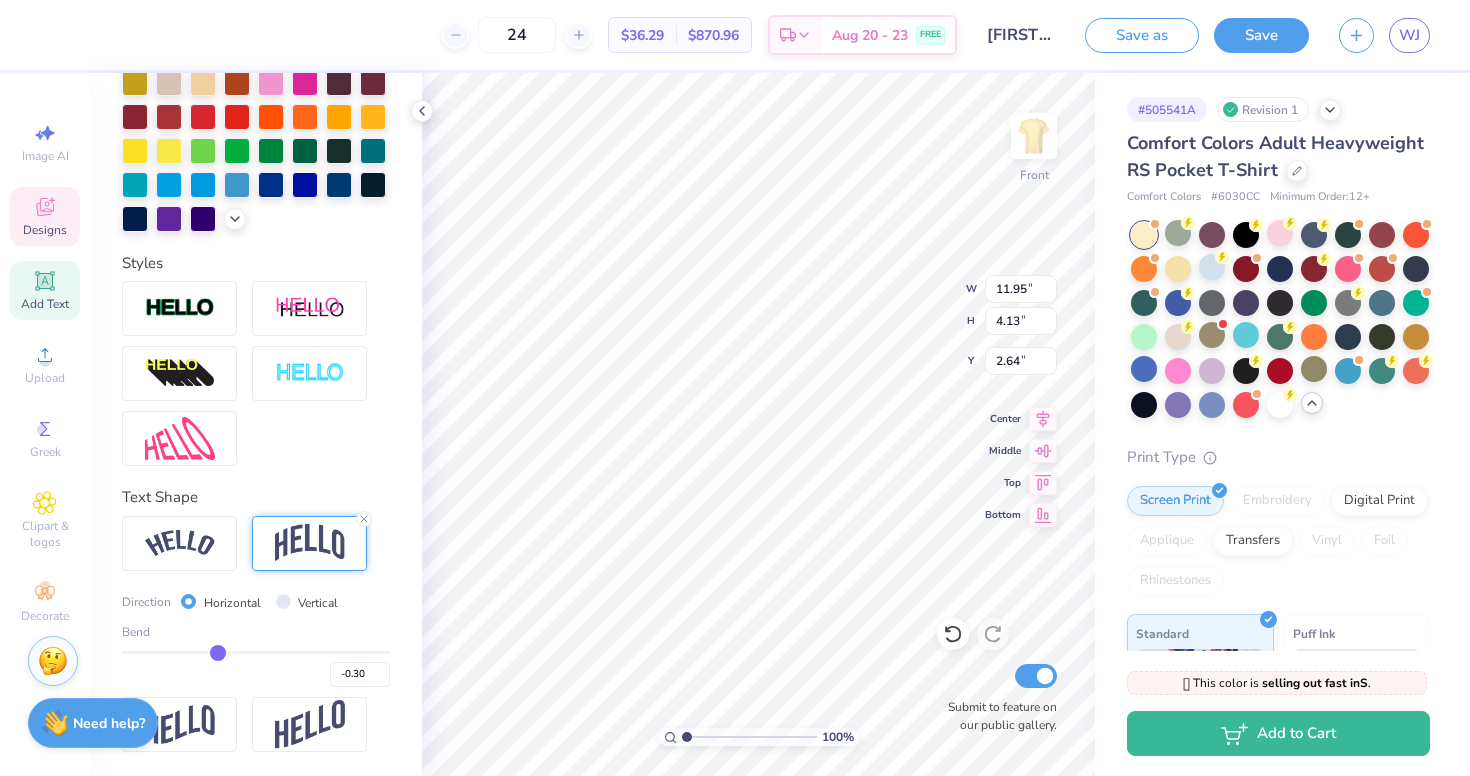 type on "-0.31" 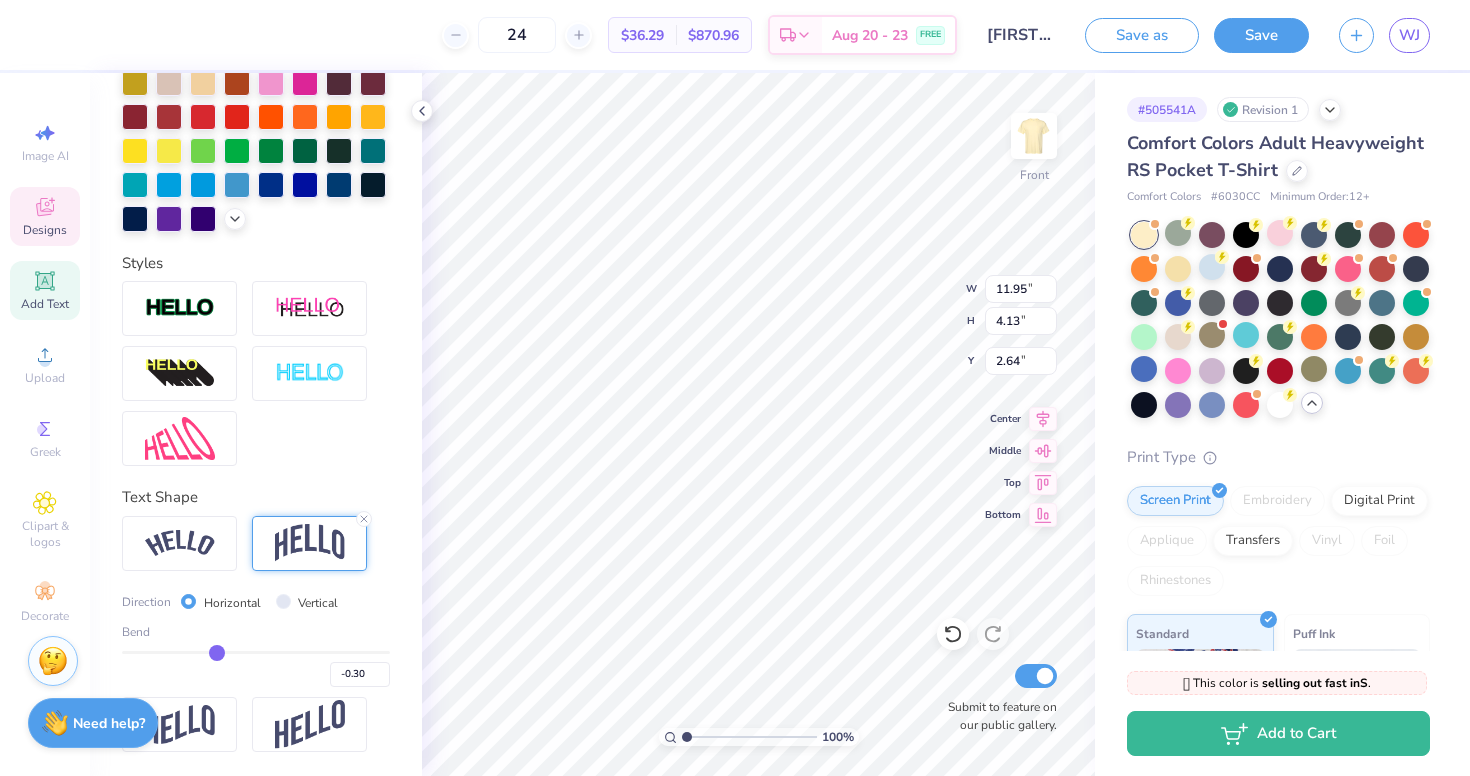 type on "-0.31" 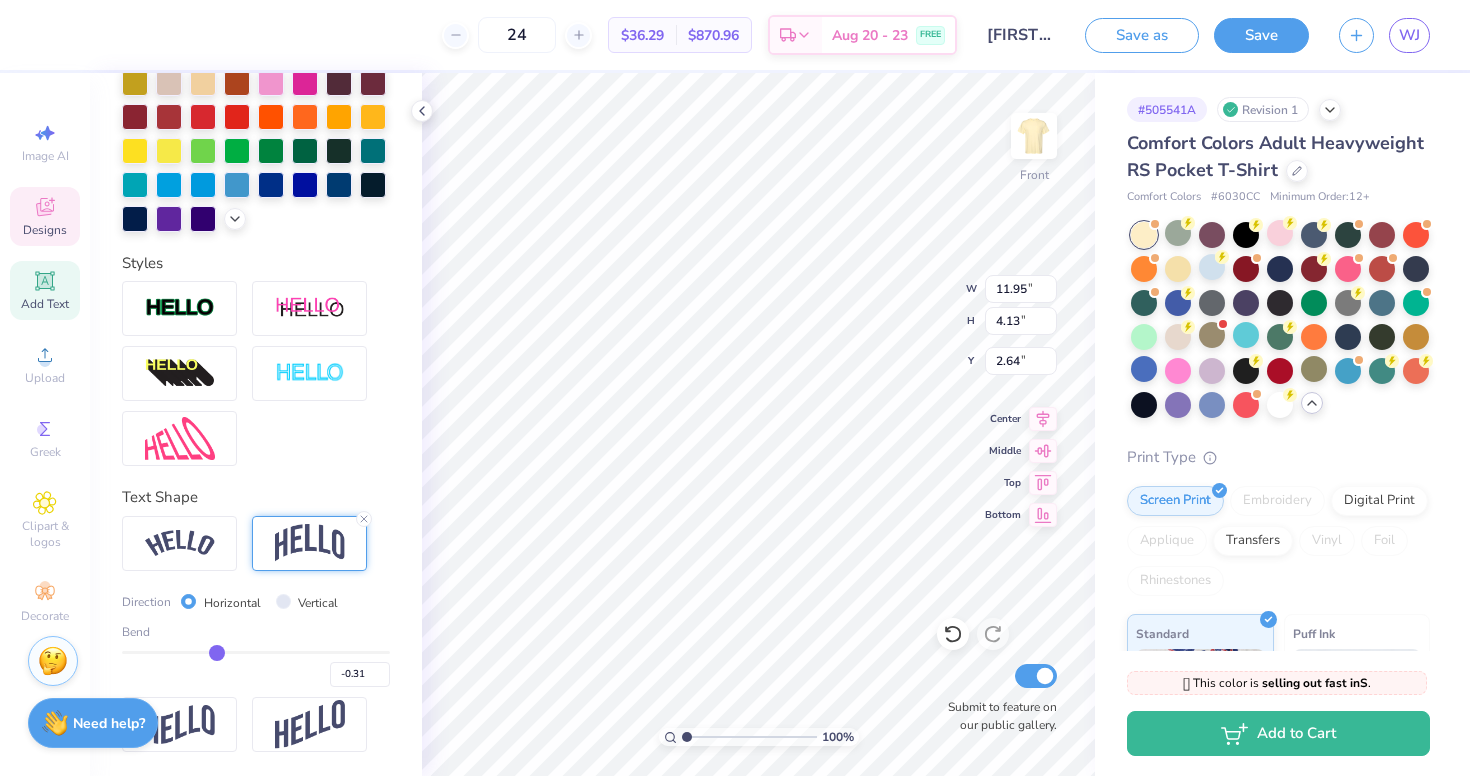 type on "-0.32" 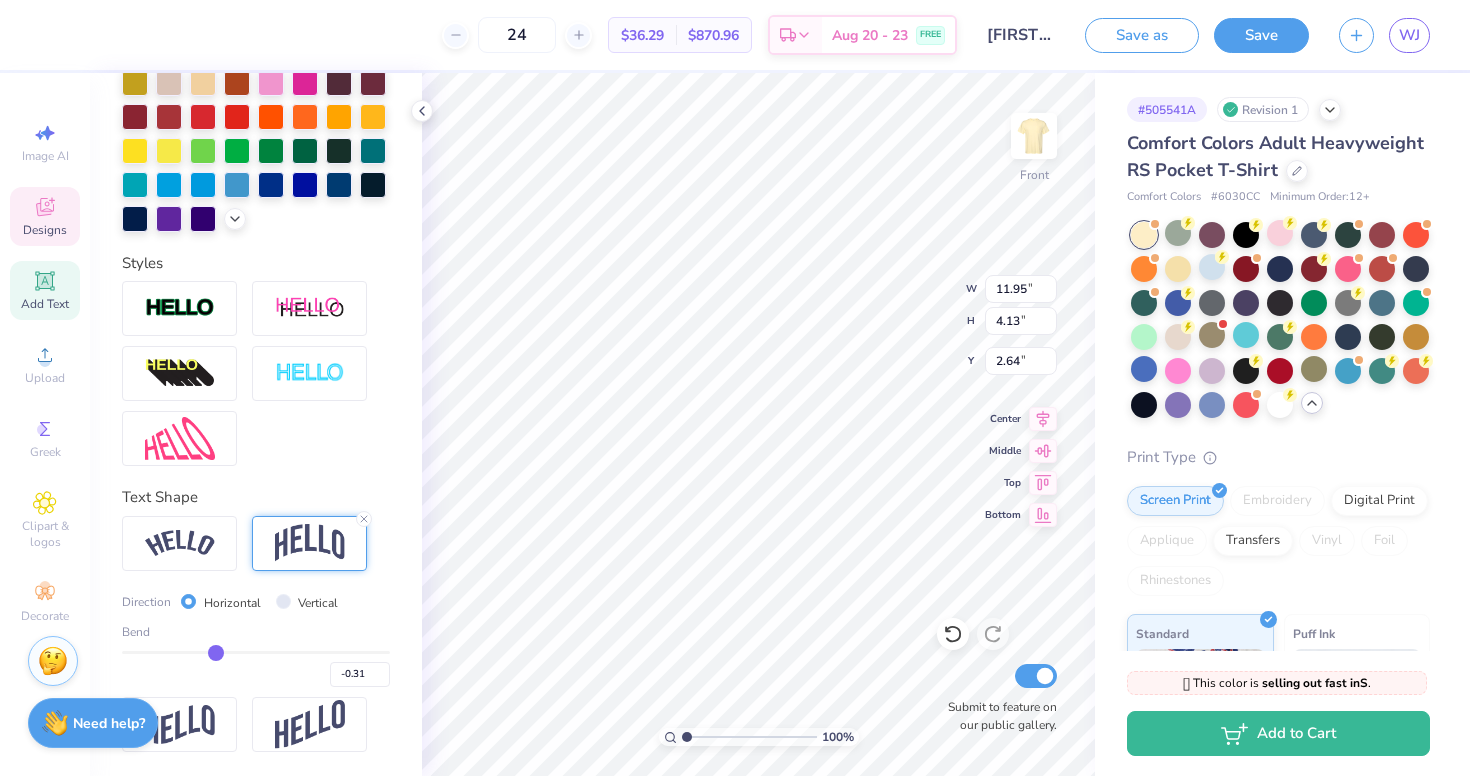 type on "-0.32" 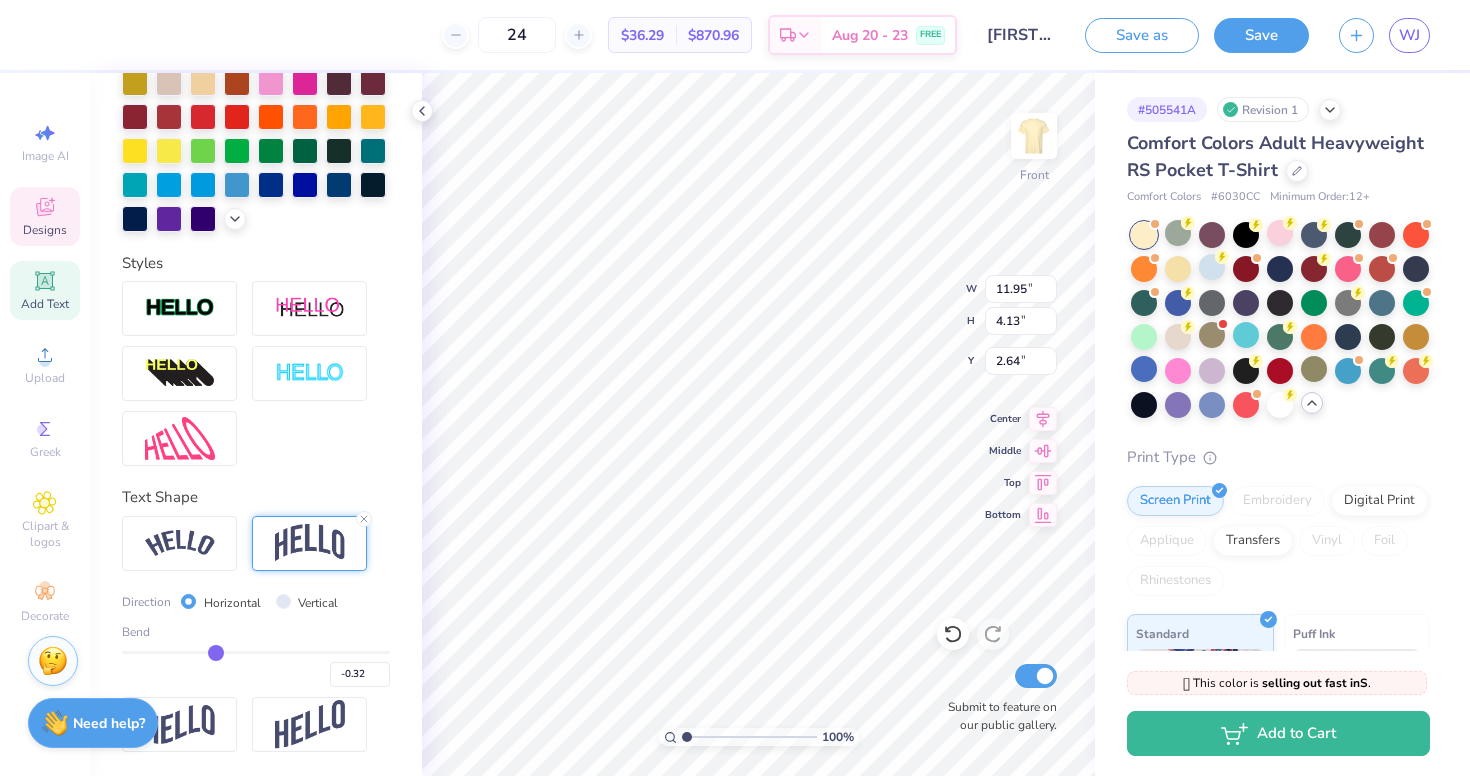 type on "-0.33" 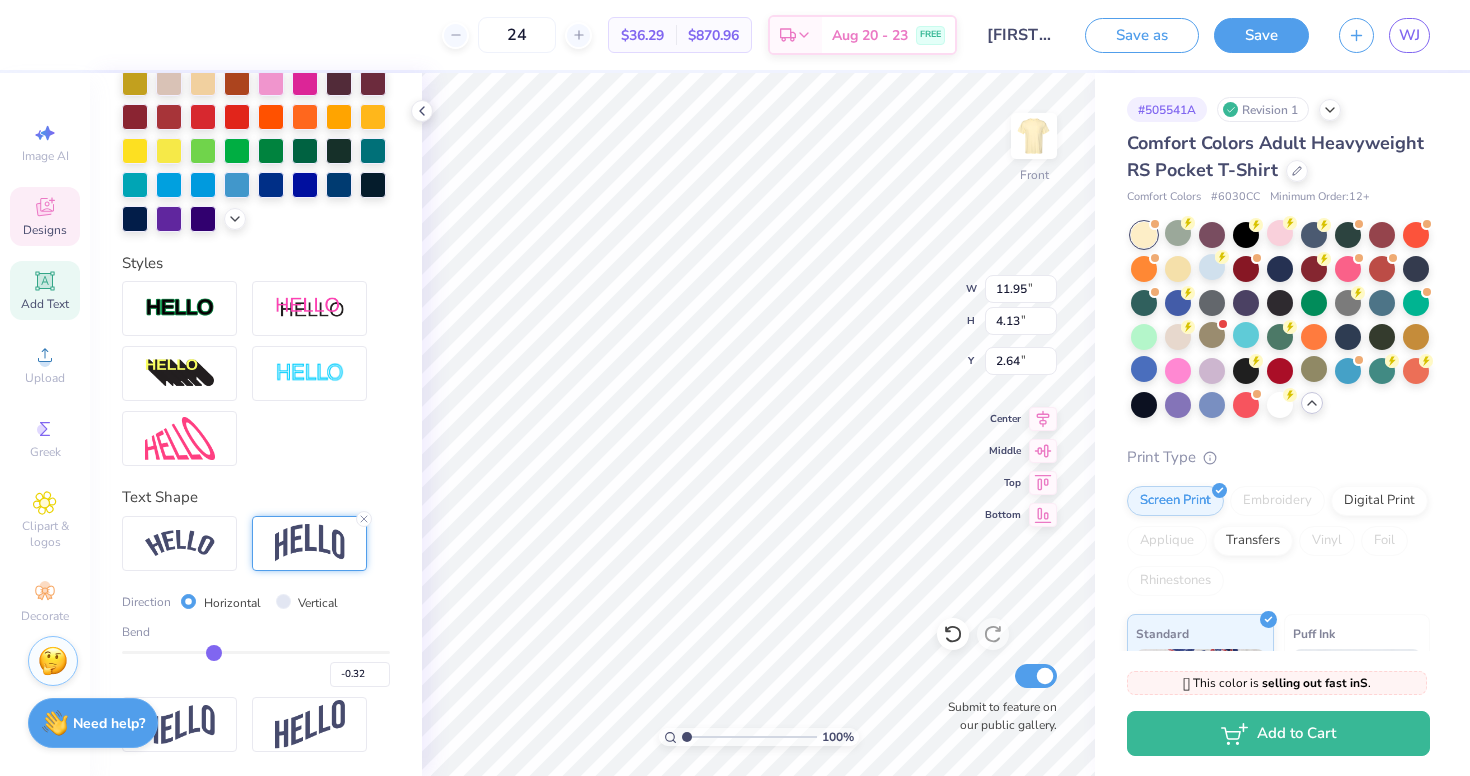 type on "-0.33" 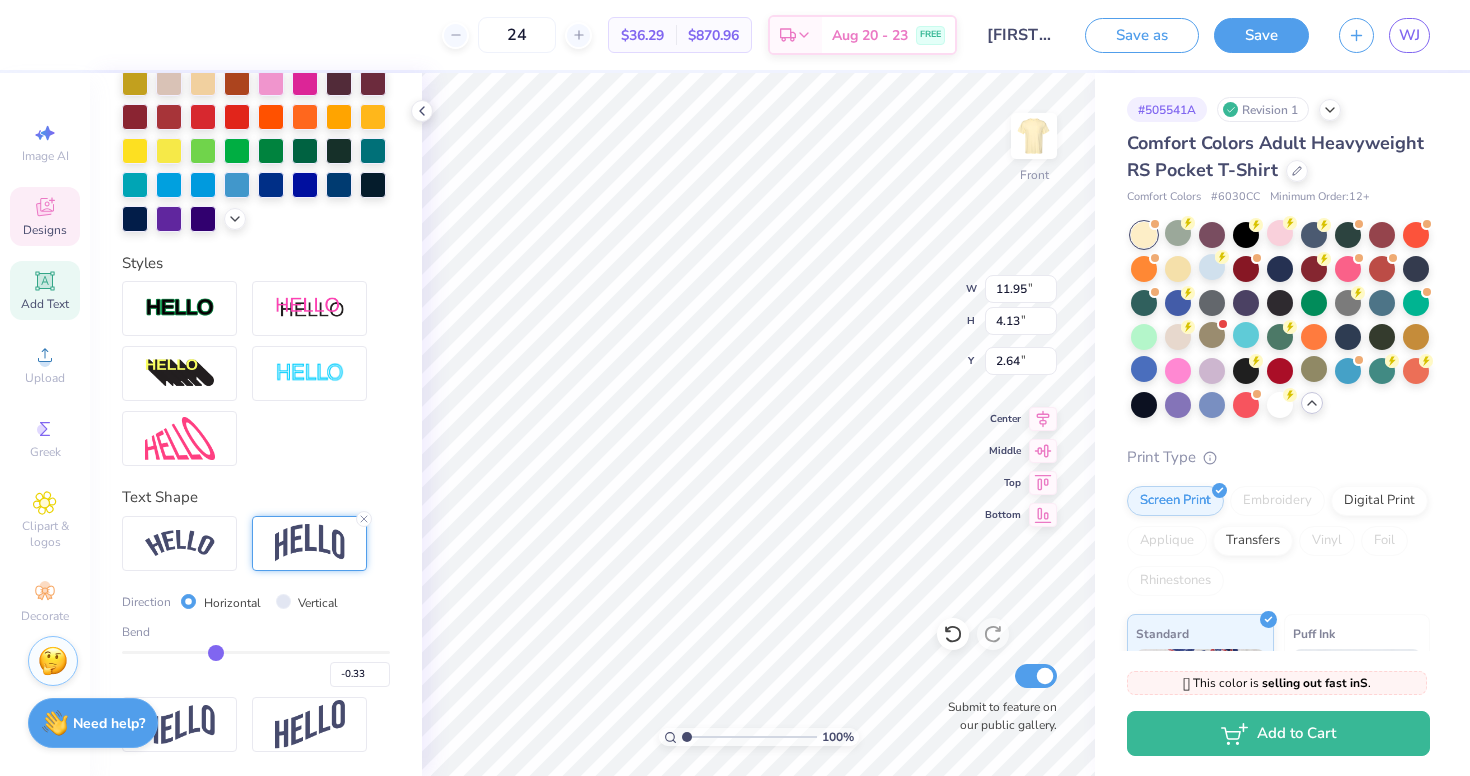 drag, startPoint x: 320, startPoint y: 651, endPoint x: 224, endPoint y: 643, distance: 96.332756 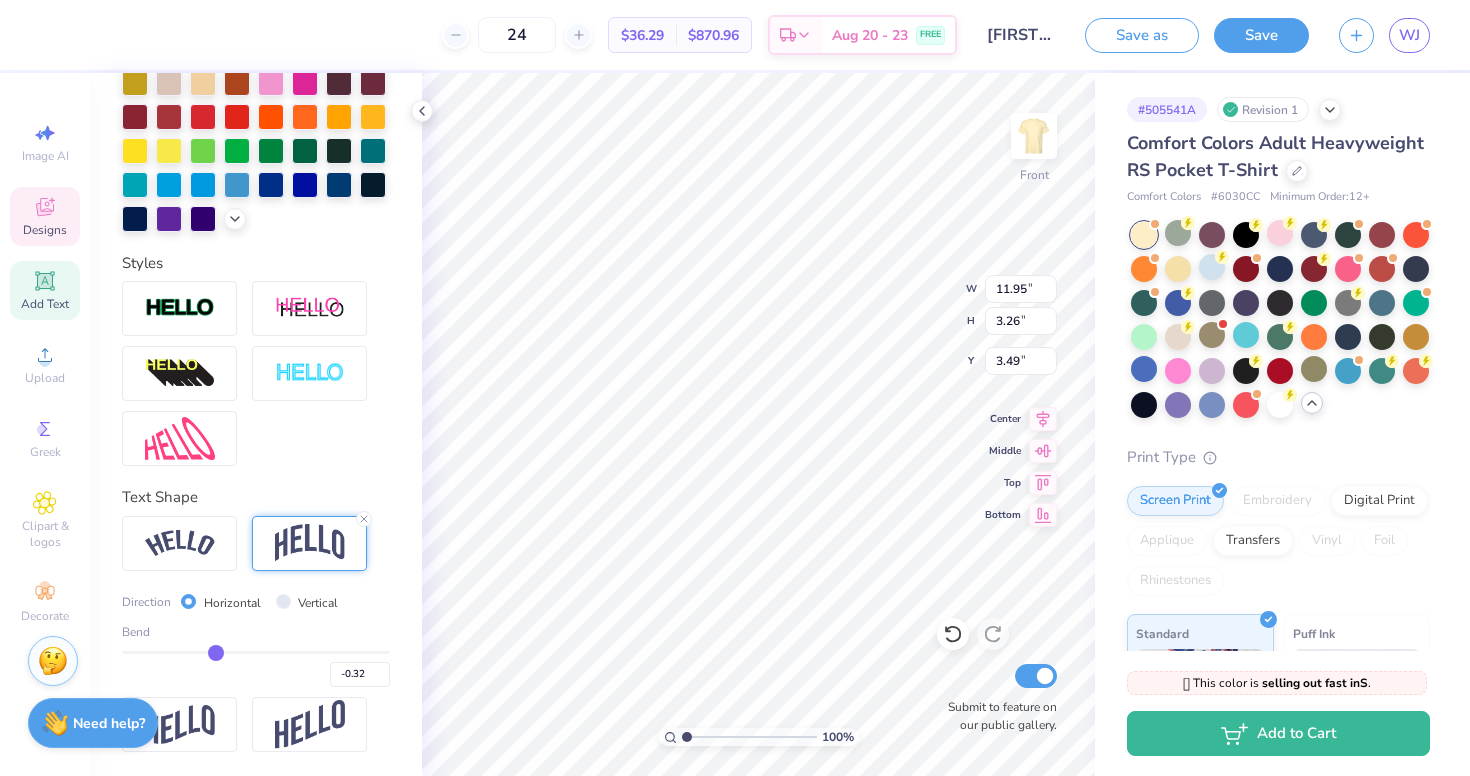 type on "3.21" 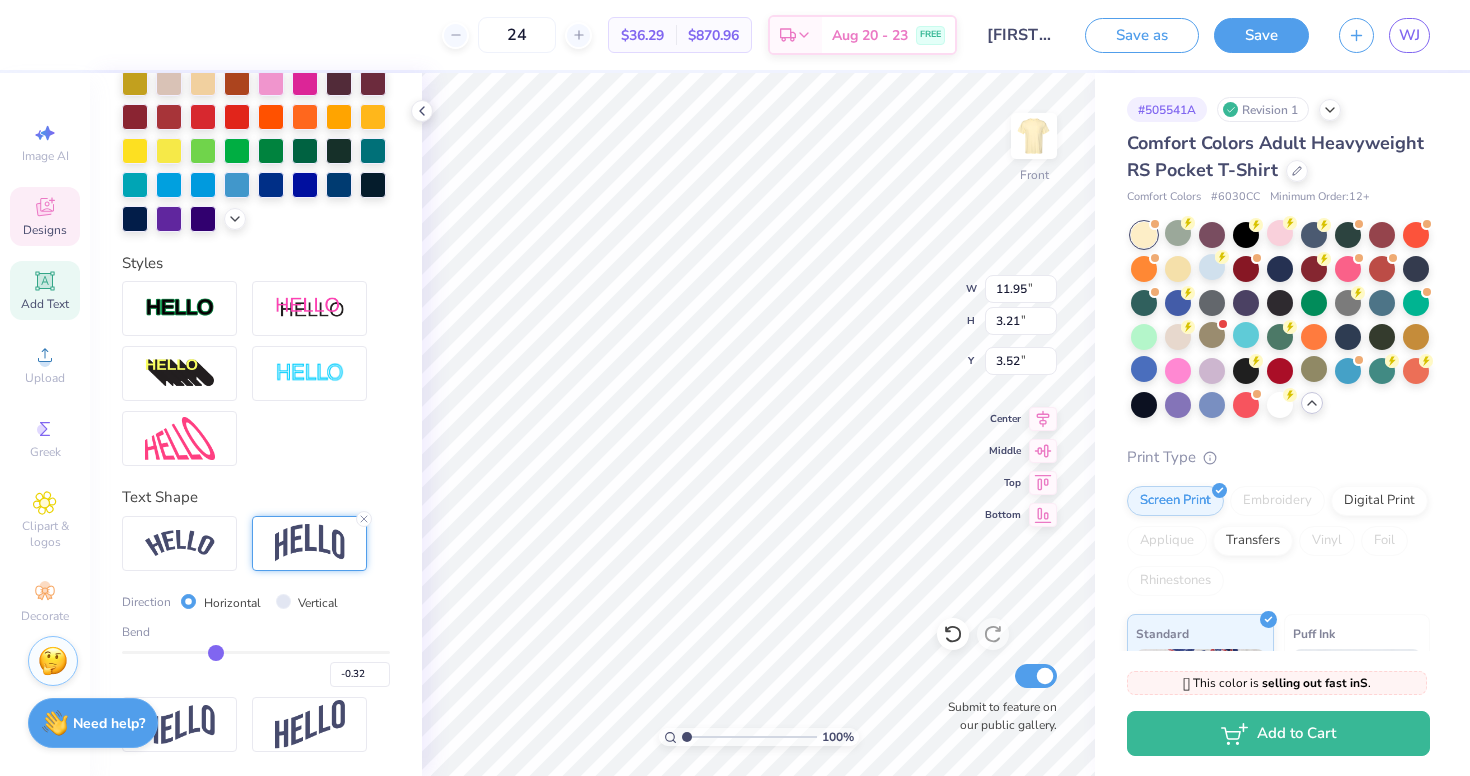 type on "-0.37" 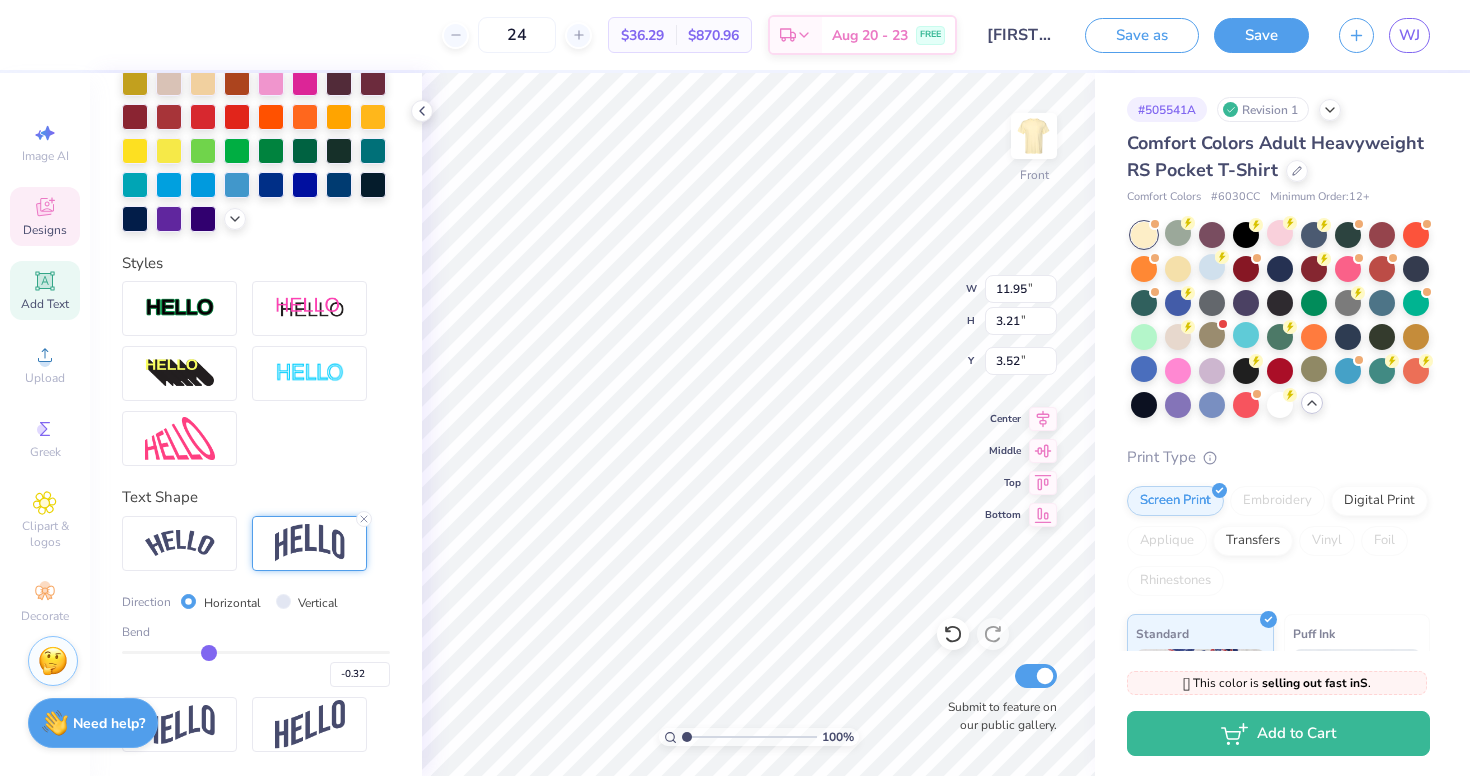 type on "-0.37" 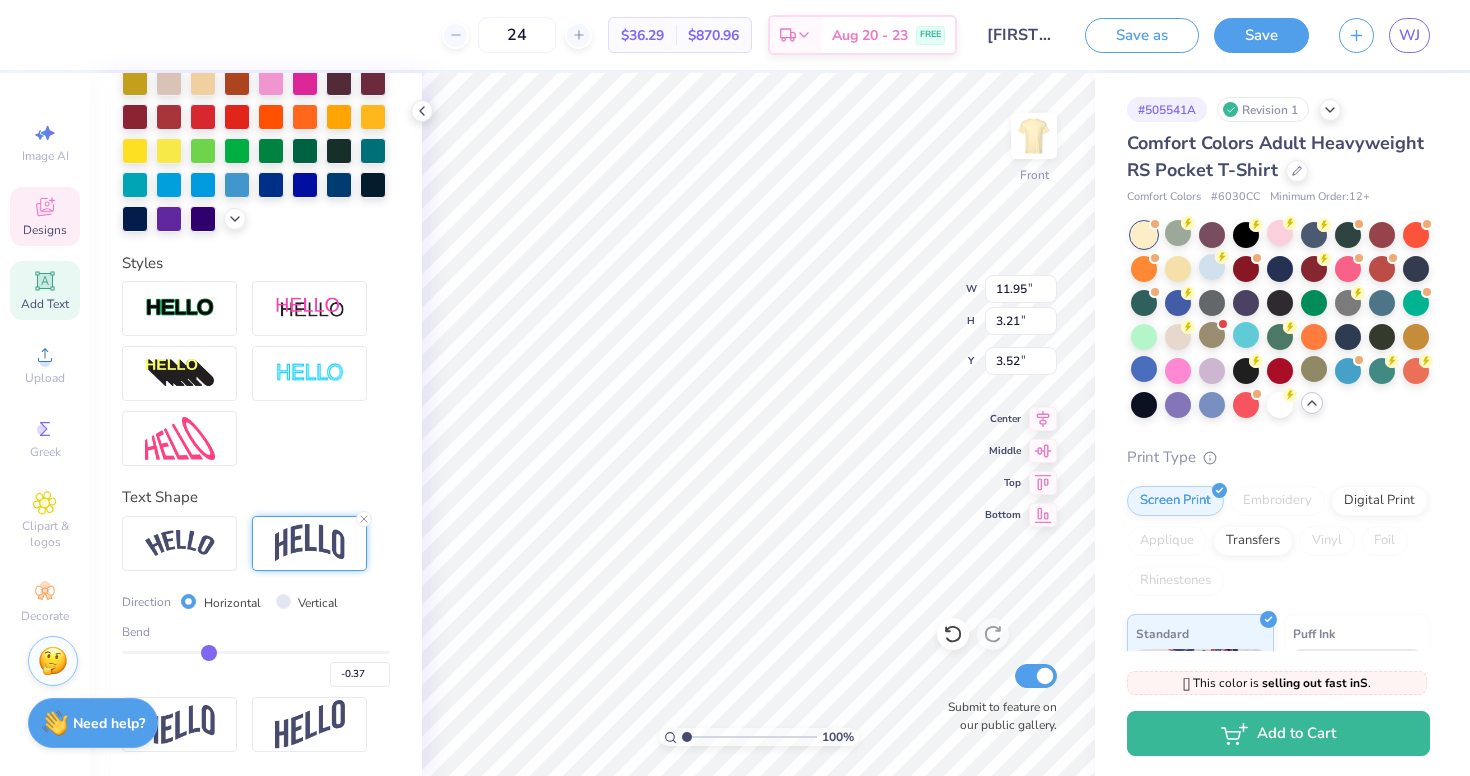 type on "-0.36" 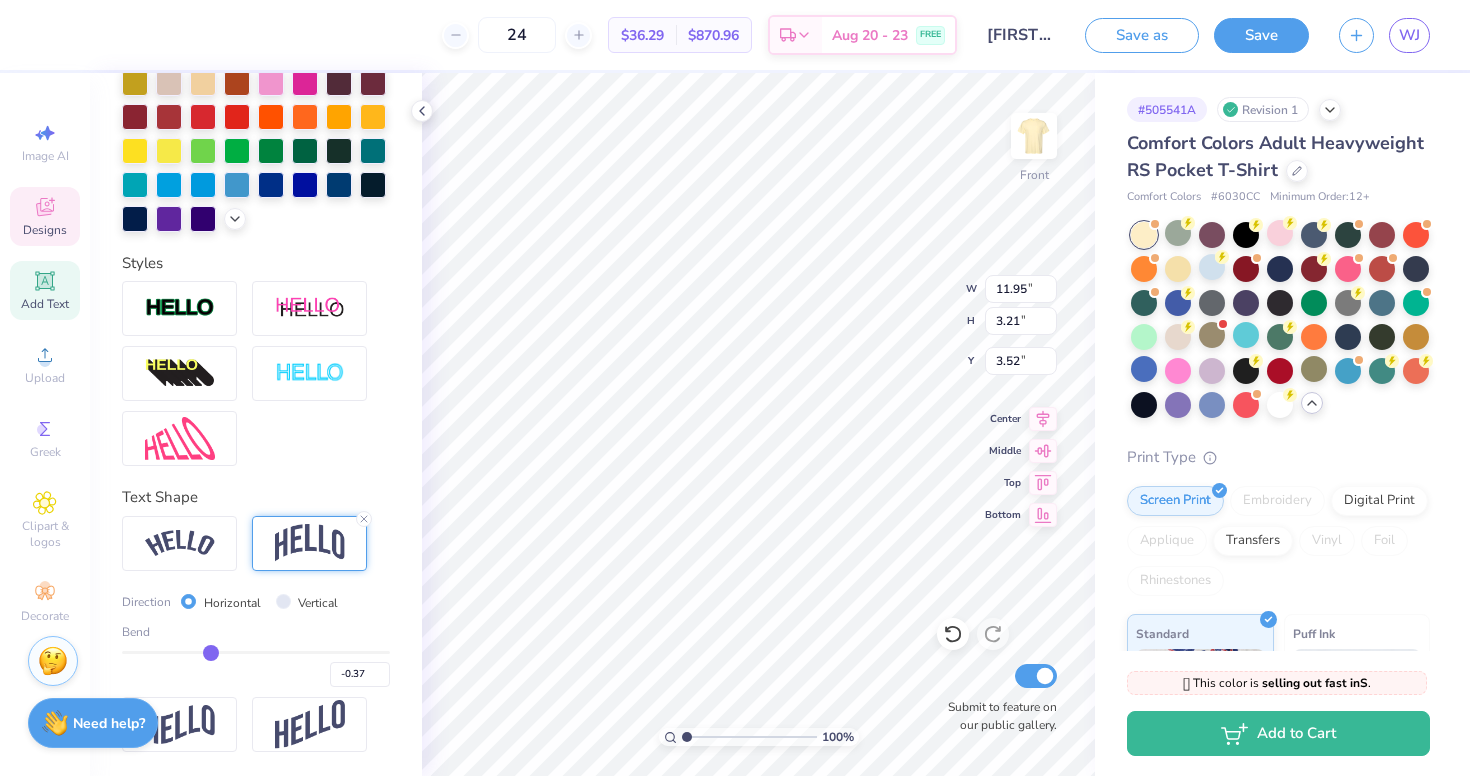 type on "-0.36" 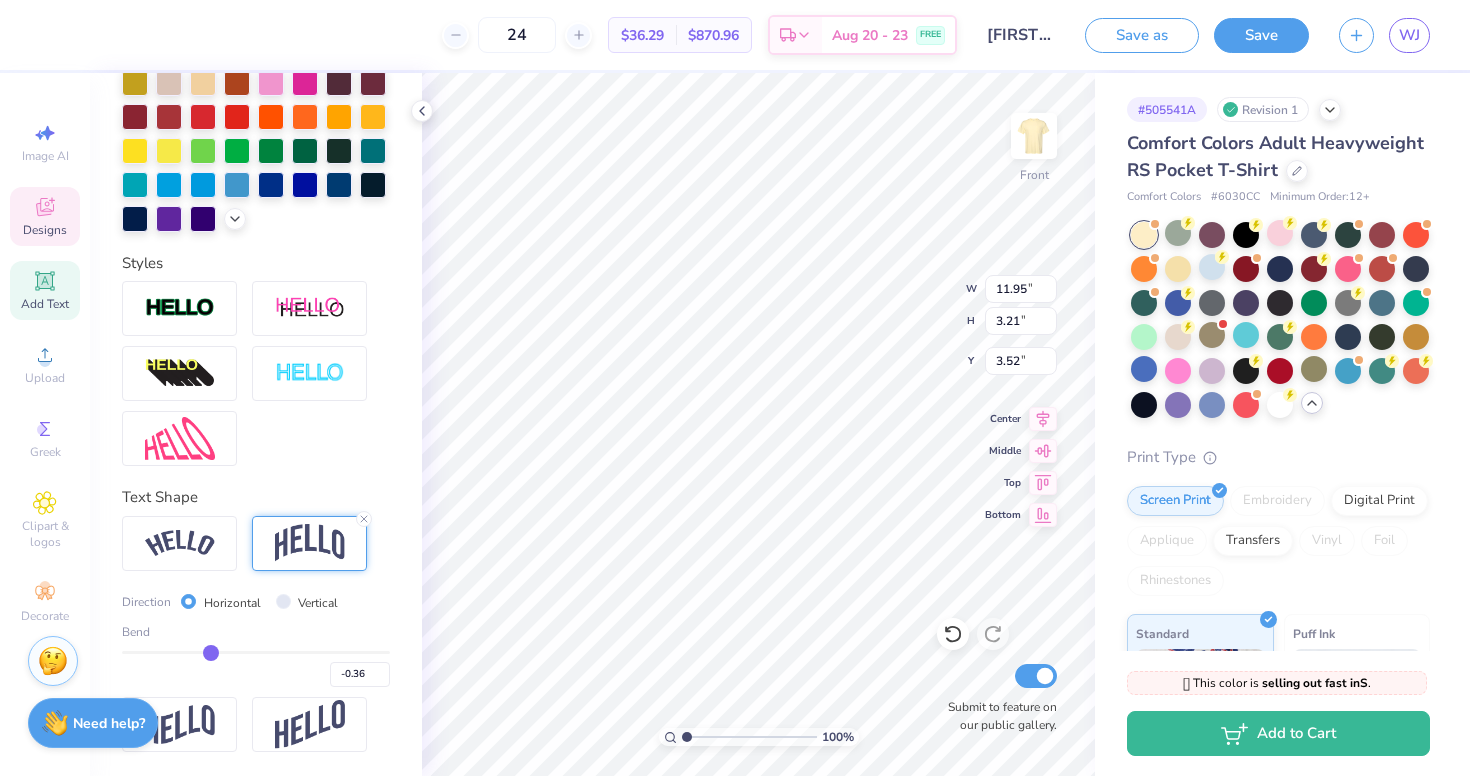 type on "-0.35" 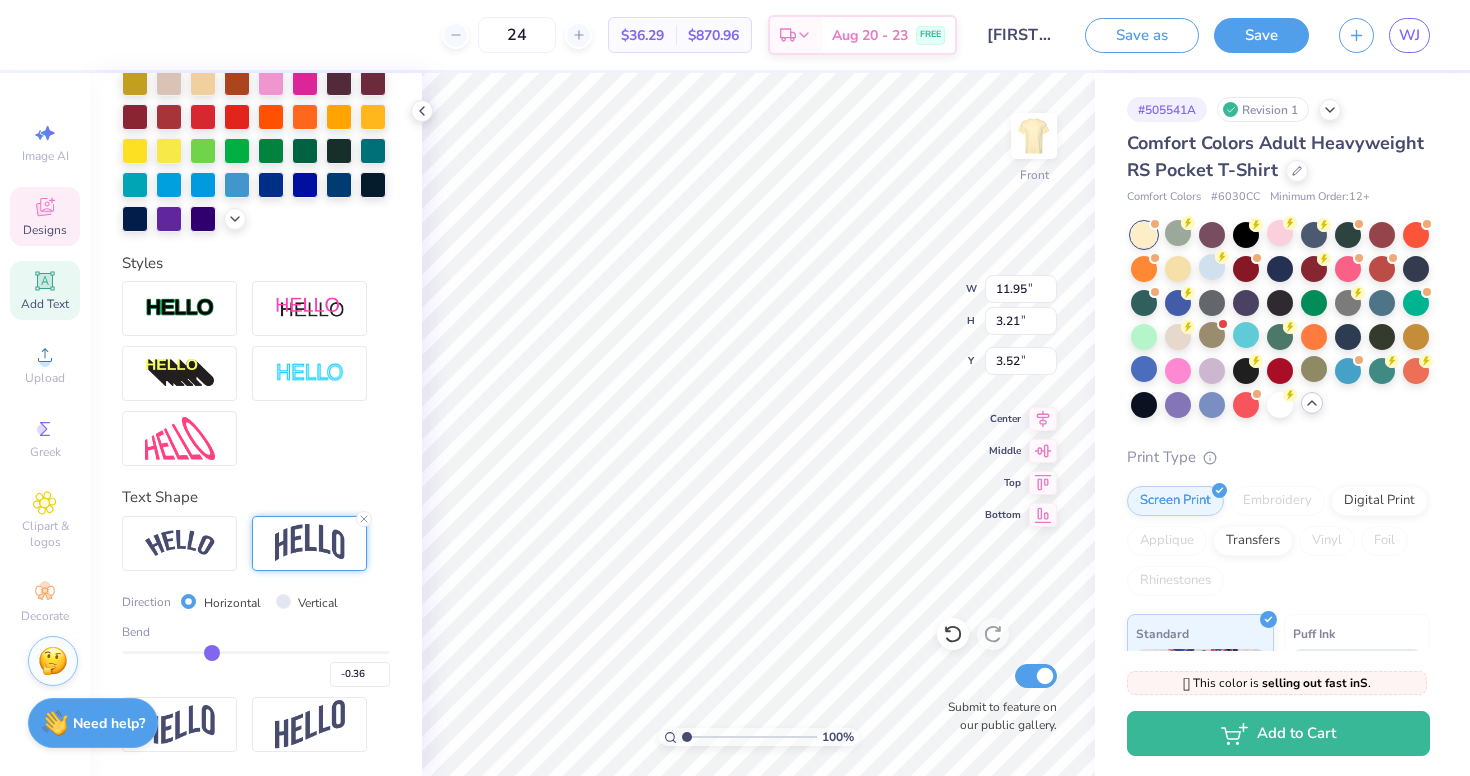 type on "-0.35" 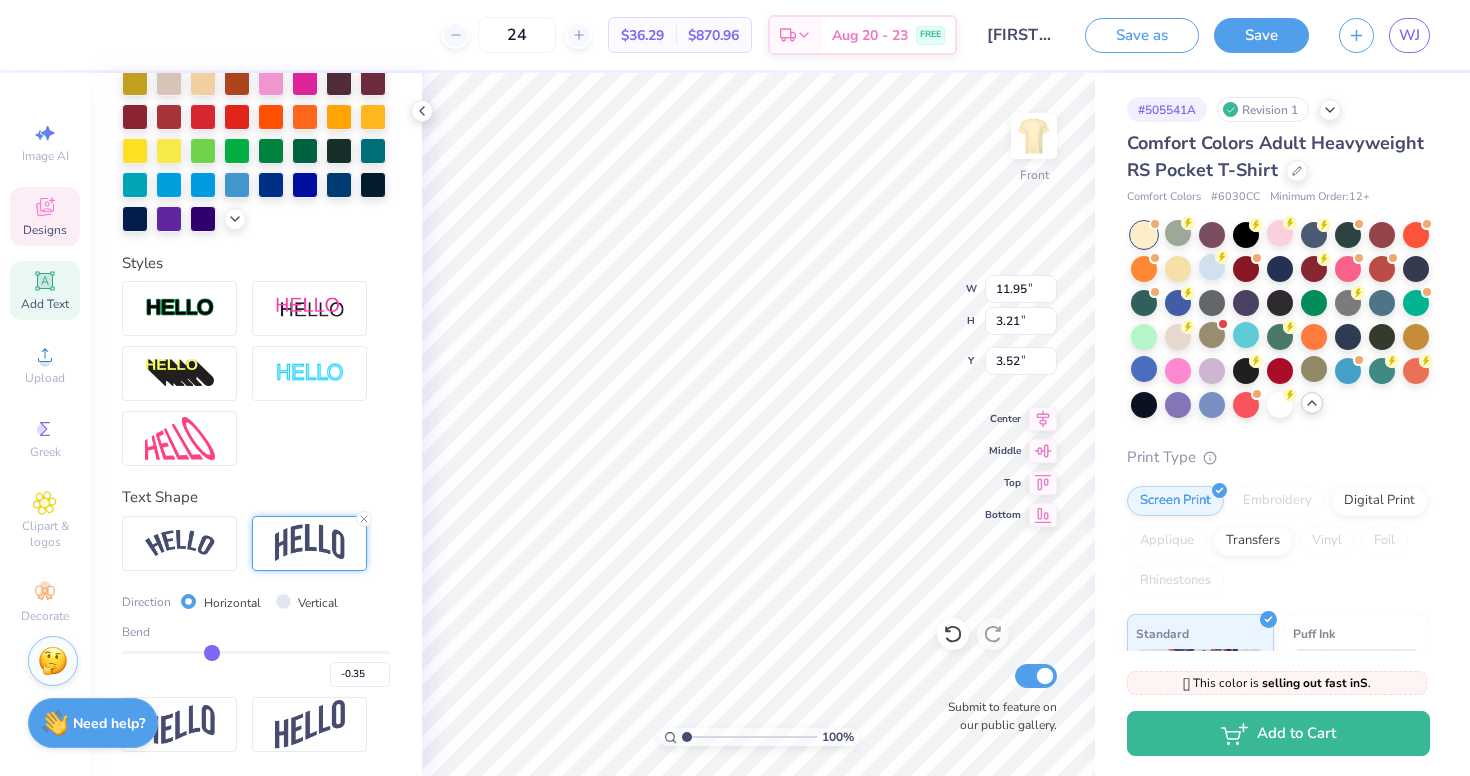 type on "-0.34" 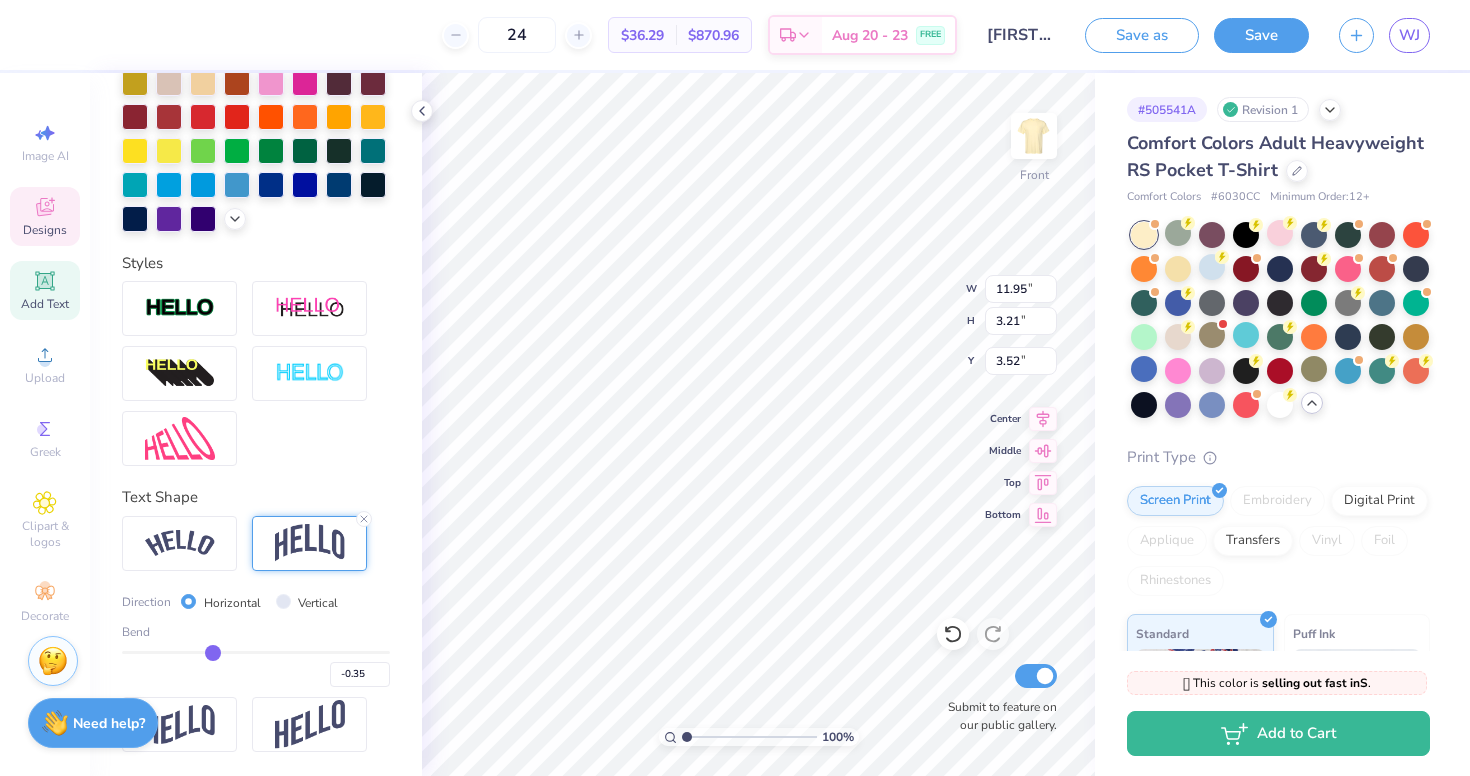 type on "-0.34" 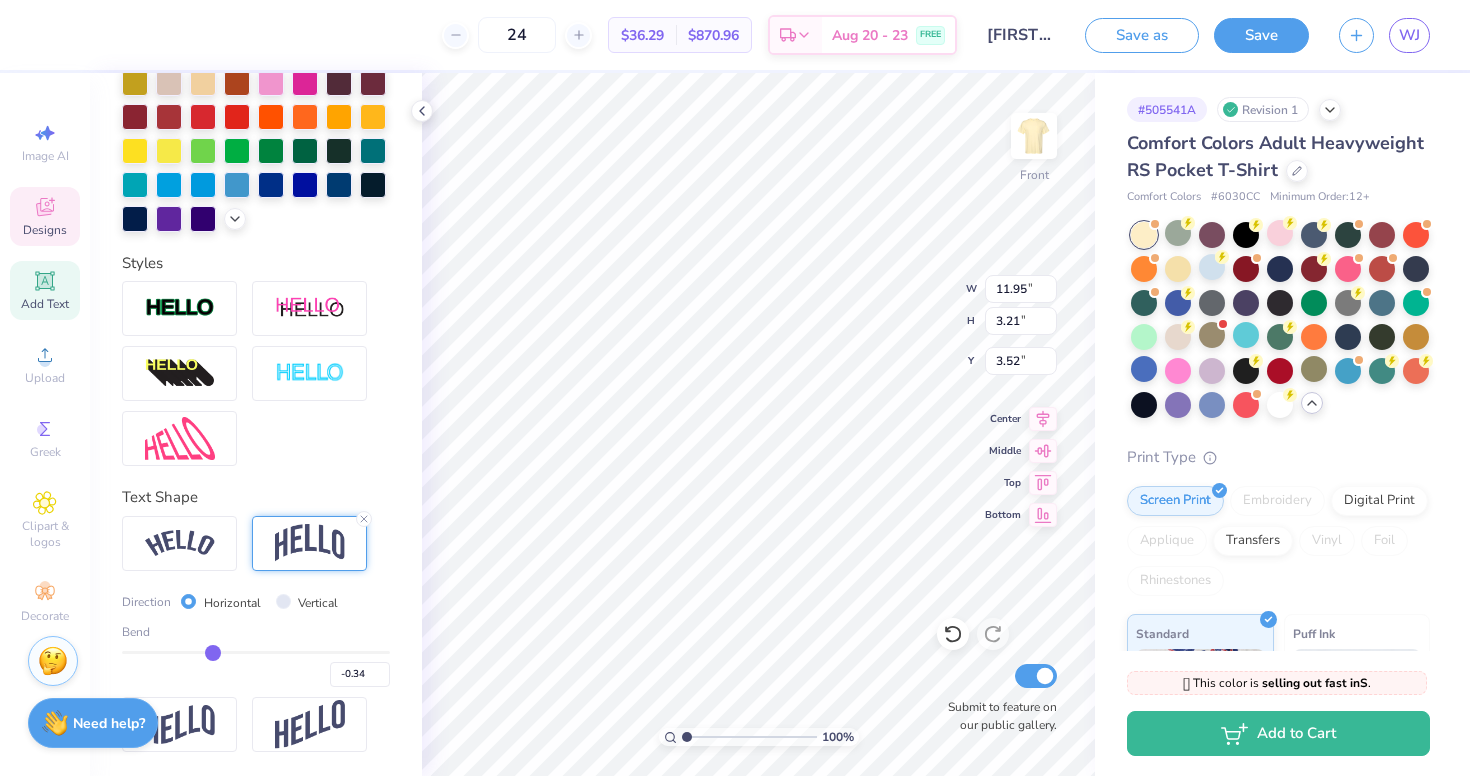 type on "-0.33" 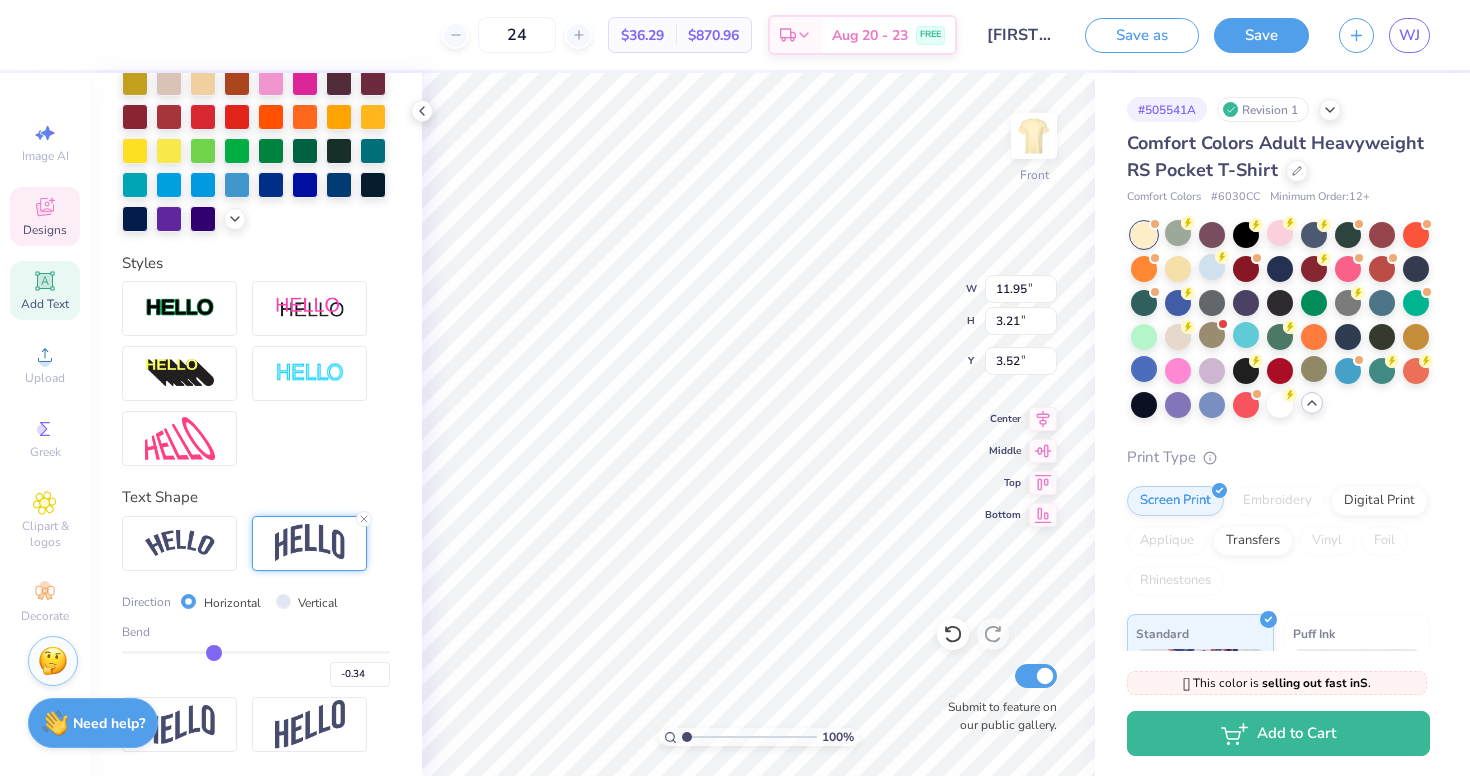 type on "-0.33" 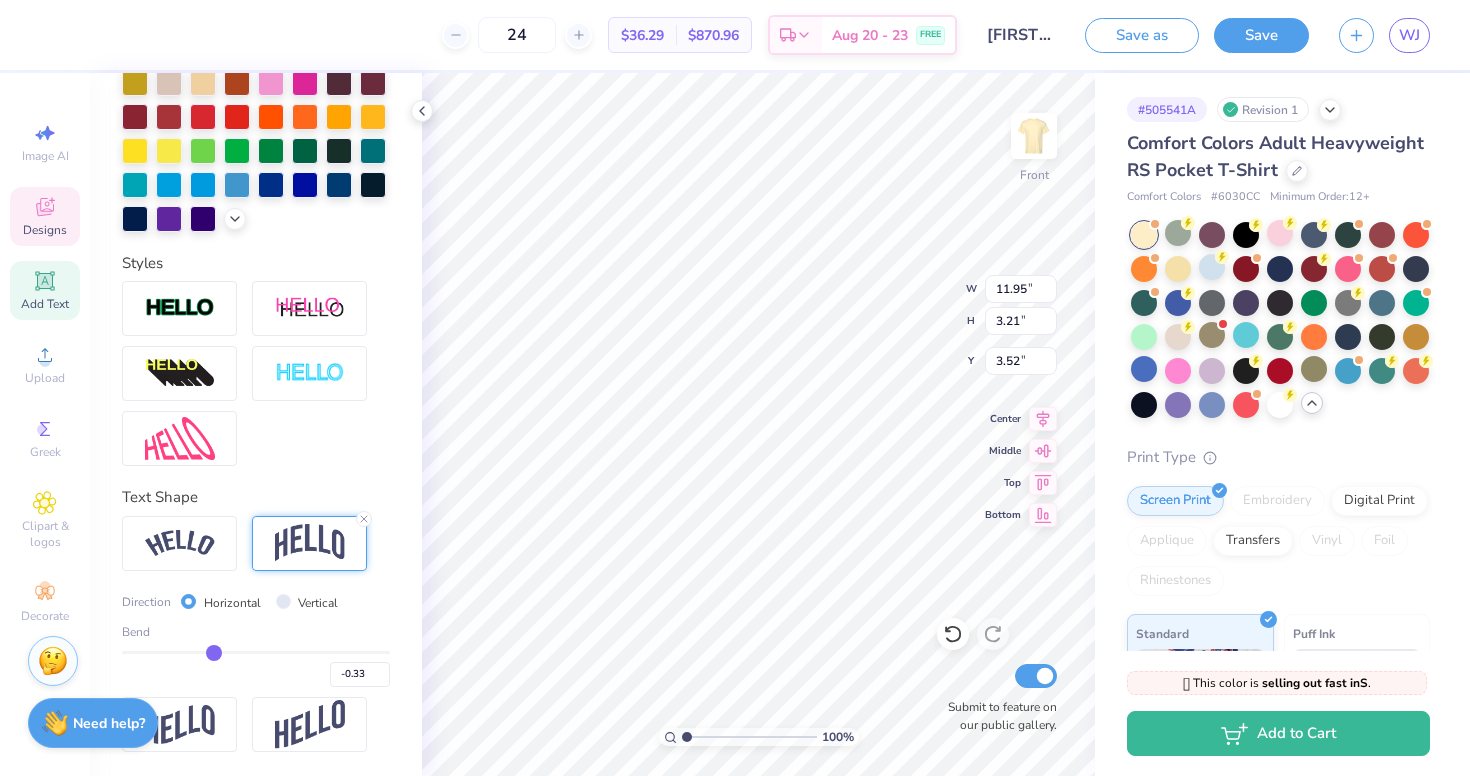 type on "-0.32" 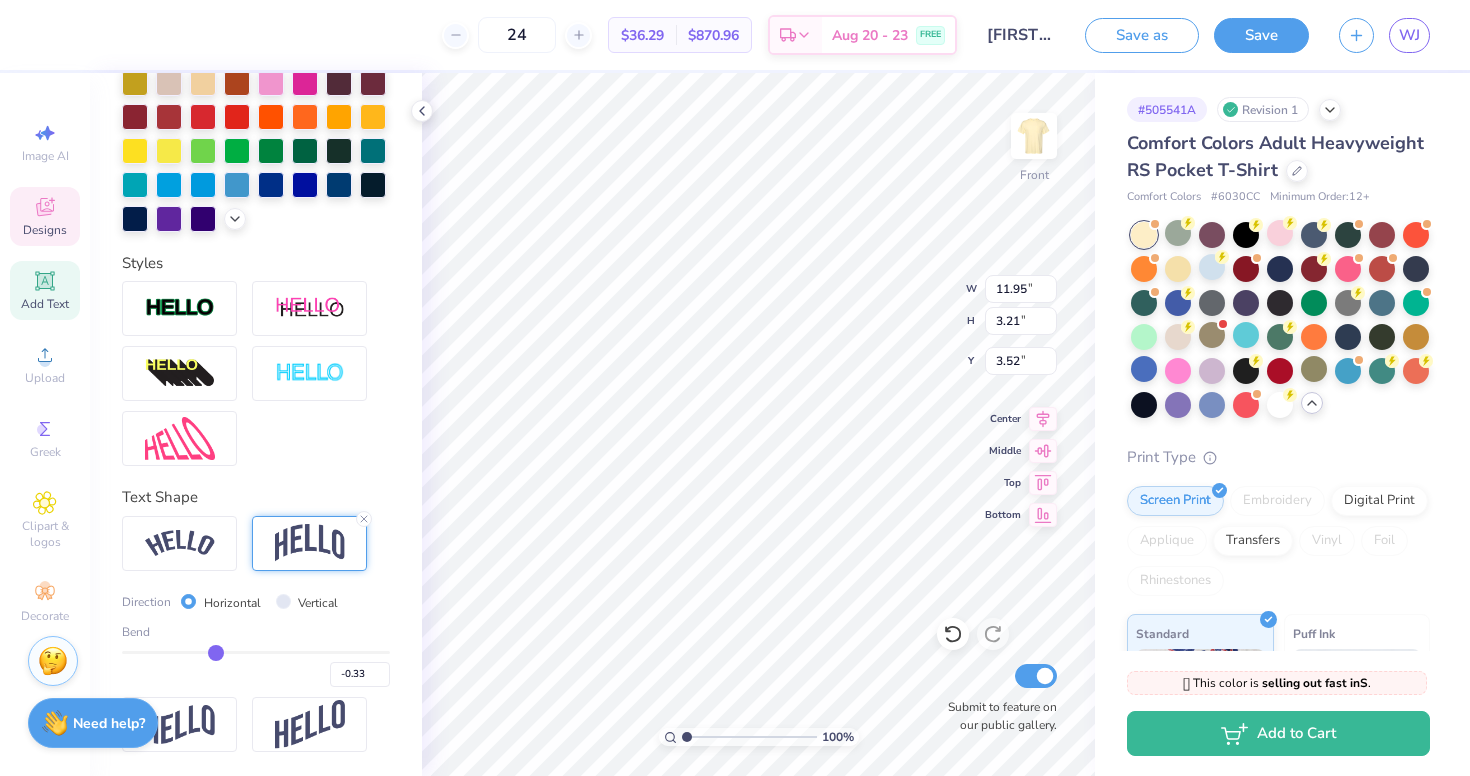 type on "-0.32" 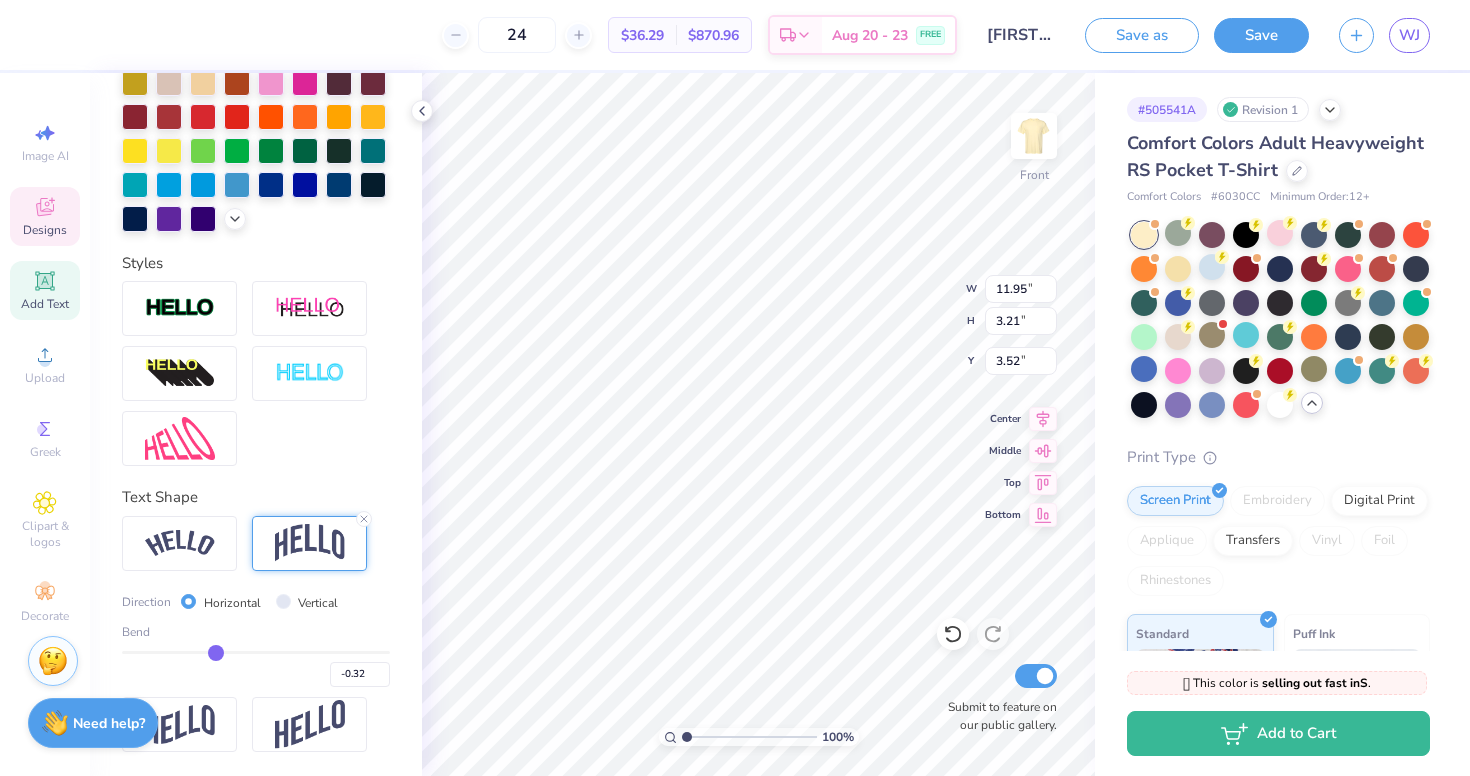 type on "-0.31" 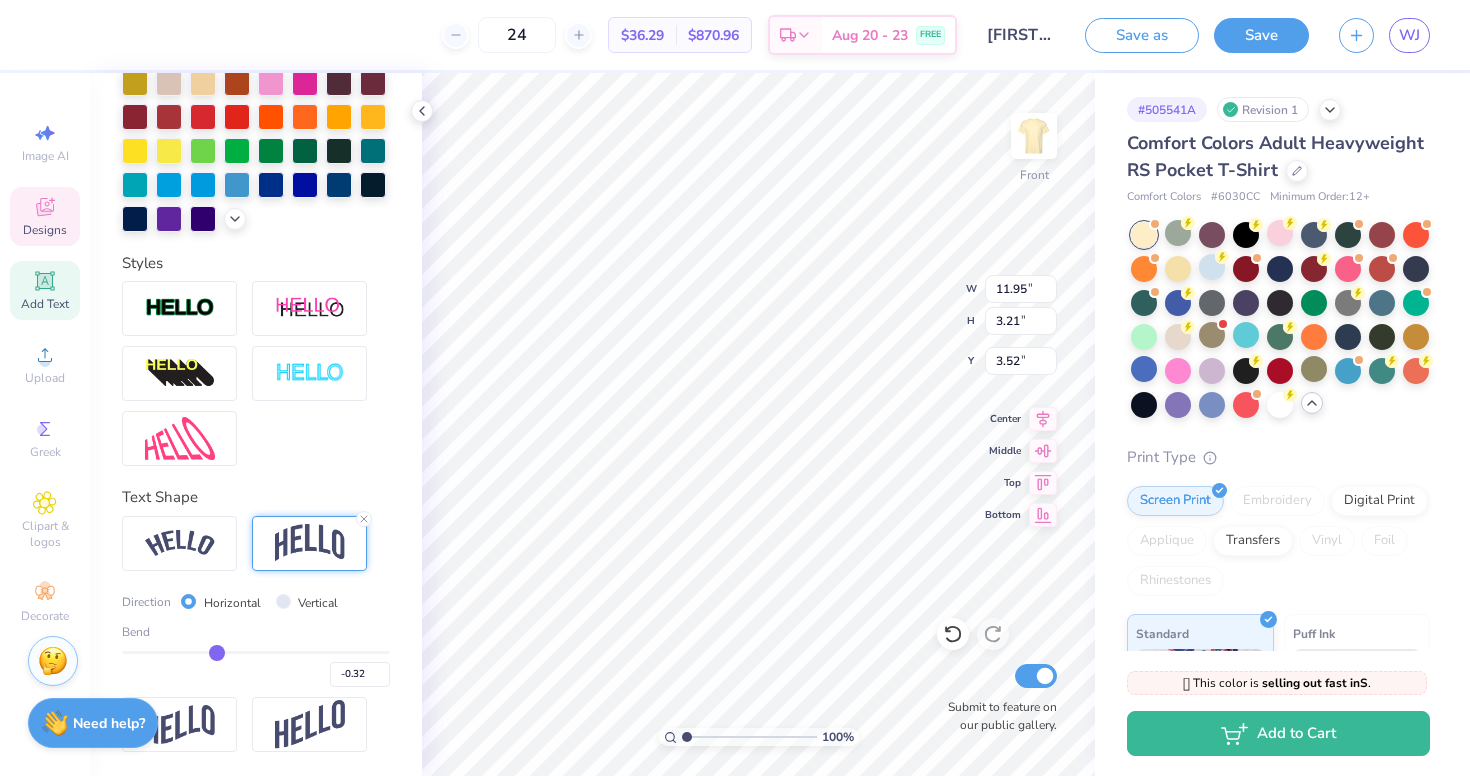 type on "-0.31" 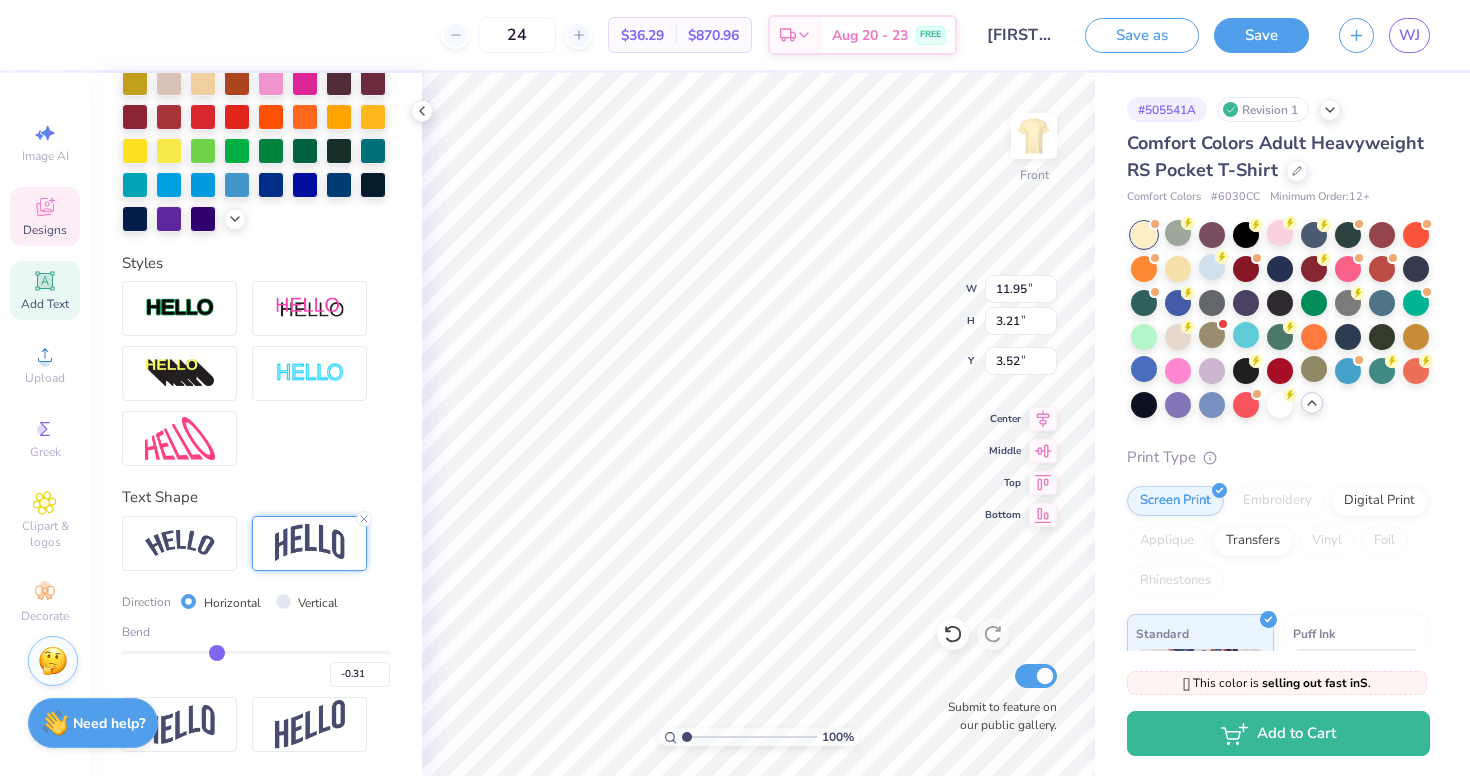 type on "-0.3" 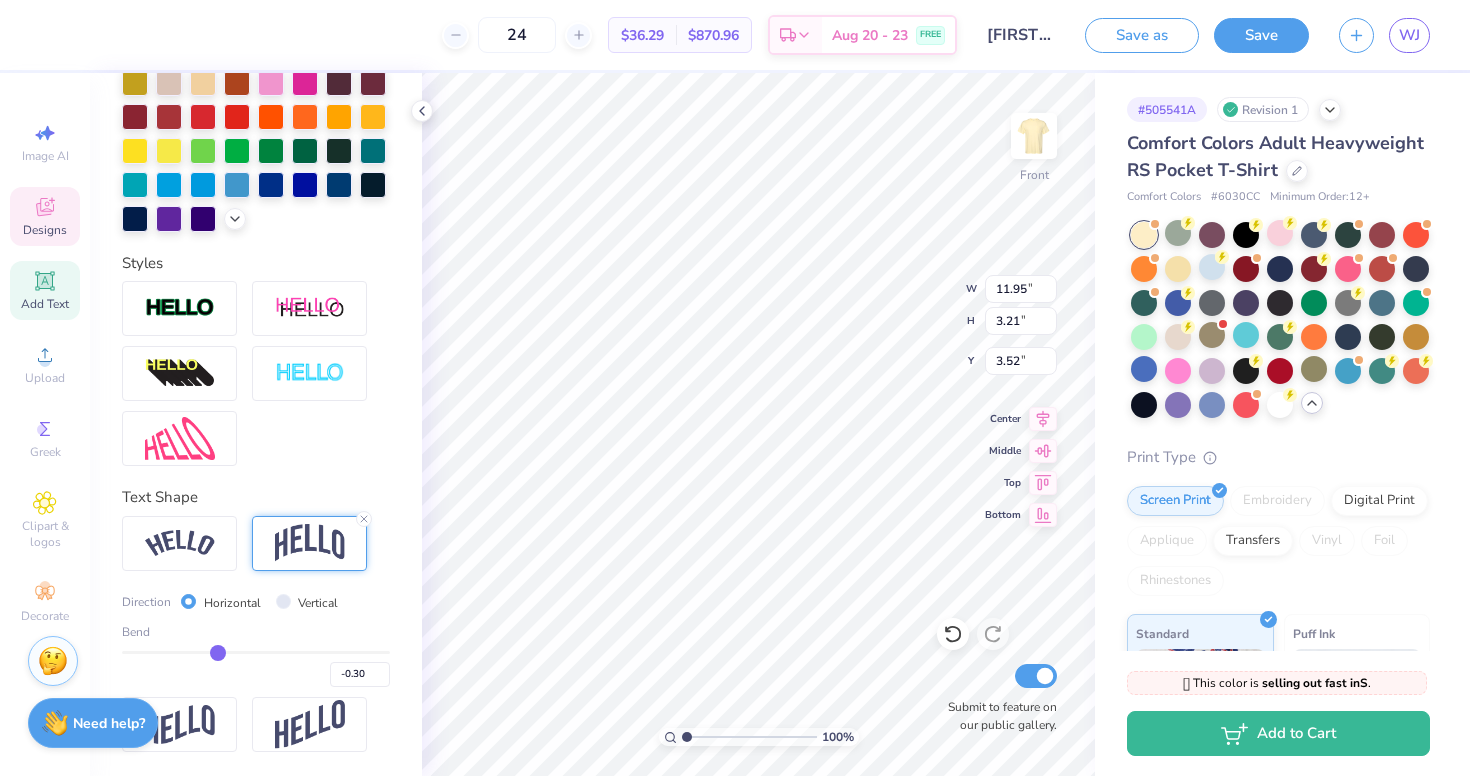 type on "-0.29" 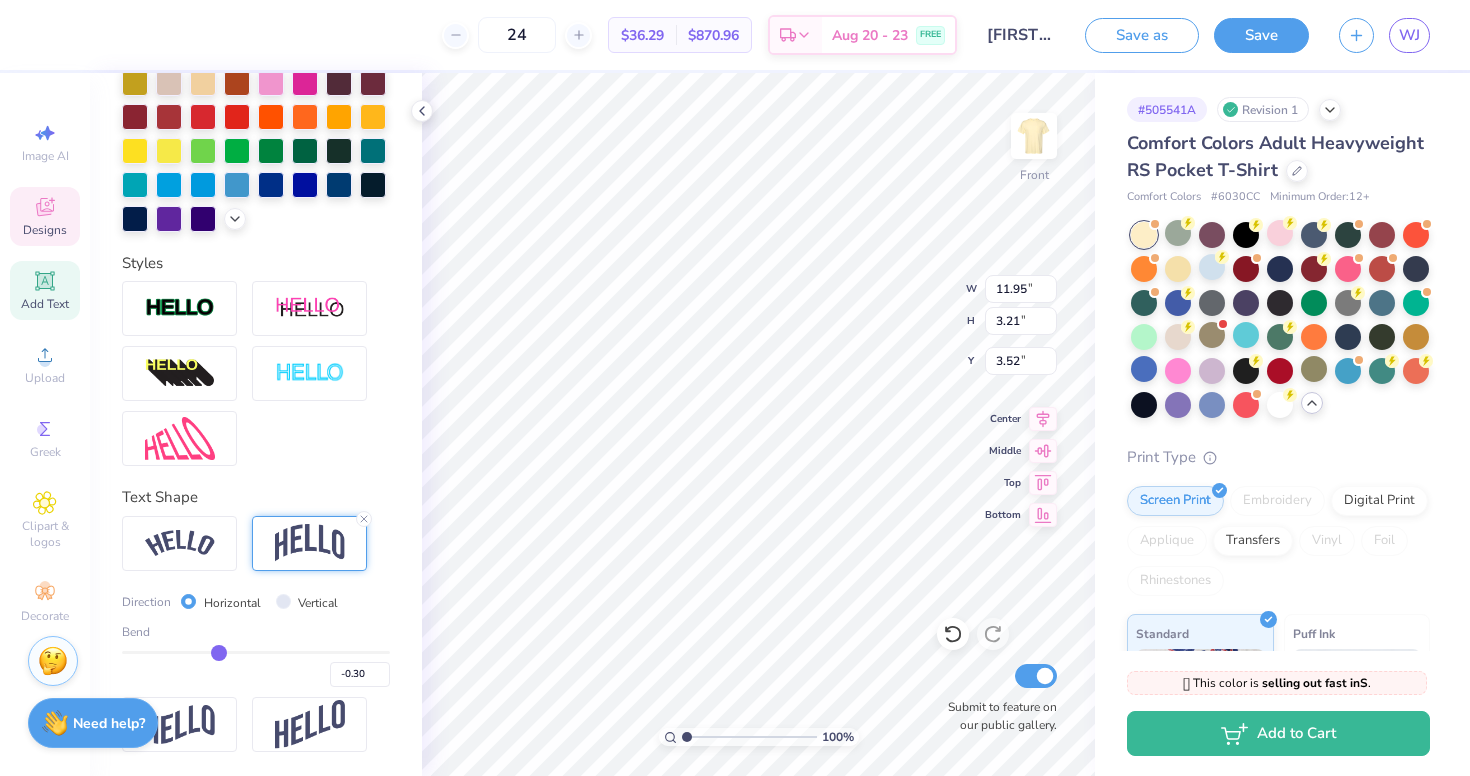 type on "-0.29" 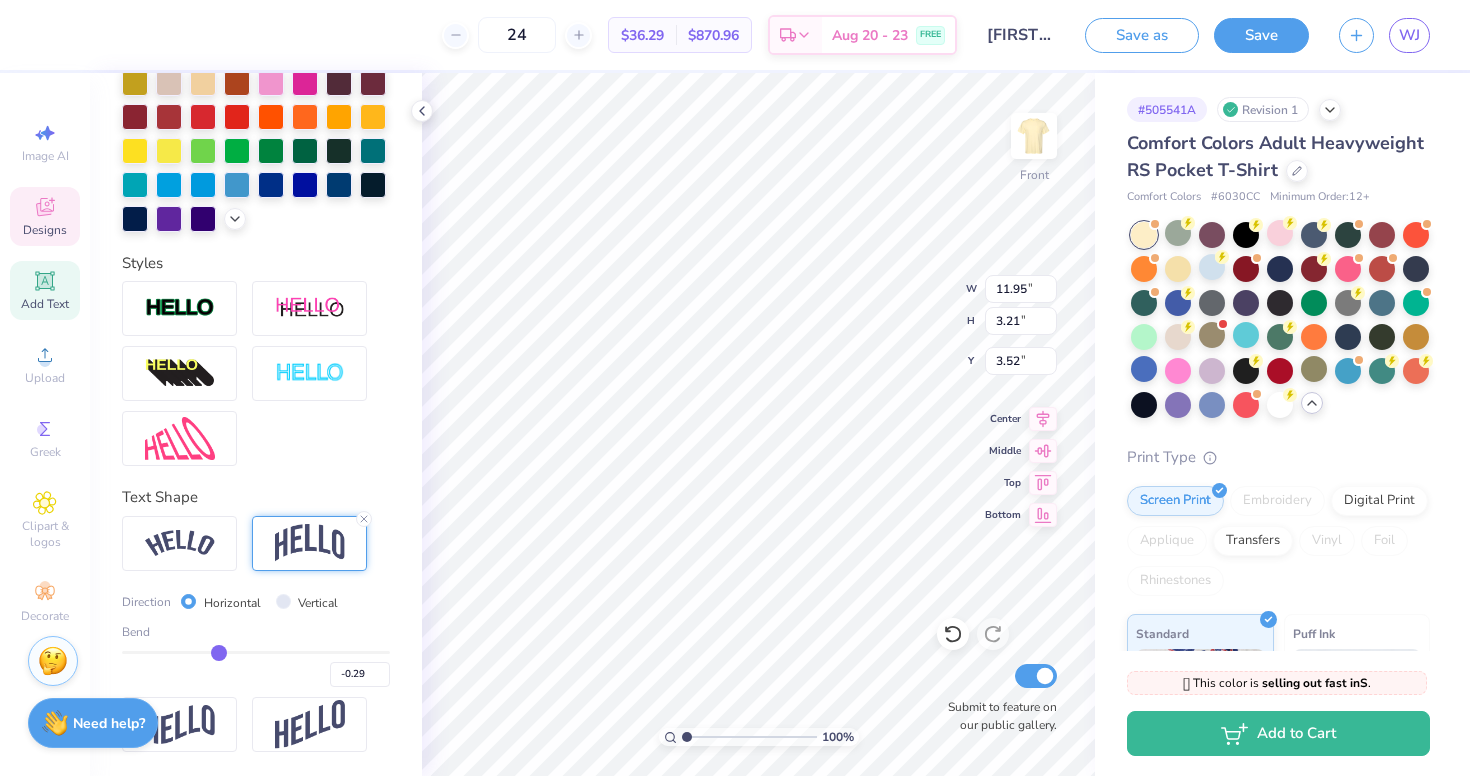 type on "-0.28" 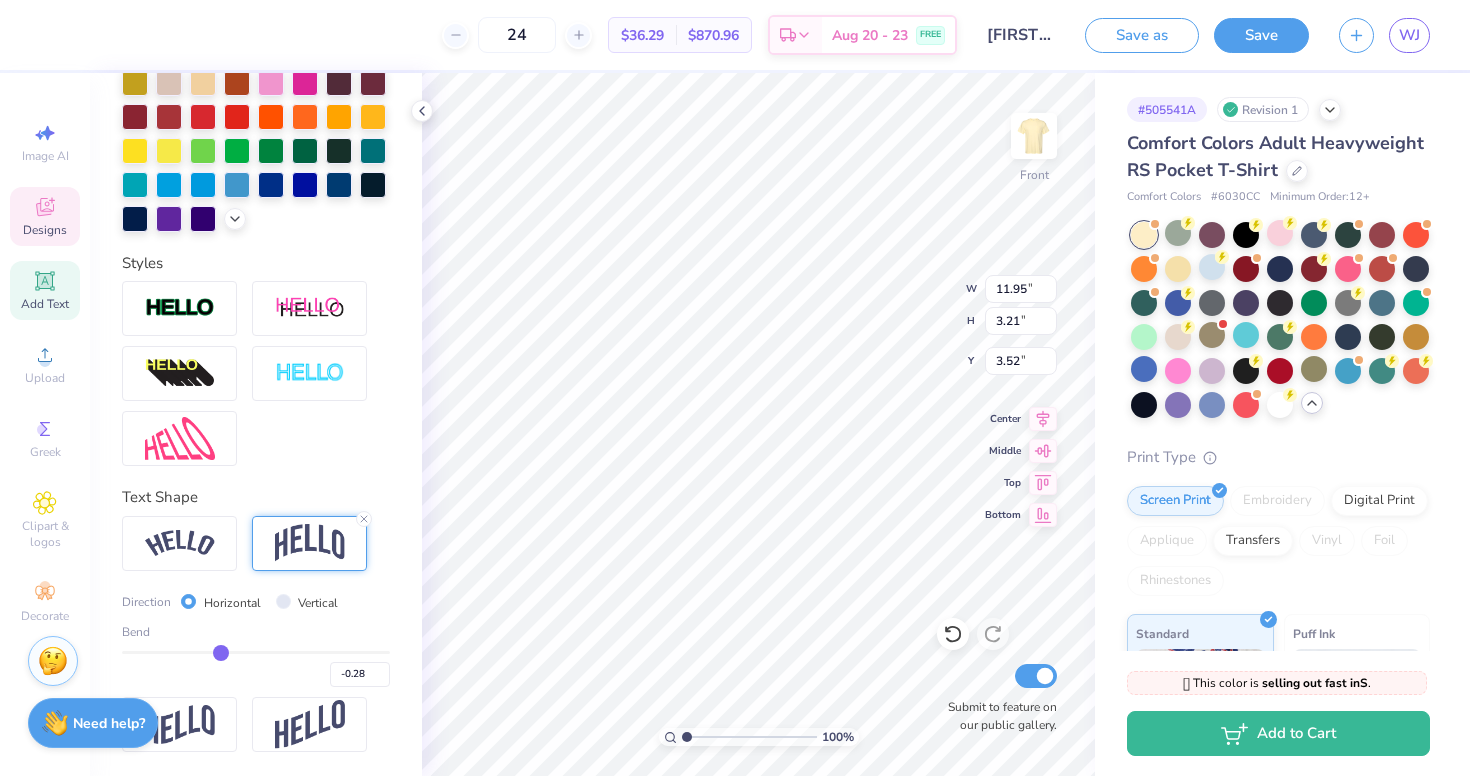type on "-0.27" 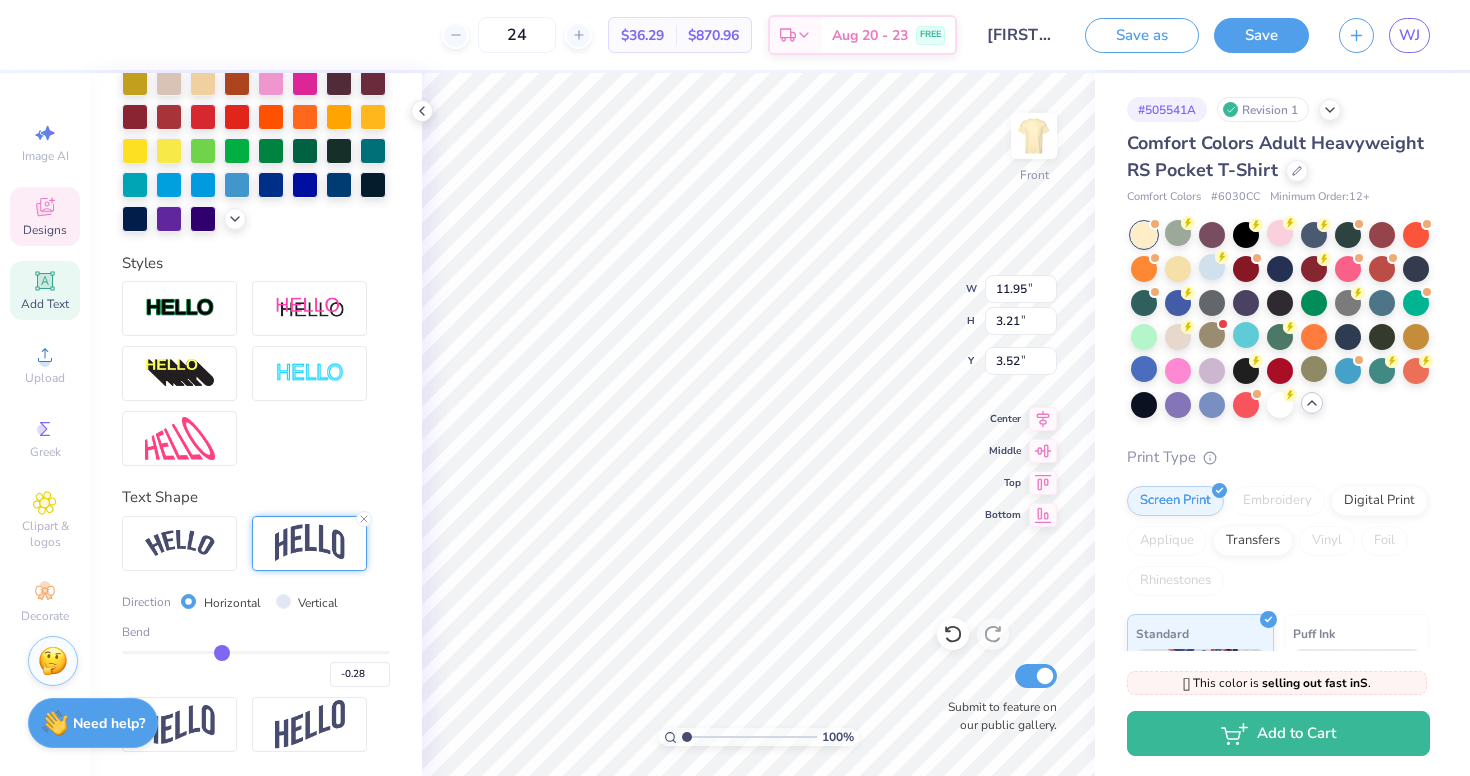 type on "-0.27" 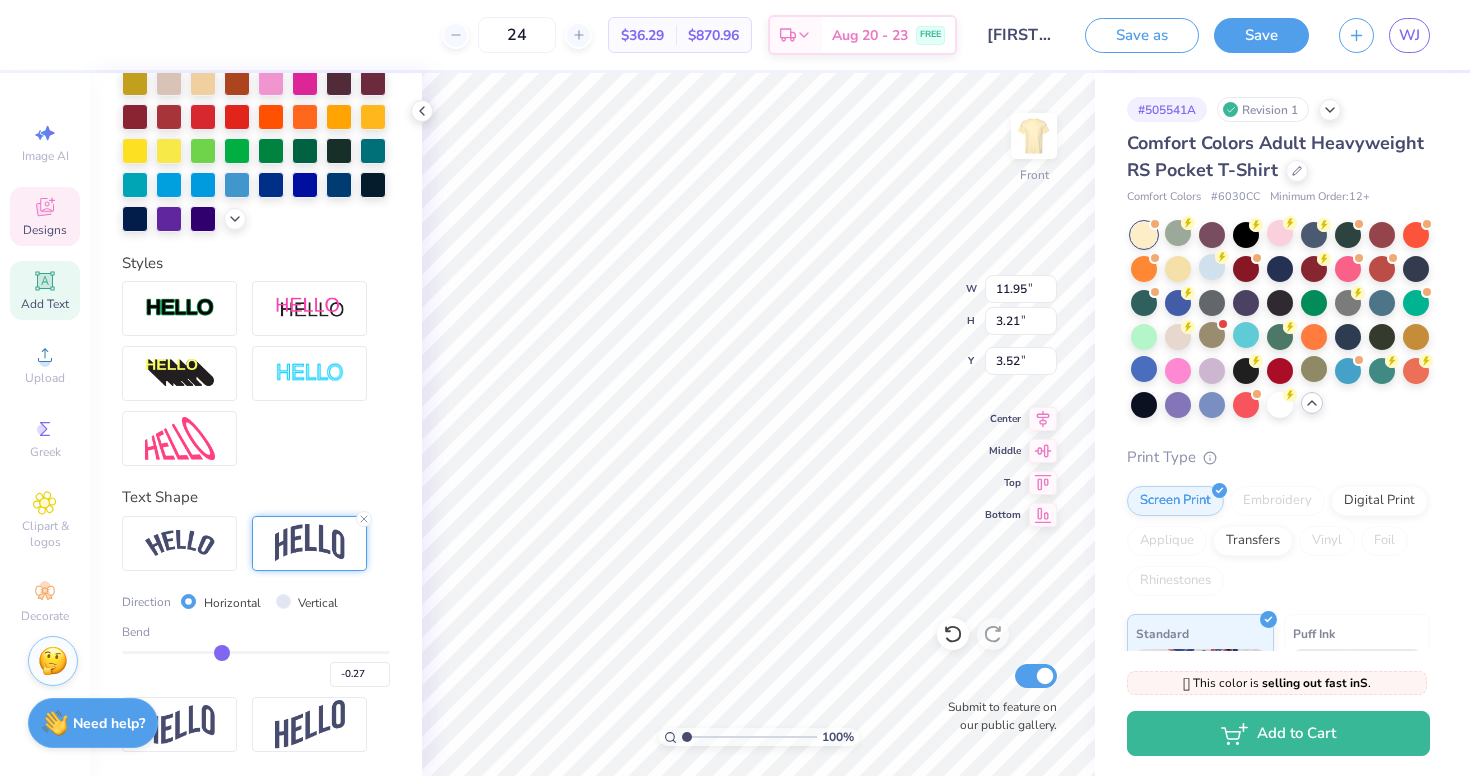 type on "-0.25" 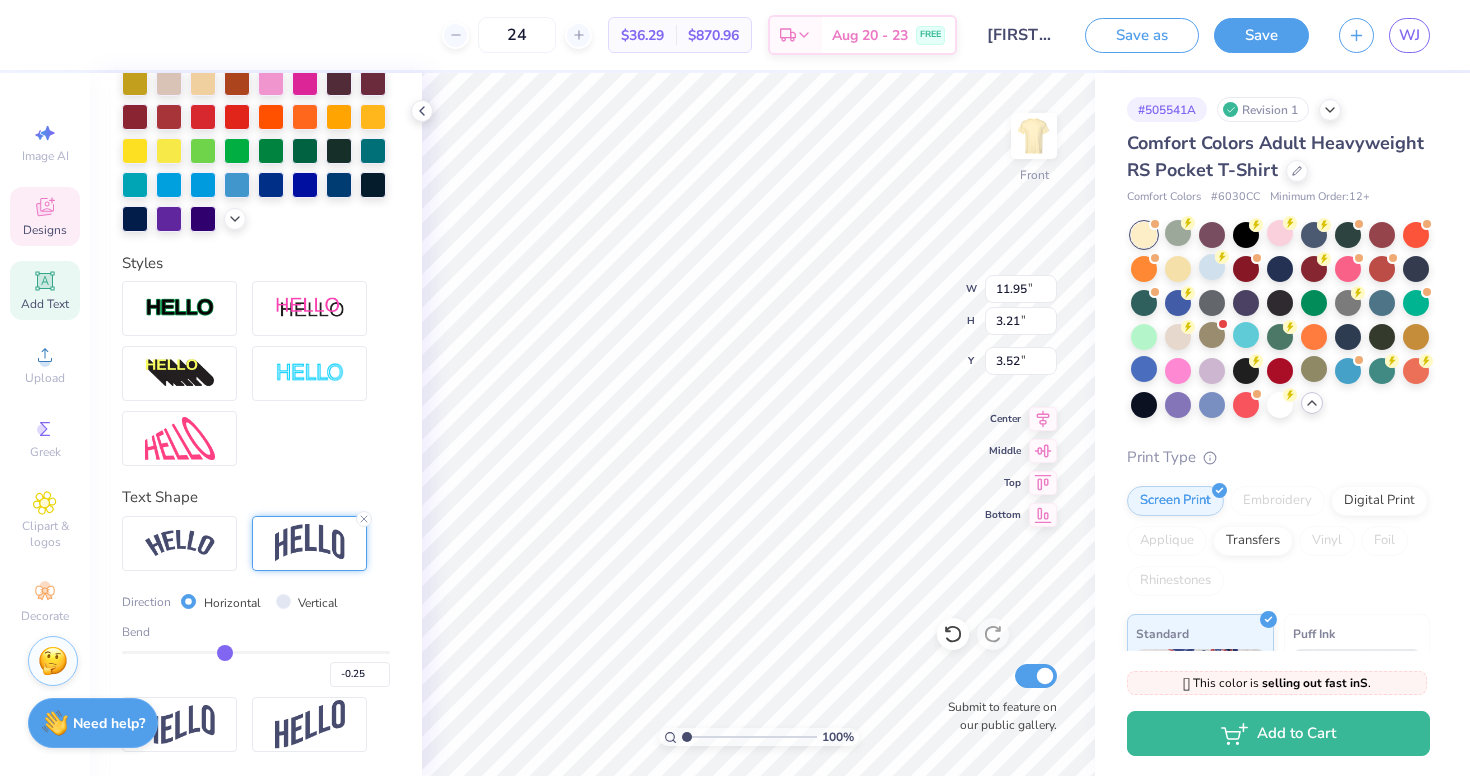 type on "-0.23" 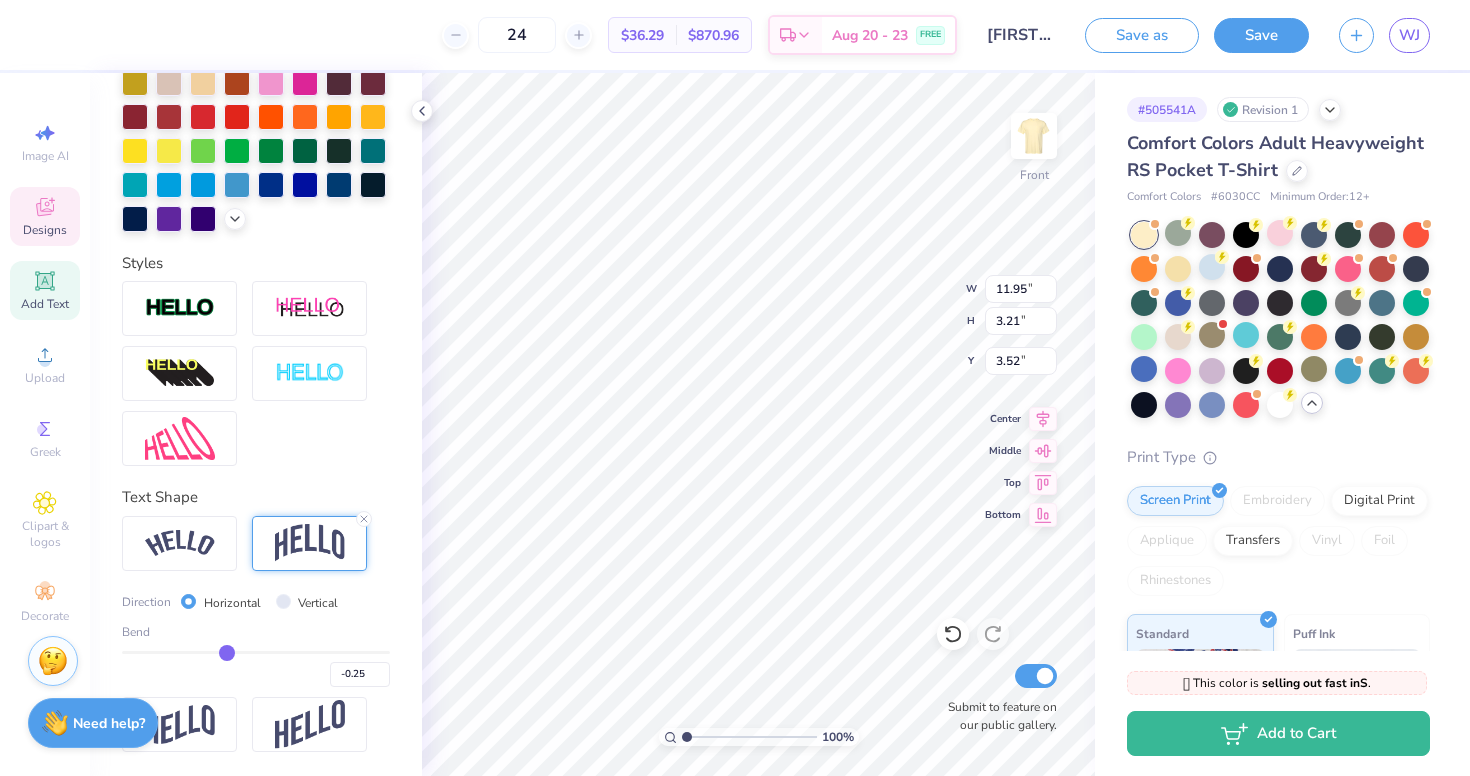 type on "-0.23" 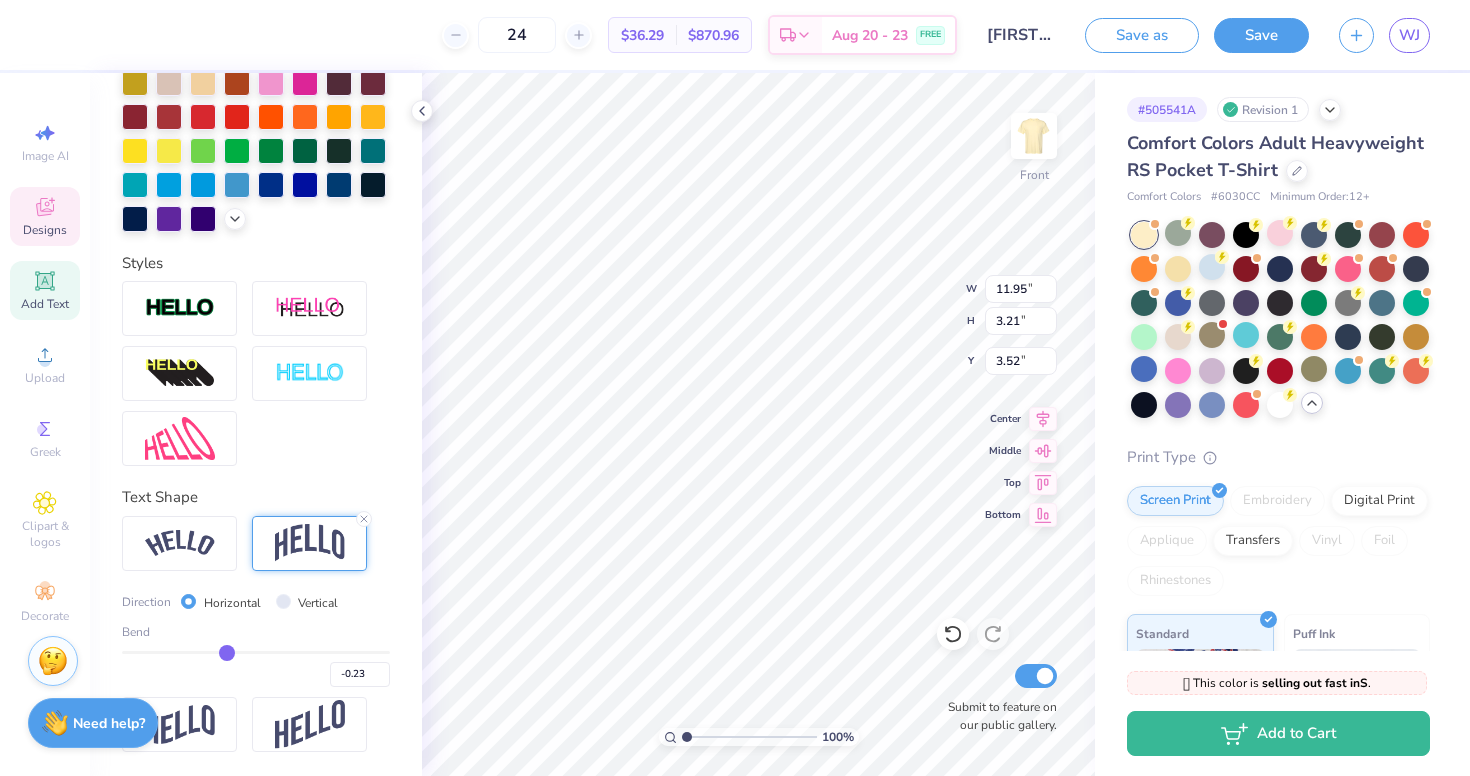 type on "-0.22" 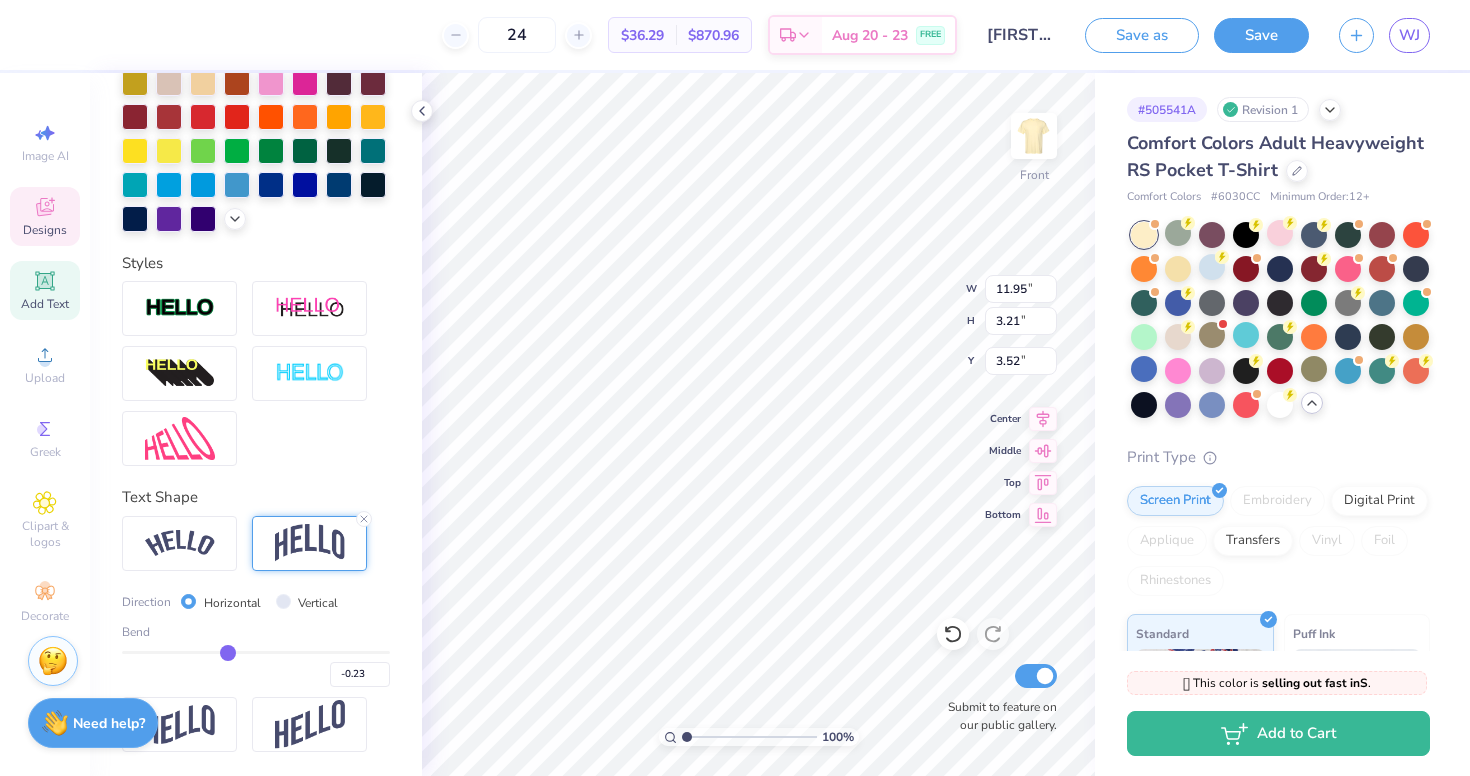 type on "-0.22" 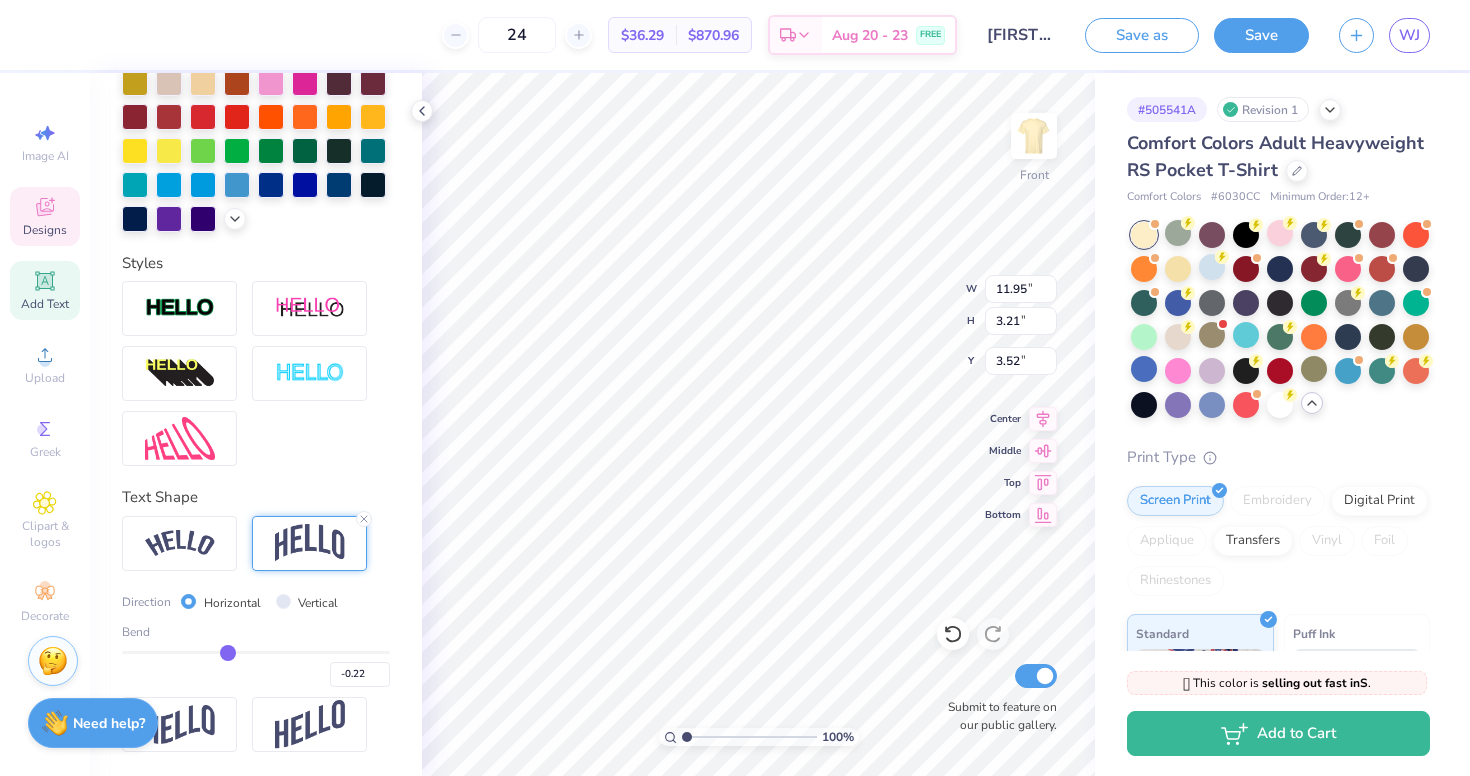 type on "-0.21" 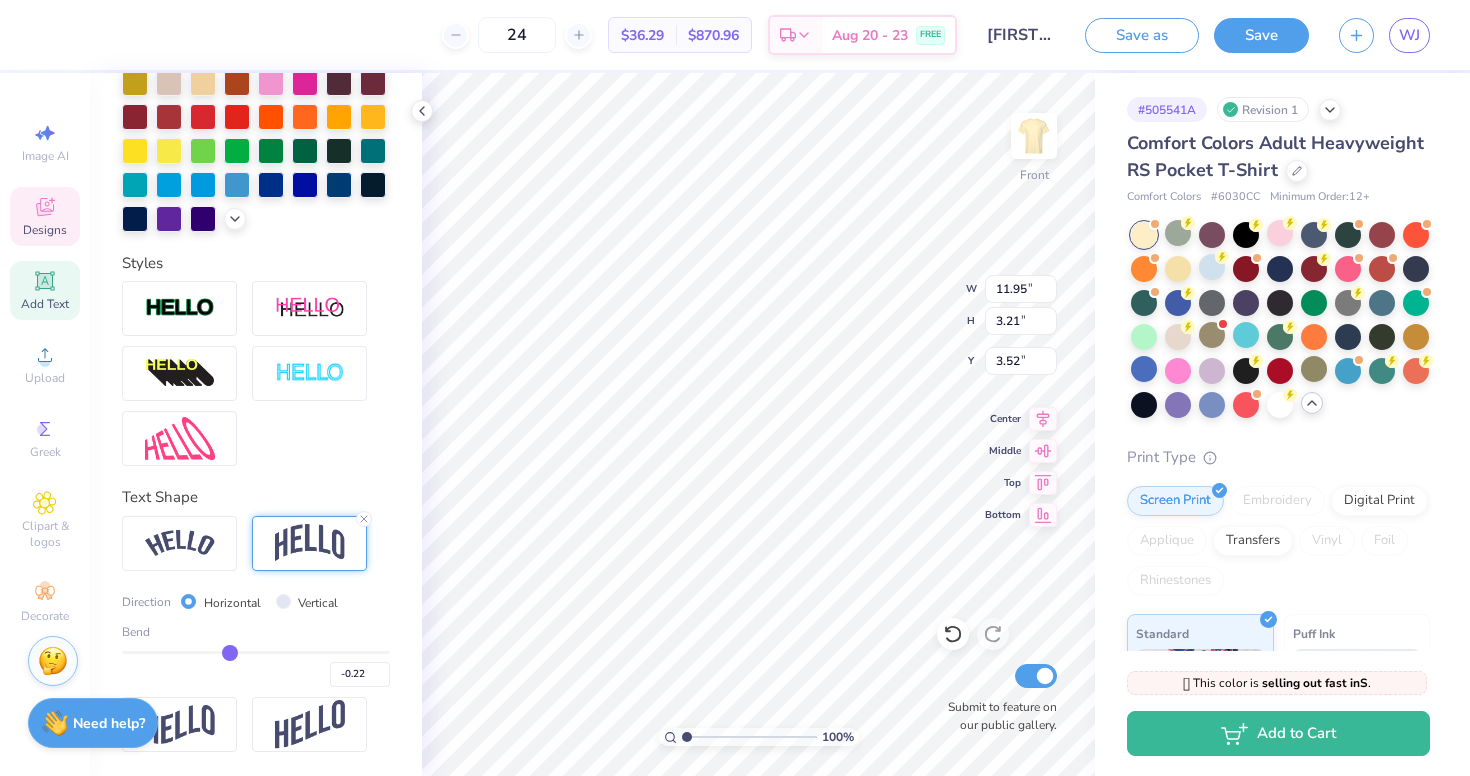 type on "-0.21" 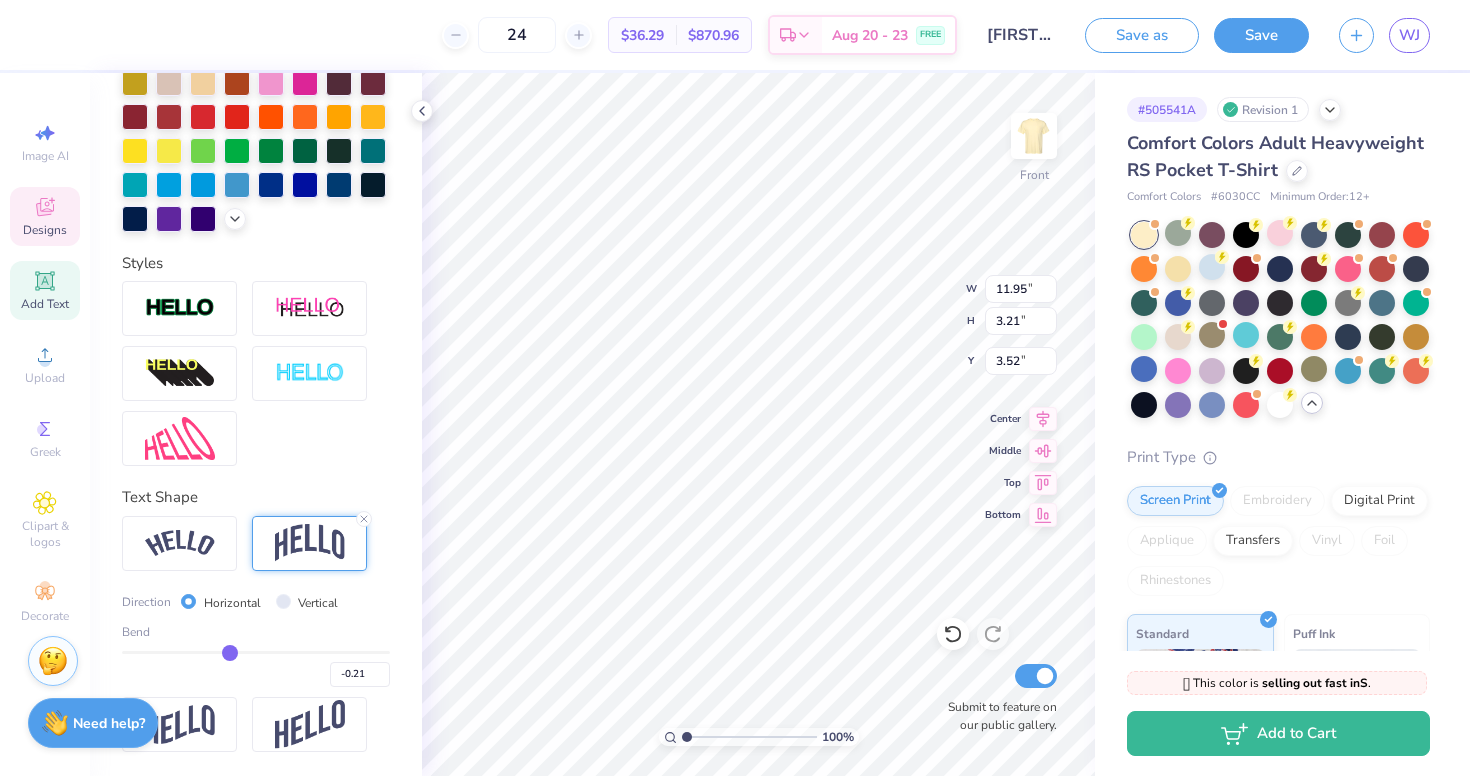 type on "-0.19" 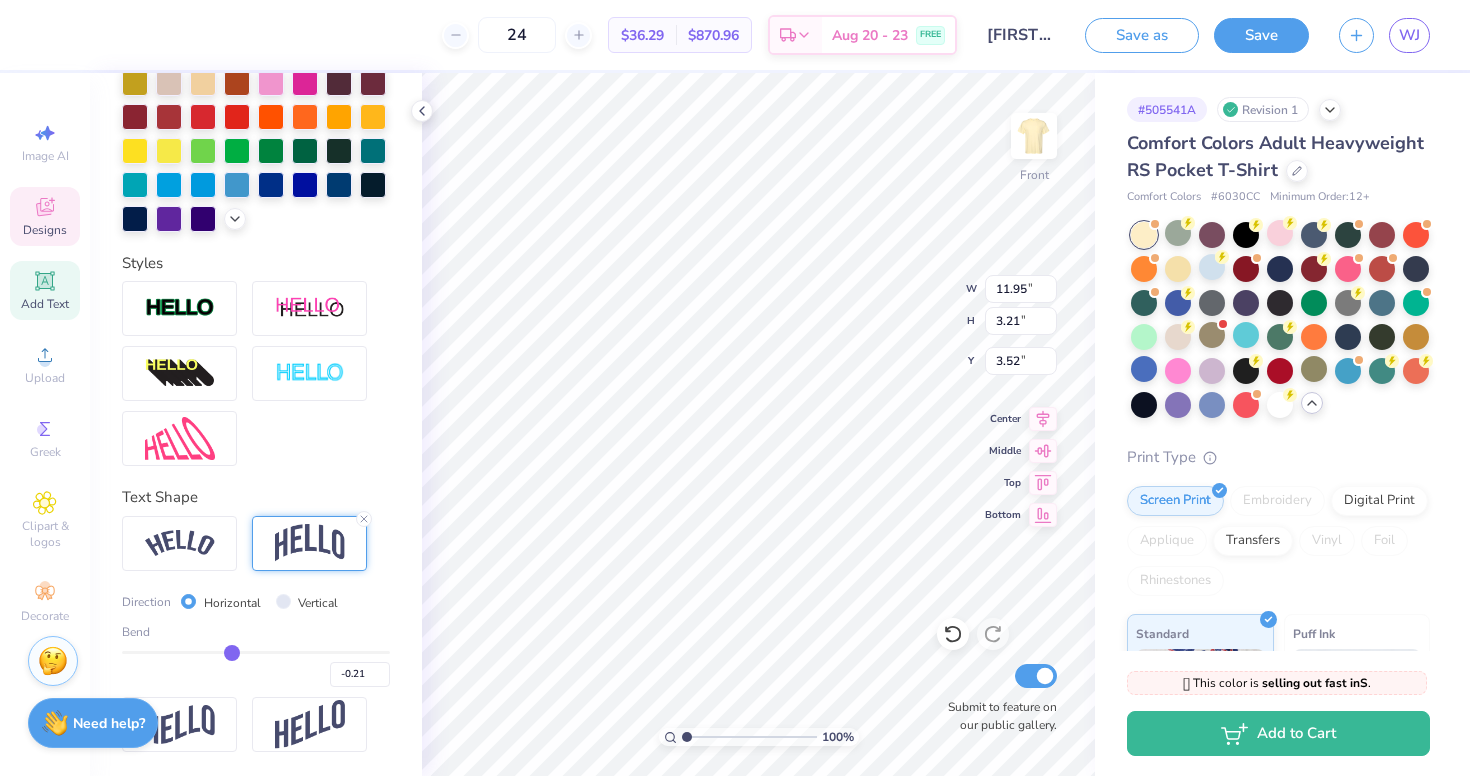 type on "-0.19" 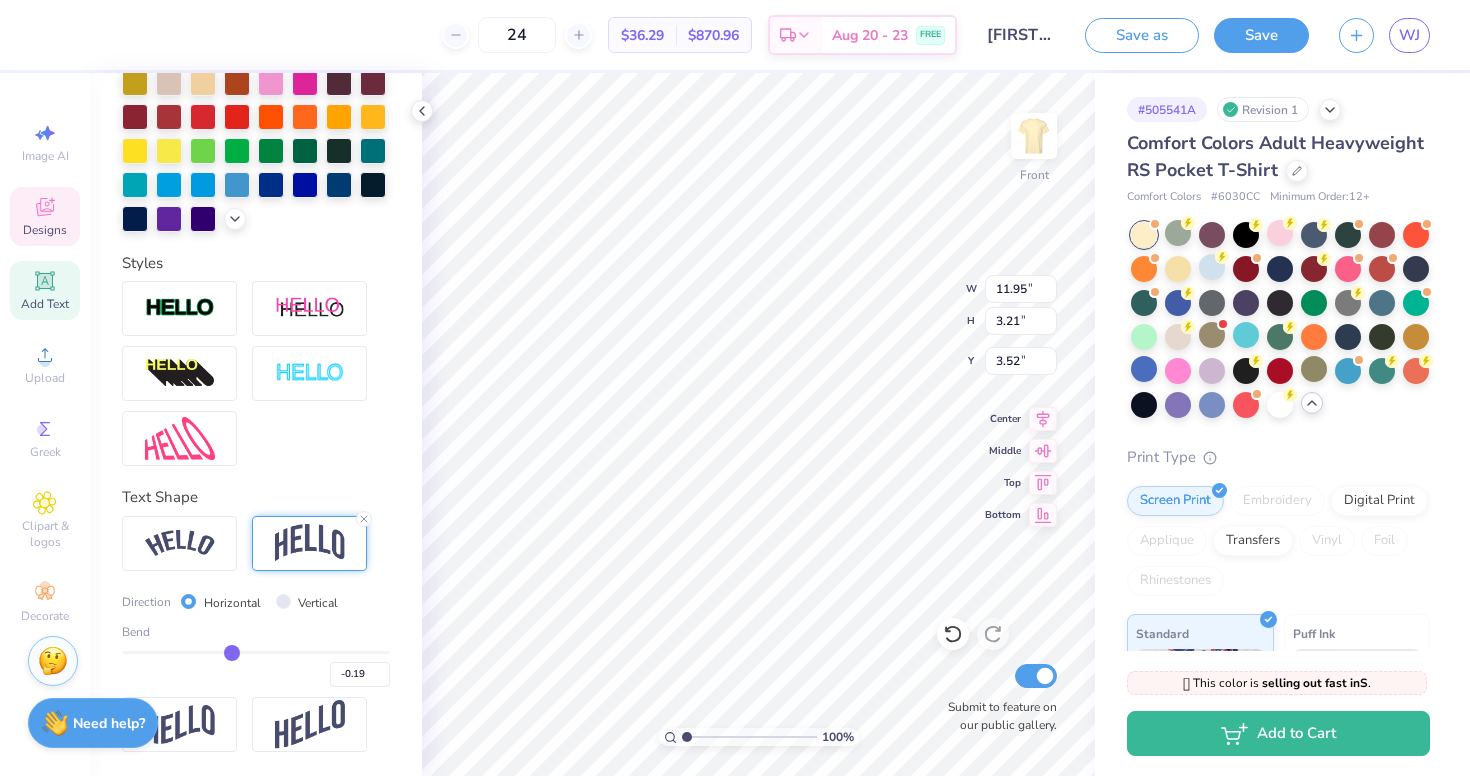 type on "-0.18" 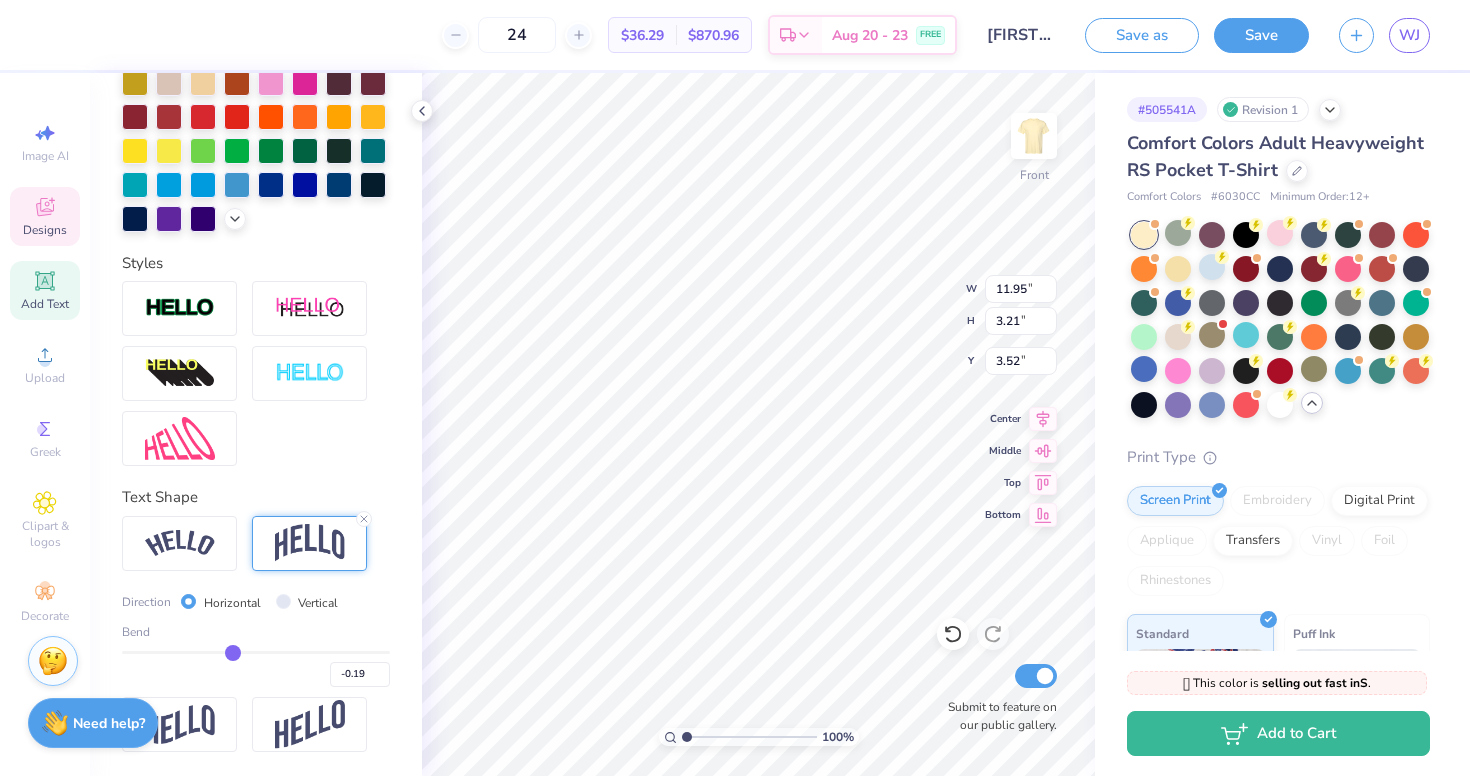 type on "-0.18" 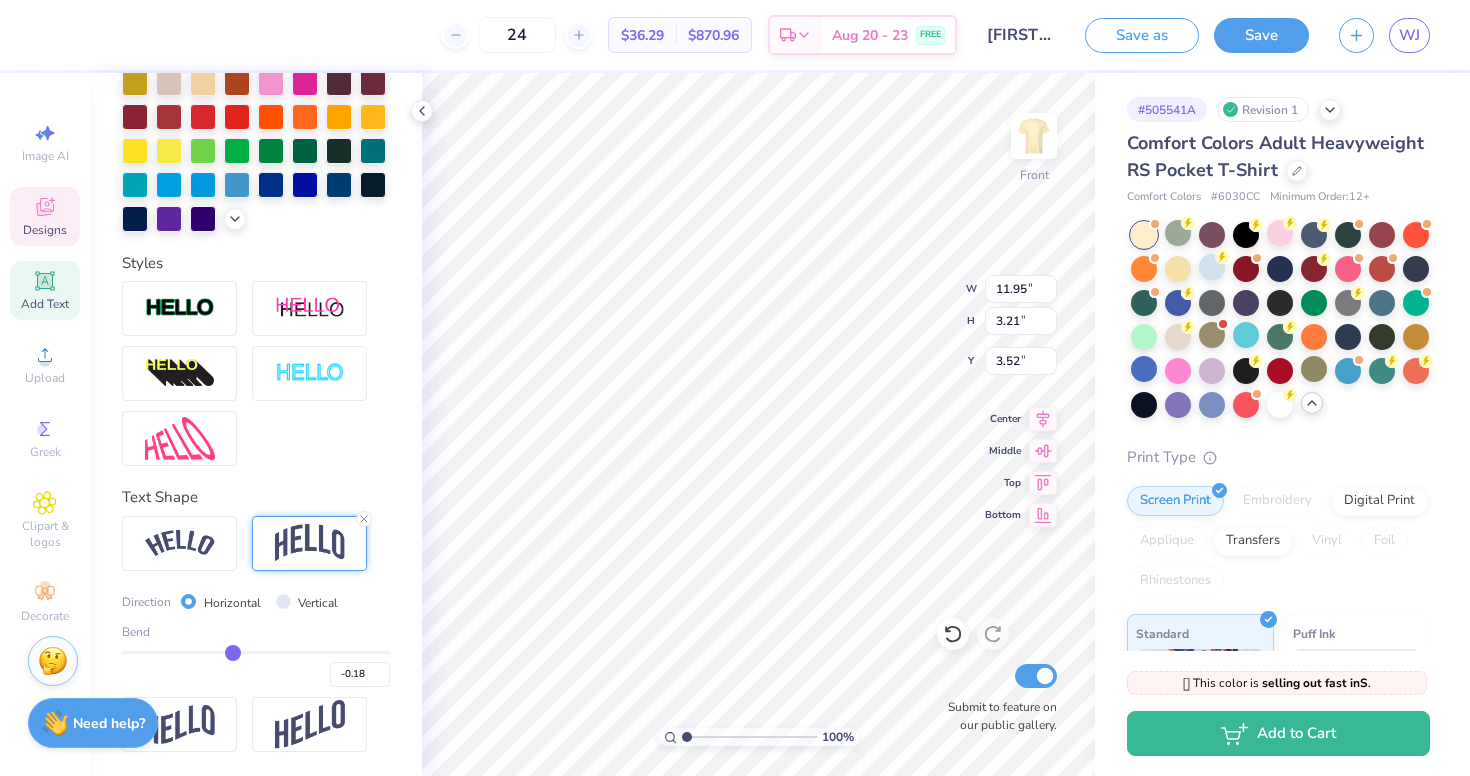 type on "-0.17" 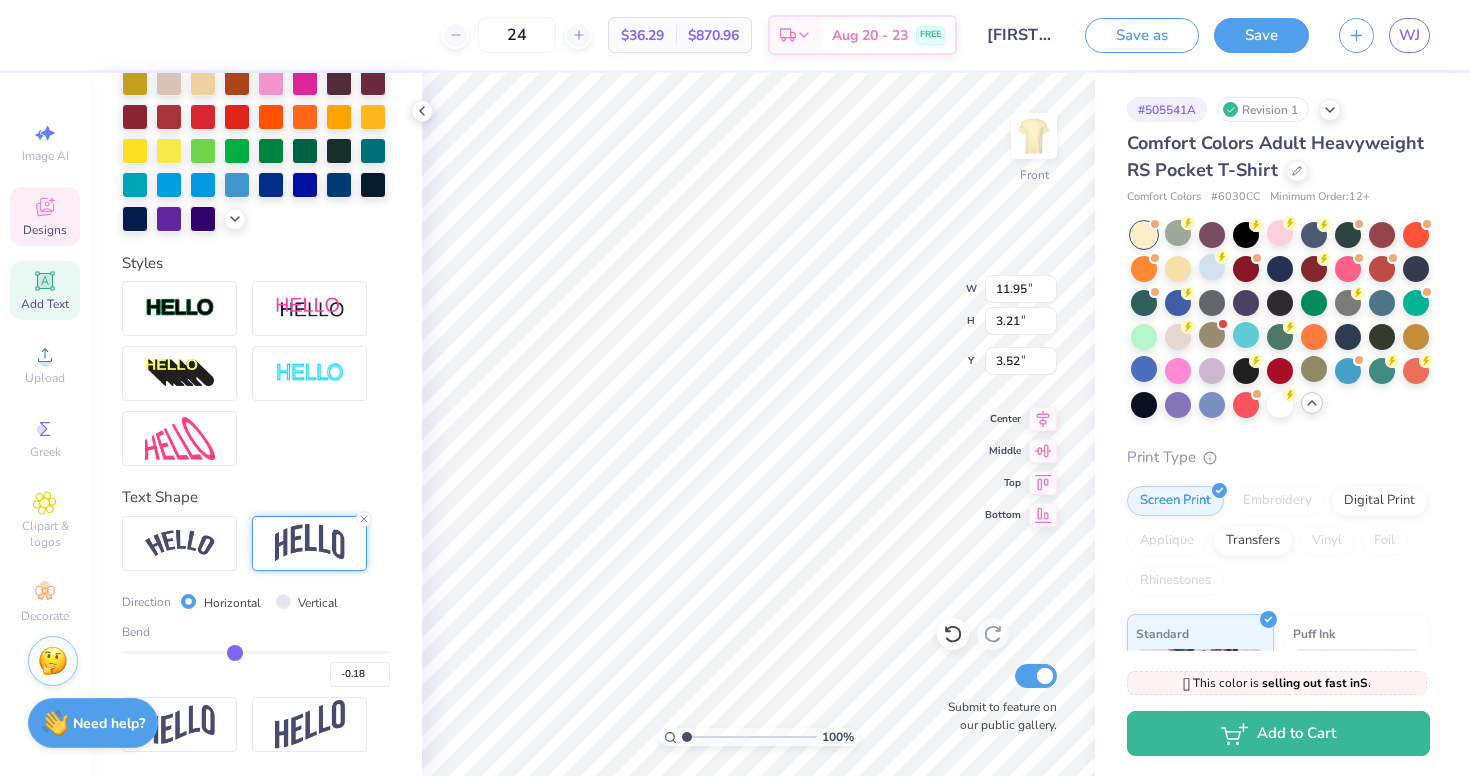 type on "-0.17" 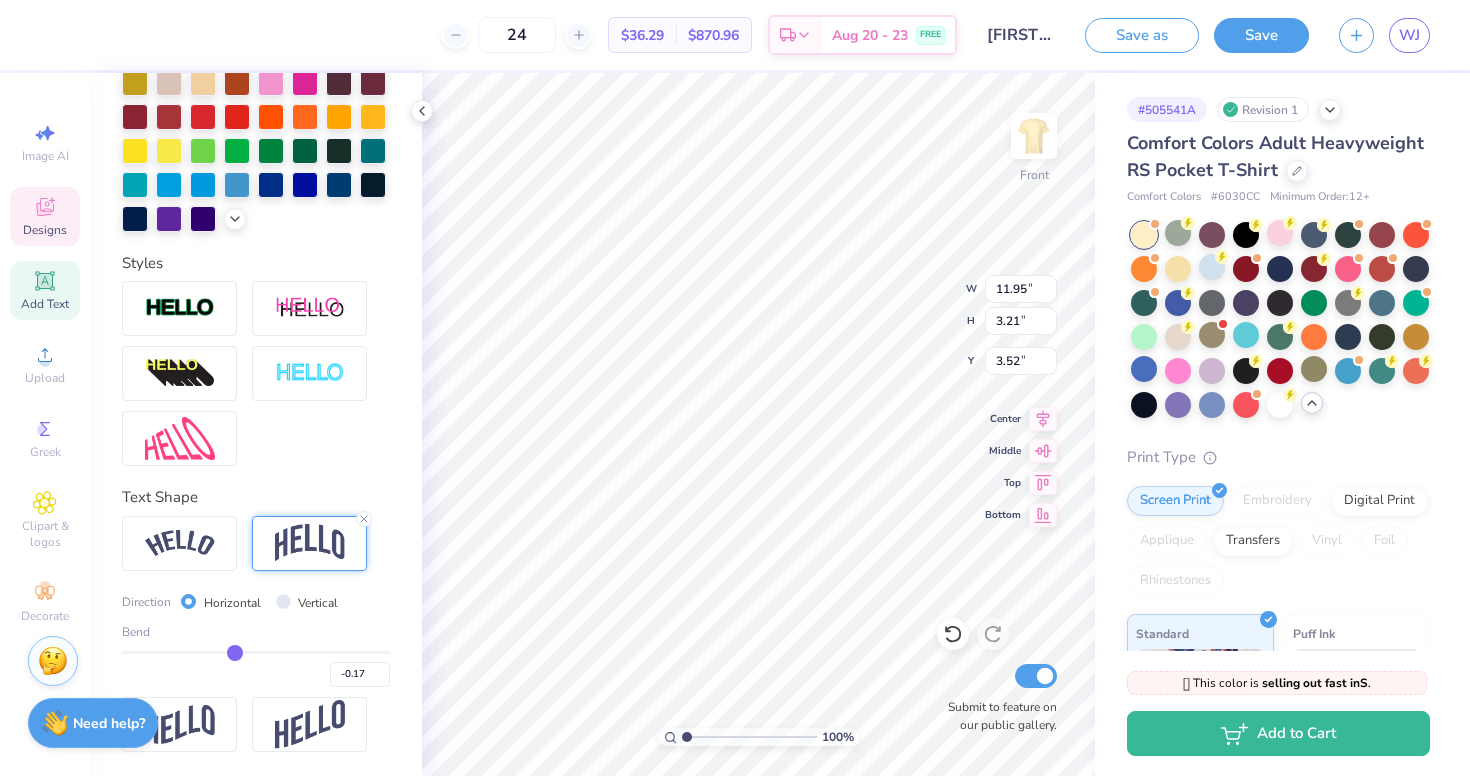 type on "-0.16" 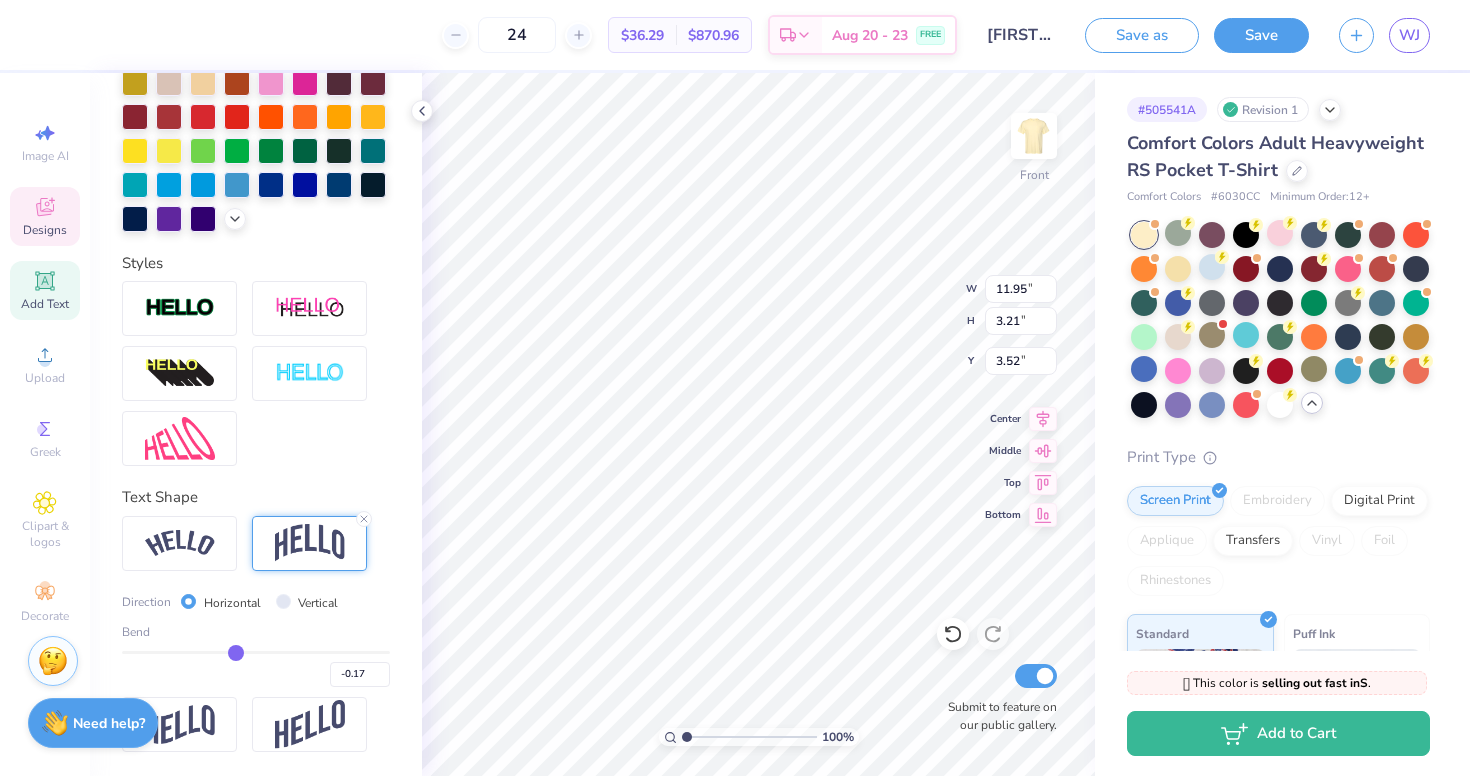 type on "-0.16" 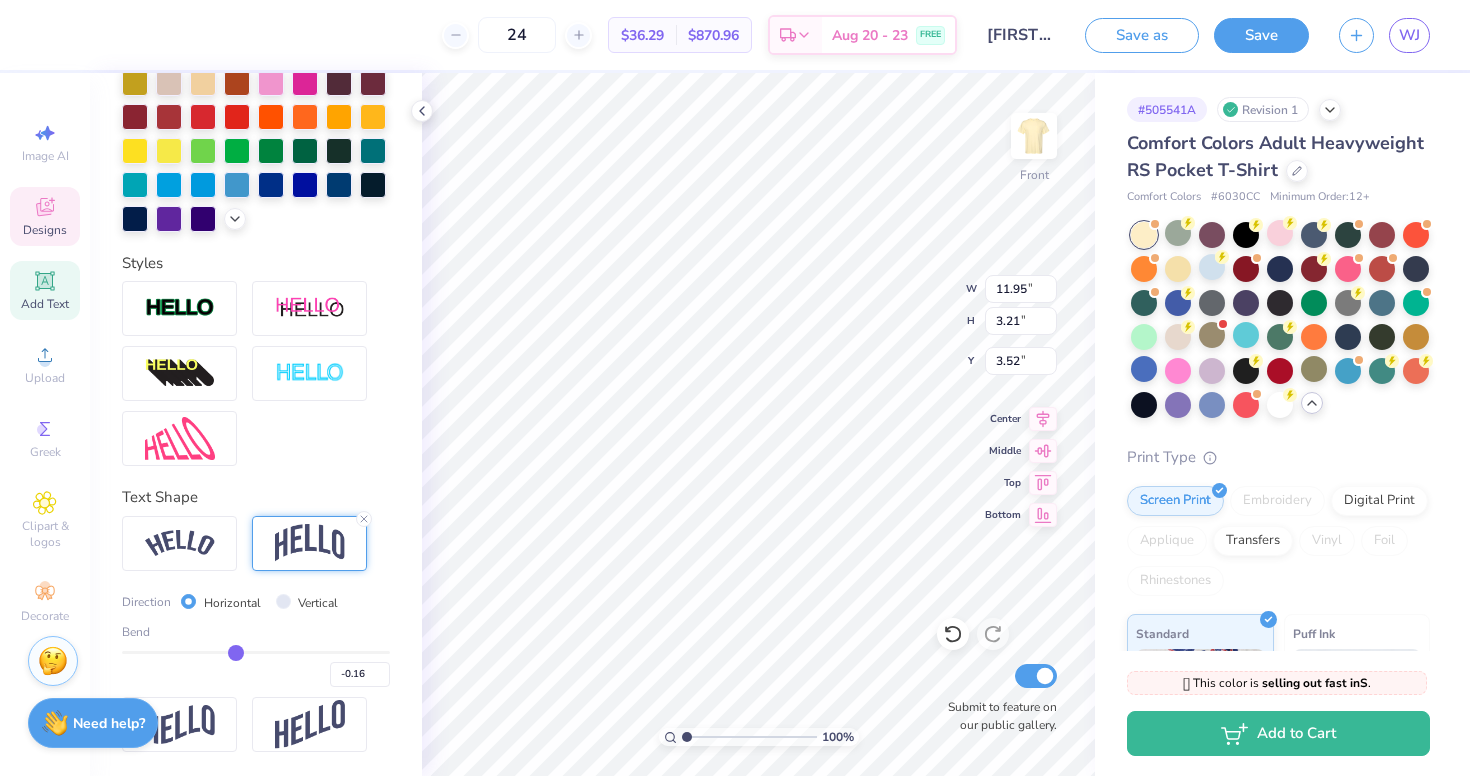 type on "-0.15" 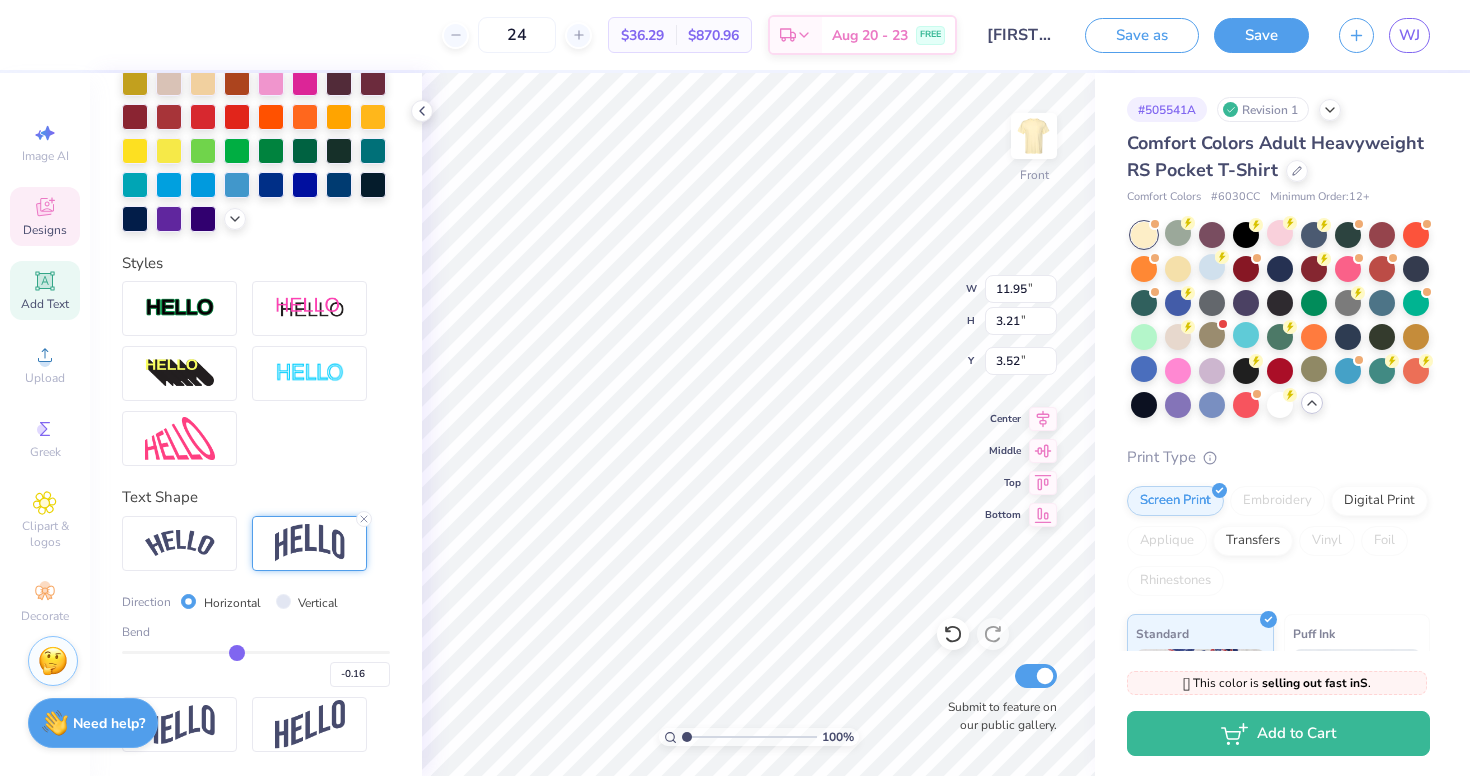 type on "-0.15" 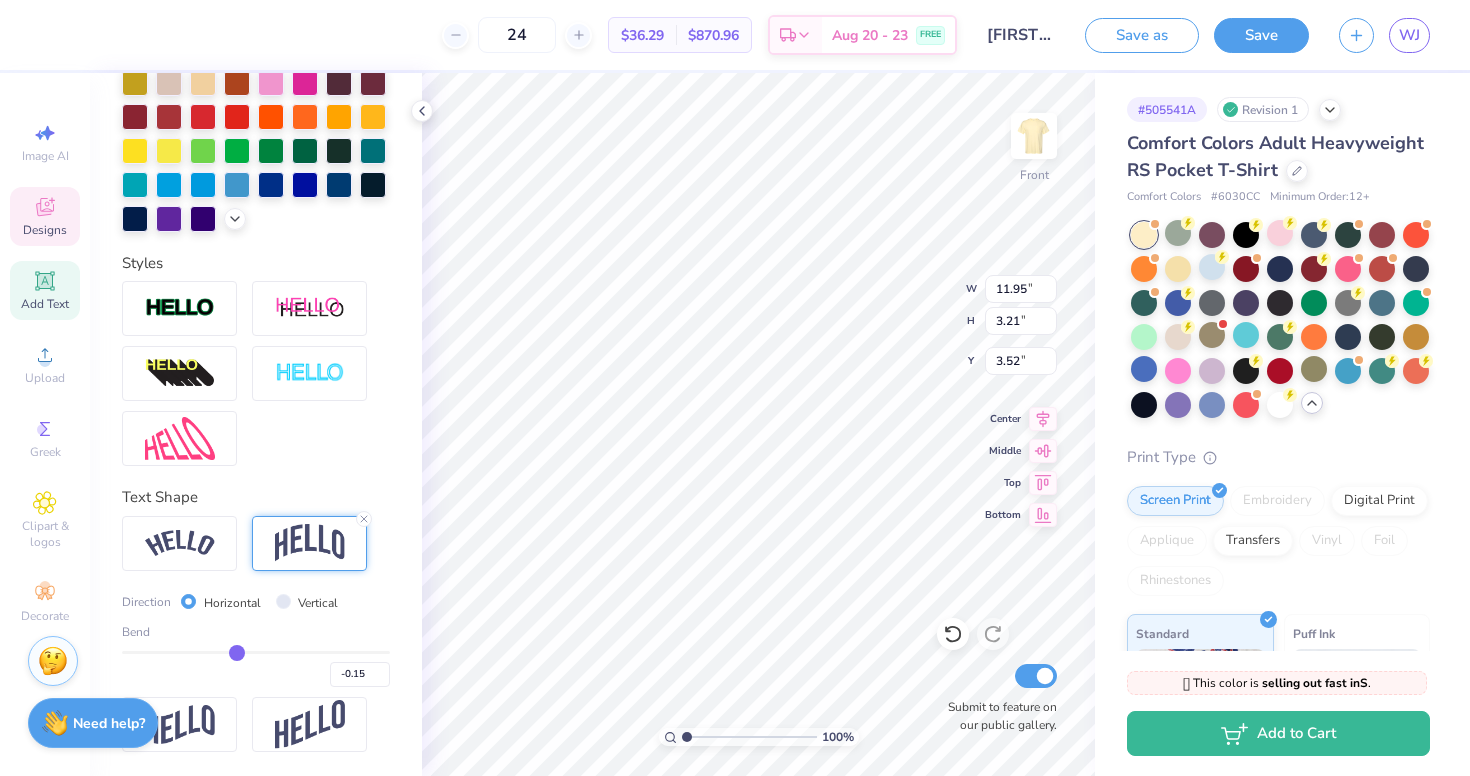 type on "-0.14" 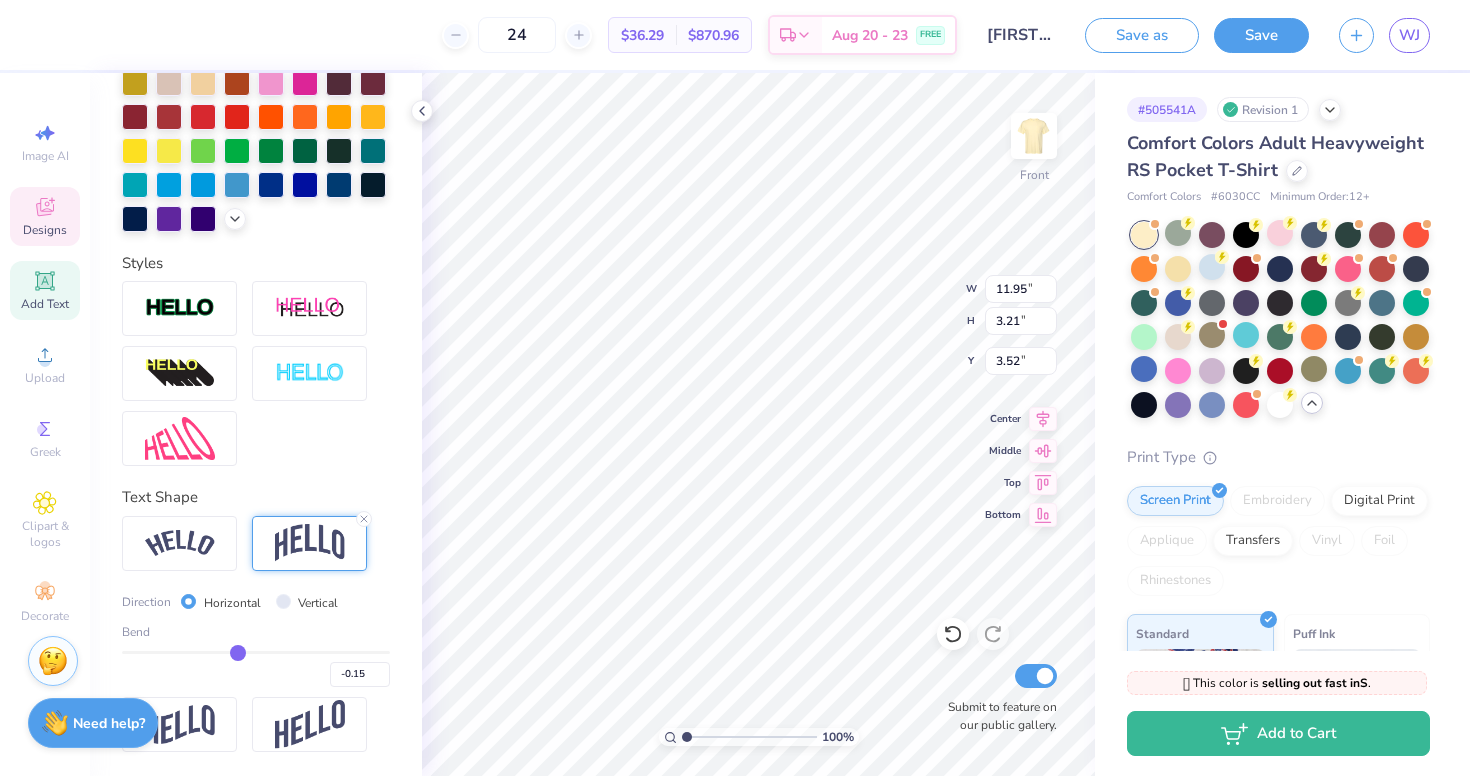 type on "-0.14" 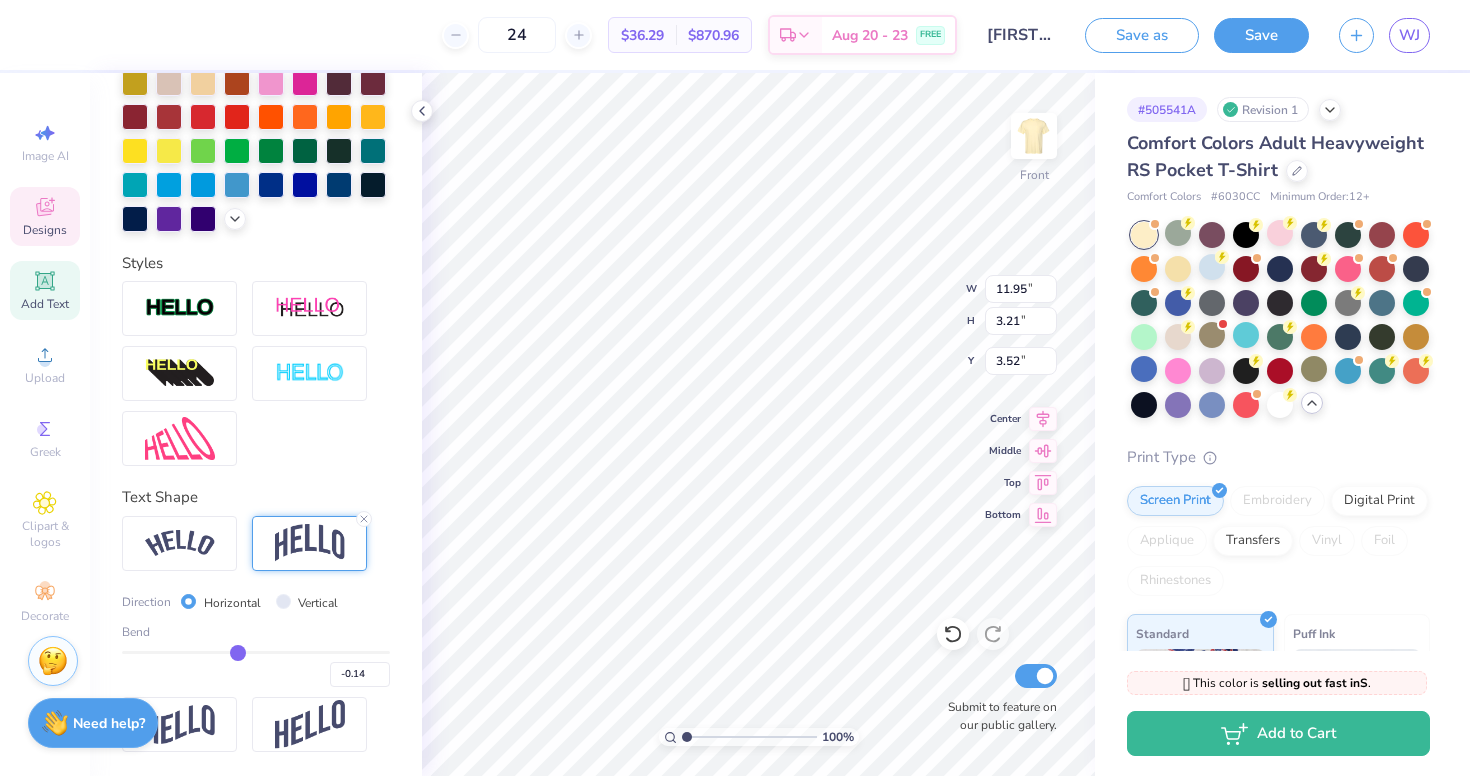 type on "-0.13" 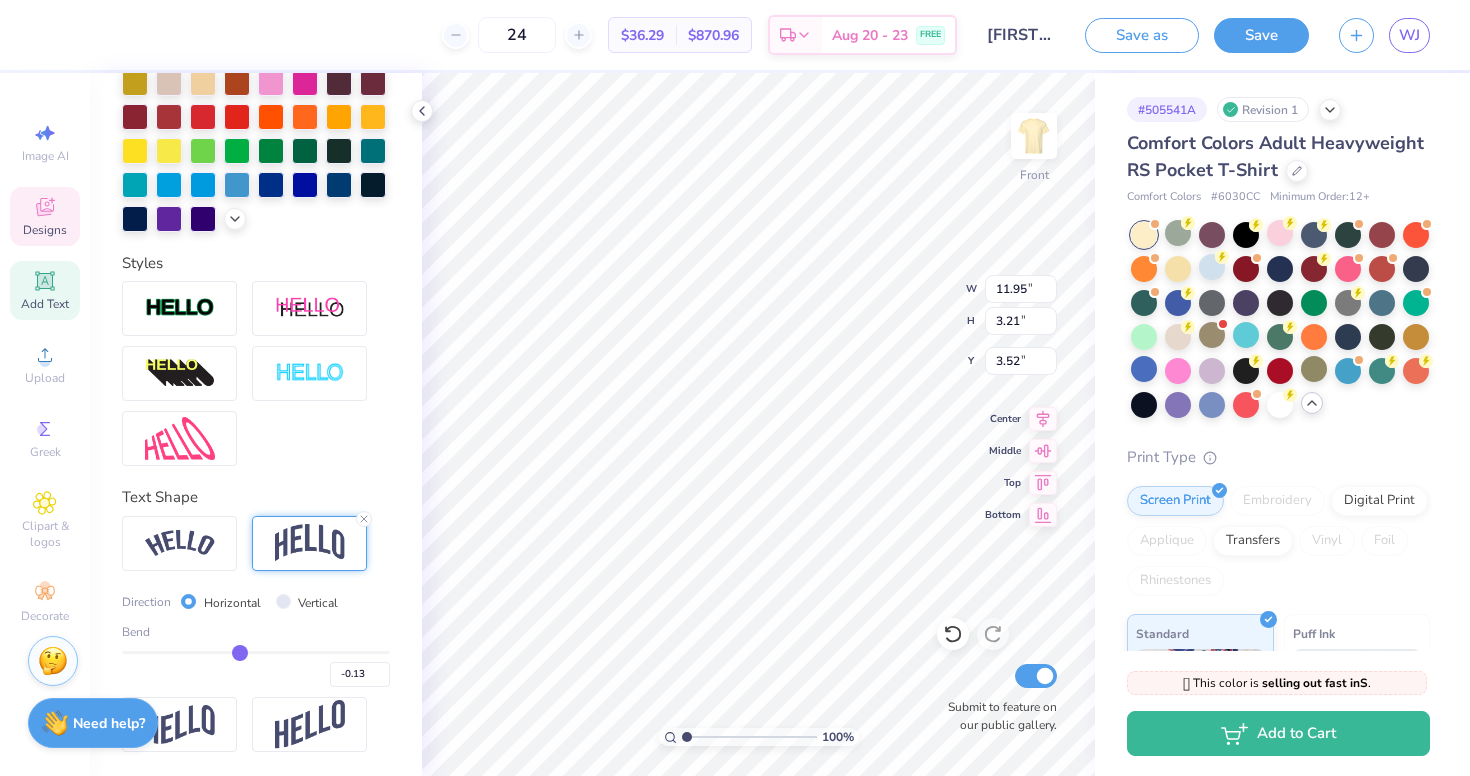type on "-0.12" 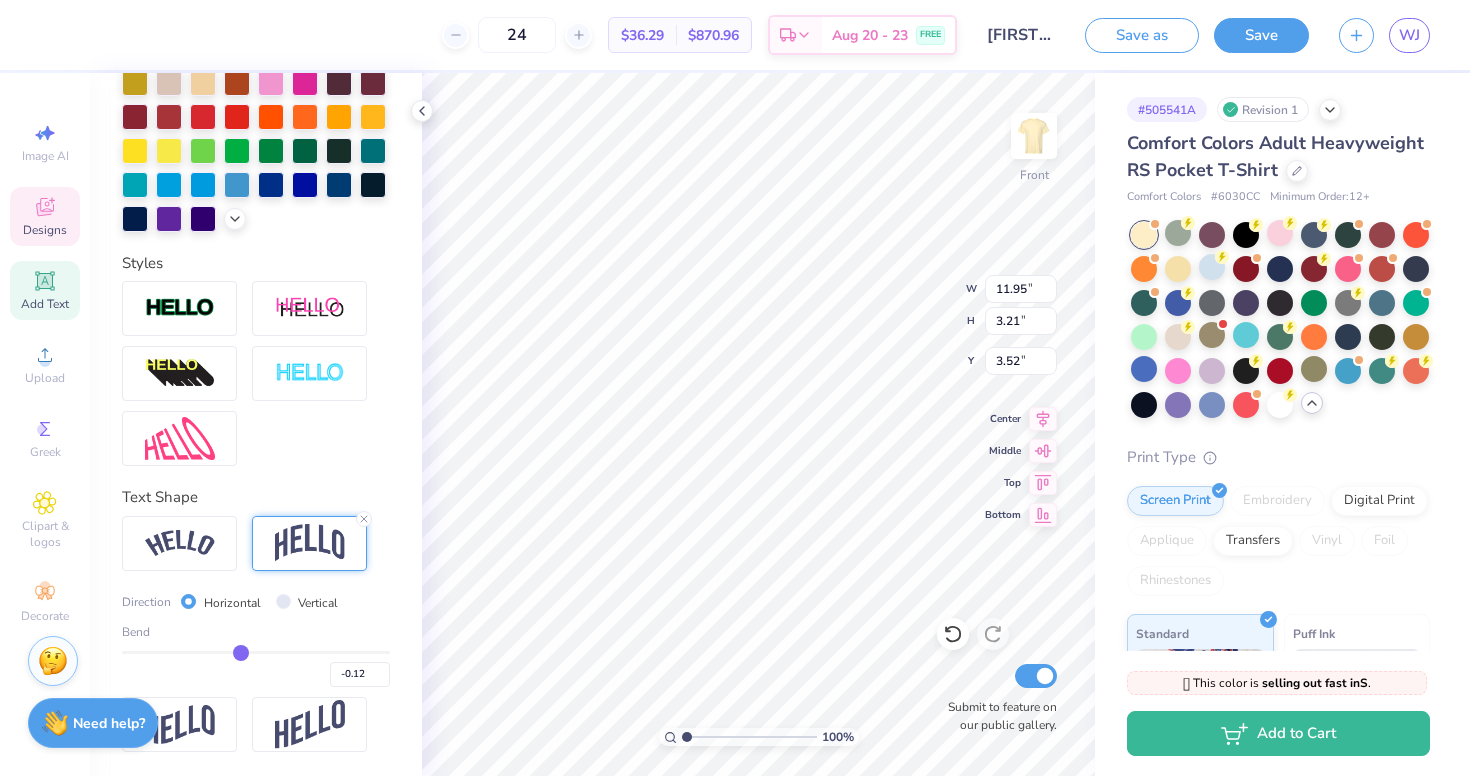 type on "-0.11" 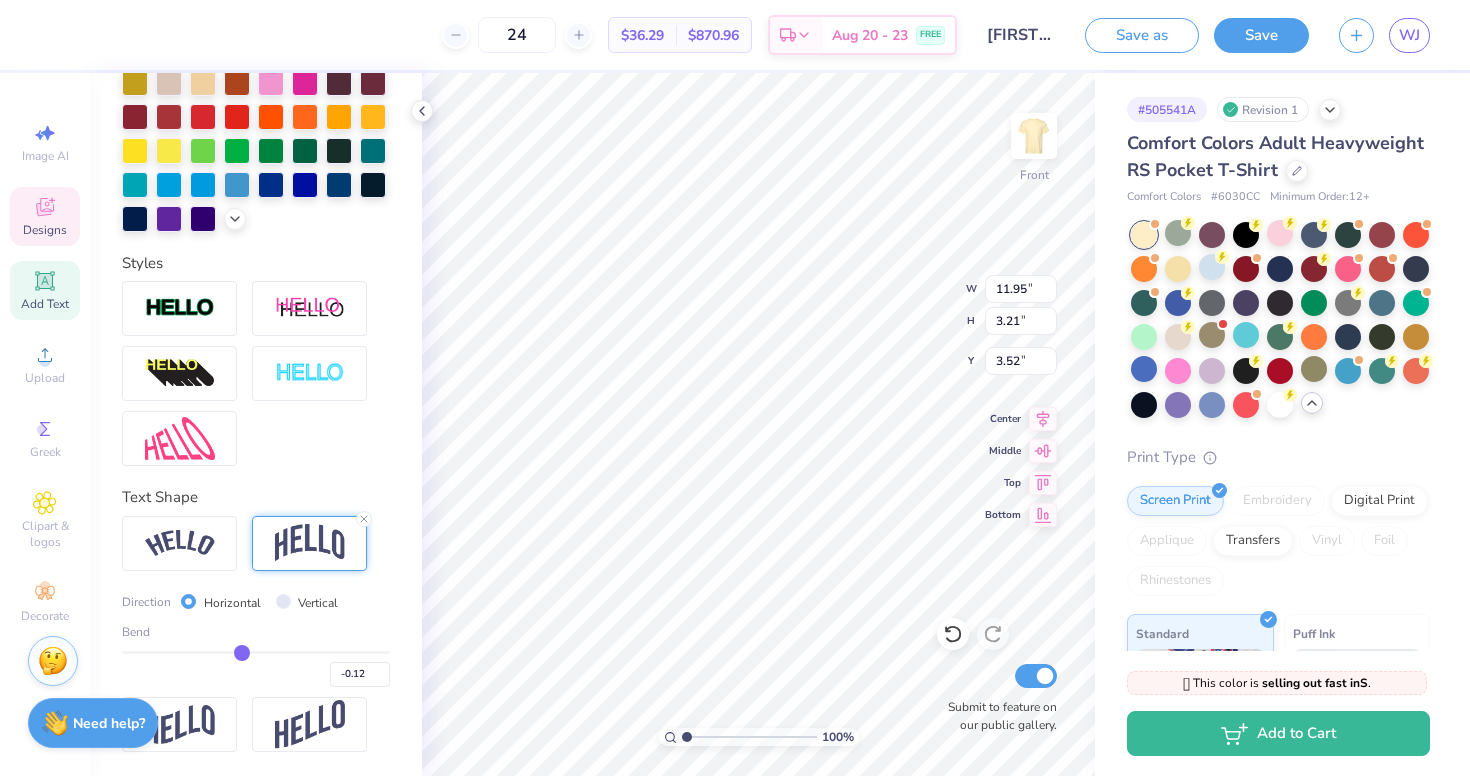 type on "-0.11" 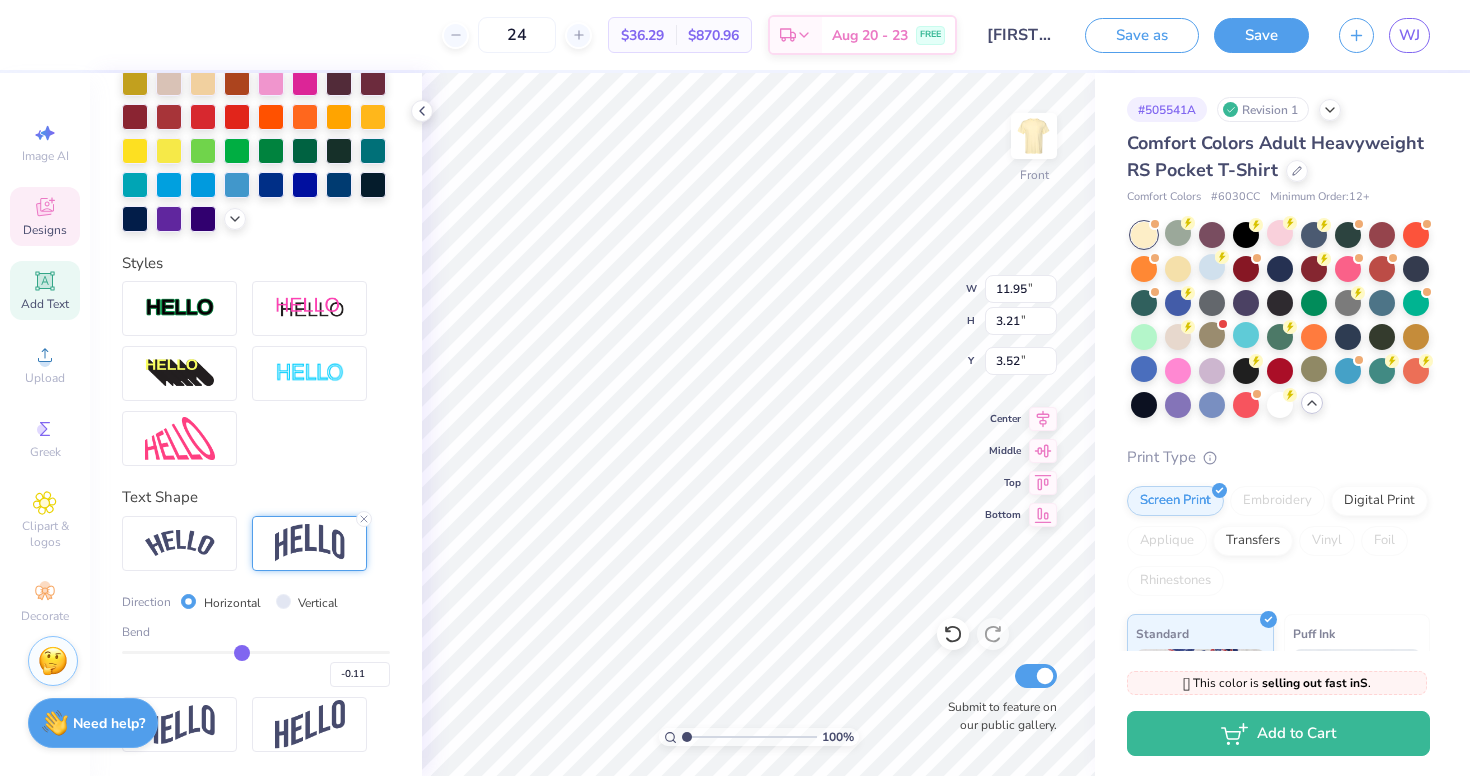 type on "-0.1" 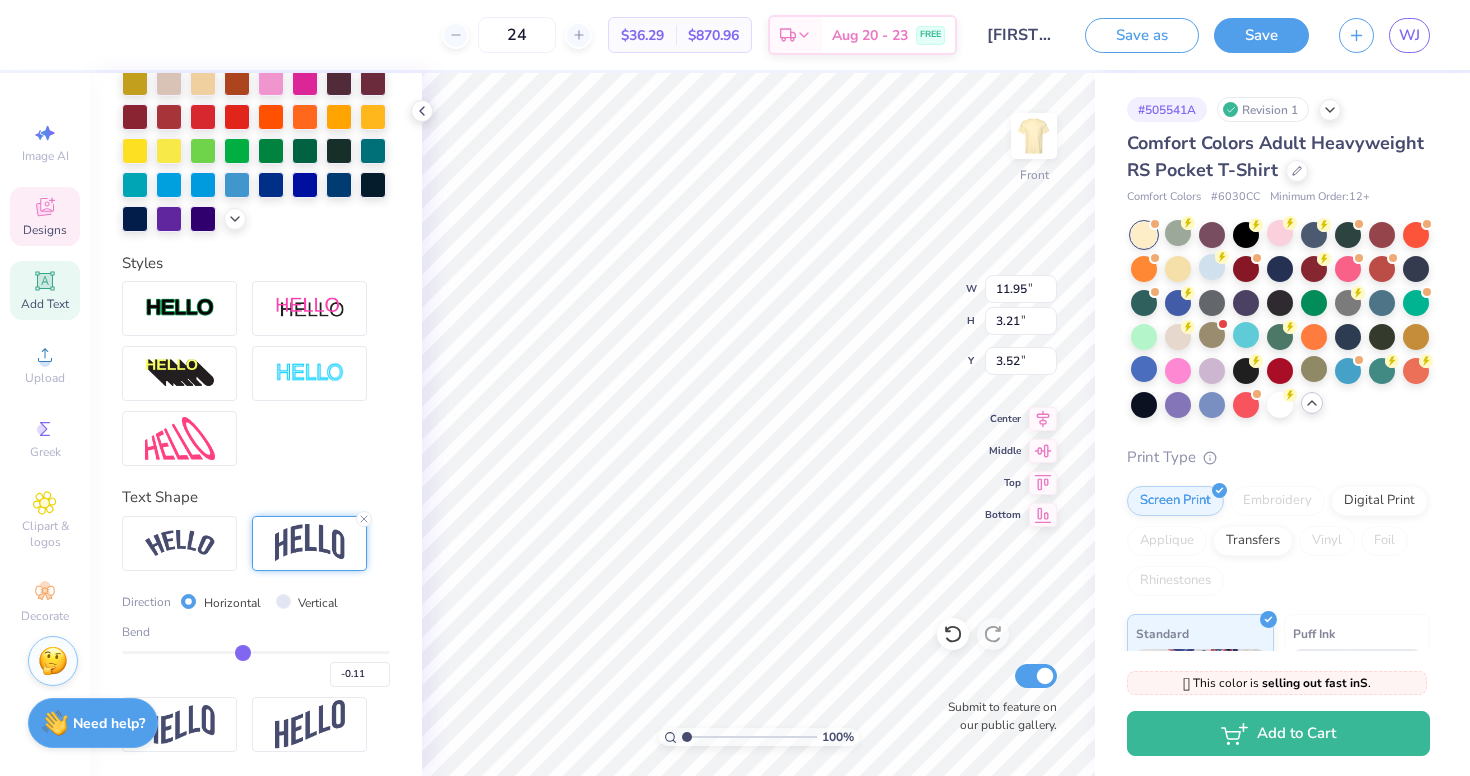 type on "-0.10" 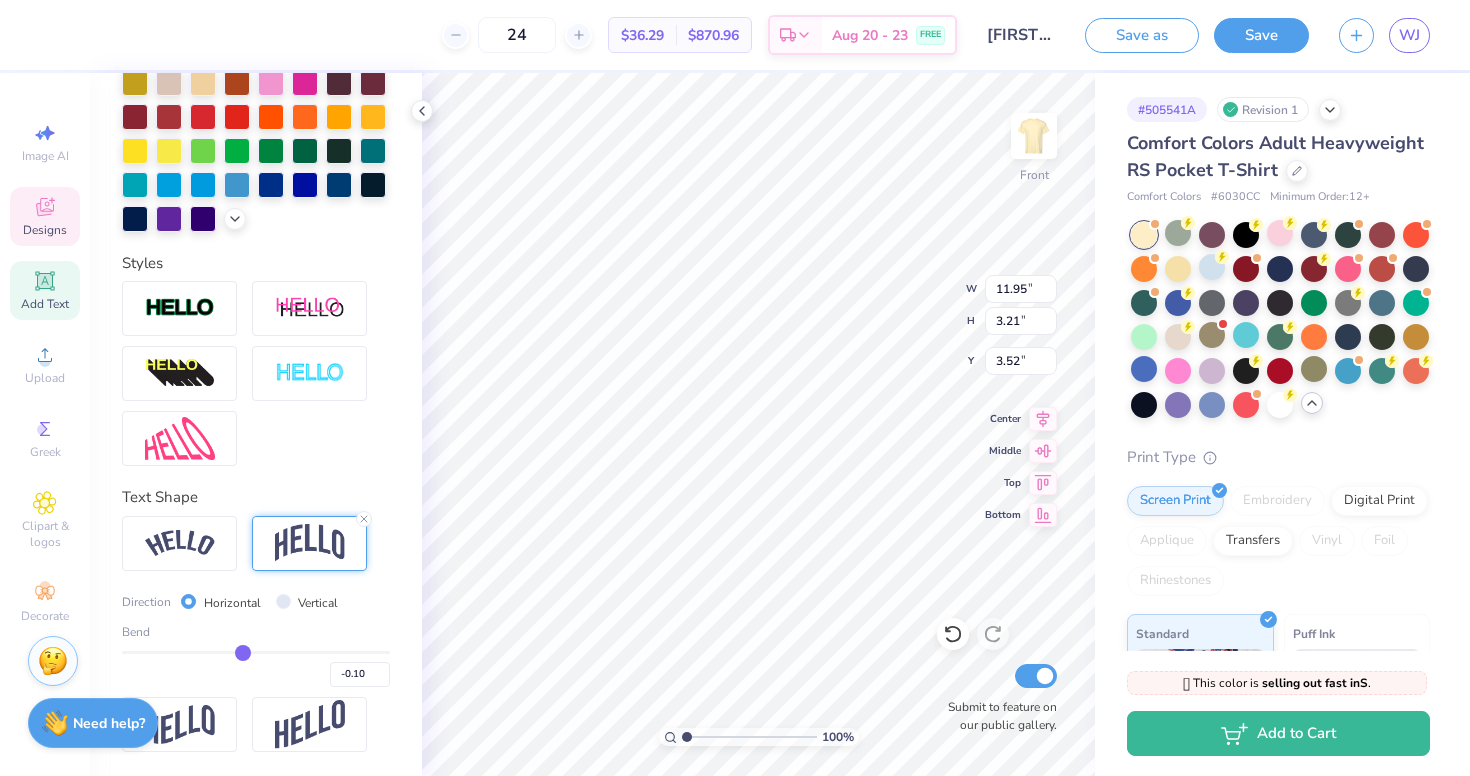 type on "-0.09" 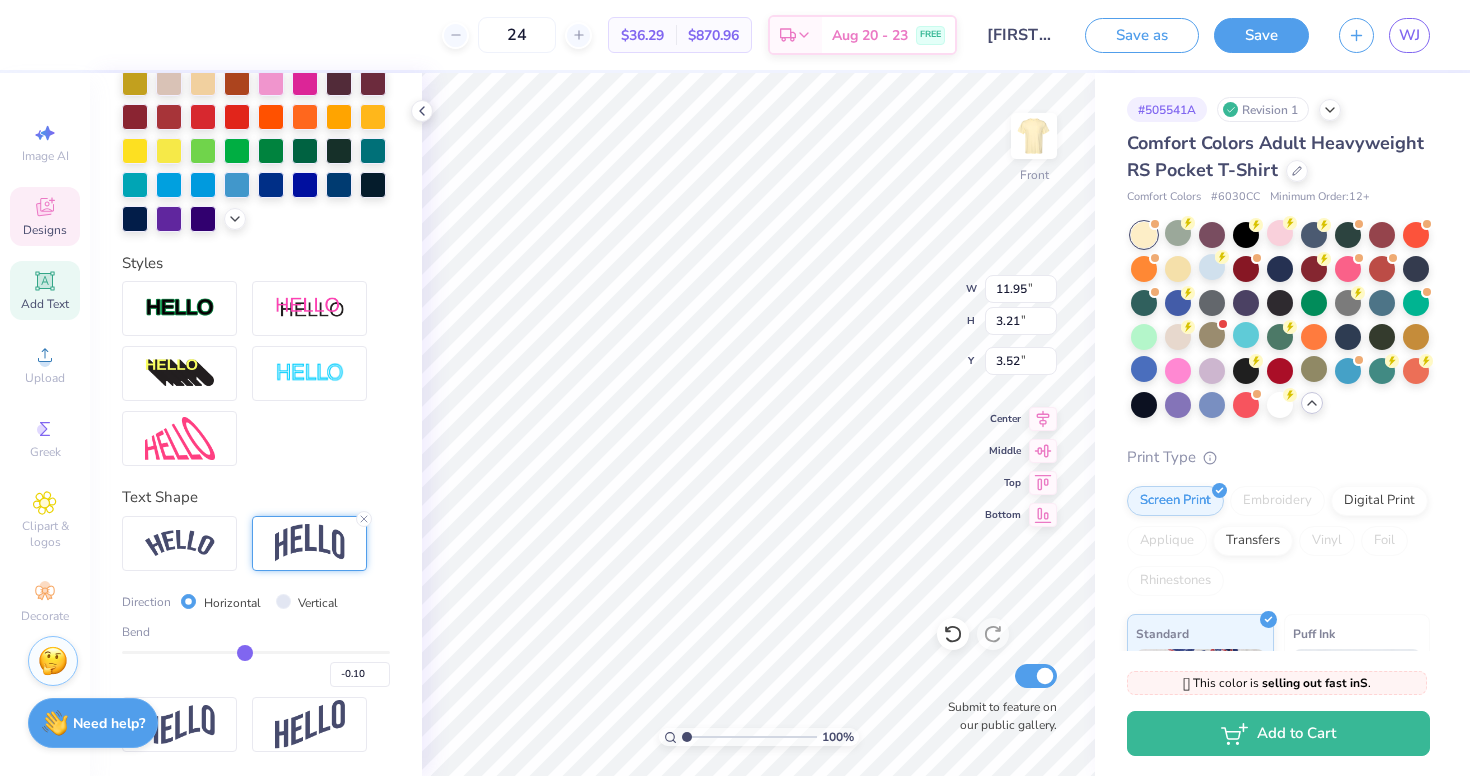 type on "-0.09" 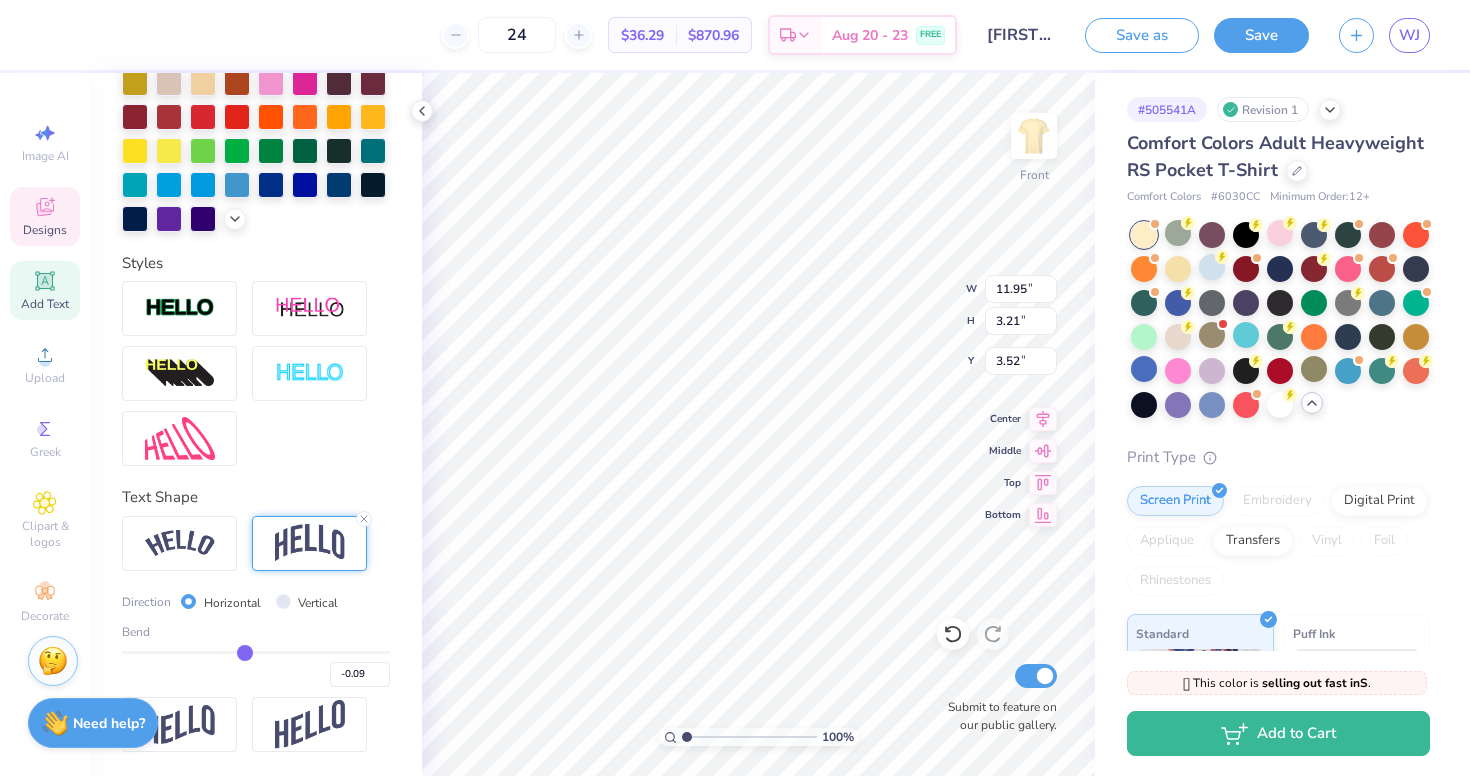 type on "-0.08" 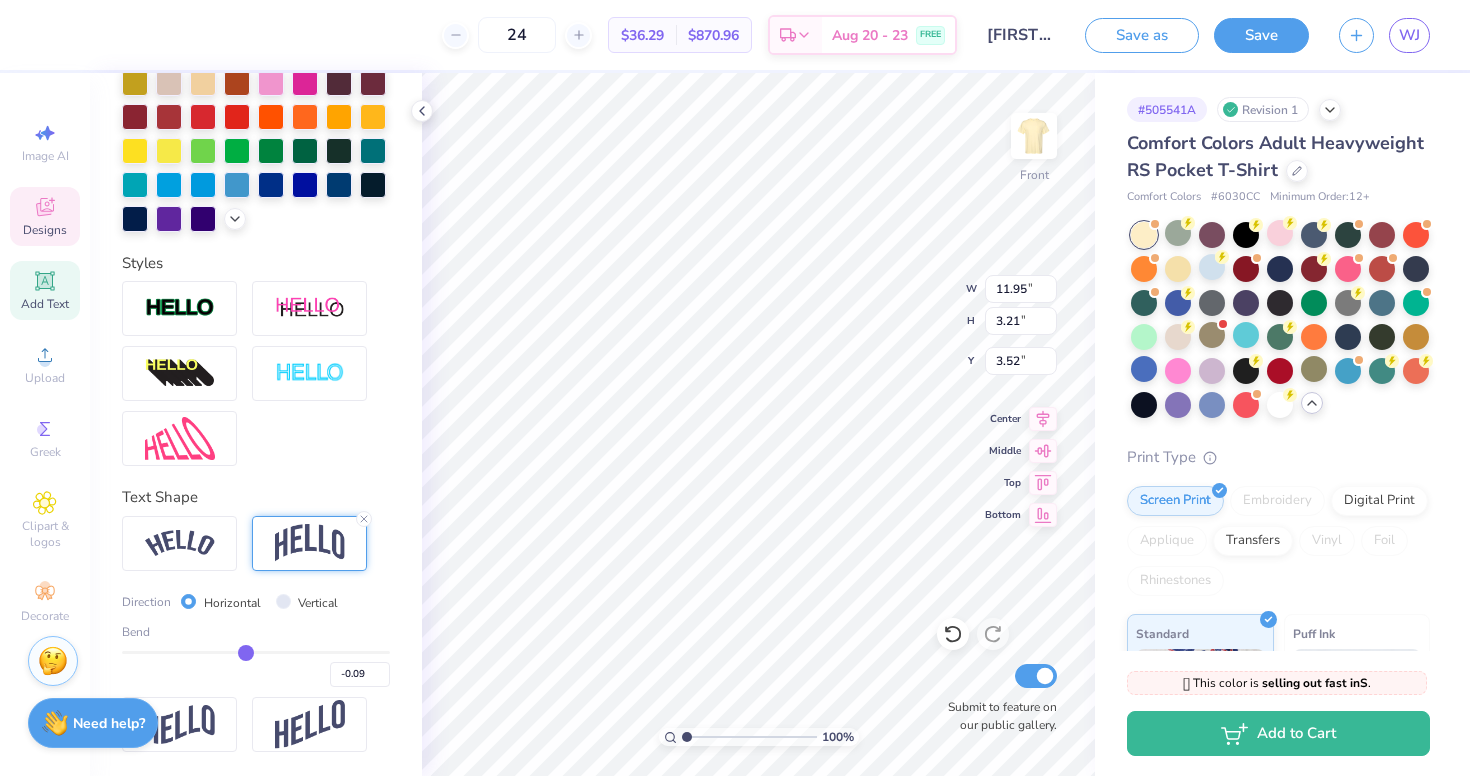 type on "-0.08" 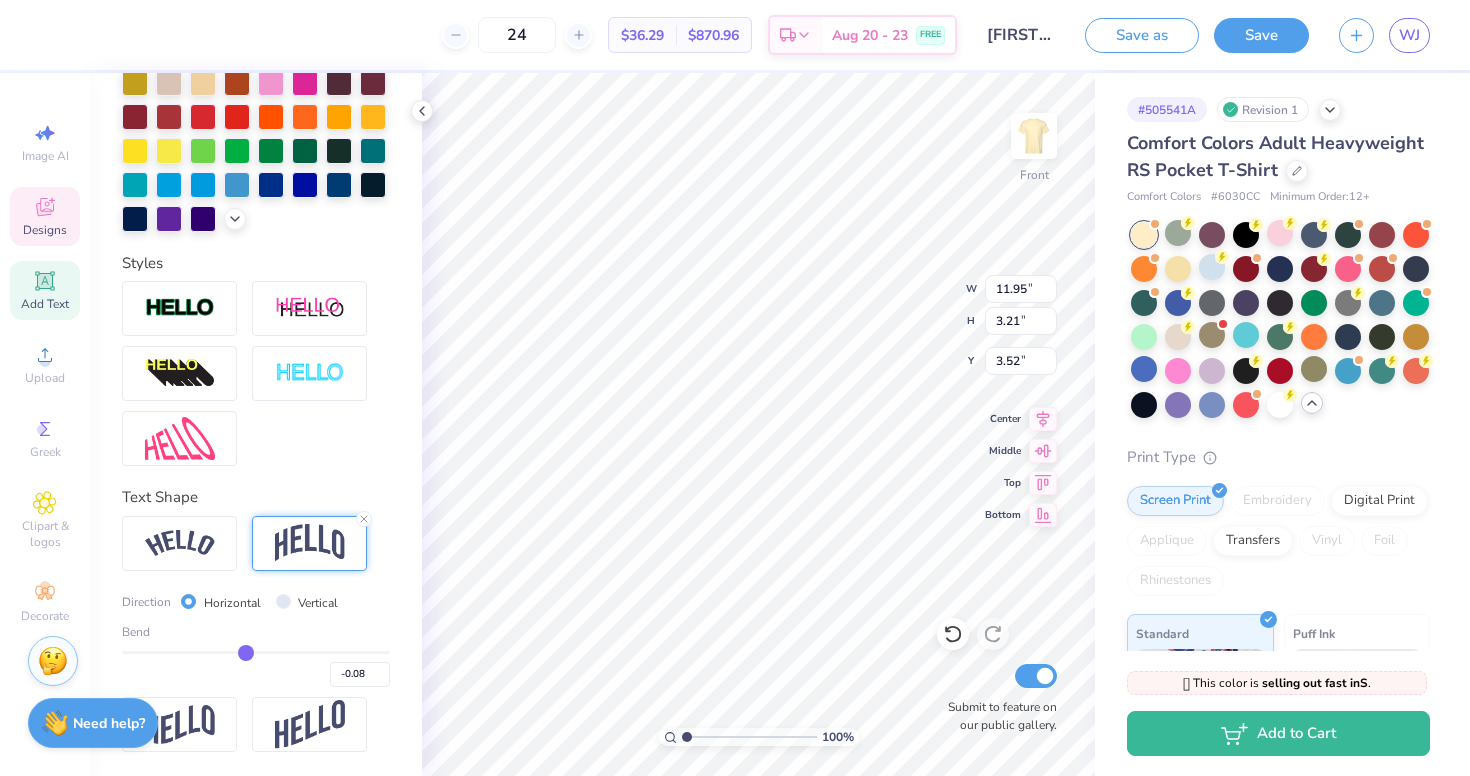 type on "-0.07" 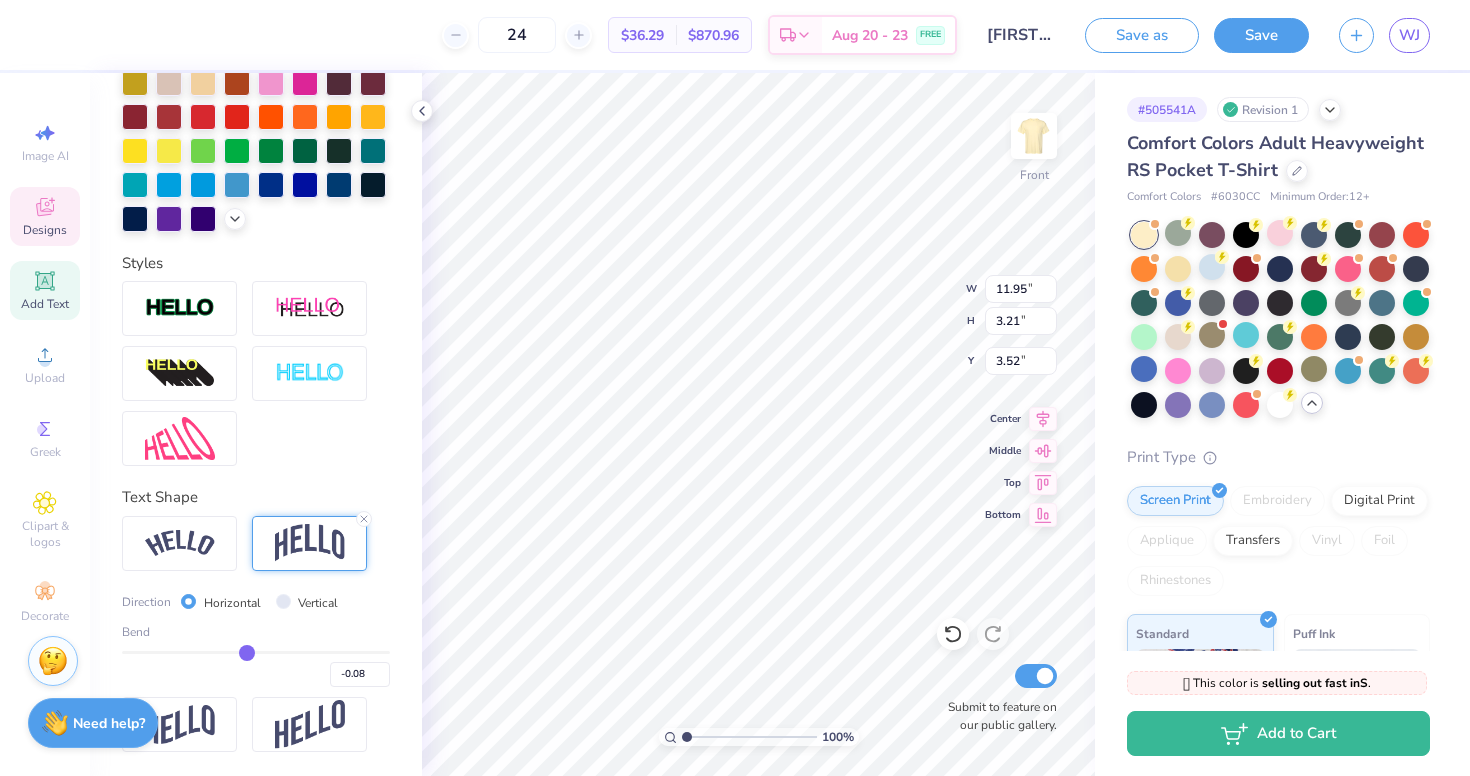 type on "-0.07" 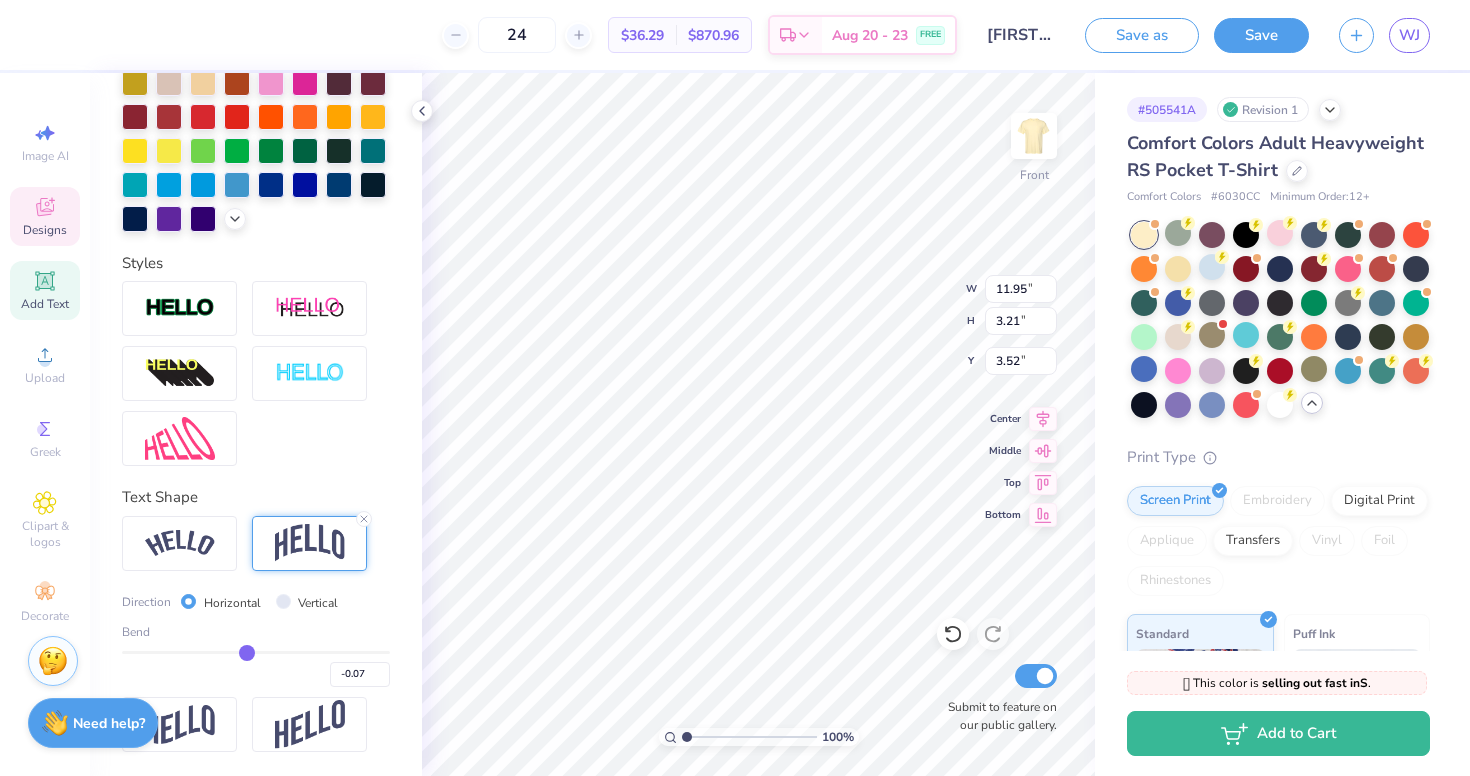 type on "-0.06" 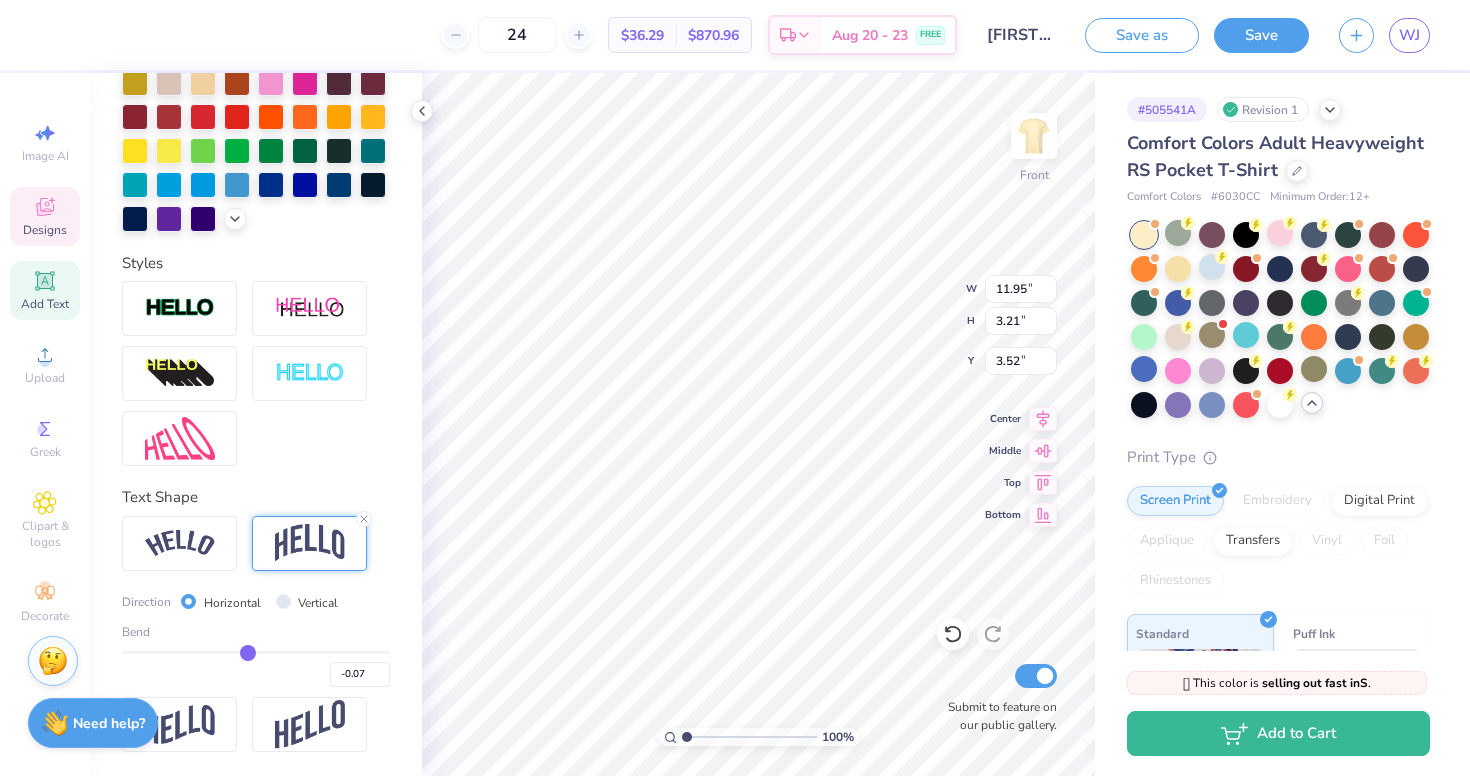 type on "-0.06" 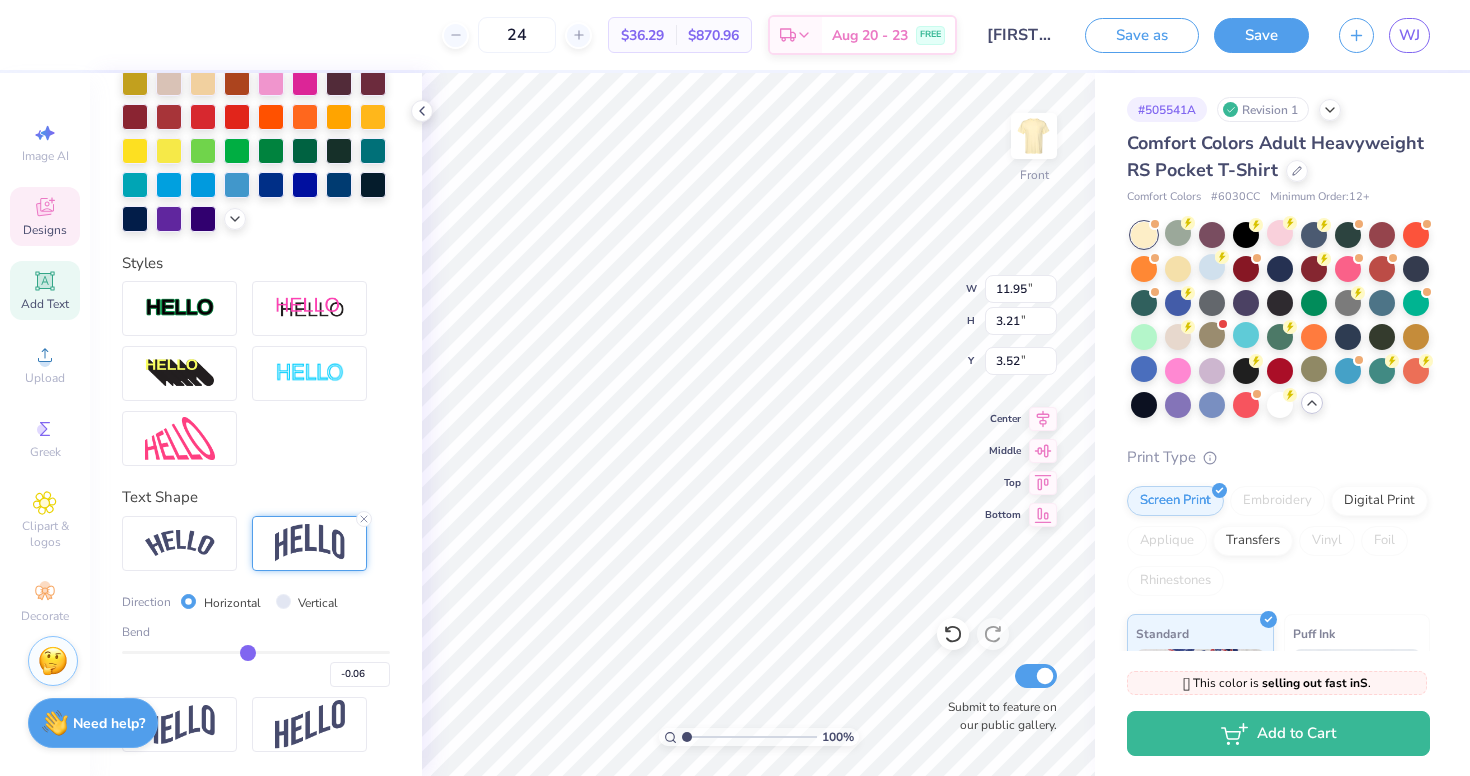 type on "-0.05" 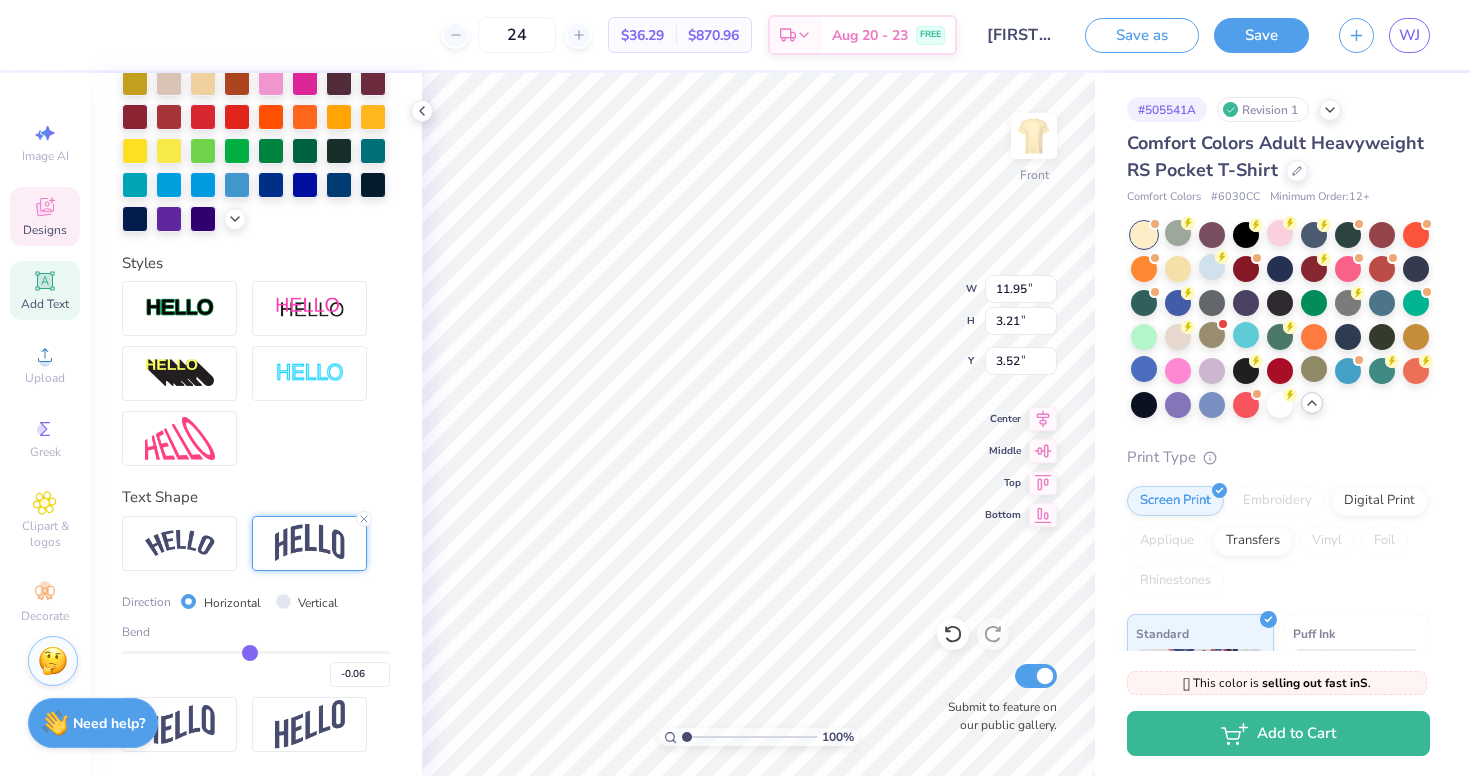 type on "-0.05" 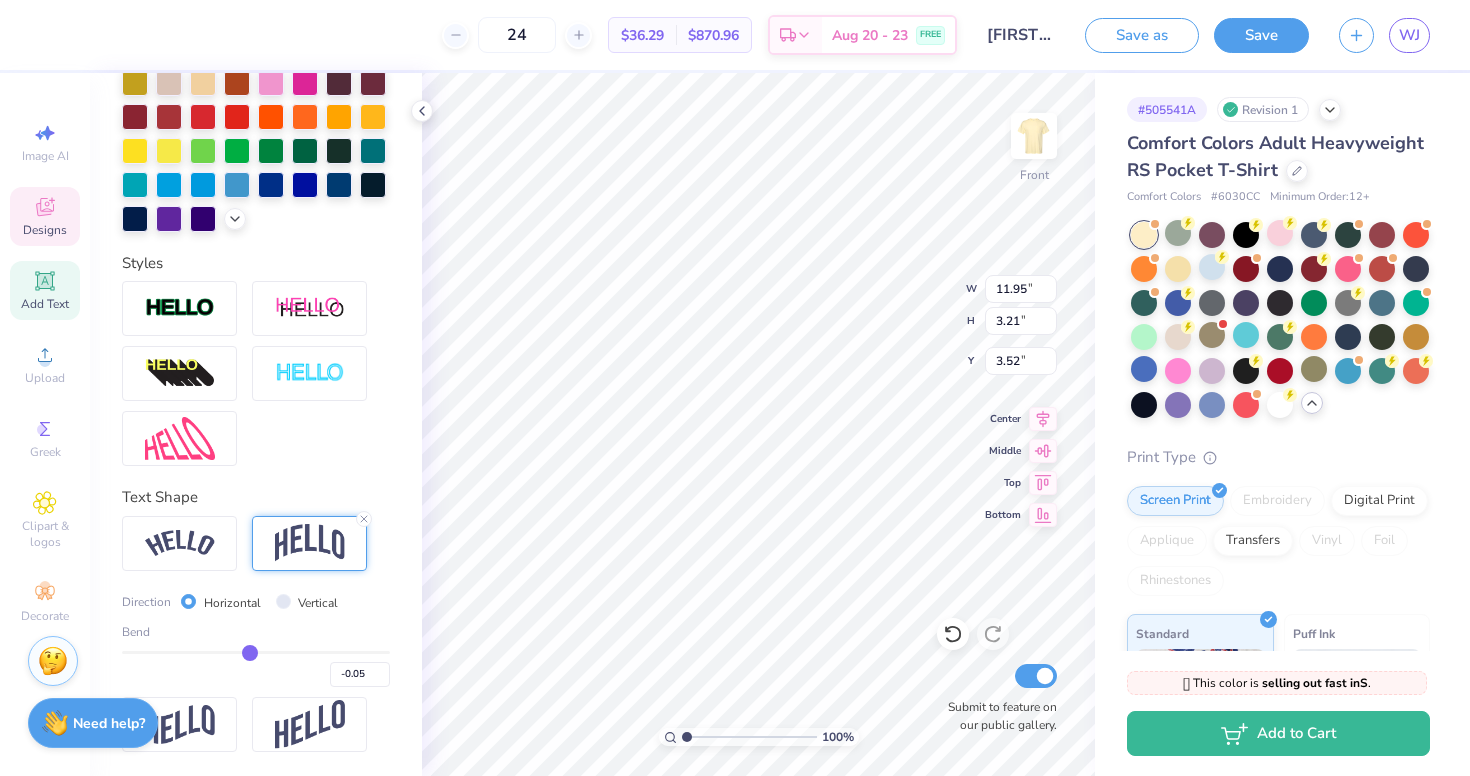 type on "-0.04" 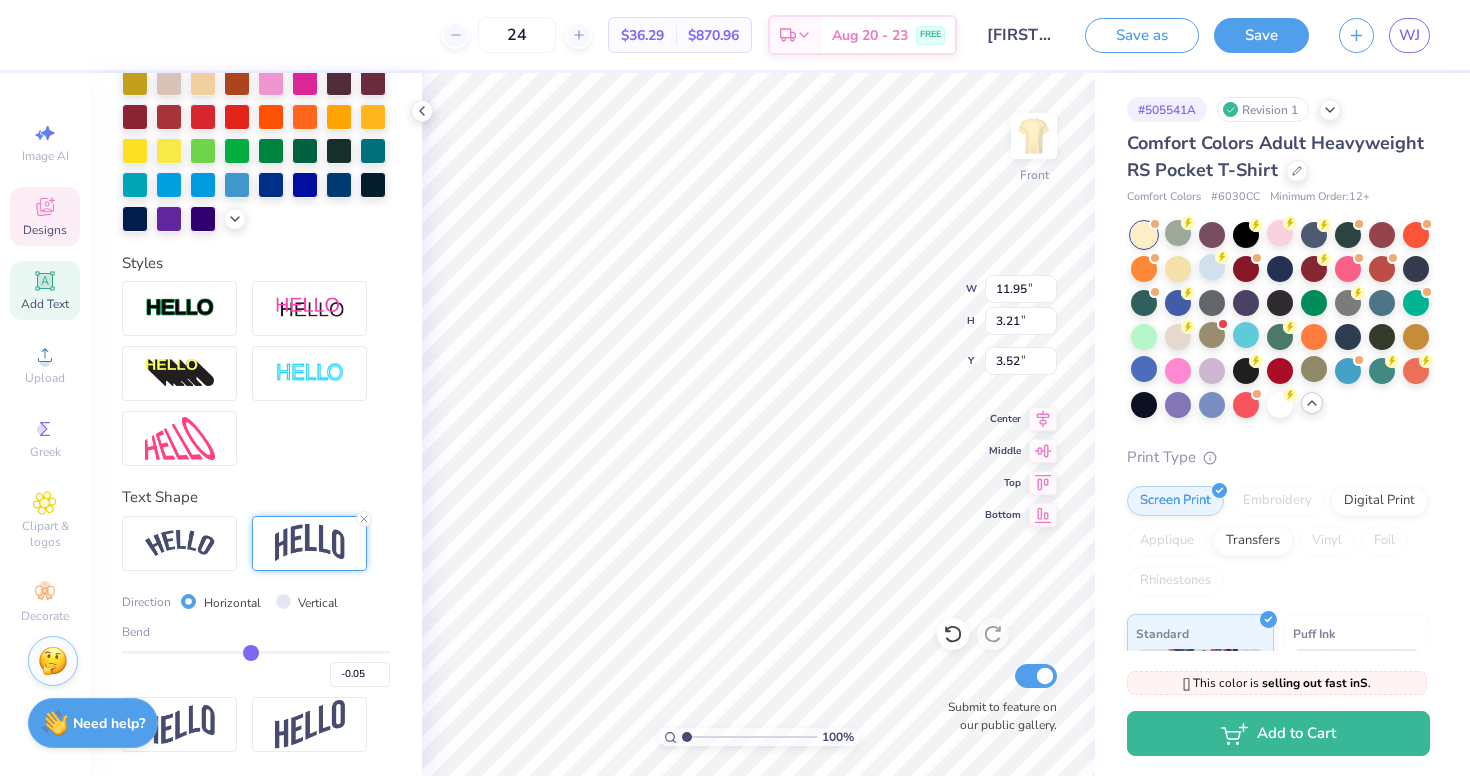 type on "-0.04" 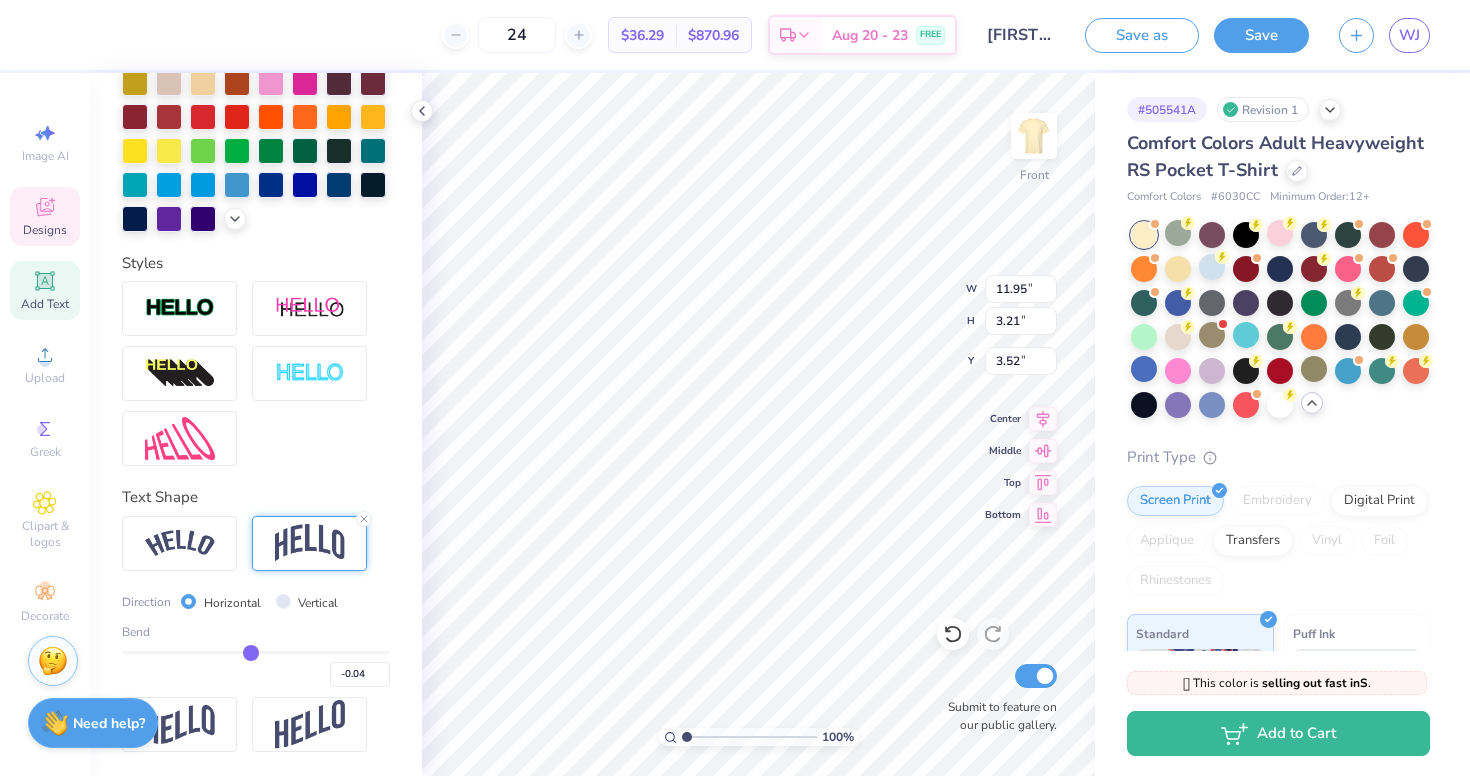 type on "-0.03" 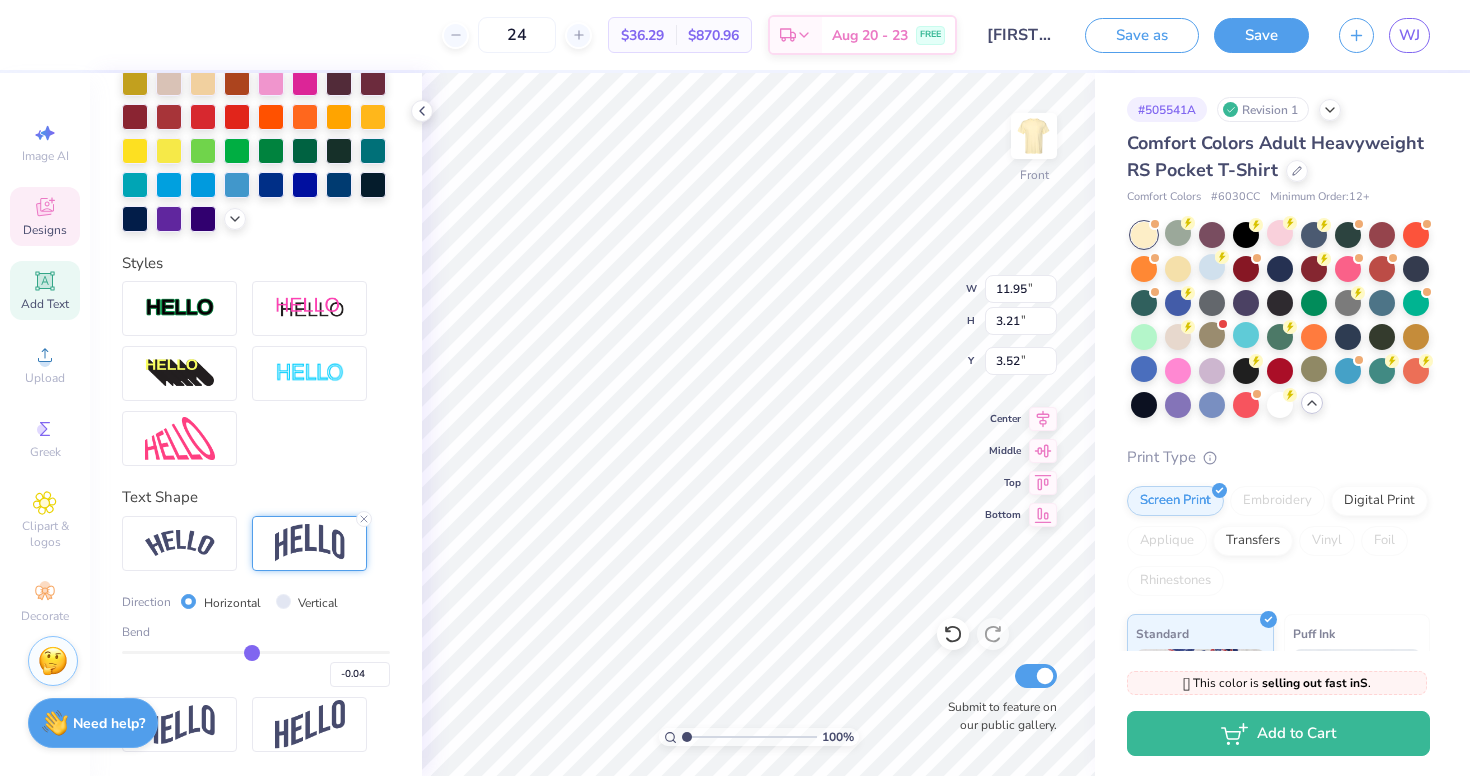 type on "-0.03" 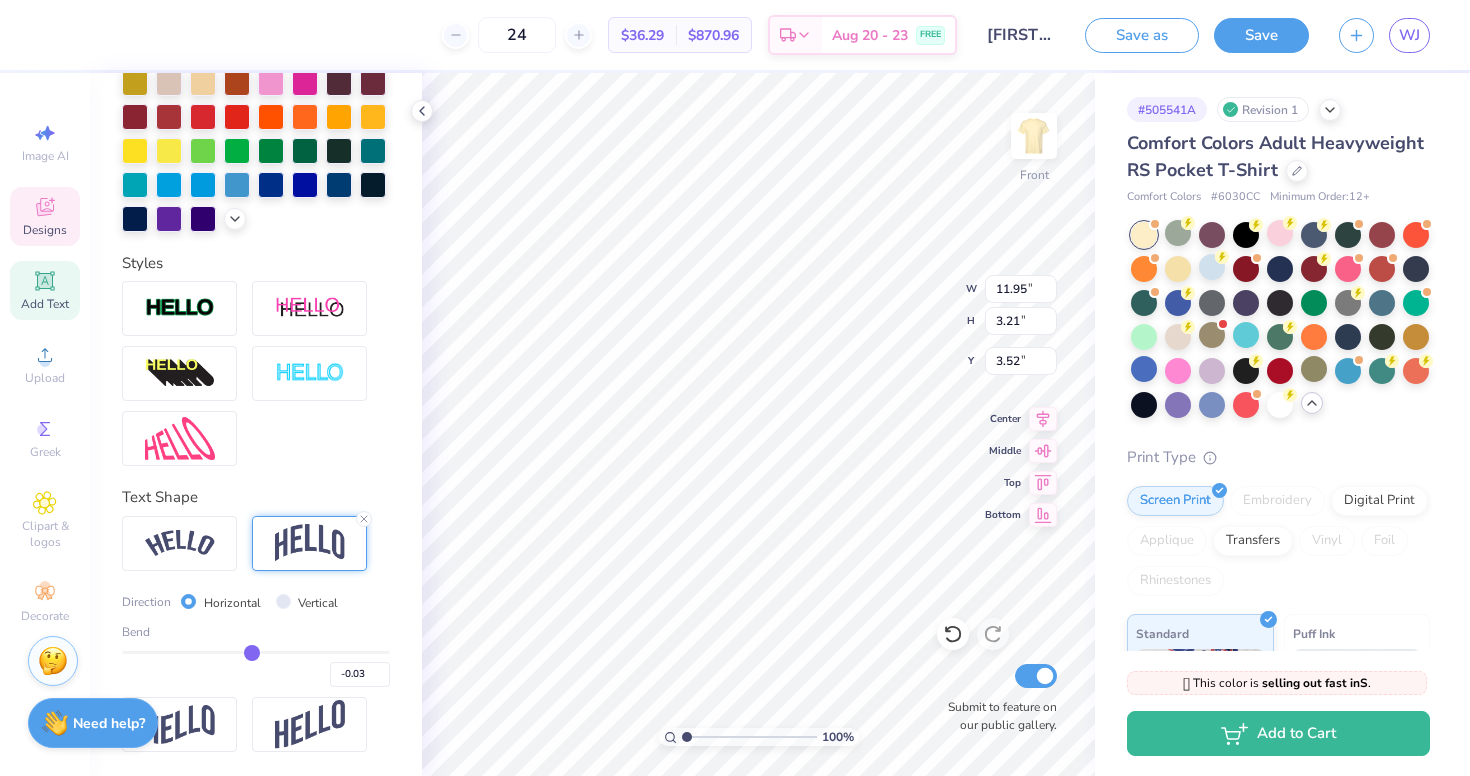 type on "-0.02" 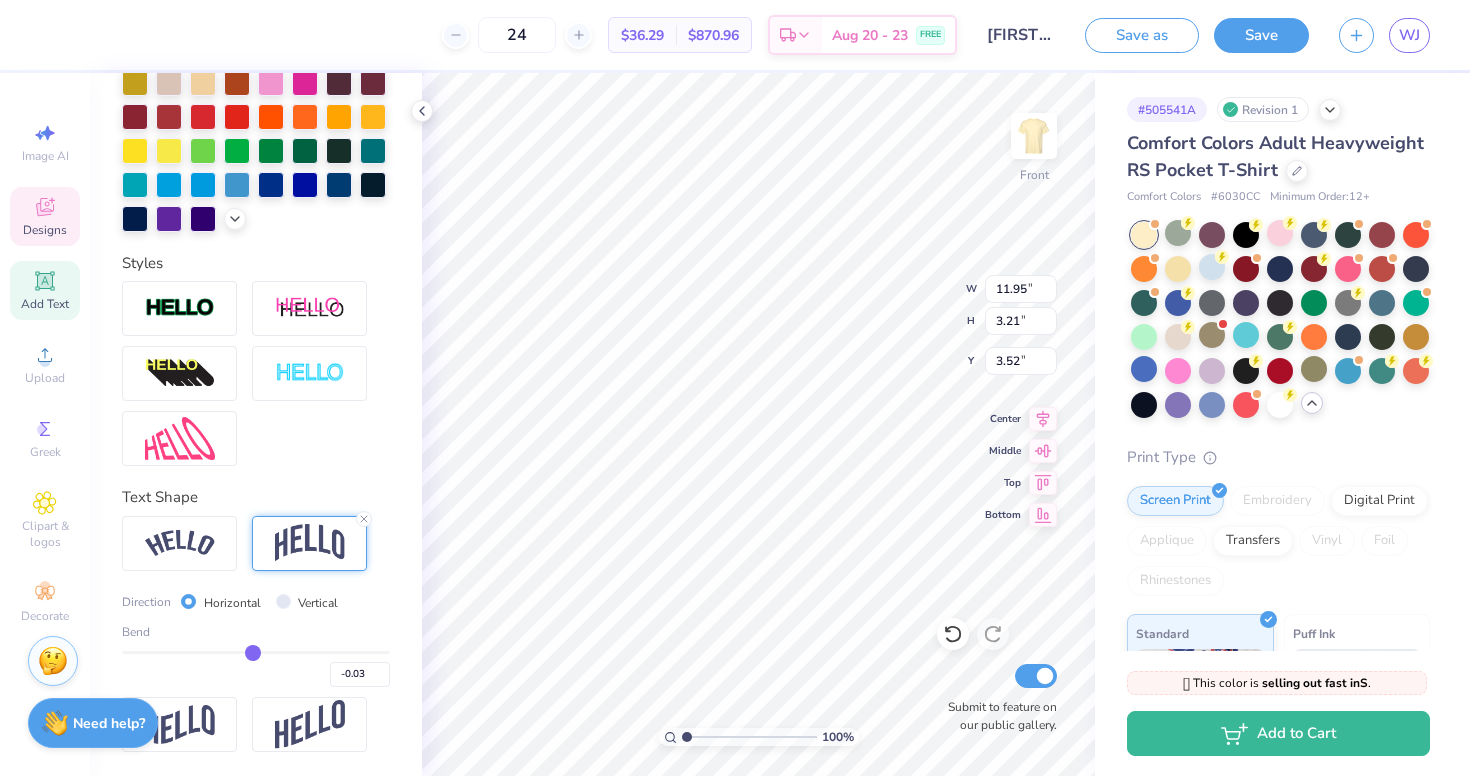 type on "-0.02" 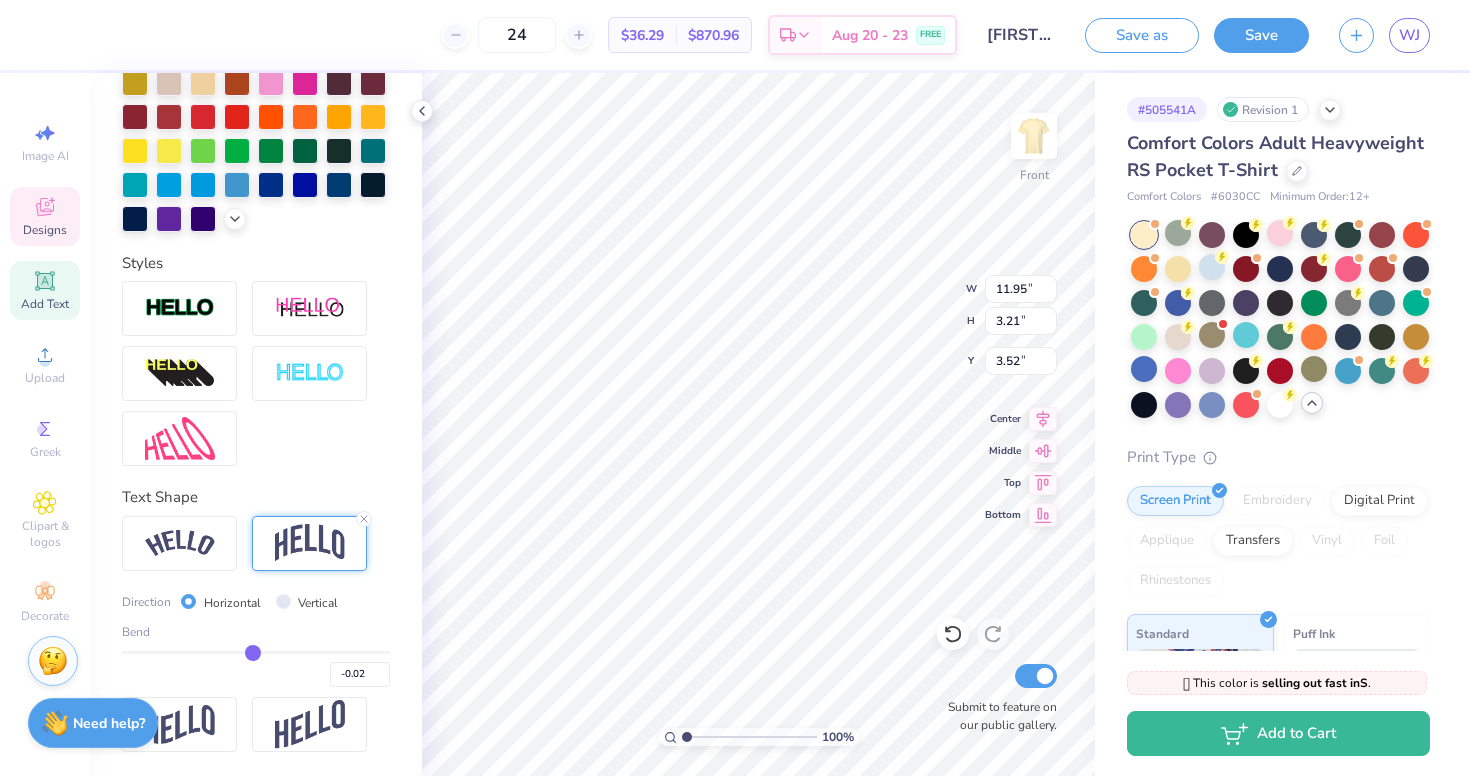 type on "-0.01" 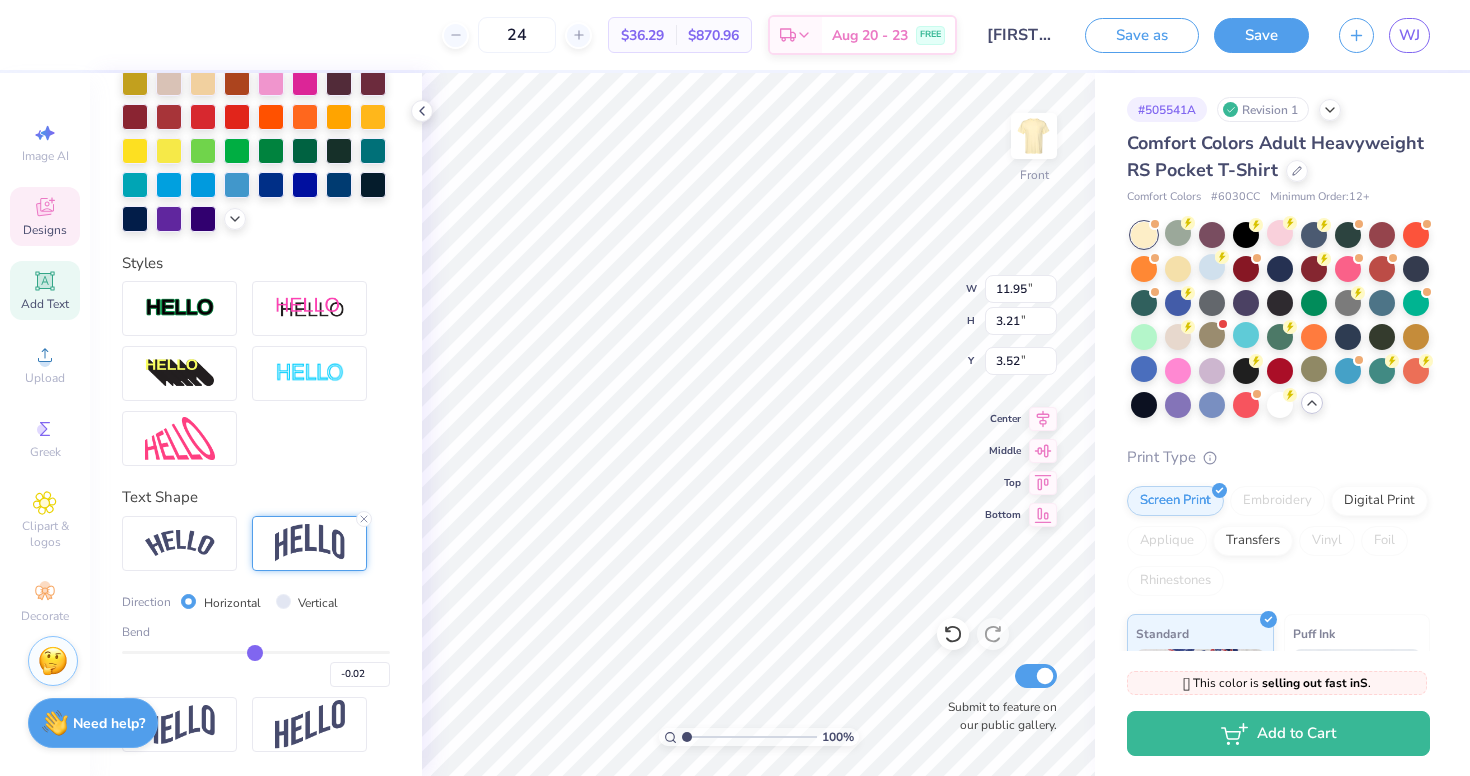 type on "-0.01" 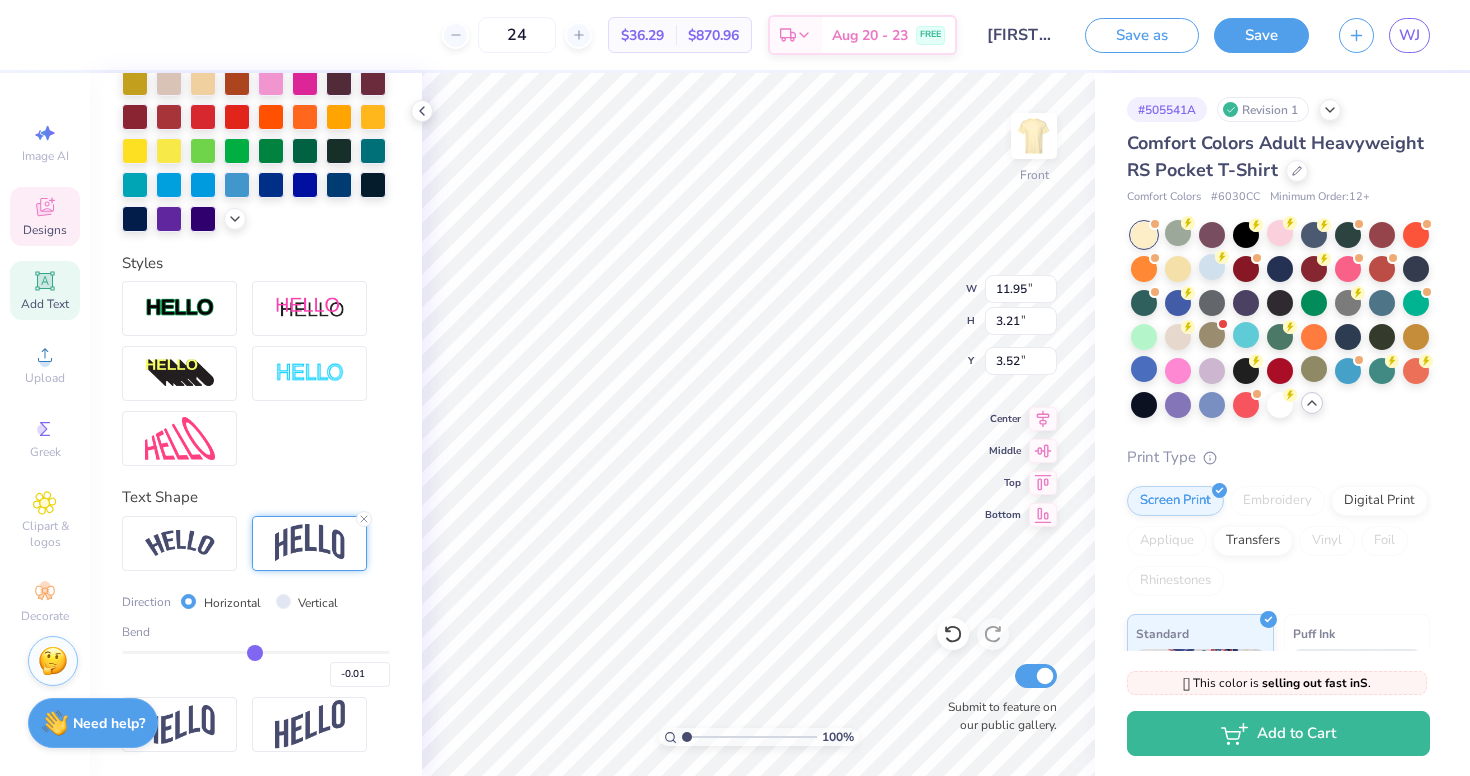 type on "0" 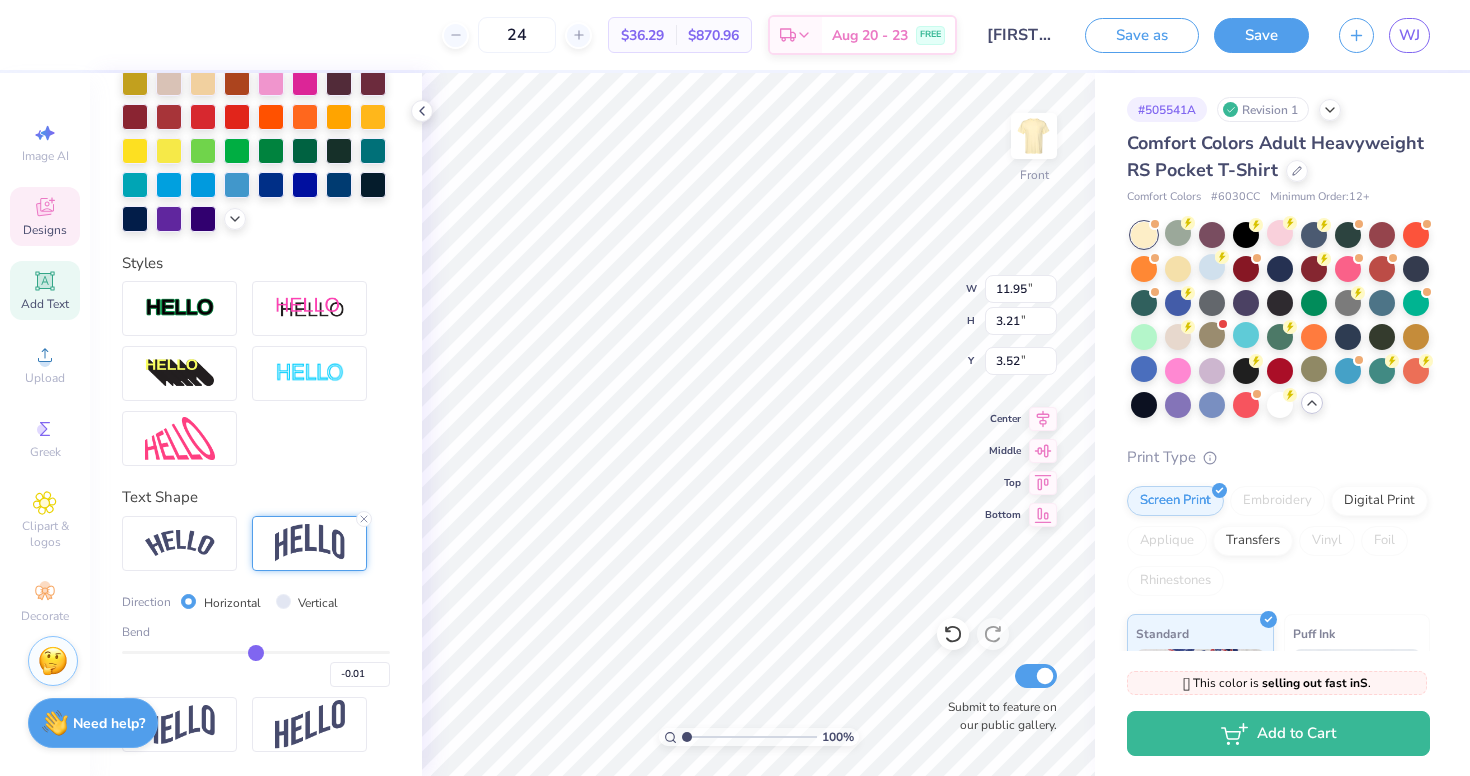 type on "0.00" 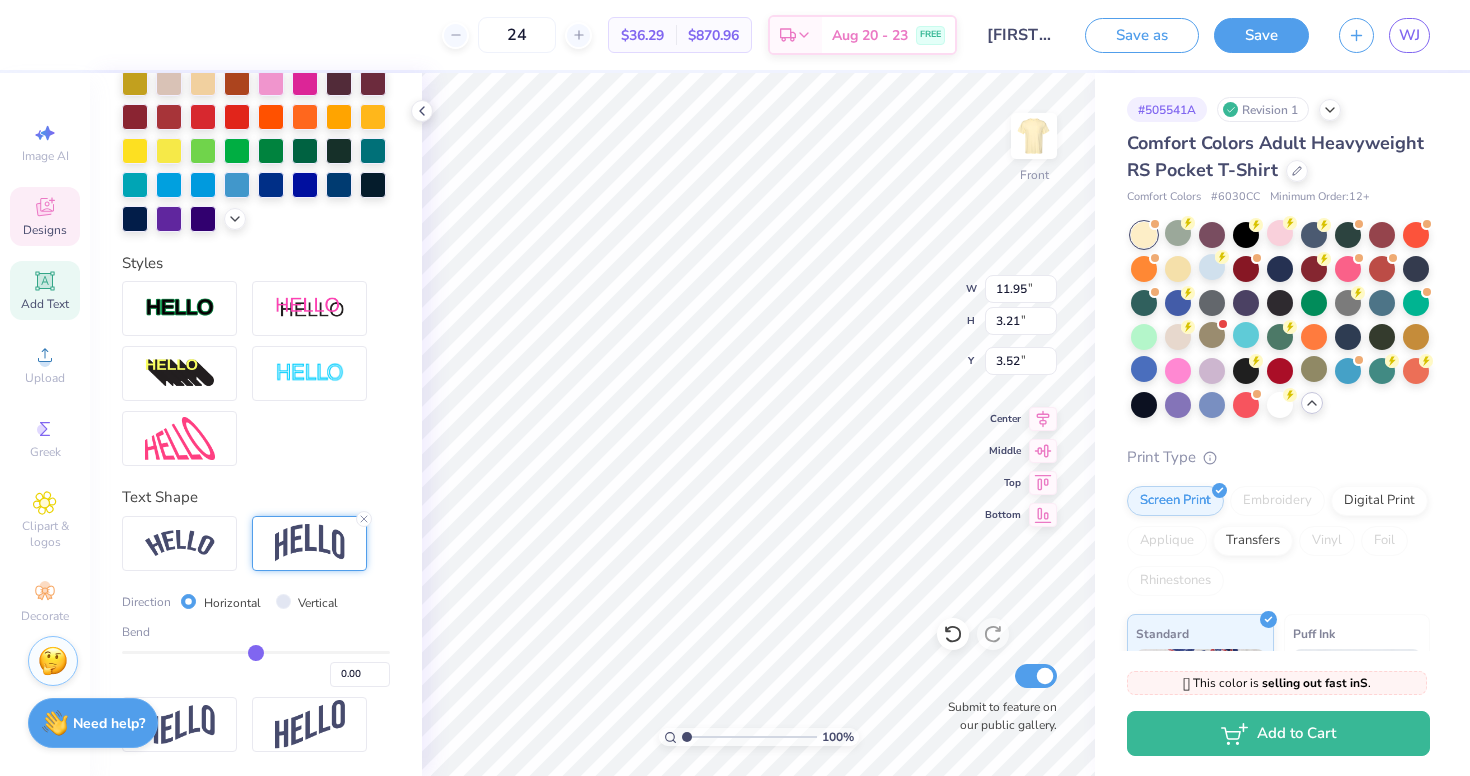 type on "0.01" 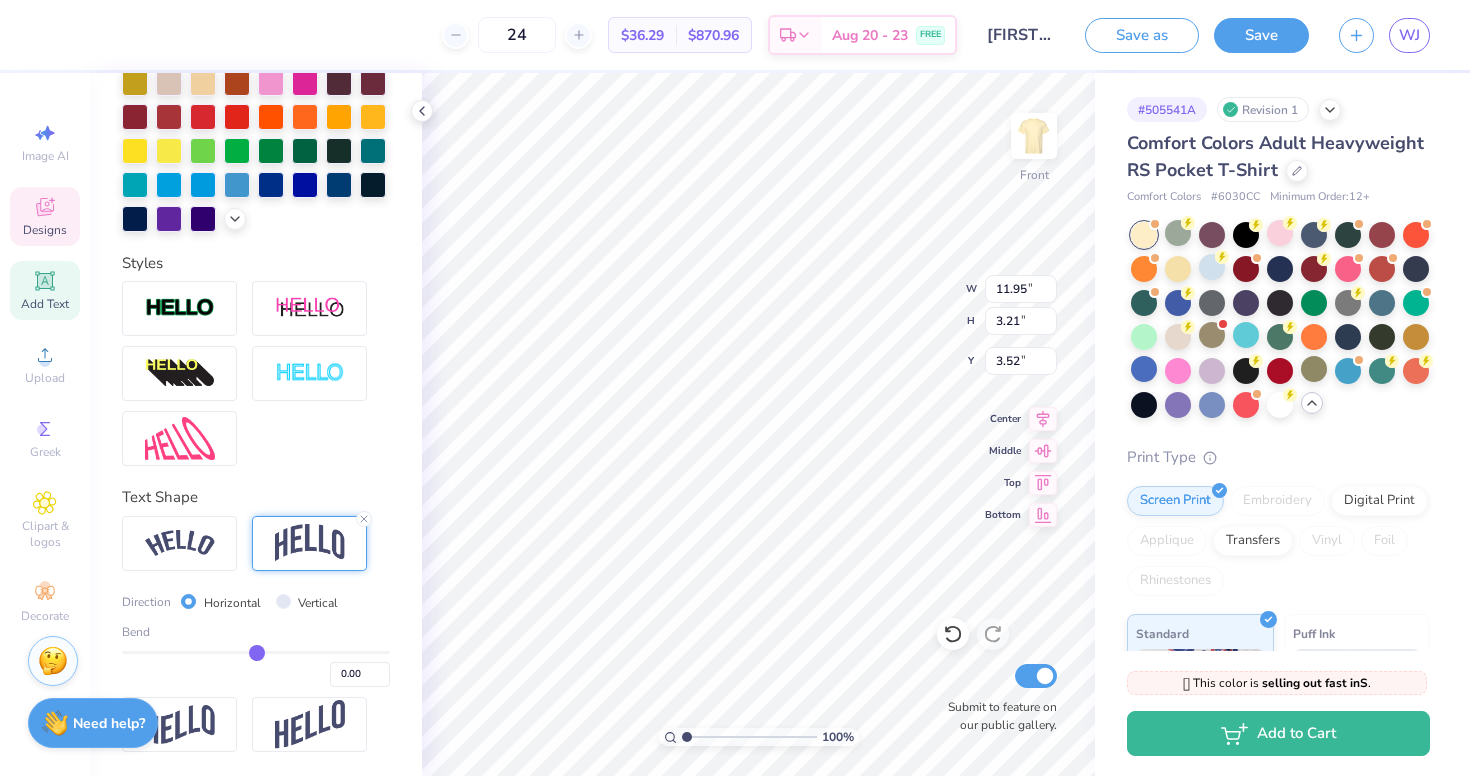 type on "0.01" 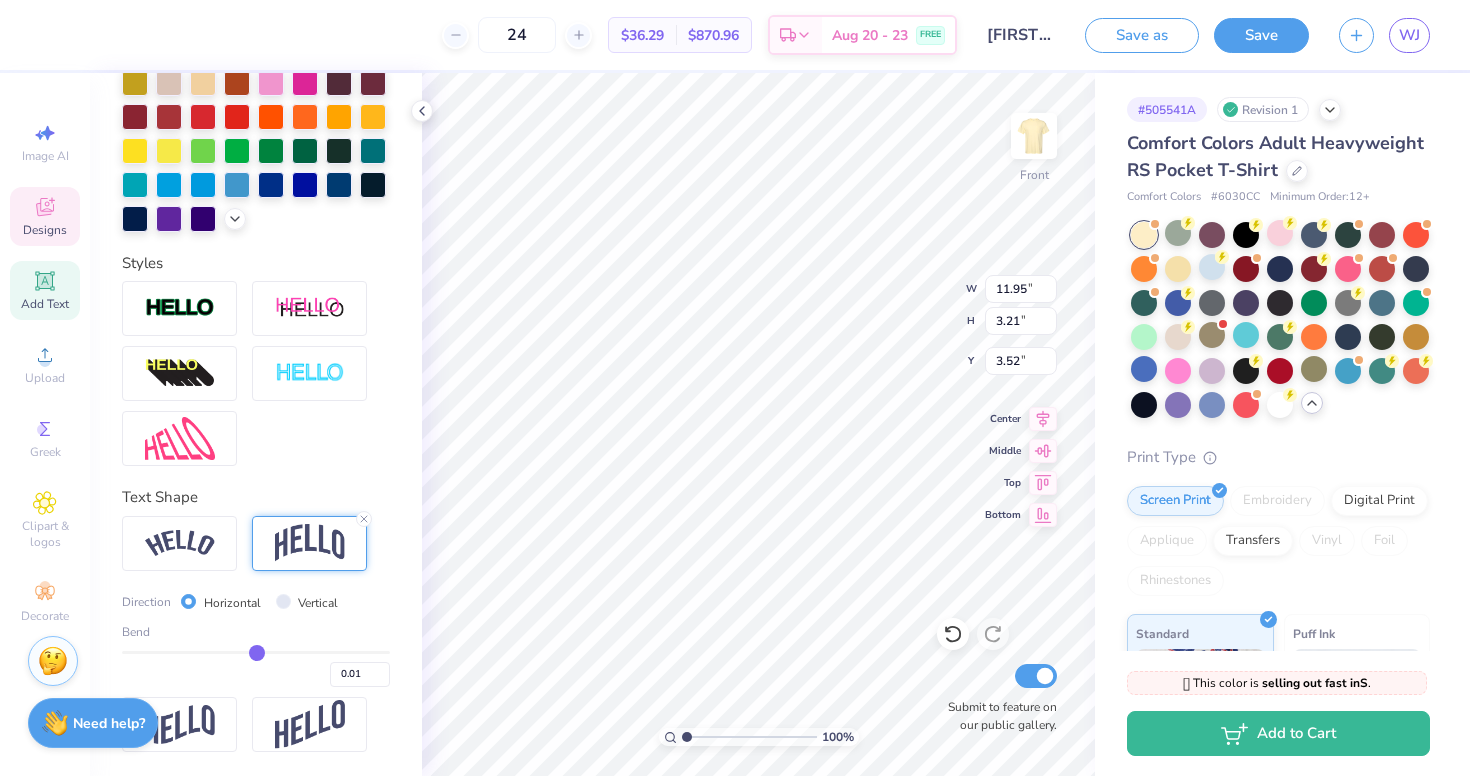 type on "0.02" 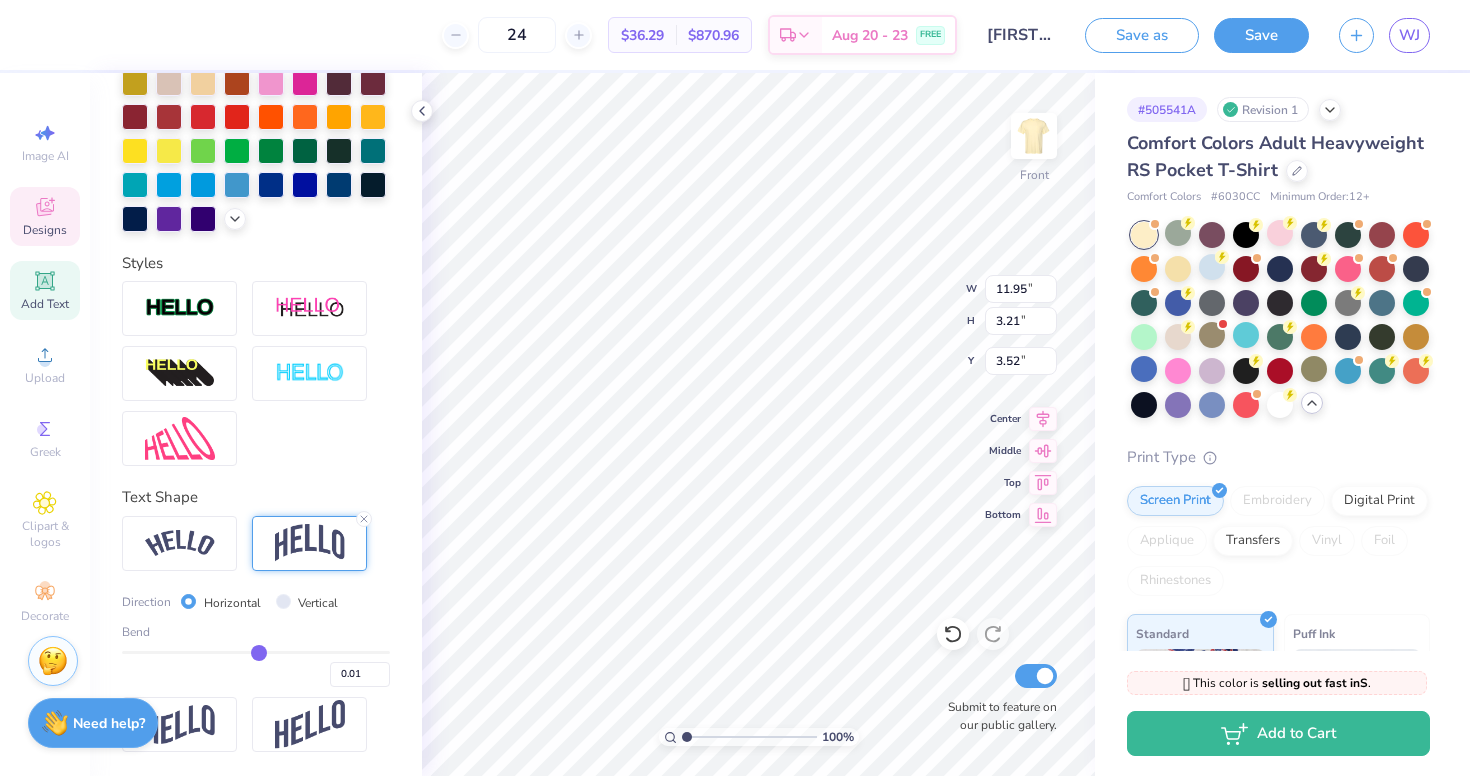 type on "0.02" 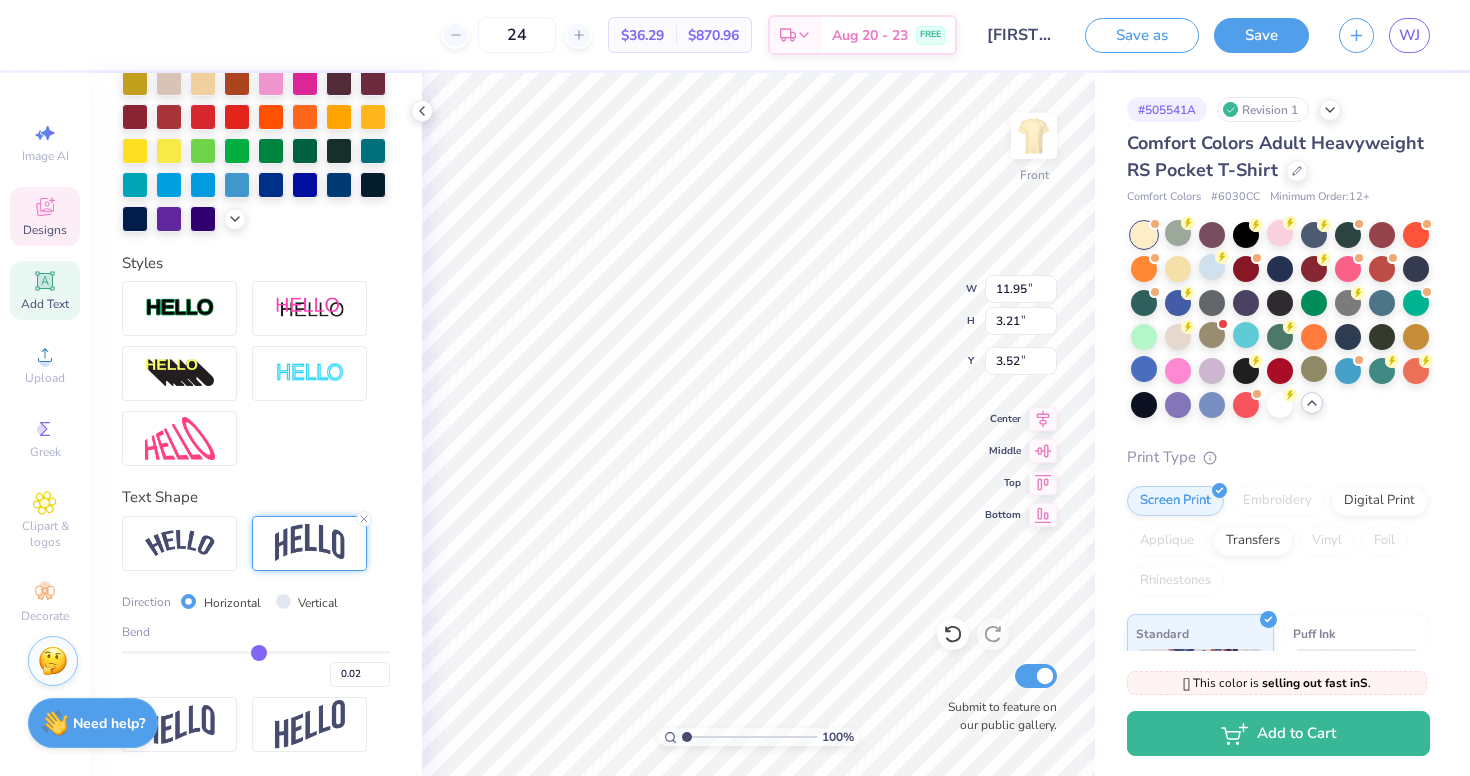 type on "0.03" 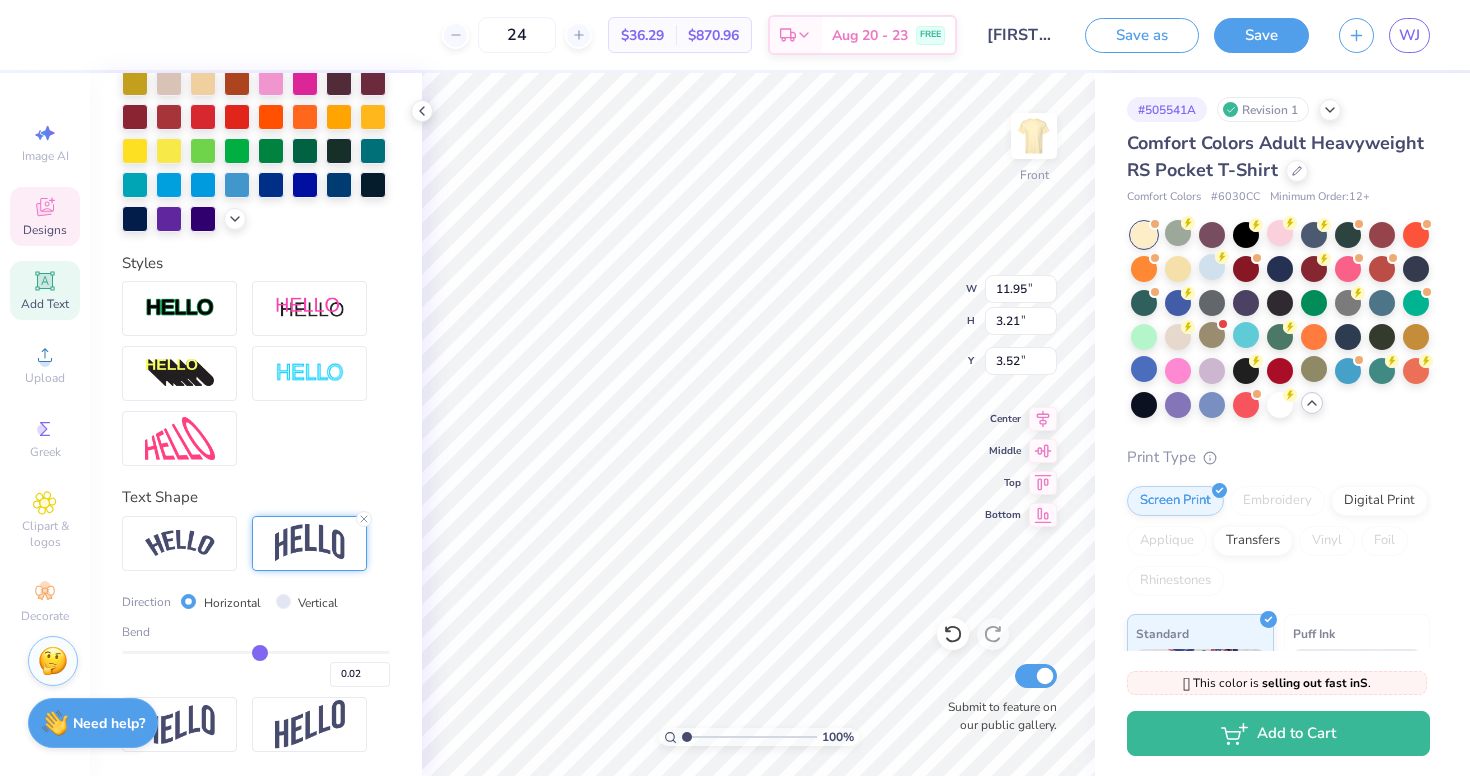 type on "0.03" 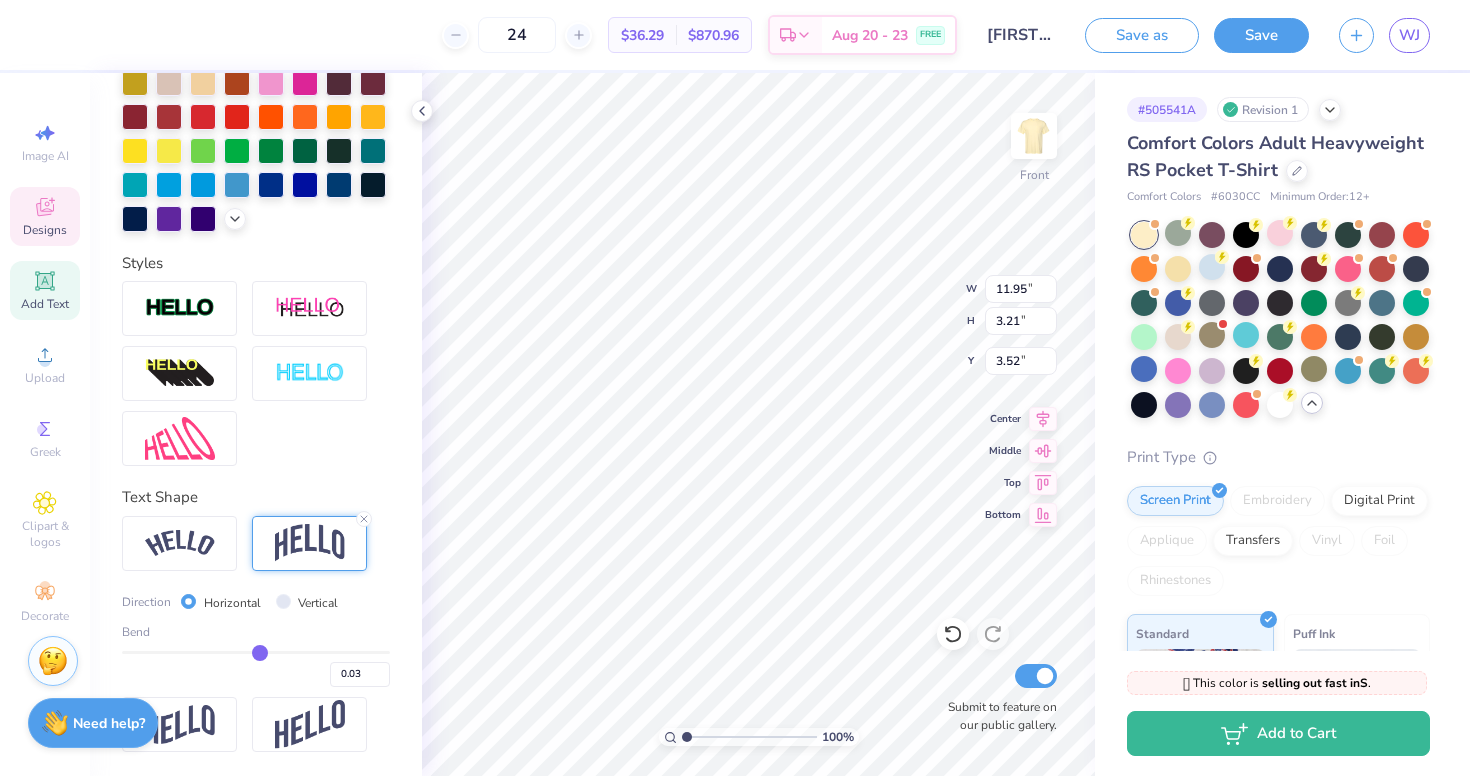 type on "0.04" 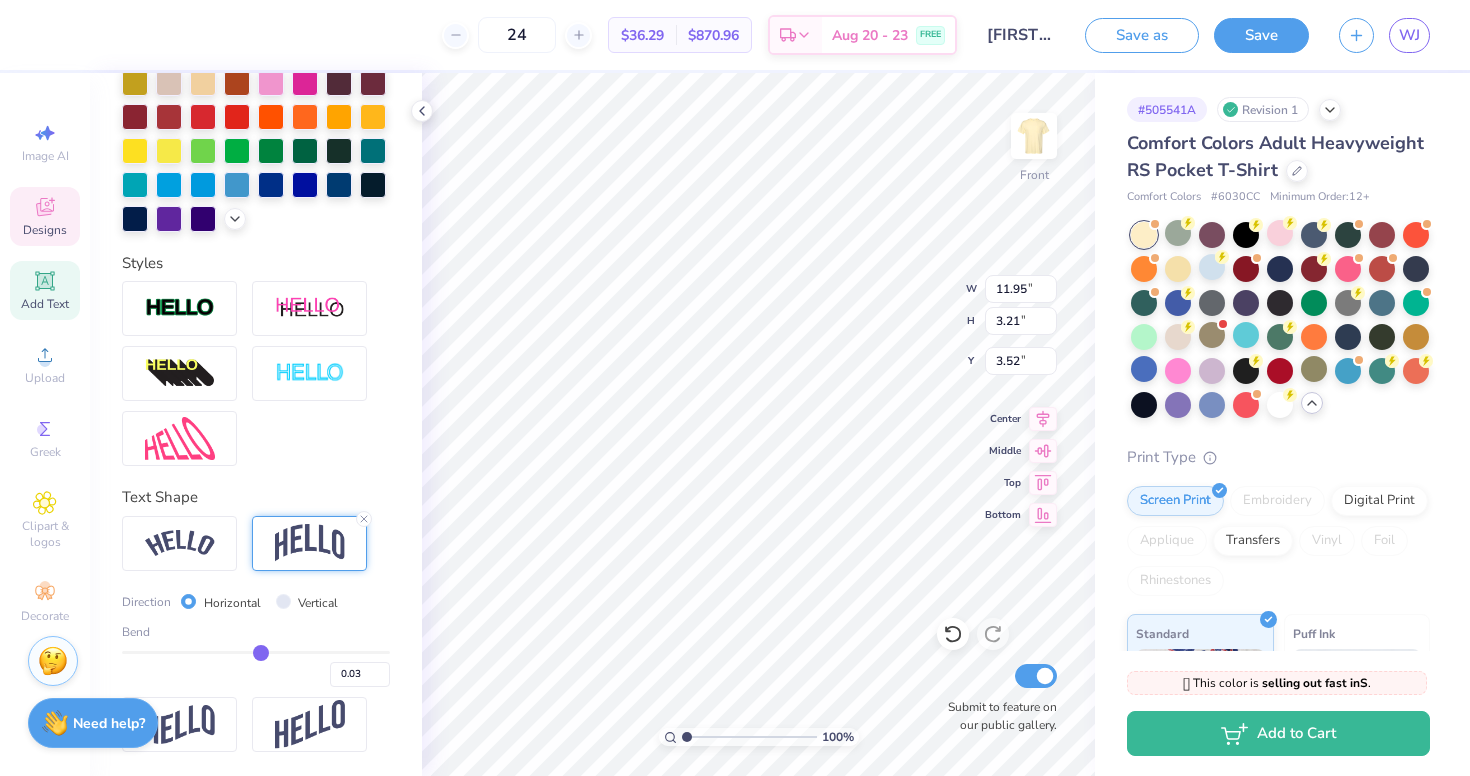 type on "0.04" 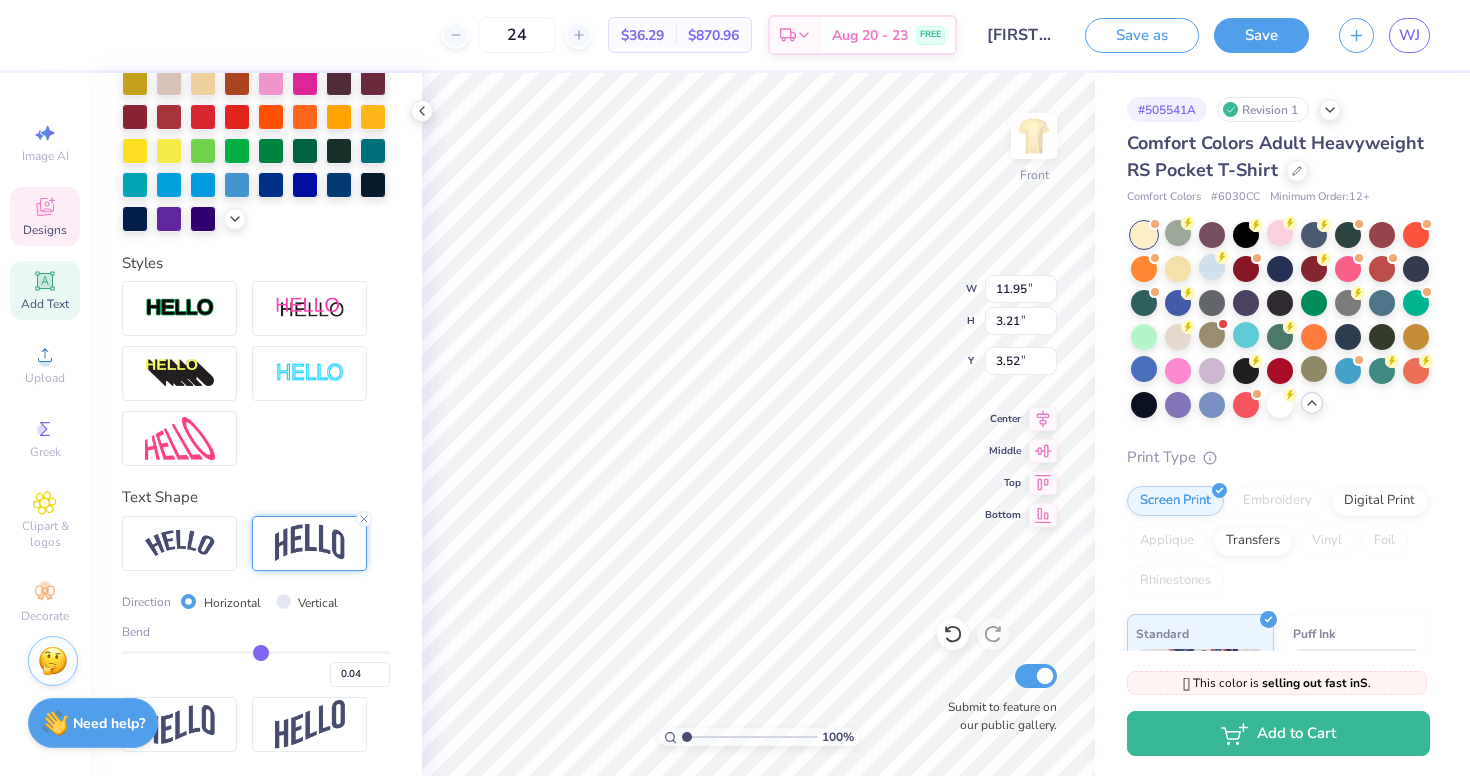 type on "0.05" 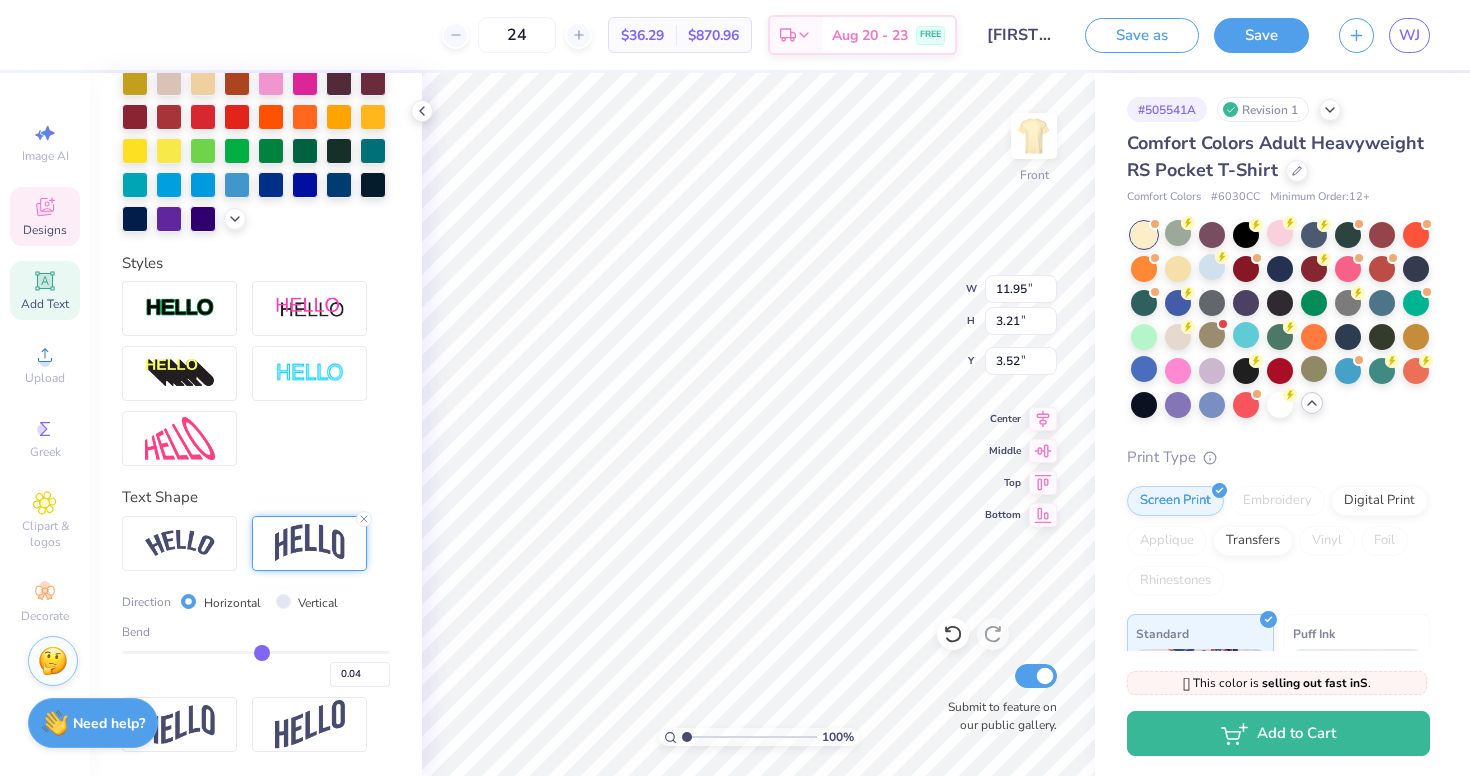 type on "0.05" 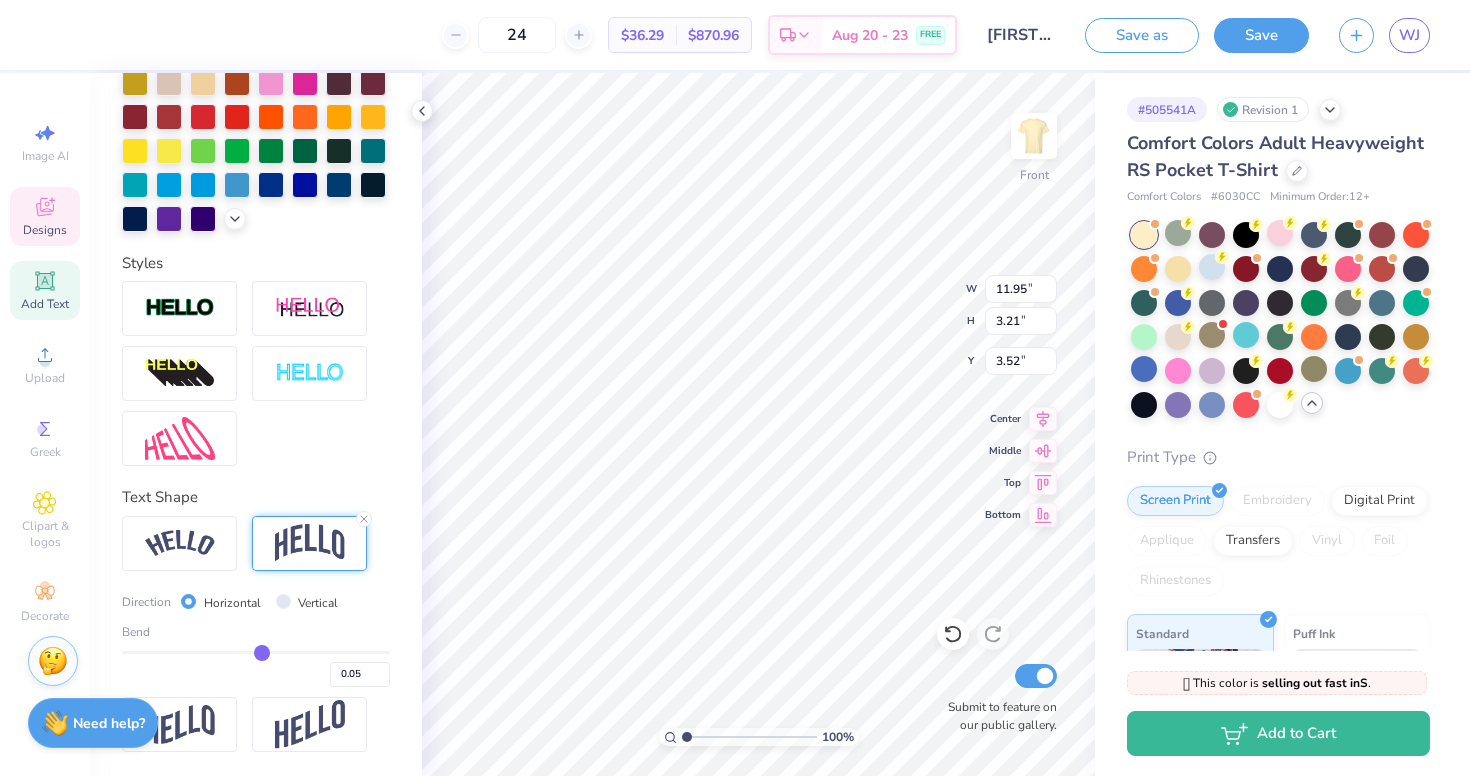 type on "0.06" 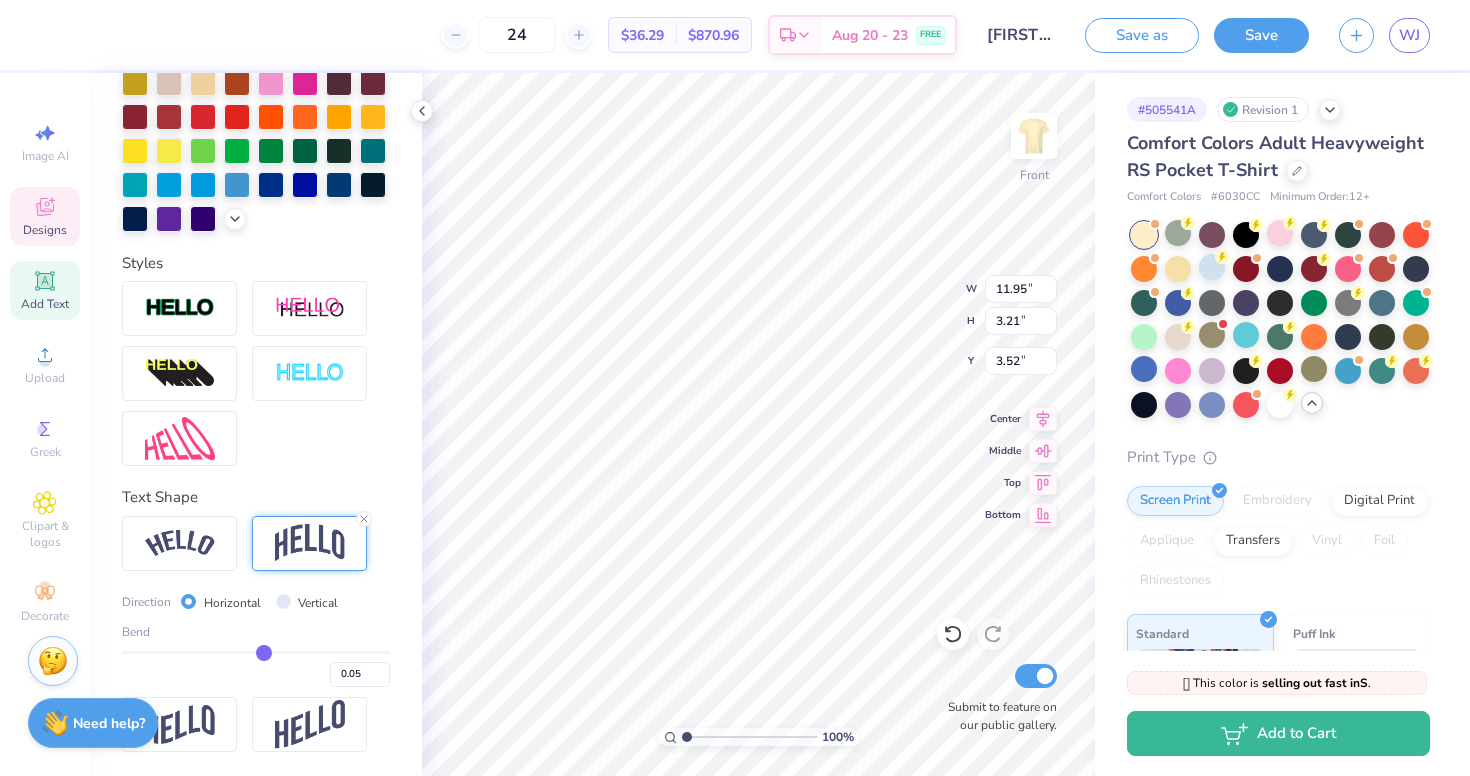 type on "0.06" 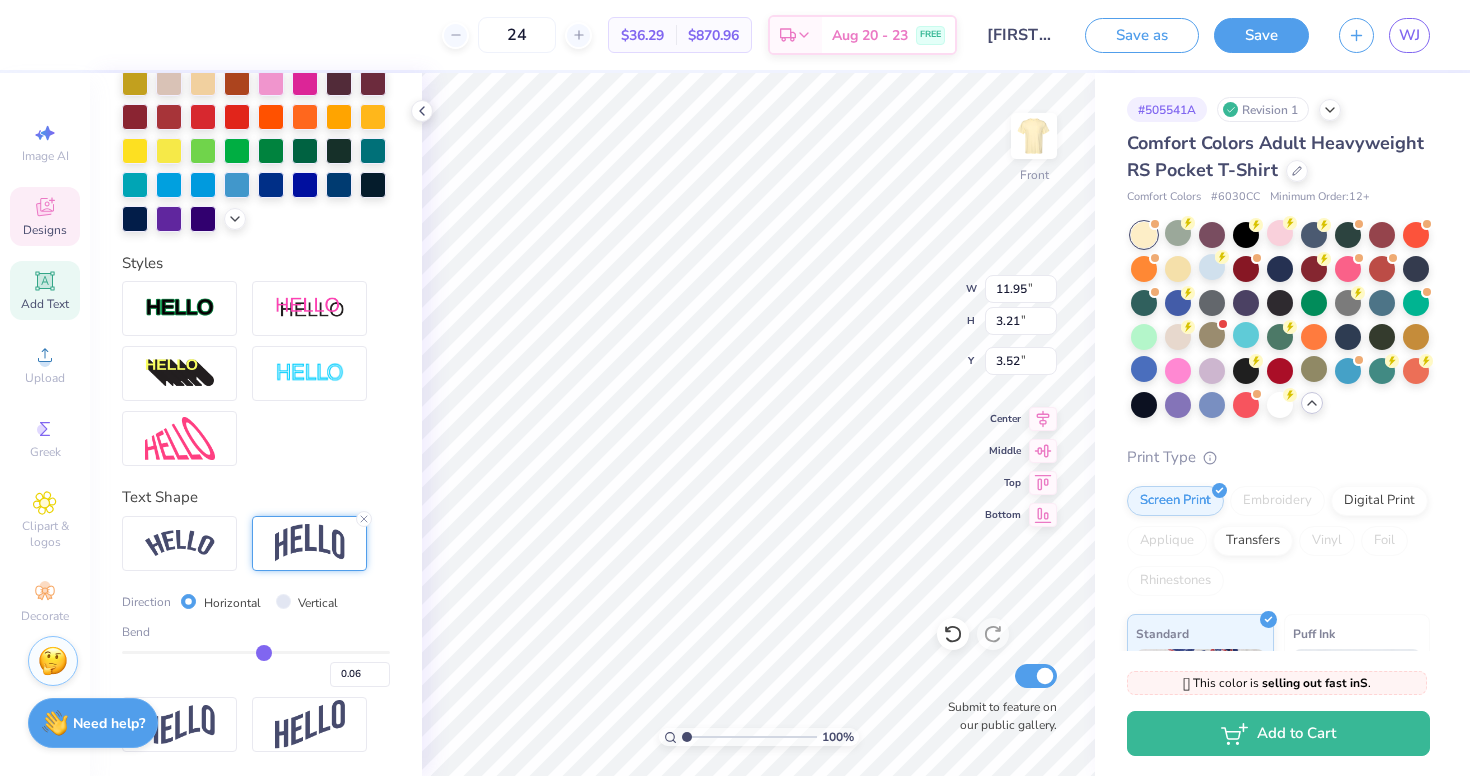 type on "0.07" 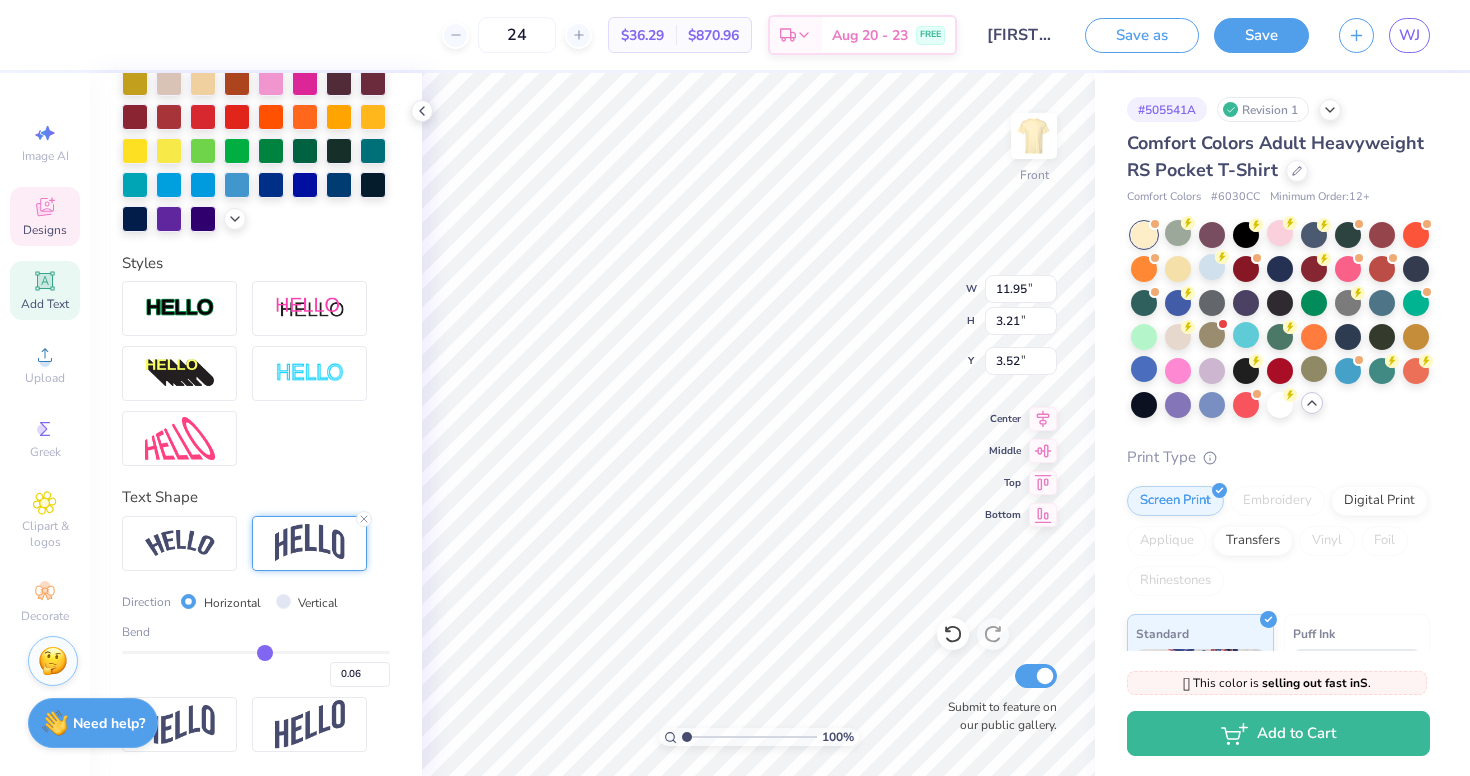 type on "0.07" 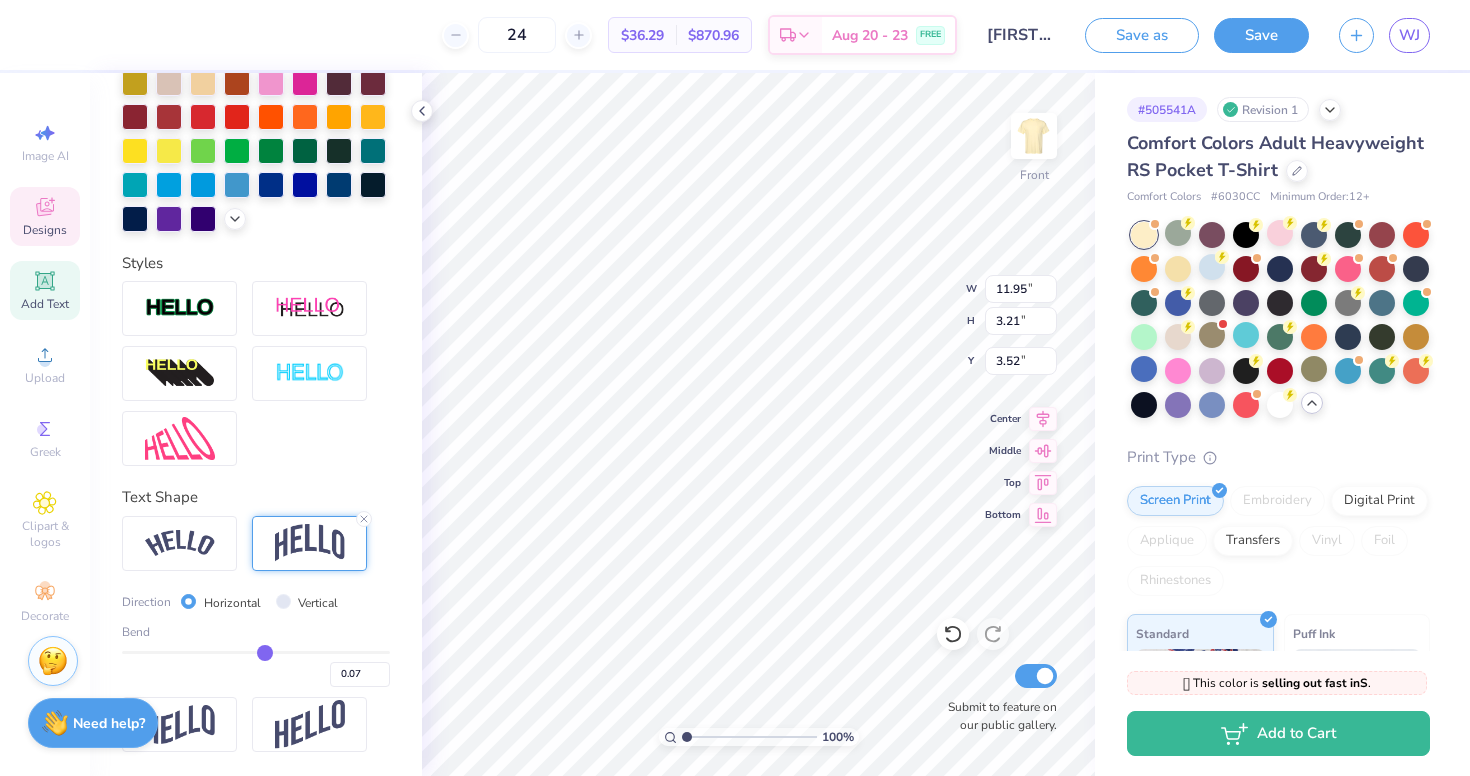 type on "0.08" 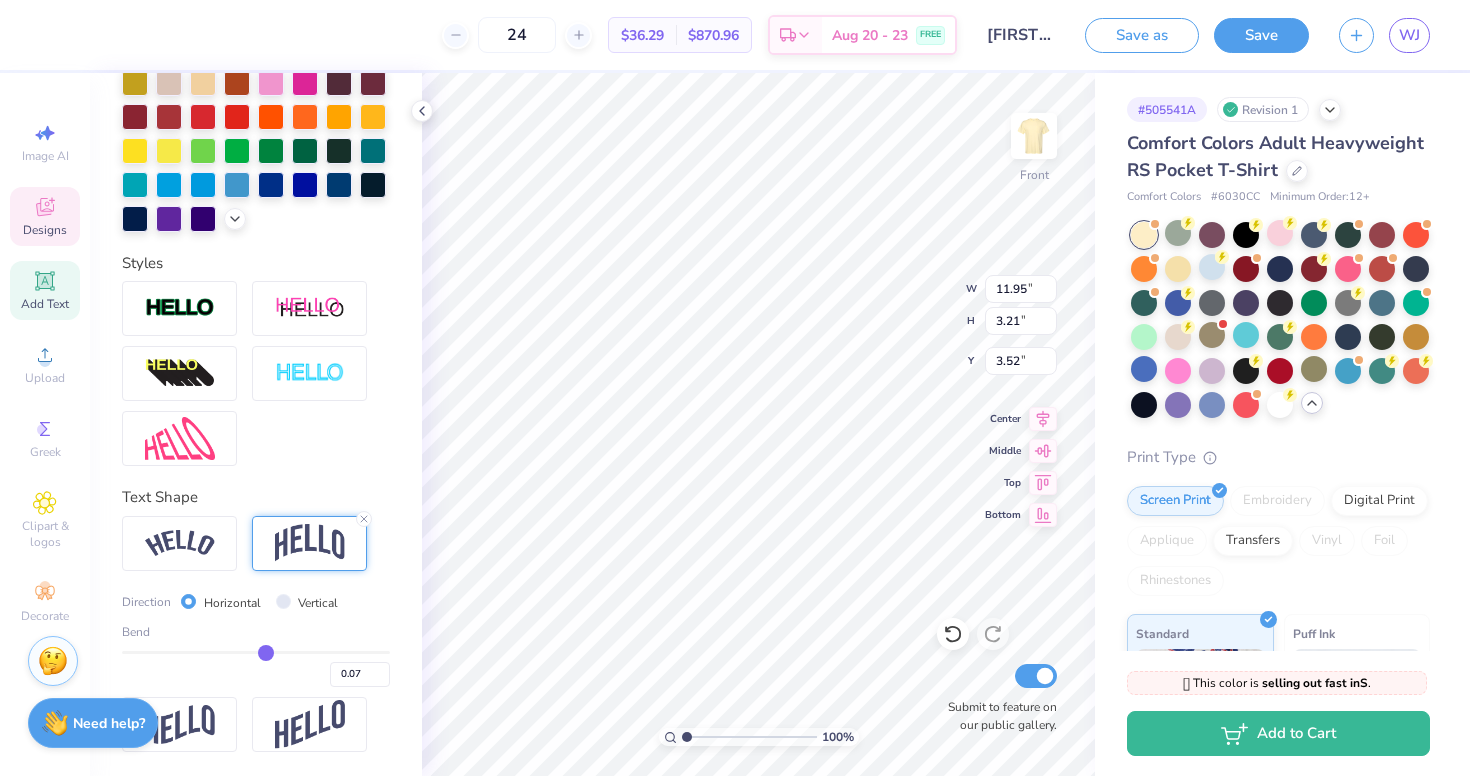 type on "0.08" 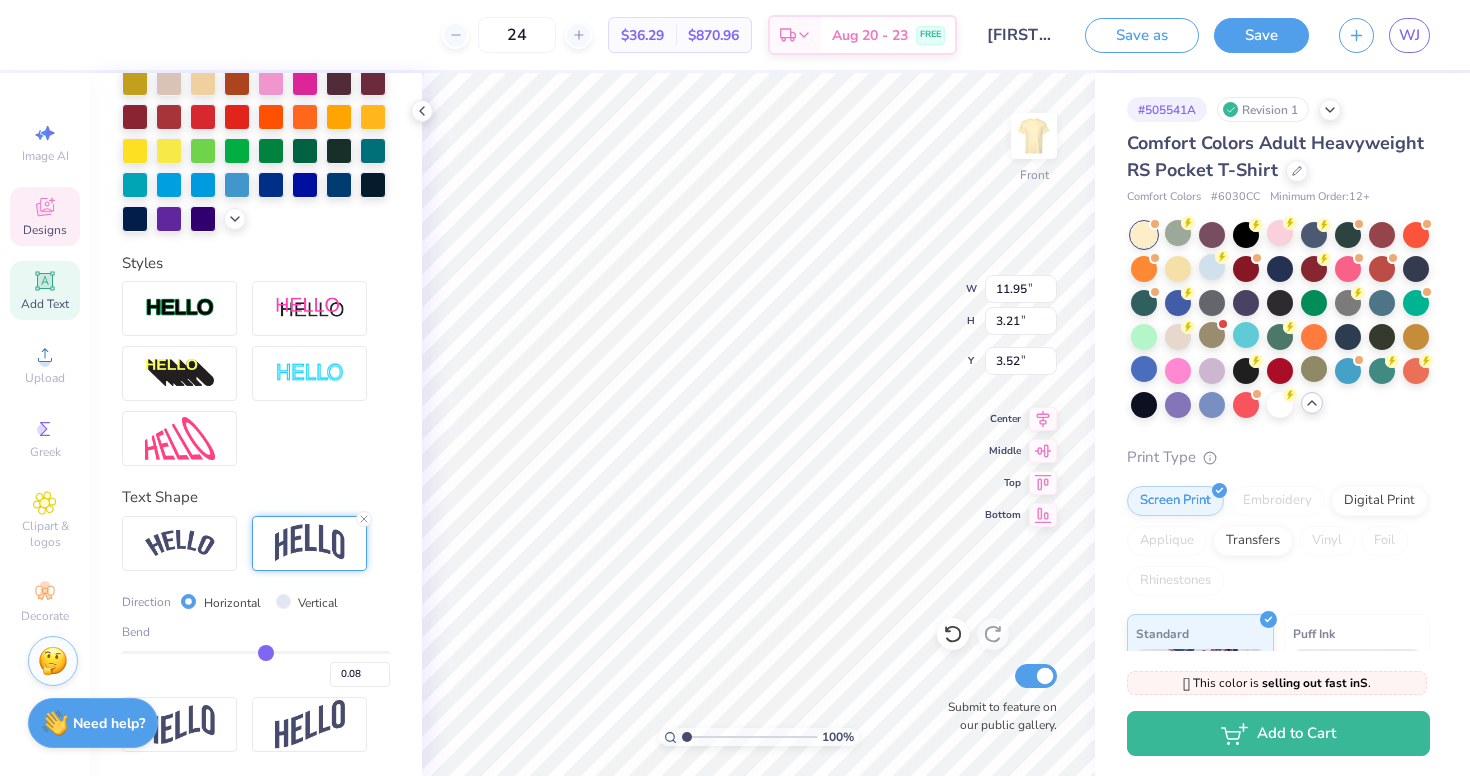 type on "0.09" 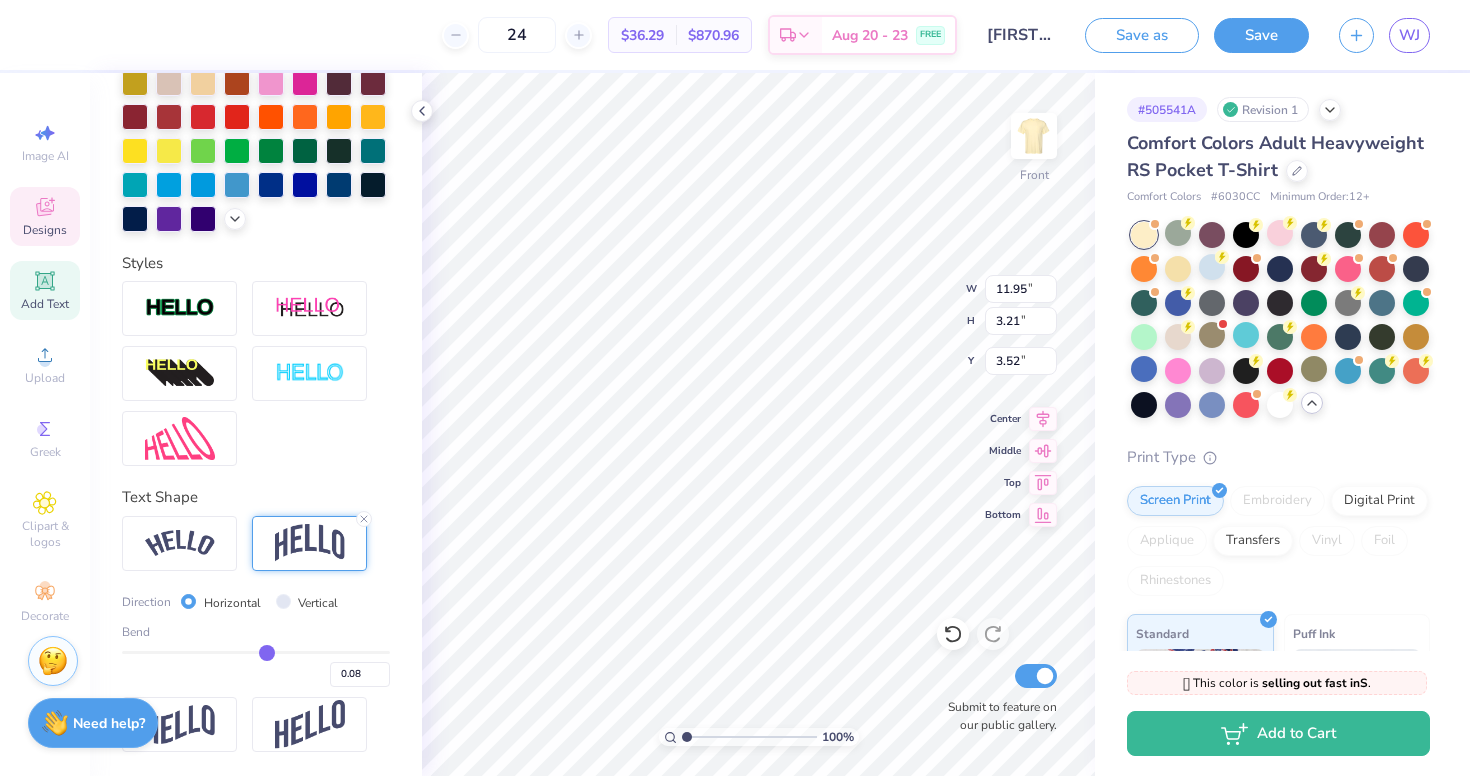 type on "0.09" 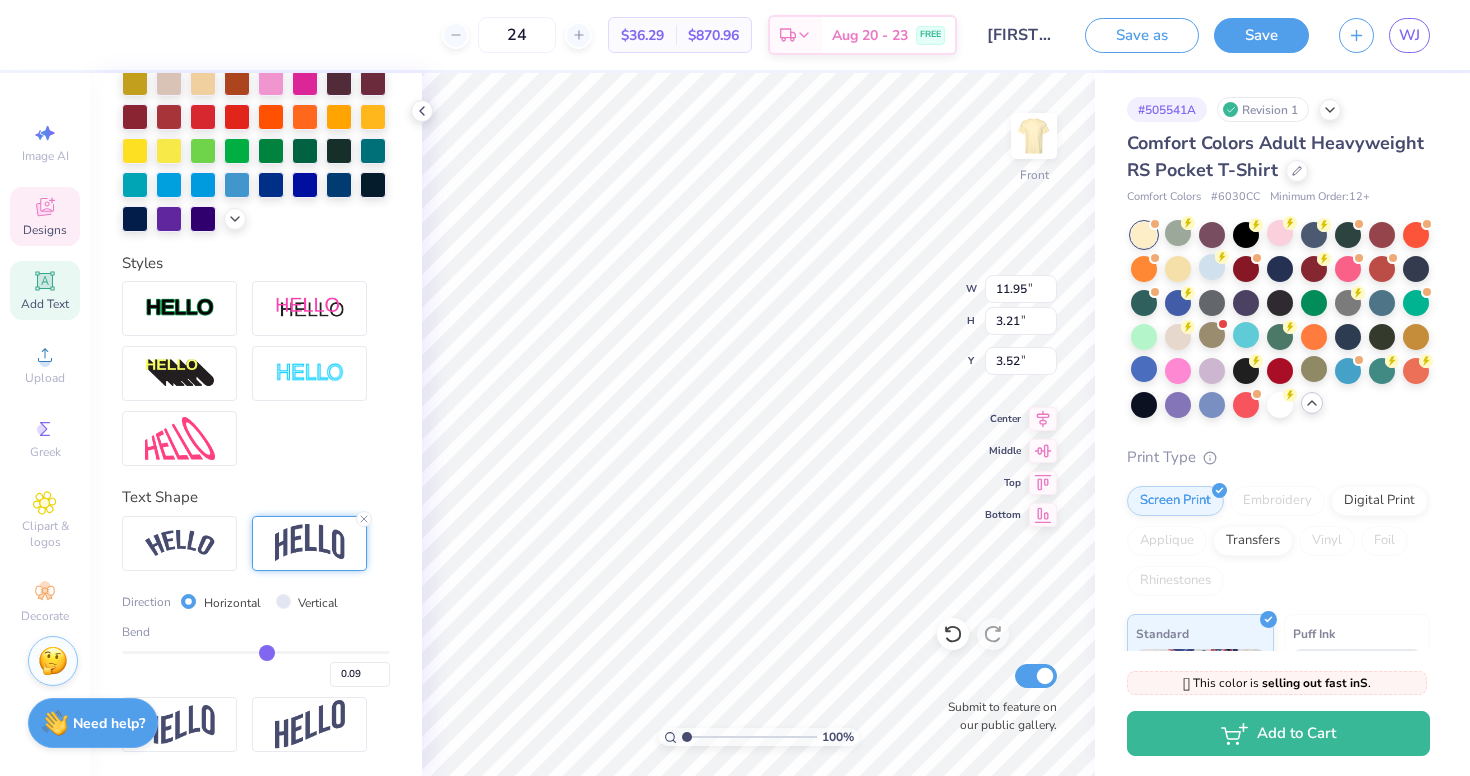 type on "0.1" 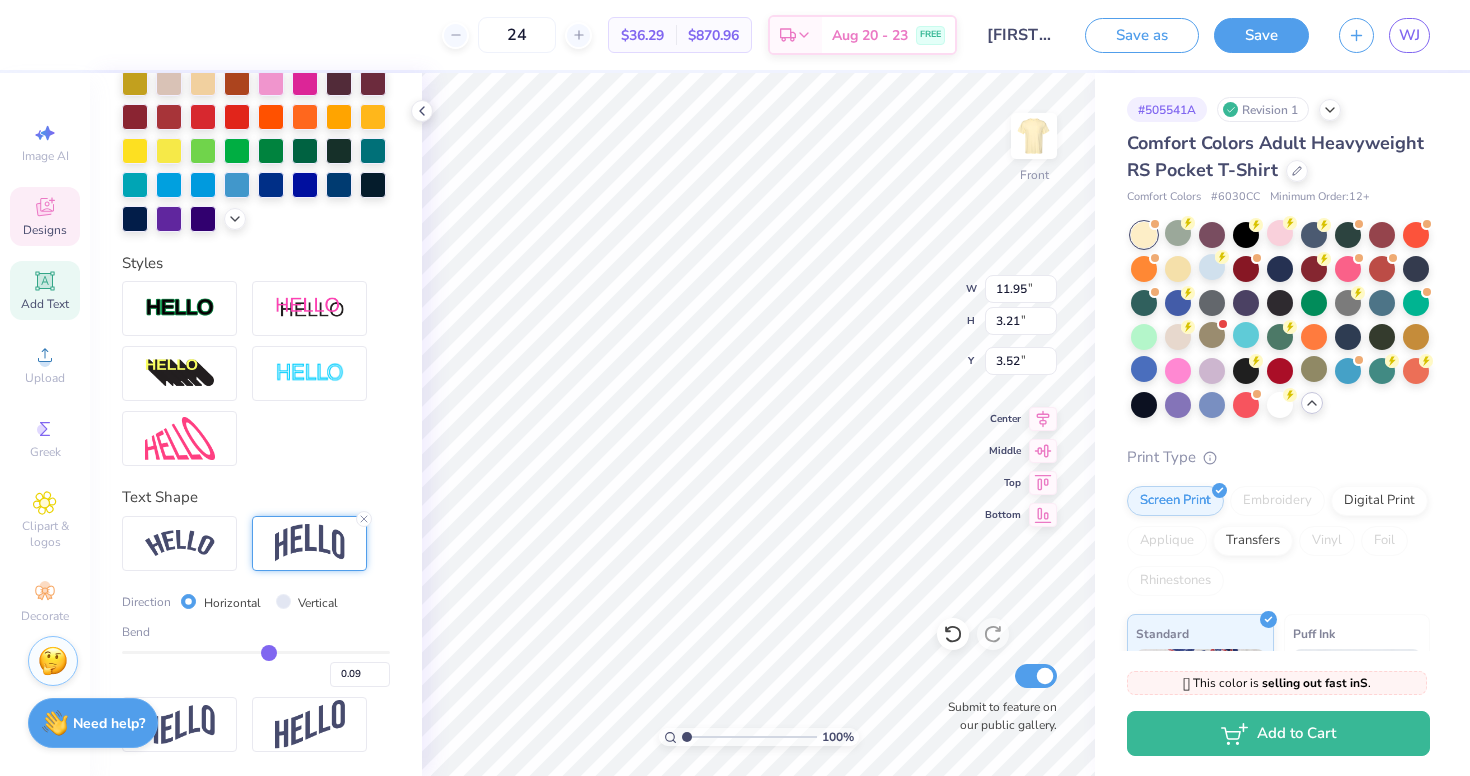 type 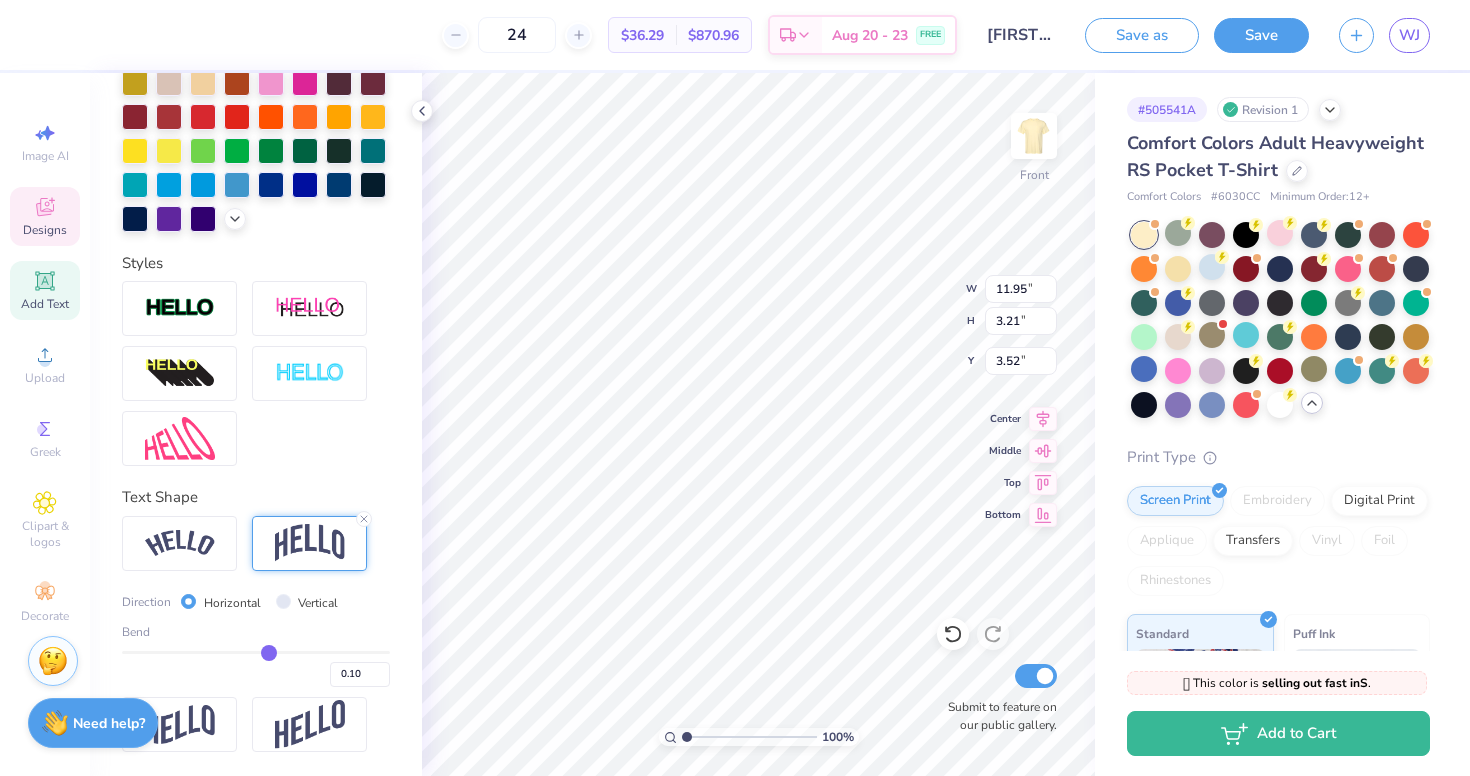 drag, startPoint x: 210, startPoint y: 652, endPoint x: 268, endPoint y: 656, distance: 58.137768 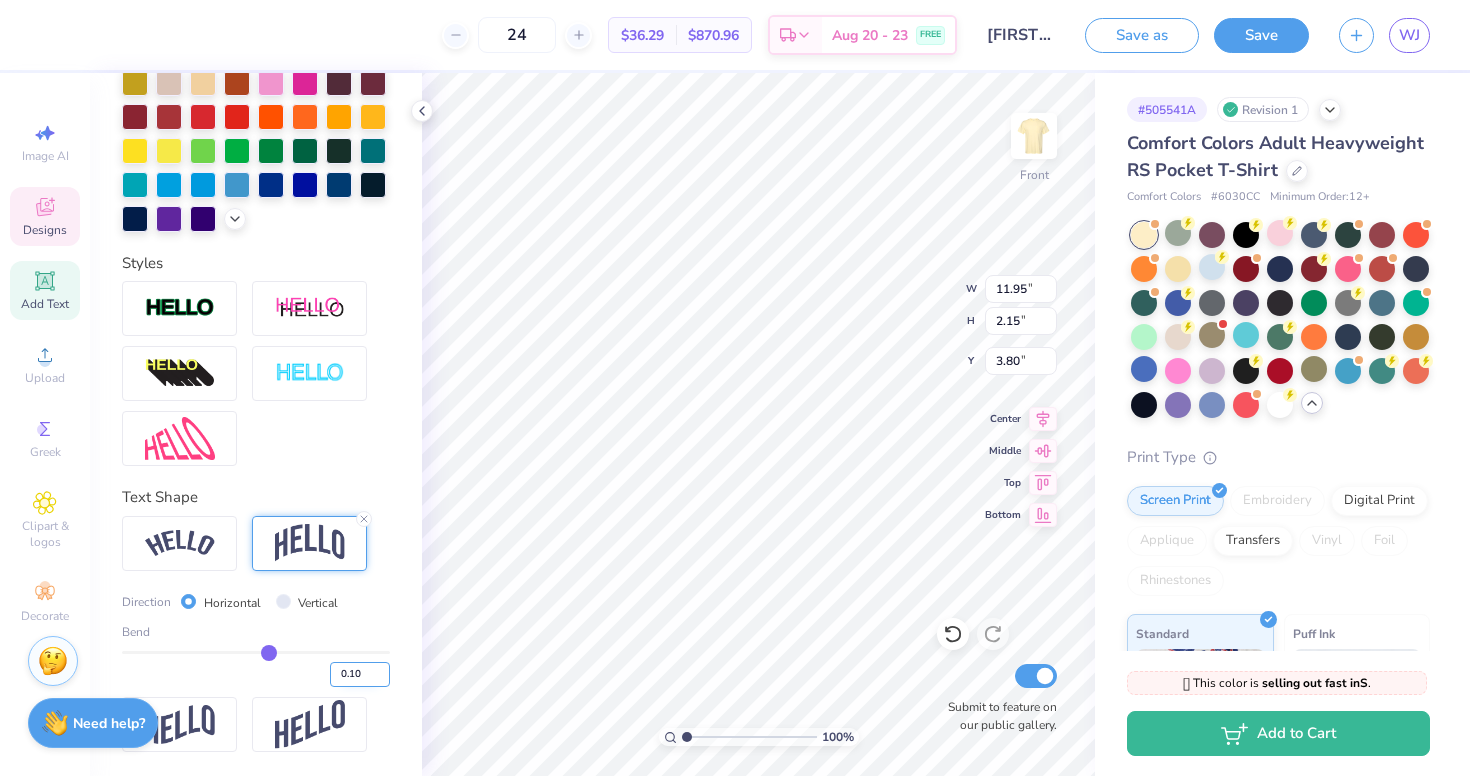 click on "0.10" at bounding box center (360, 674) 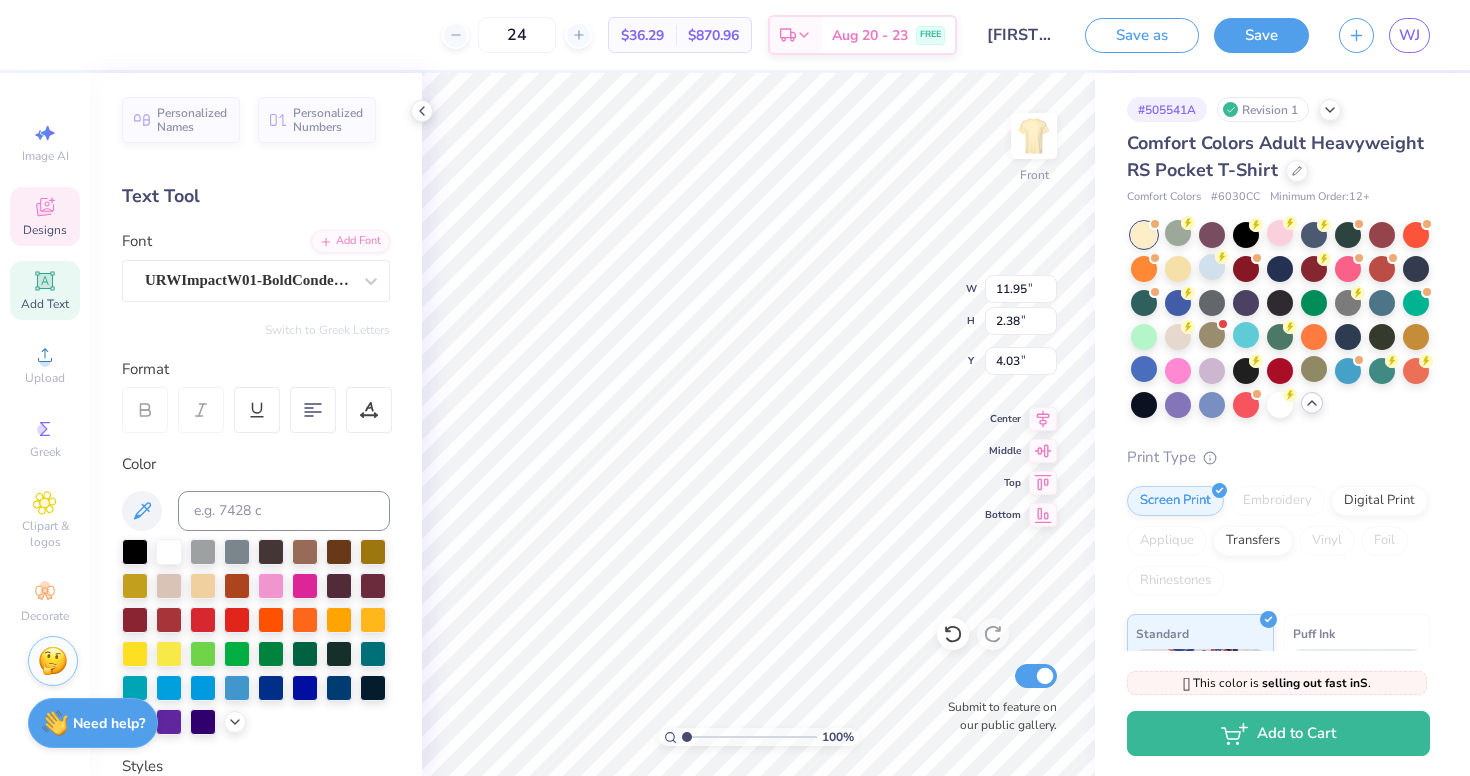scroll, scrollTop: 0, scrollLeft: 0, axis: both 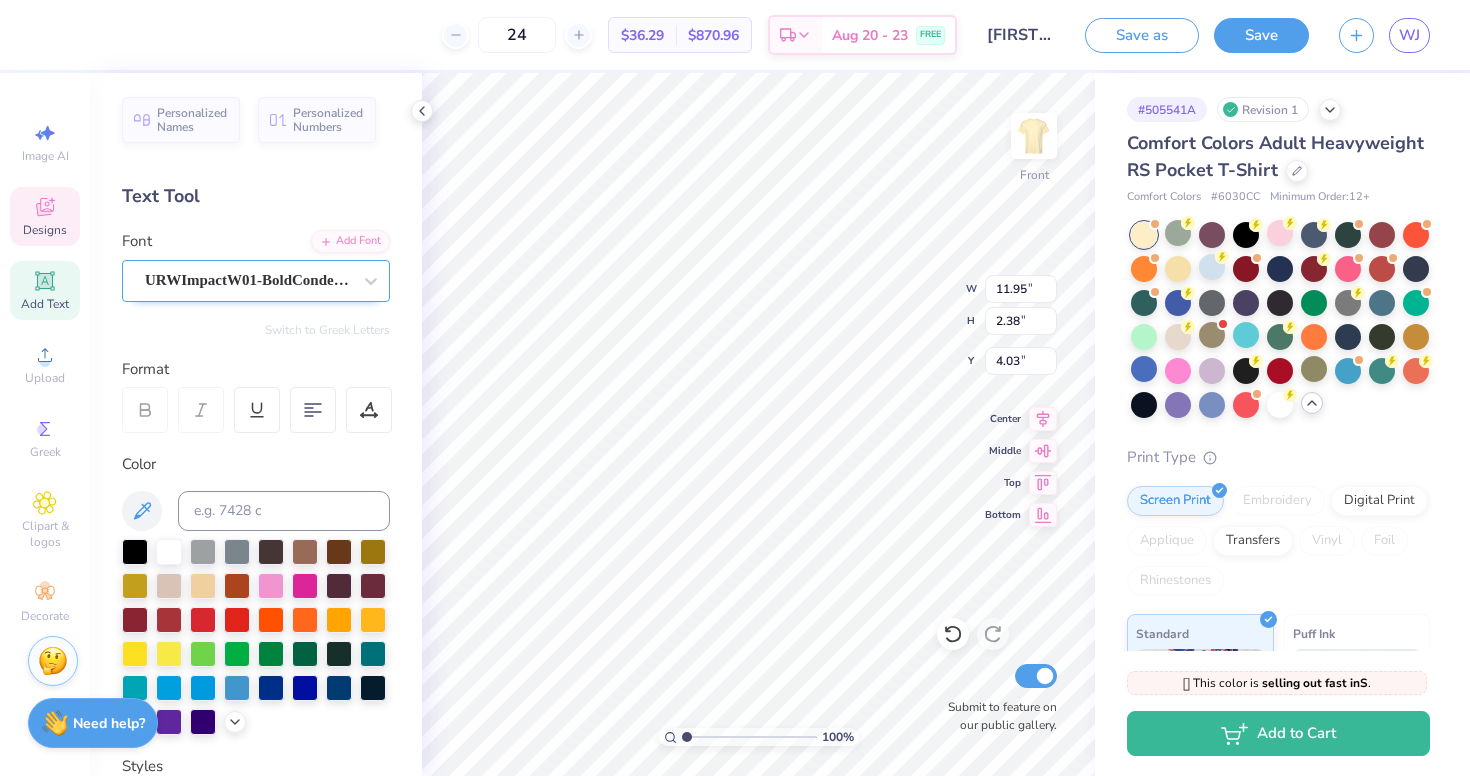 click on "URWImpactW01-BoldCondensed" at bounding box center (248, 280) 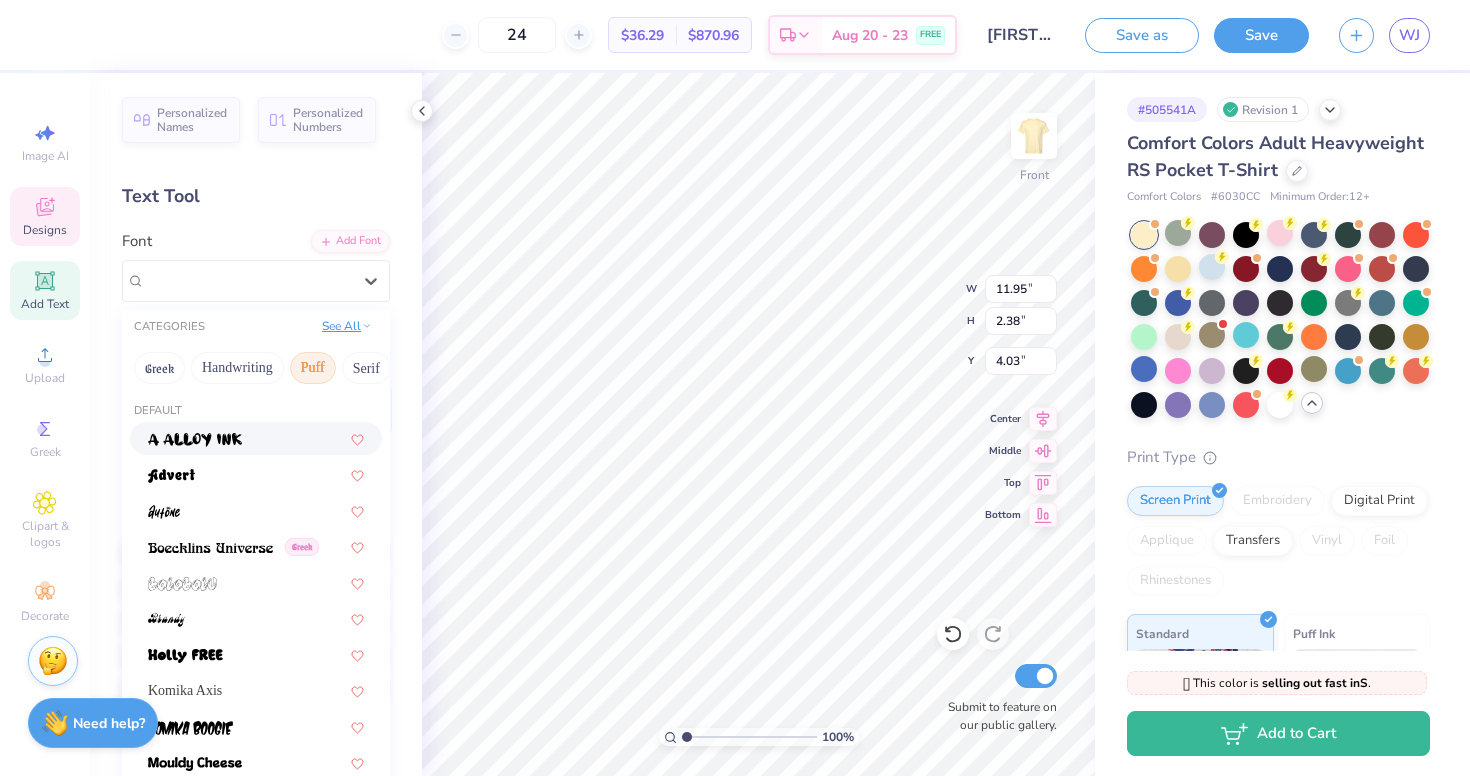 click on "See All" at bounding box center [347, 326] 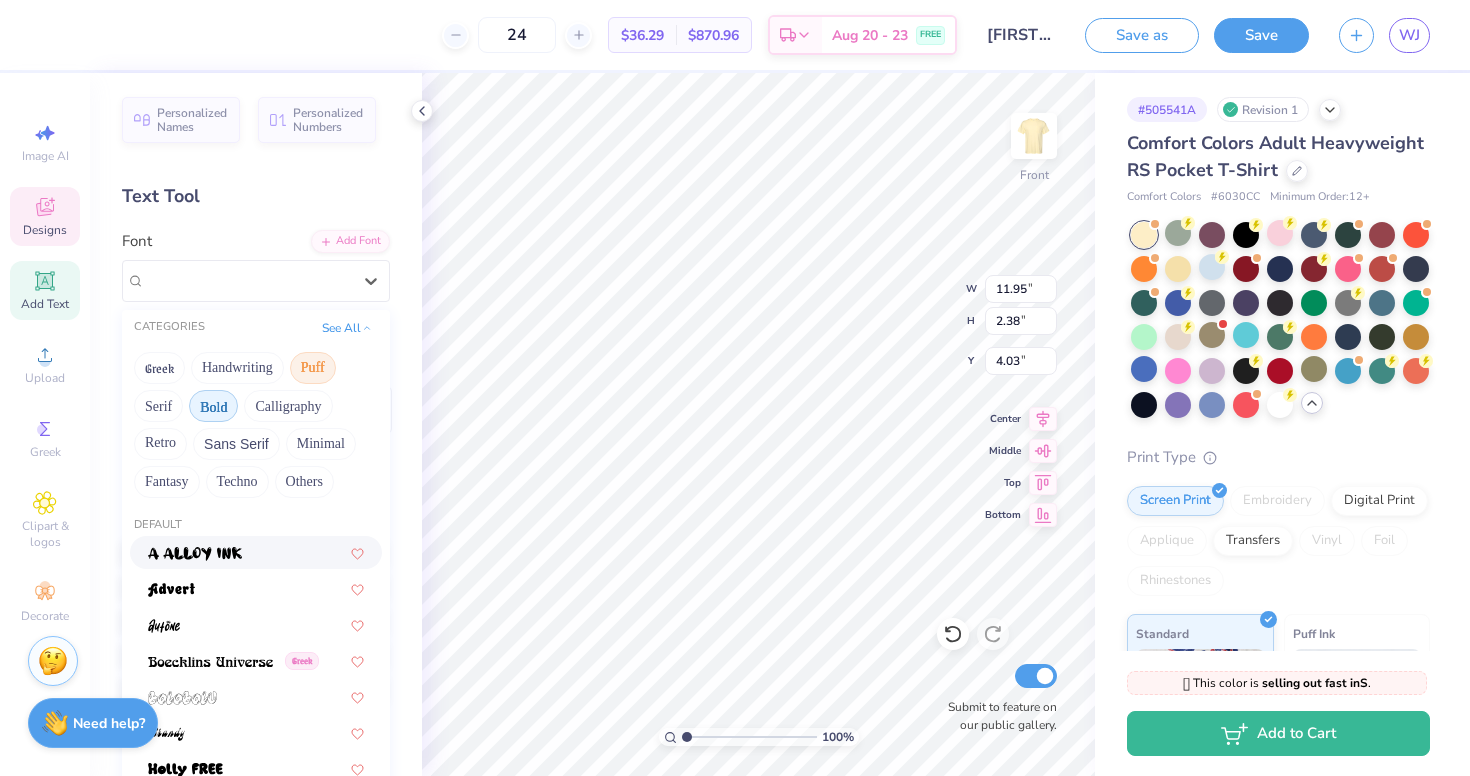 click on "Bold" at bounding box center (213, 406) 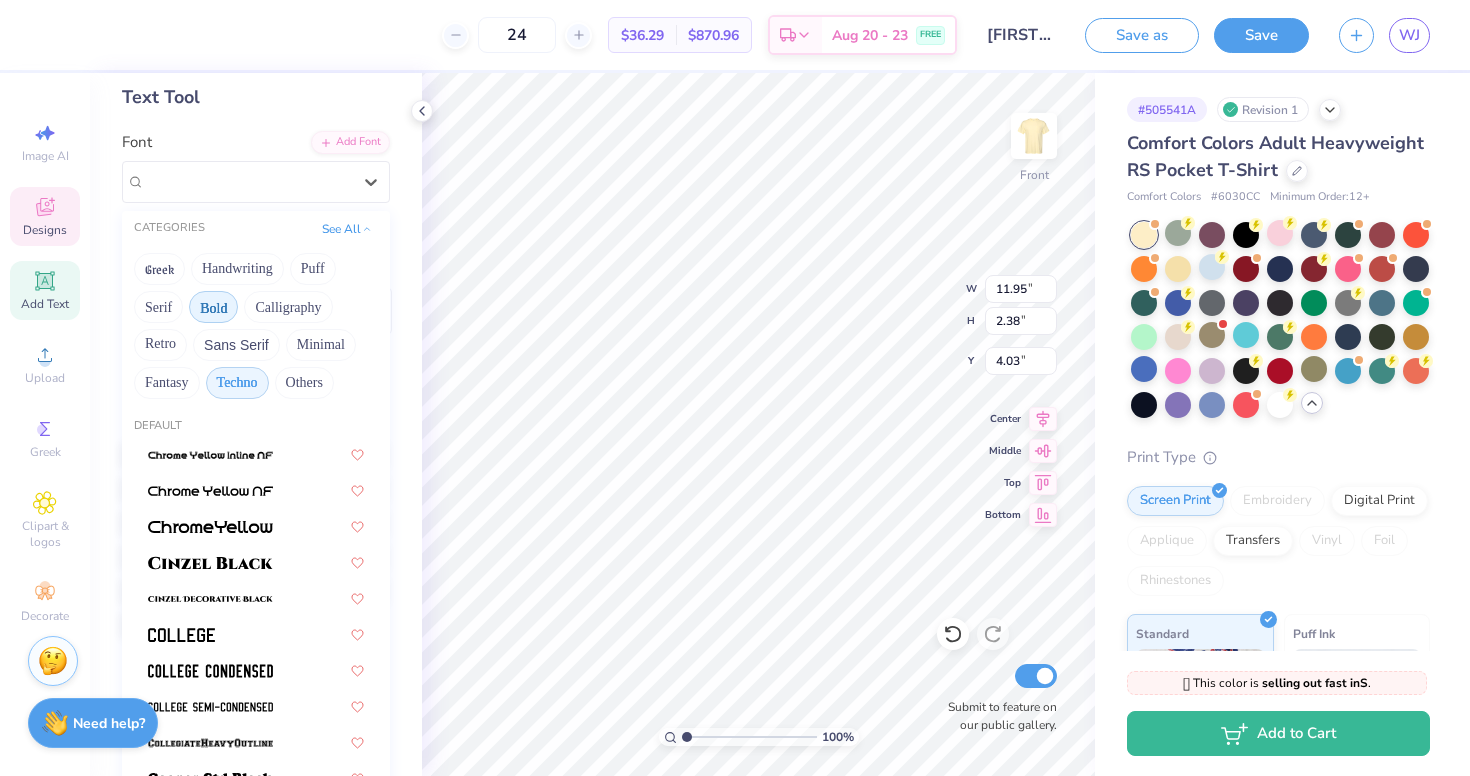 scroll, scrollTop: 117, scrollLeft: 0, axis: vertical 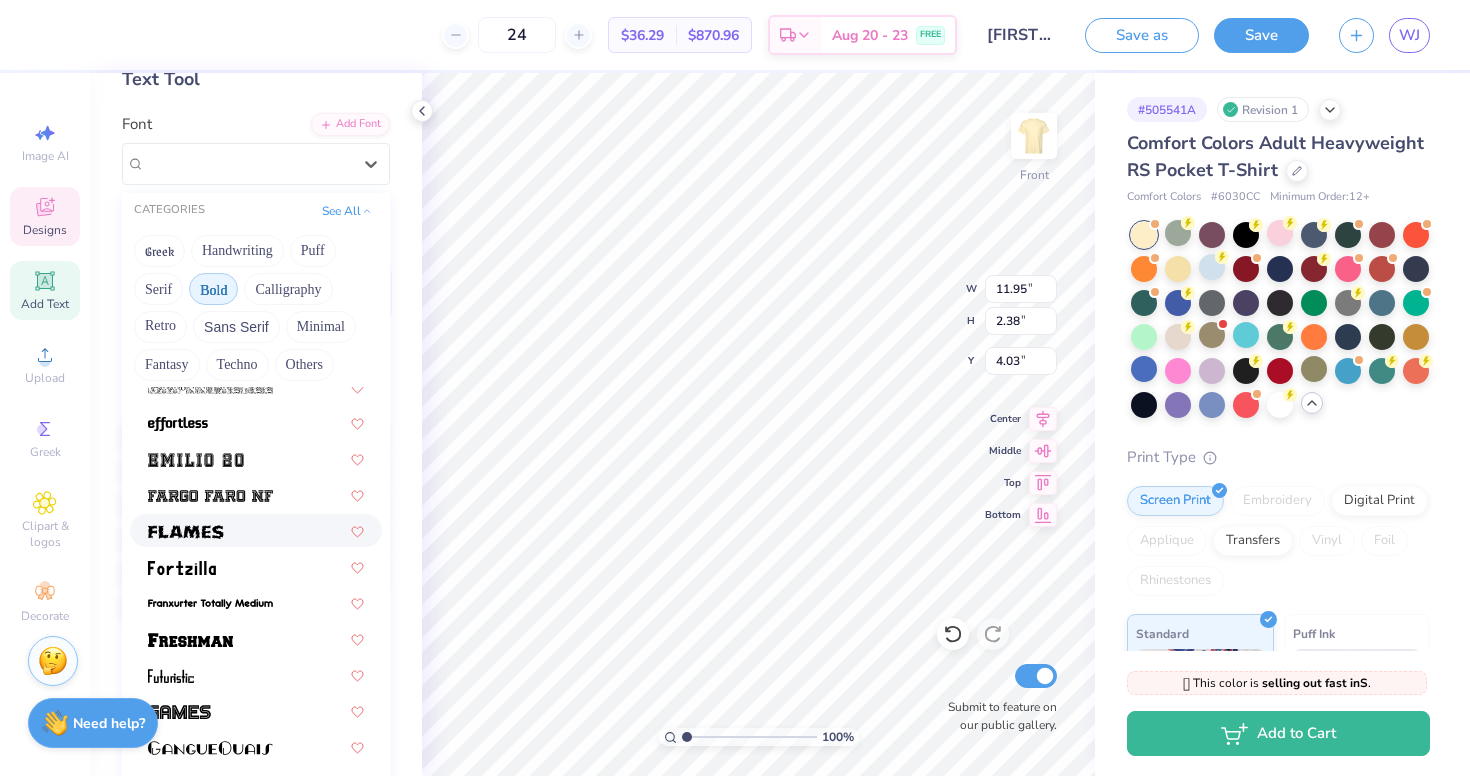 click at bounding box center (256, 530) 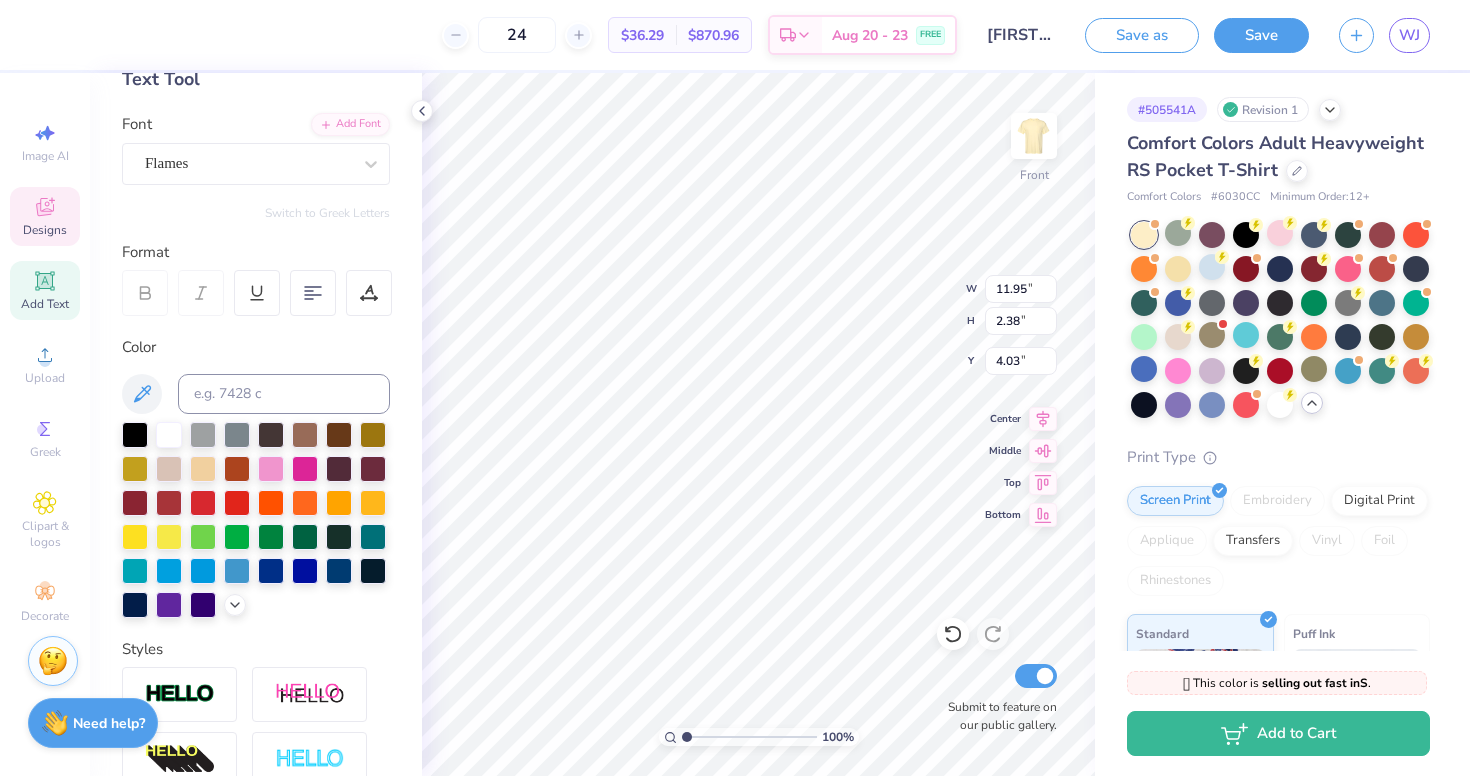 scroll, scrollTop: 0, scrollLeft: 7, axis: horizontal 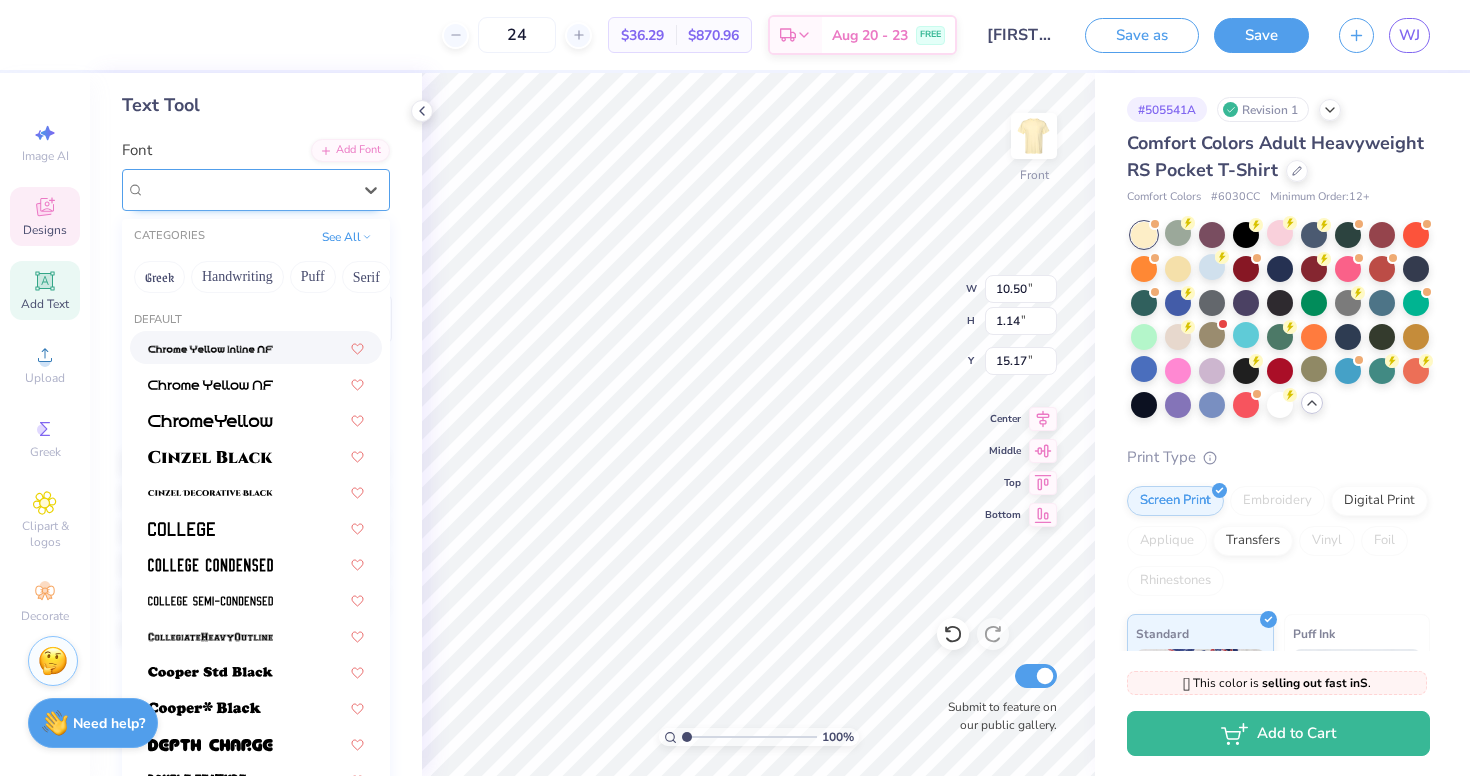 click on "Starlit Drive" at bounding box center [248, 189] 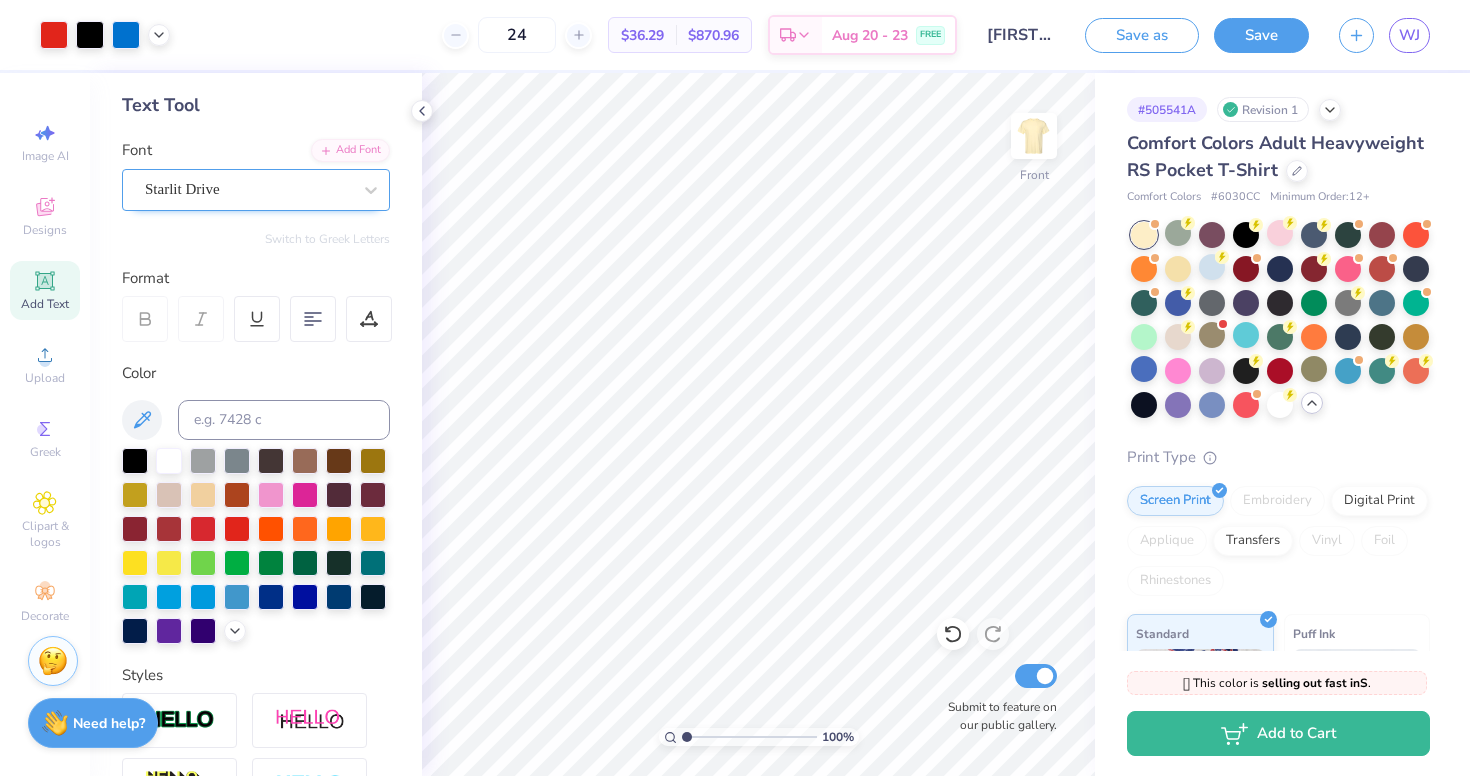 click on "Starlit Drive" at bounding box center (248, 189) 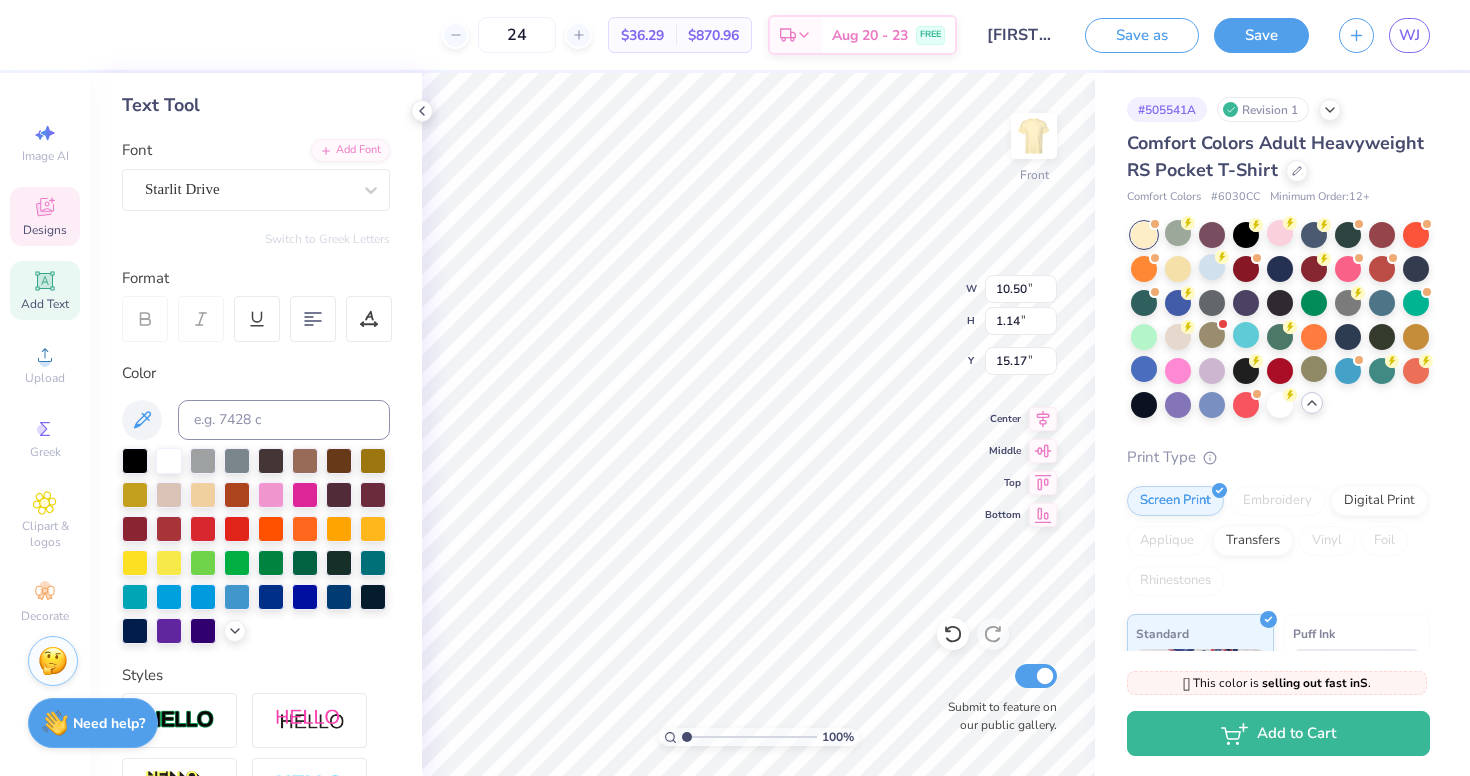 scroll, scrollTop: 0, scrollLeft: 1, axis: horizontal 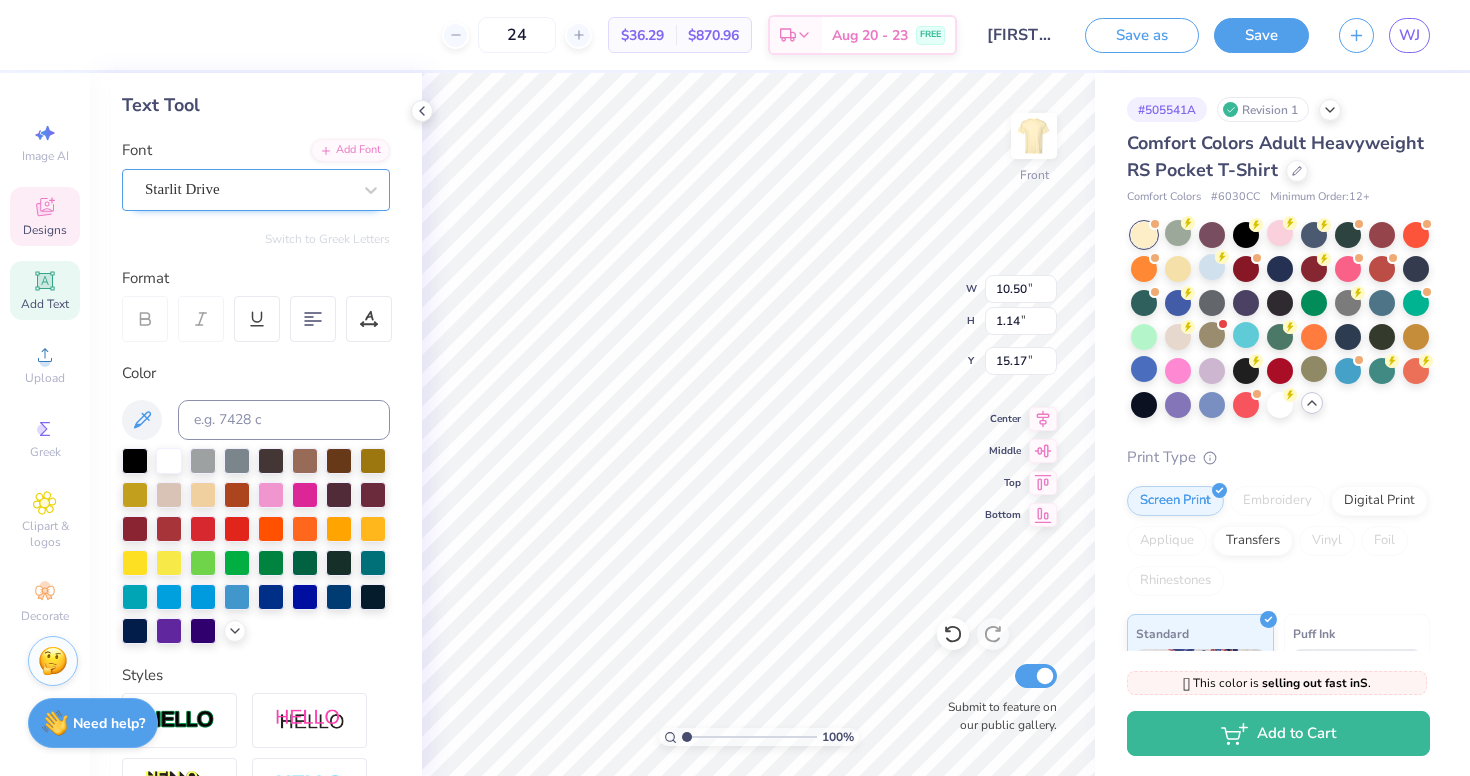 click on "Starlit Drive" at bounding box center (248, 189) 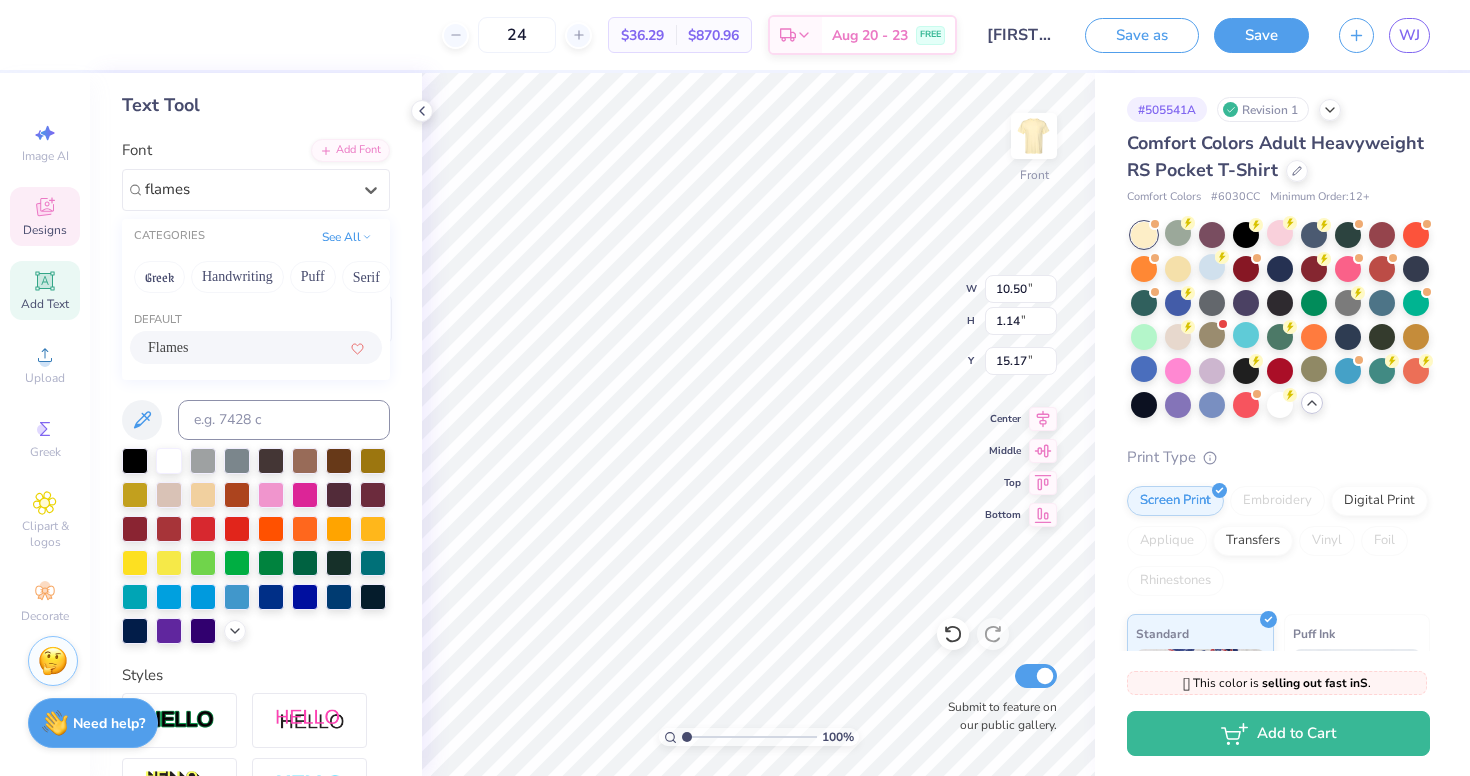 click on "Flames" at bounding box center (256, 347) 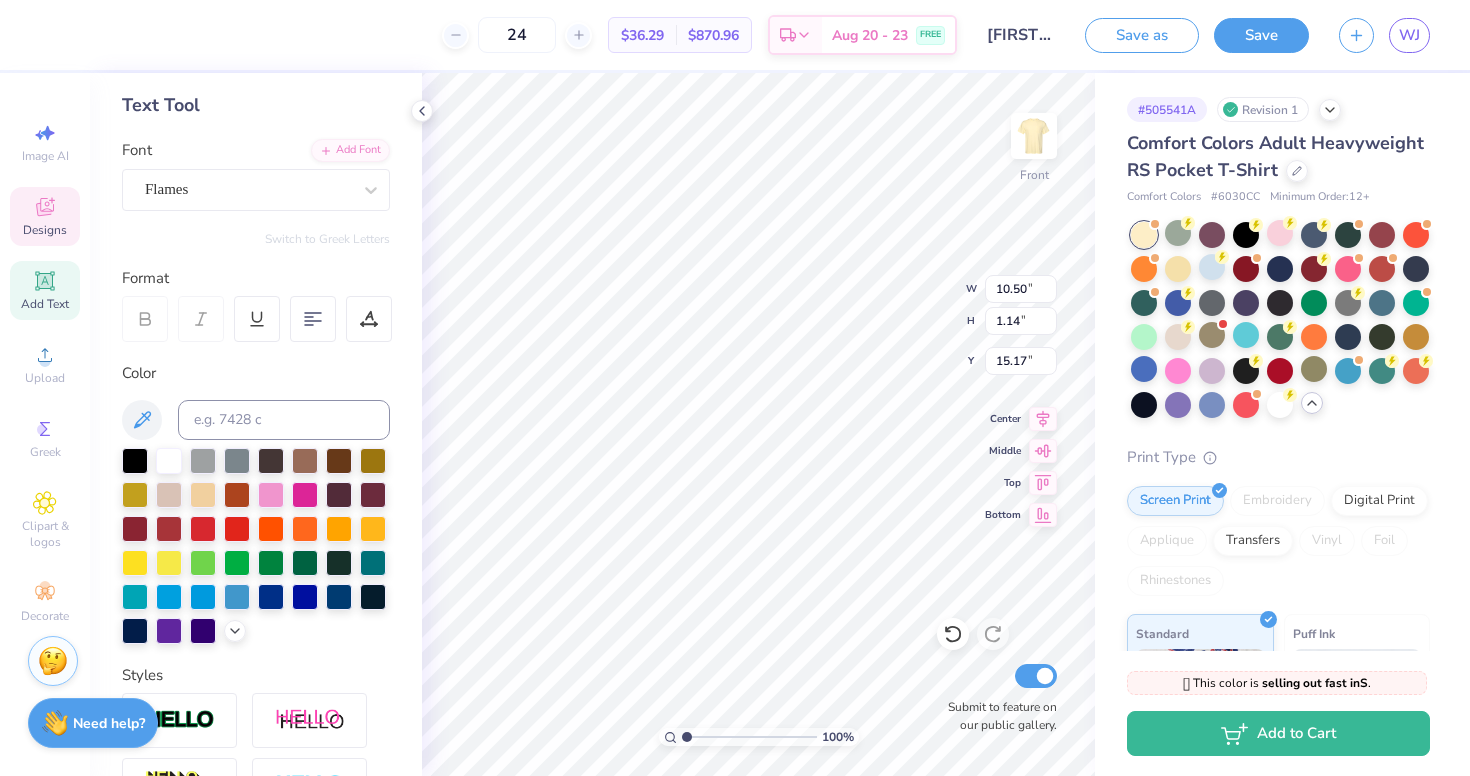 scroll, scrollTop: 0, scrollLeft: 9, axis: horizontal 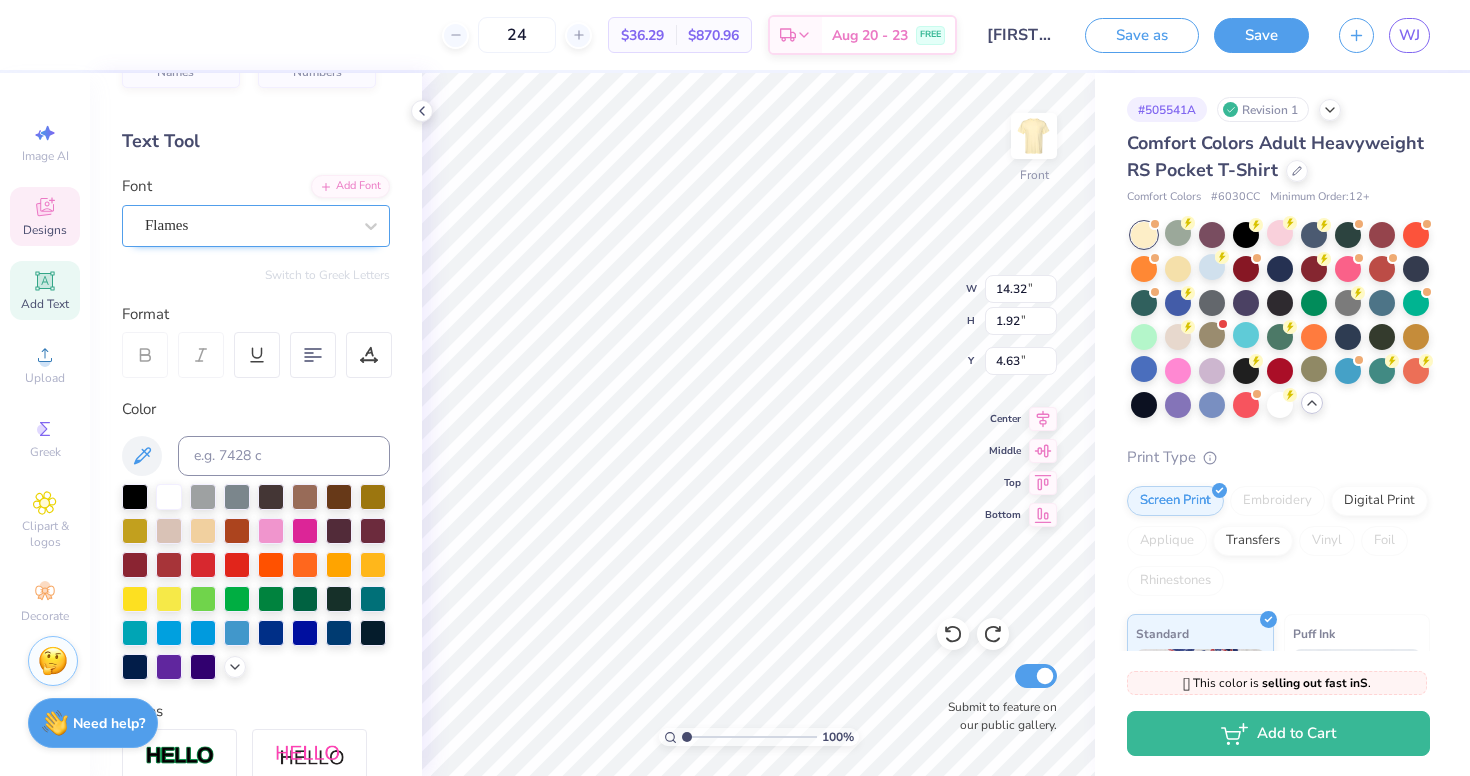 click on "Flames" at bounding box center (248, 225) 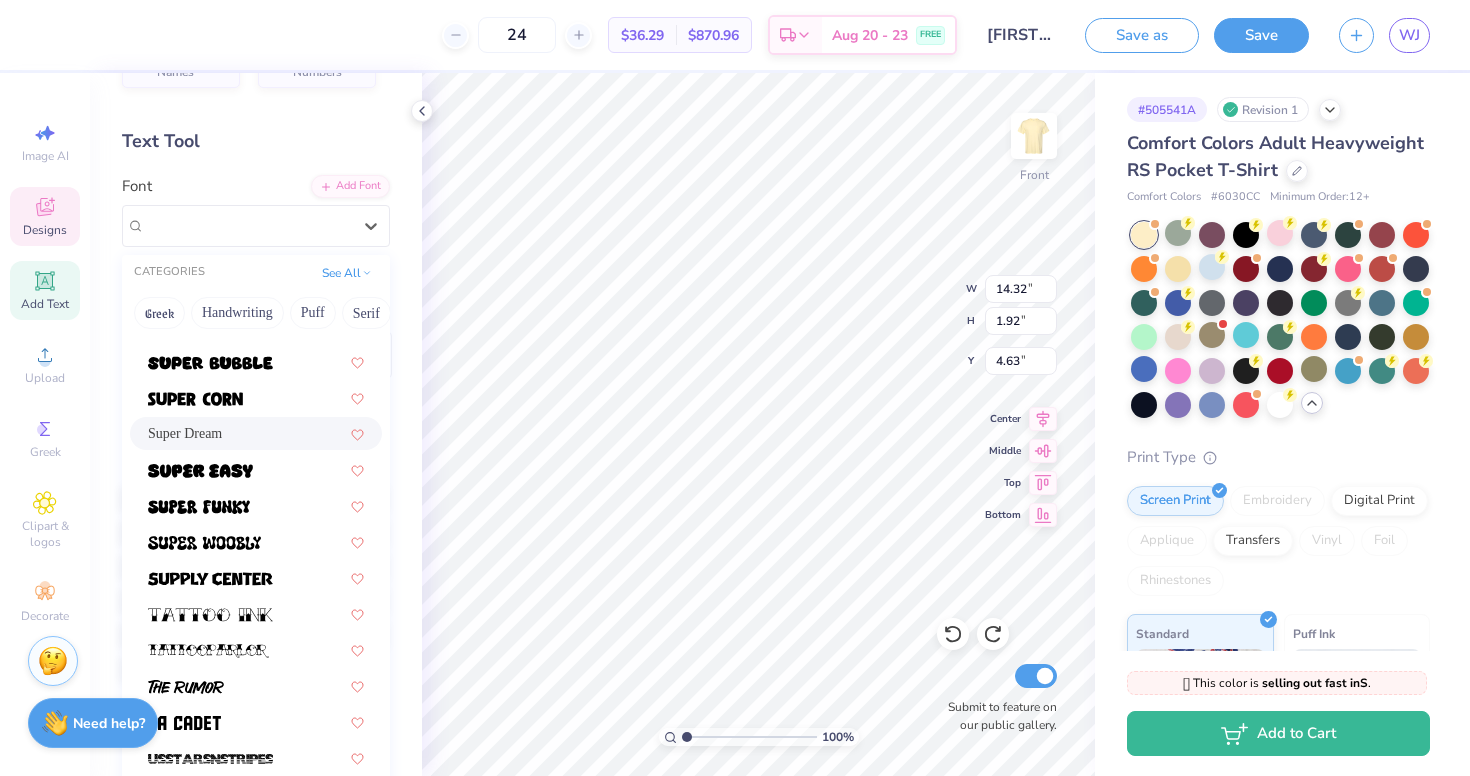 scroll, scrollTop: 2181, scrollLeft: 0, axis: vertical 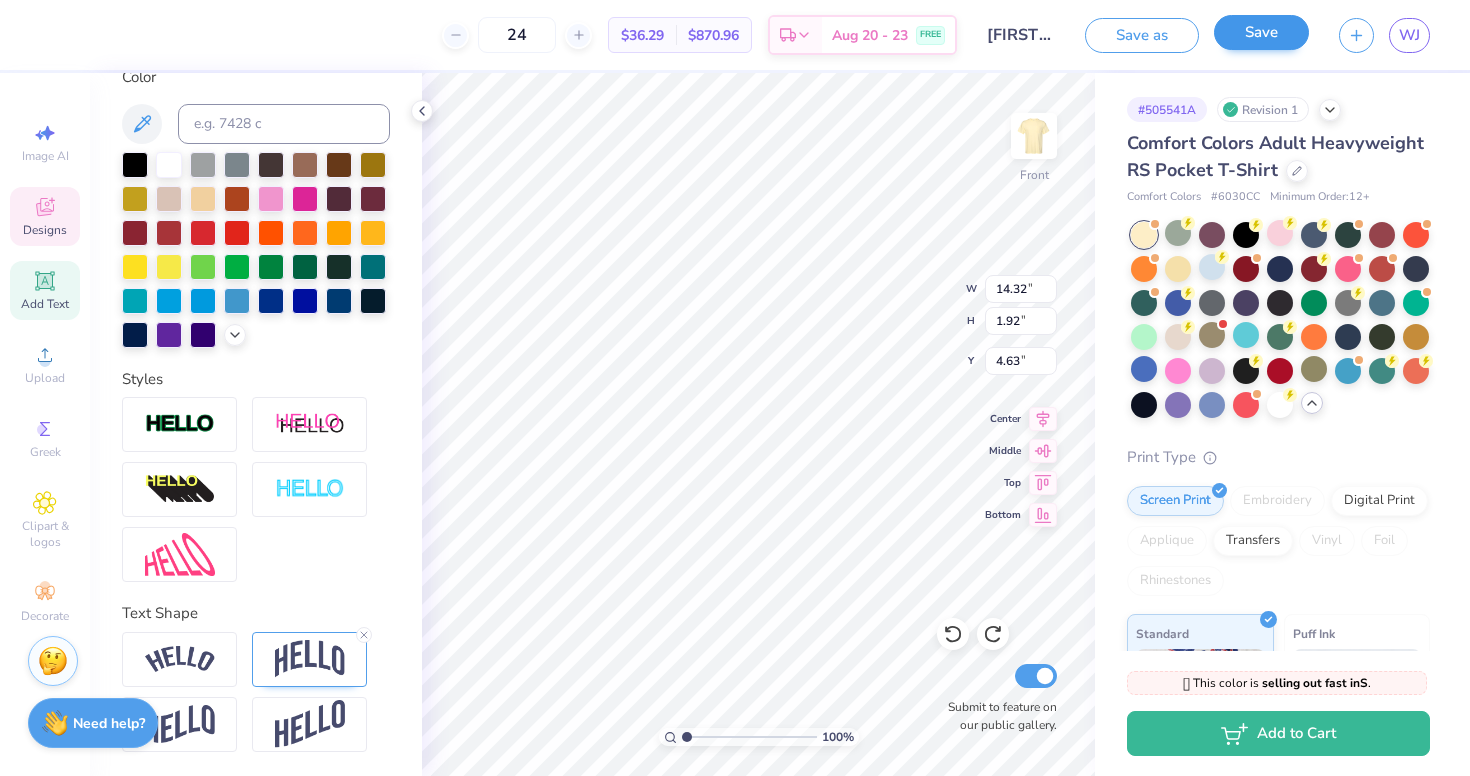 click on "Save" at bounding box center (1261, 32) 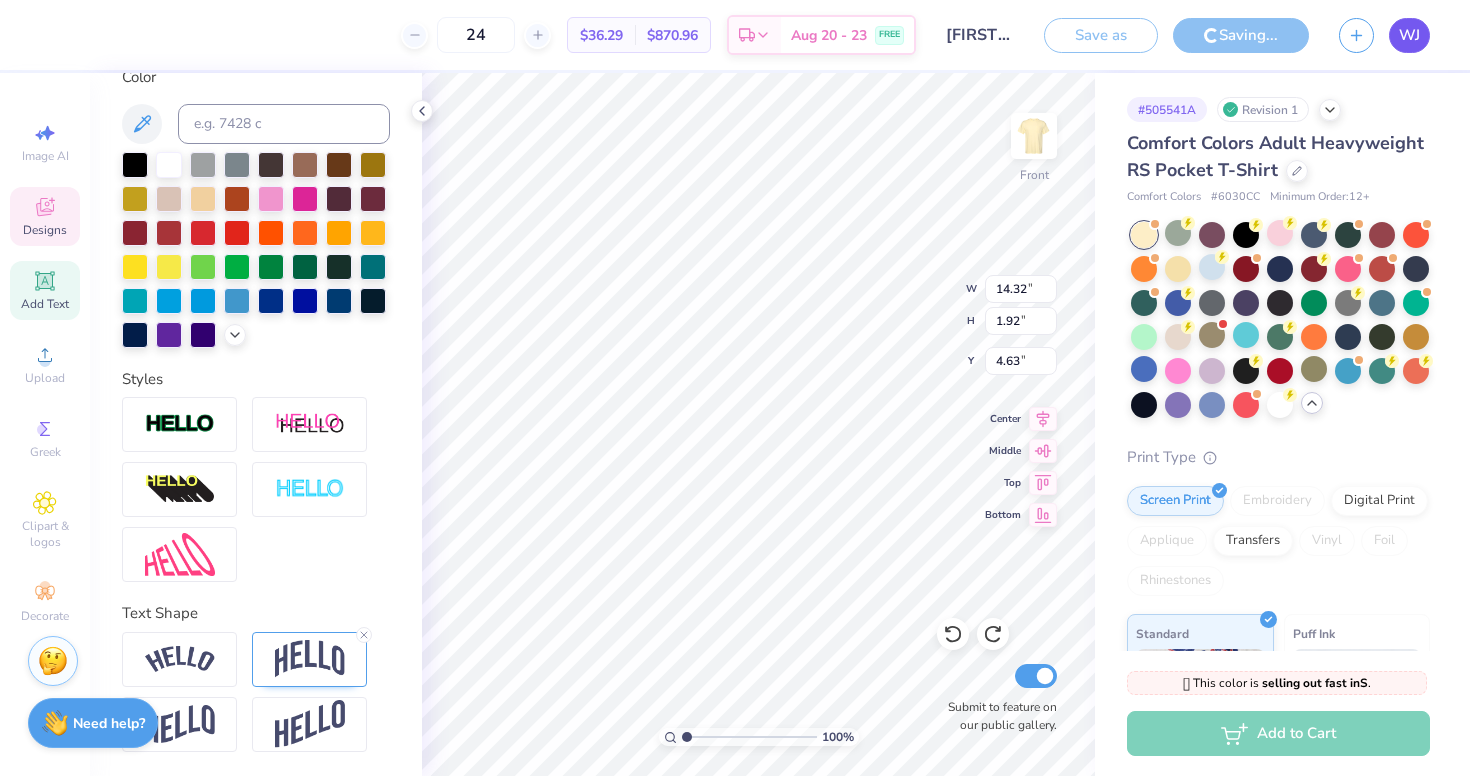 click on "WJ" at bounding box center [1409, 35] 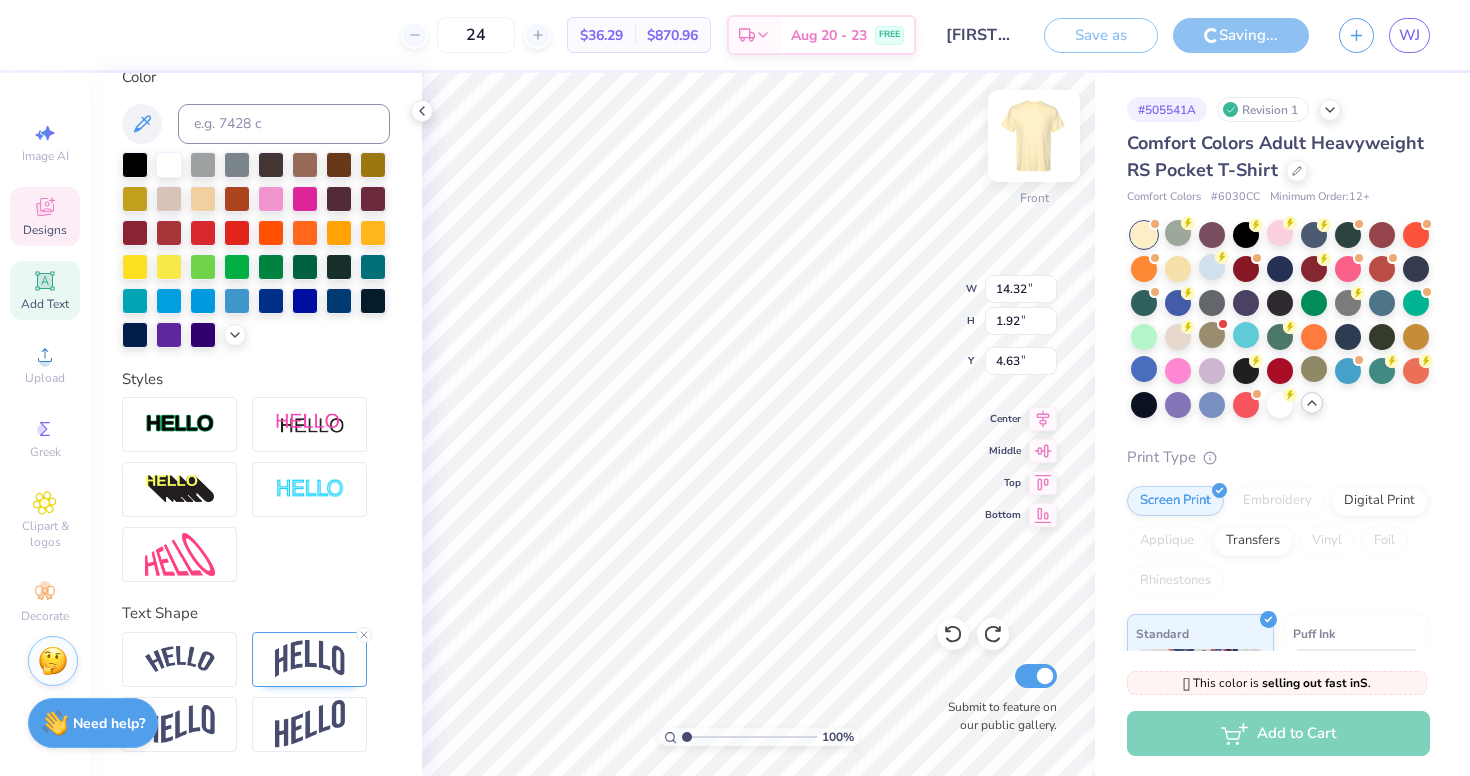 click at bounding box center [1034, 136] 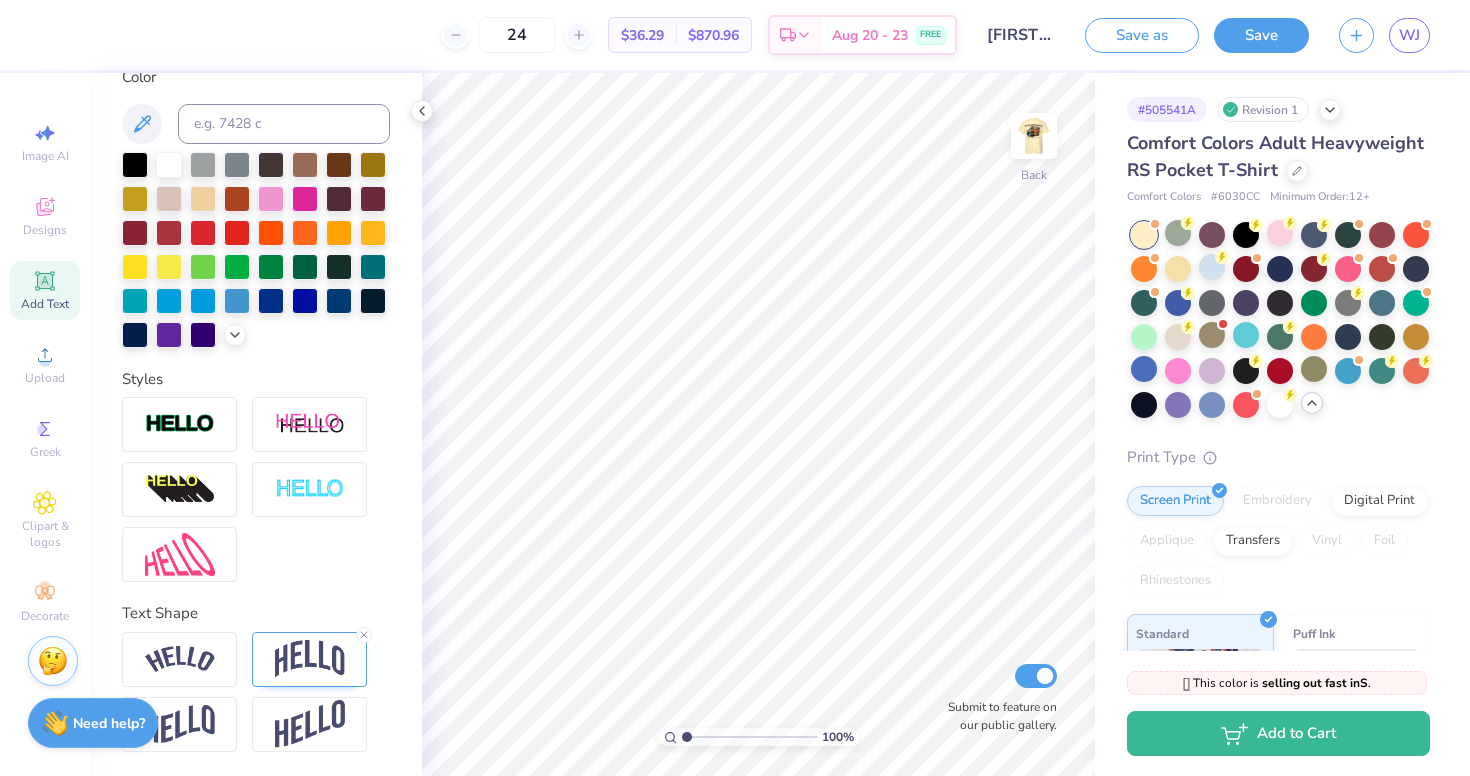 click on "Design Saved" at bounding box center (1276, 122) 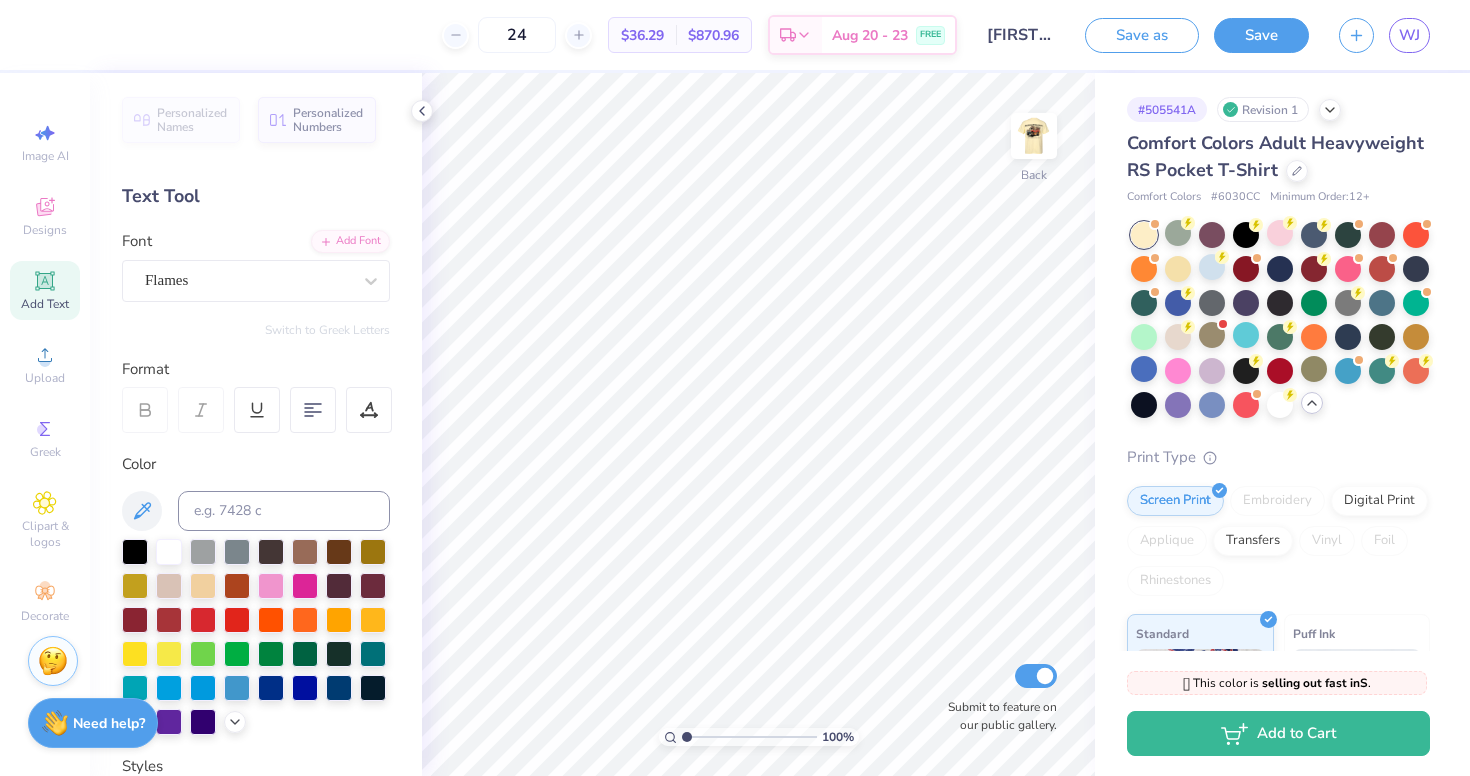 scroll, scrollTop: 0, scrollLeft: 0, axis: both 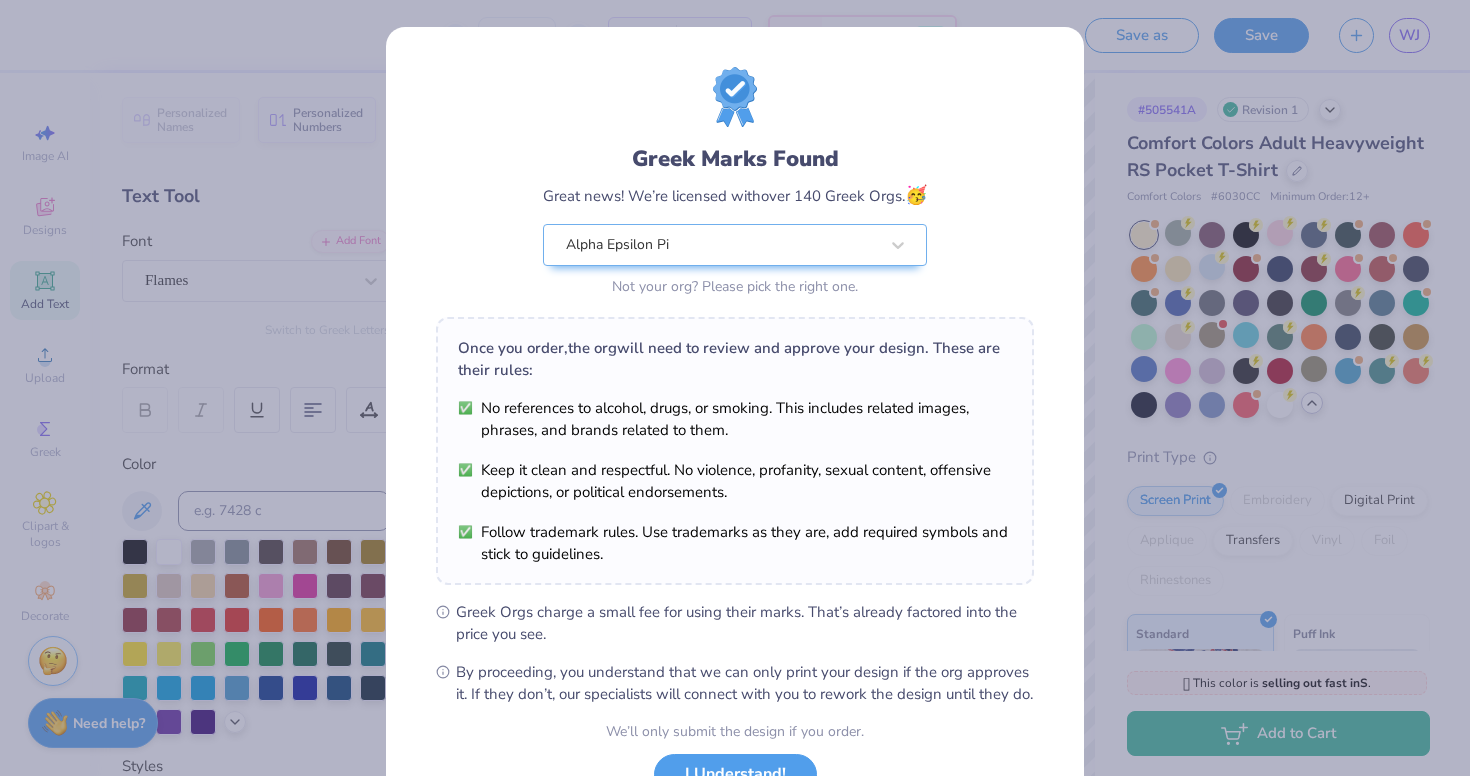 click on "Greek Marks Found Great news! We’re licensed with  over 140 Greek Orgs. 🥳 Alpha Epsilon Pi Not your org? Please pick the right one. Once you order,  the org  will need to review and approve your design. These are their rules: No references to alcohol, drugs, or smoking. This includes related images, phrases, and brands related to them. Keep it clean and respectful. No violence, profanity, sexual content, offensive depictions, or political endorsements. Follow trademark rules. Use trademarks as they are, add required symbols and stick to guidelines. Greek Orgs charge a small fee for using their marks. That’s already factored into the price you see. By proceeding, you understand that we can only print your design if the org approves it. If they don’t, our specialists will connect with you to rework the design until they do. We’ll only submit the design if you order. I Understand! No  Greek  marks in your design?" at bounding box center (735, 388) 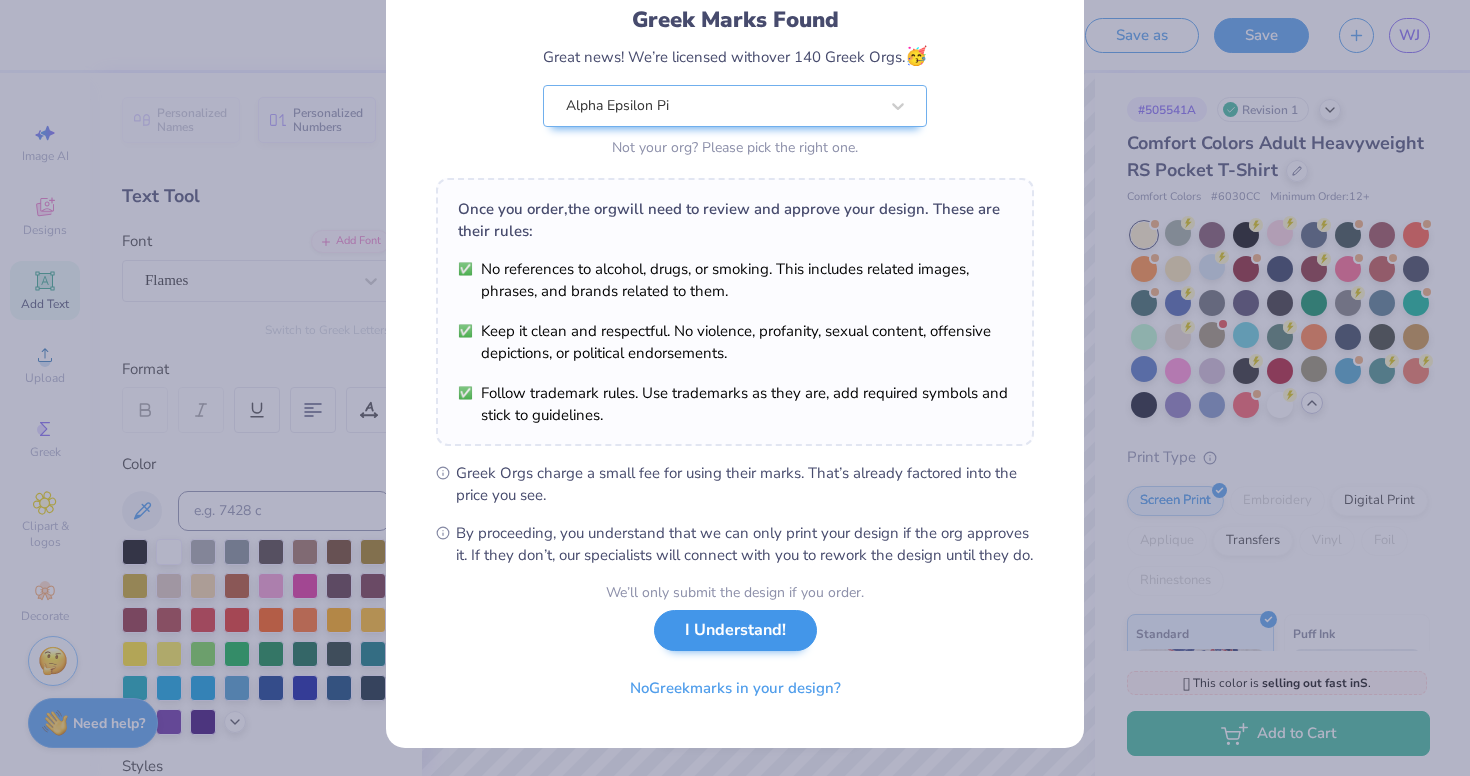 scroll, scrollTop: 160, scrollLeft: 0, axis: vertical 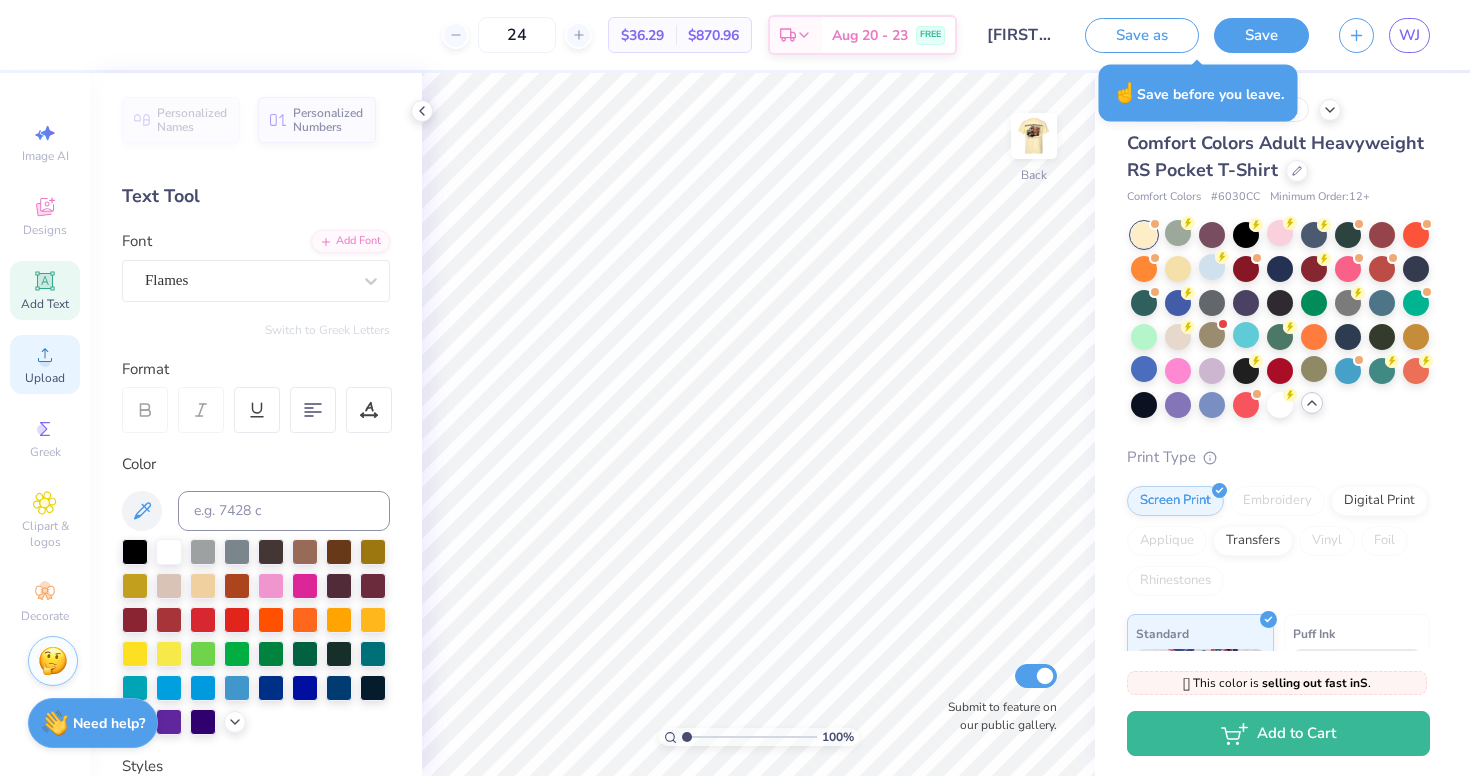 click 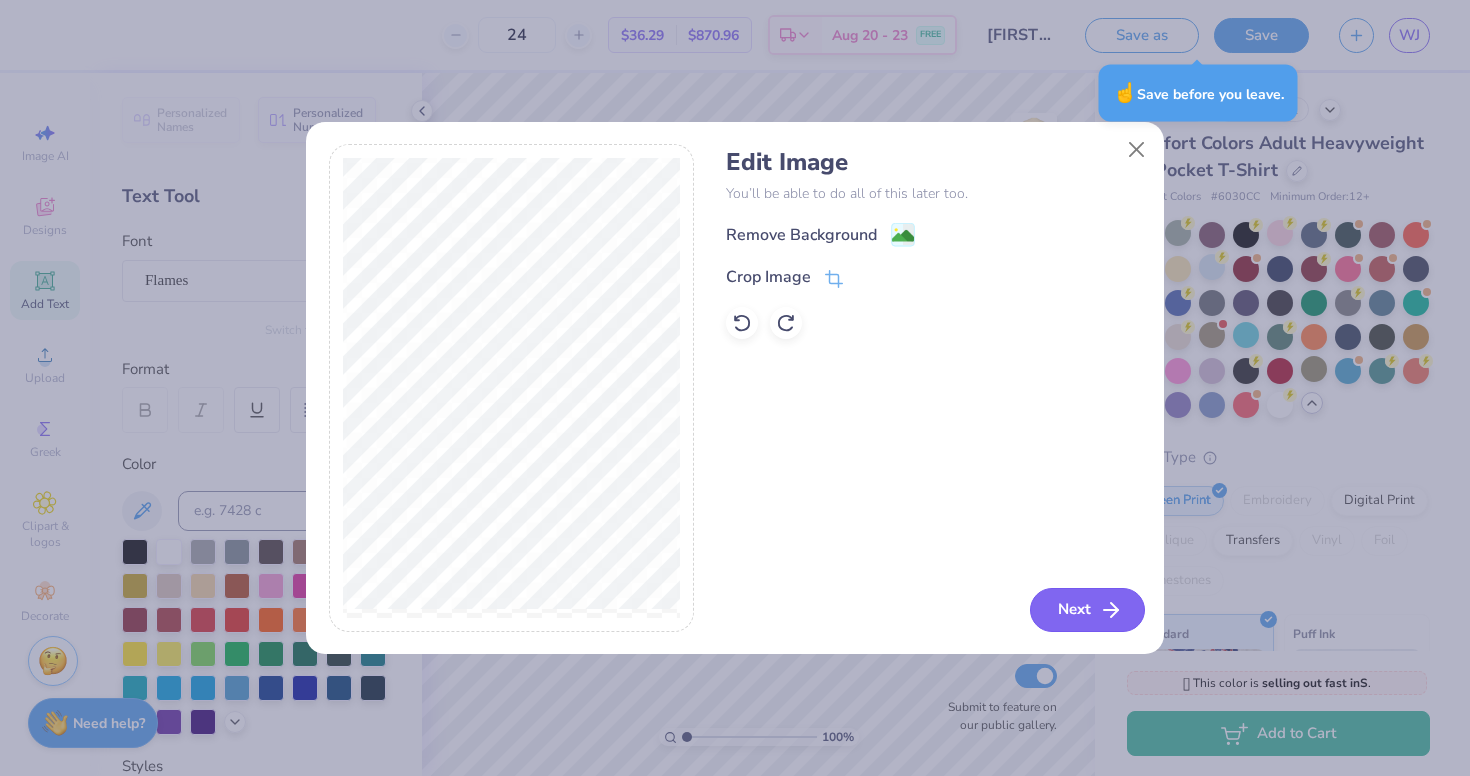 click on "Next" at bounding box center (1087, 610) 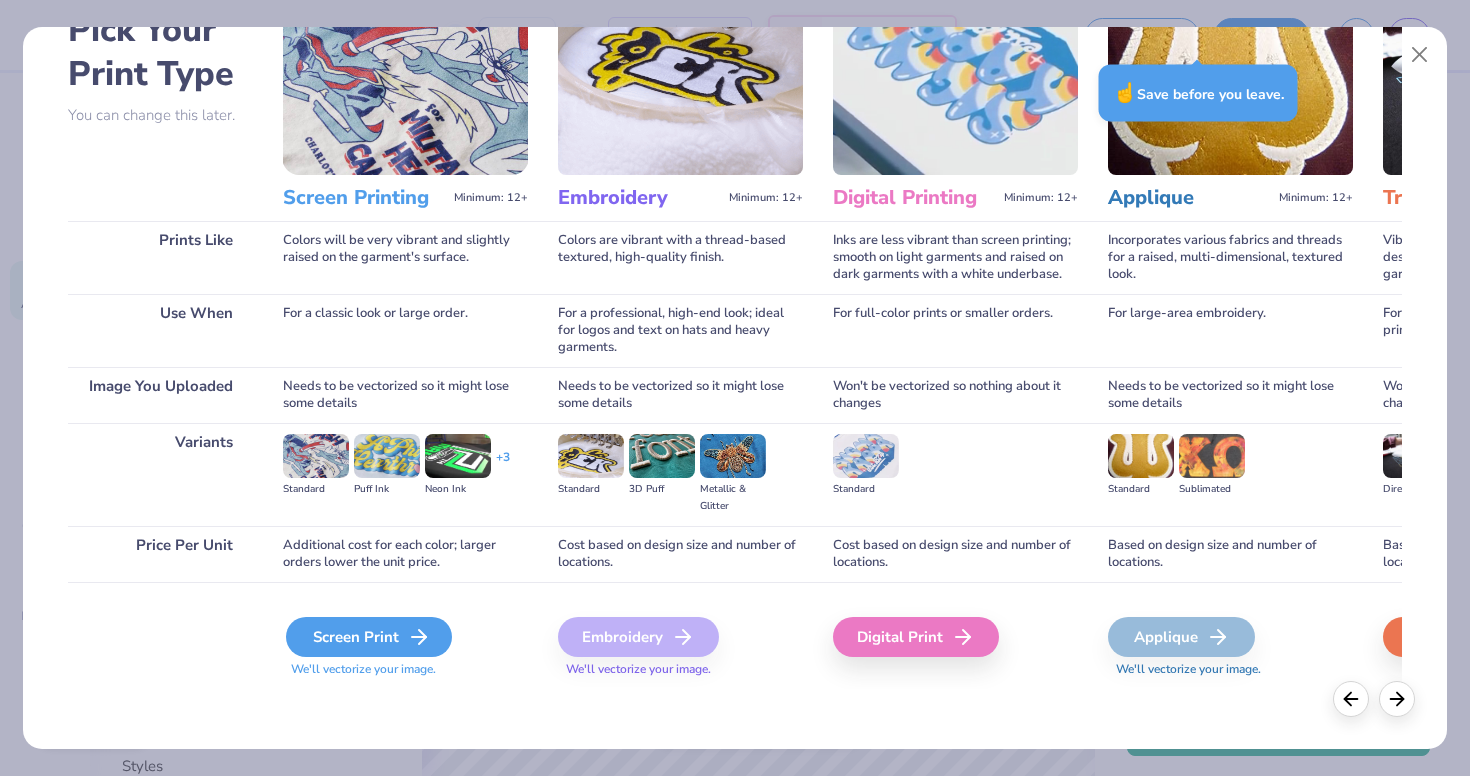scroll, scrollTop: 121, scrollLeft: 0, axis: vertical 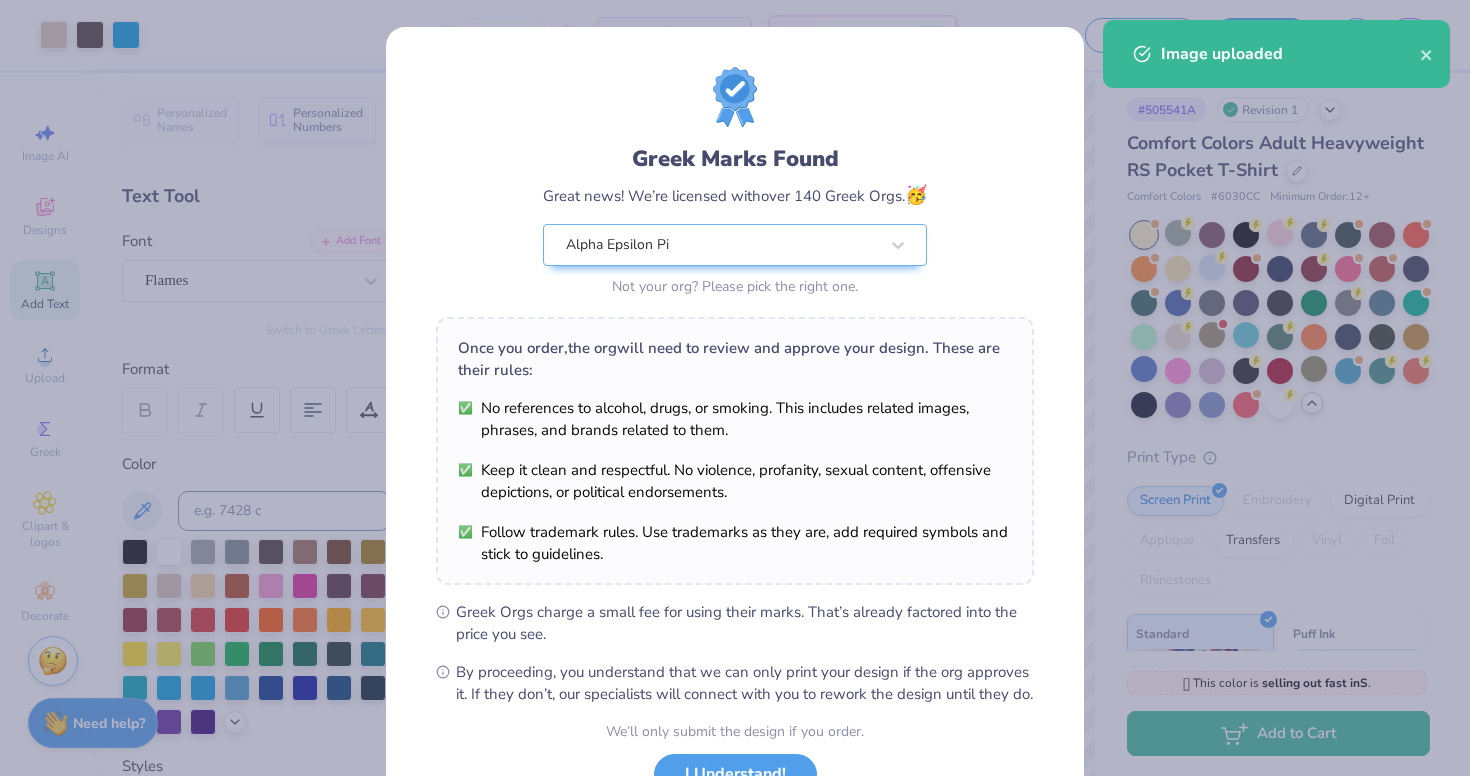 click on "Art colors 24 $45.17 Per Item $1,084.08 Total Est.  Delivery Aug 20 - 23 FREE Design Title Will Jarvis : University of North Carolina at Chapel Hill Save as Save WJ Image AI Designs Add Text Upload Greek Clipart & logos Decorate Personalized Names Personalized Numbers Text Tool  Add Font Font Flames Switch to Greek Letters Format Color Styles Text Shape 100  % Back W 3.43 3.43 " H 1.29 1.29 " Max Pocket Size Center Middle Top Bottom Submit to feature on our public gallery. # 505541A Revision 1 Comfort Colors Adult Heavyweight RS Pocket T-Shirt Comfort Colors # 6030CC Minimum Order:  12 +   Print Type Screen Print Embroidery Digital Print Applique Transfers Vinyl Foil Rhinestones Standard Puff Ink Neon Ink Metallic & Glitter Ink Glow in the Dark Ink Water based Ink 🫣   This color is   selling out fast in  S . 🫣   There are only  741 Ss  left of this color. Order now before that's gone. Not ready to order yet? Switch to a color with stock Switch to a similar product with stock" at bounding box center (735, 388) 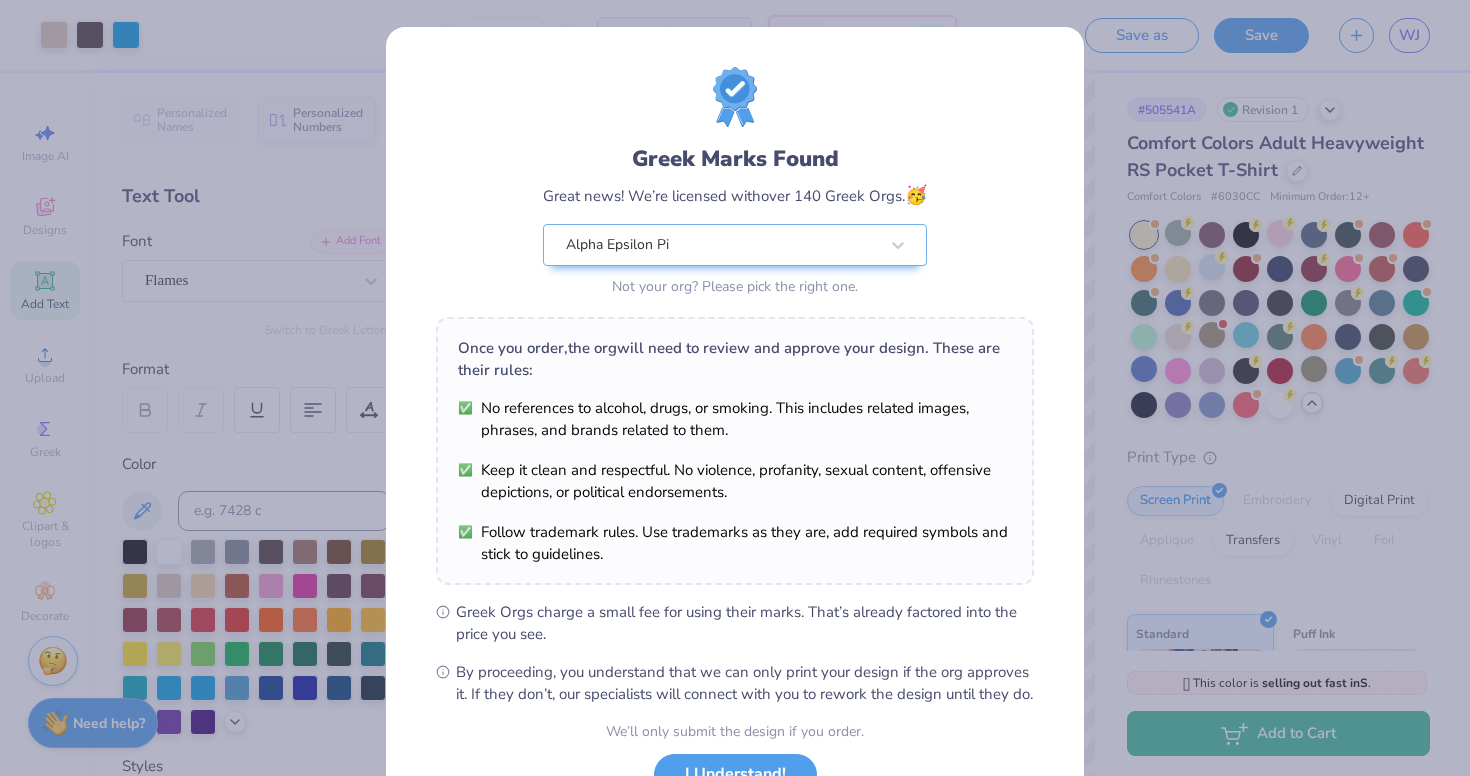 click on "Greek Marks Found Great news! We’re licensed with  over 140 Greek Orgs. 🥳 Alpha Epsilon Pi Not your org? Please pick the right one. Once you order,  the org  will need to review and approve your design. These are their rules: No references to alcohol, drugs, or smoking. This includes related images, phrases, and brands related to them. Keep it clean and respectful. No violence, profanity, sexual content, offensive depictions, or political endorsements. Follow trademark rules. Use trademarks as they are, add required symbols and stick to guidelines. Greek Orgs charge a small fee for using their marks. That’s already factored into the price you see. By proceeding, you understand that we can only print your design if the org approves it. If they don’t, our specialists will connect with you to rework the design until they do. We’ll only submit the design if you order. I Understand! No  Greek  marks in your design?" at bounding box center (735, 388) 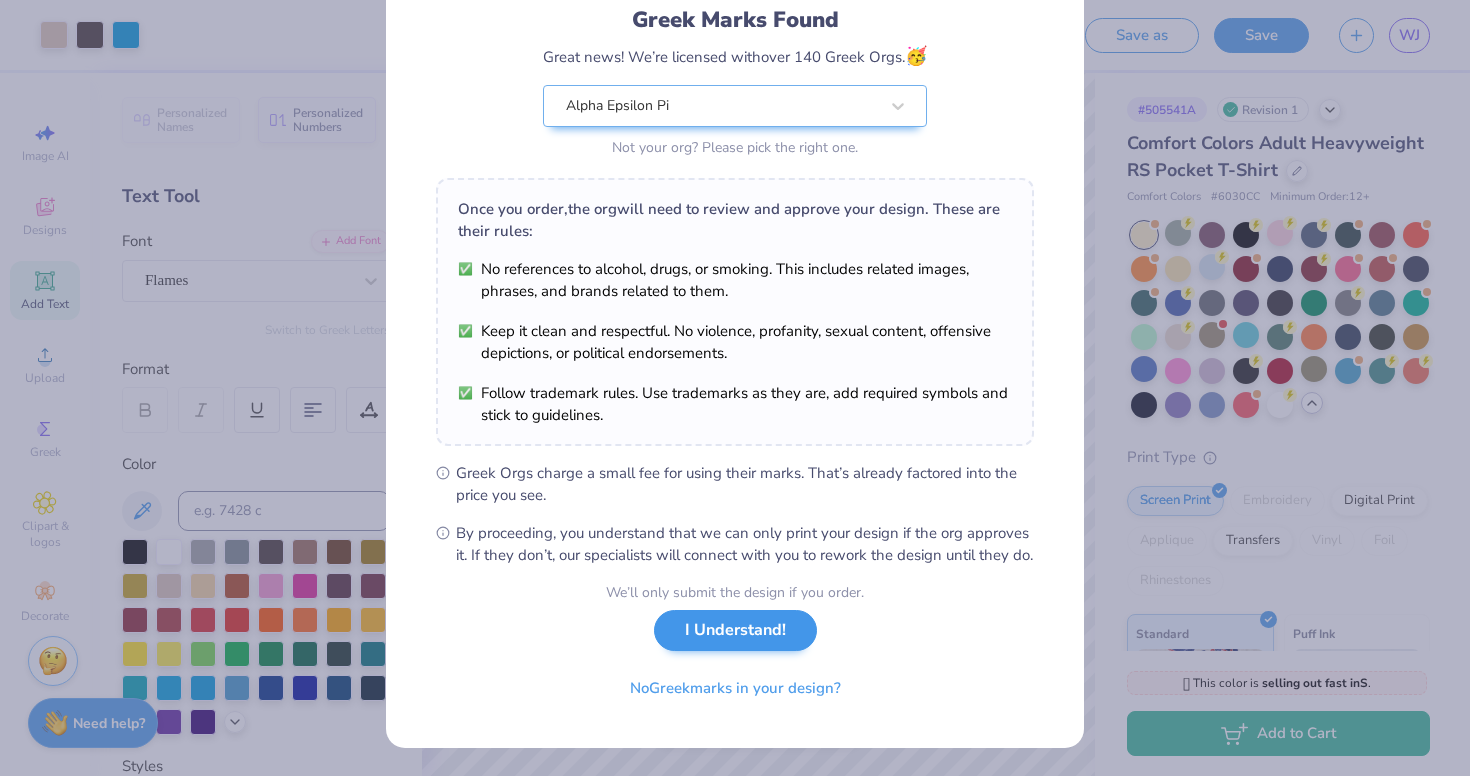 scroll, scrollTop: 160, scrollLeft: 0, axis: vertical 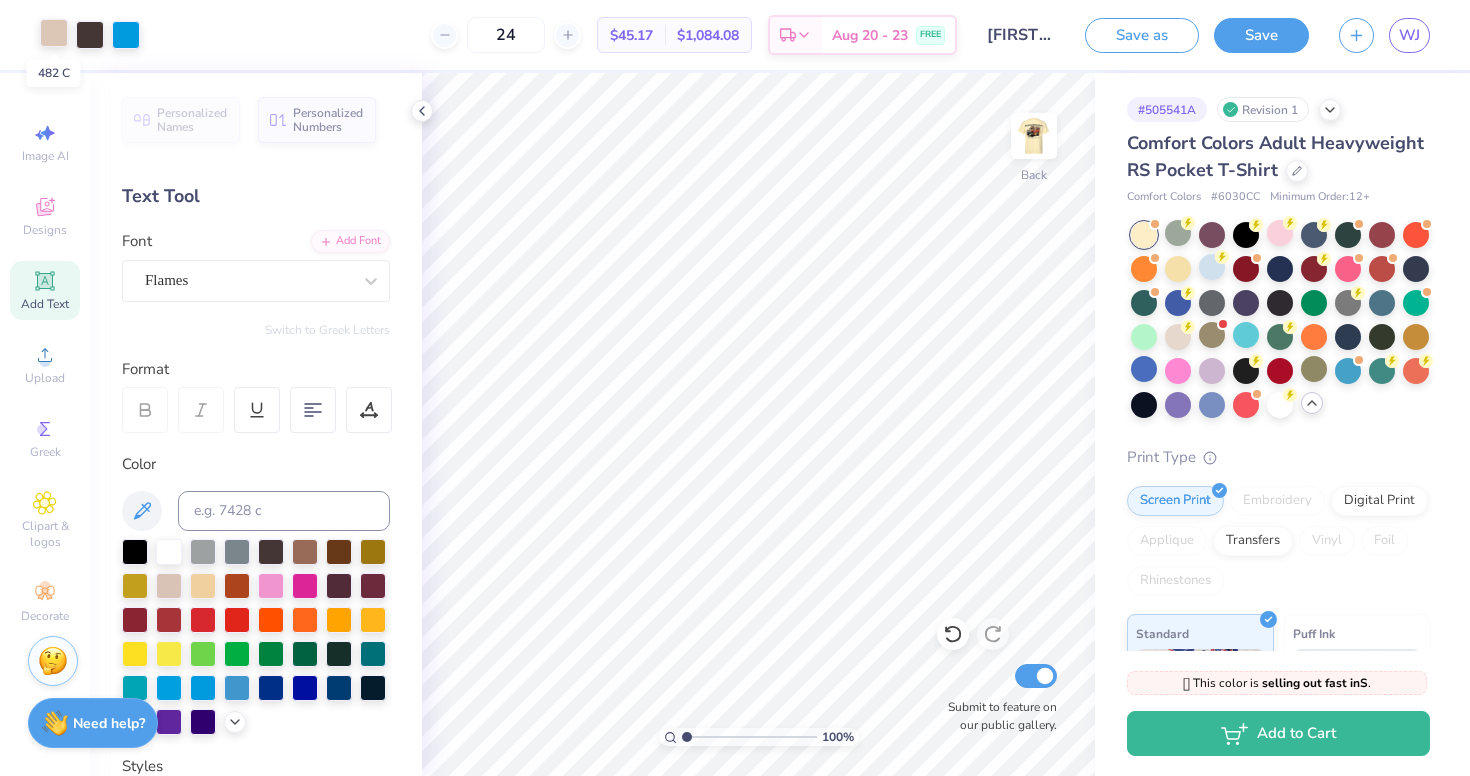 click at bounding box center [54, 33] 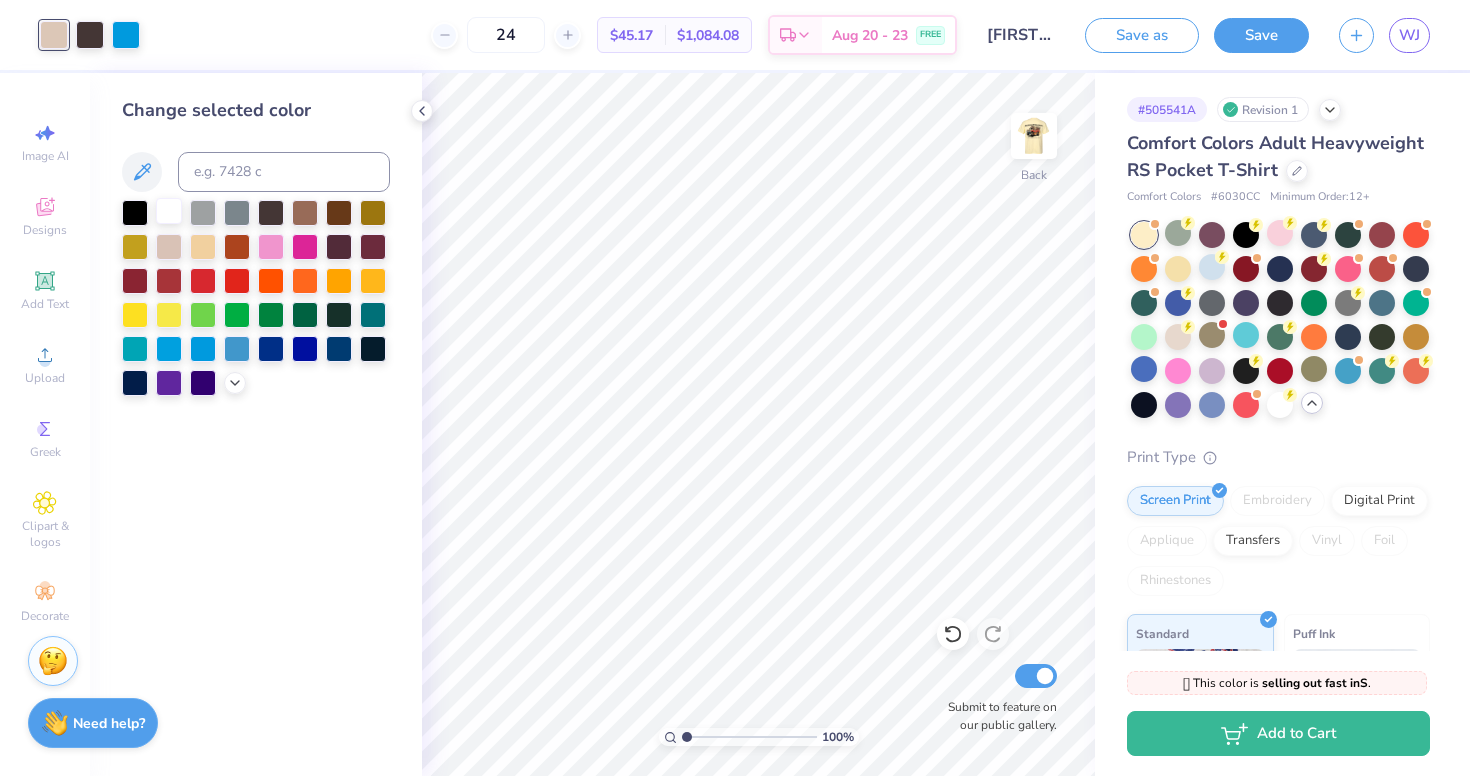 click at bounding box center (169, 211) 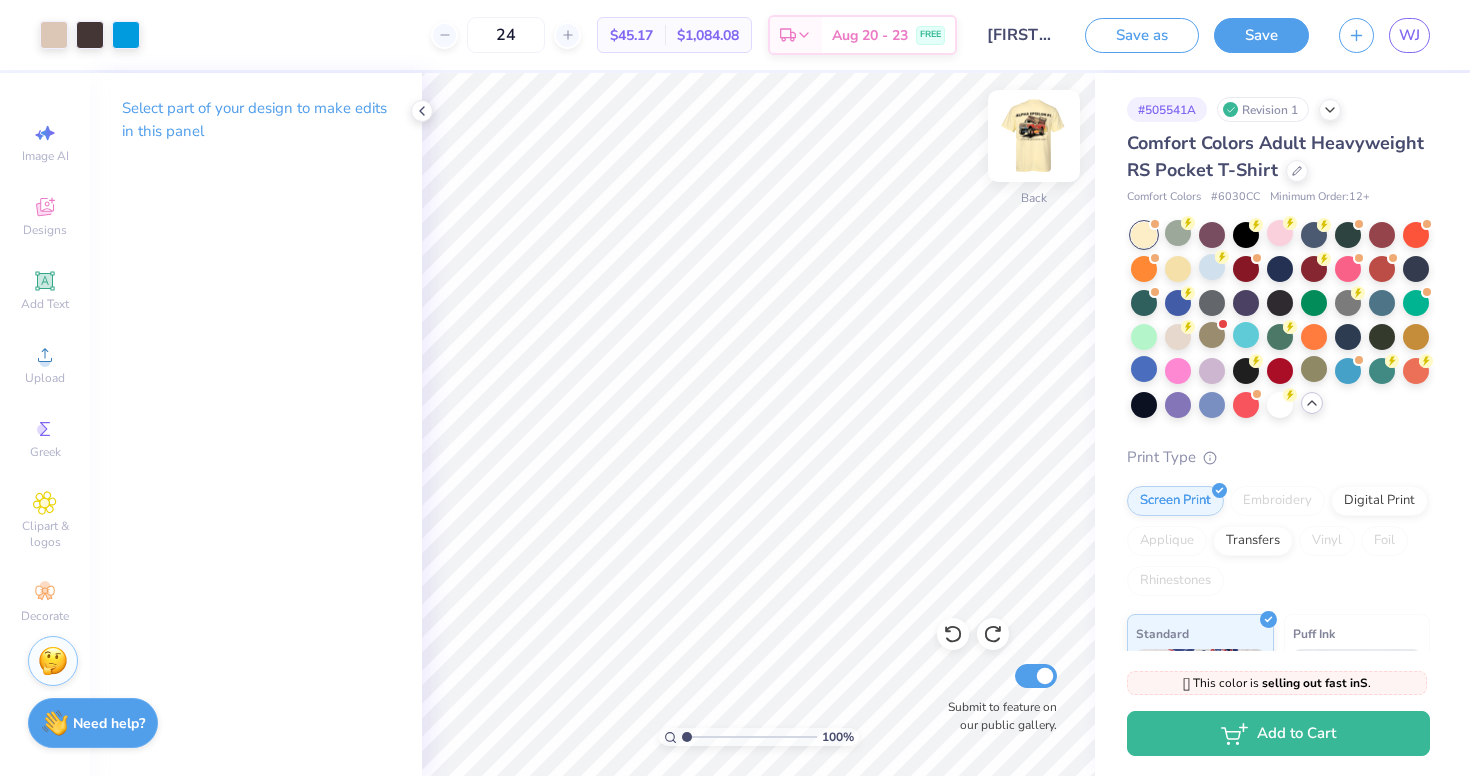 click at bounding box center (1034, 136) 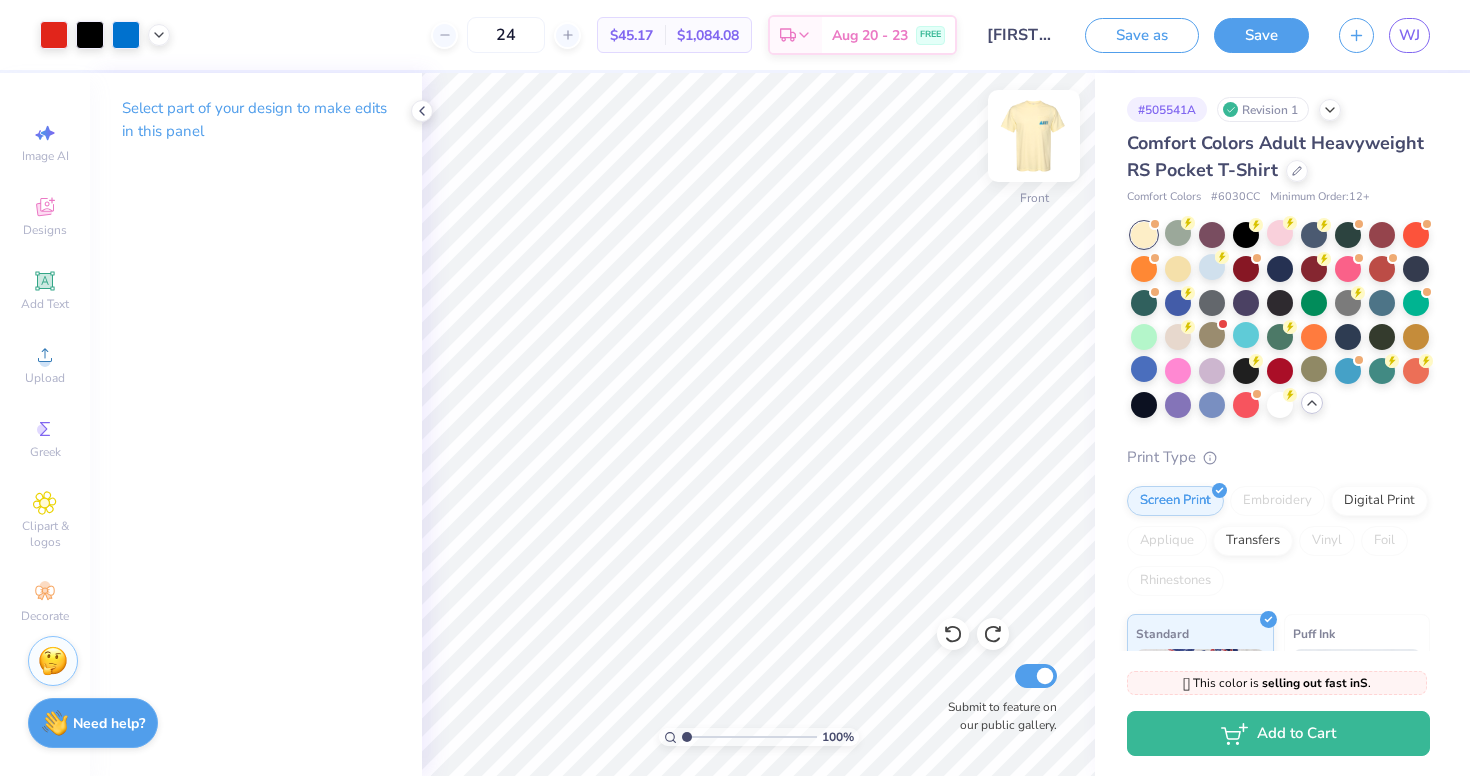 click at bounding box center (1034, 136) 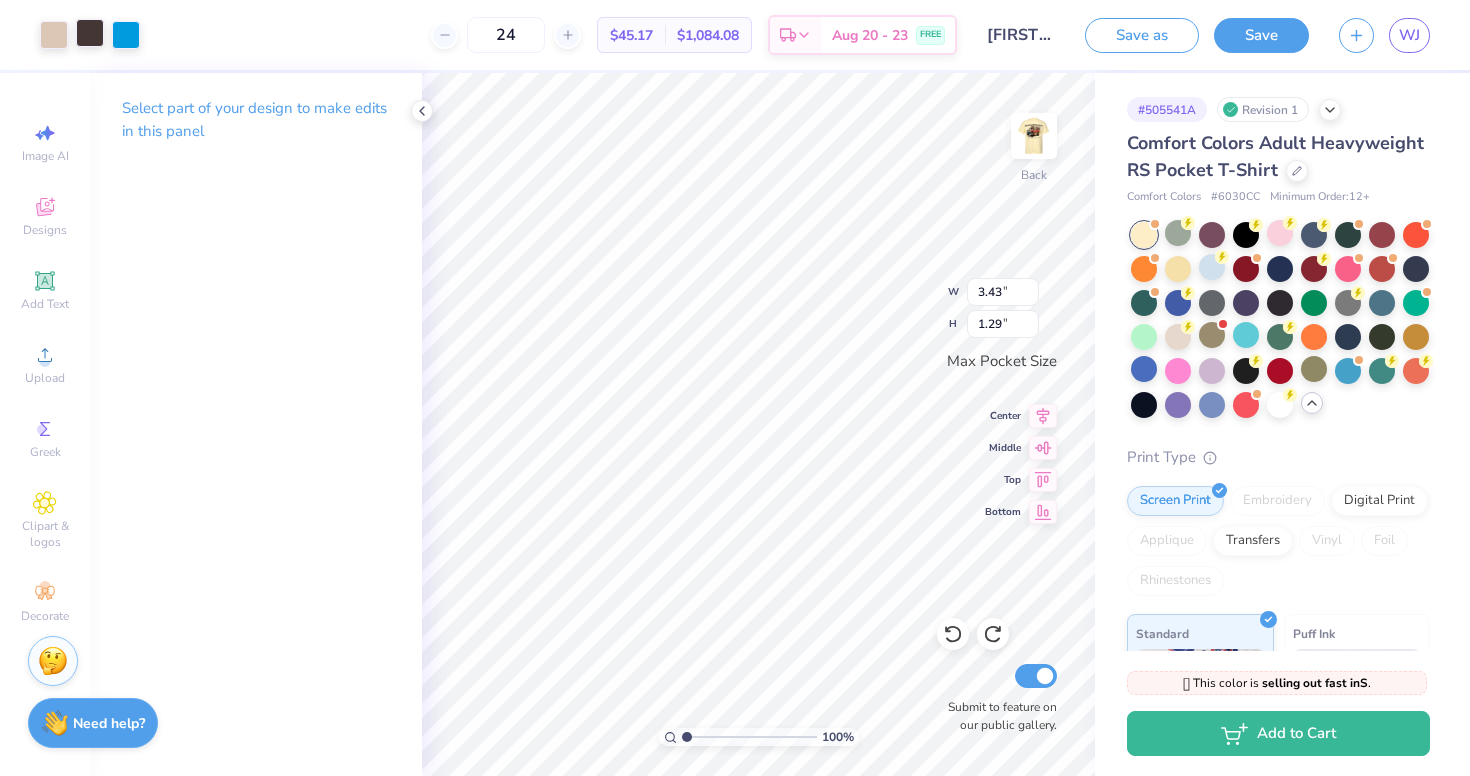 click at bounding box center [90, 33] 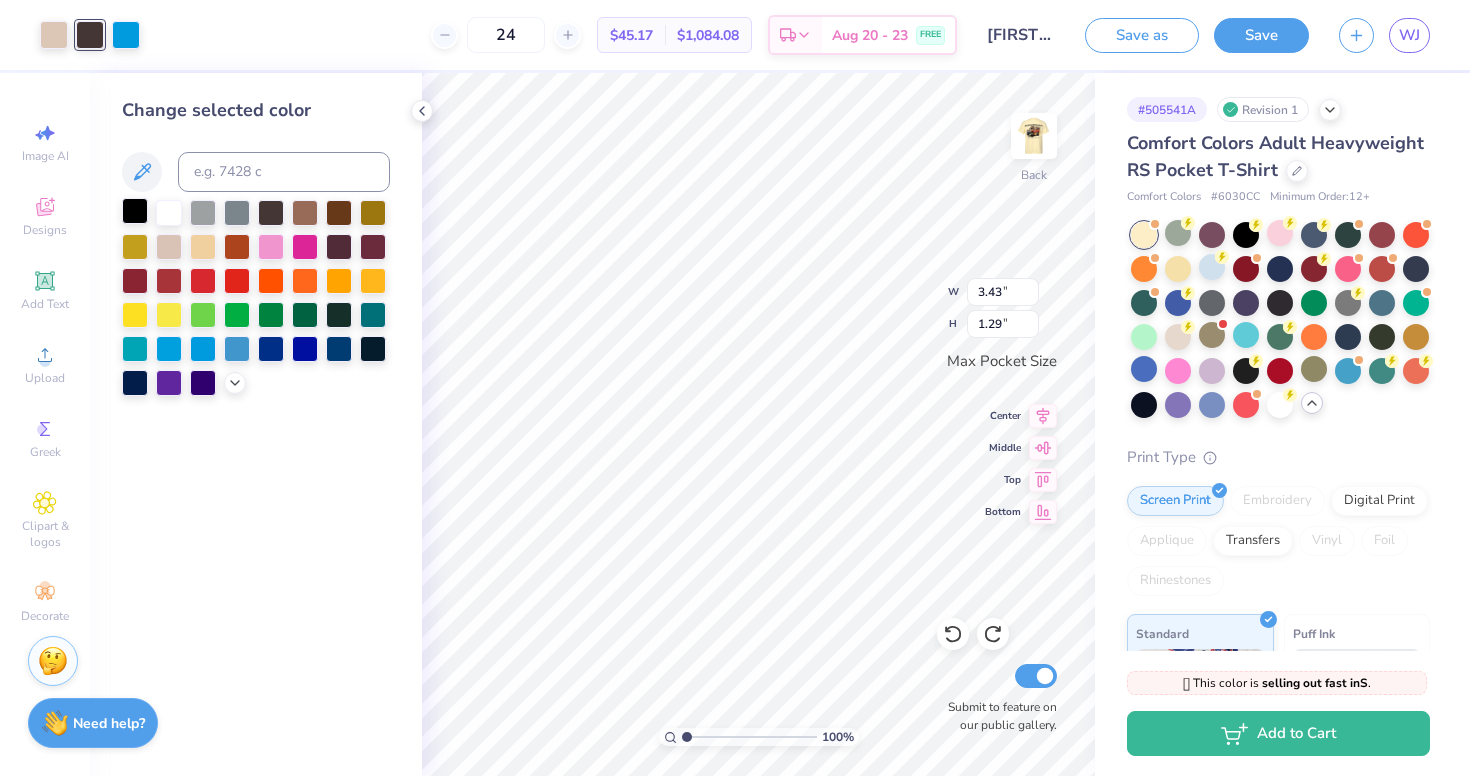 click at bounding box center [135, 211] 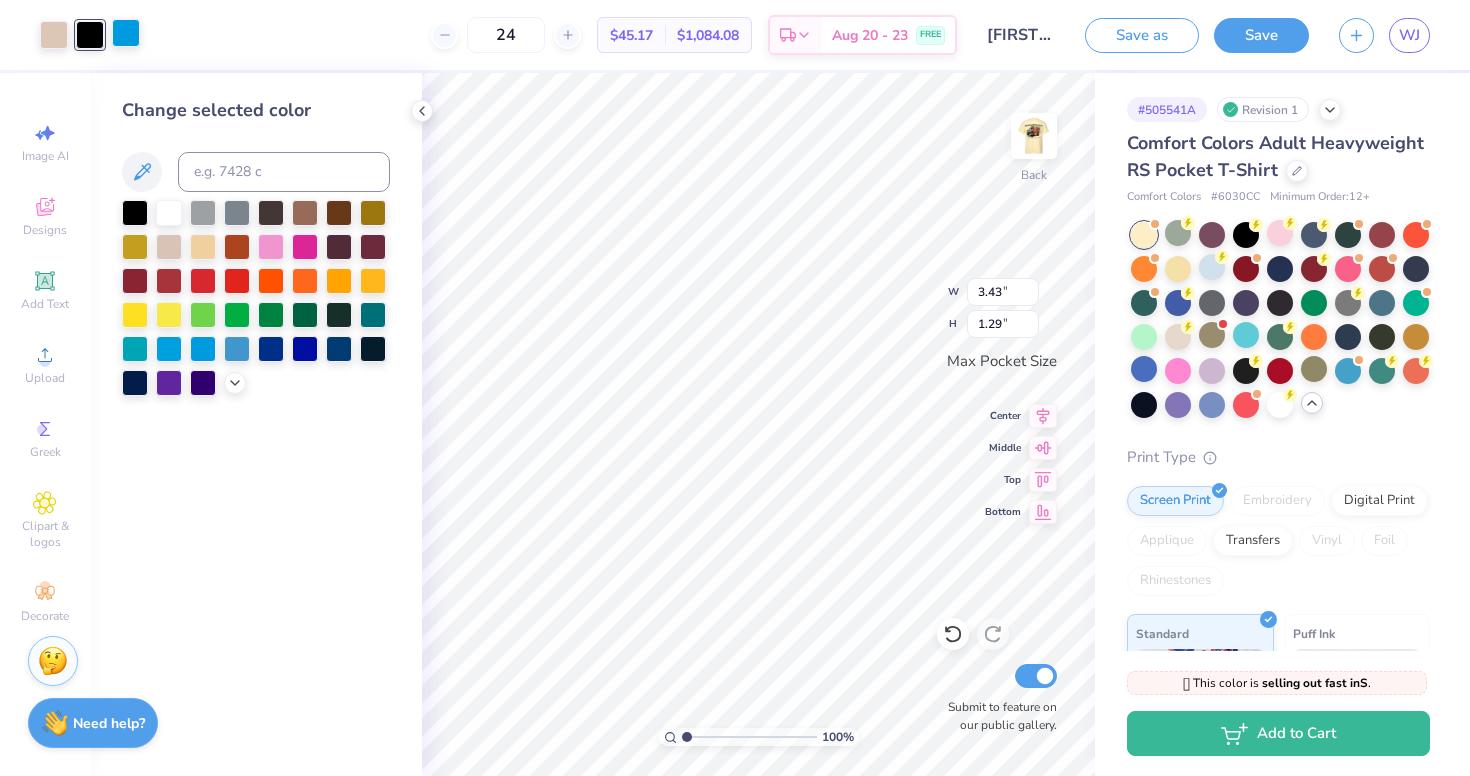 click at bounding box center (126, 33) 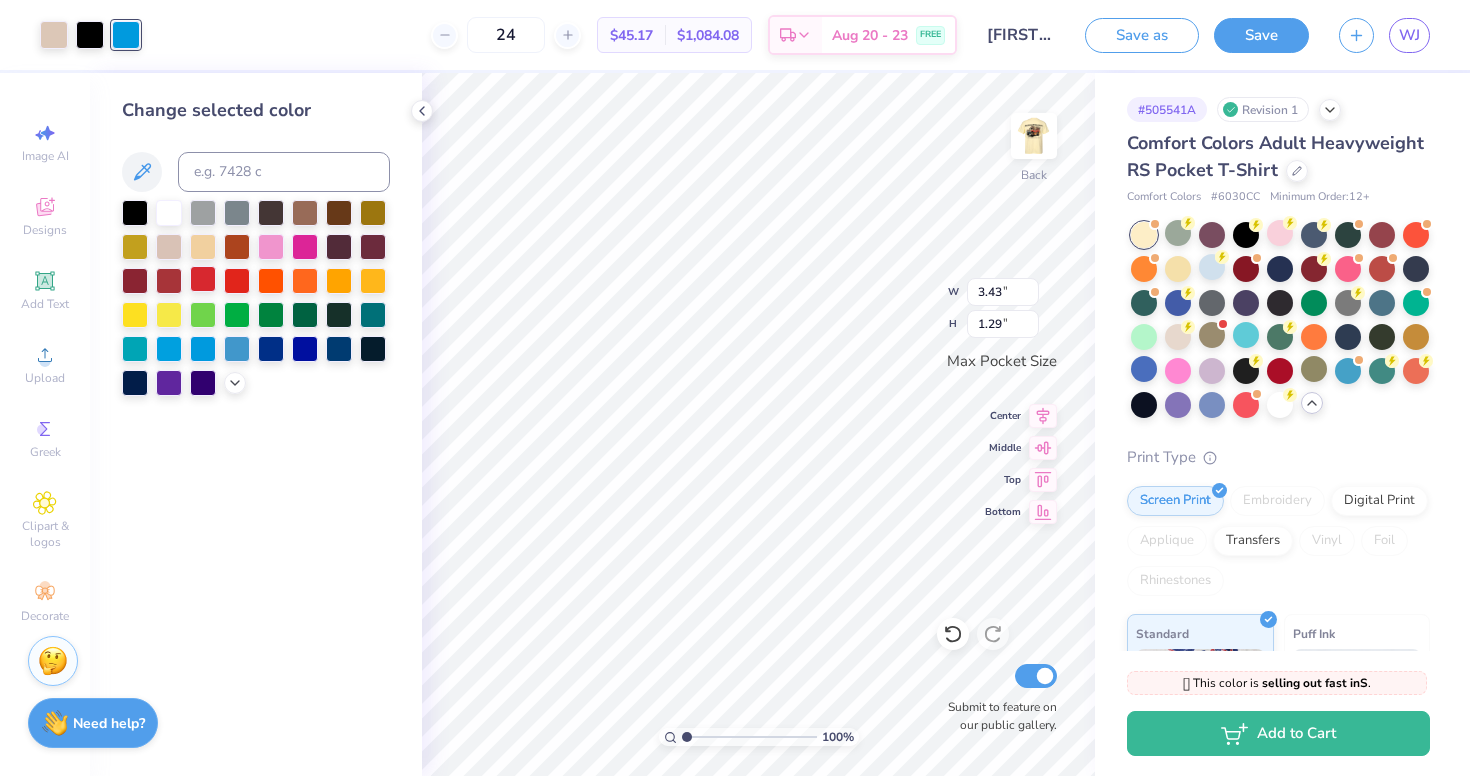 click at bounding box center (203, 279) 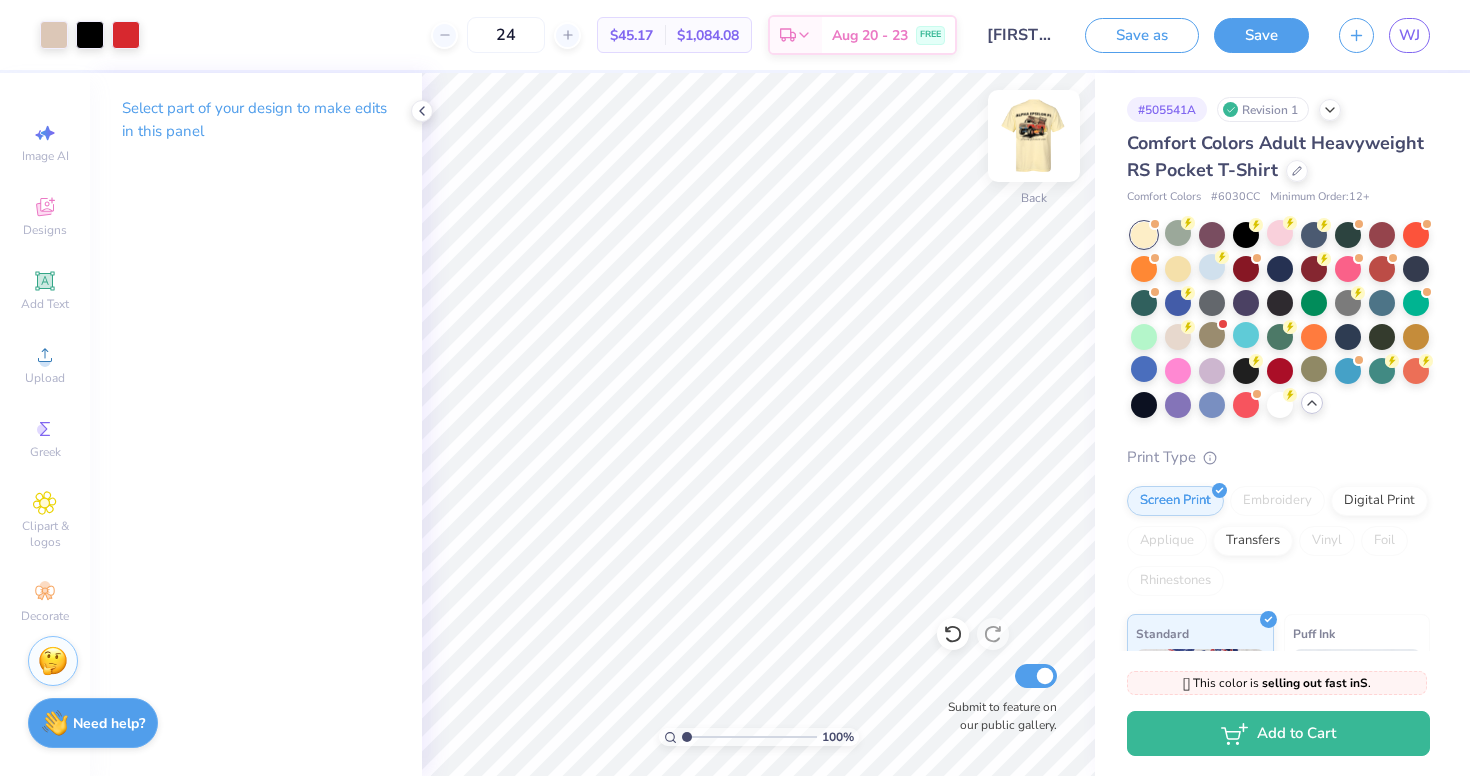 click at bounding box center [1034, 136] 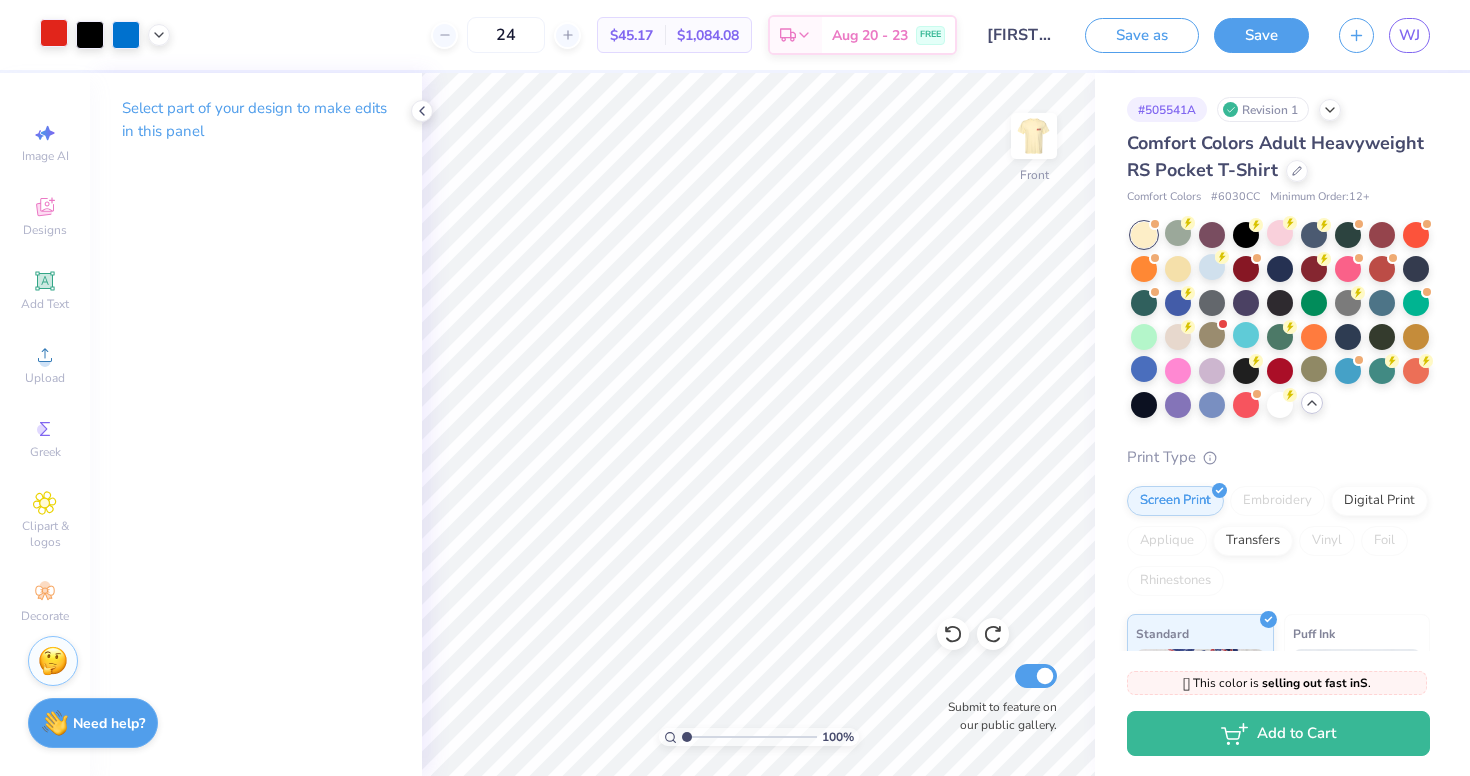 click at bounding box center (54, 33) 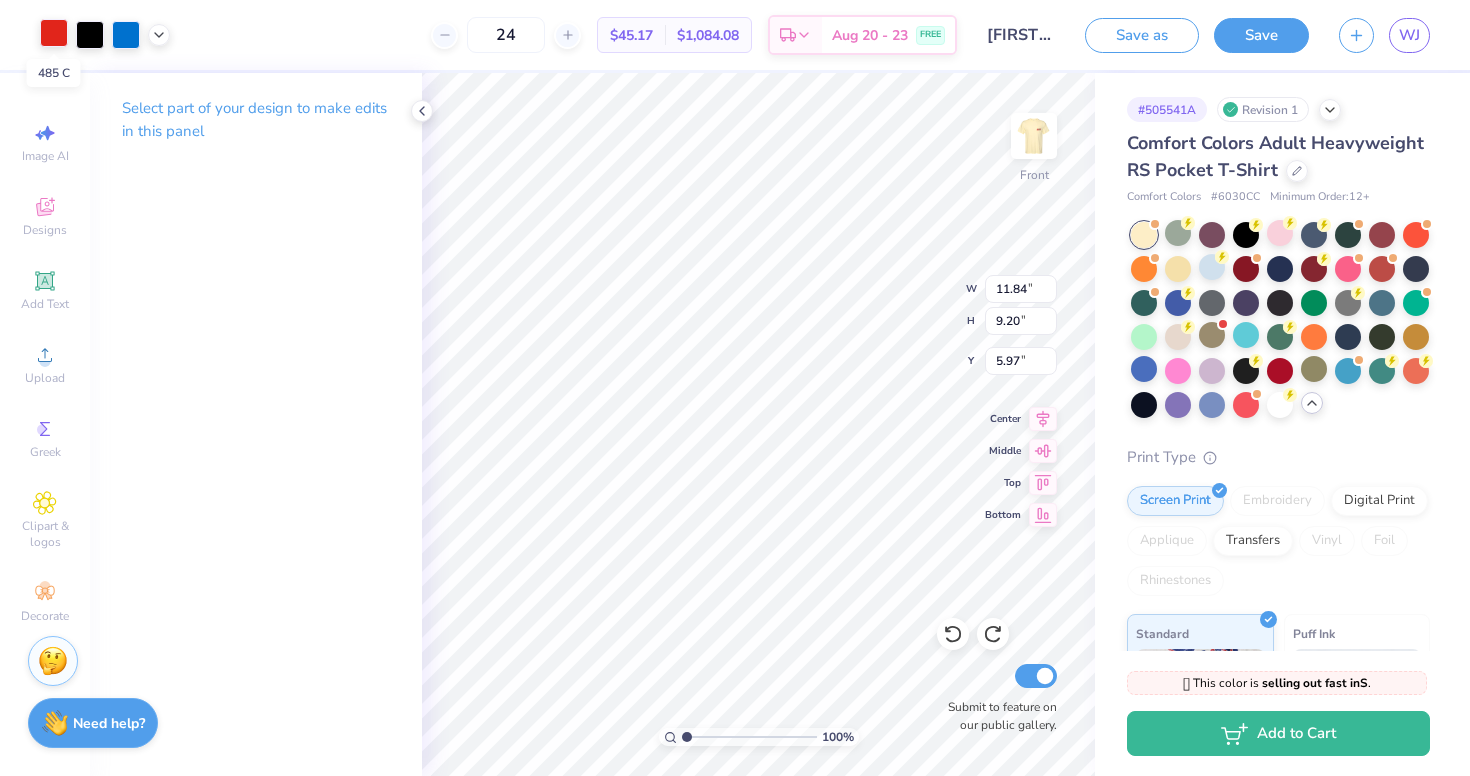 click at bounding box center (54, 33) 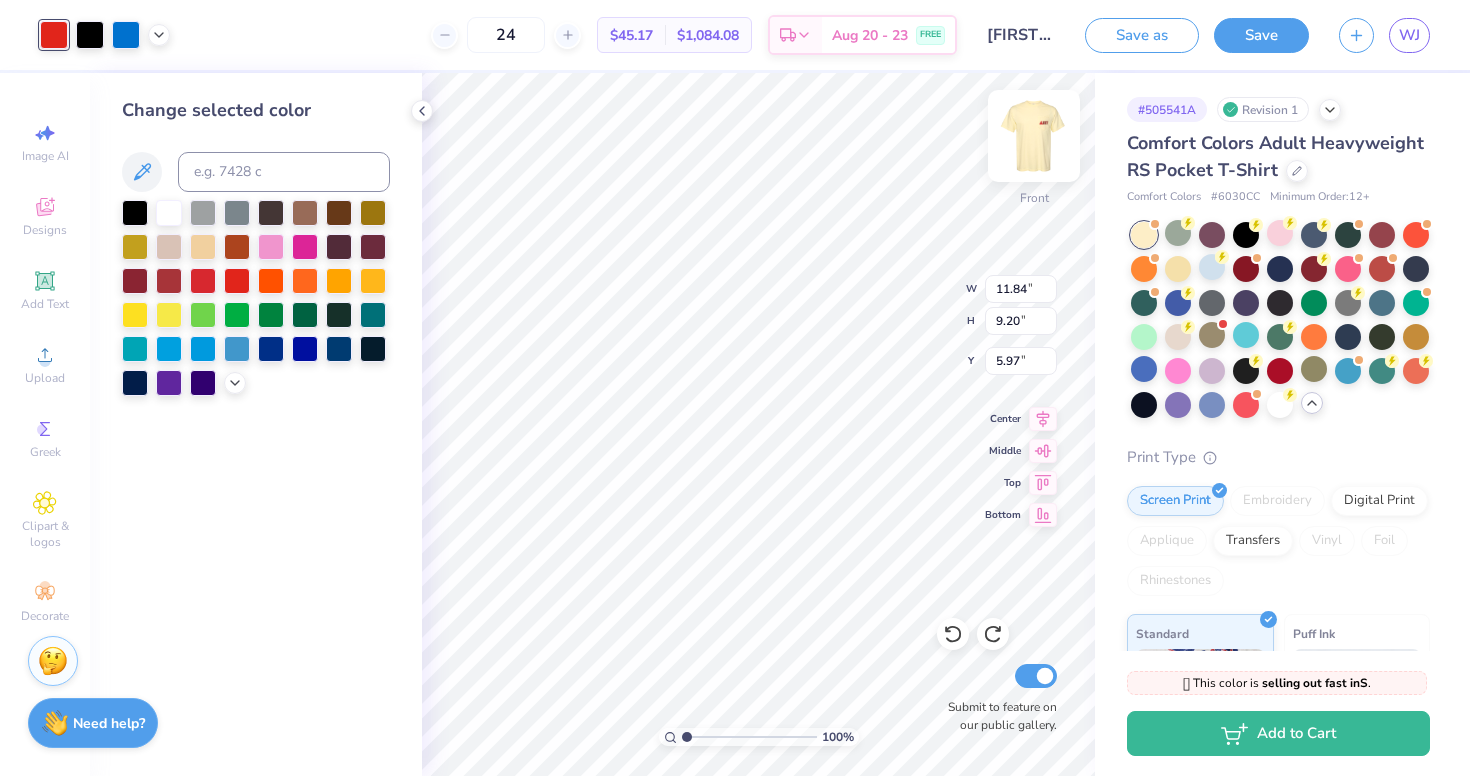 click at bounding box center (1034, 136) 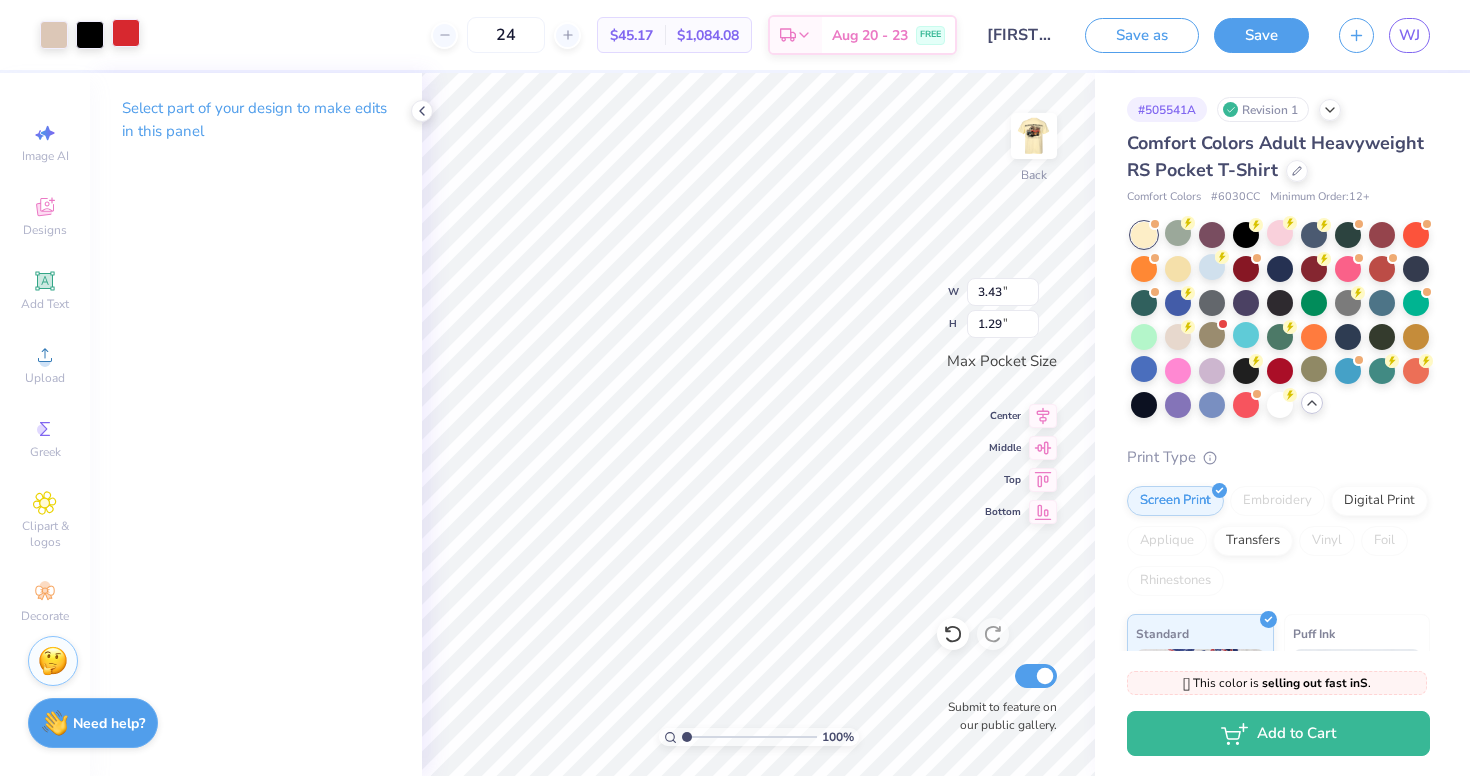 click at bounding box center (126, 33) 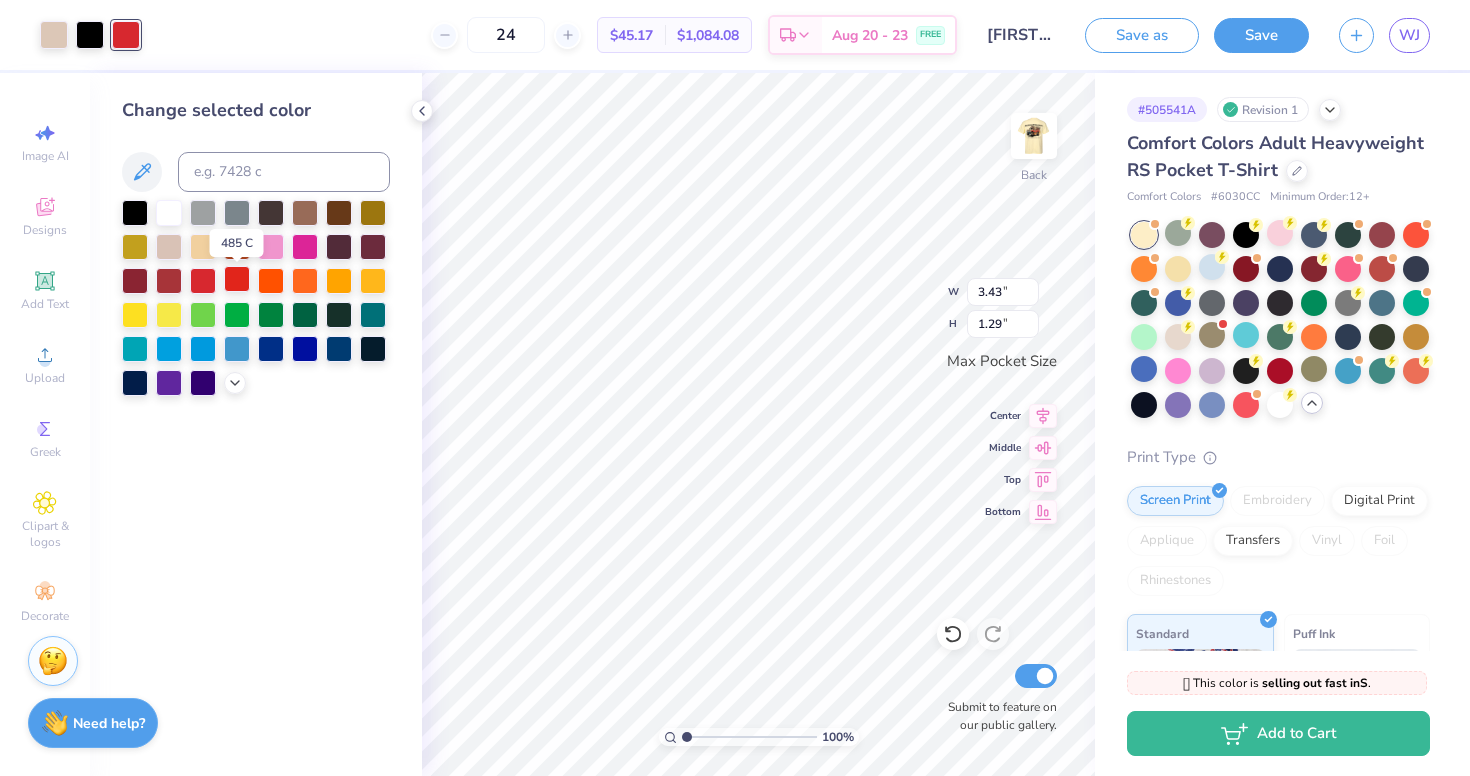 click at bounding box center [237, 279] 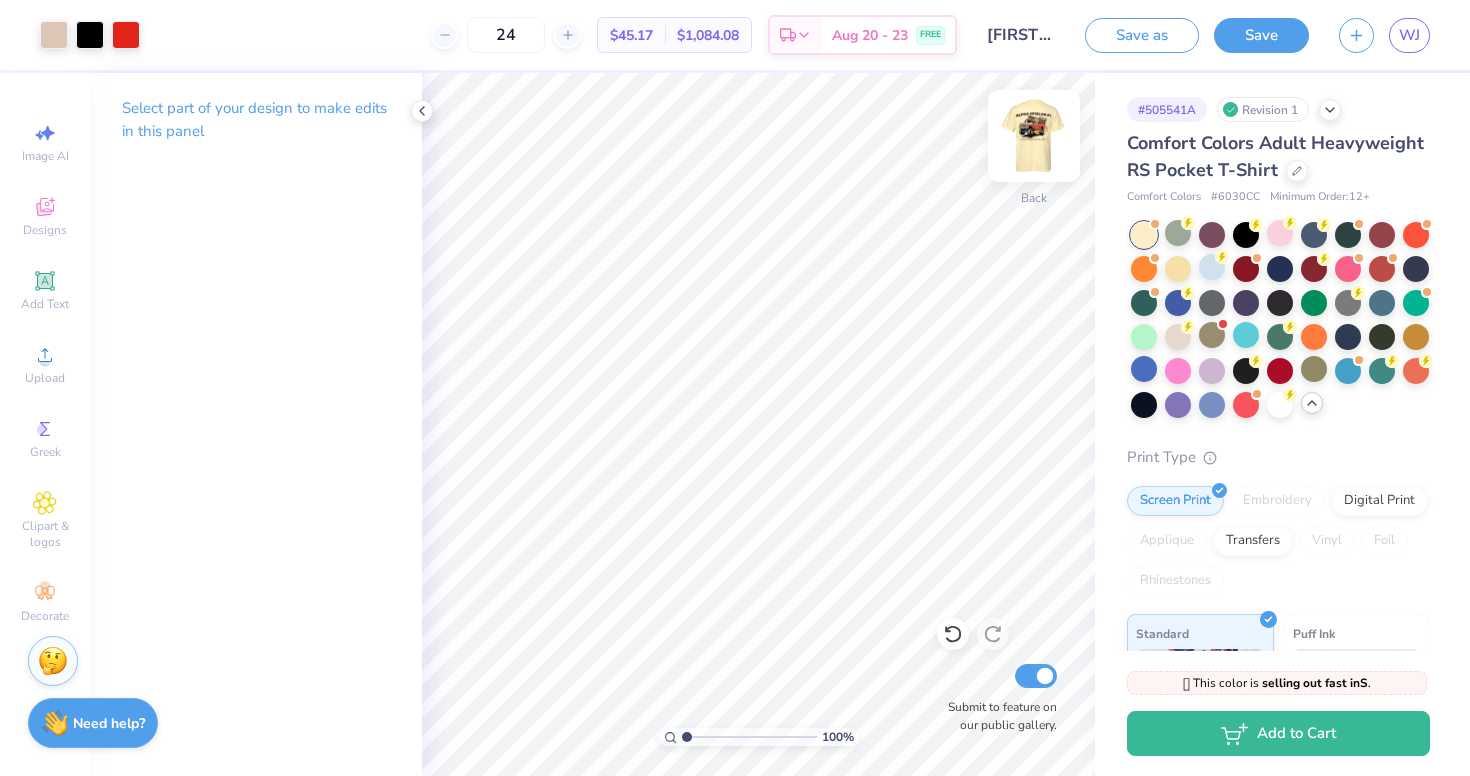 click at bounding box center (1034, 136) 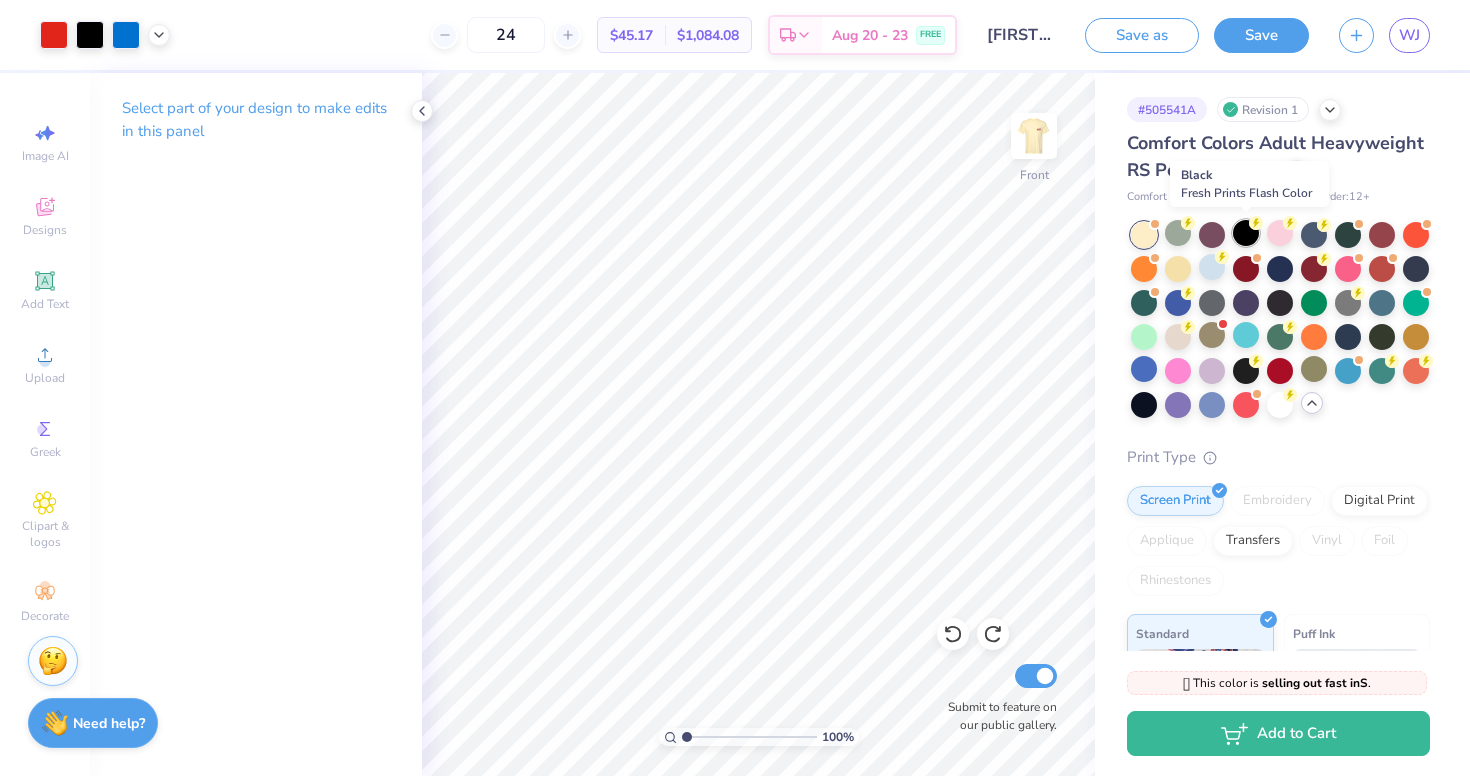 click at bounding box center [1246, 233] 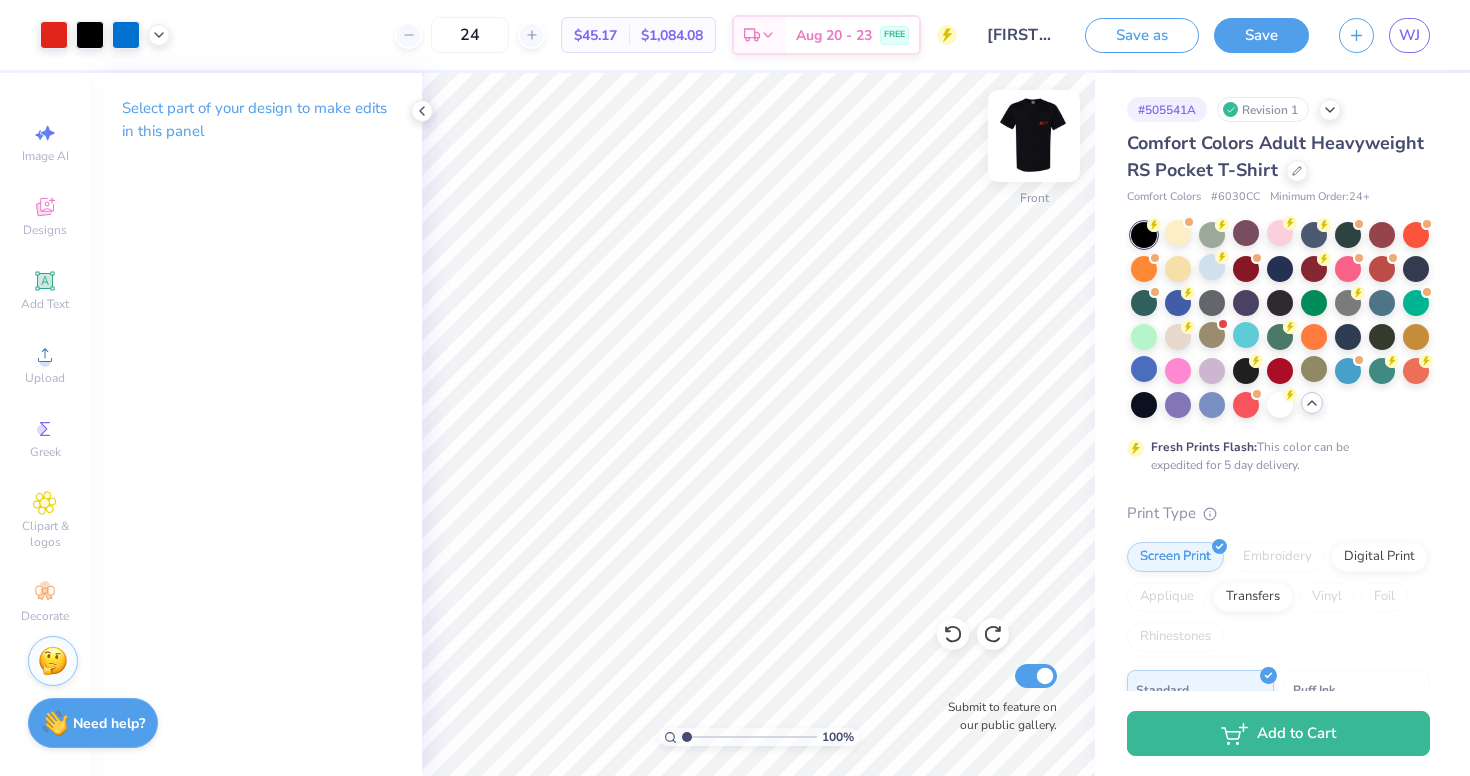 click at bounding box center (1034, 136) 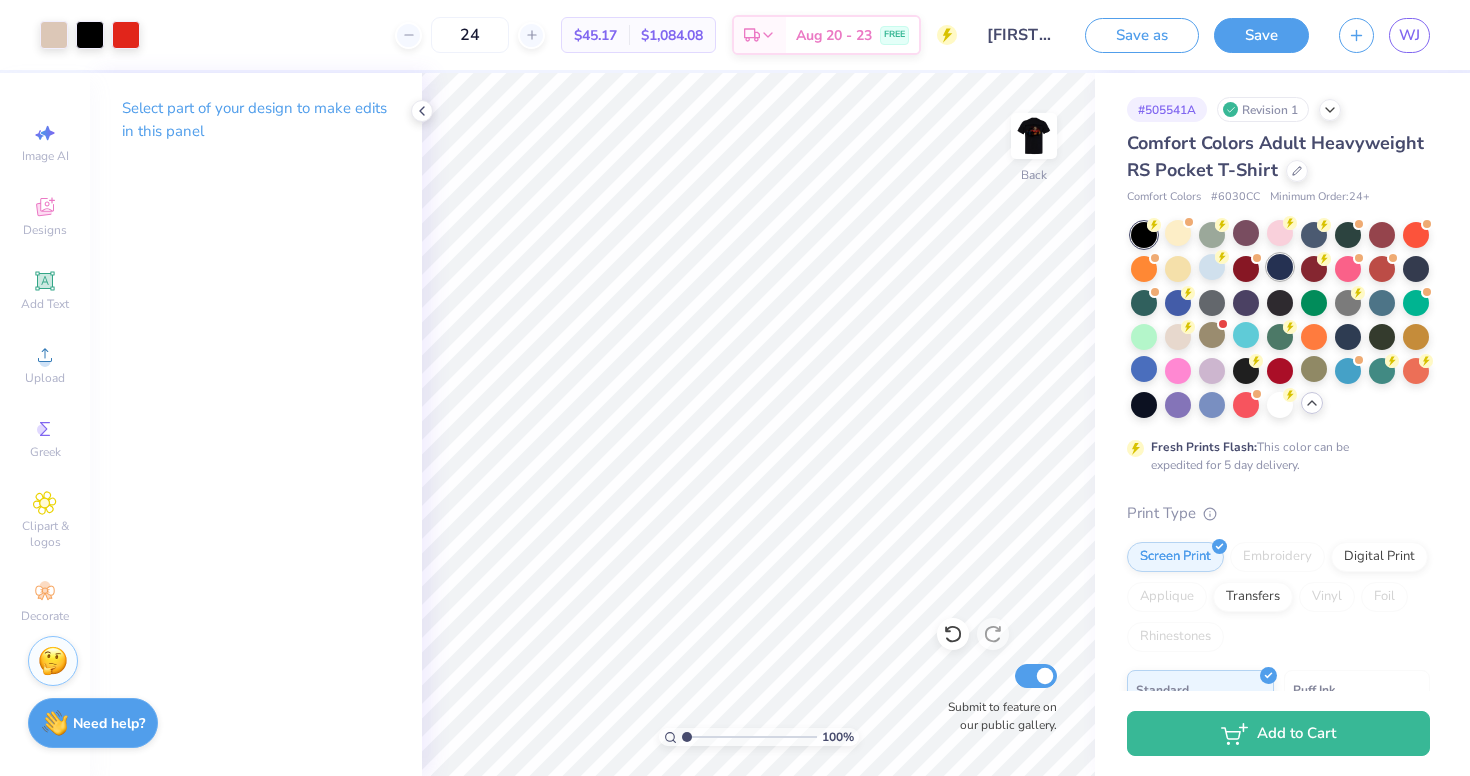 click at bounding box center [1280, 267] 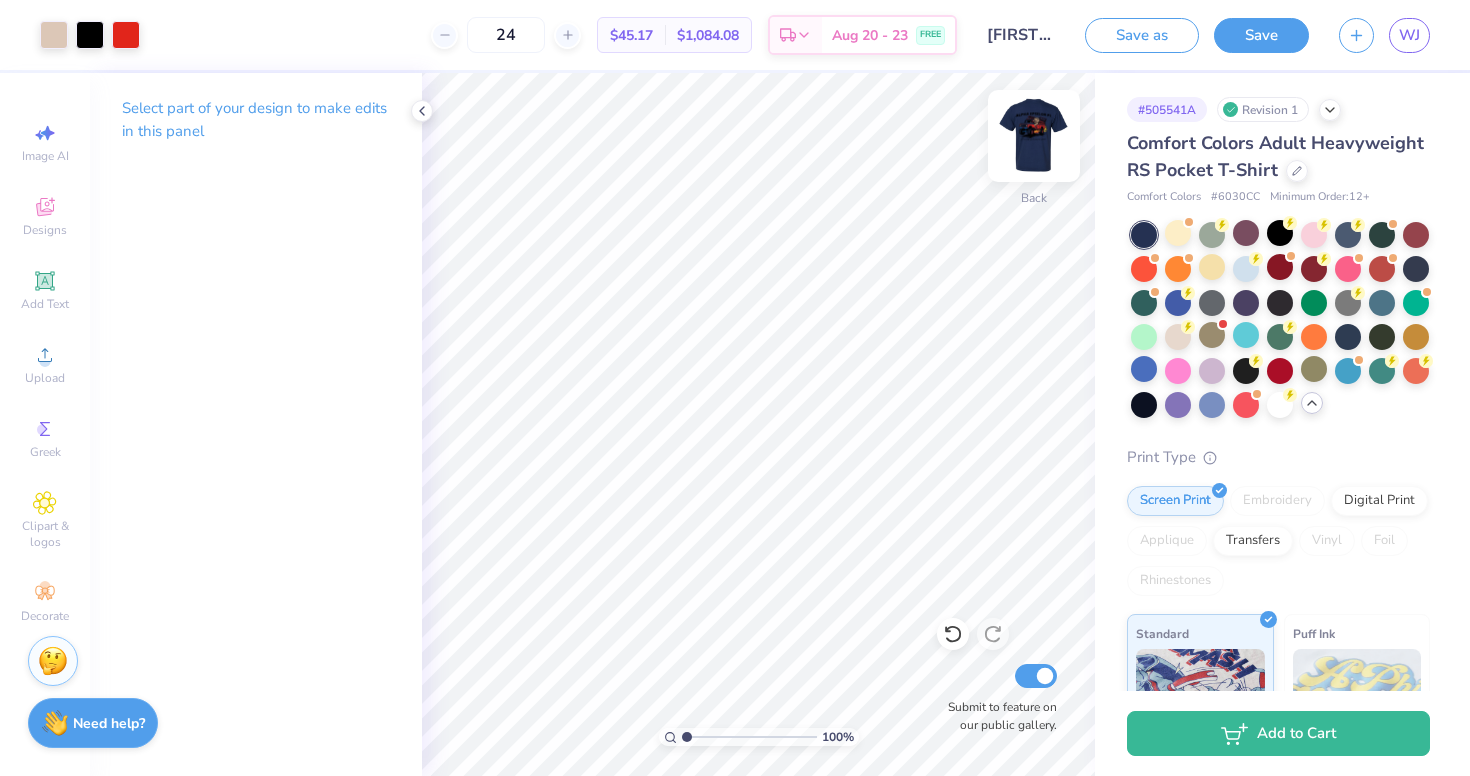 click at bounding box center (1034, 136) 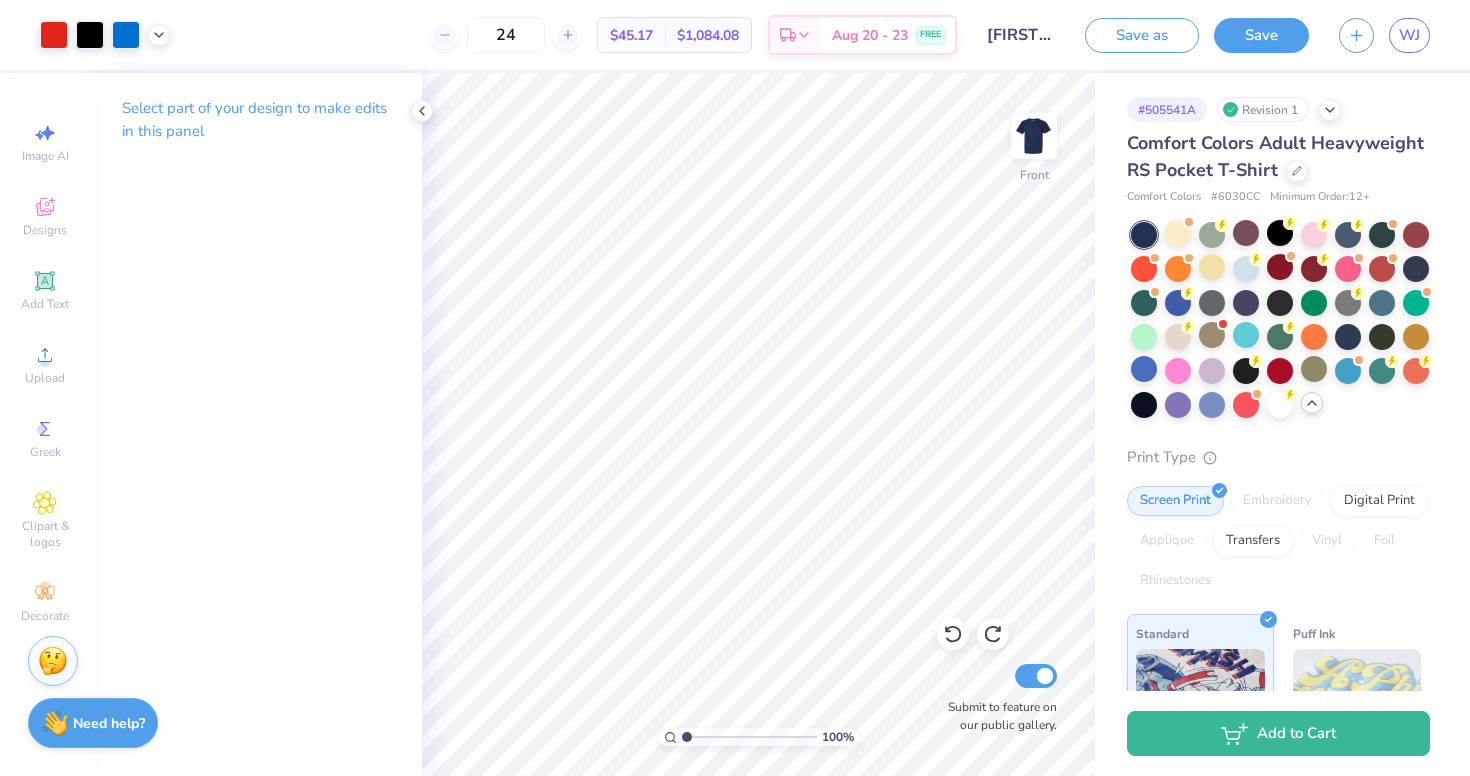click at bounding box center [1034, 136] 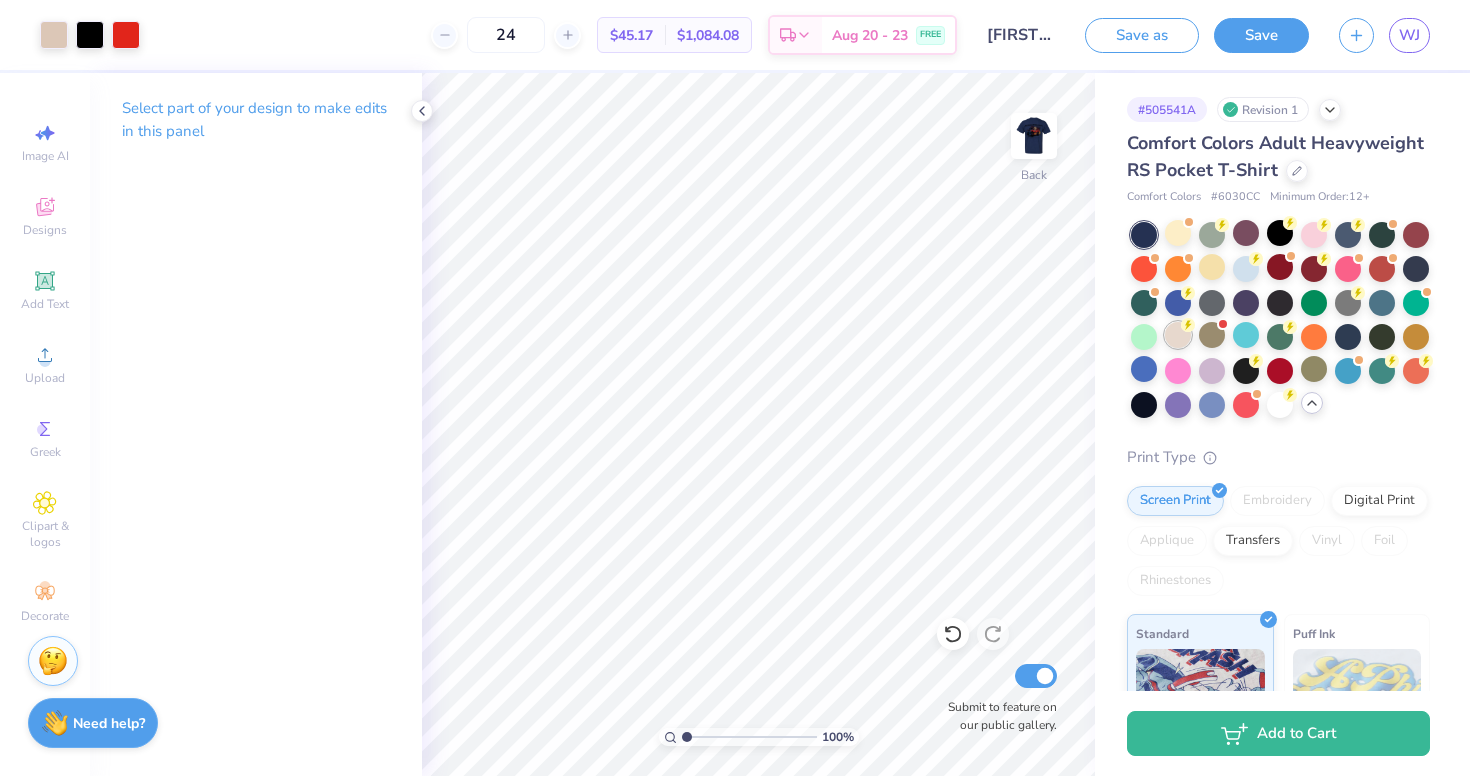 click at bounding box center [1178, 335] 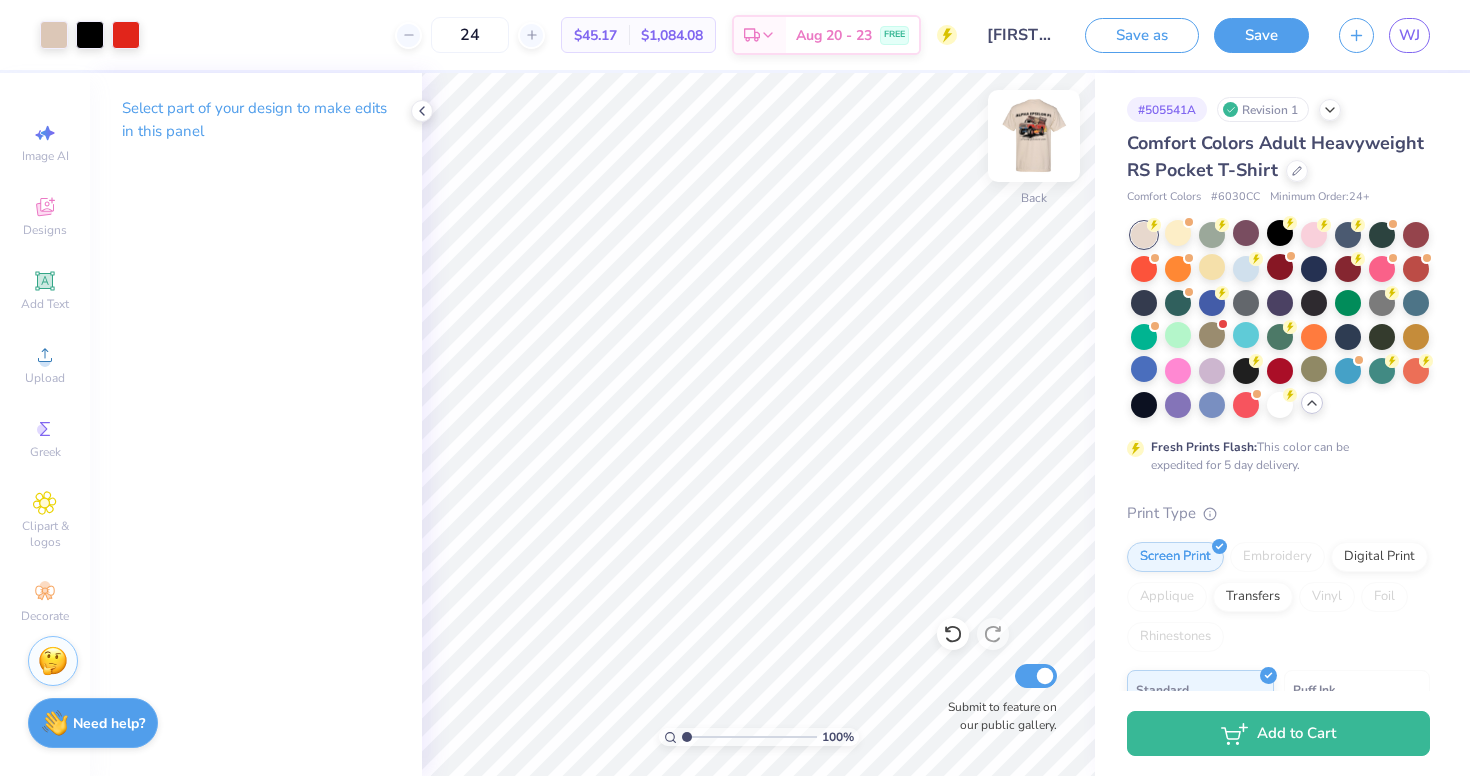 click at bounding box center [1034, 136] 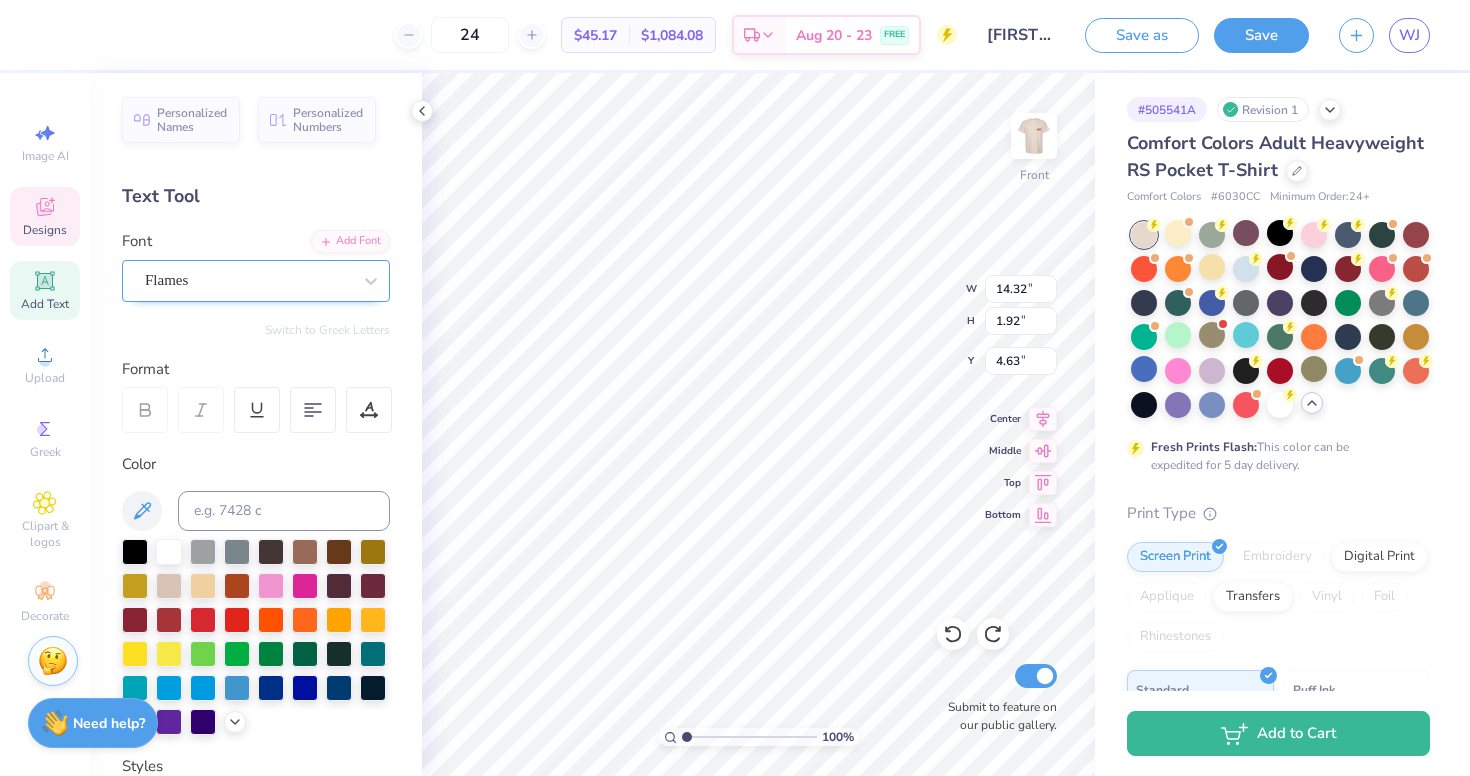 click on "Flames" at bounding box center [248, 280] 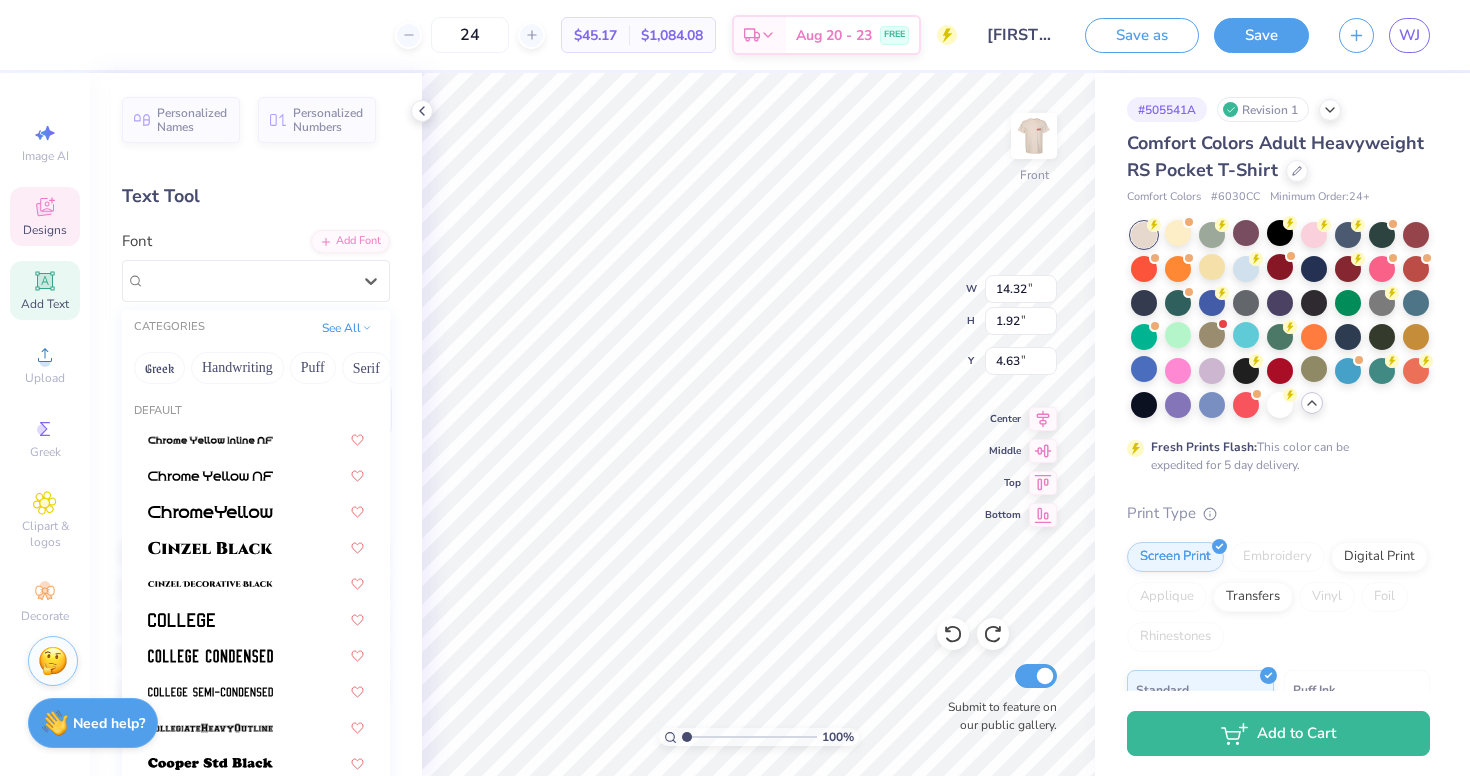 click on "Personalized Names Personalized Numbers Text Tool  Add Font Font option Supply Center focused, 67 of 76. 76 results available. Use Up and Down to choose options, press Enter to select the currently focused option, press Escape to exit the menu, press Tab to select the option and exit the menu. Flames CATEGORIES See All Greek Handwriting Puff Serif Bold Calligraphy Retro Sans Serif Minimal Fantasy Techno Others Default Flames Komika Axis Super Dream Varsity Team Switch to Greek Letters Format Color Styles Text Shape" at bounding box center (256, 424) 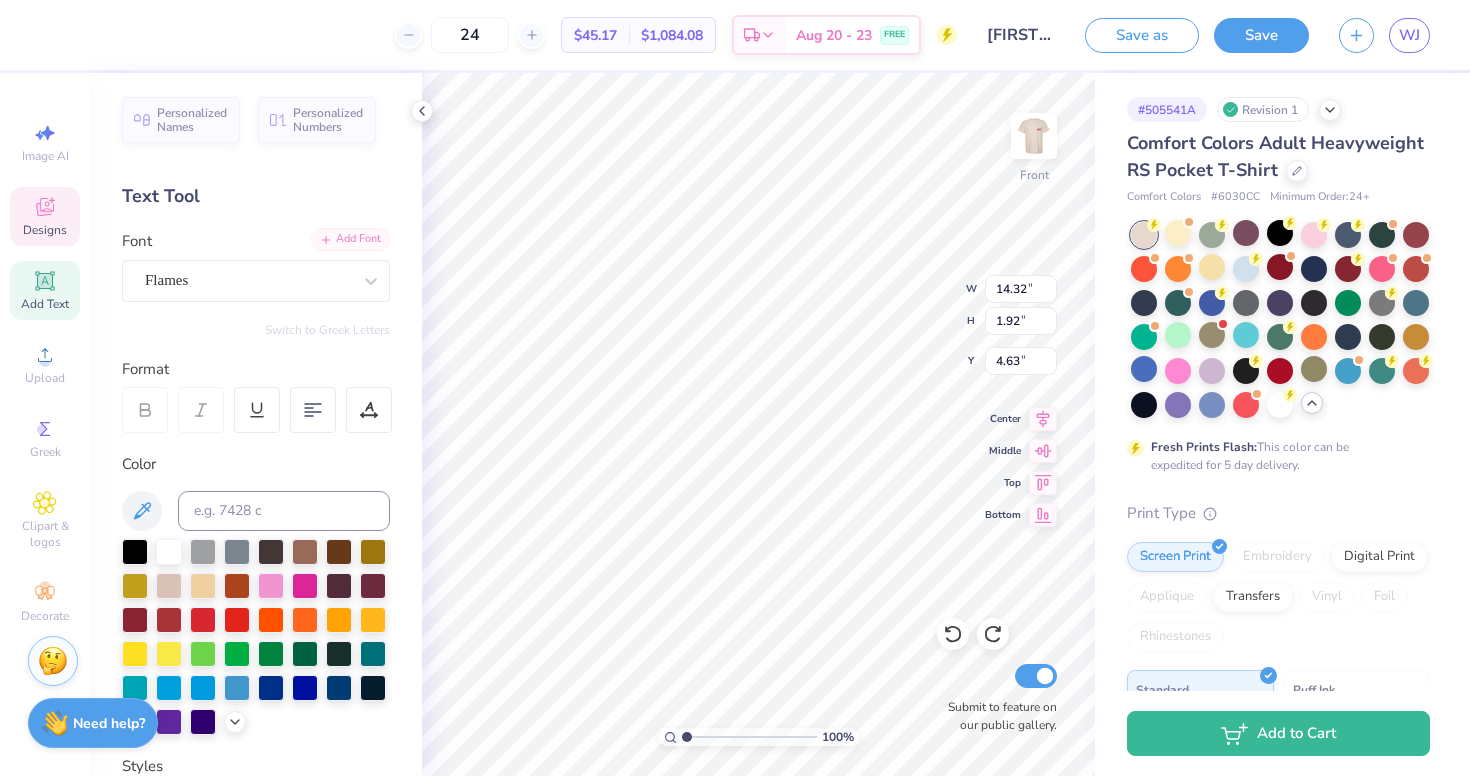 click on "Add Font" at bounding box center [350, 239] 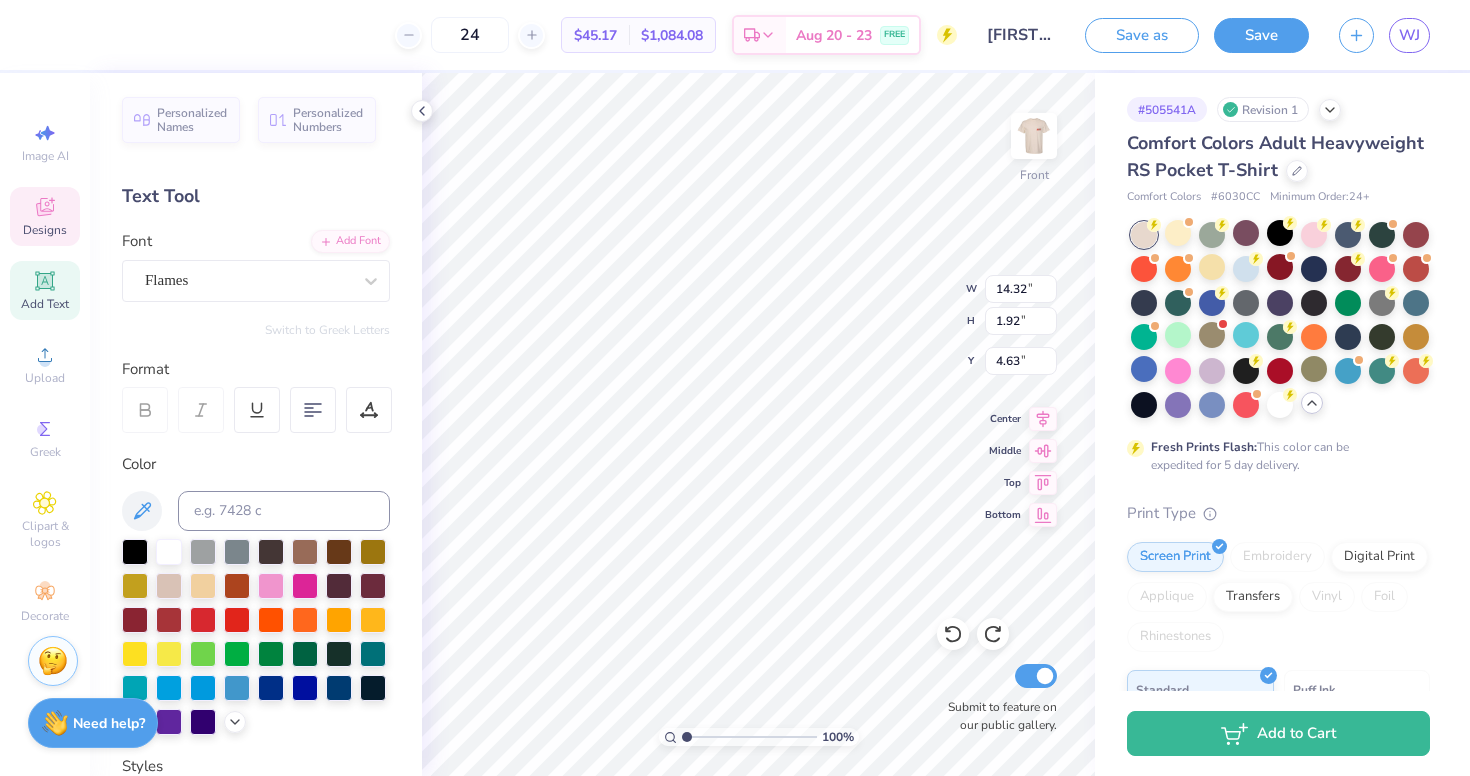scroll, scrollTop: 0, scrollLeft: 1, axis: horizontal 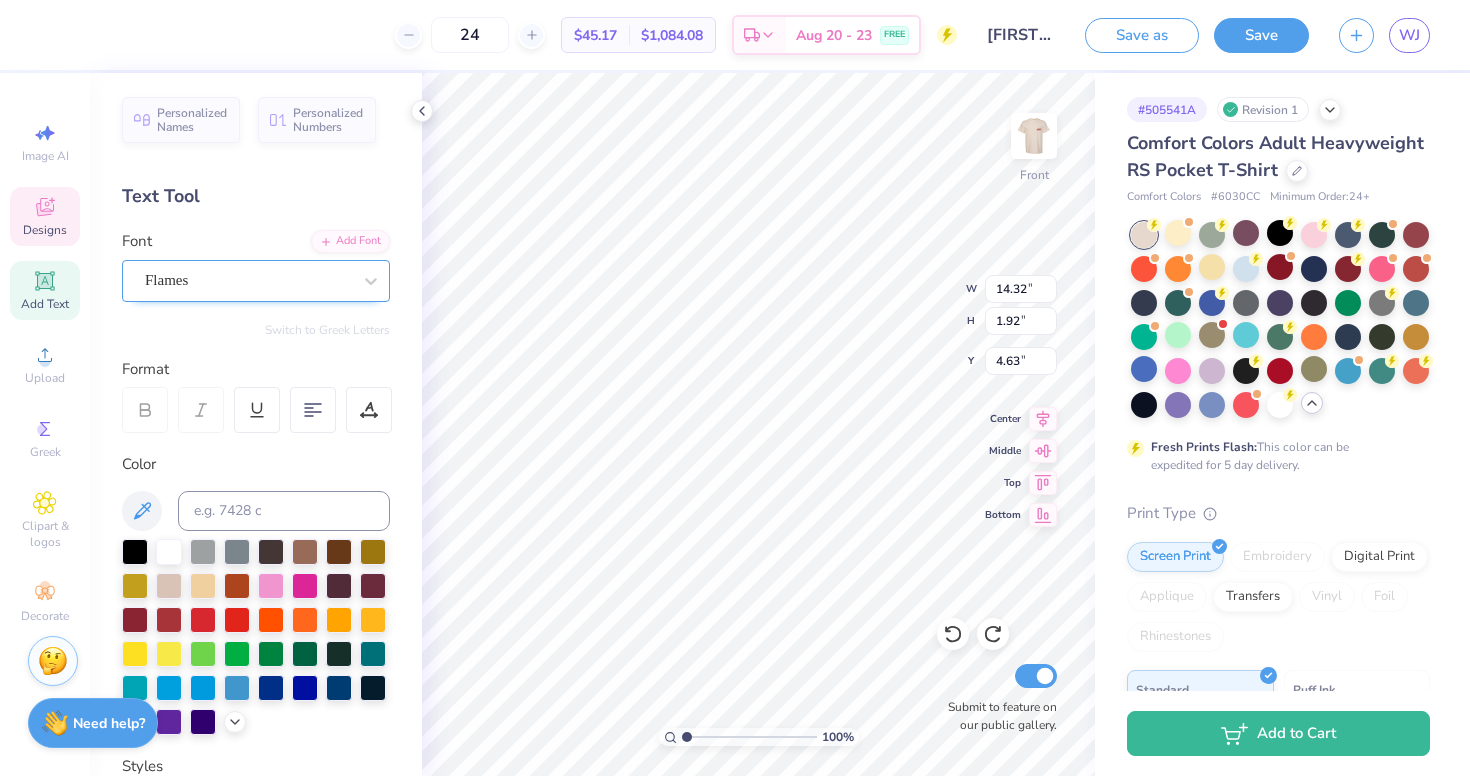 click on "Flames" at bounding box center (166, 280) 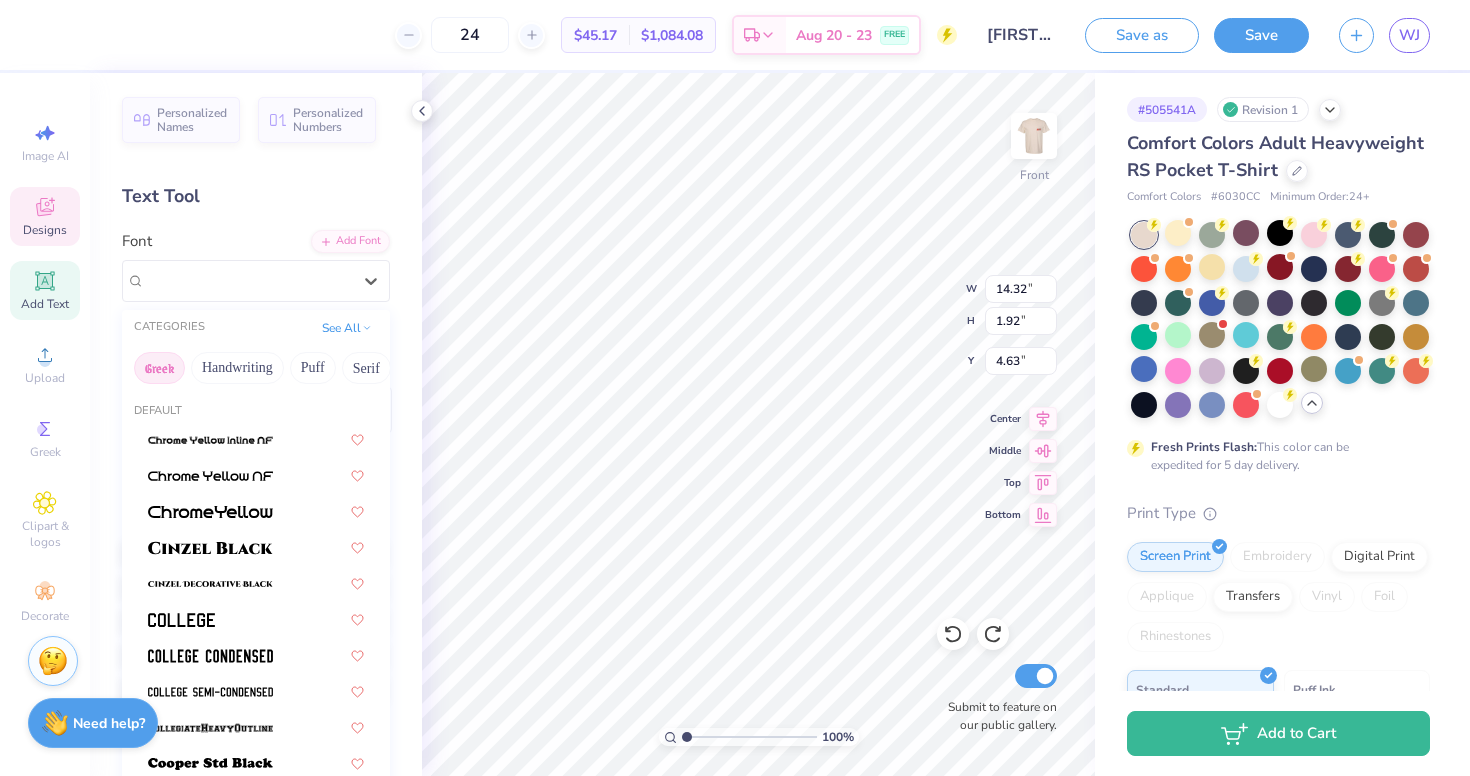 click on "Greek" at bounding box center (159, 368) 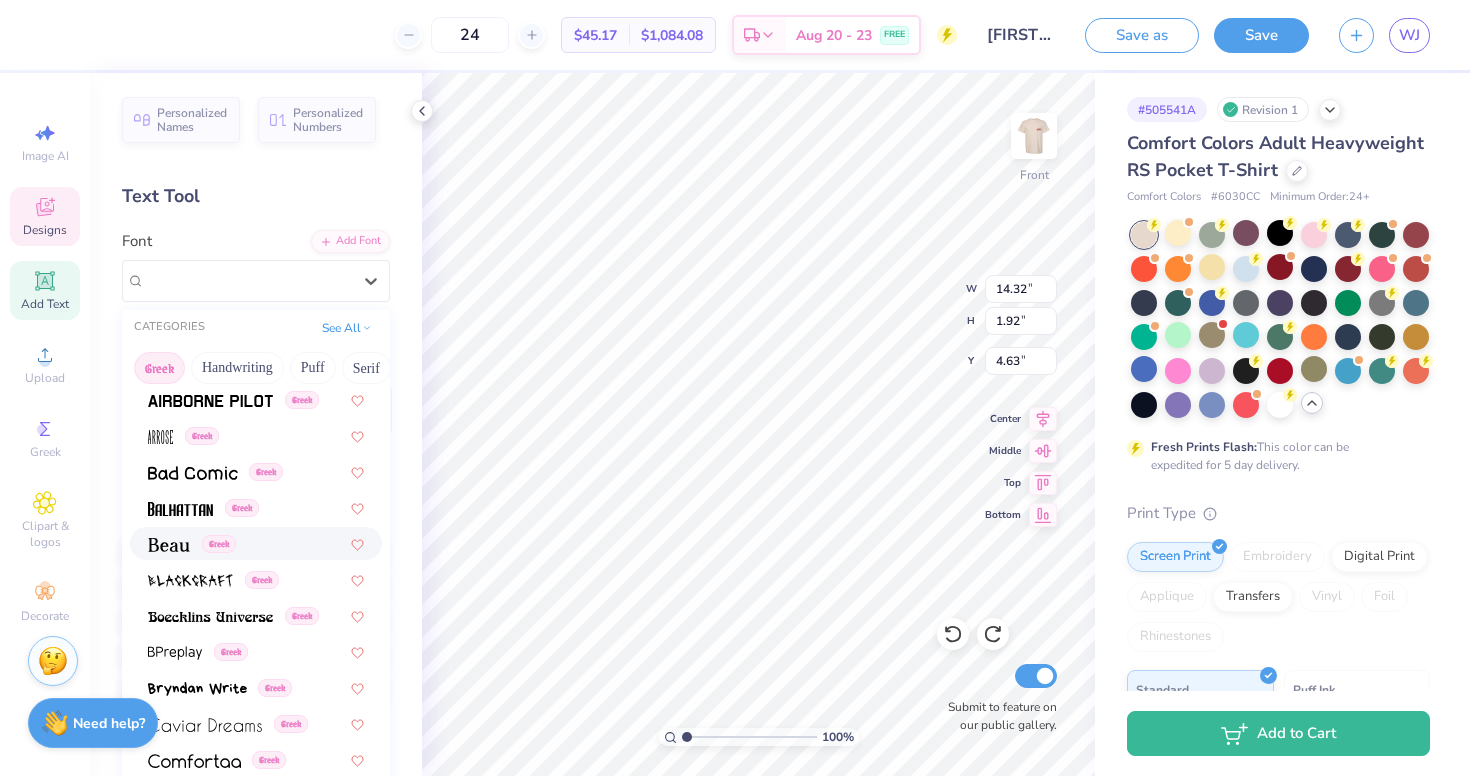 scroll, scrollTop: 196, scrollLeft: 0, axis: vertical 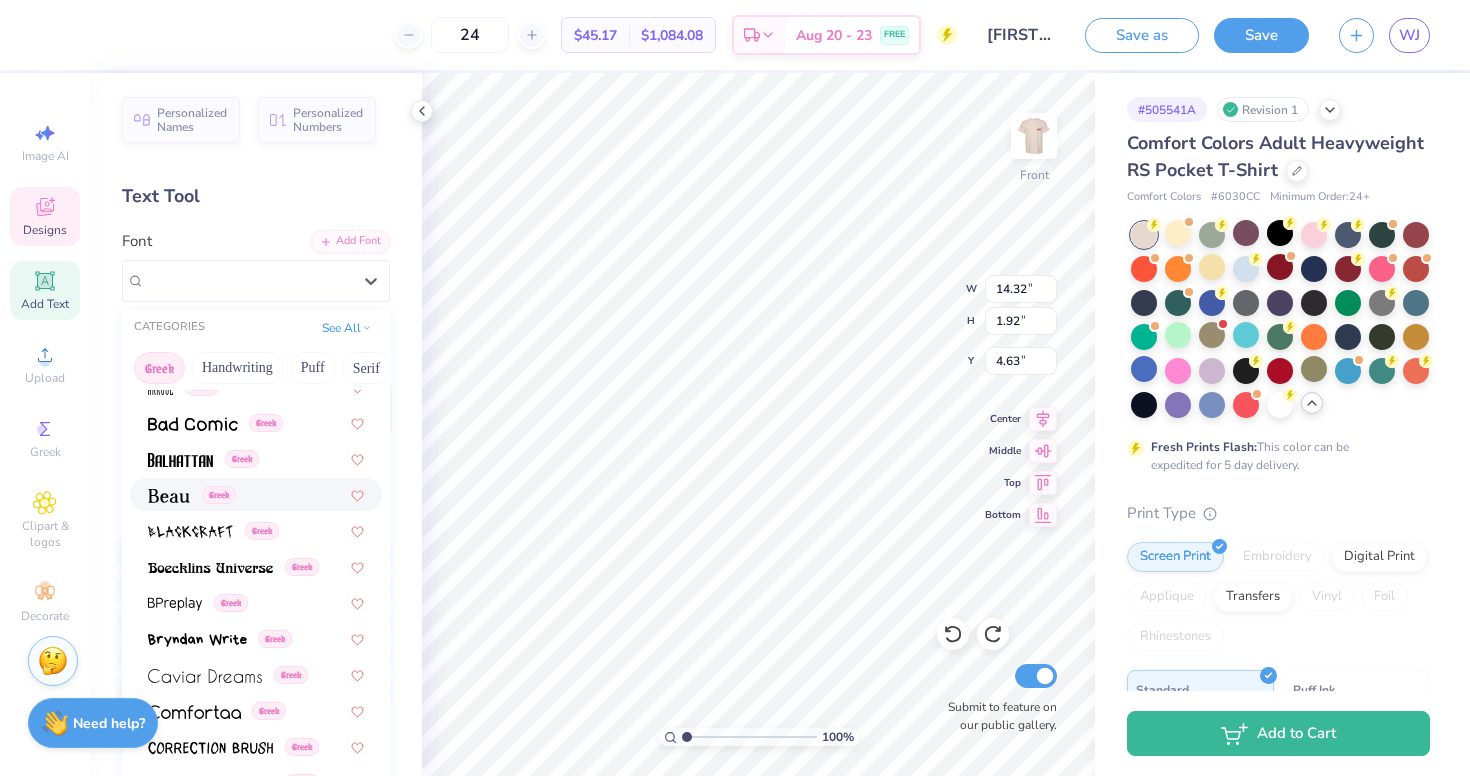 click on "Greek" at bounding box center (256, 494) 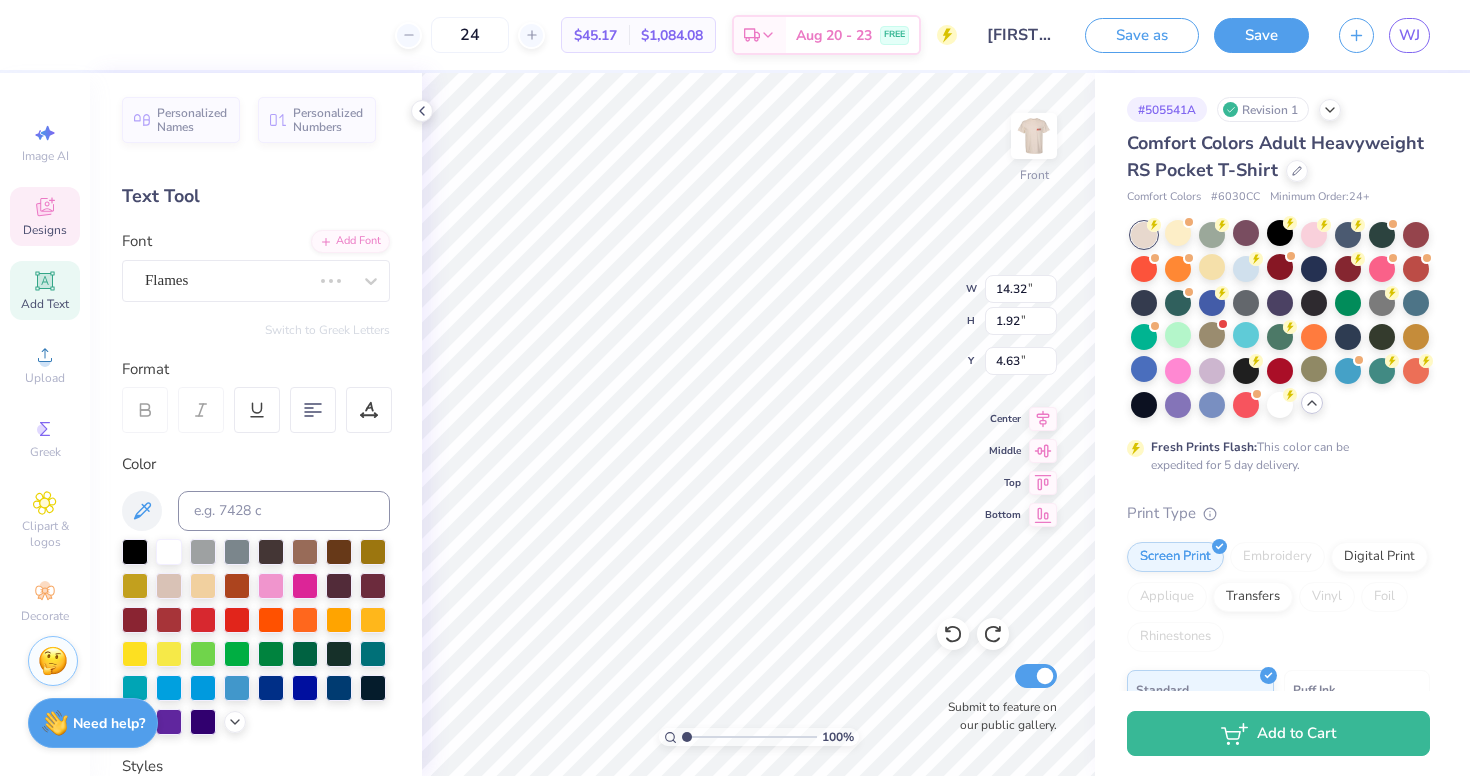 scroll, scrollTop: 0, scrollLeft: 7, axis: horizontal 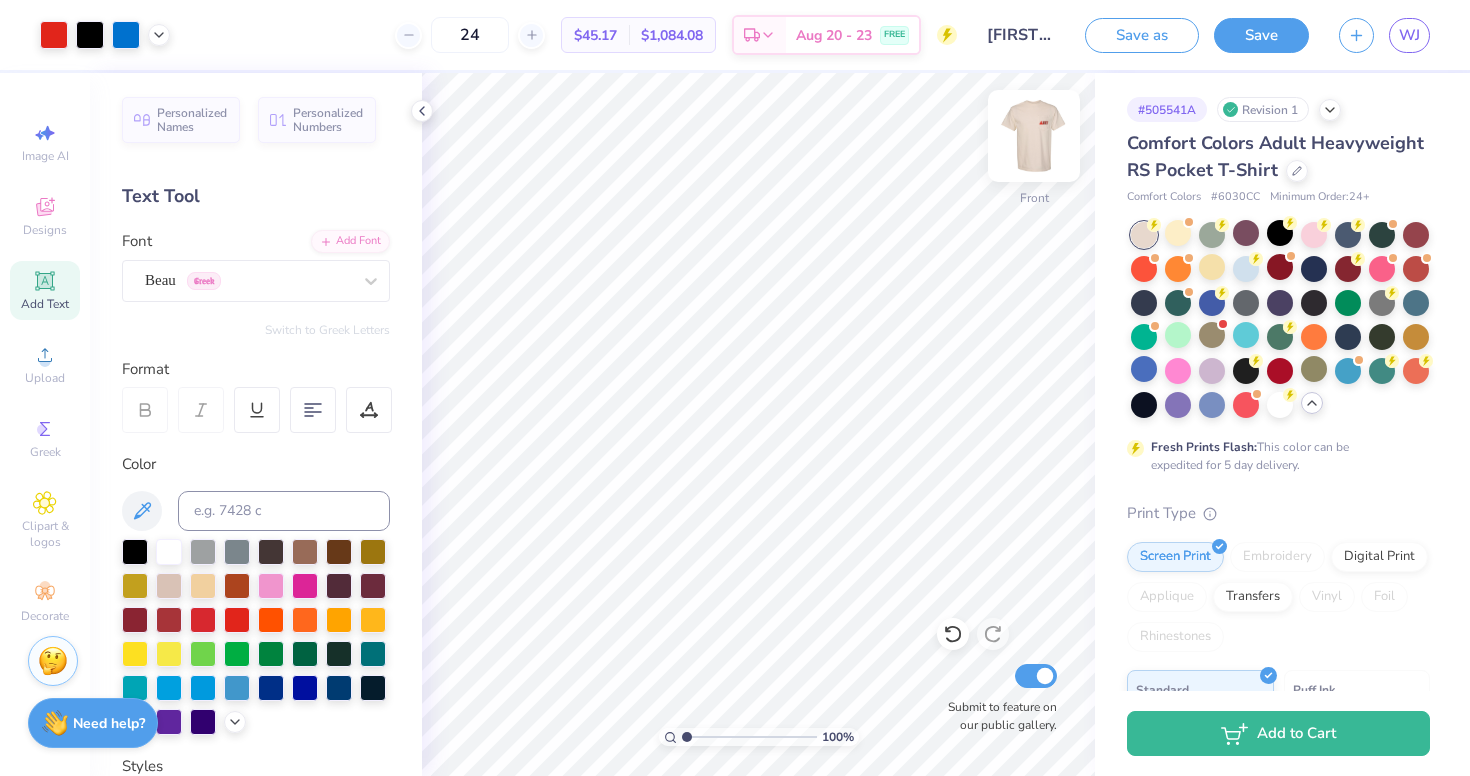 click at bounding box center [1034, 136] 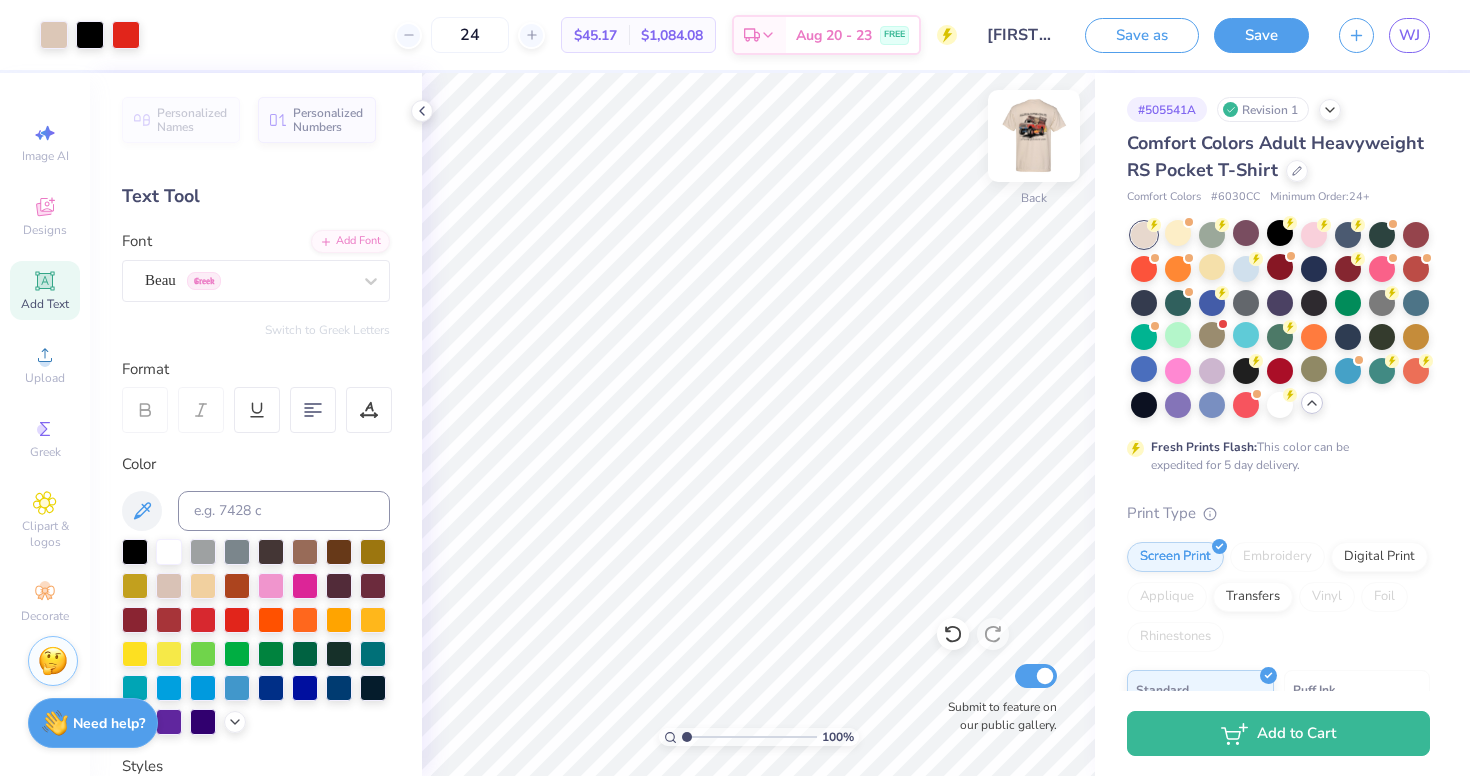 click at bounding box center [1034, 136] 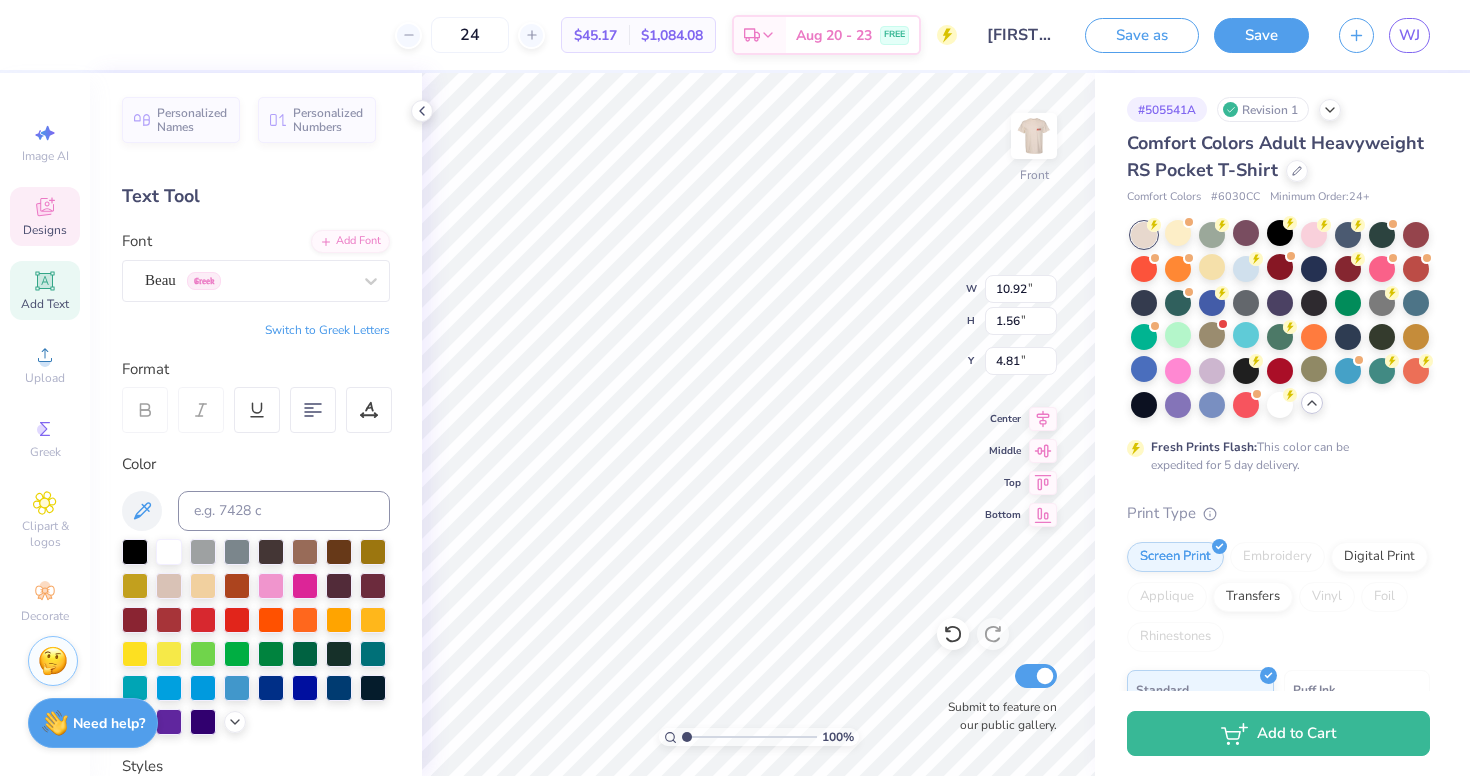 scroll, scrollTop: 0, scrollLeft: 7, axis: horizontal 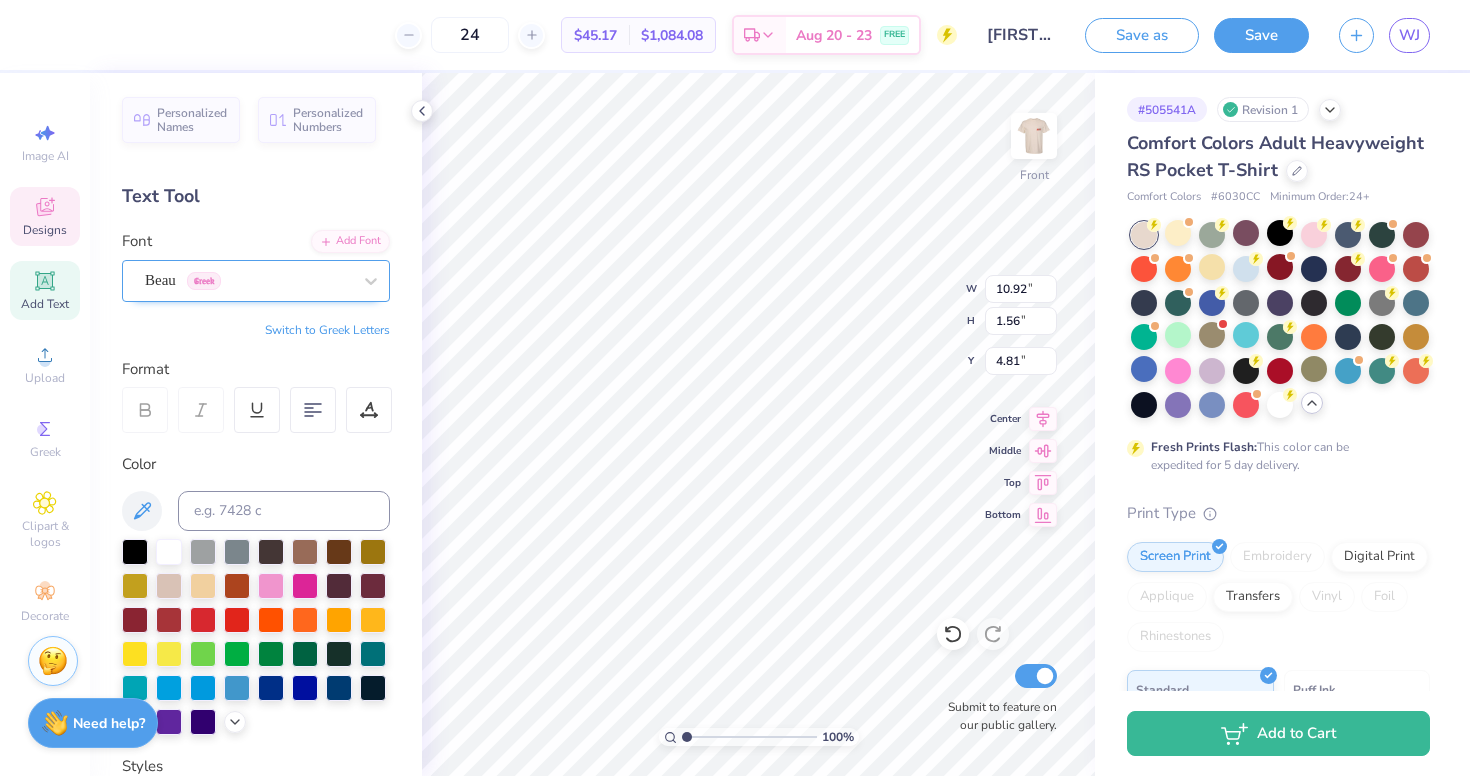 click on "Beau Greek" at bounding box center [248, 280] 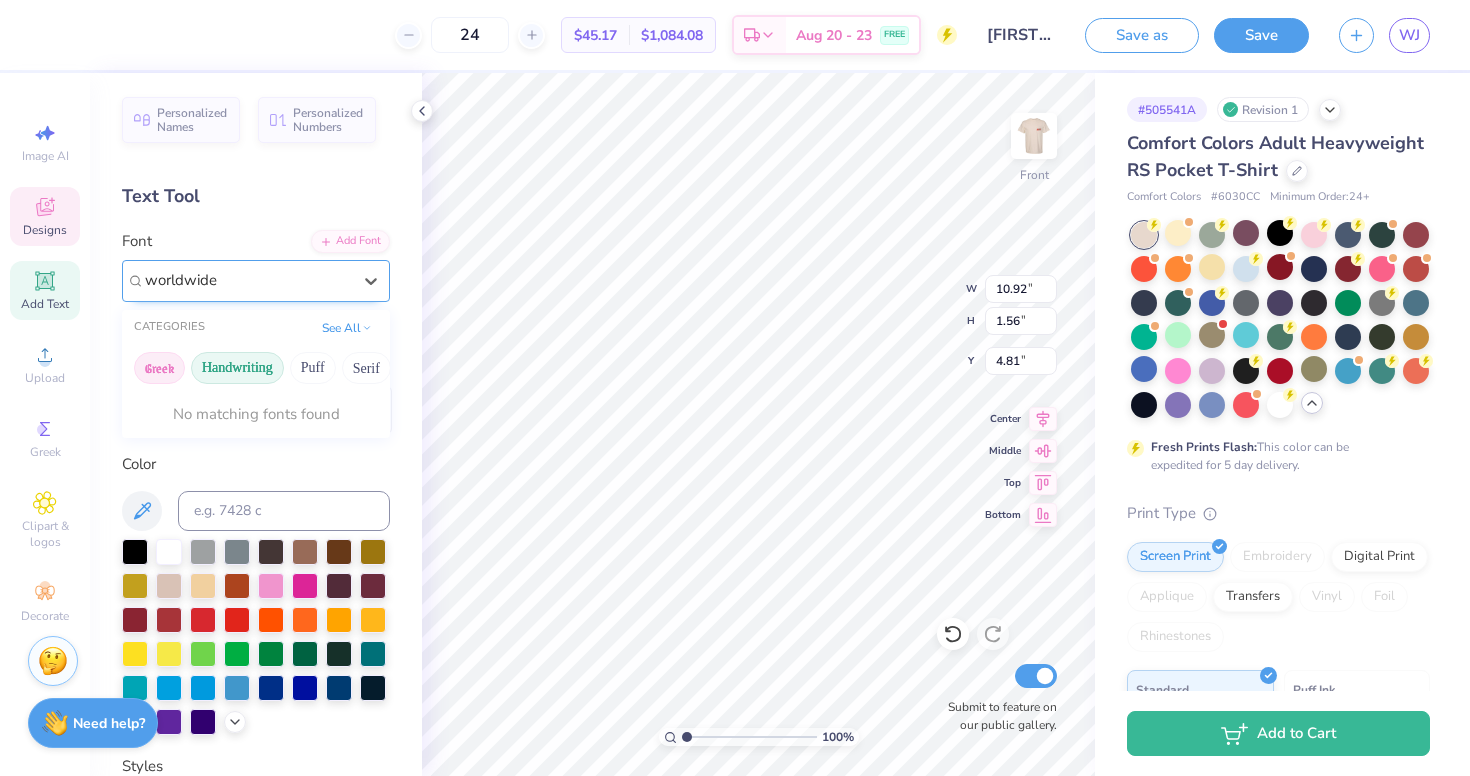 click on "Handwriting" at bounding box center (237, 368) 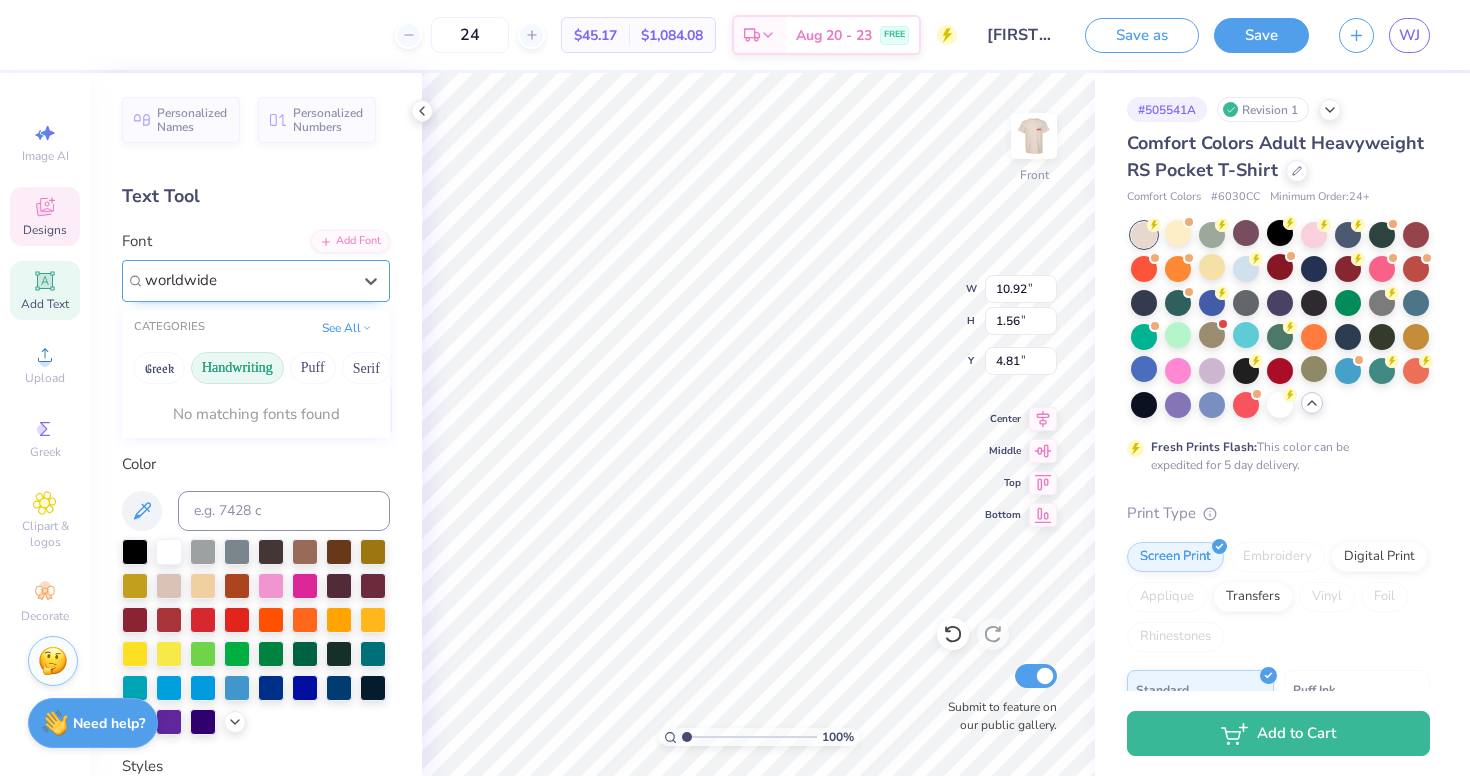 click on "Greek Handwriting Puff Serif Bold Calligraphy Retro Sans Serif Minimal Fantasy Techno Others" at bounding box center (256, 368) 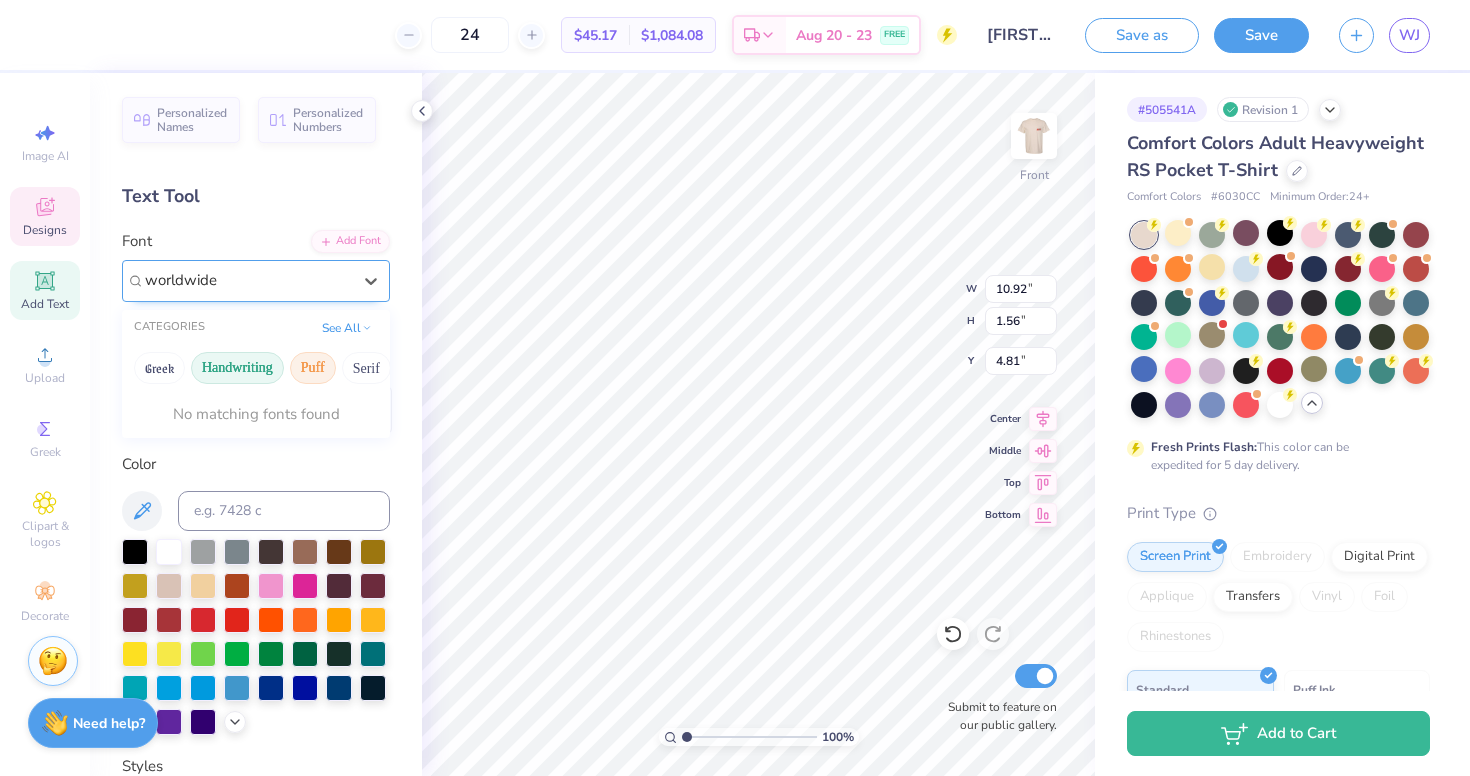 click on "Puff" at bounding box center (313, 368) 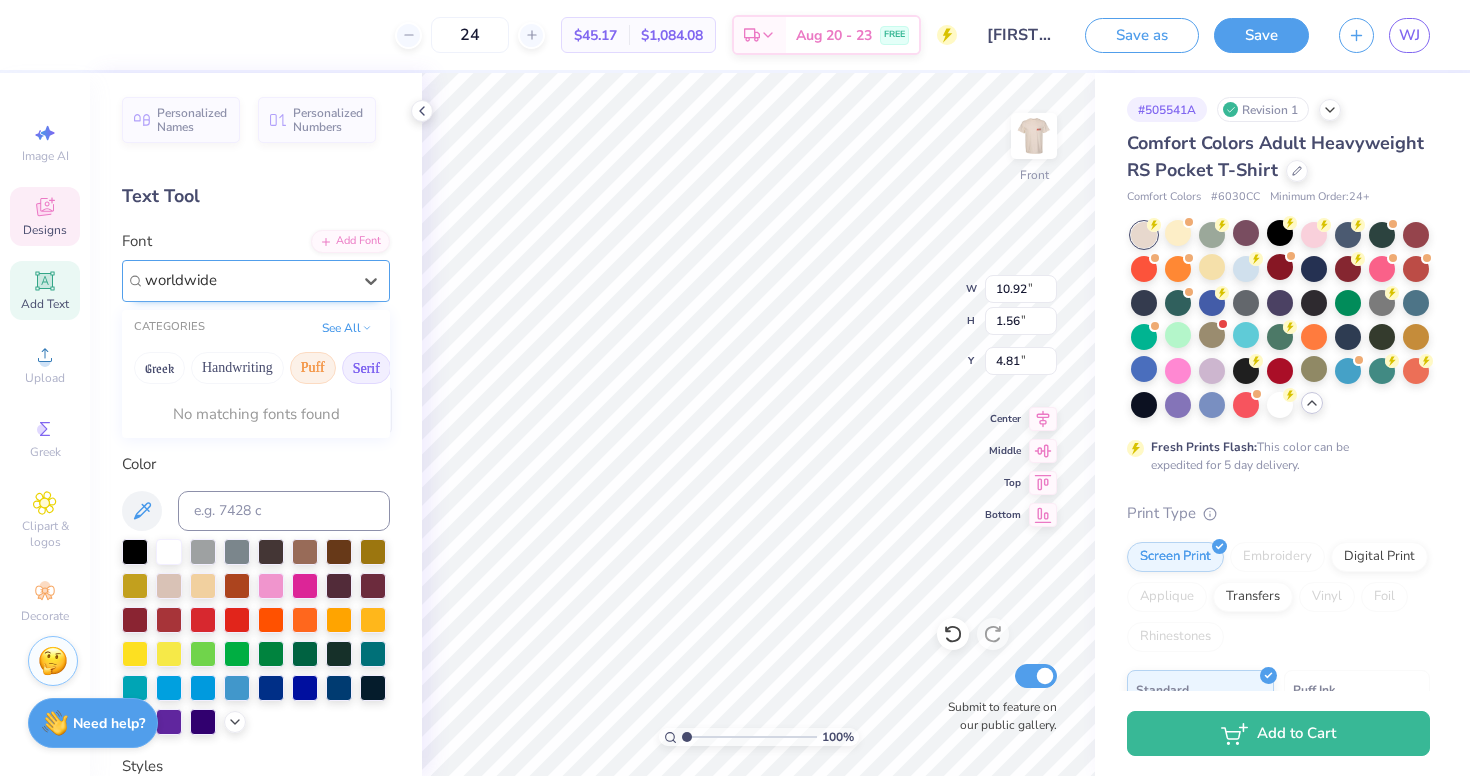 click on "Serif" at bounding box center (366, 368) 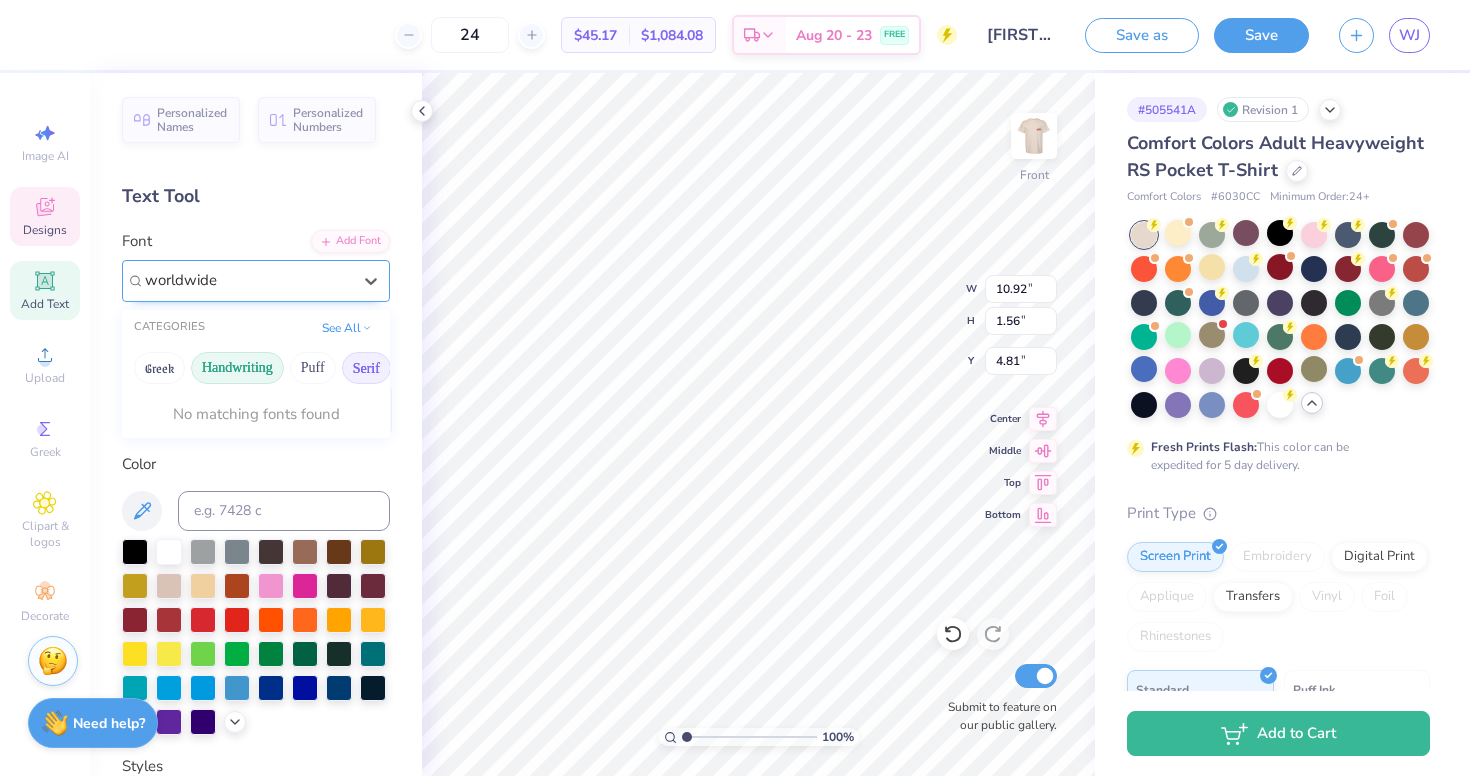 click on "Handwriting" at bounding box center (237, 368) 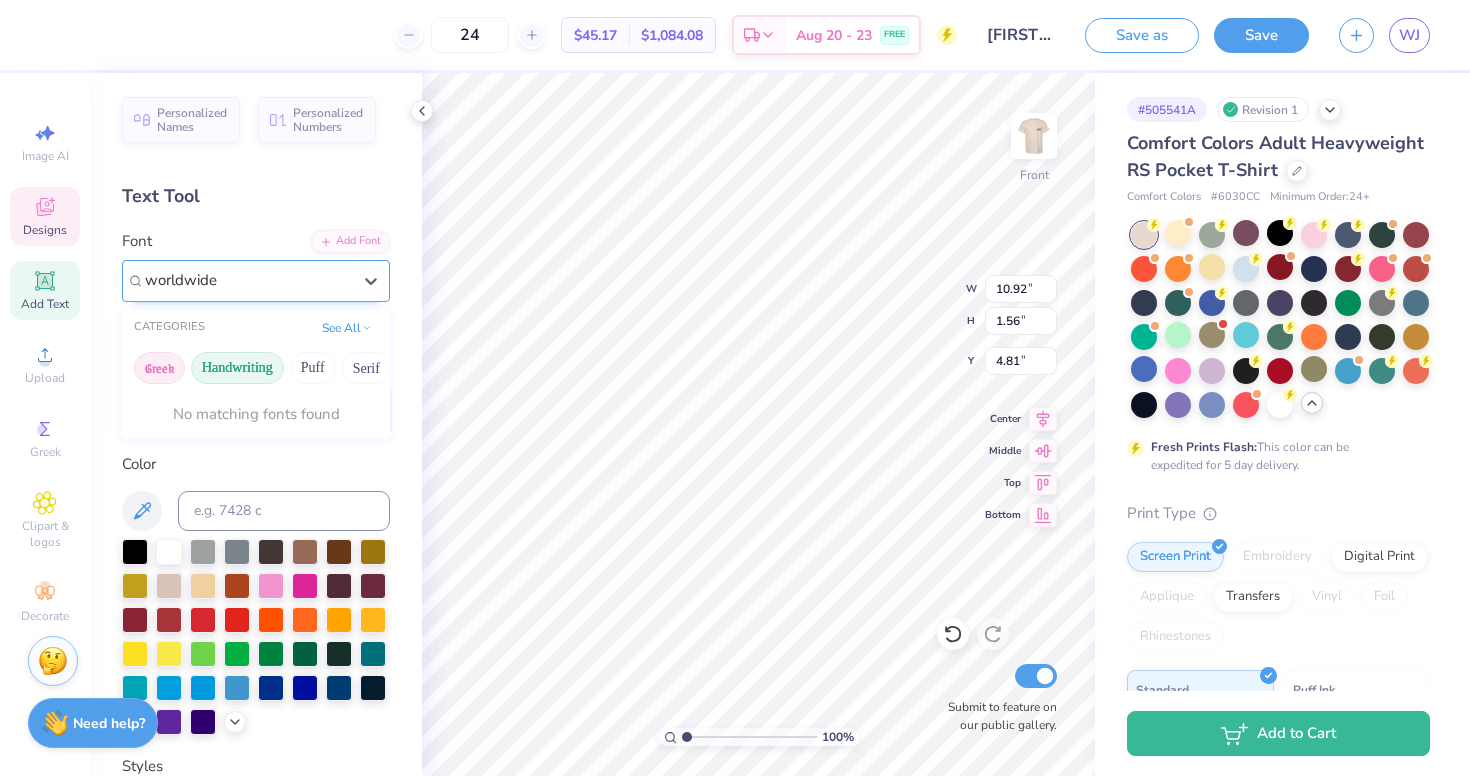click on "Greek" at bounding box center (159, 368) 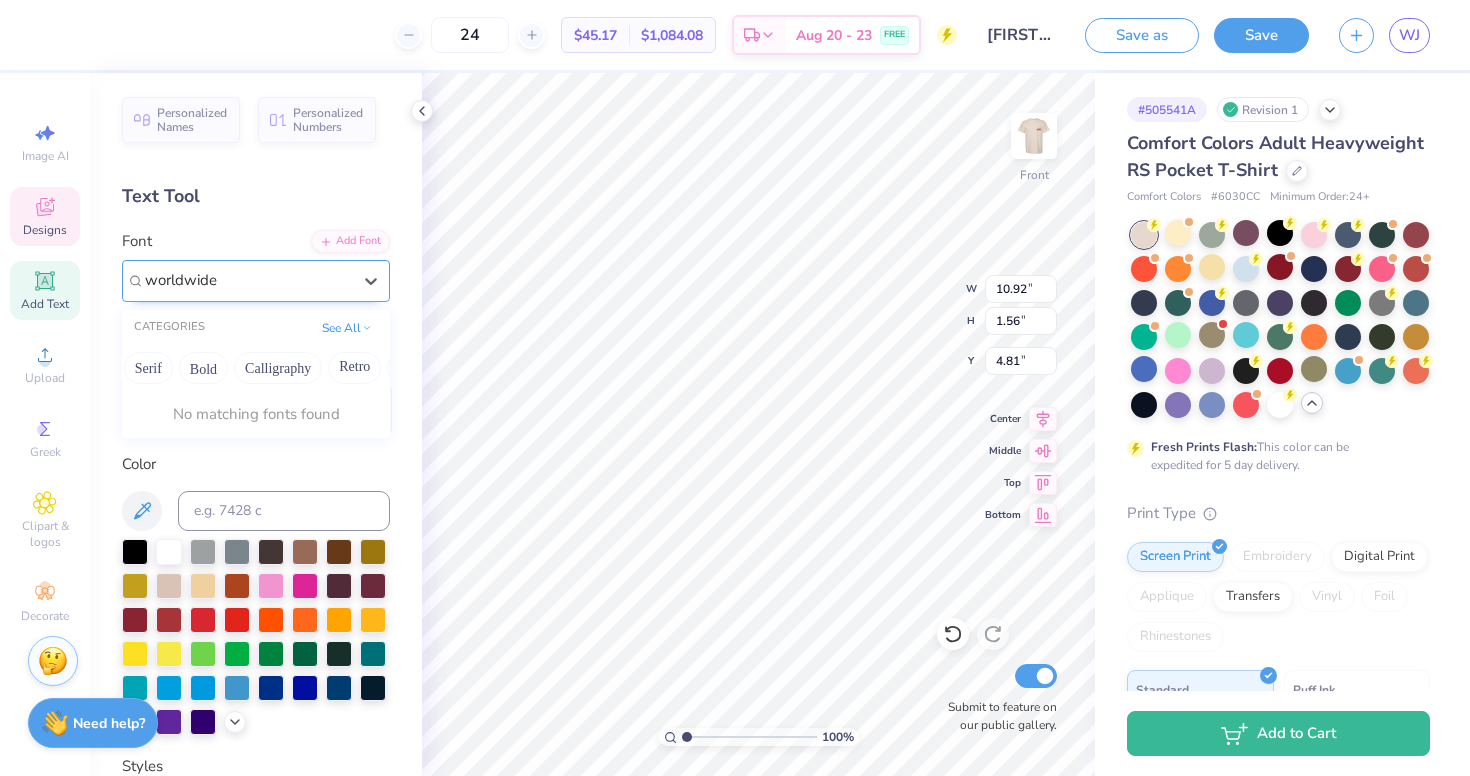 scroll, scrollTop: 0, scrollLeft: 221, axis: horizontal 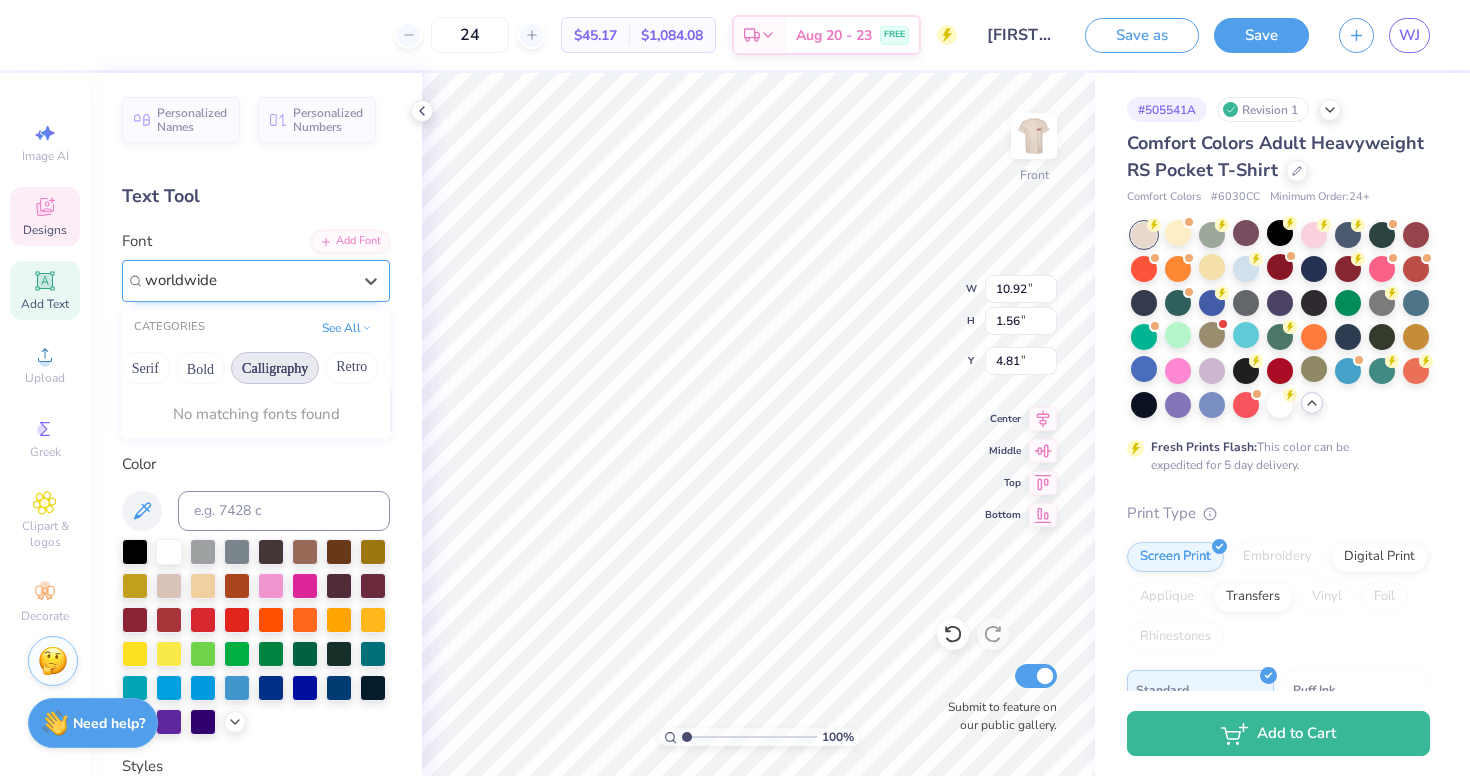 click on "Calligraphy" at bounding box center [275, 368] 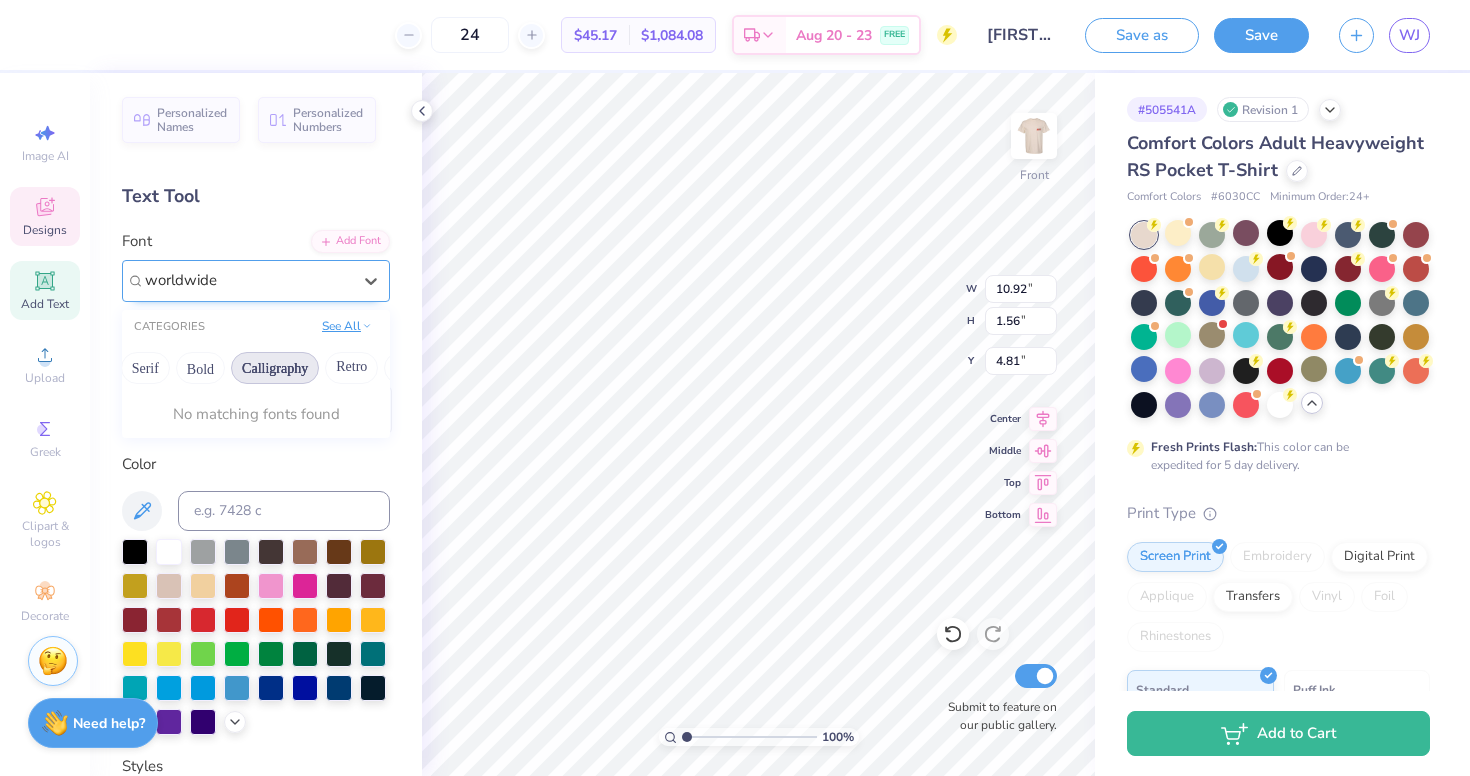 click on "See All" at bounding box center (347, 326) 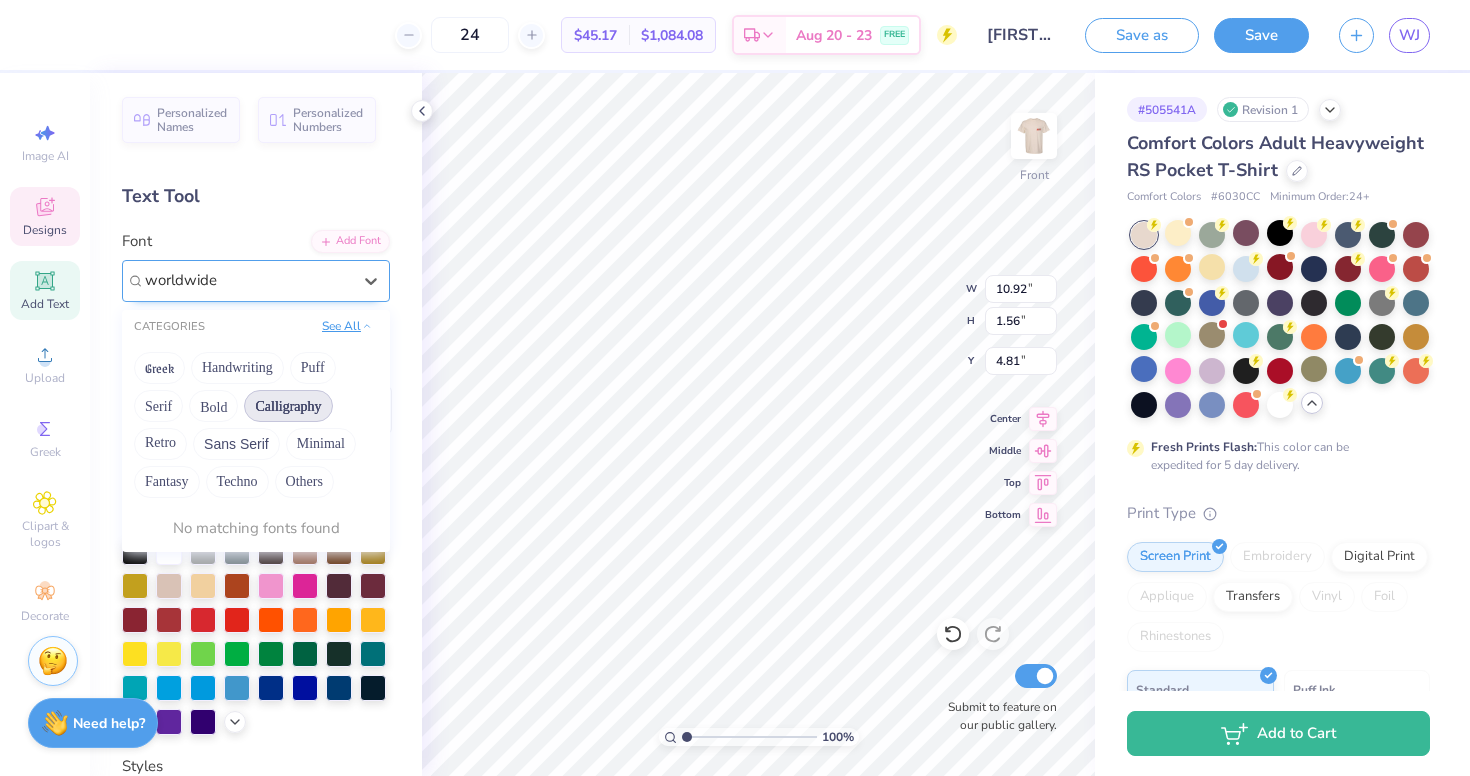 scroll, scrollTop: 0, scrollLeft: 0, axis: both 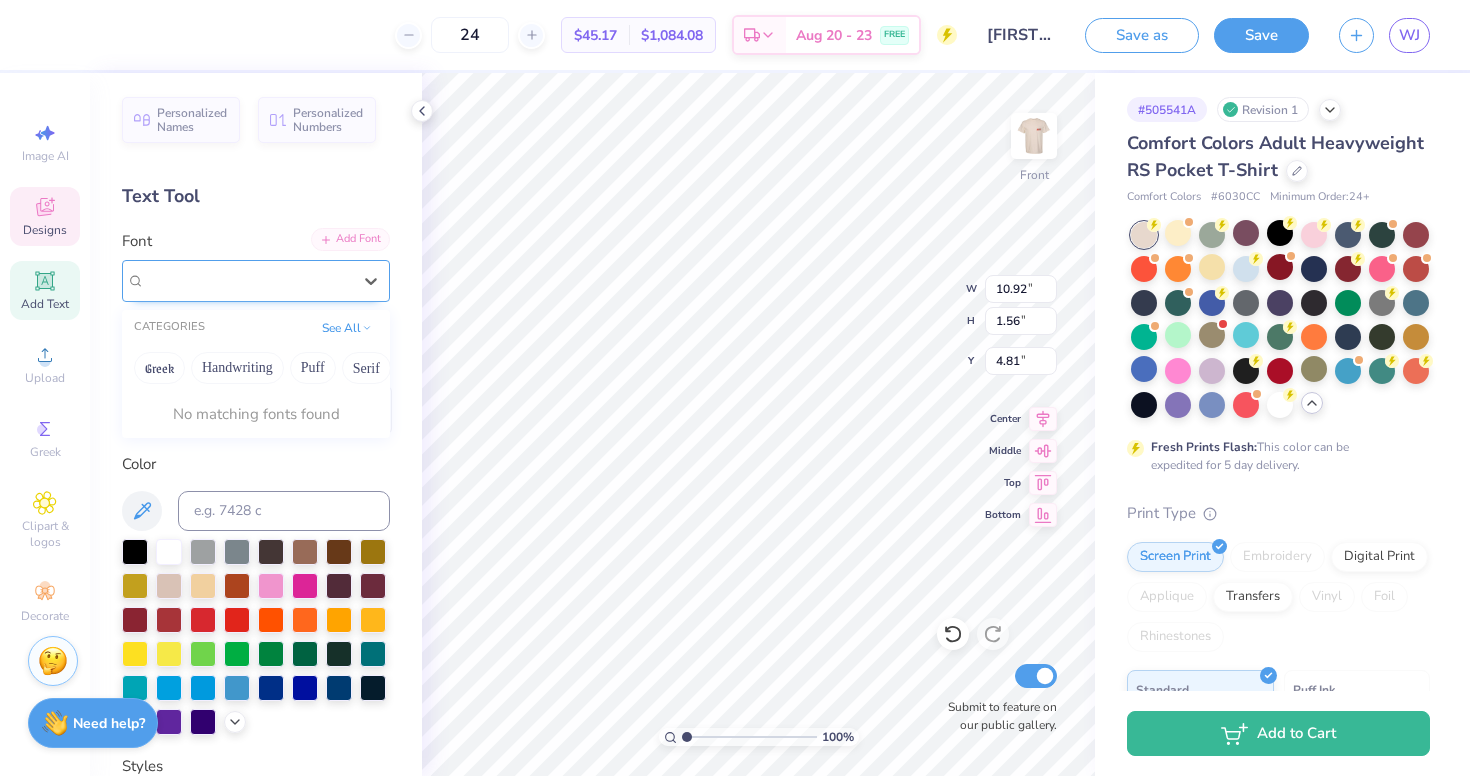 click on "Add Font" at bounding box center [350, 239] 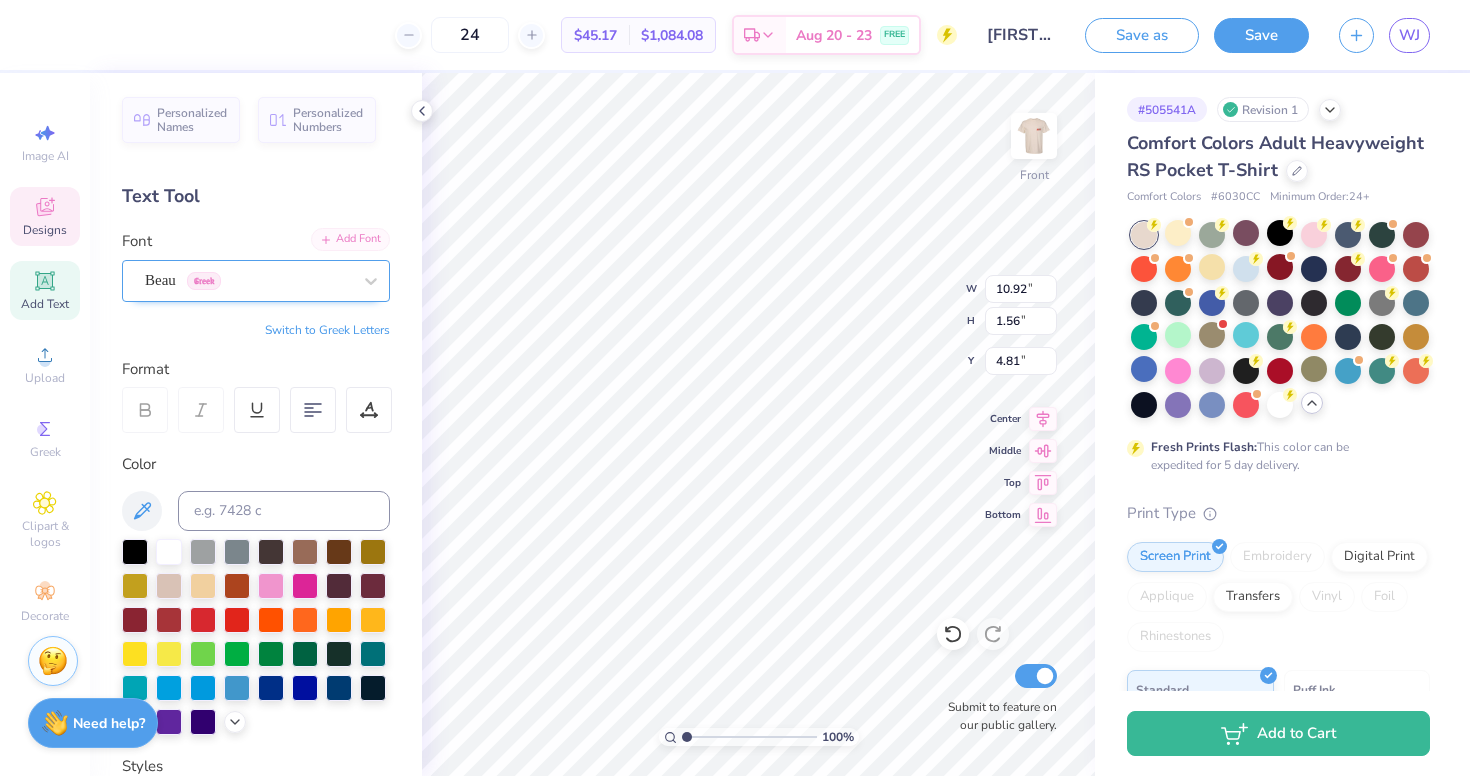 click on "Add Font" at bounding box center [350, 239] 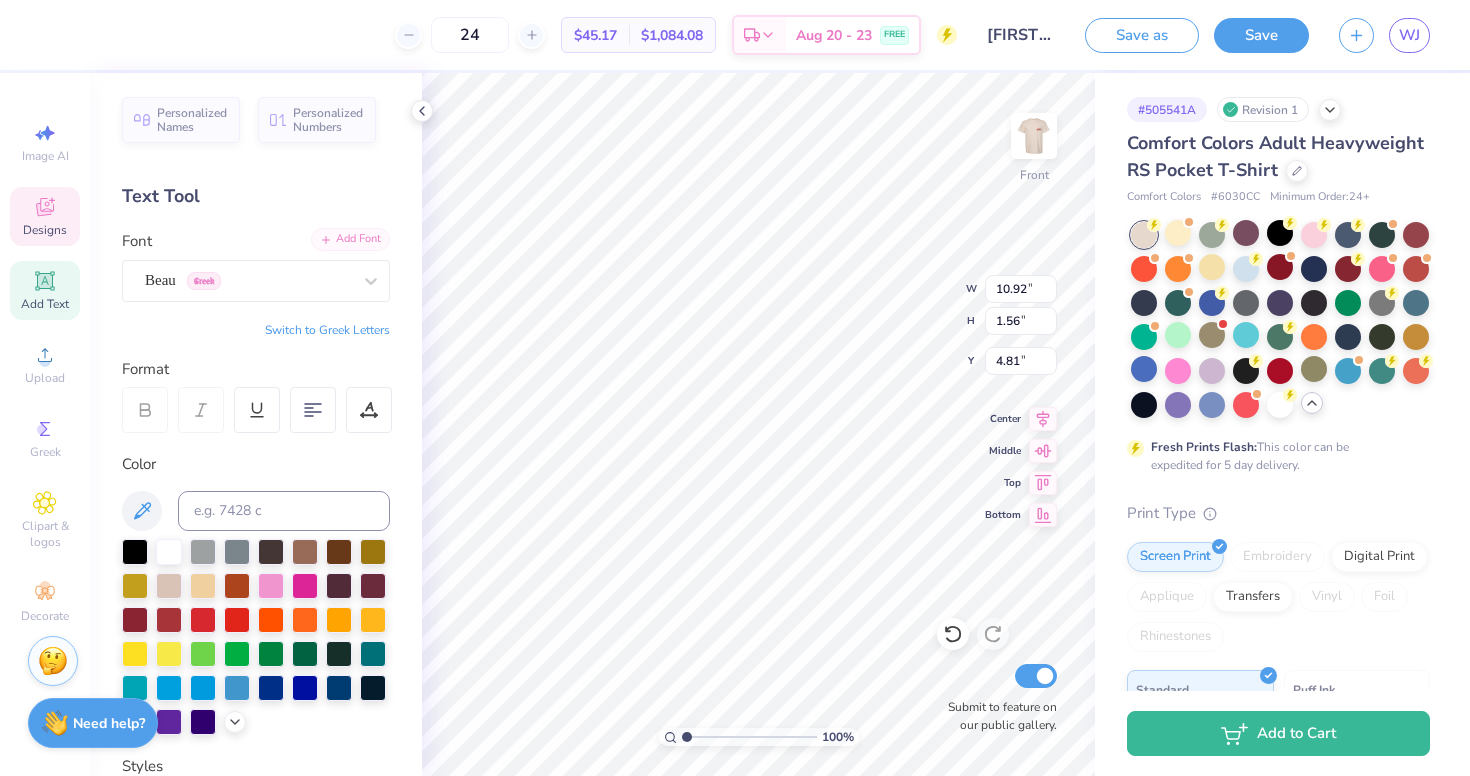 click on "Add Font" at bounding box center [350, 239] 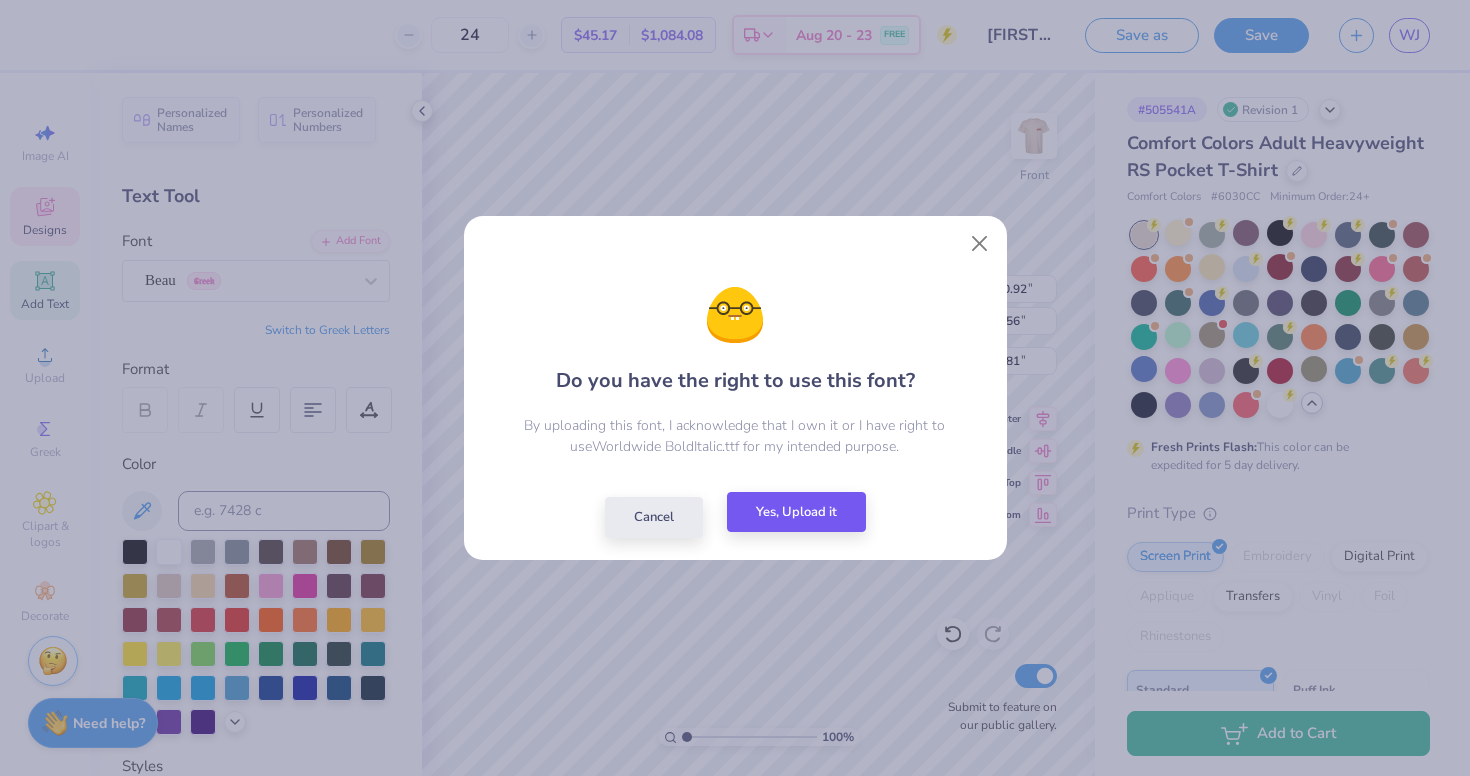 click on "Yes, Upload it" at bounding box center (796, 512) 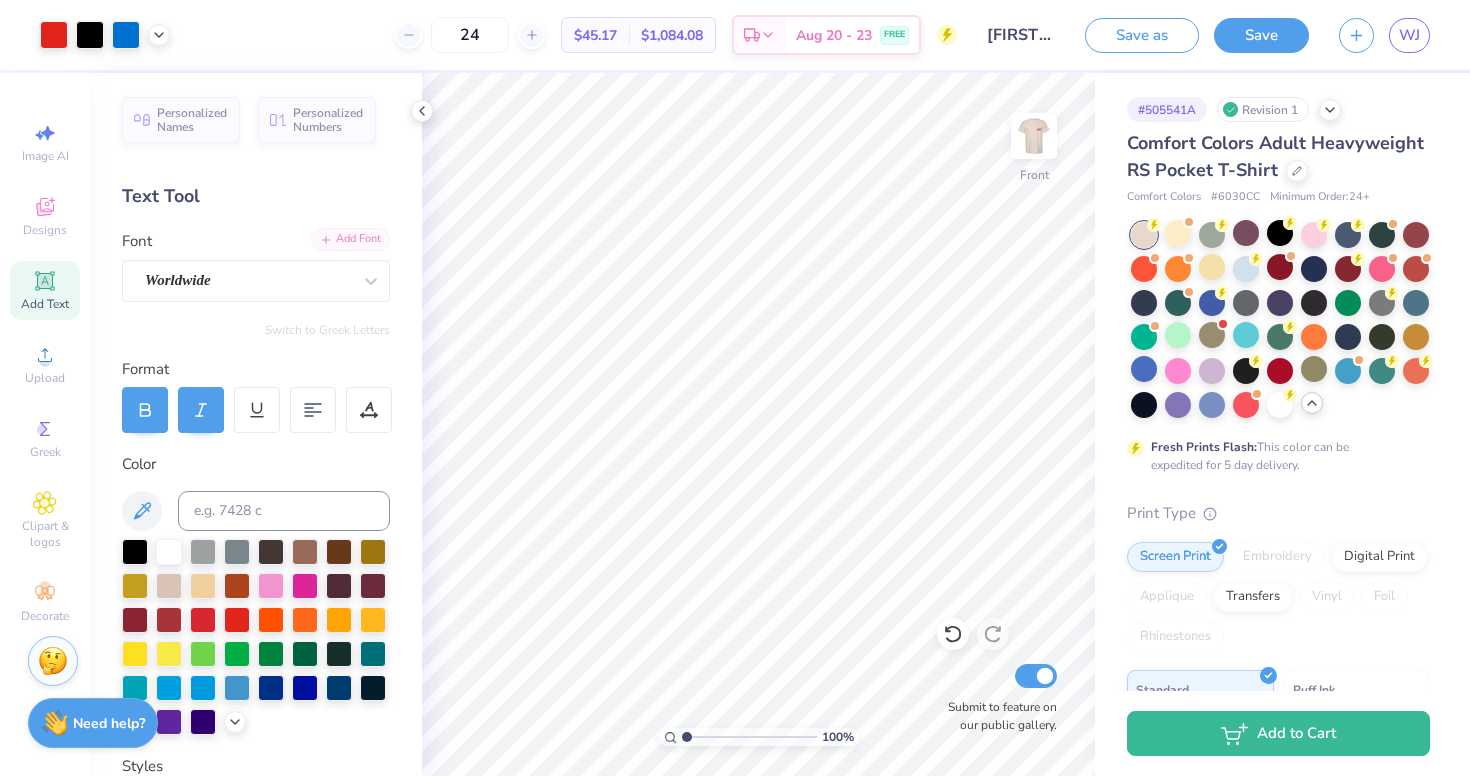 click on "Add Font" at bounding box center (350, 239) 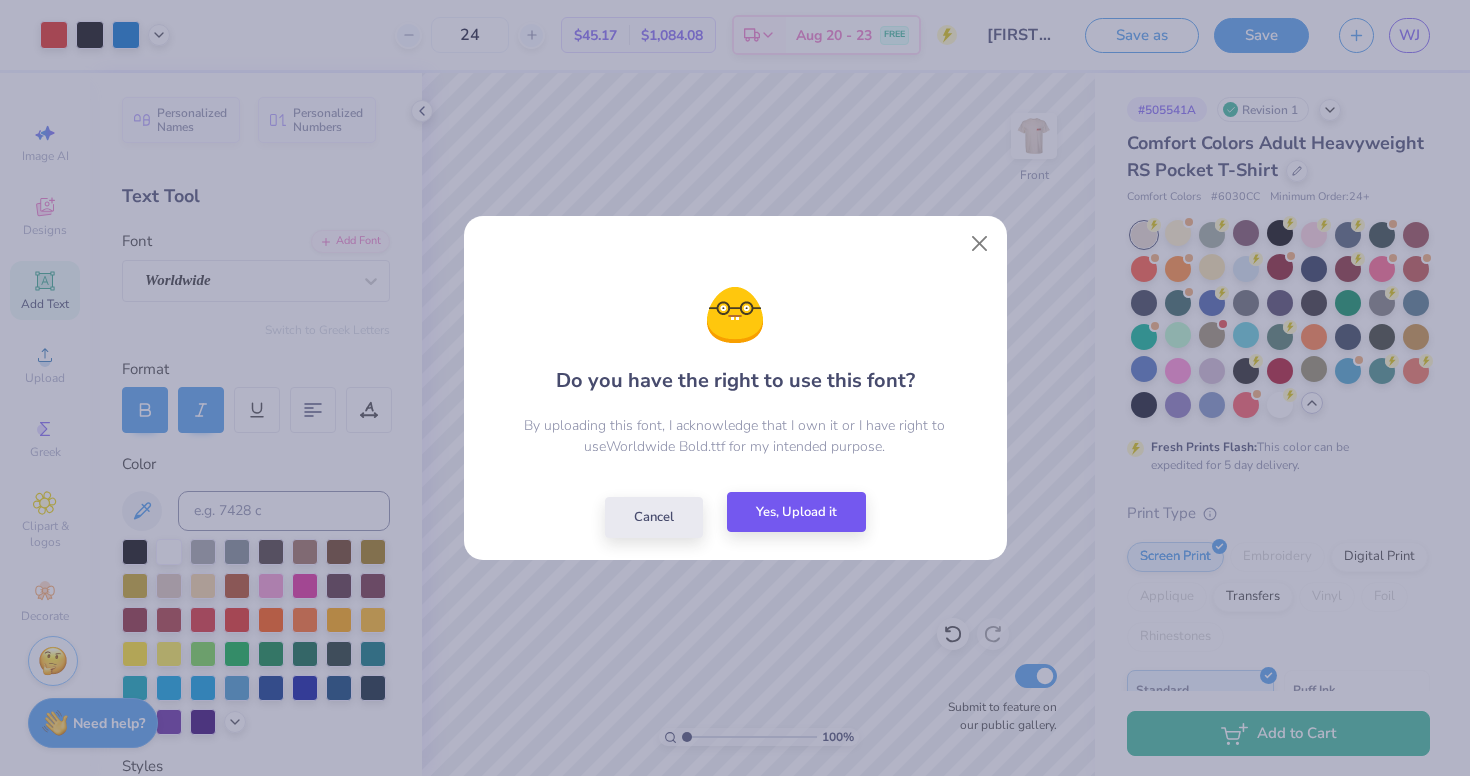click on "Yes, Upload it" at bounding box center (796, 512) 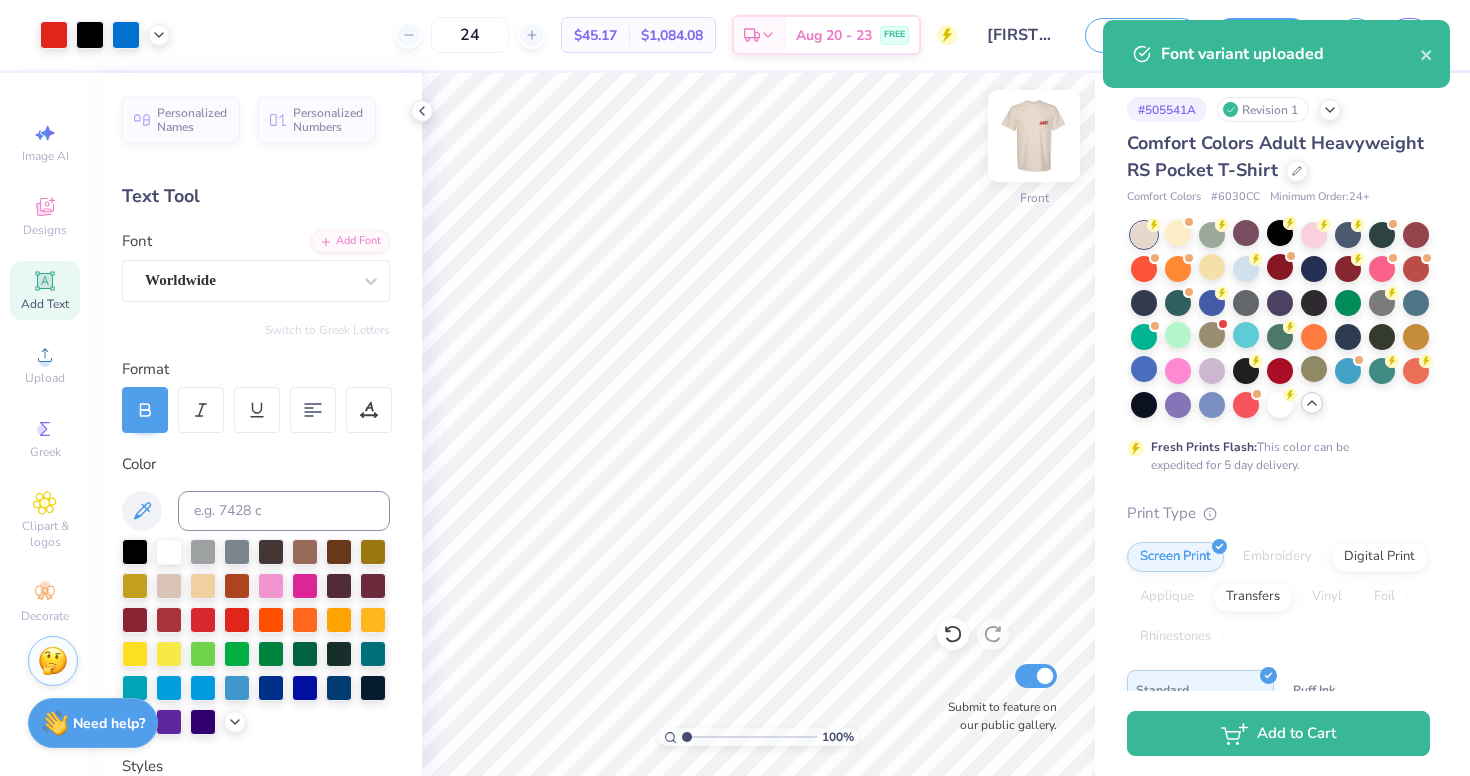 click at bounding box center [1034, 136] 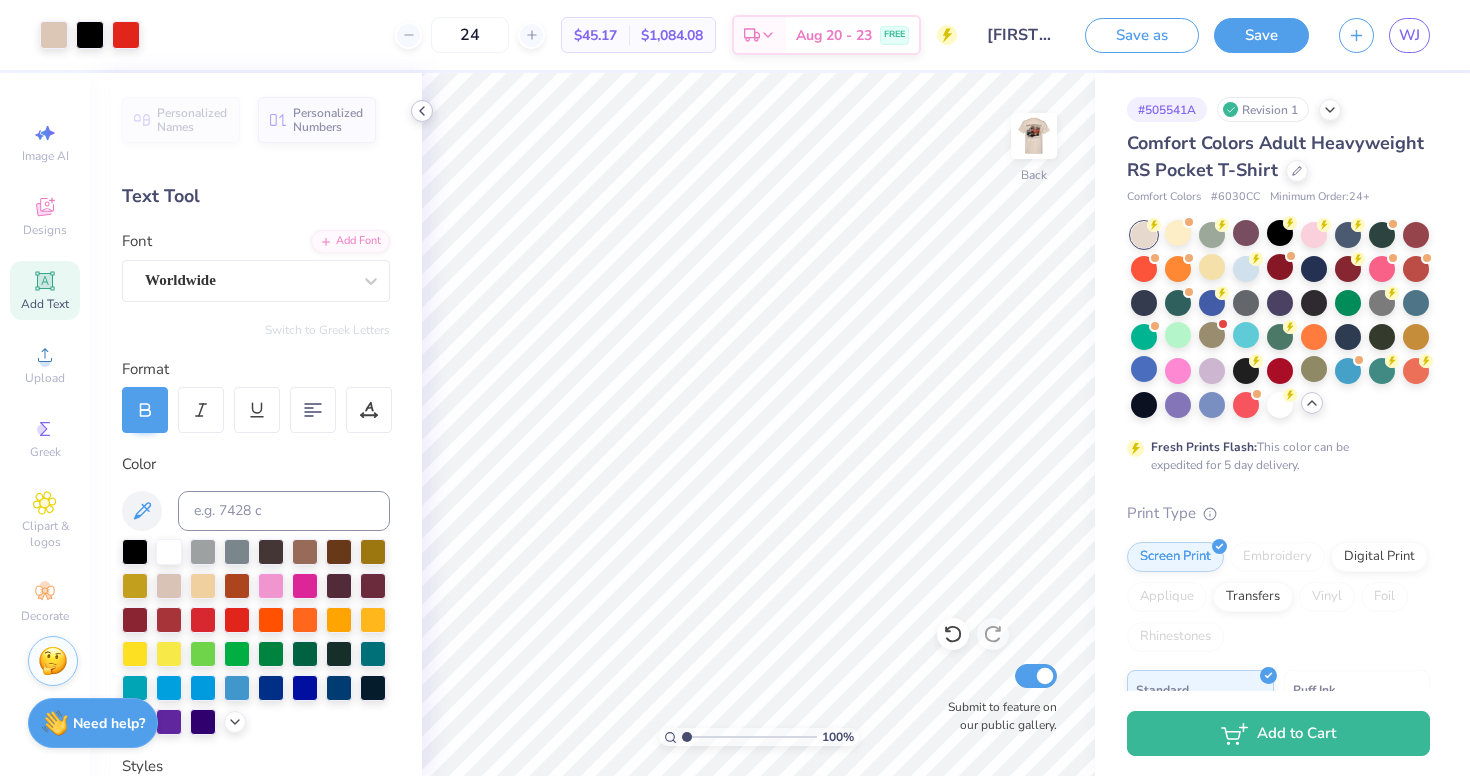click 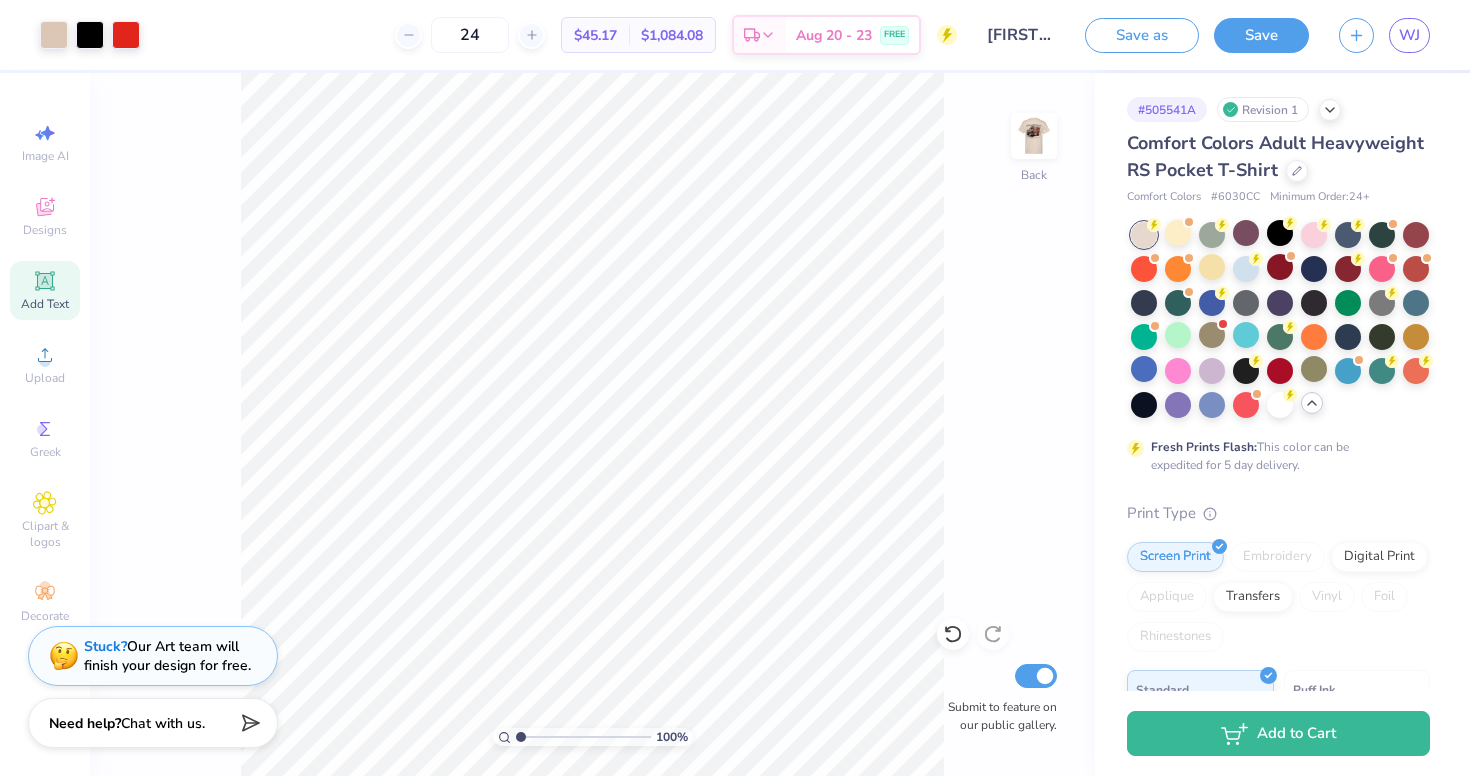 click on "Add Text" at bounding box center [45, 304] 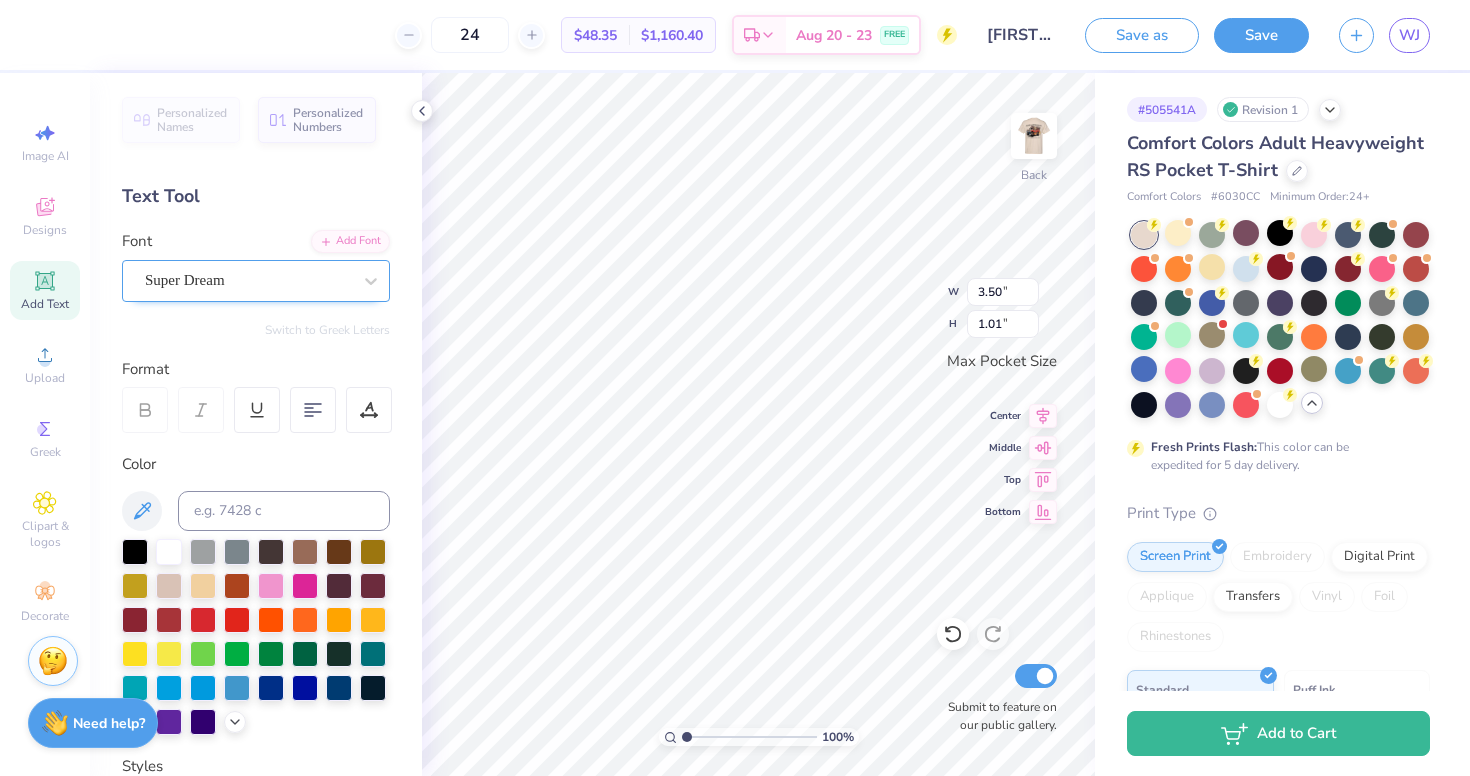 click on "Super Dream" at bounding box center (185, 280) 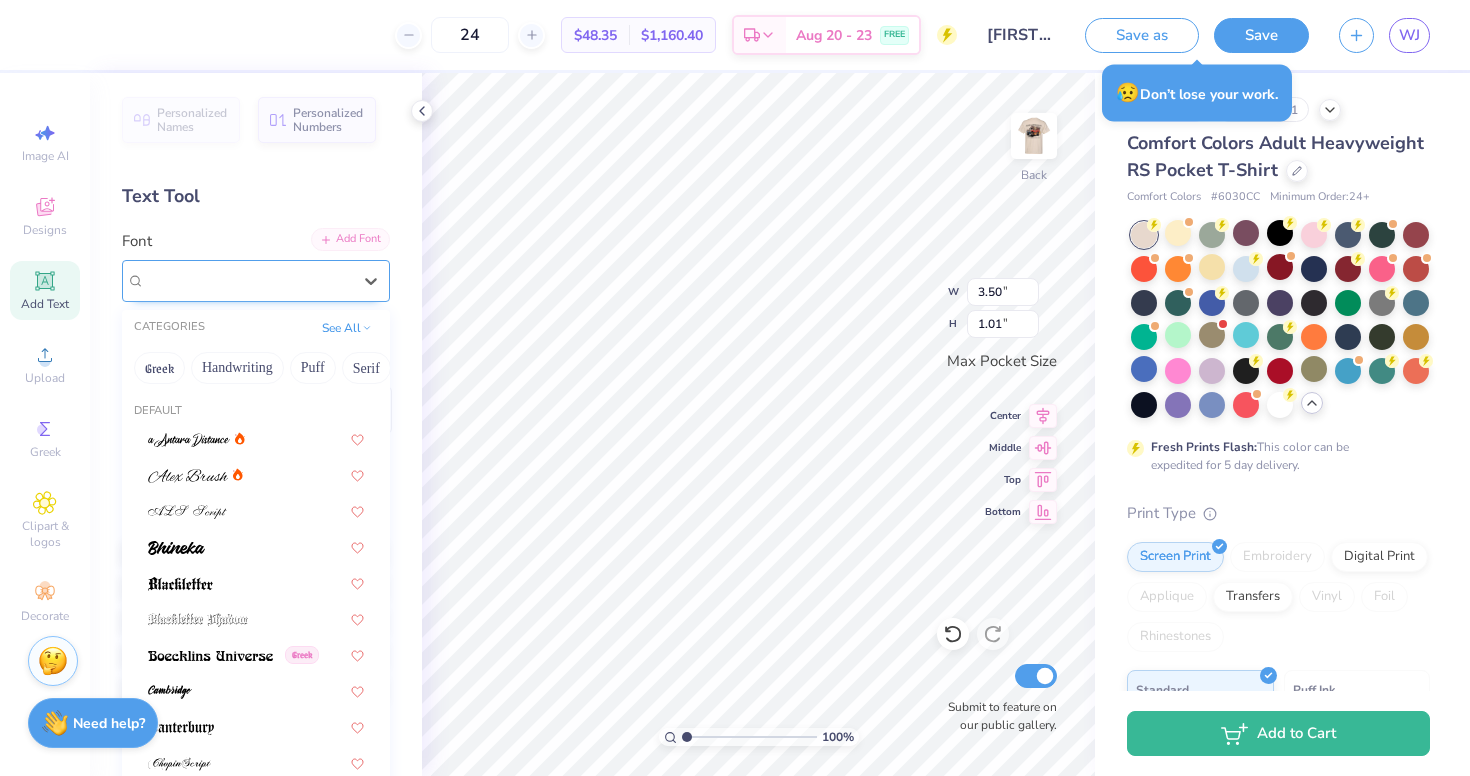 click on "Add Font" at bounding box center [350, 239] 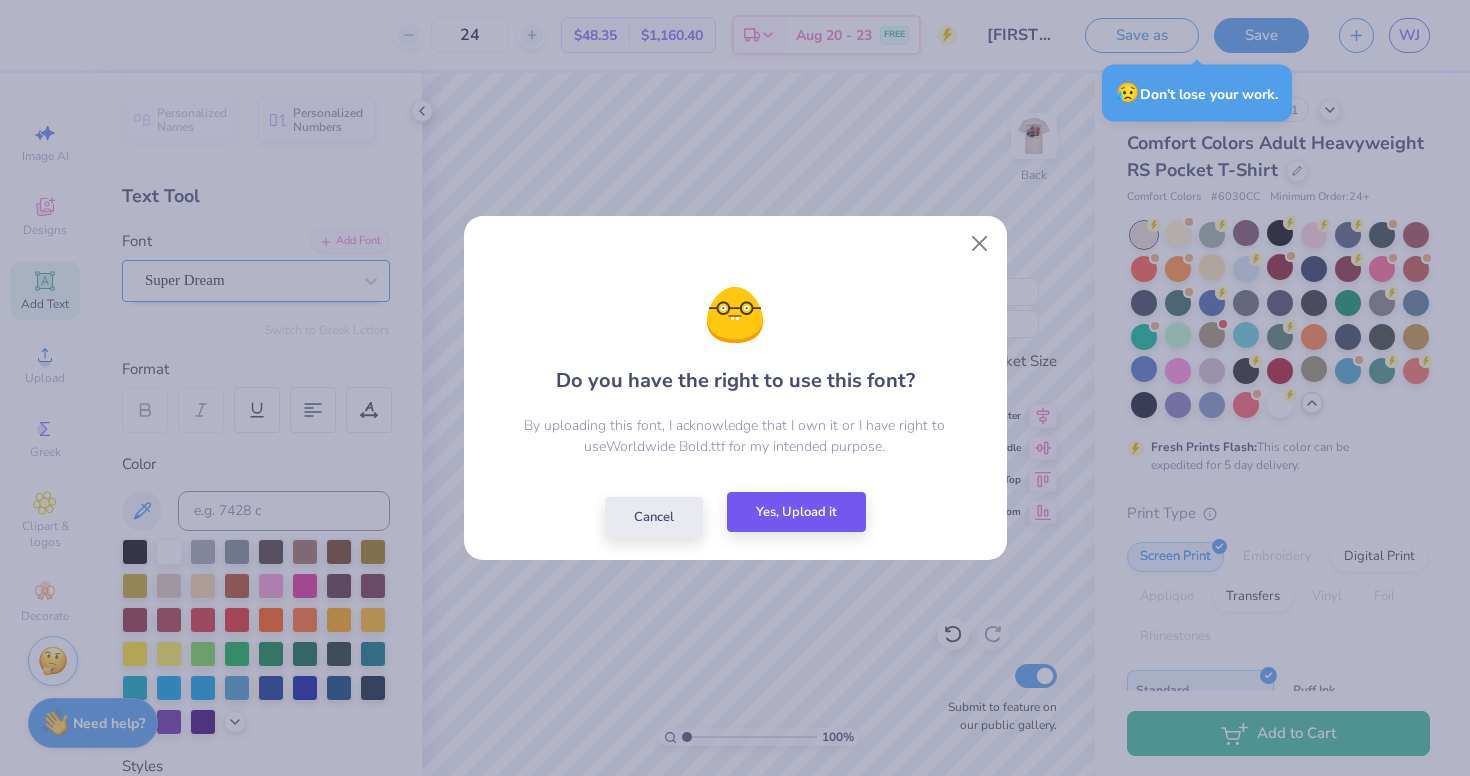 click on "Yes, Upload it" at bounding box center [796, 512] 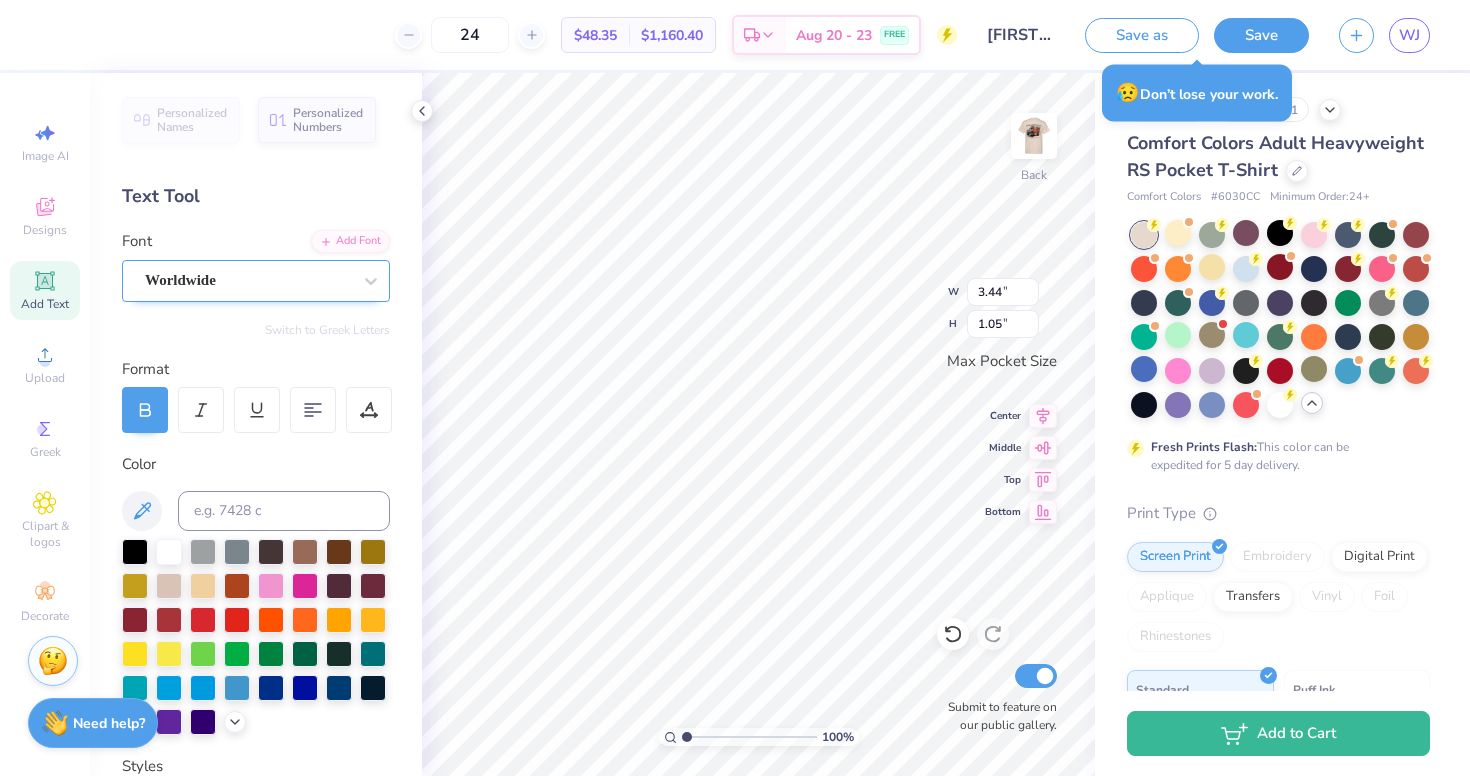 click on "Worldwide" at bounding box center [248, 280] 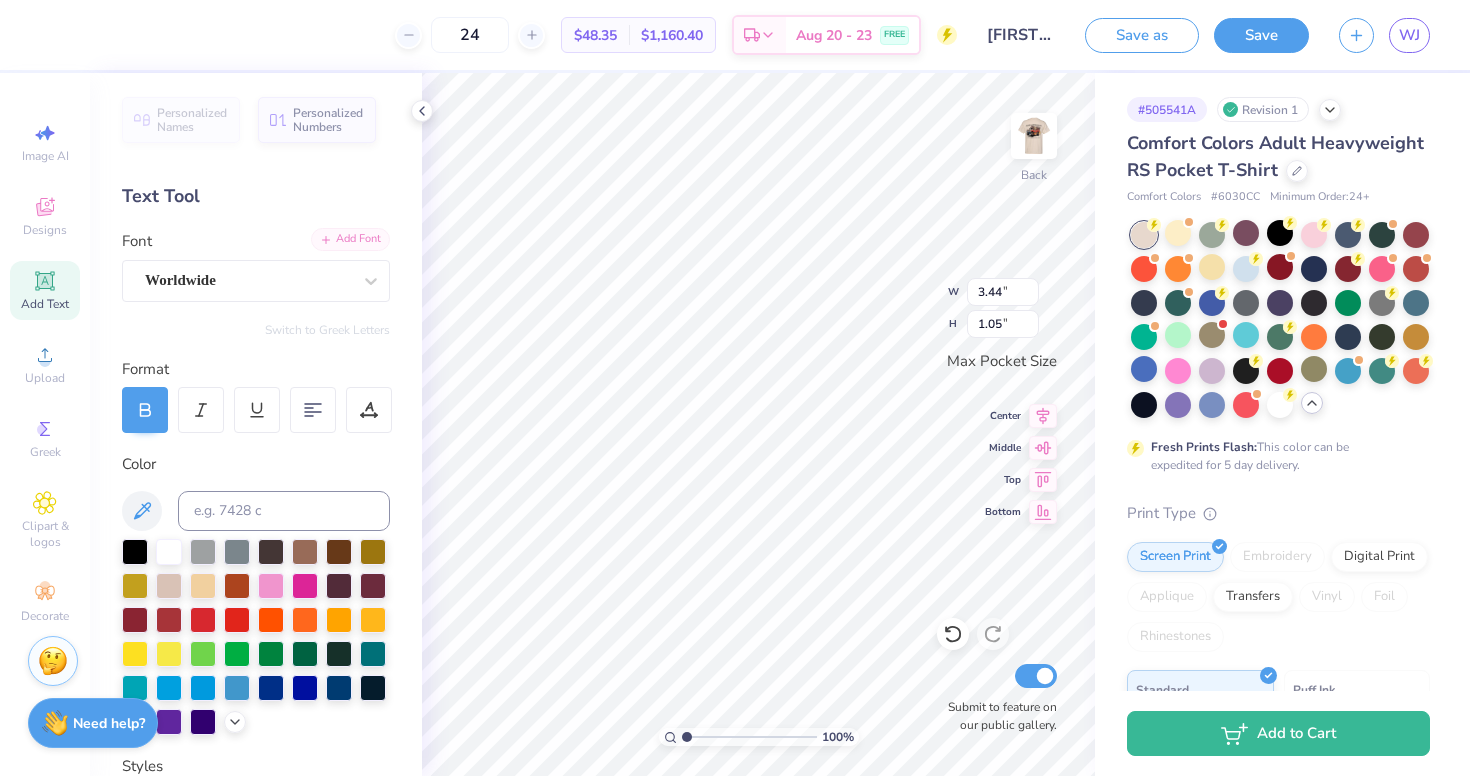 click on "Add Font" at bounding box center [350, 239] 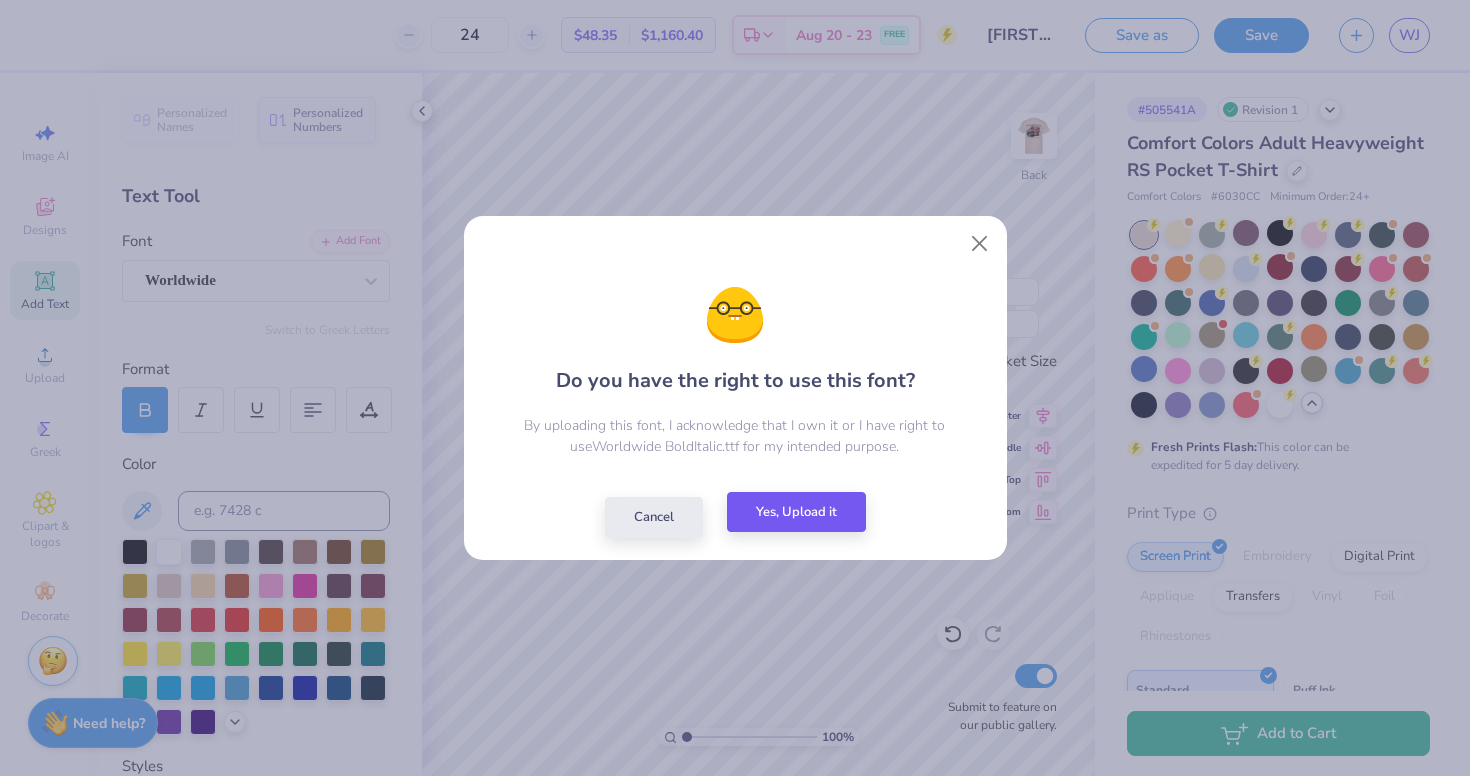 click on "Yes, Upload it" at bounding box center [796, 512] 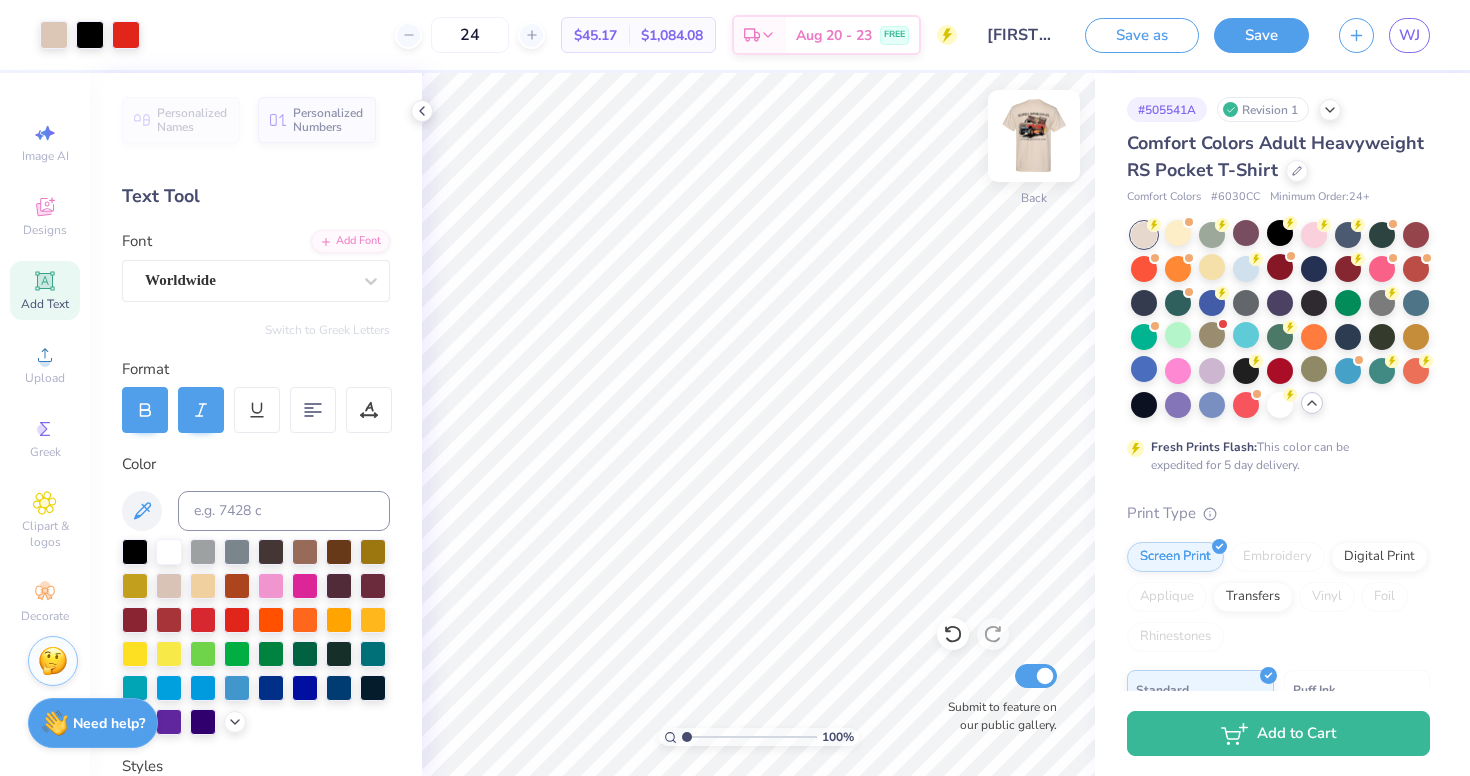 click at bounding box center (1034, 136) 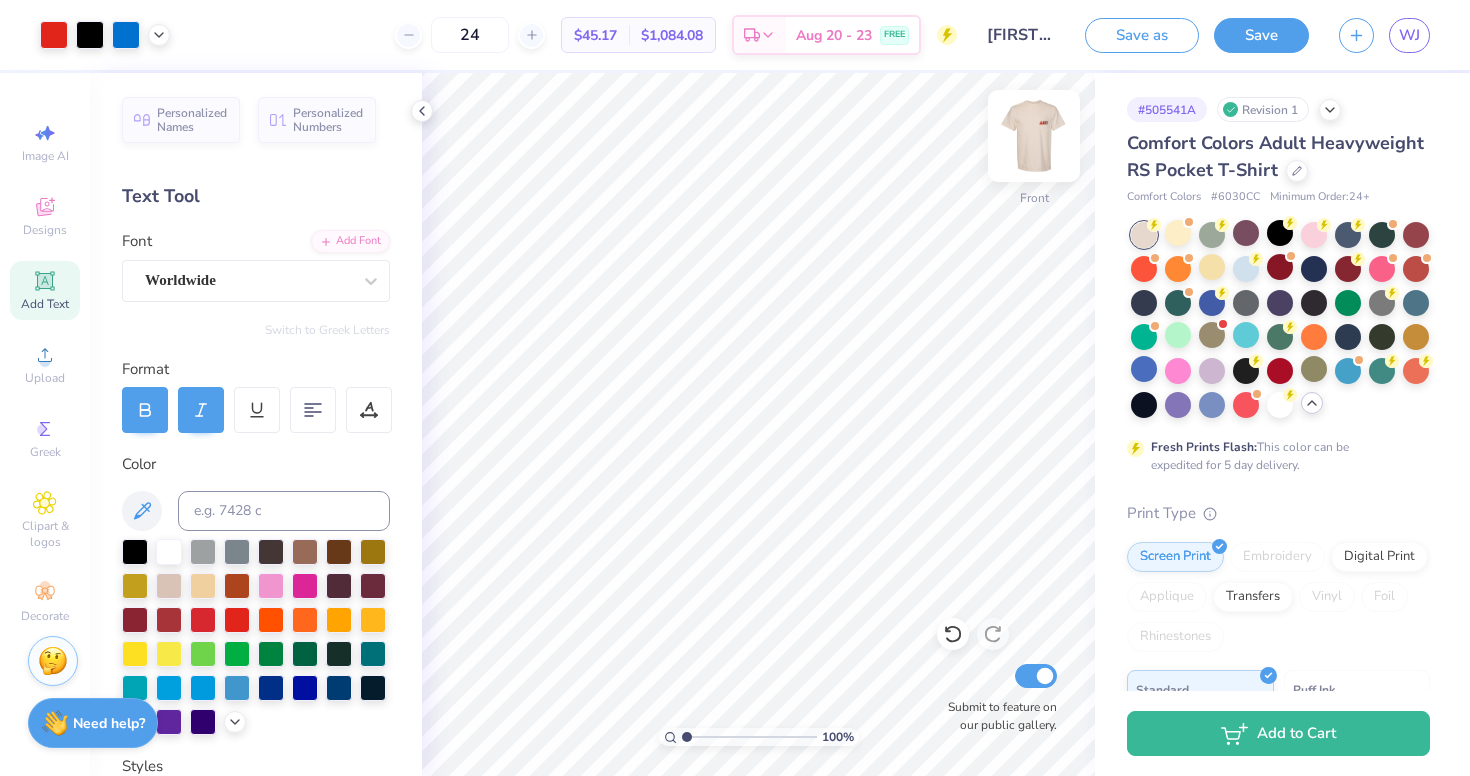 click at bounding box center [1034, 136] 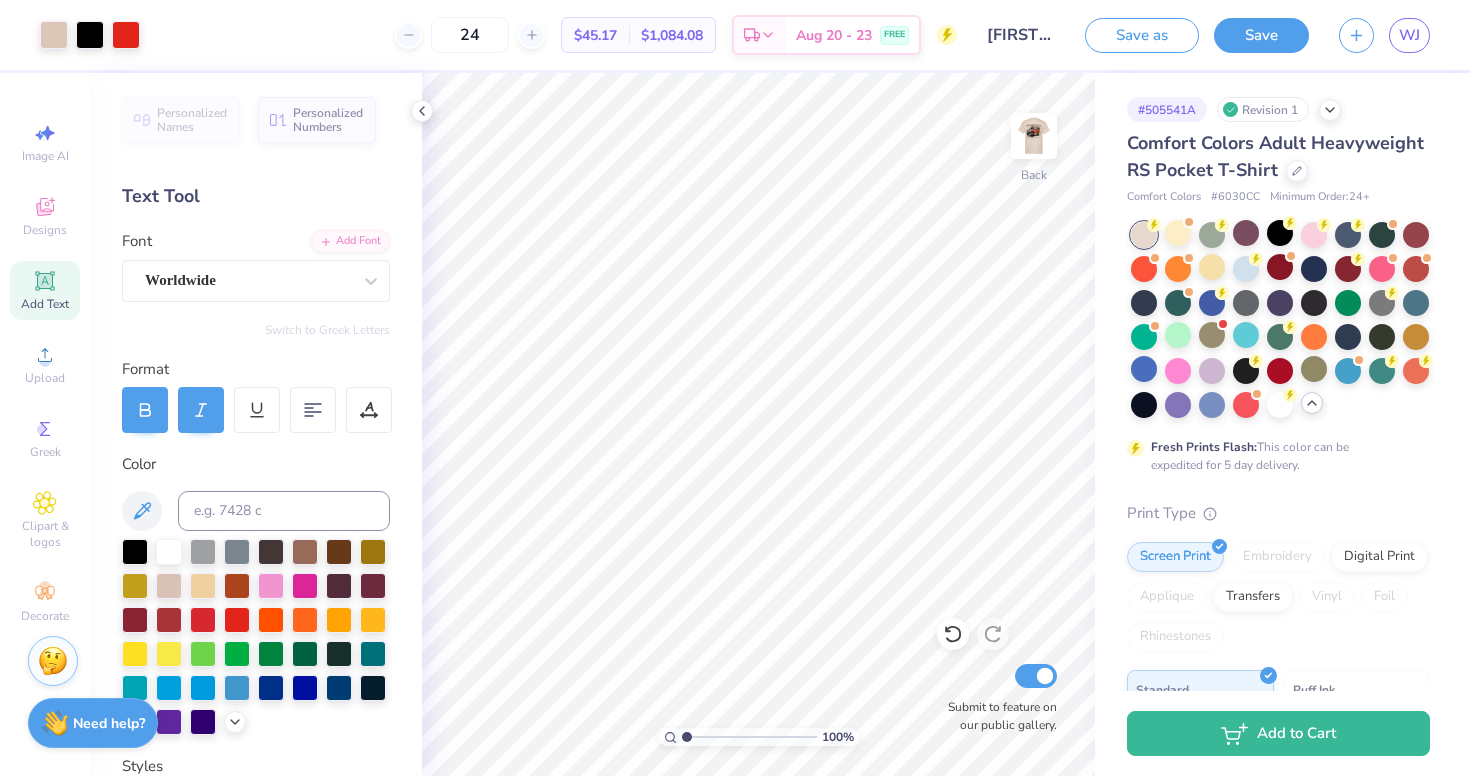 click 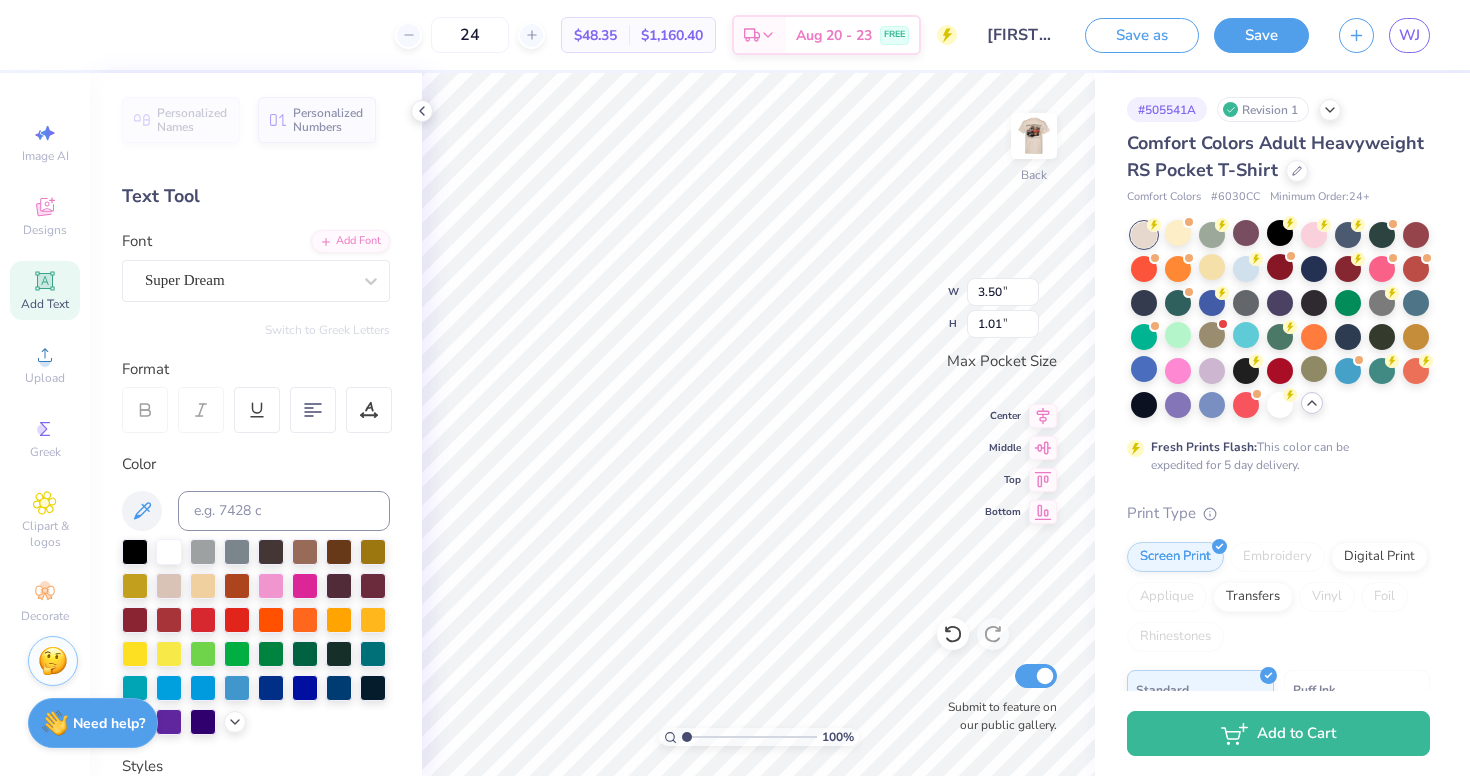 scroll, scrollTop: 0, scrollLeft: 6, axis: horizontal 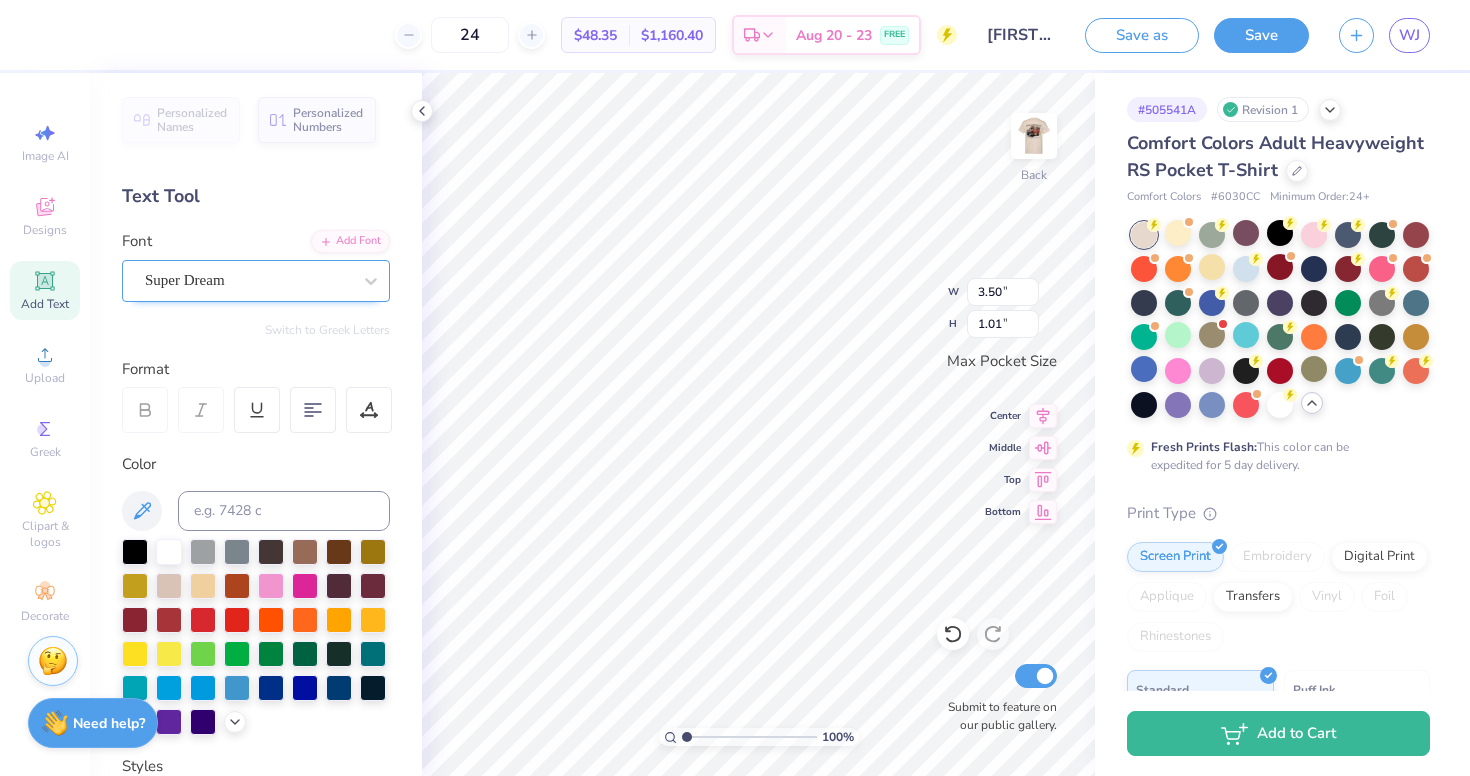 click on "Super Dream" at bounding box center (248, 280) 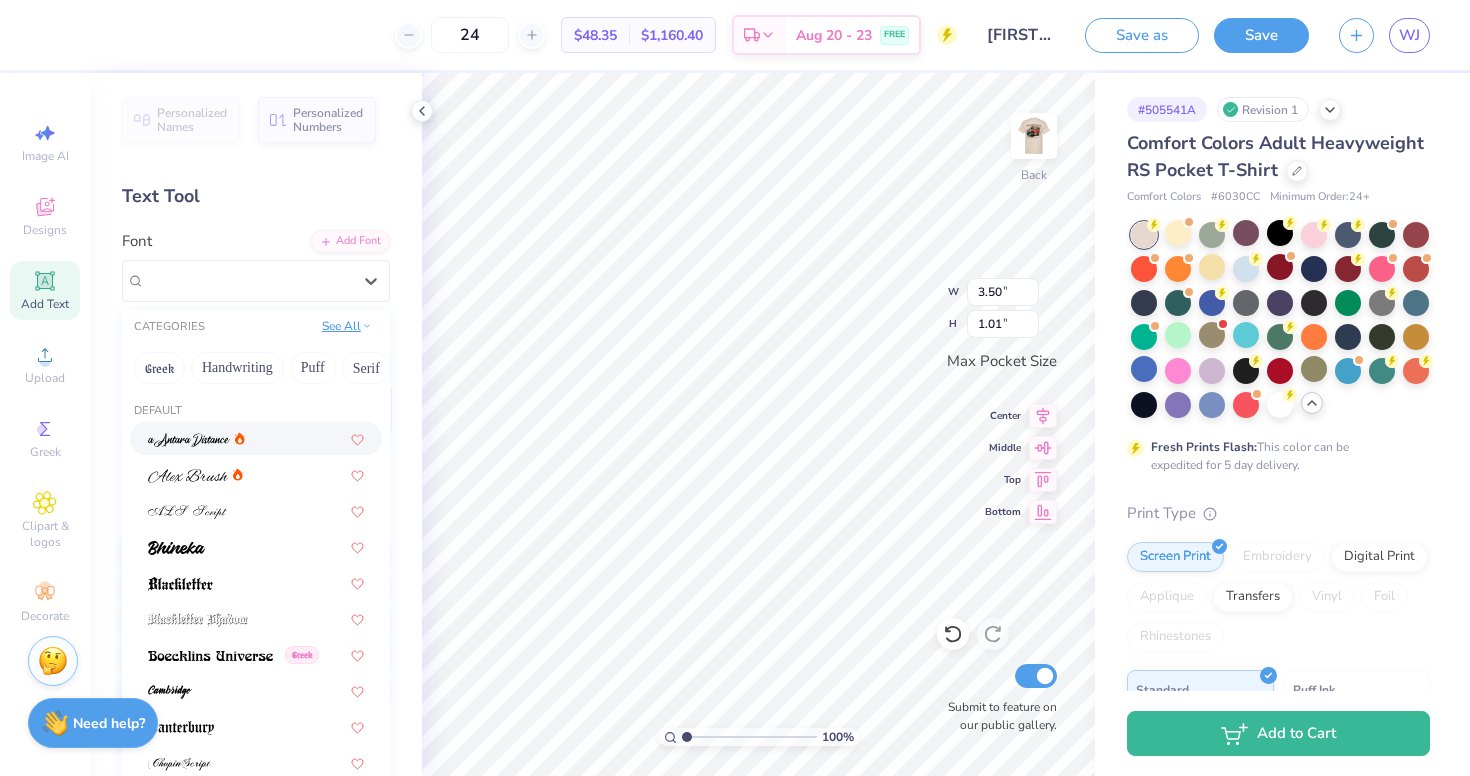 click on "See All" at bounding box center [347, 326] 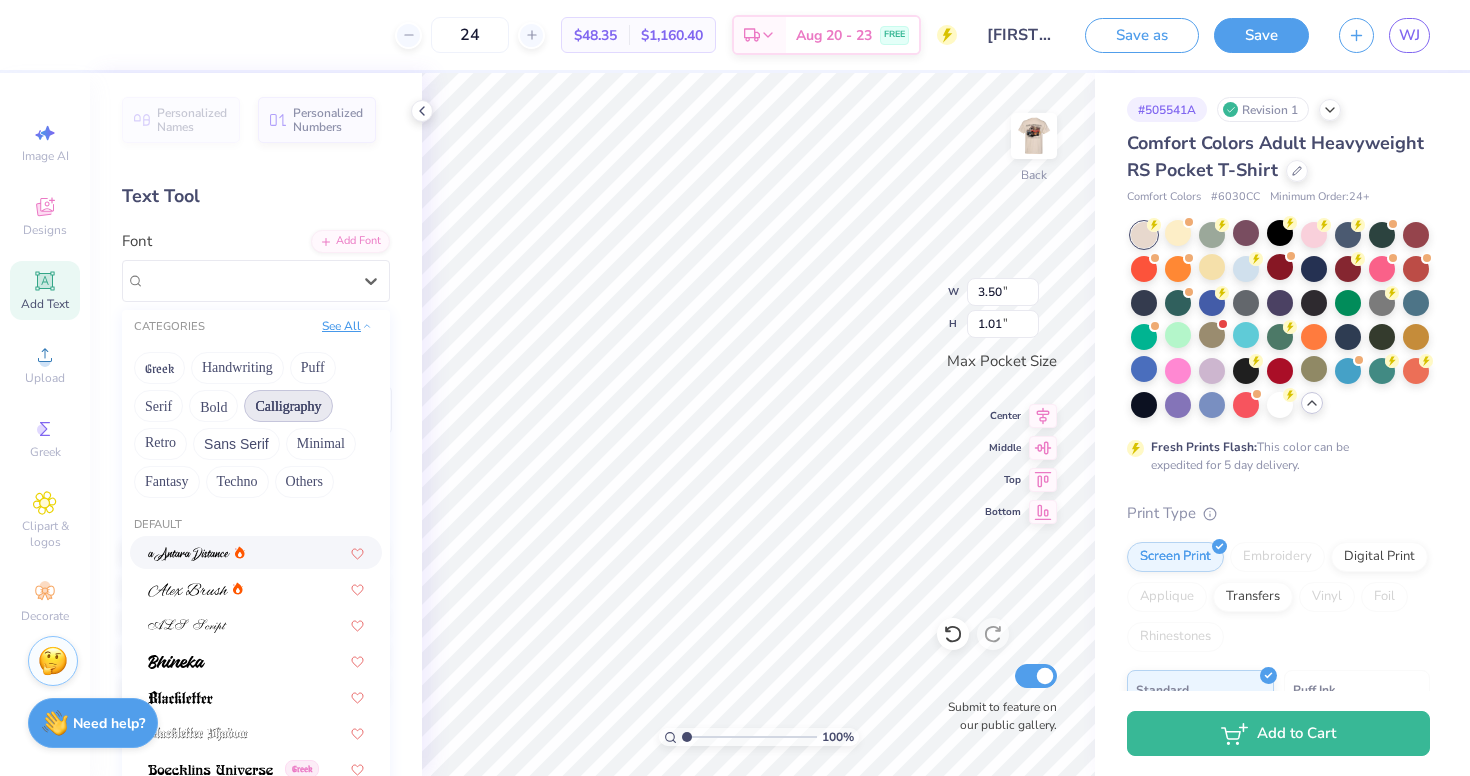 click on "See All" at bounding box center (347, 326) 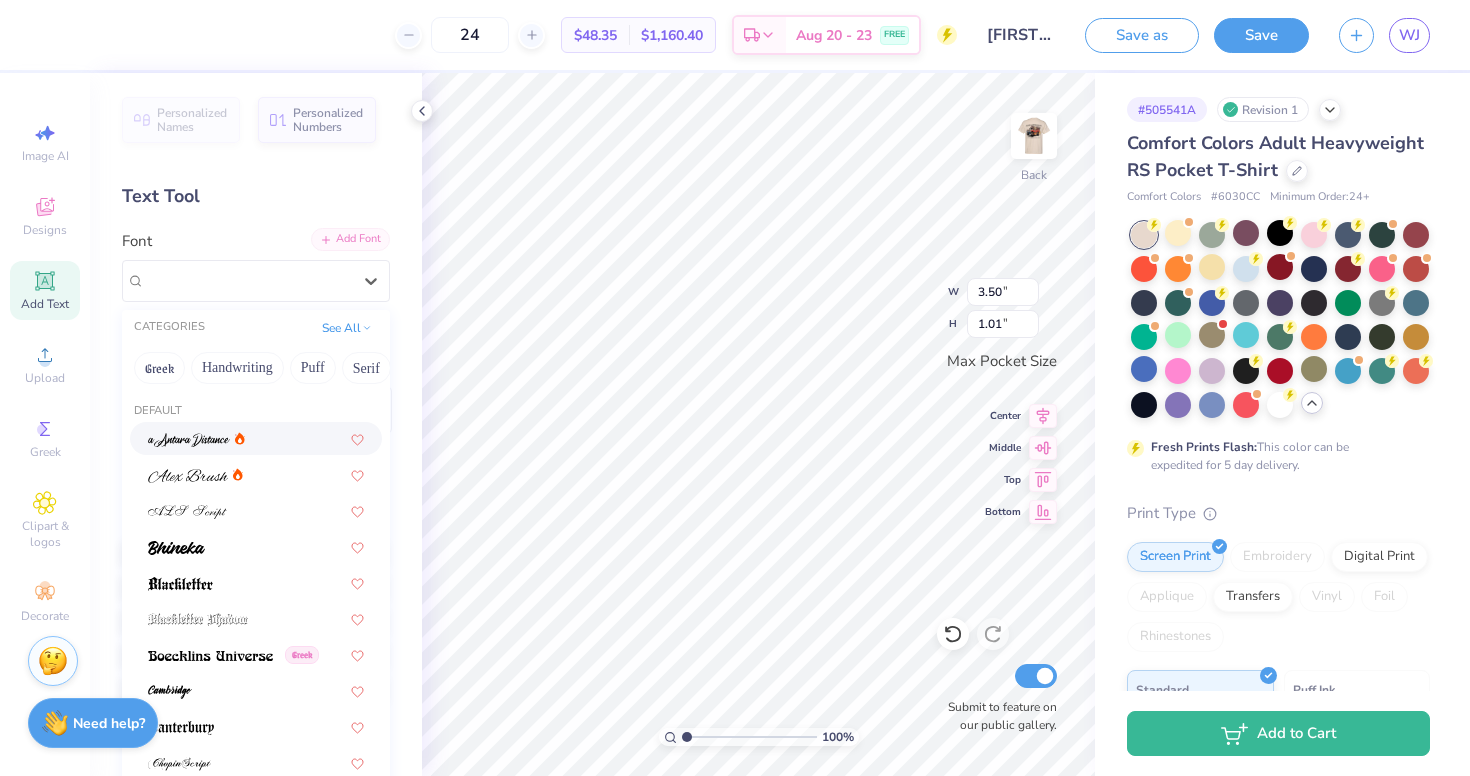 click on "Add Font" at bounding box center [350, 239] 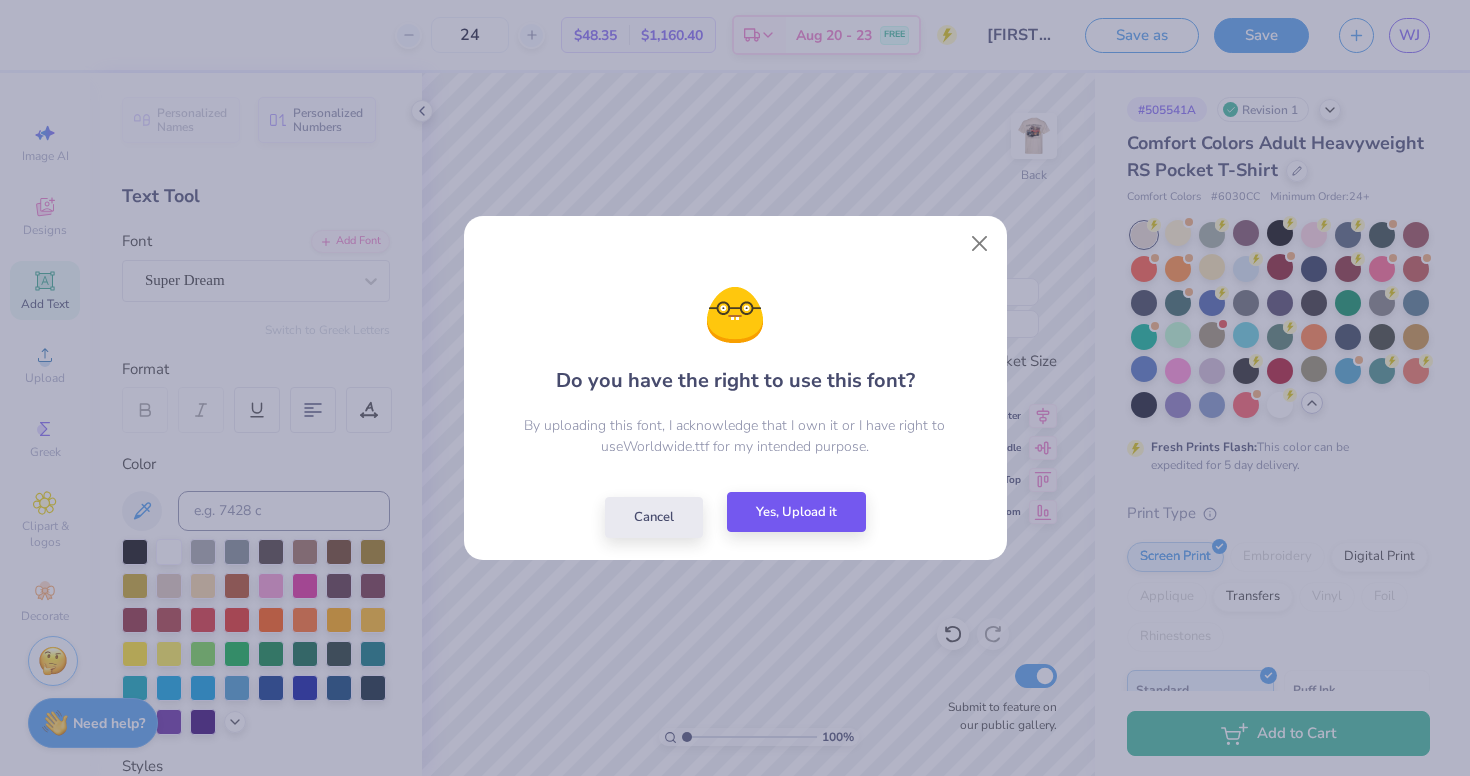 click on "Yes, Upload it" at bounding box center (796, 512) 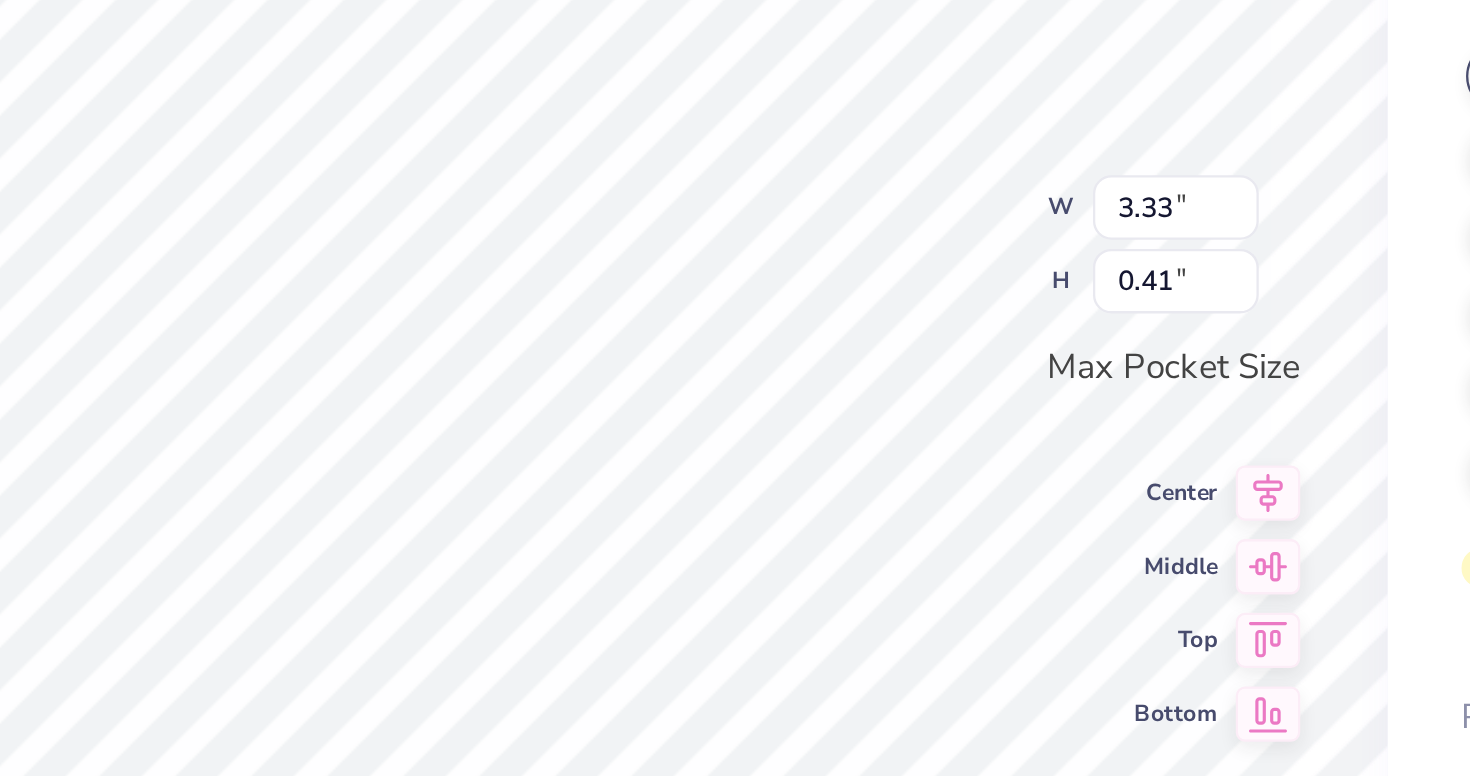 scroll, scrollTop: 0, scrollLeft: 1, axis: horizontal 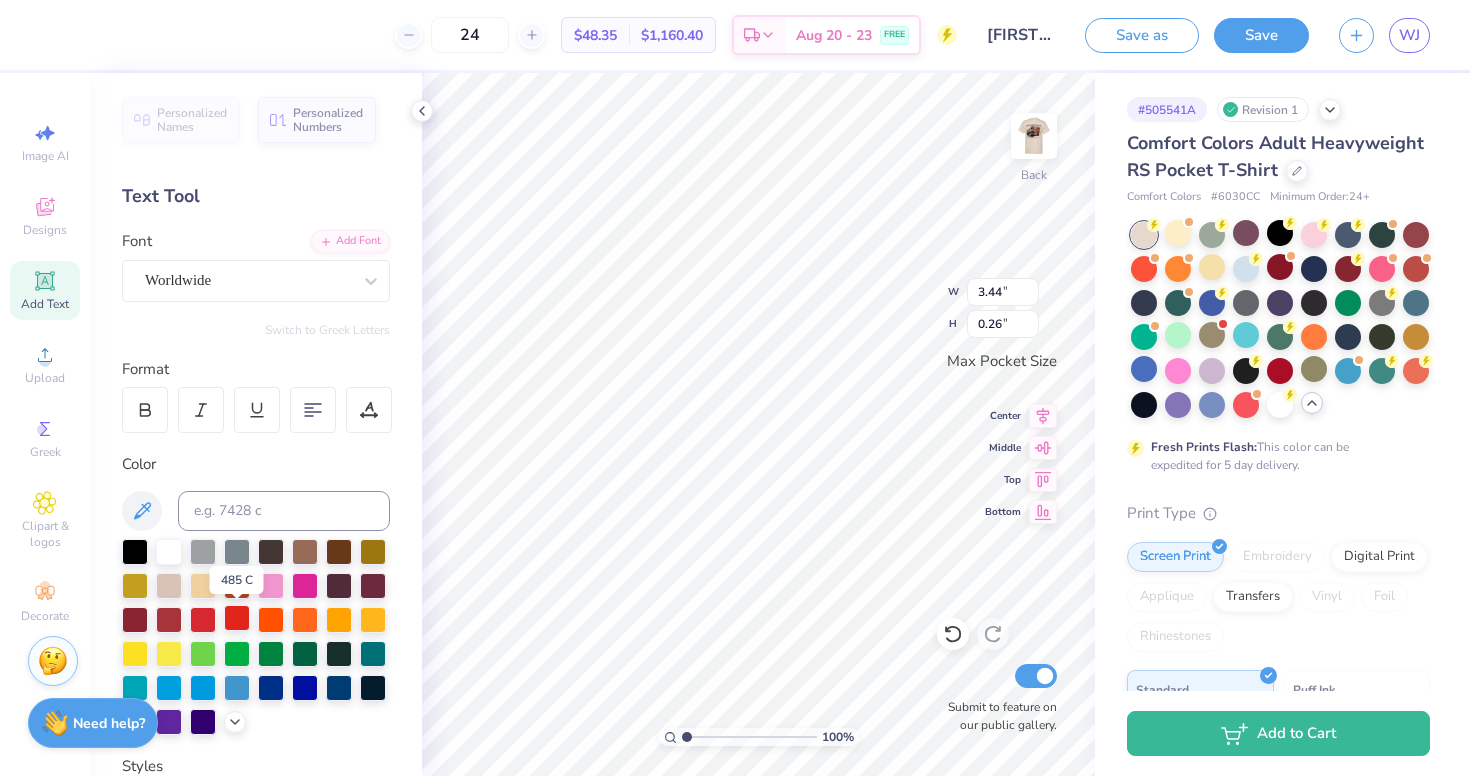 click at bounding box center [237, 618] 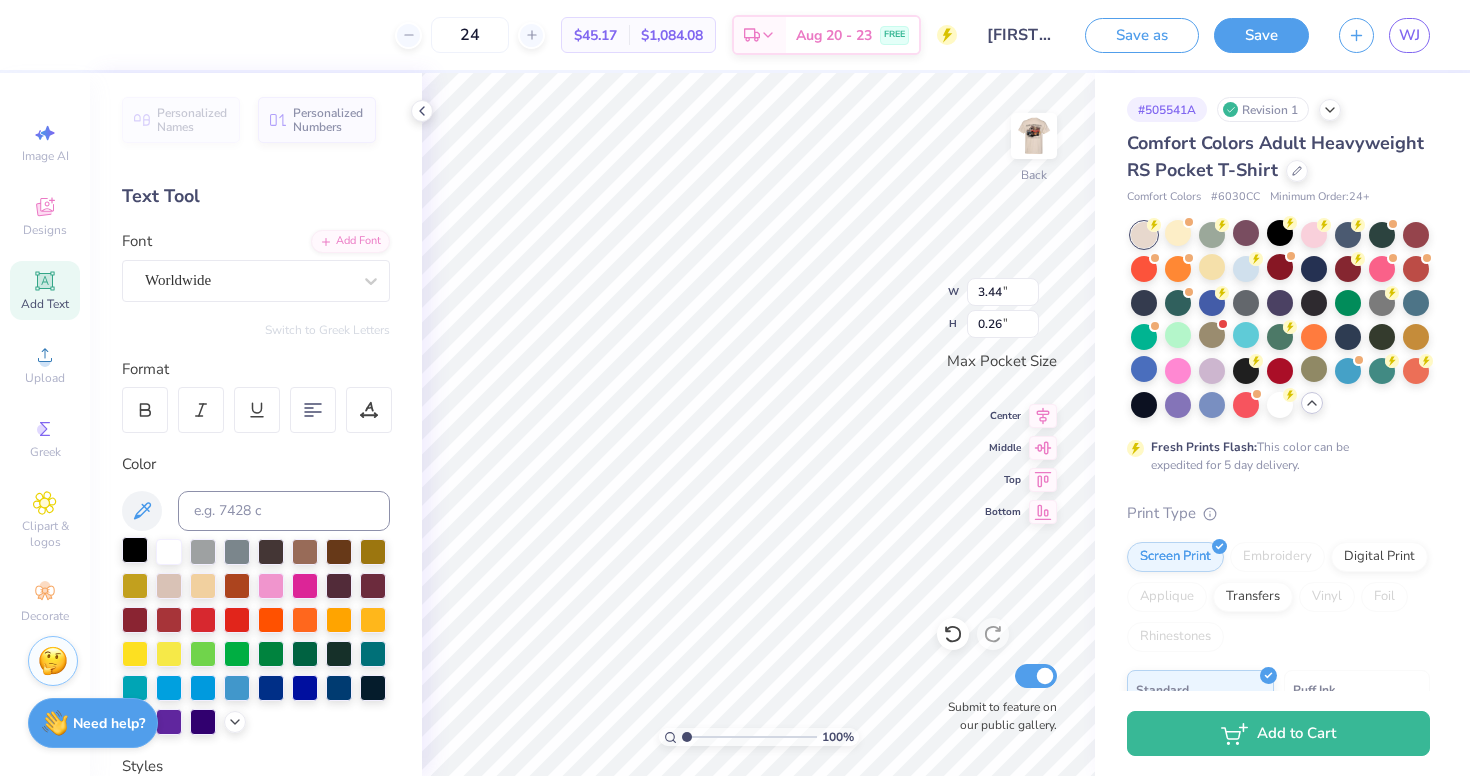 click at bounding box center [135, 550] 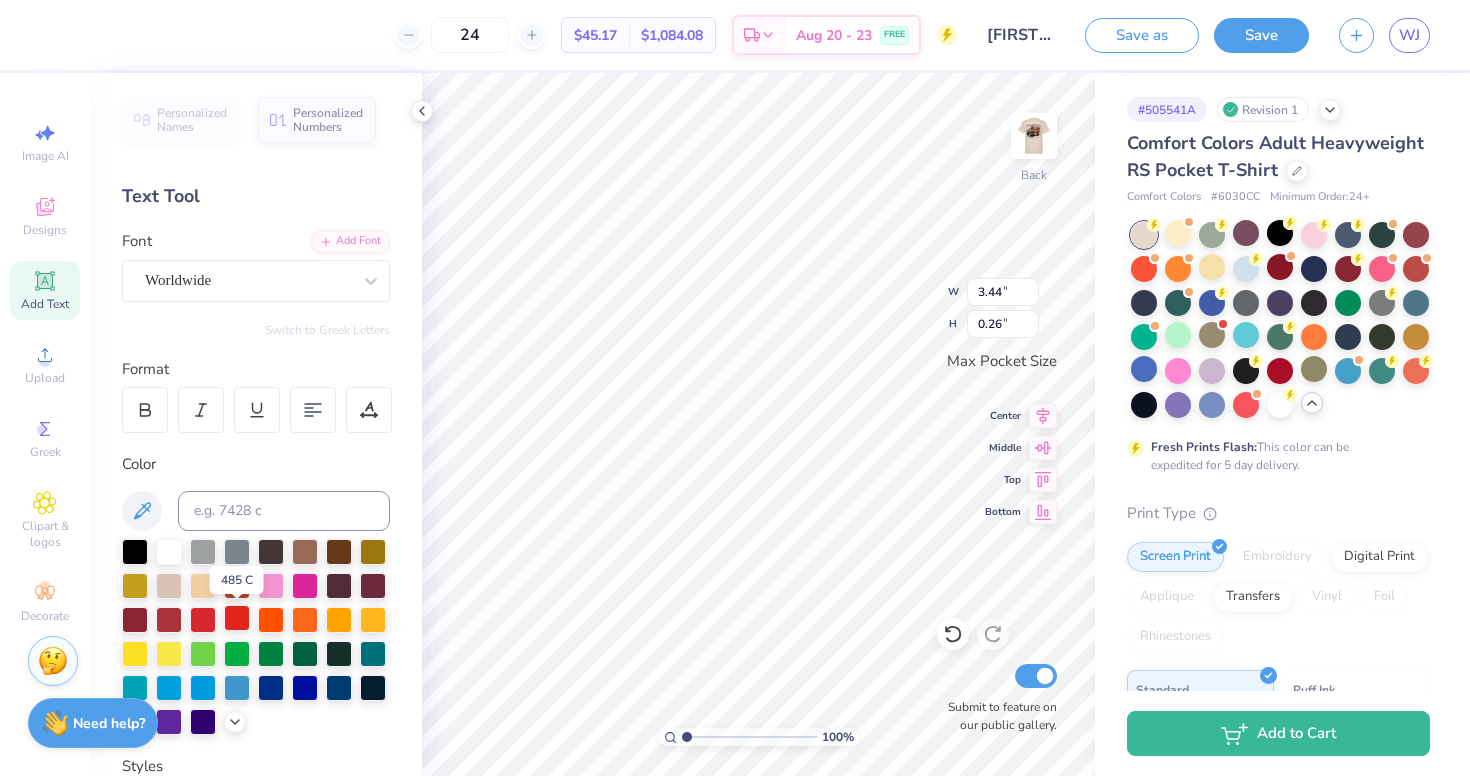 click at bounding box center (237, 618) 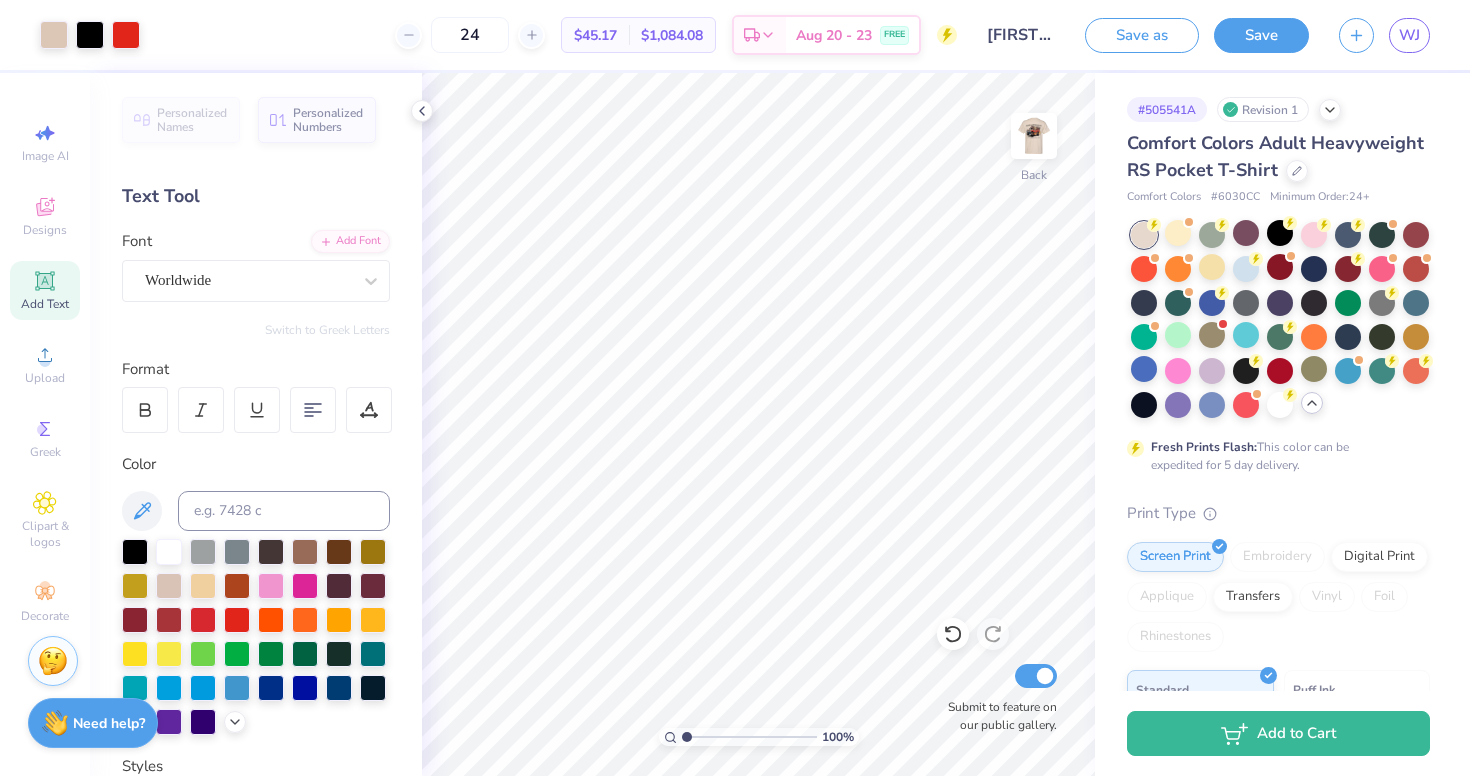 scroll, scrollTop: 0, scrollLeft: 0, axis: both 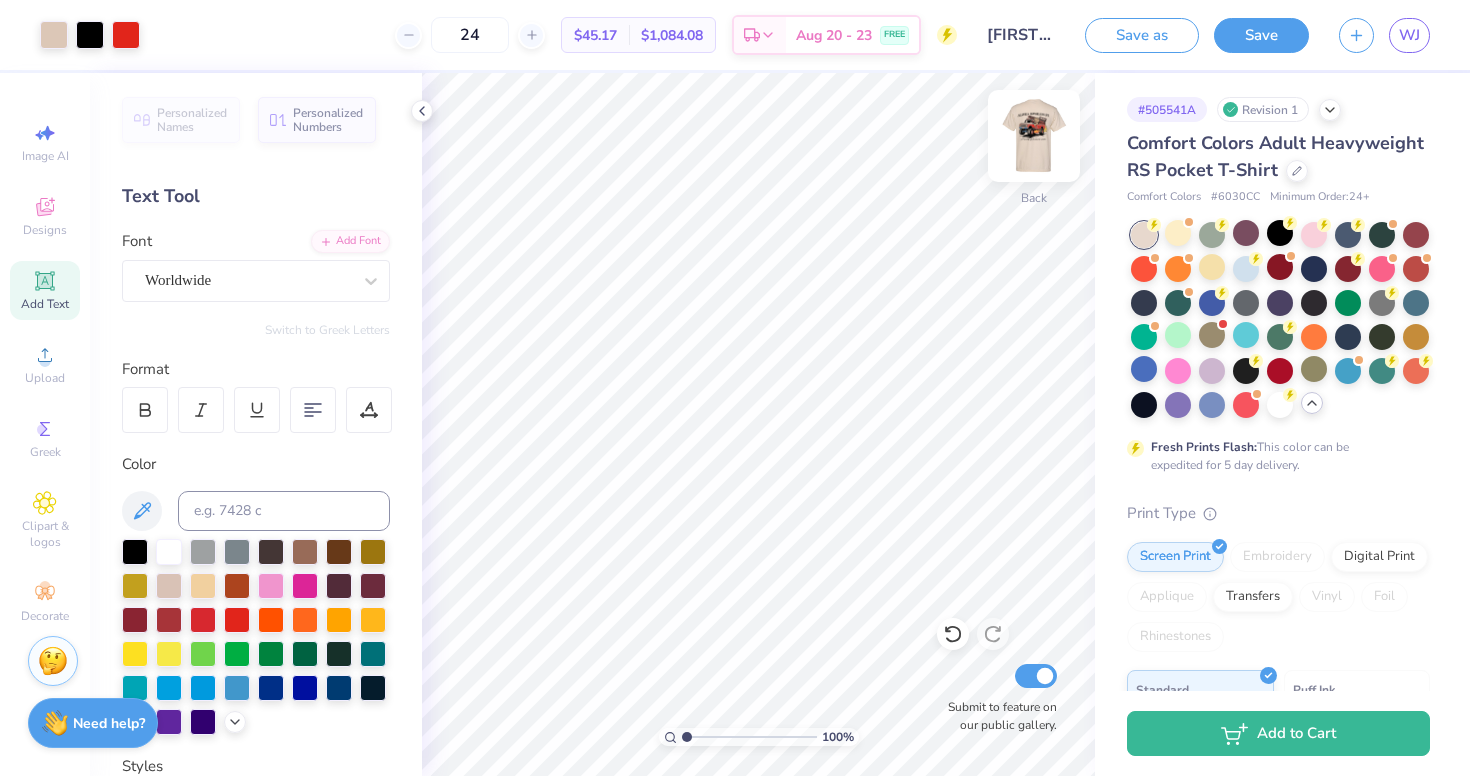 click at bounding box center (1034, 136) 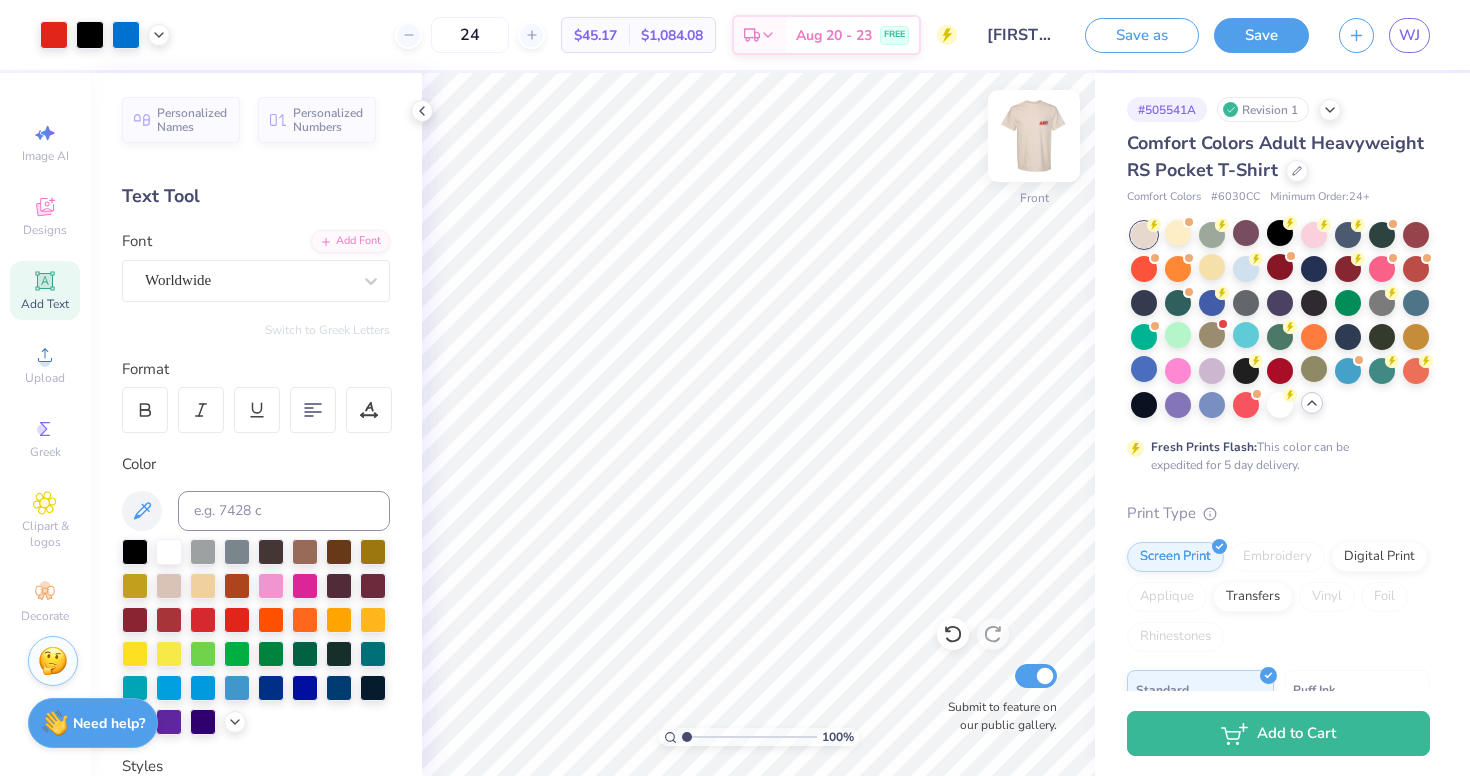 click at bounding box center (1034, 136) 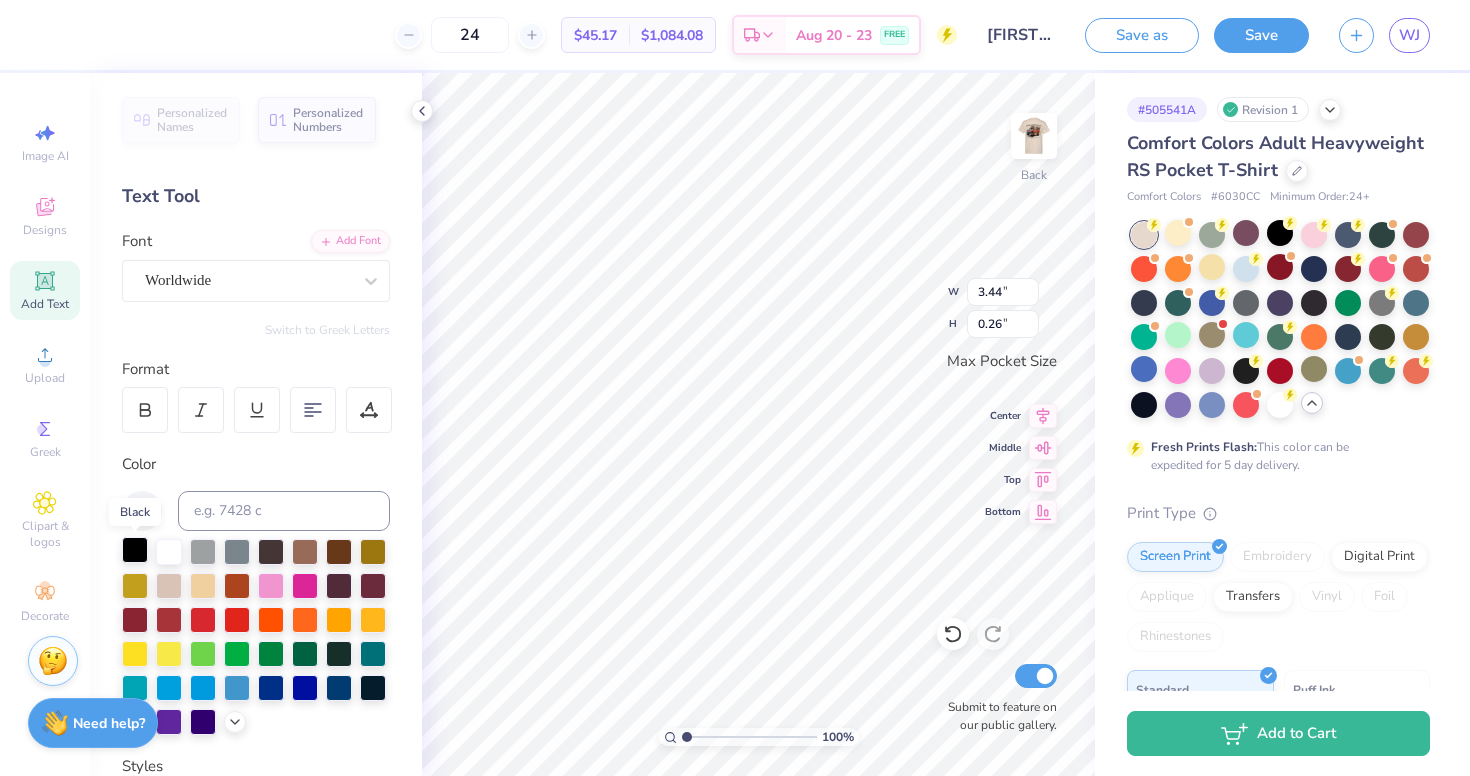 click at bounding box center [135, 550] 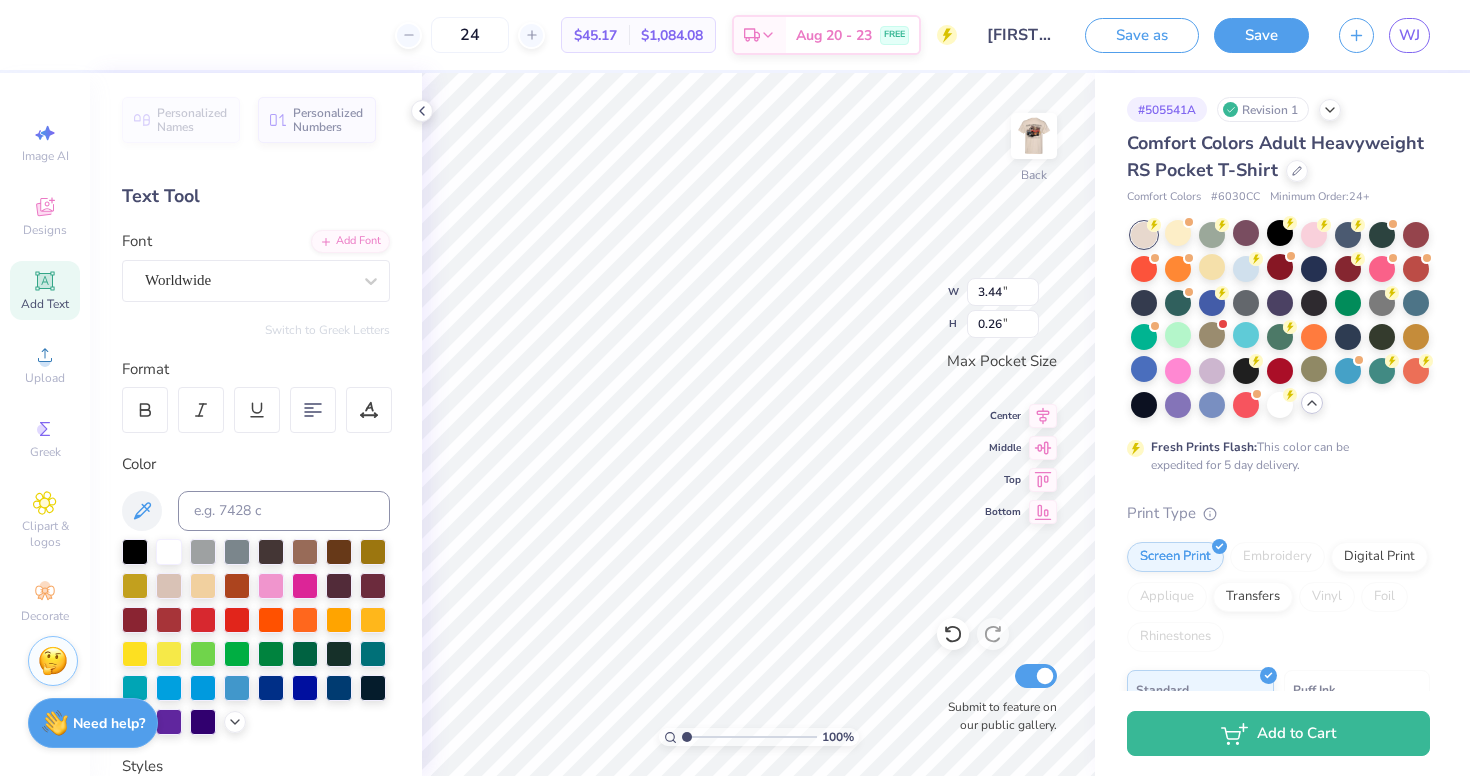 click at bounding box center [256, 637] 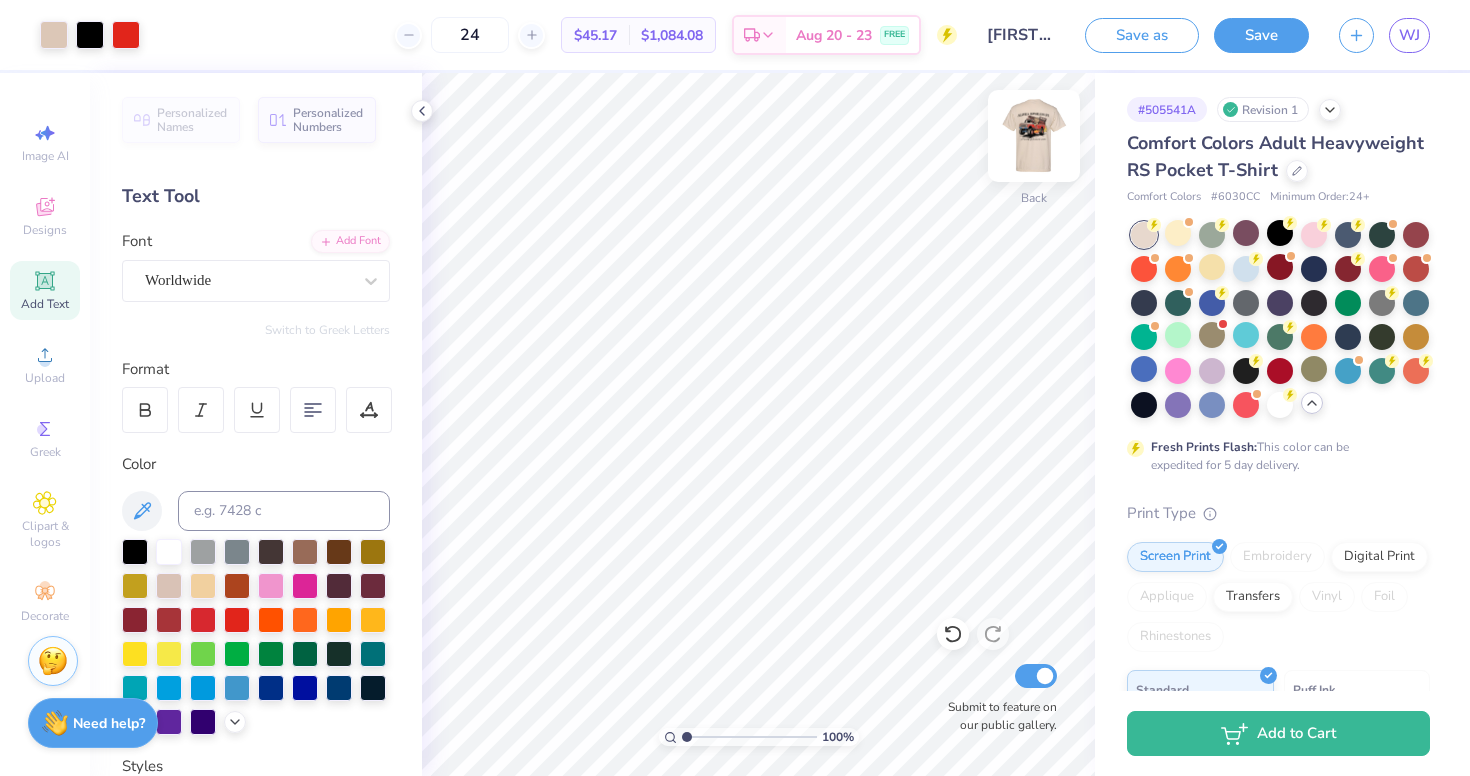 click at bounding box center [1034, 136] 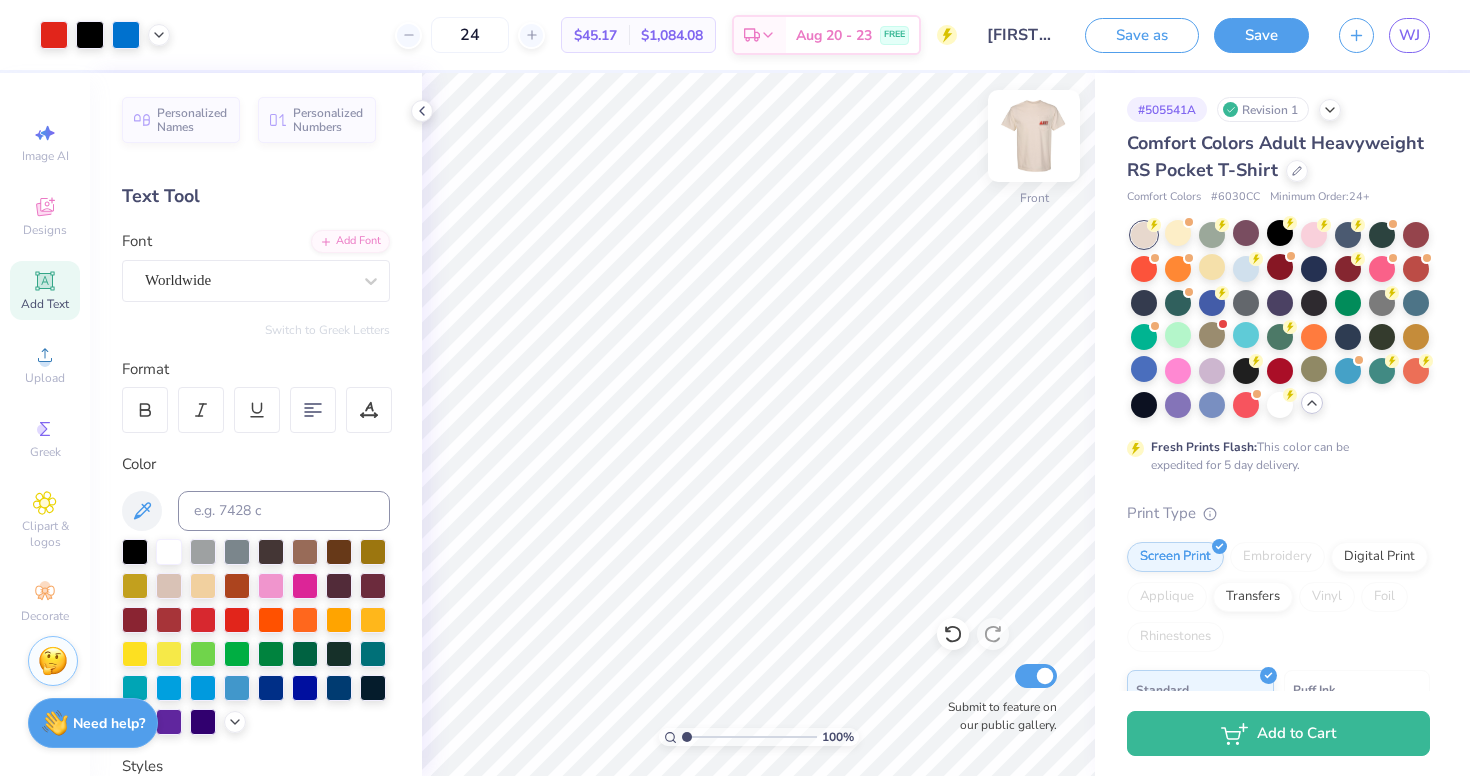click at bounding box center [1034, 136] 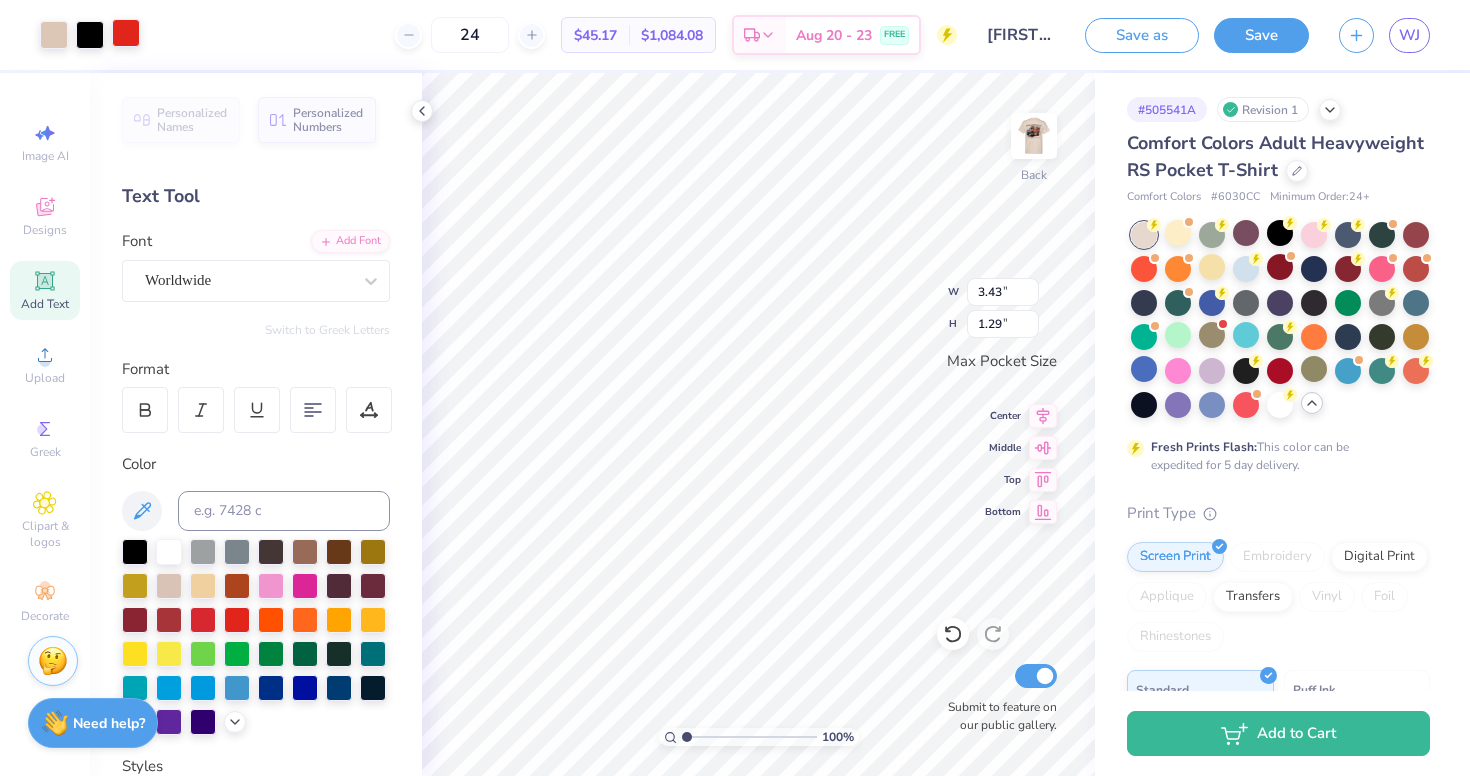 click at bounding box center (126, 33) 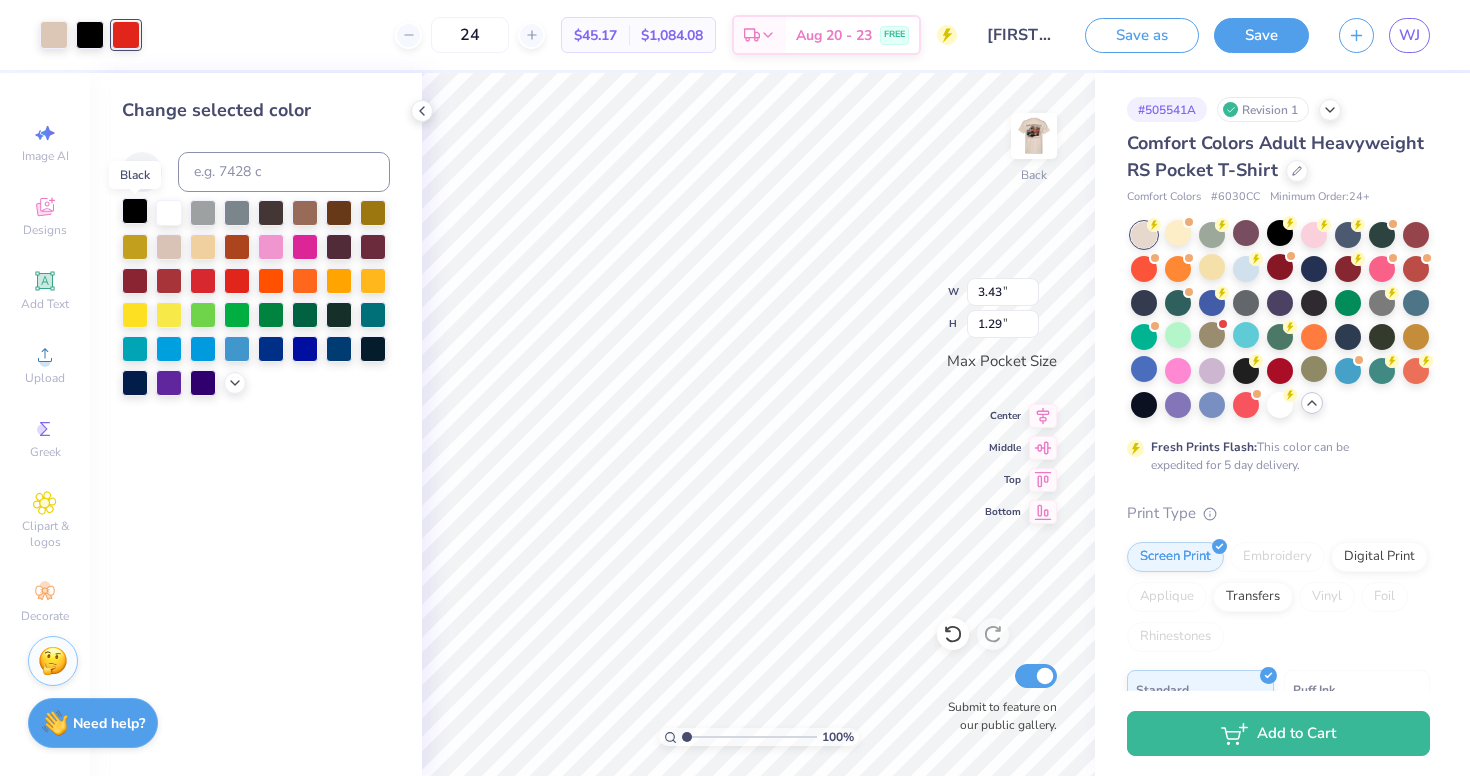 click at bounding box center (135, 211) 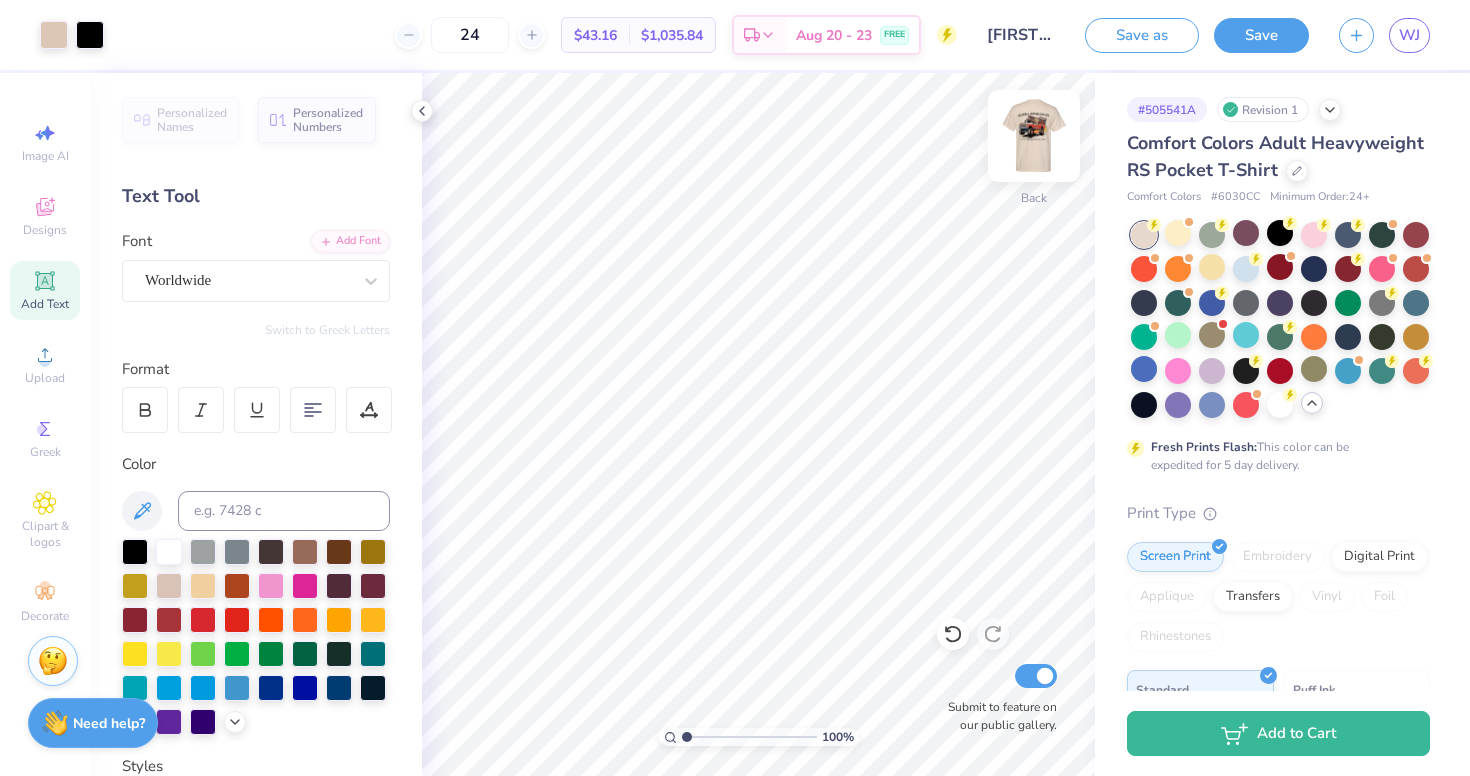 click at bounding box center (1034, 136) 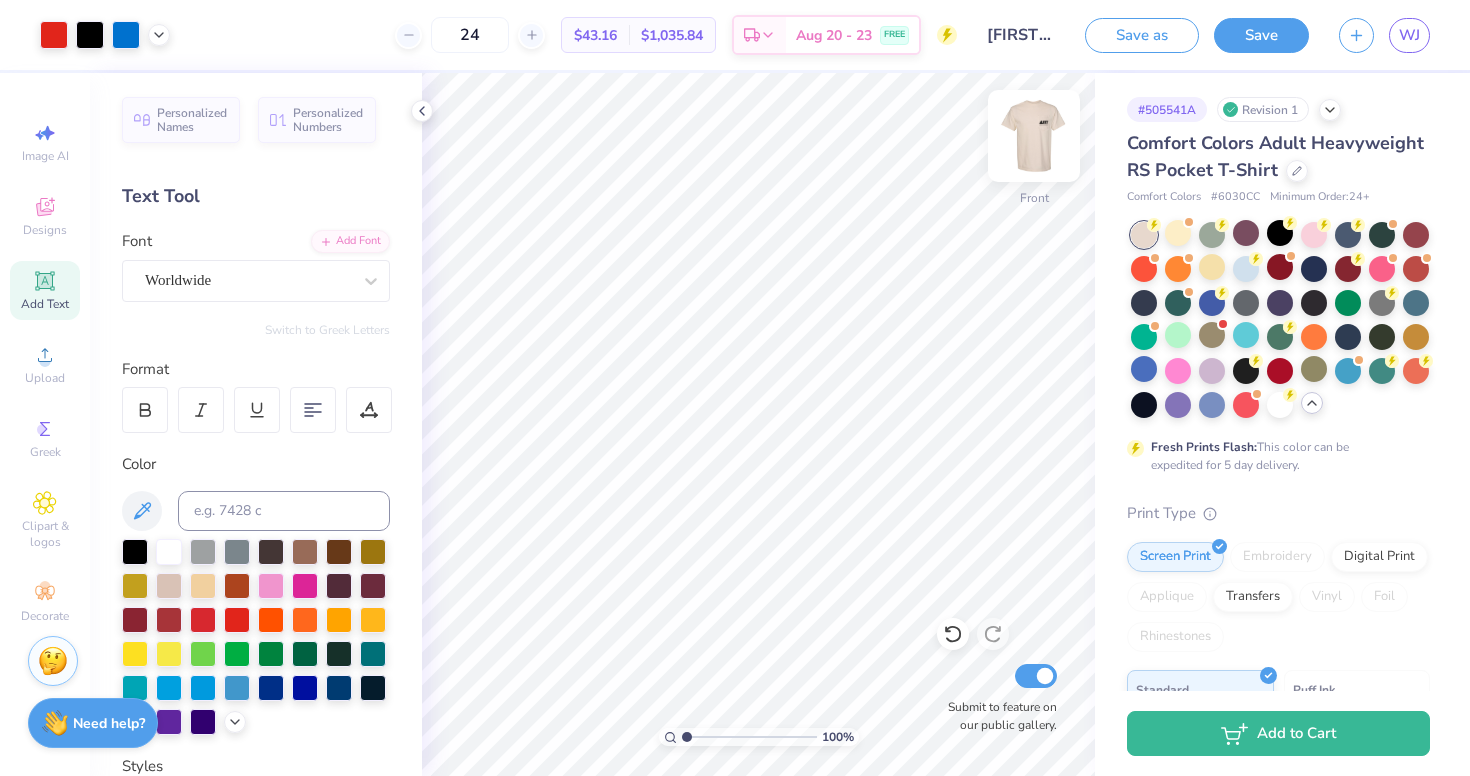 click at bounding box center [1034, 136] 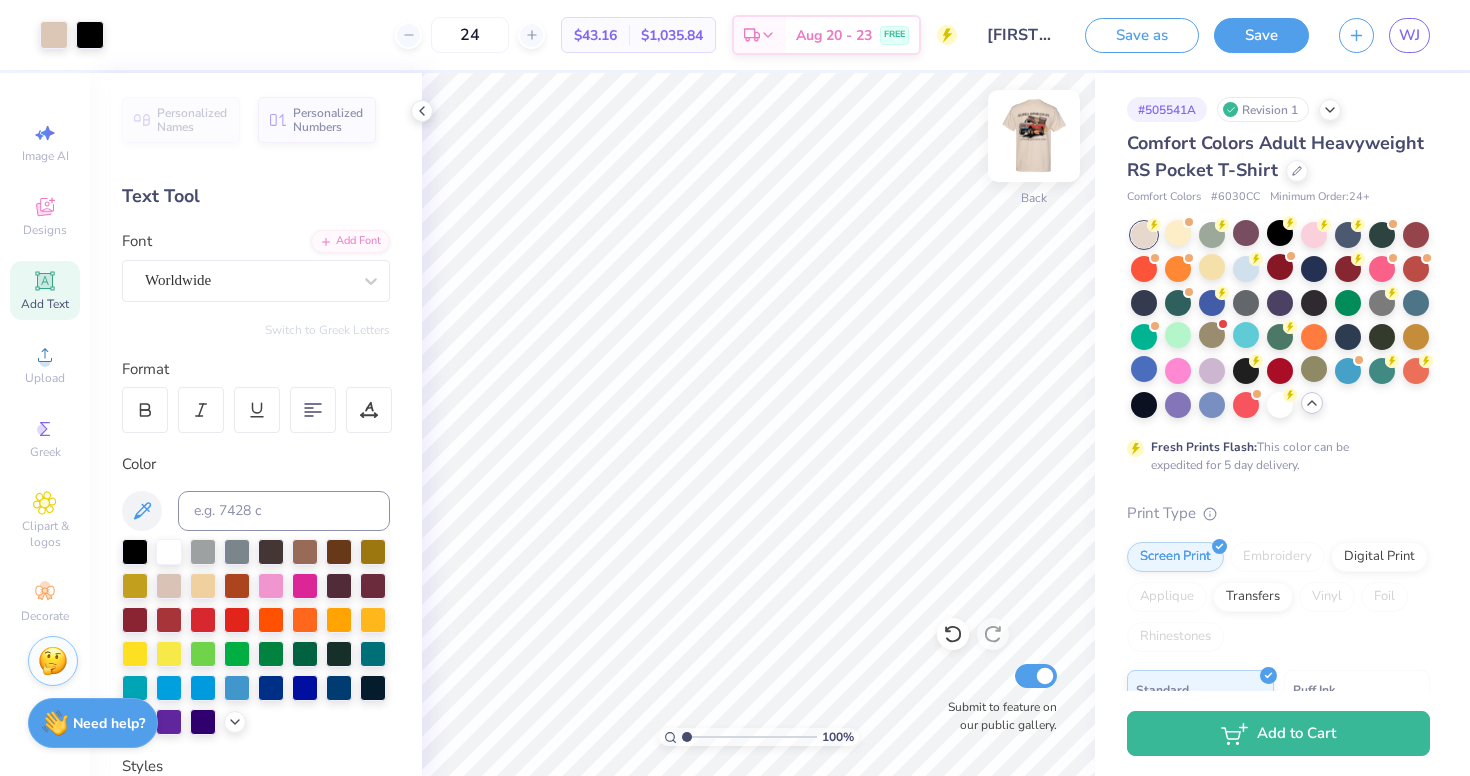 click at bounding box center [1034, 136] 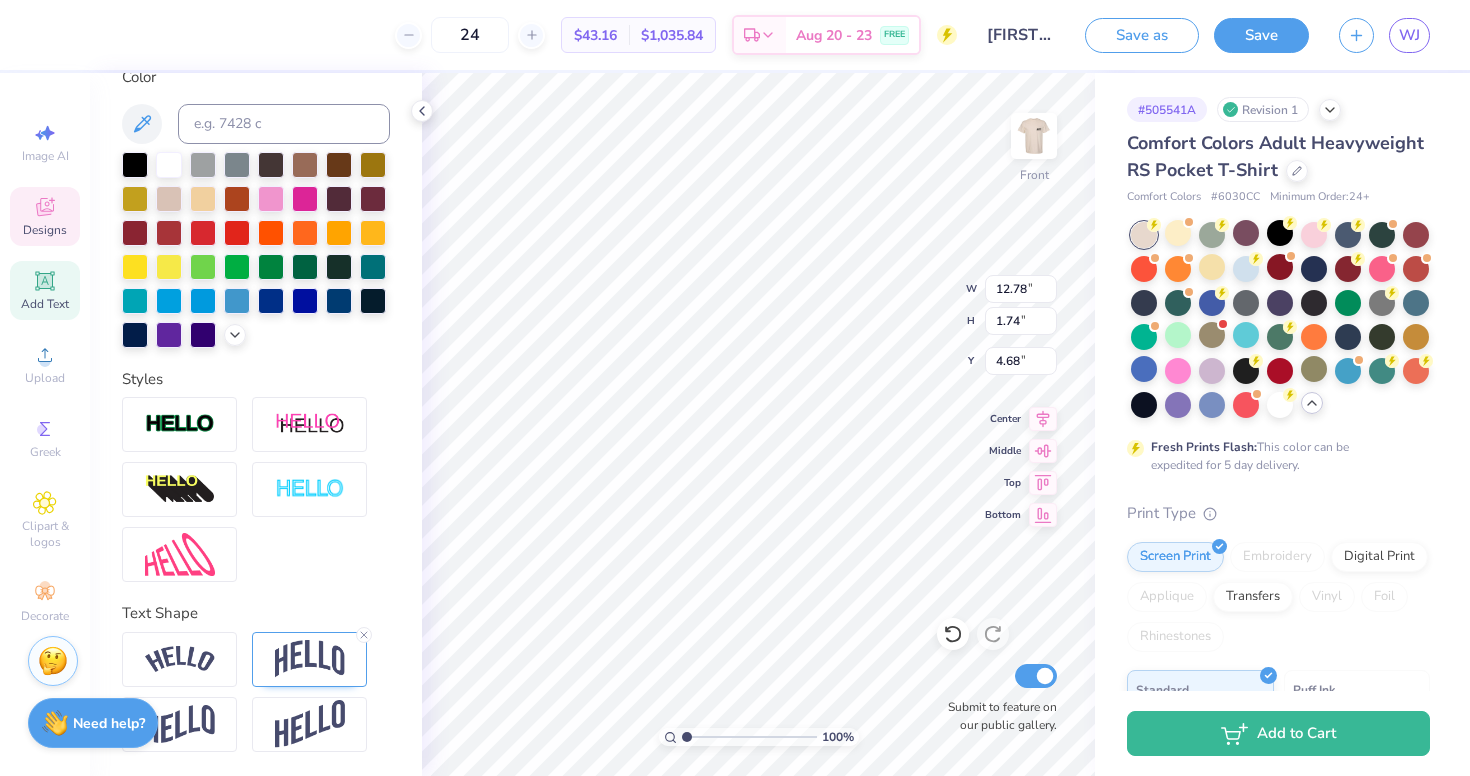 scroll, scrollTop: 387, scrollLeft: 0, axis: vertical 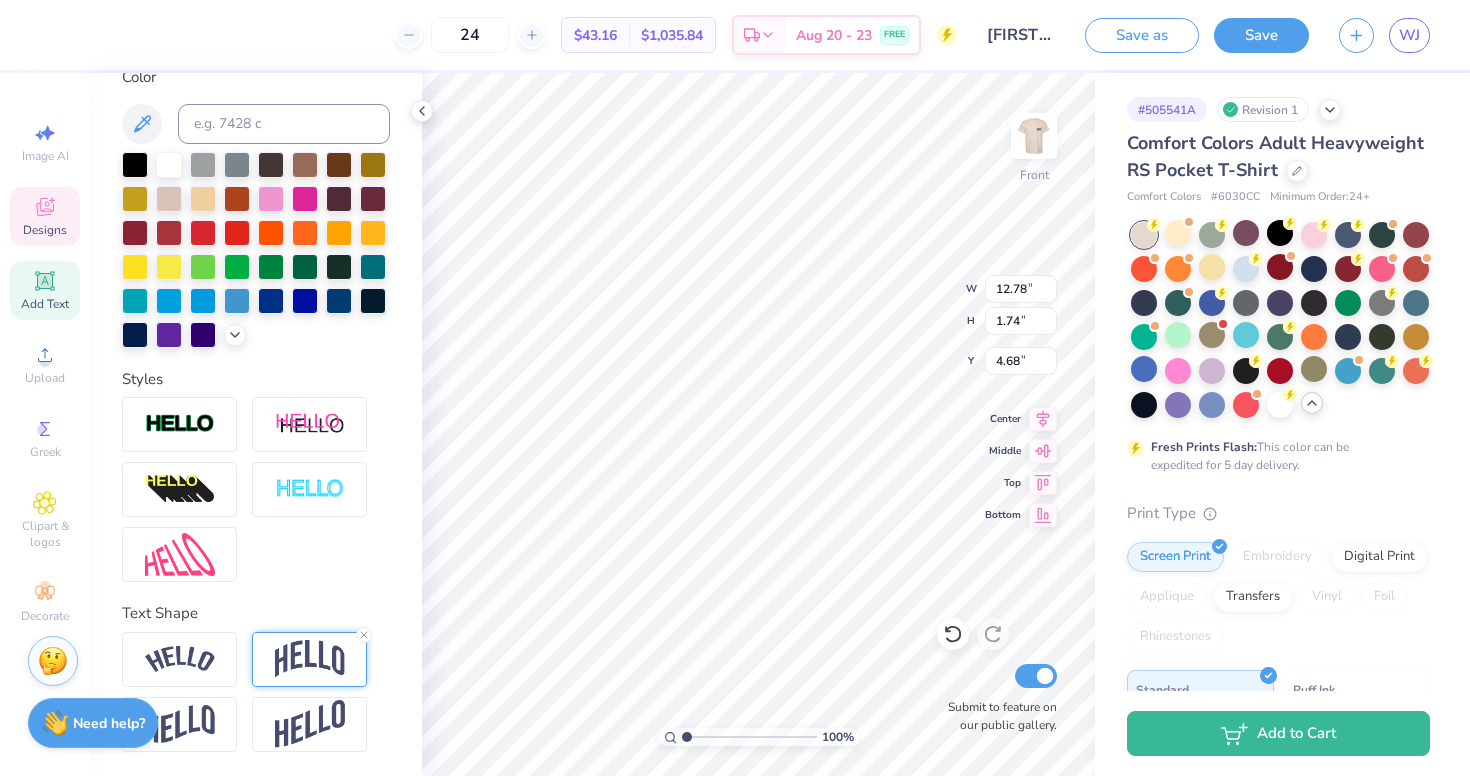 click at bounding box center (310, 659) 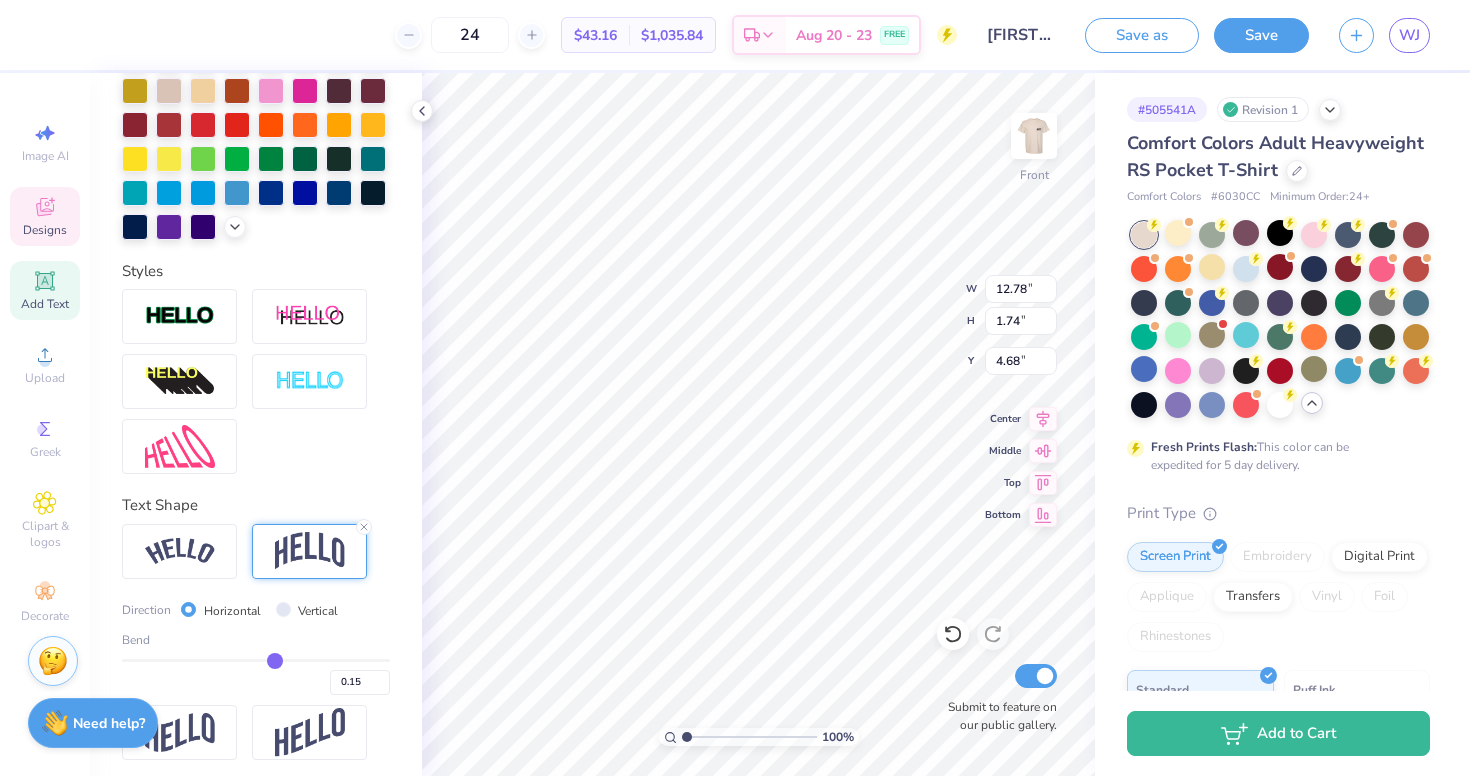 scroll, scrollTop: 501, scrollLeft: 0, axis: vertical 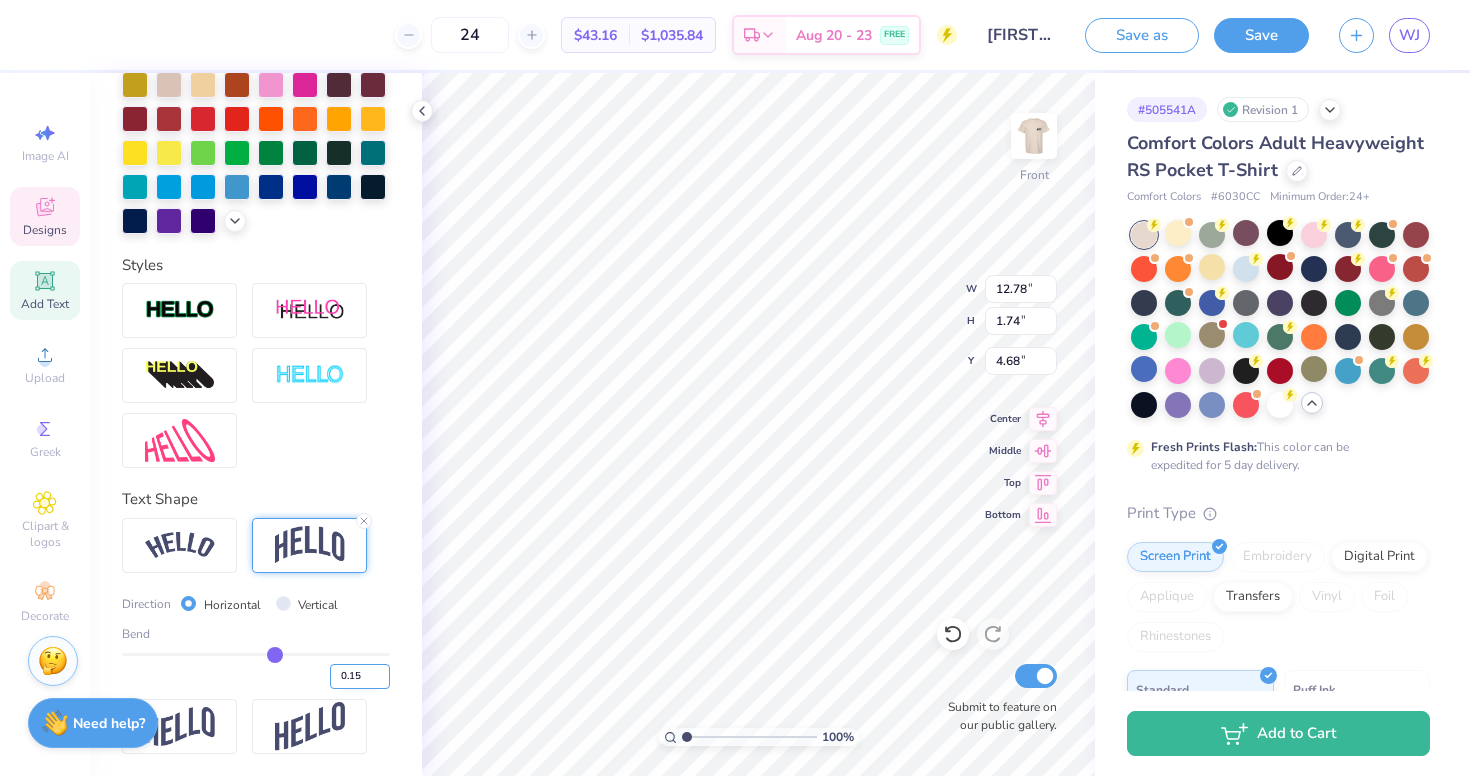 click on "0.15" at bounding box center (360, 676) 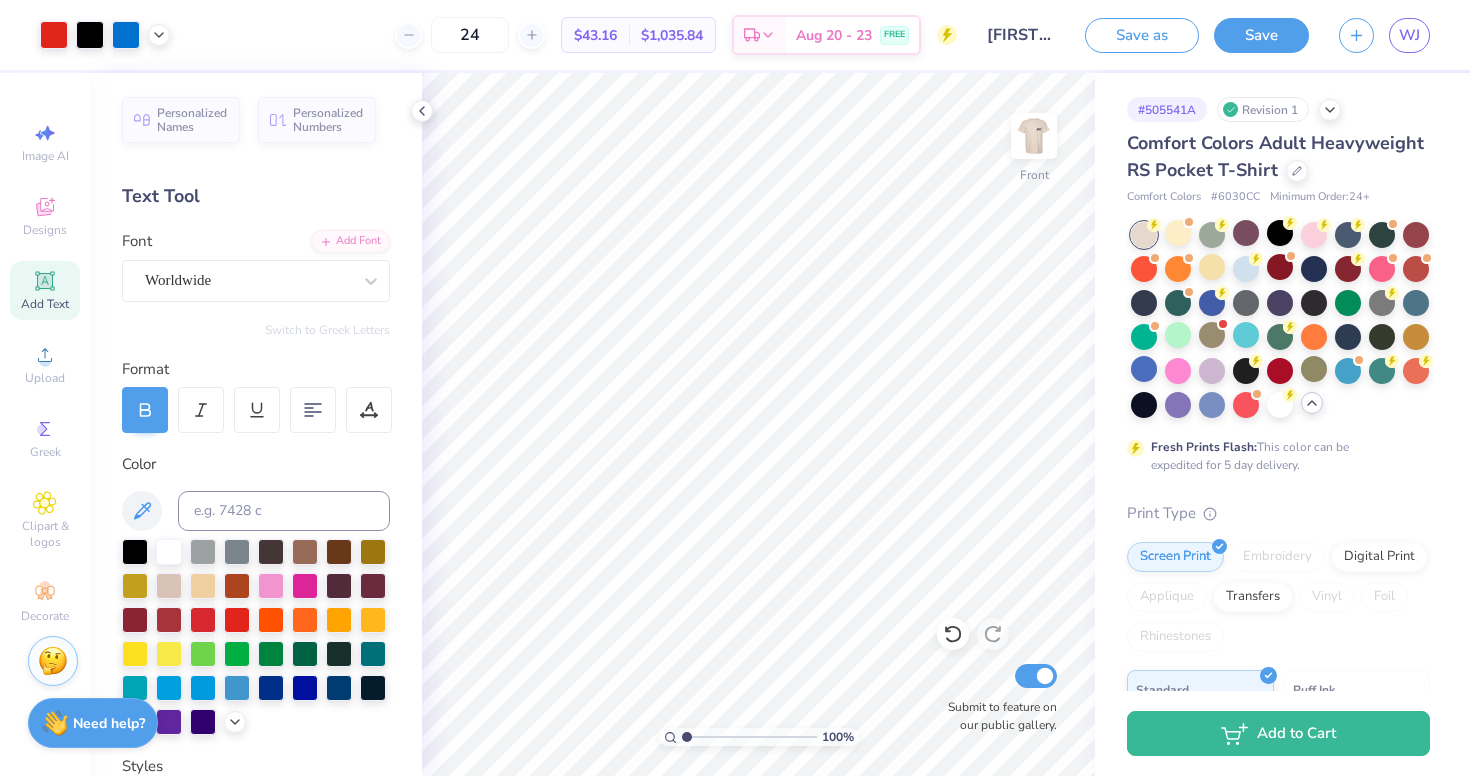 scroll, scrollTop: 0, scrollLeft: 0, axis: both 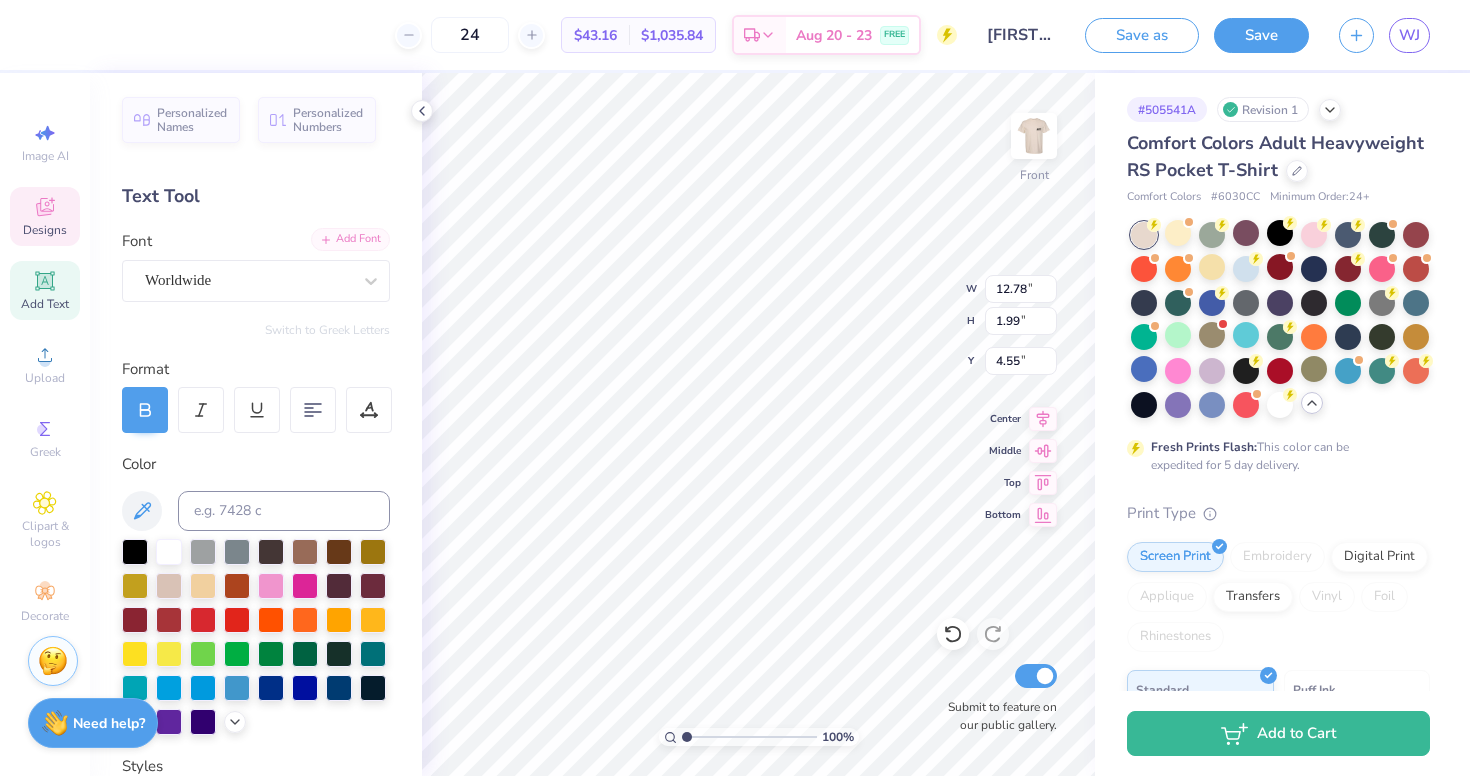 click on "Add Font" at bounding box center (350, 239) 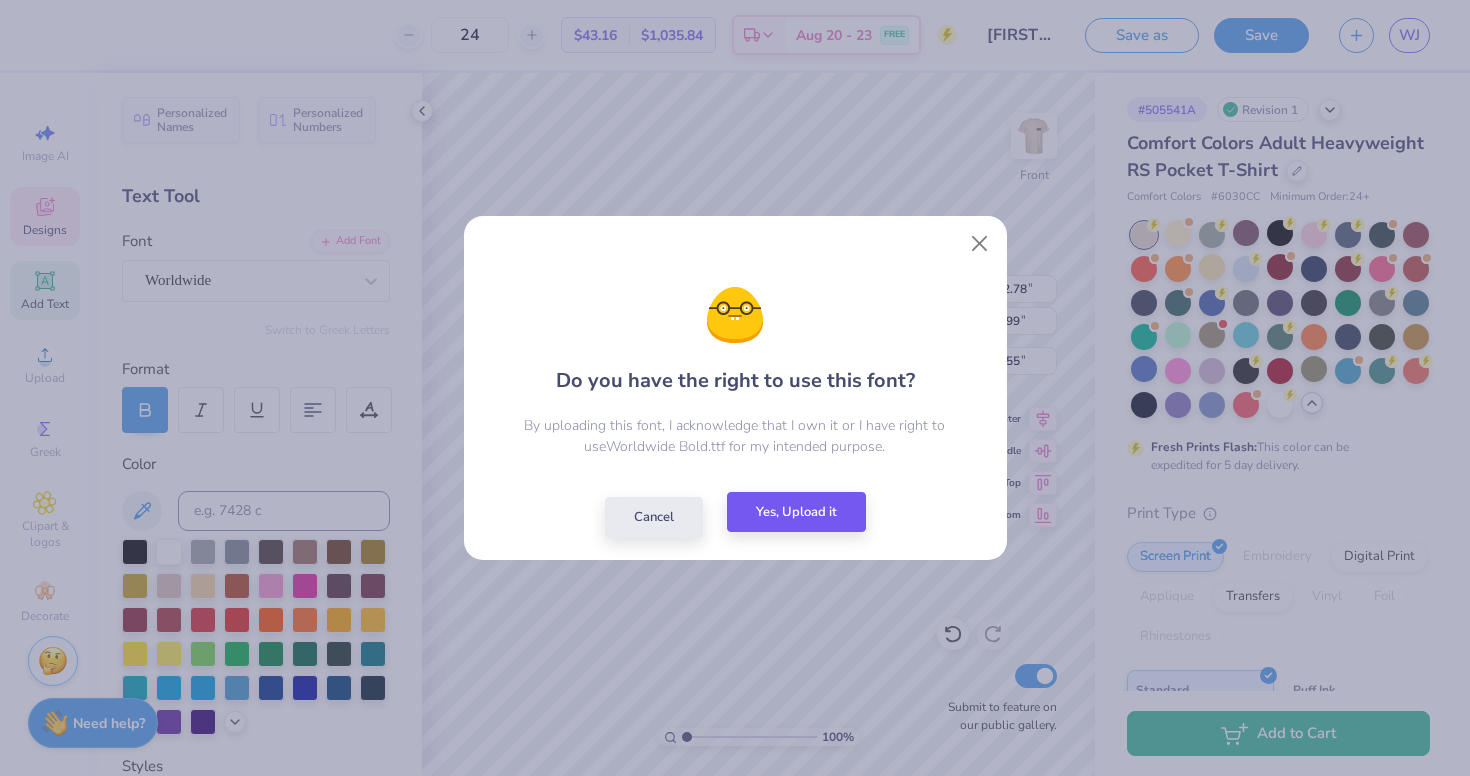 click on "Yes, Upload it" at bounding box center (796, 512) 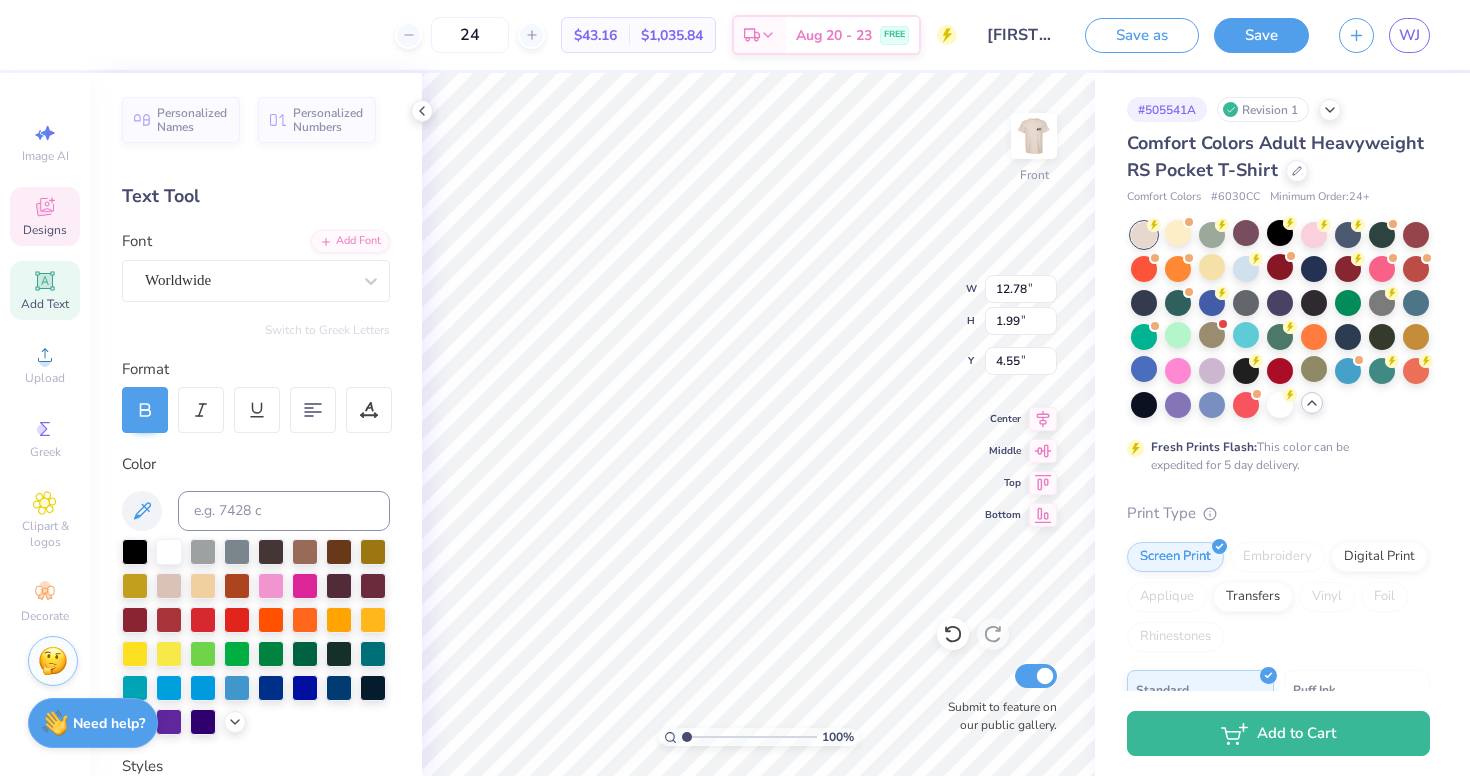 click 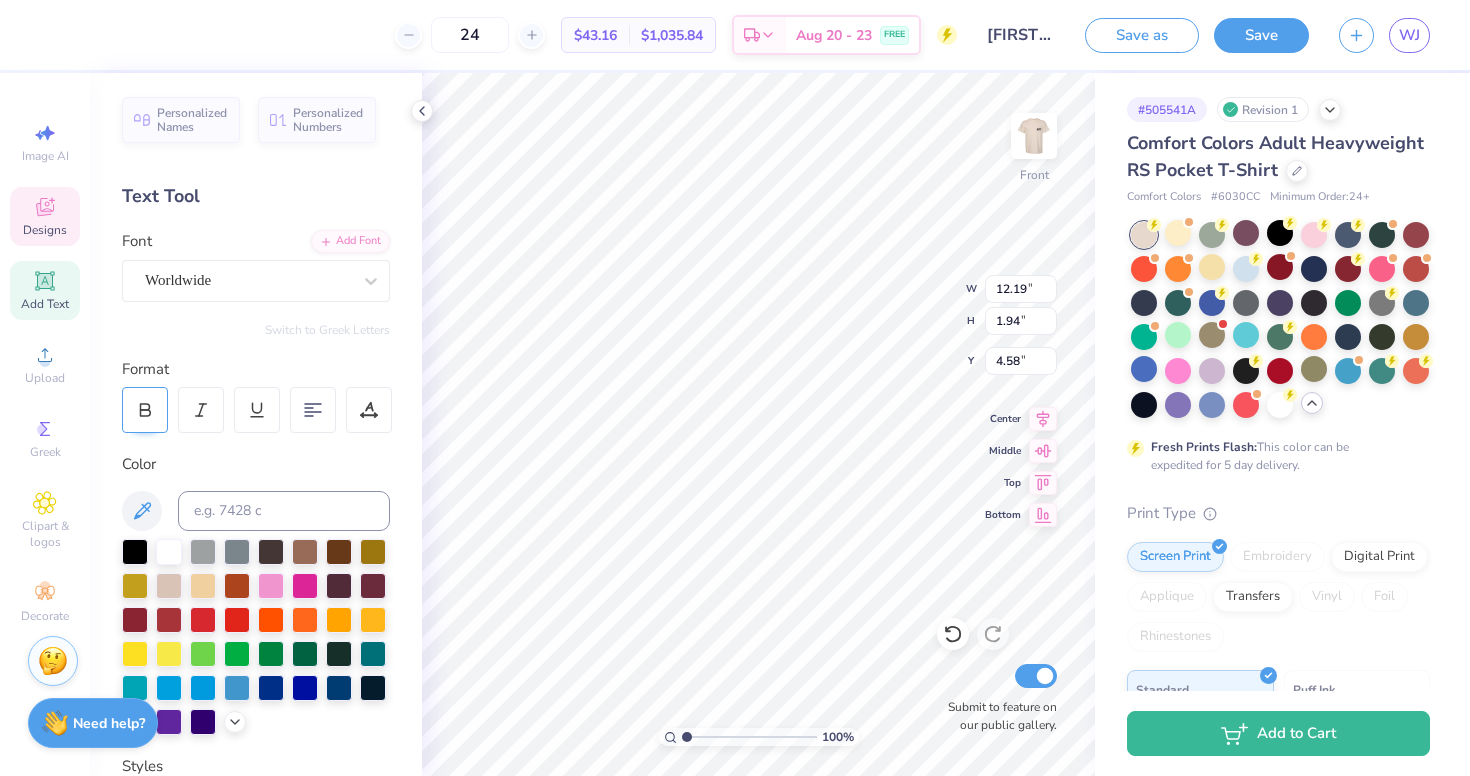 click 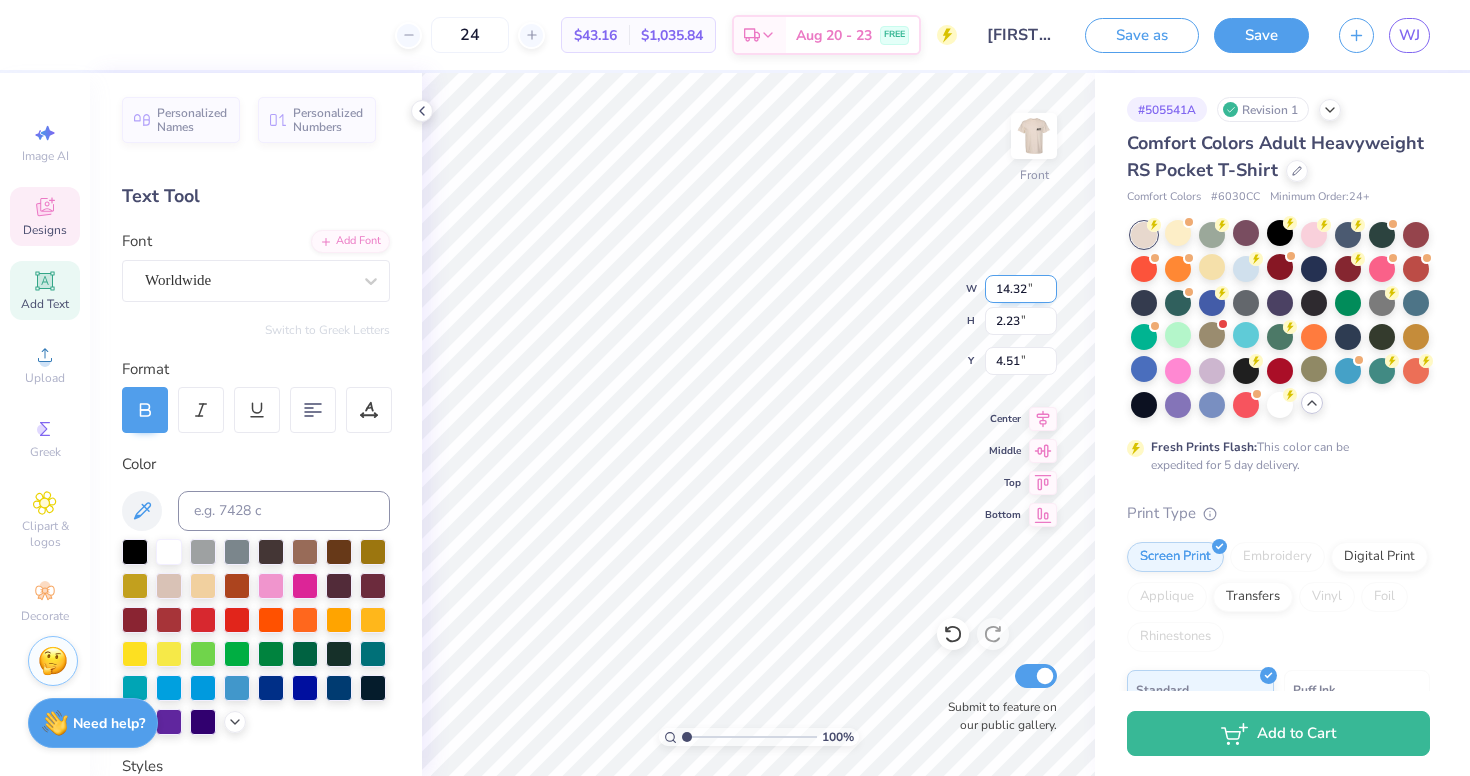 click on "14.32" at bounding box center (1021, 289) 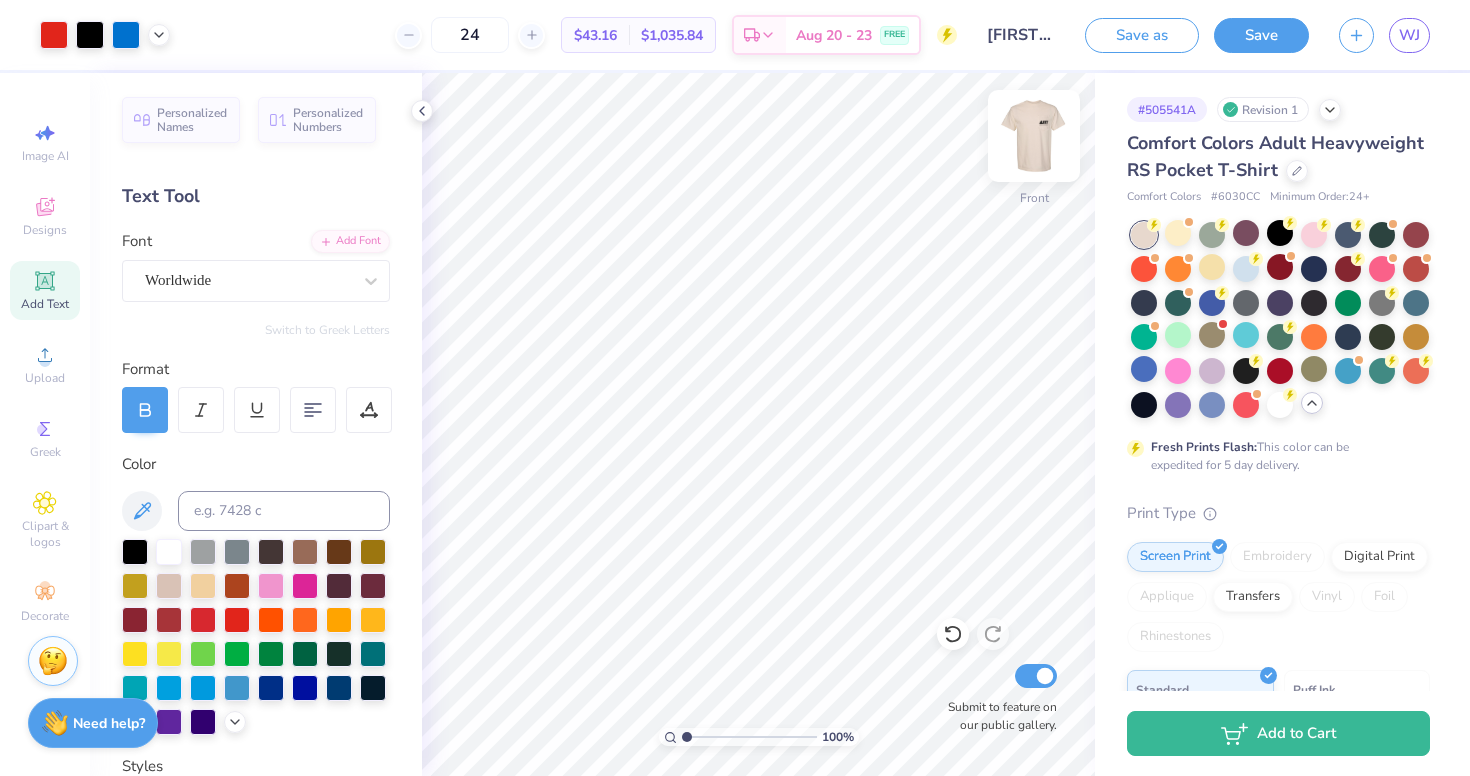 click at bounding box center (1034, 136) 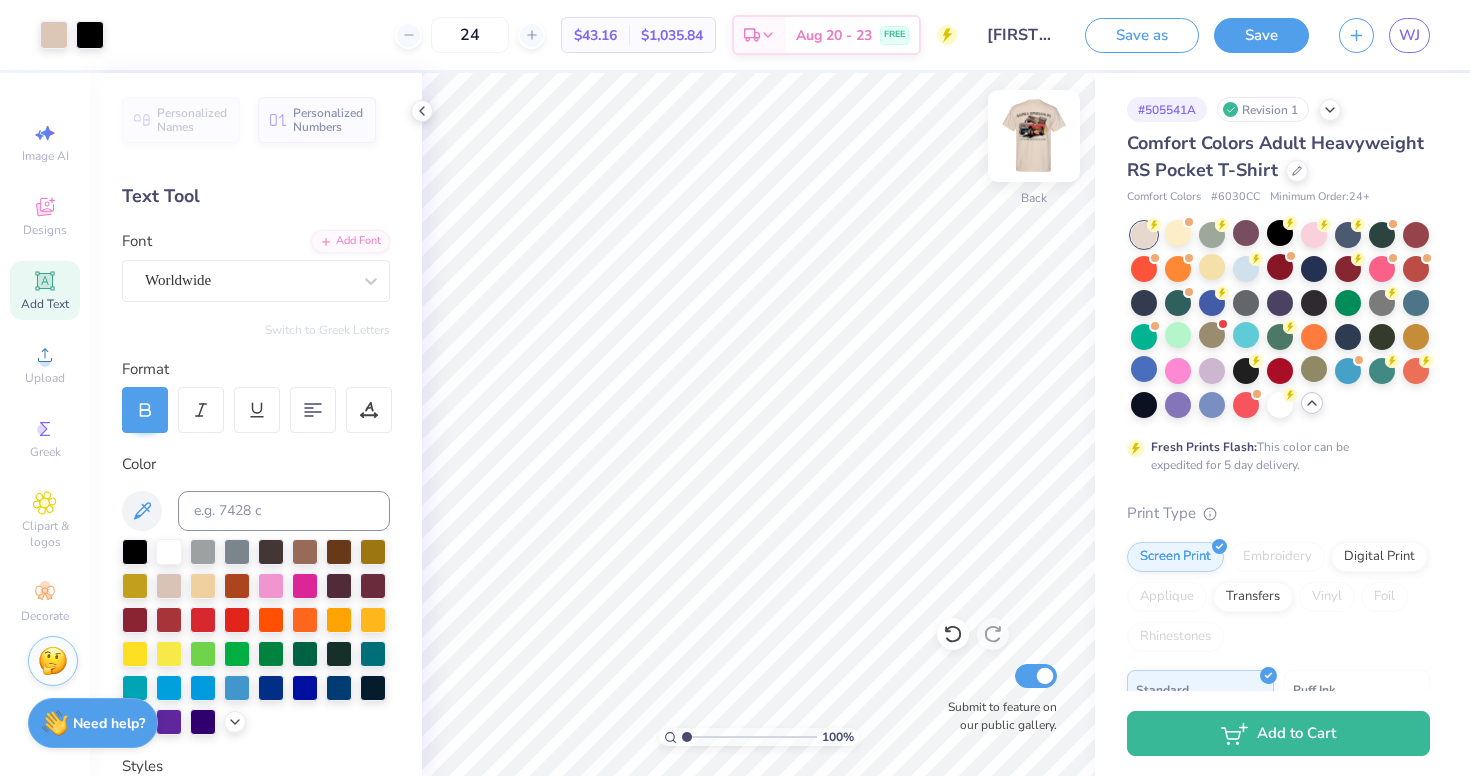 click at bounding box center (1034, 136) 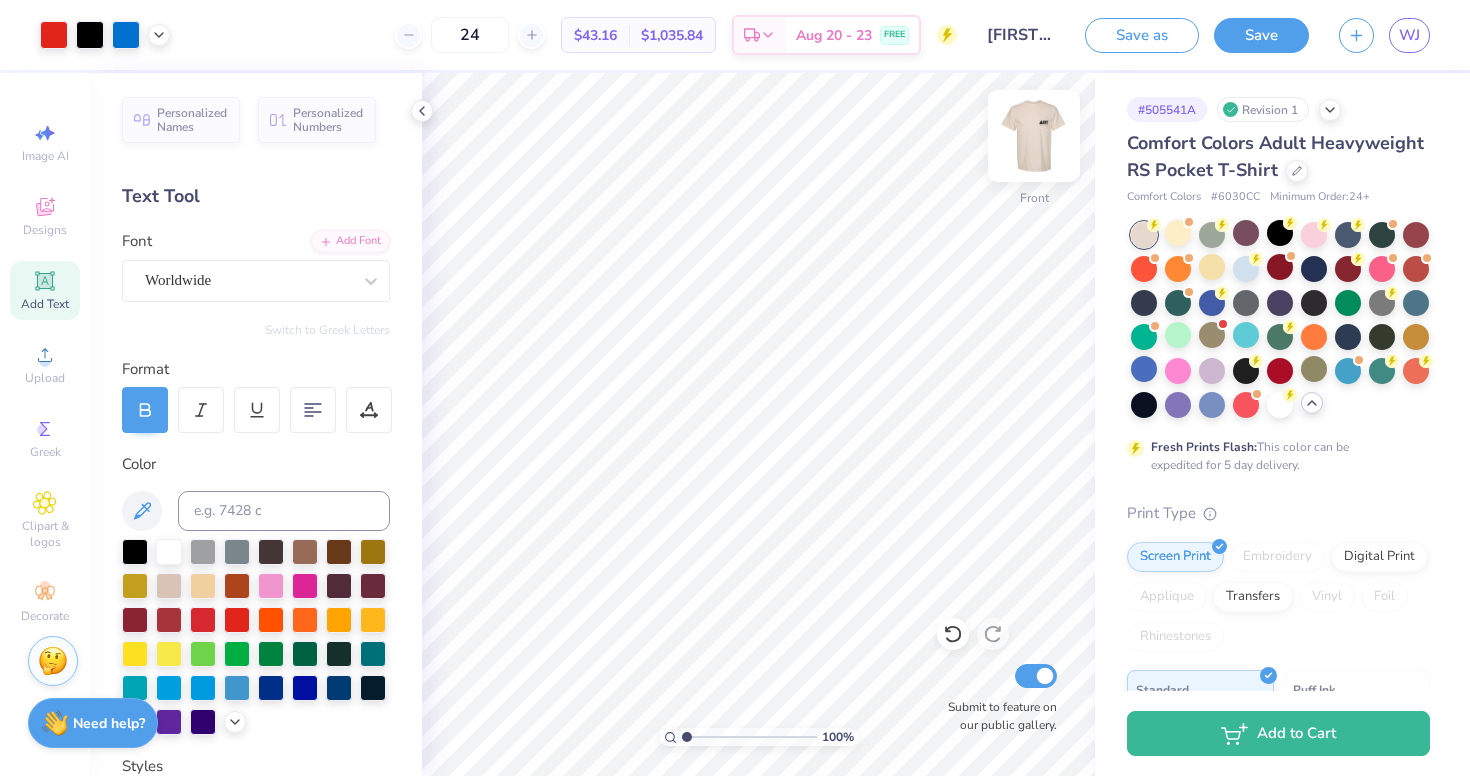 click at bounding box center (1034, 136) 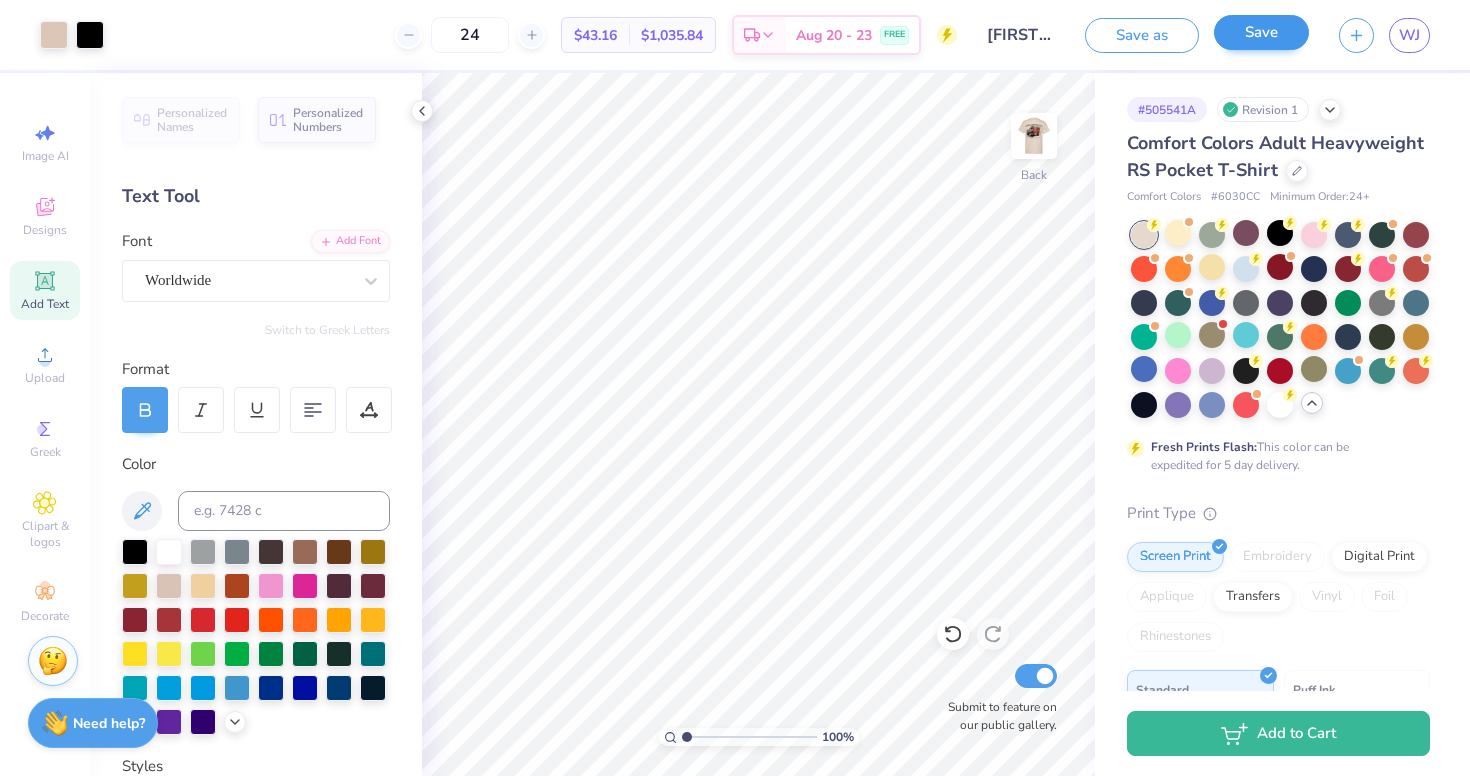 click on "Save" at bounding box center (1261, 32) 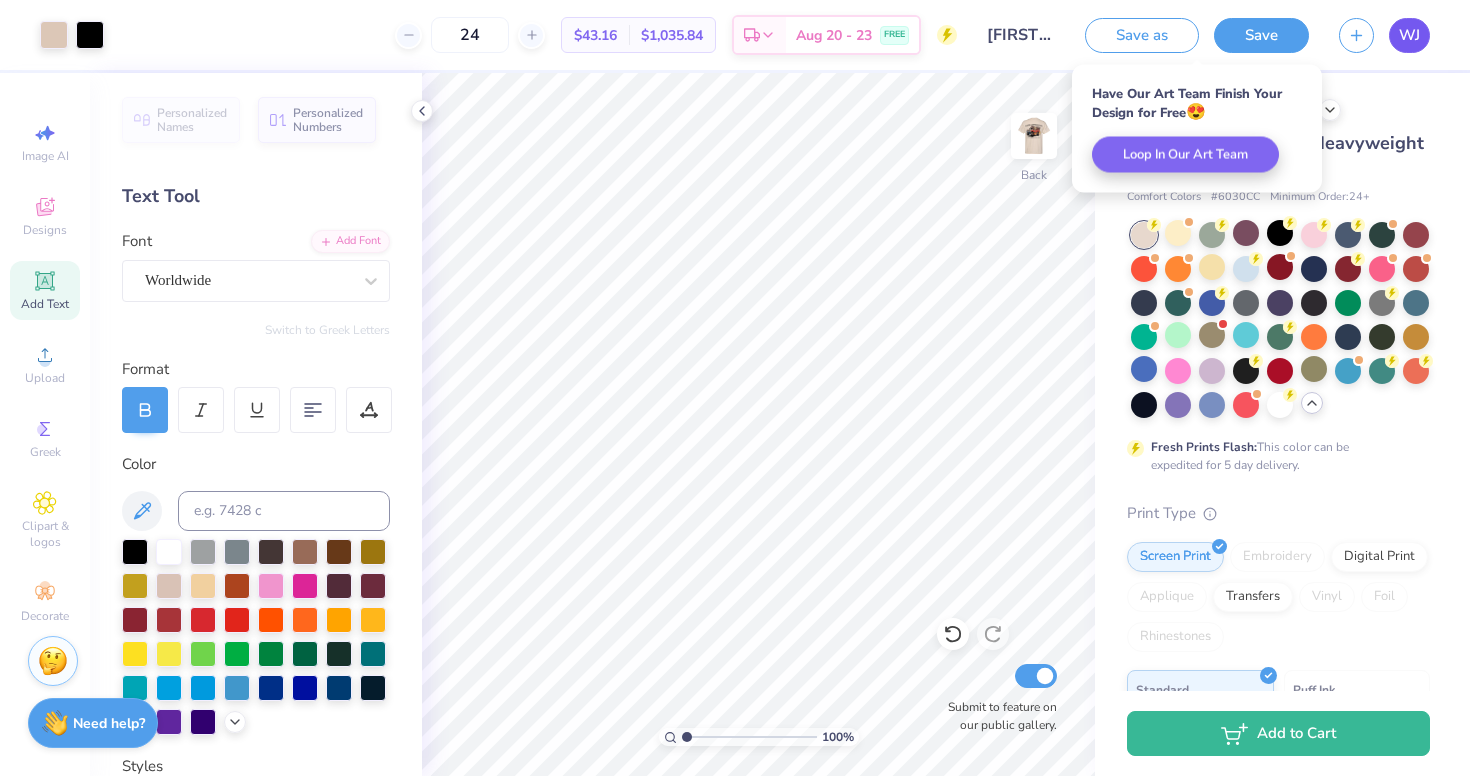 click on "WJ" at bounding box center (1409, 35) 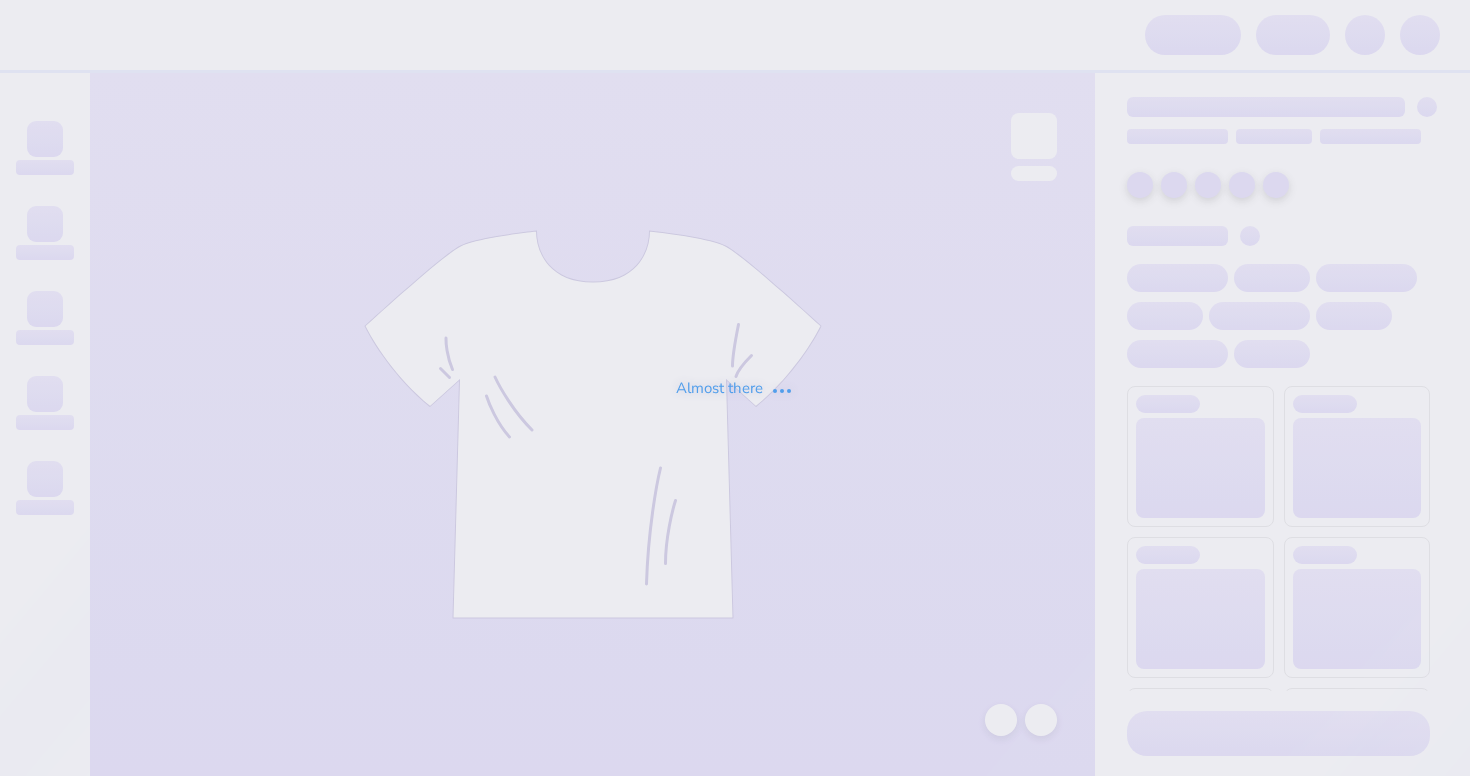 scroll, scrollTop: 0, scrollLeft: 0, axis: both 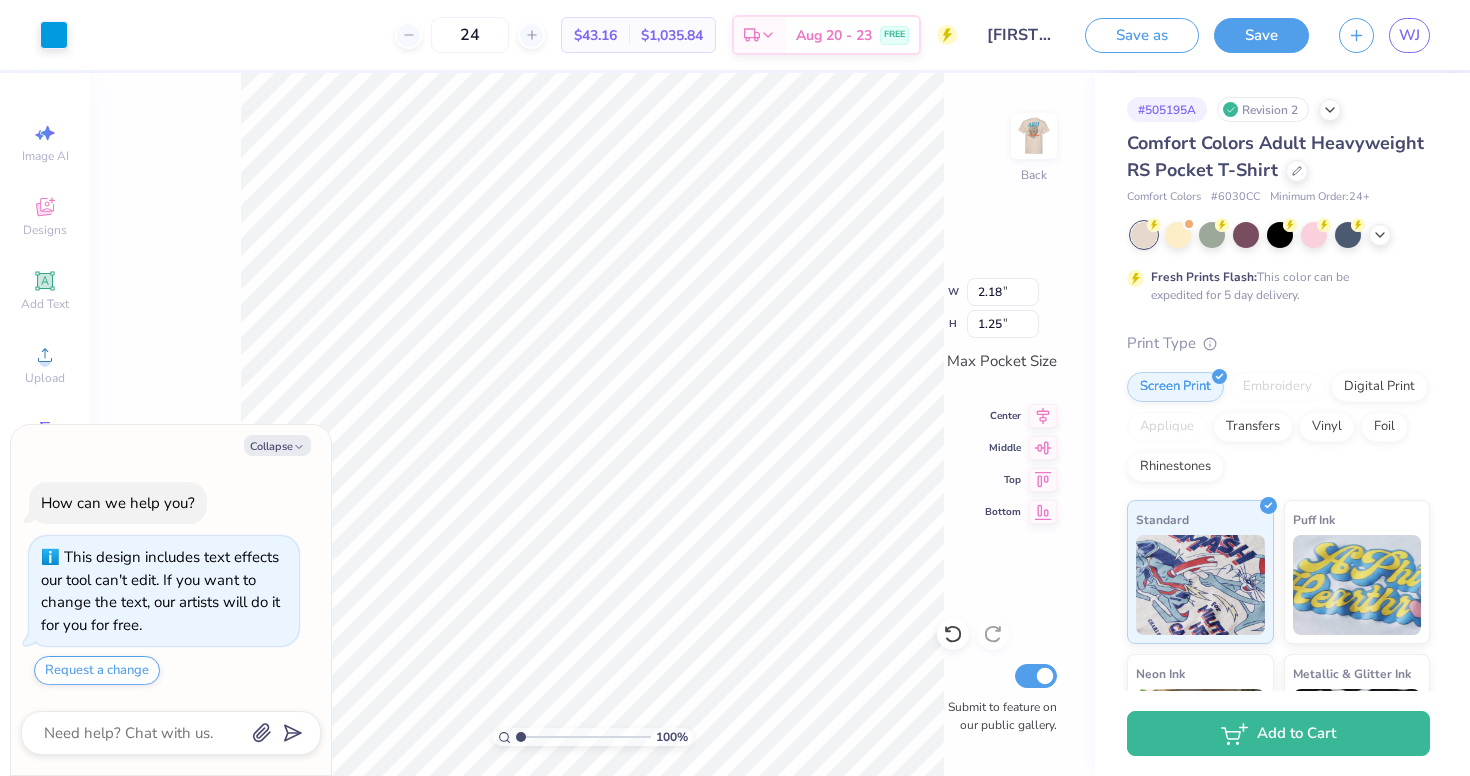 type on "x" 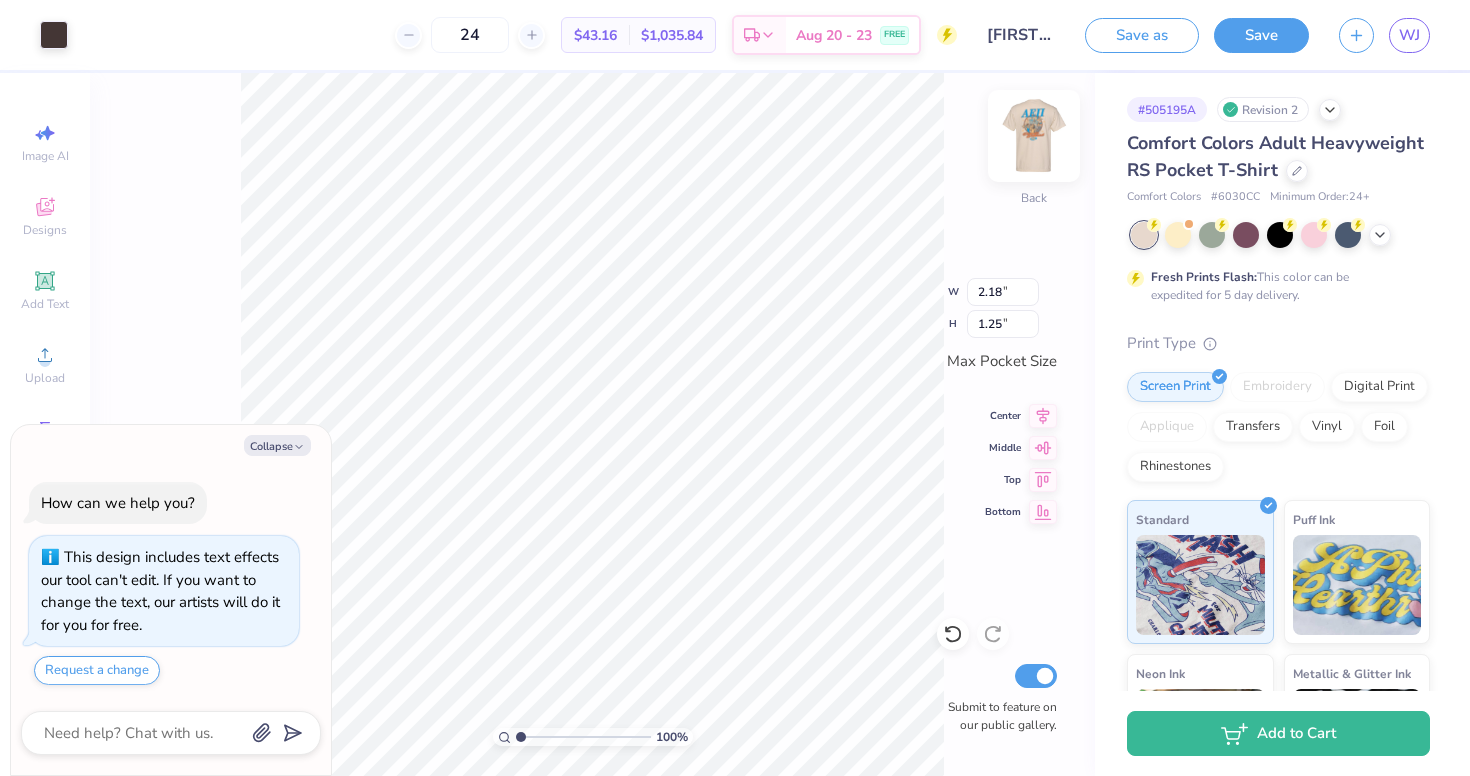 click at bounding box center (1034, 136) 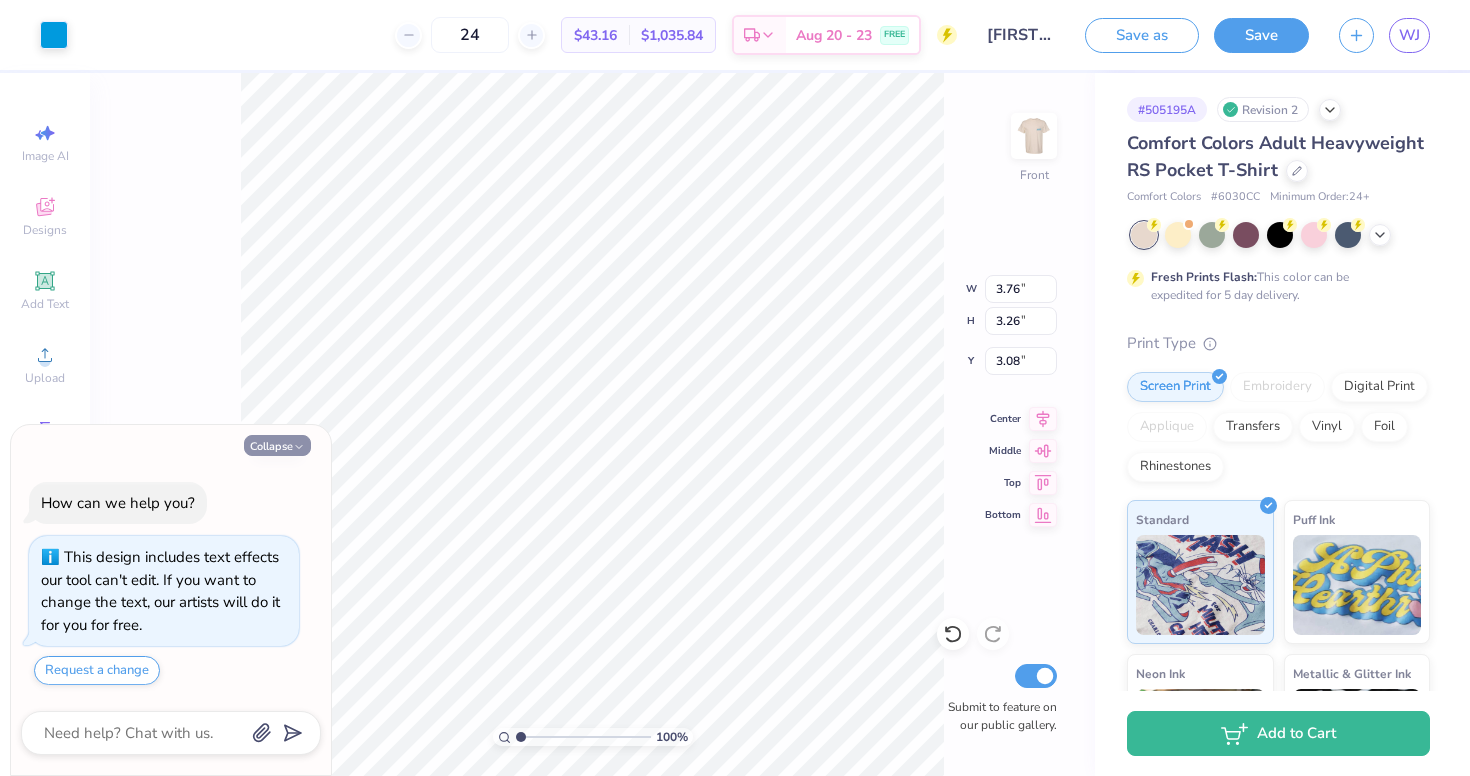 click on "Collapse" at bounding box center [277, 445] 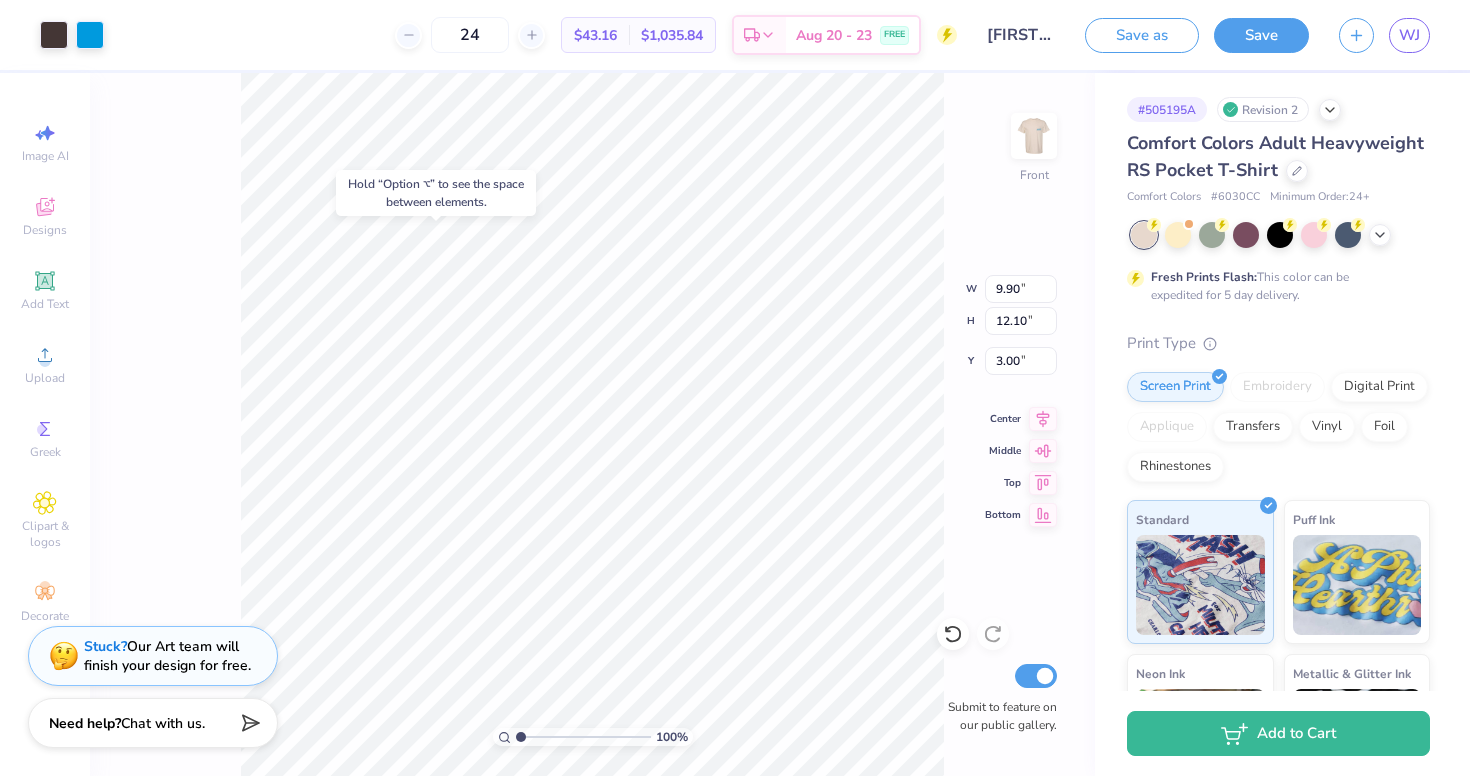 type on "5.61" 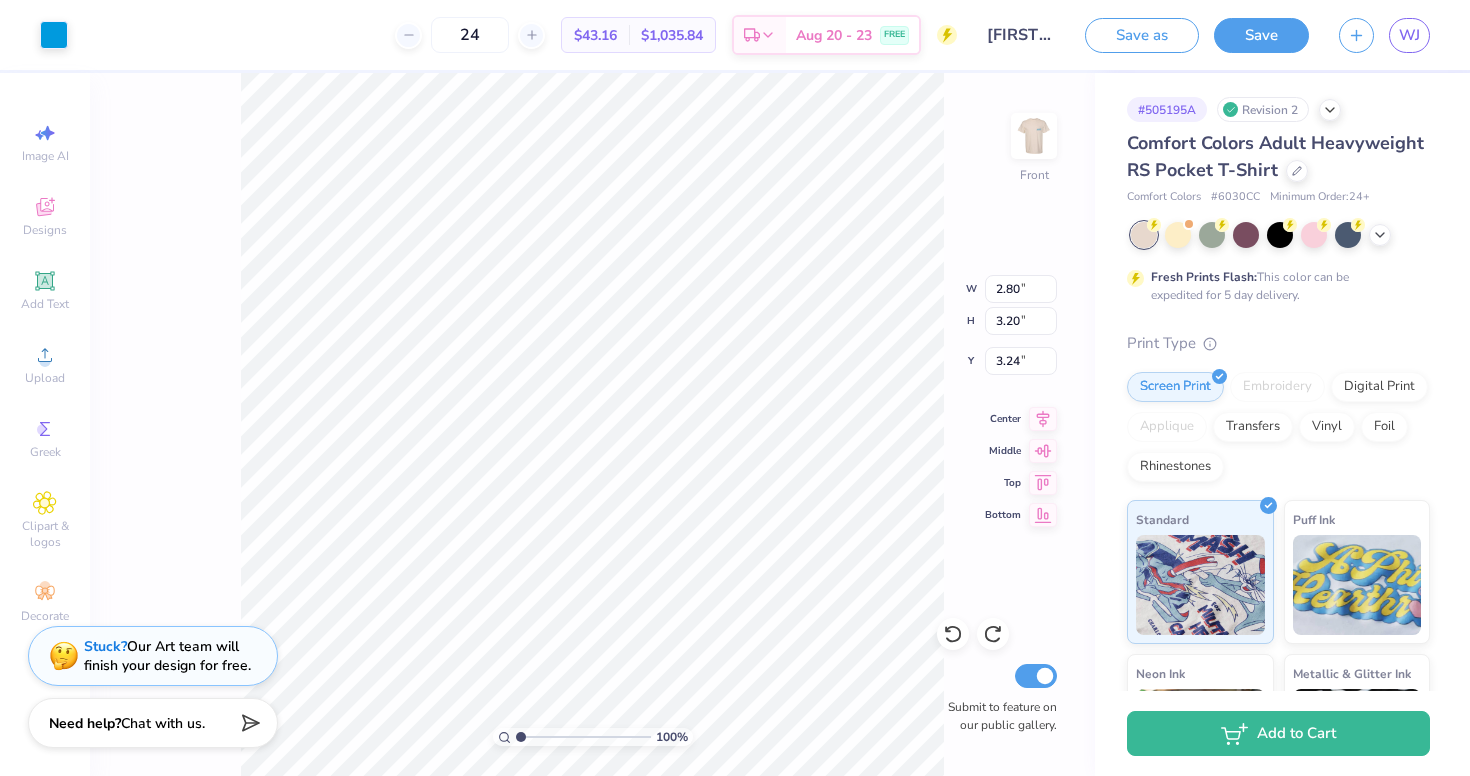 type on "2.94" 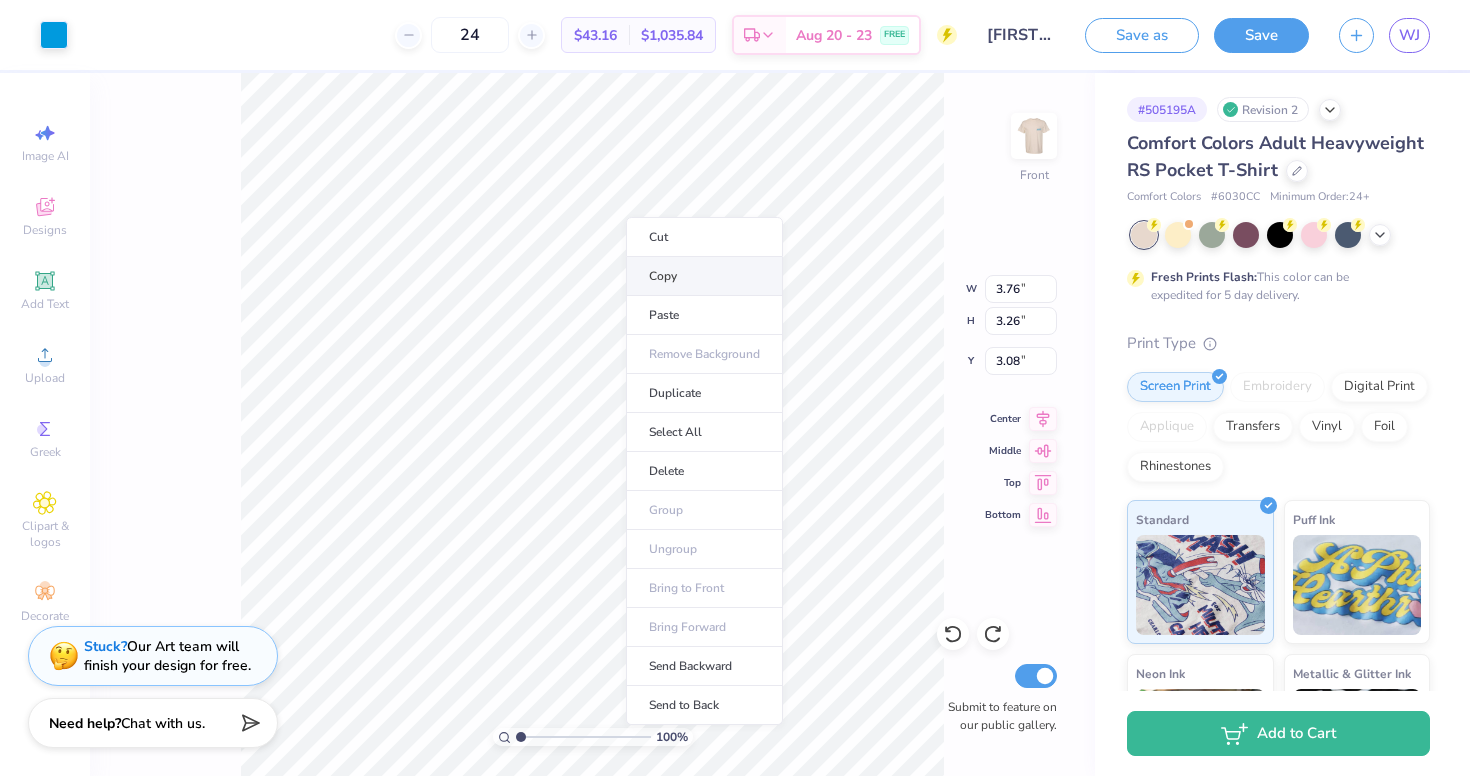 click on "Copy" at bounding box center (704, 276) 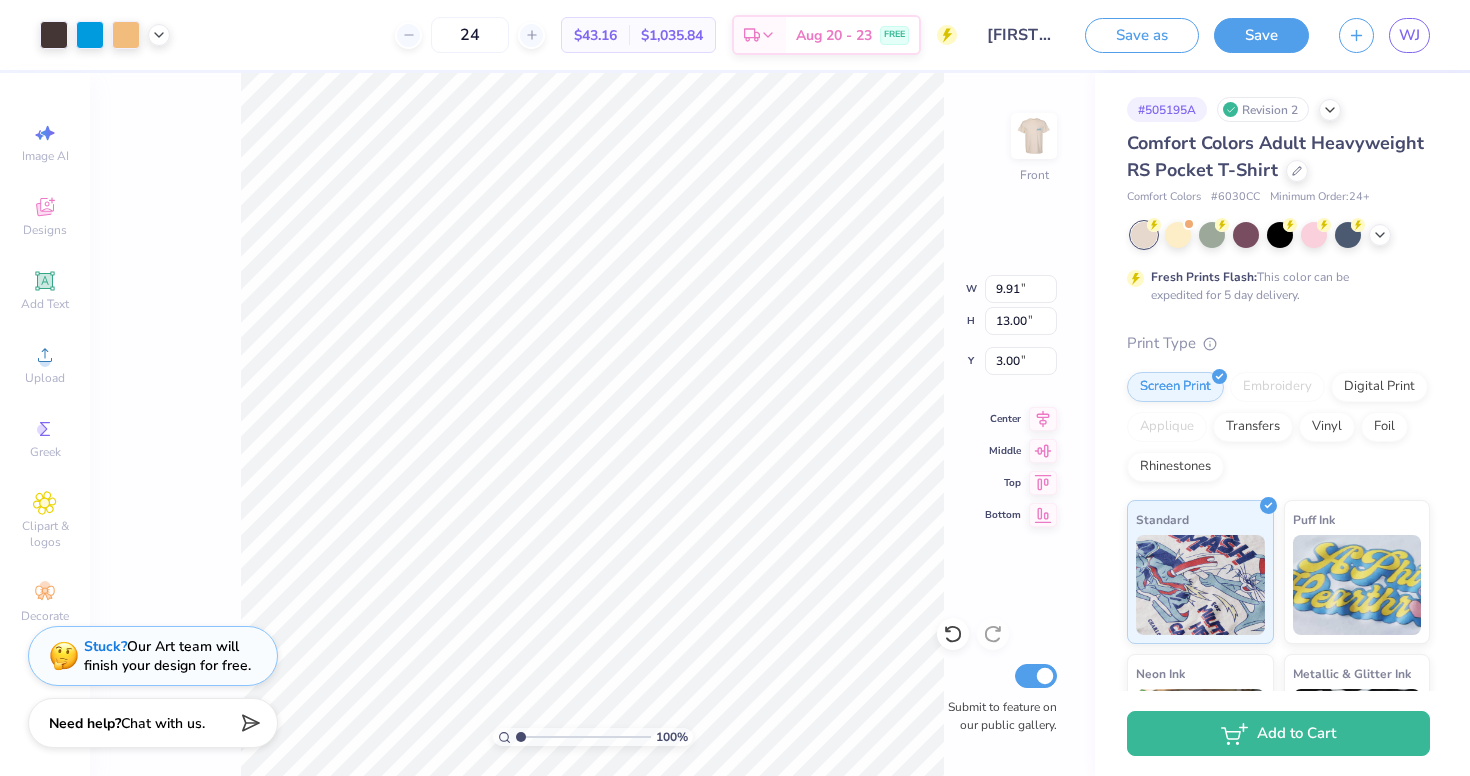 type on "7.44" 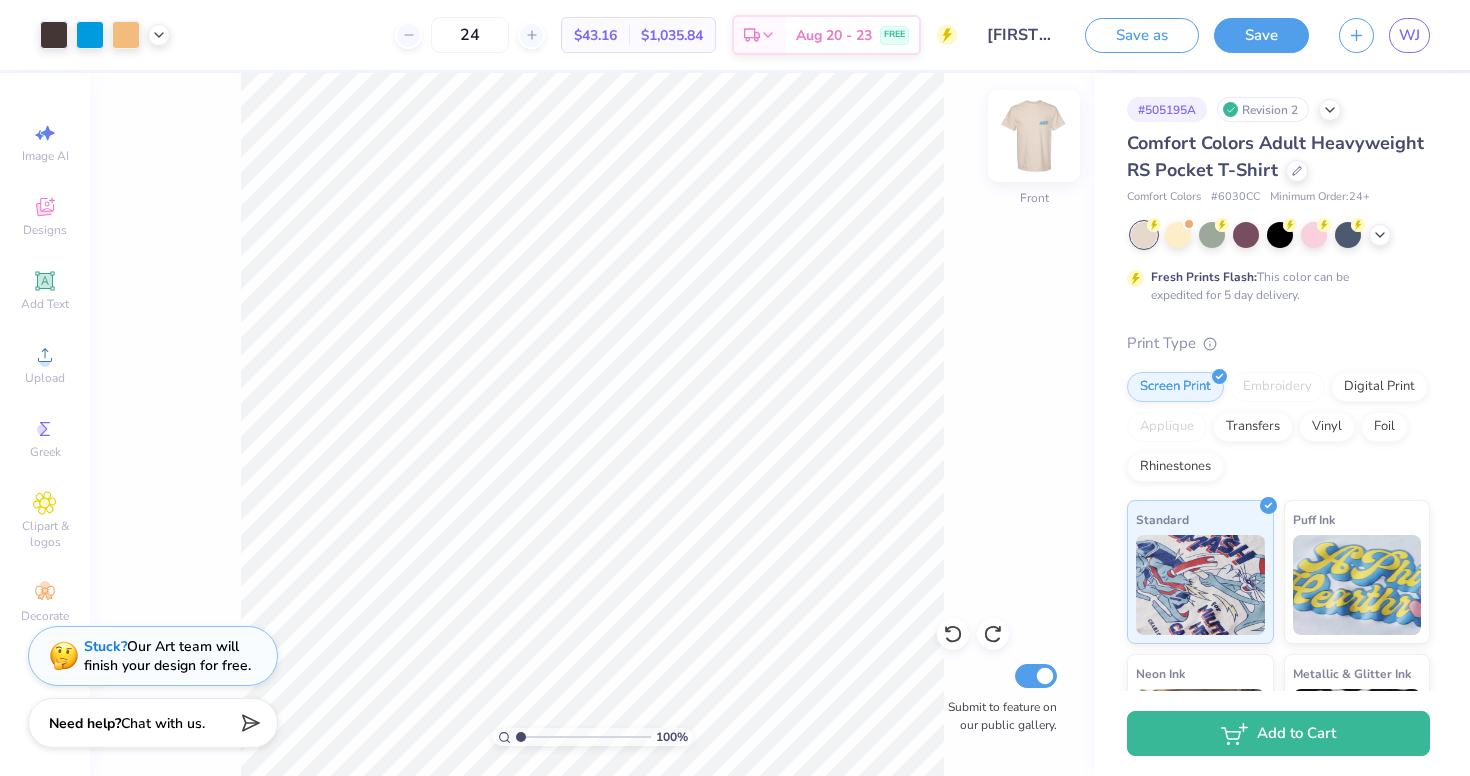 click at bounding box center [1034, 136] 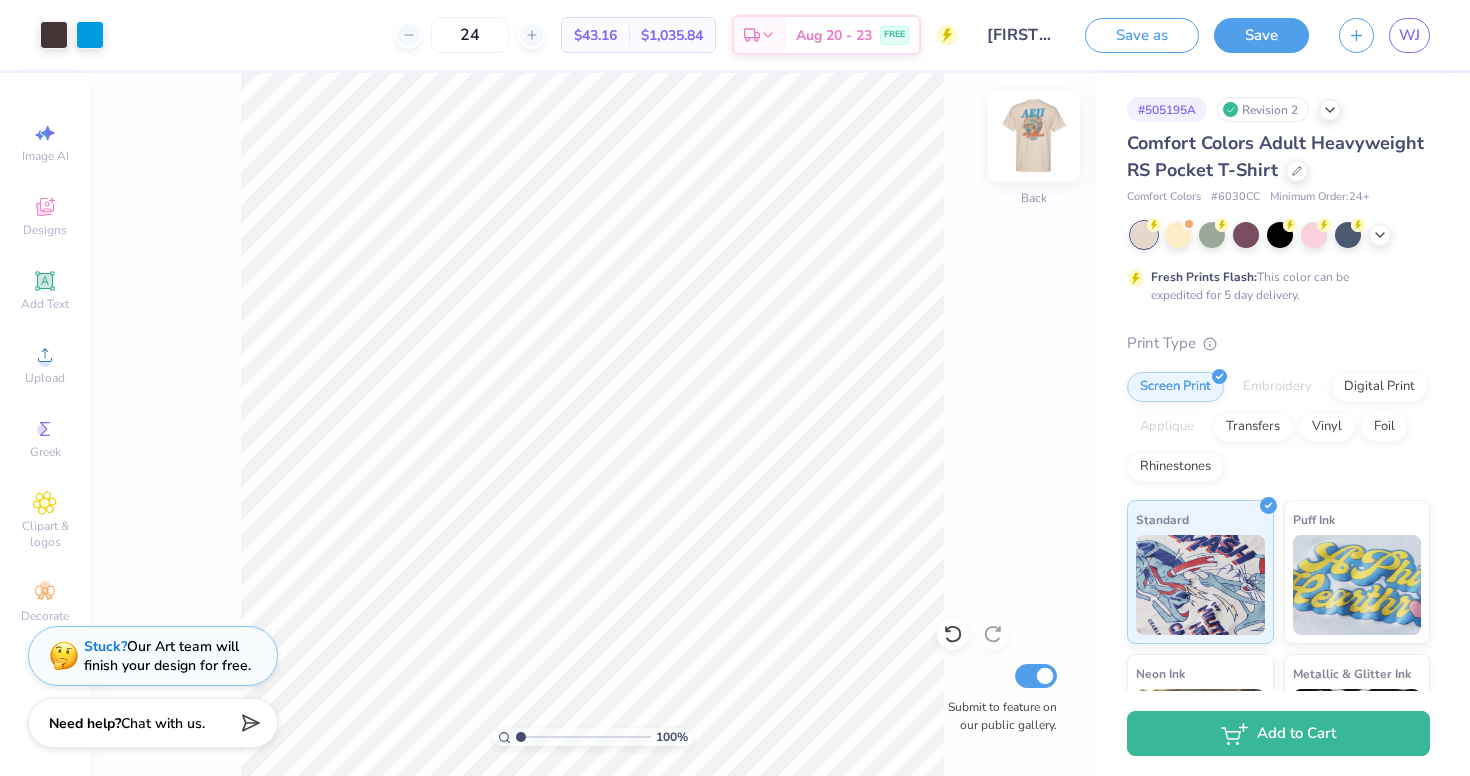 click at bounding box center [1034, 136] 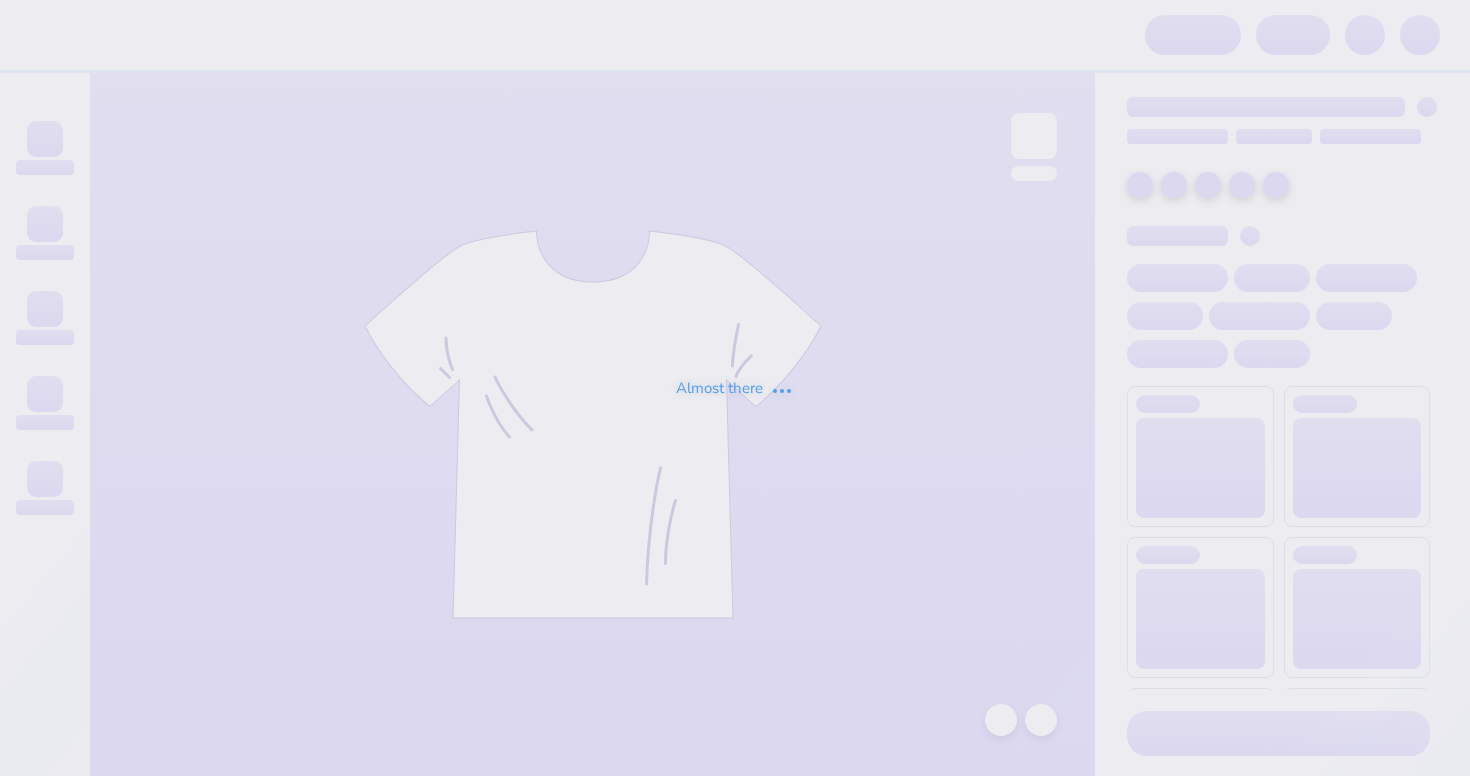 scroll, scrollTop: 0, scrollLeft: 0, axis: both 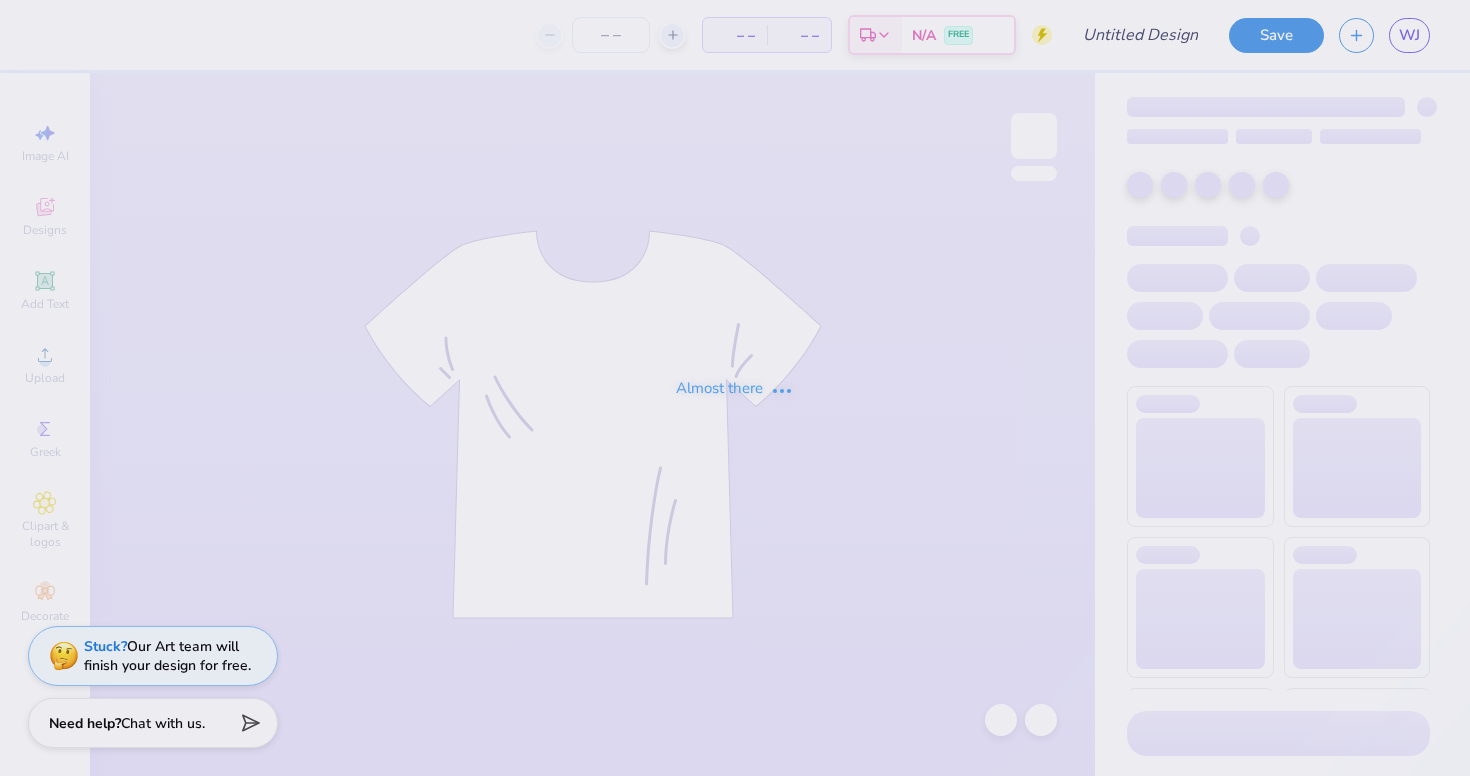 type on "Parents Weekend - Alpha Epsilon Pi at university of north caroli" 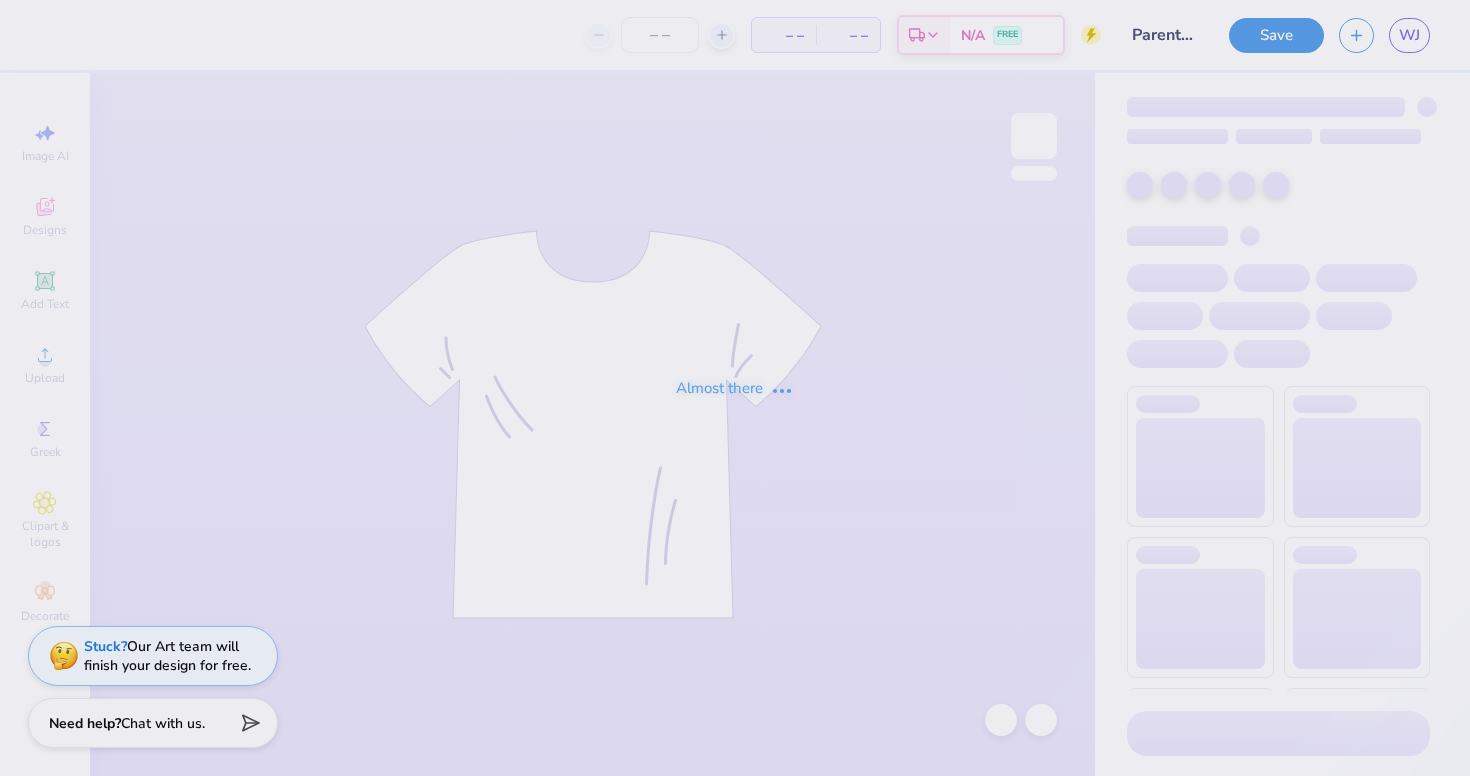 type on "50" 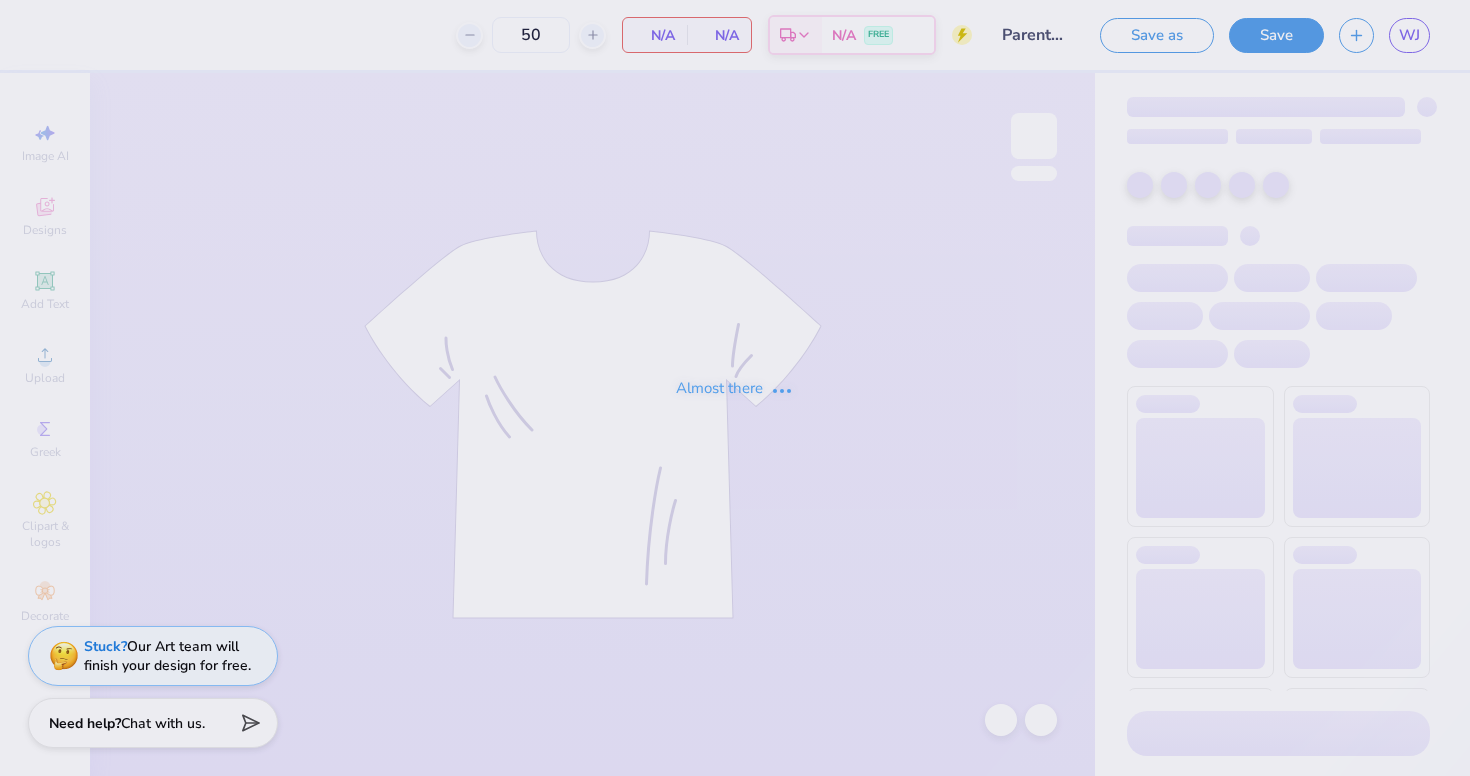 scroll, scrollTop: 0, scrollLeft: 0, axis: both 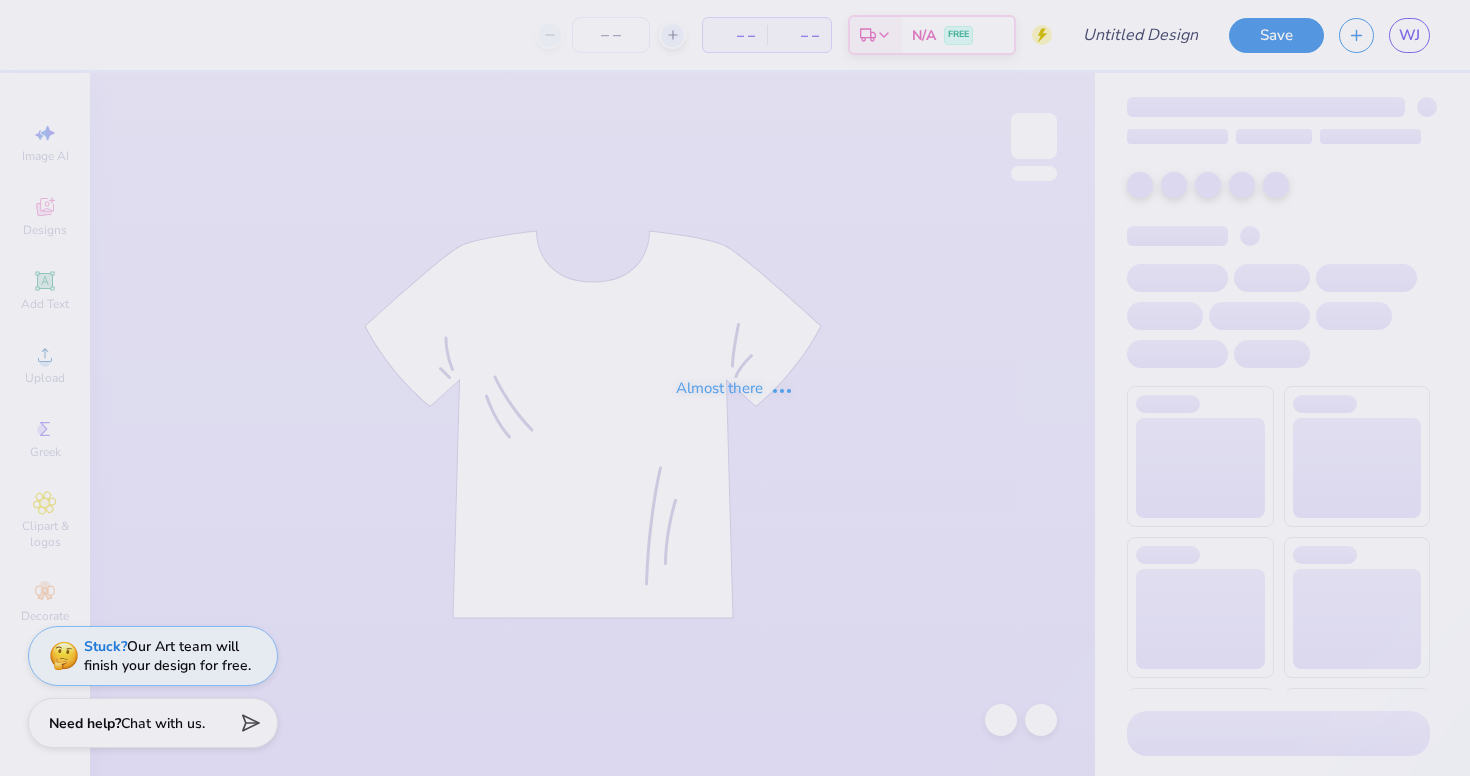 type on "24" 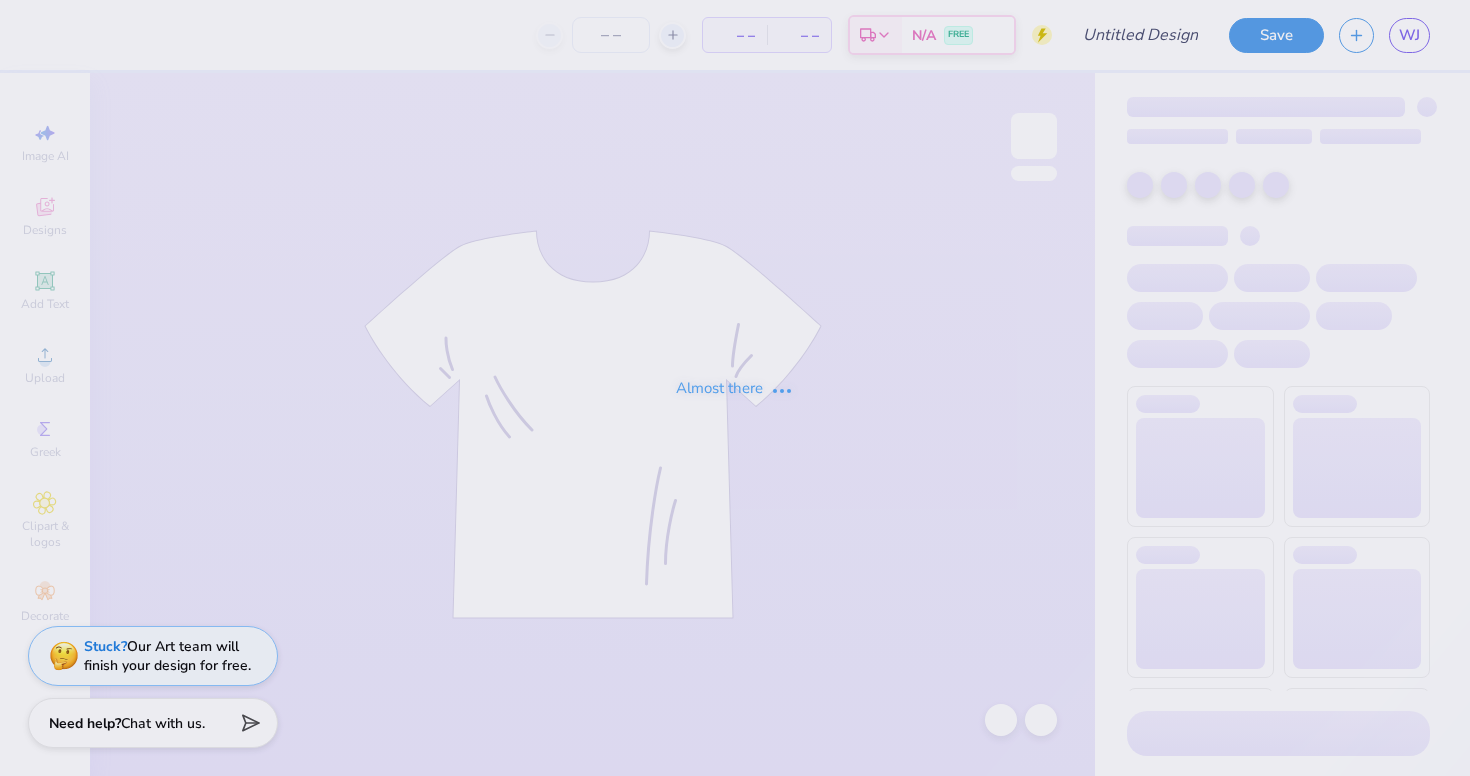 type on "[FIRST] [LAST] : [UNIVERSITY]" 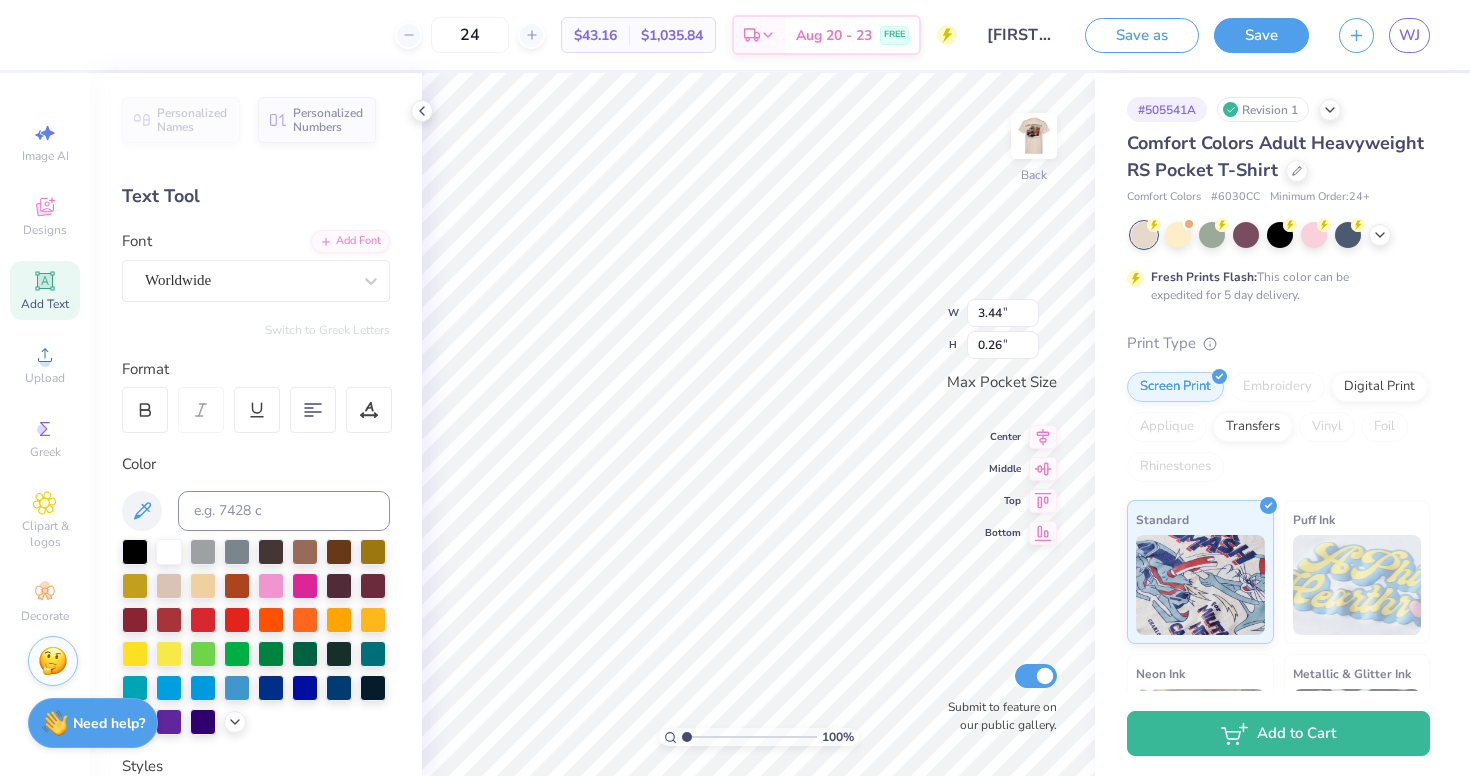 scroll, scrollTop: 0, scrollLeft: 1, axis: horizontal 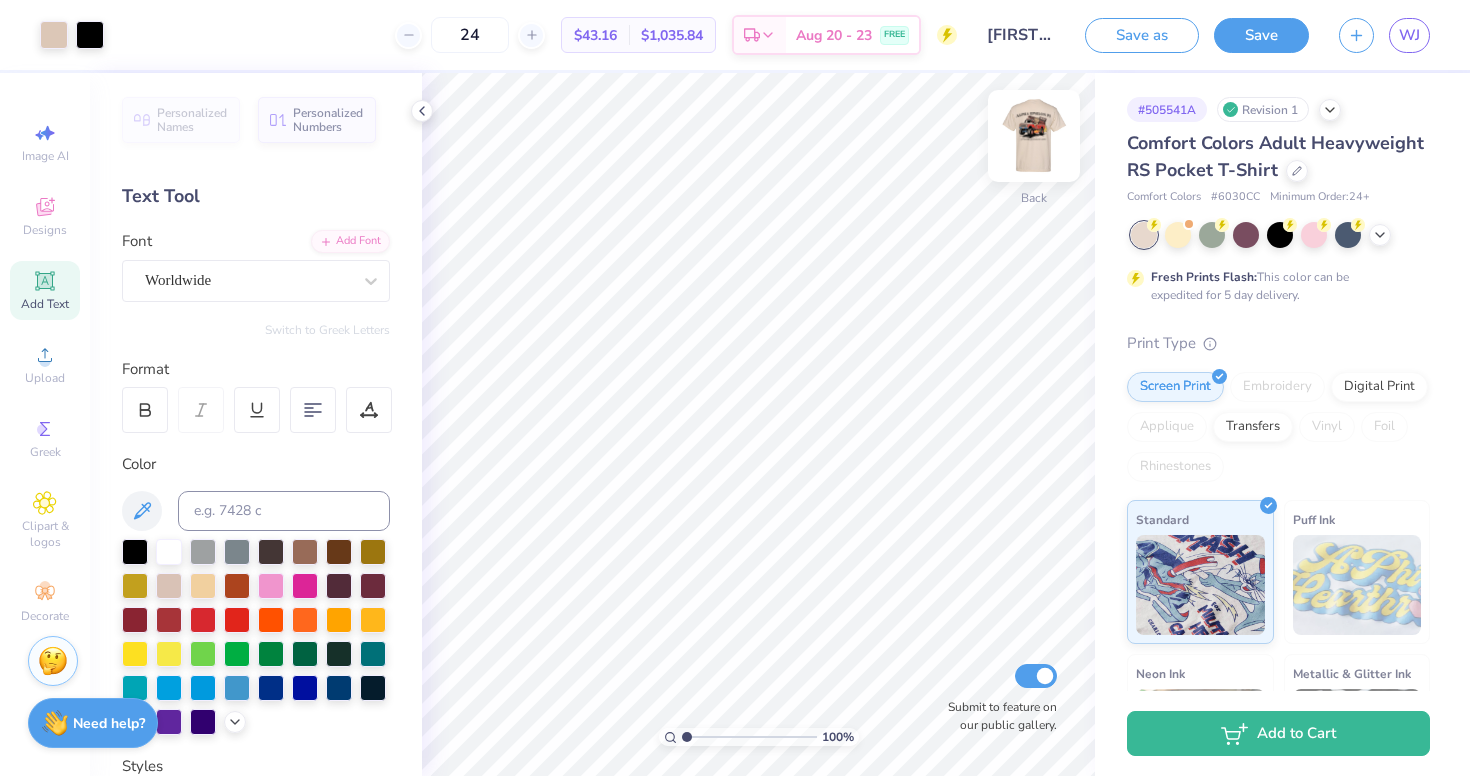 click at bounding box center [1034, 136] 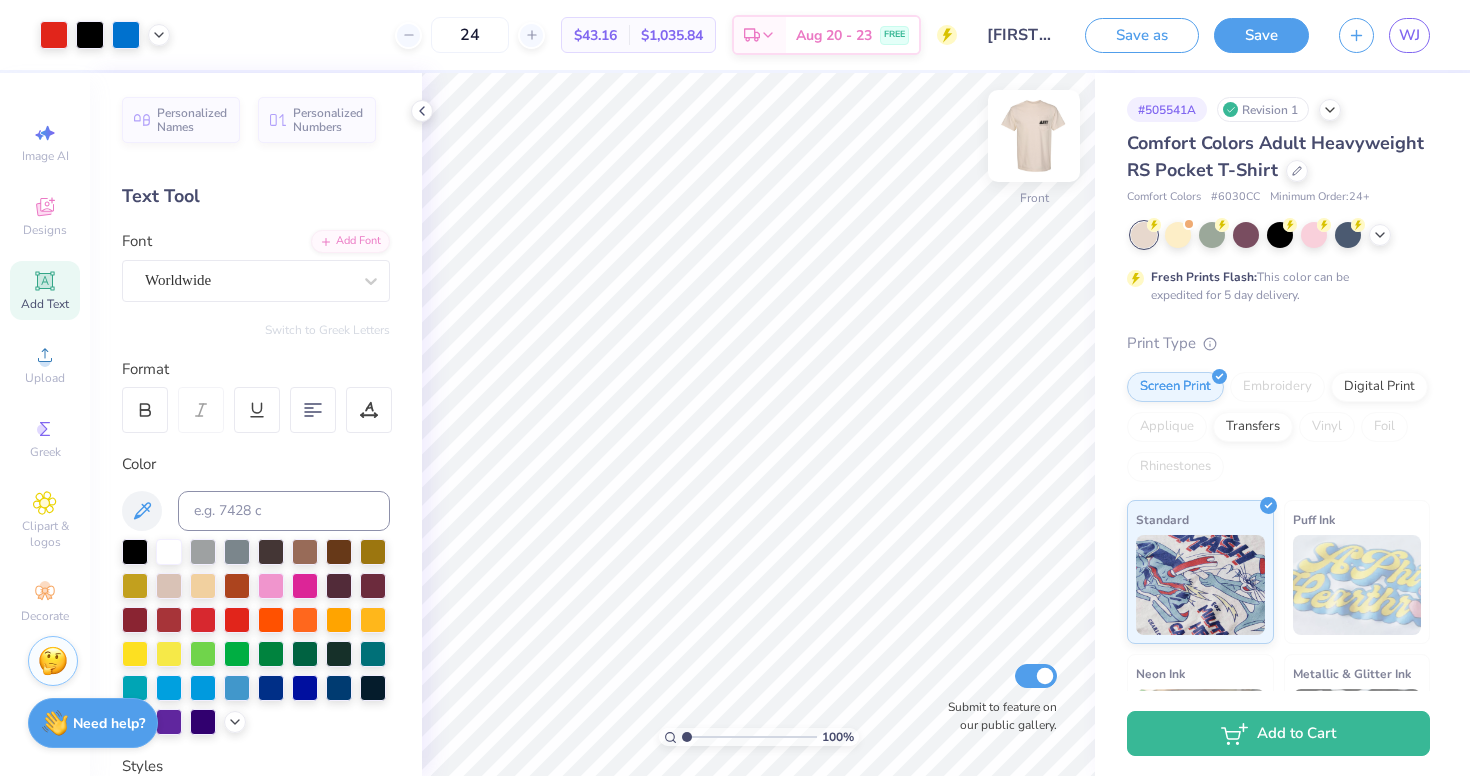 click at bounding box center [1034, 136] 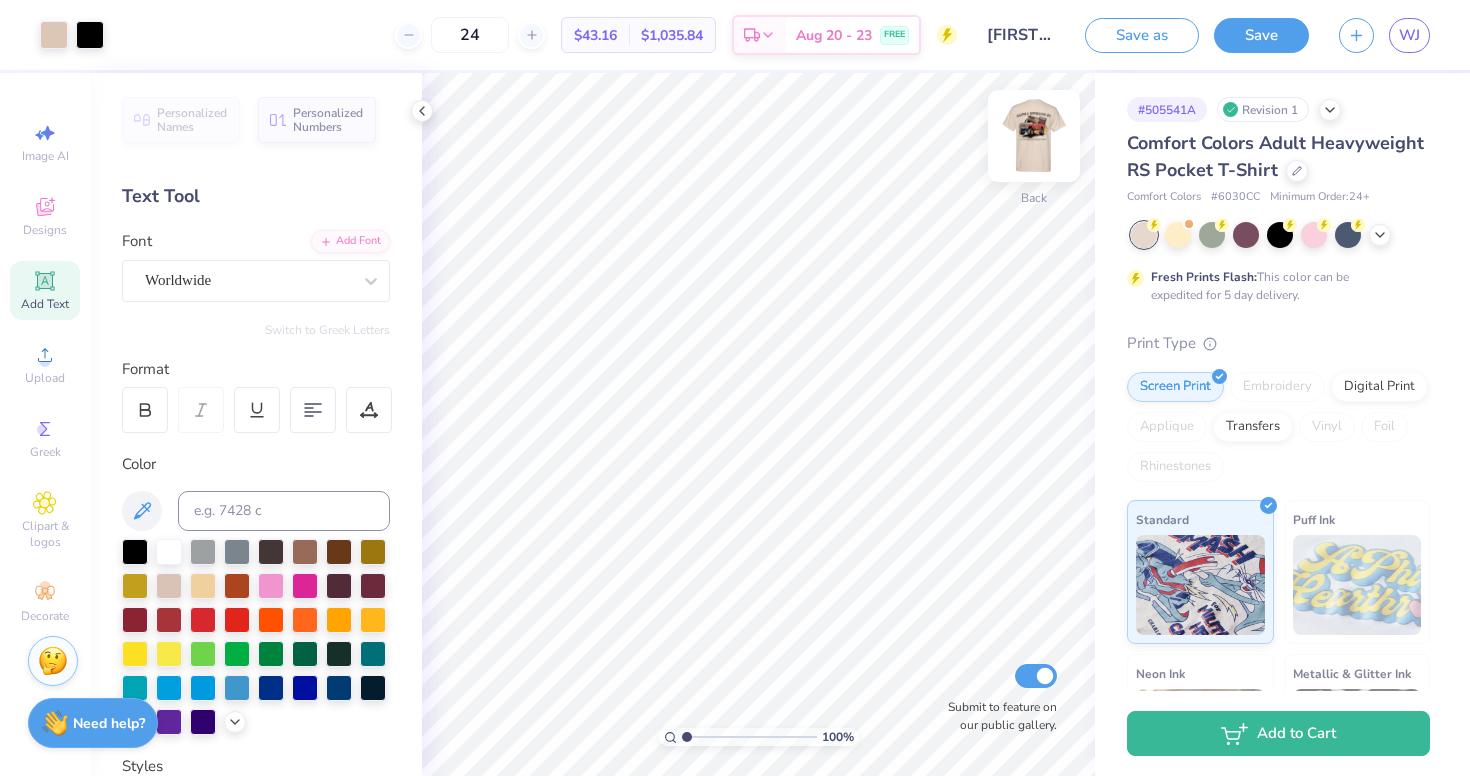 click at bounding box center (1034, 136) 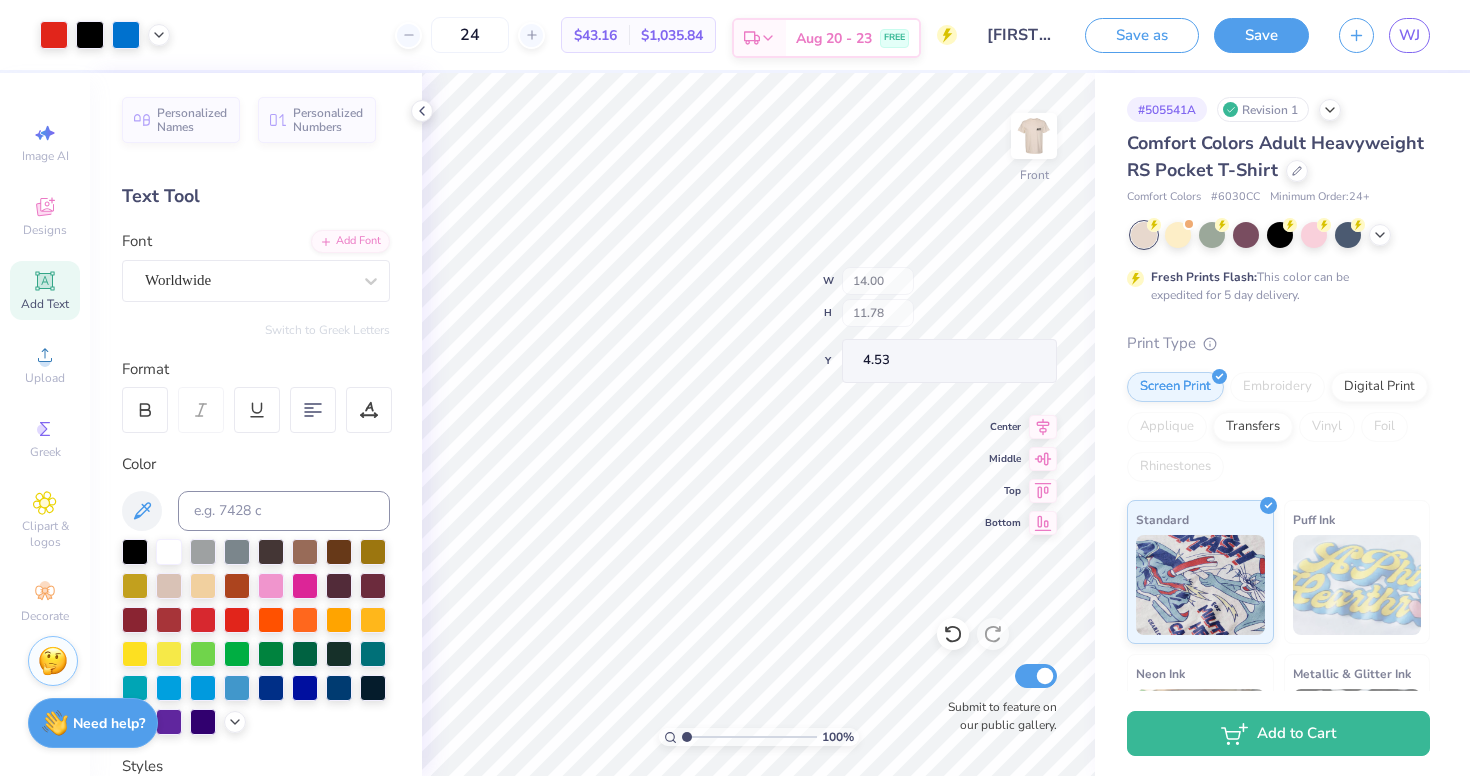 type on "2.18" 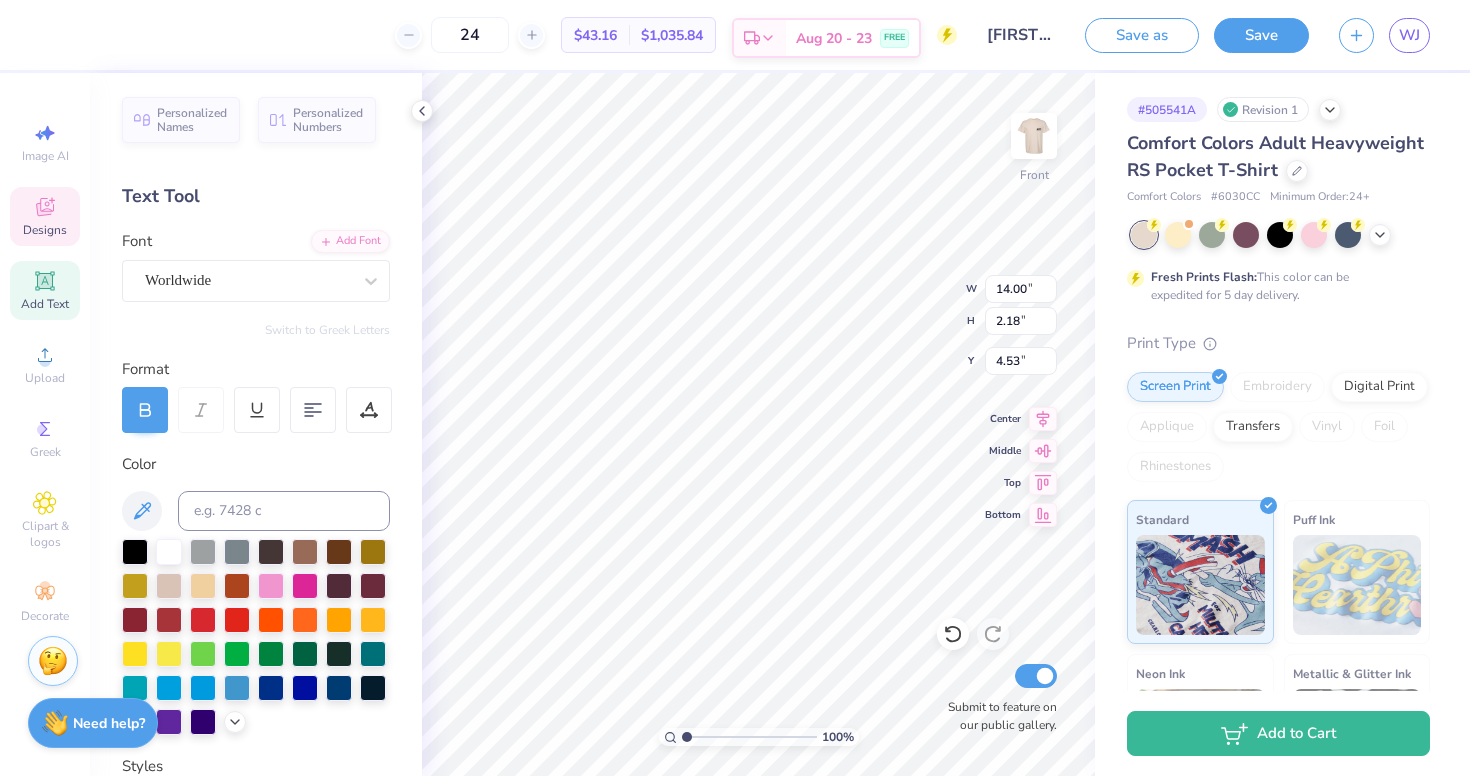 scroll, scrollTop: 0, scrollLeft: 5, axis: horizontal 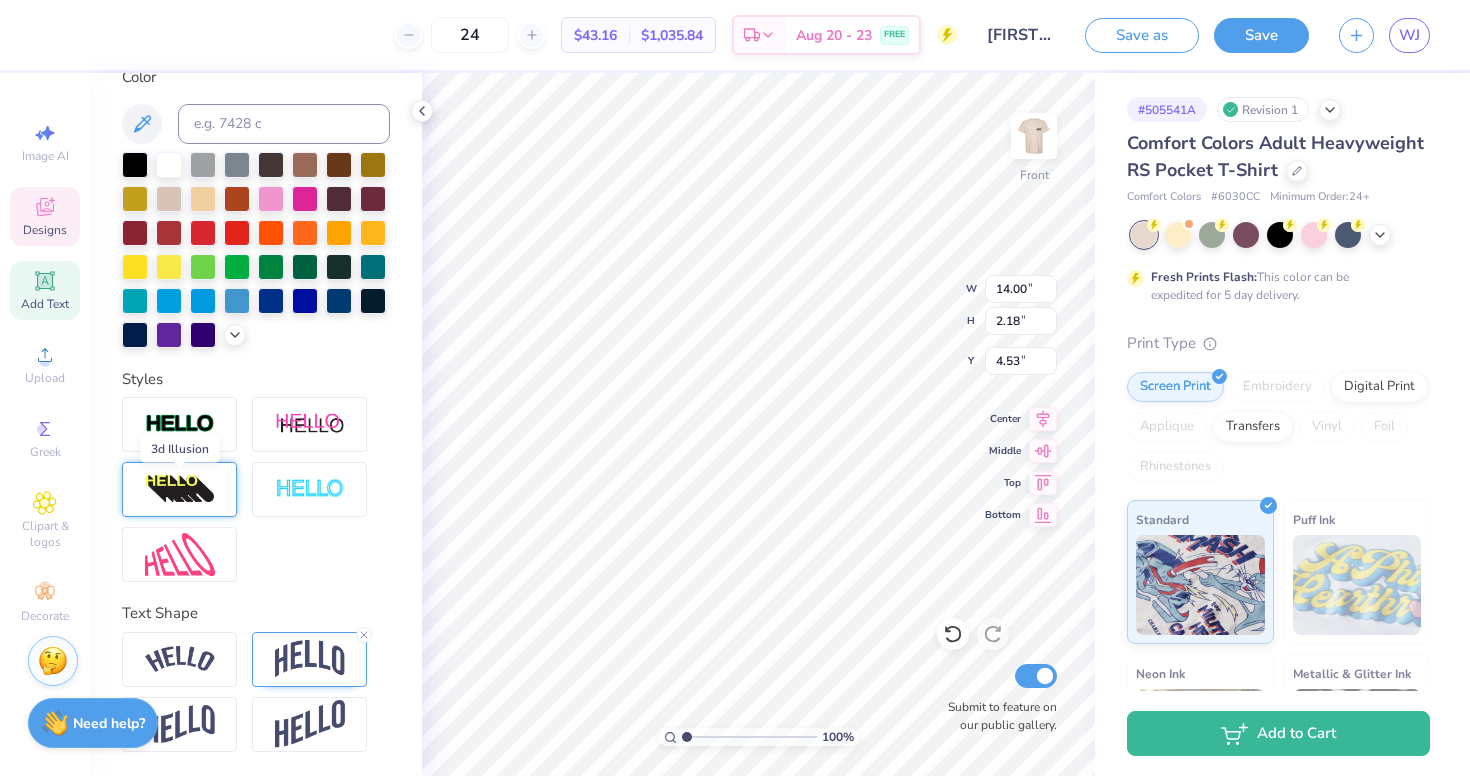 click at bounding box center (180, 490) 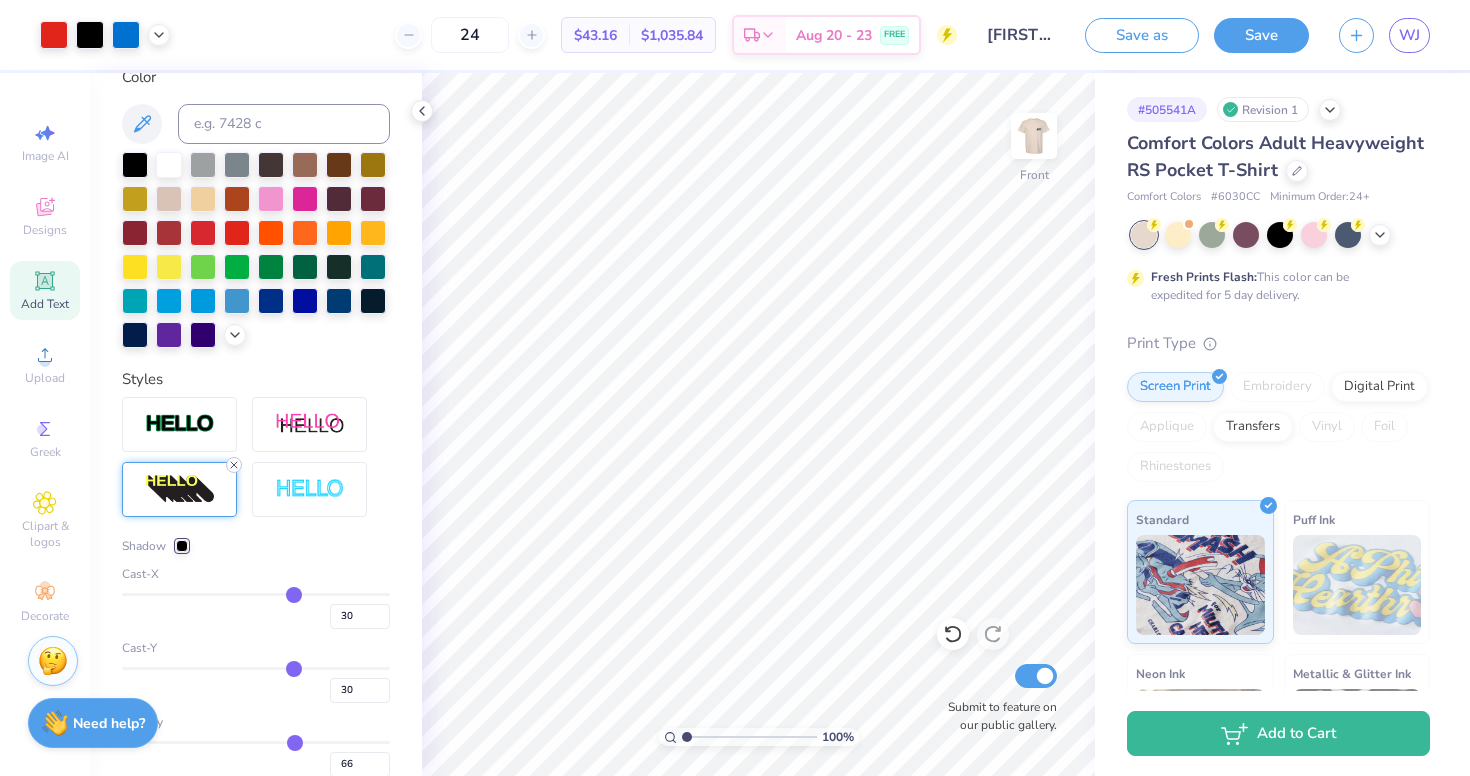 click 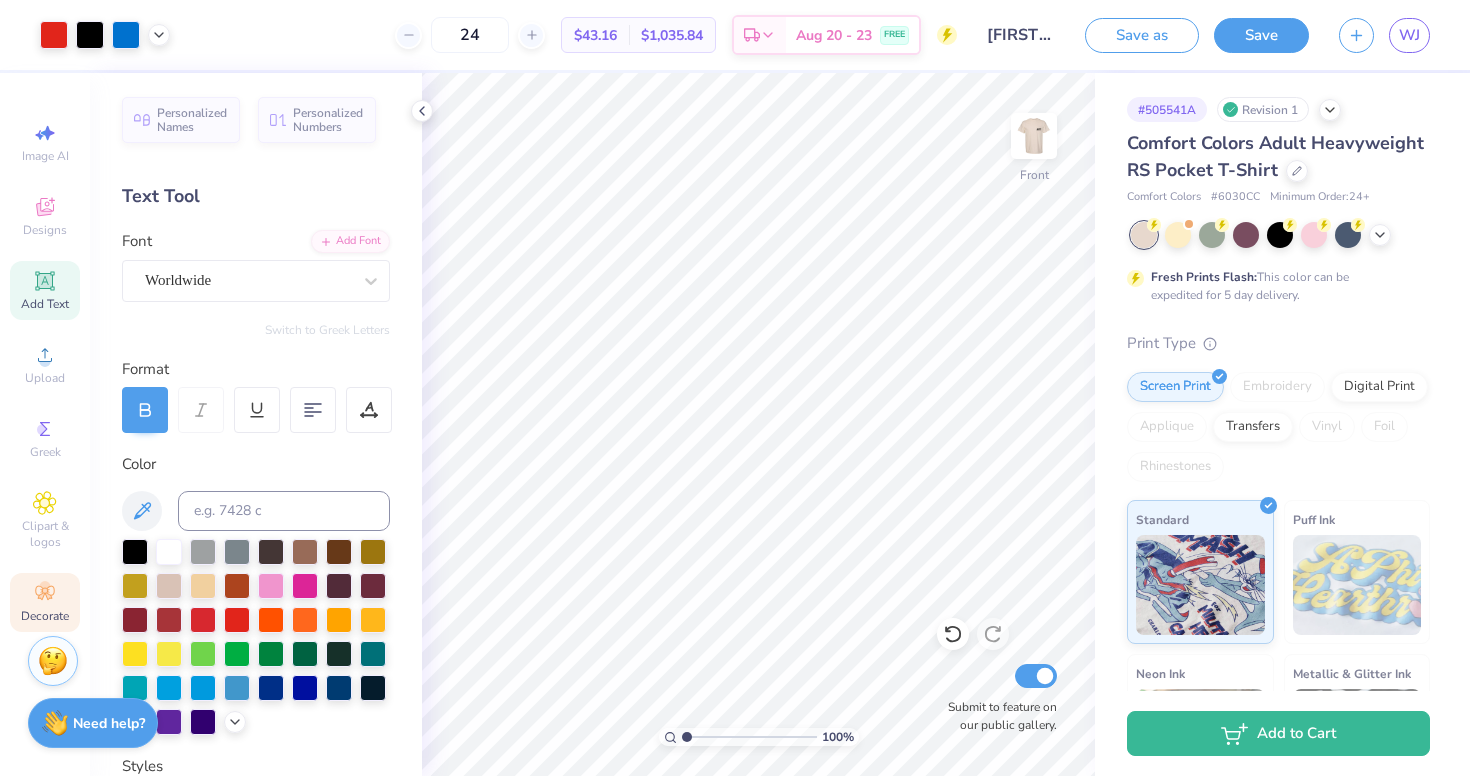 scroll, scrollTop: 0, scrollLeft: 0, axis: both 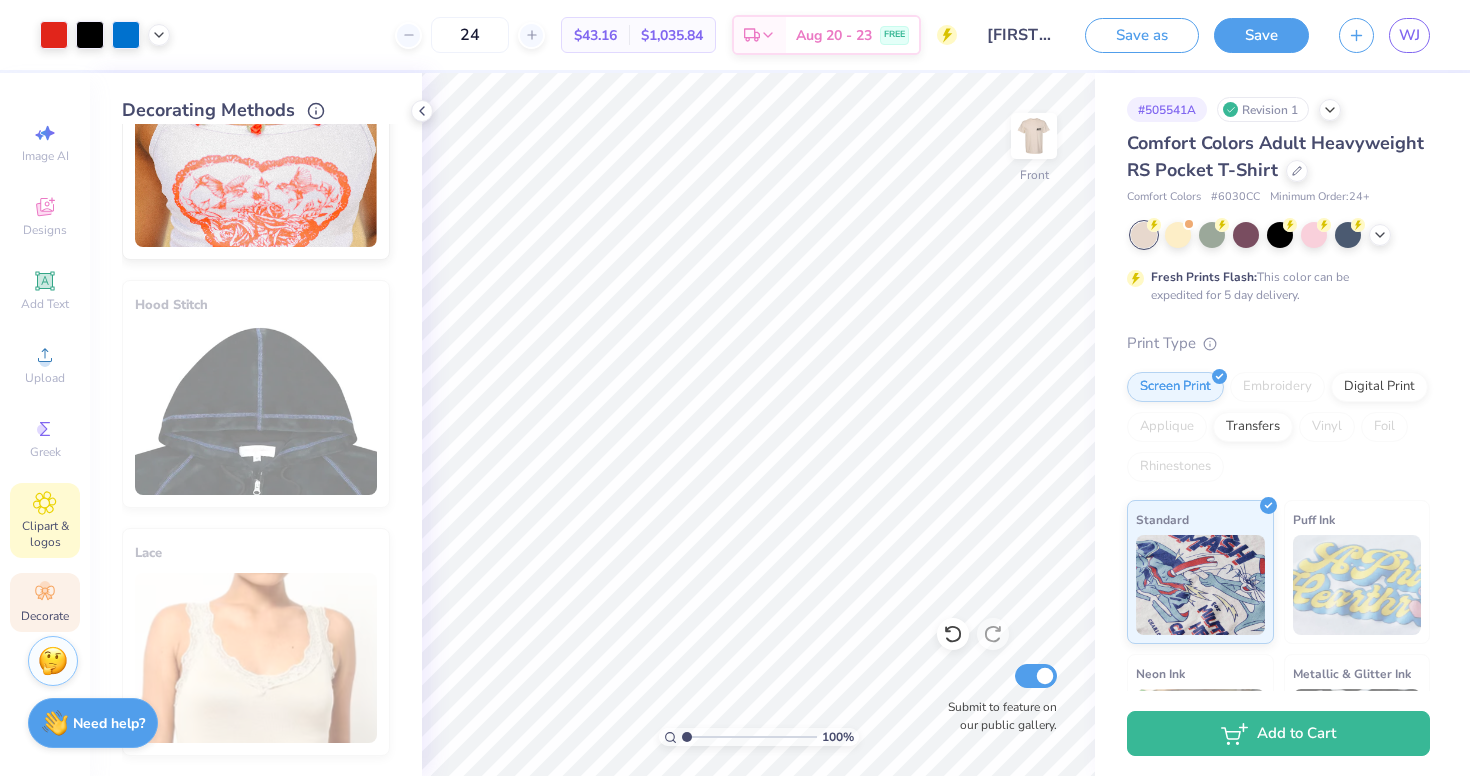 click on "Clipart & logos" at bounding box center [45, 534] 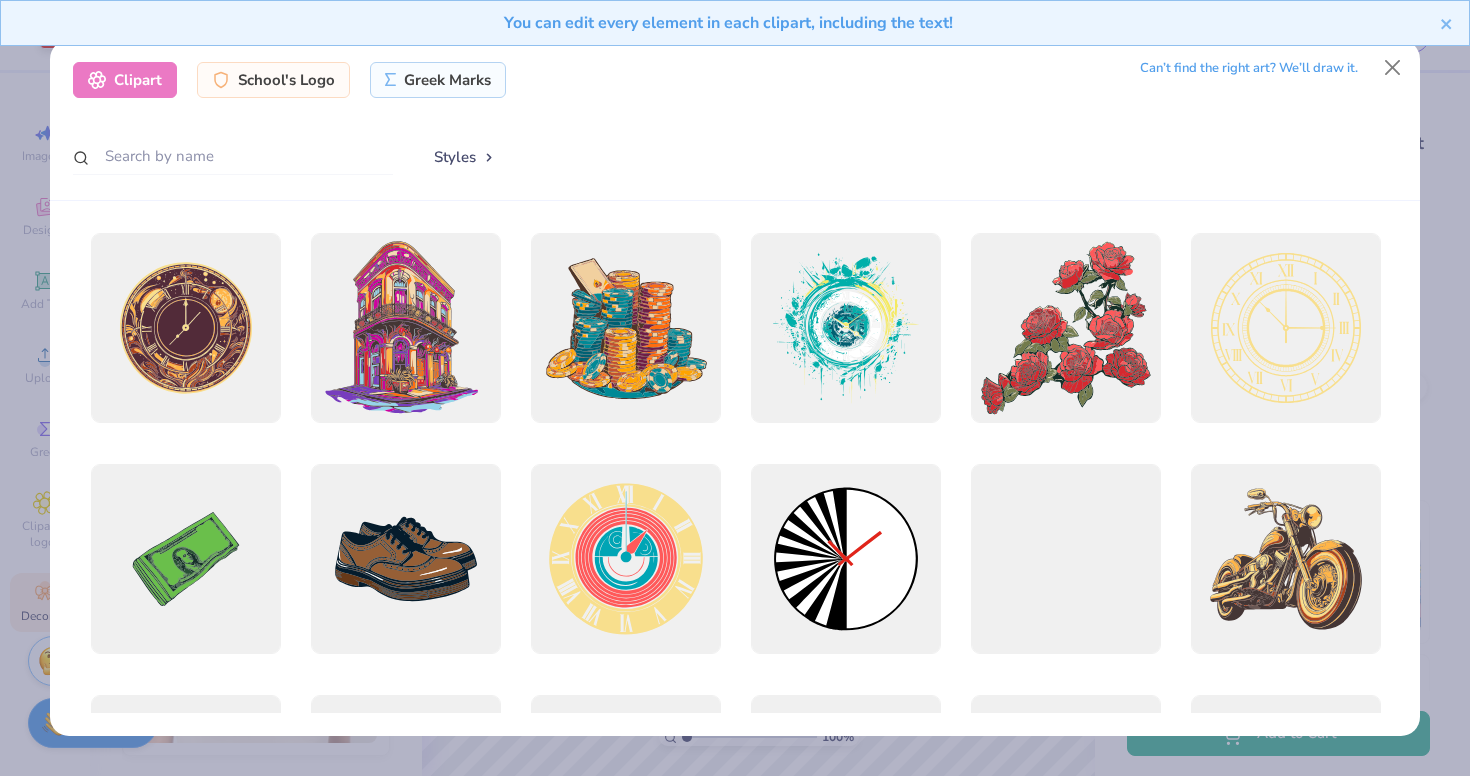 scroll, scrollTop: 0, scrollLeft: 0, axis: both 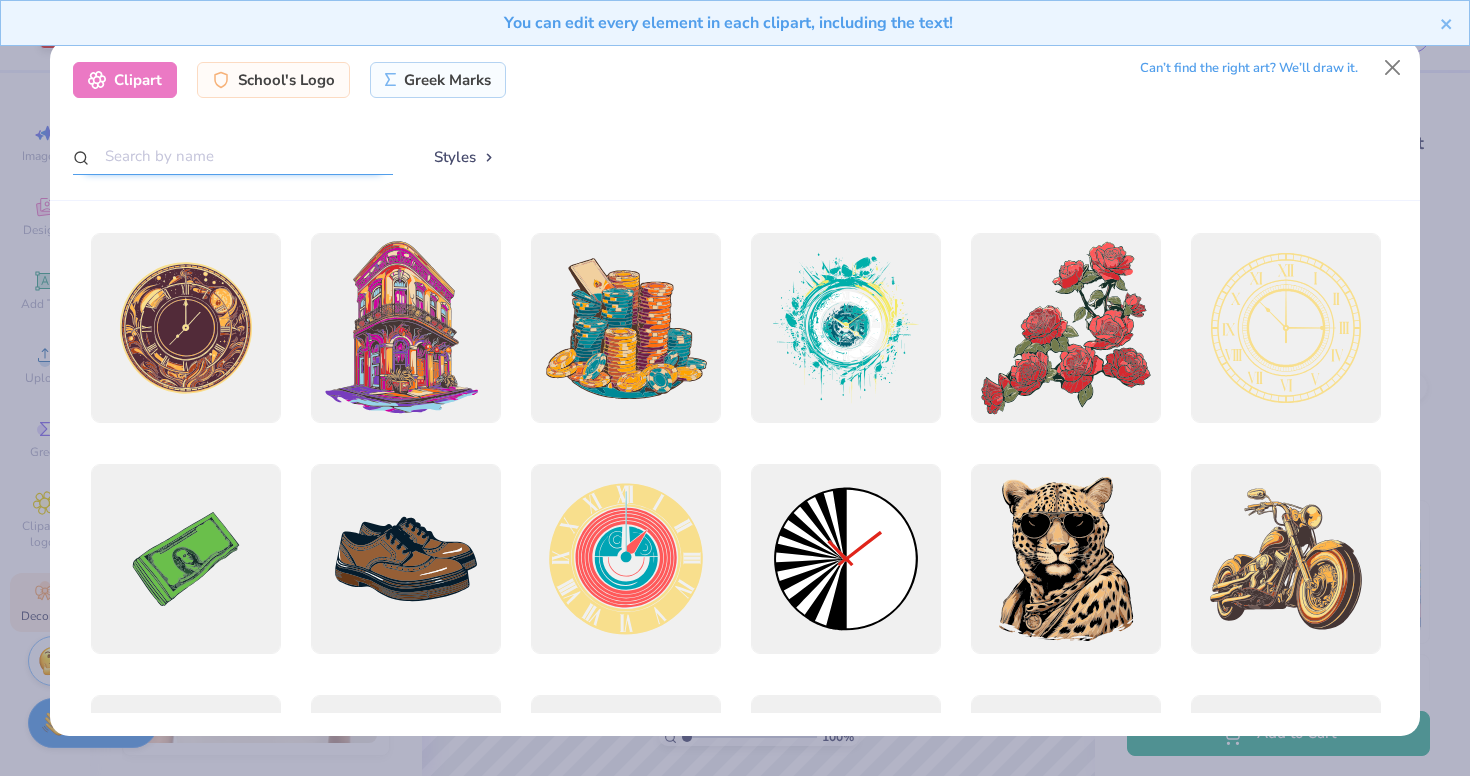 click at bounding box center [233, 156] 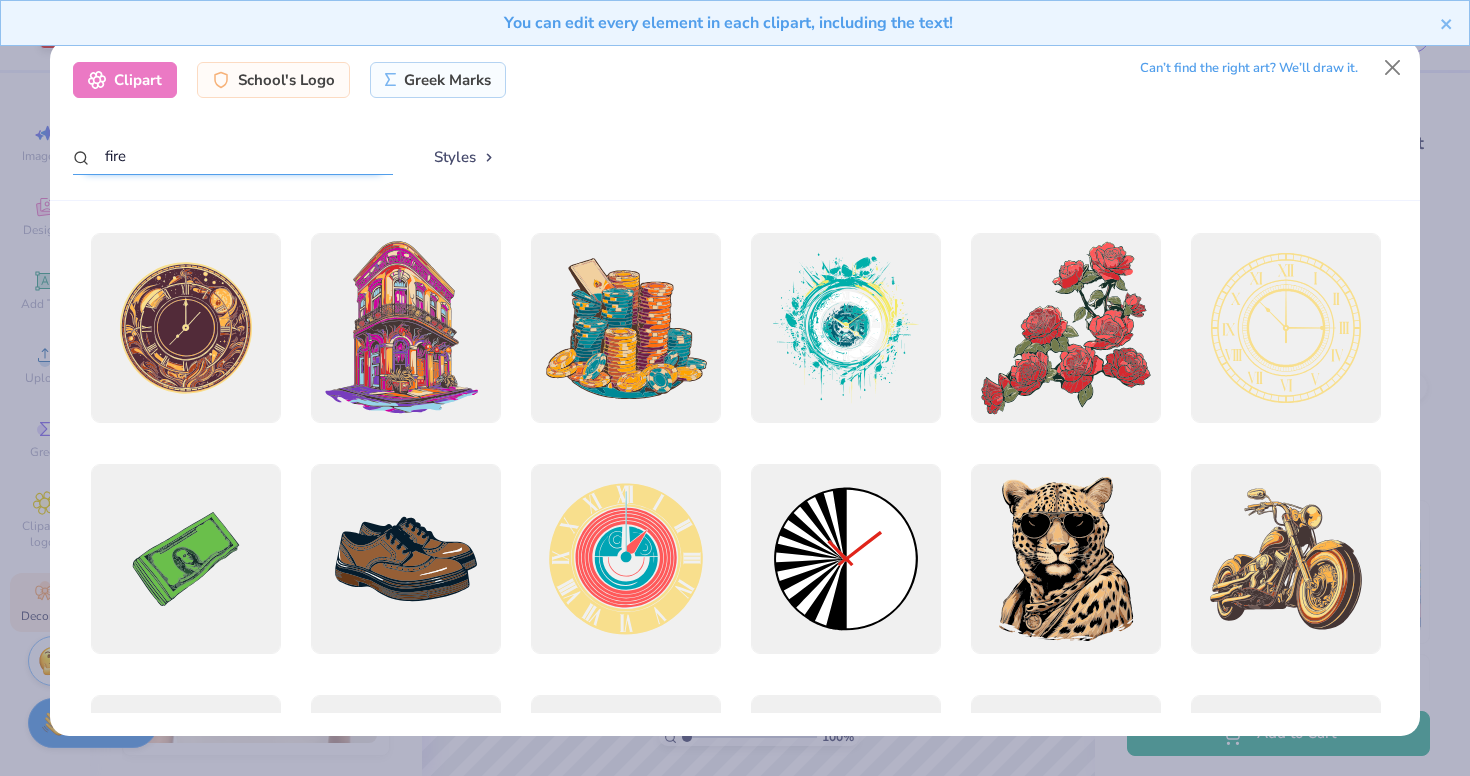 type on "fire" 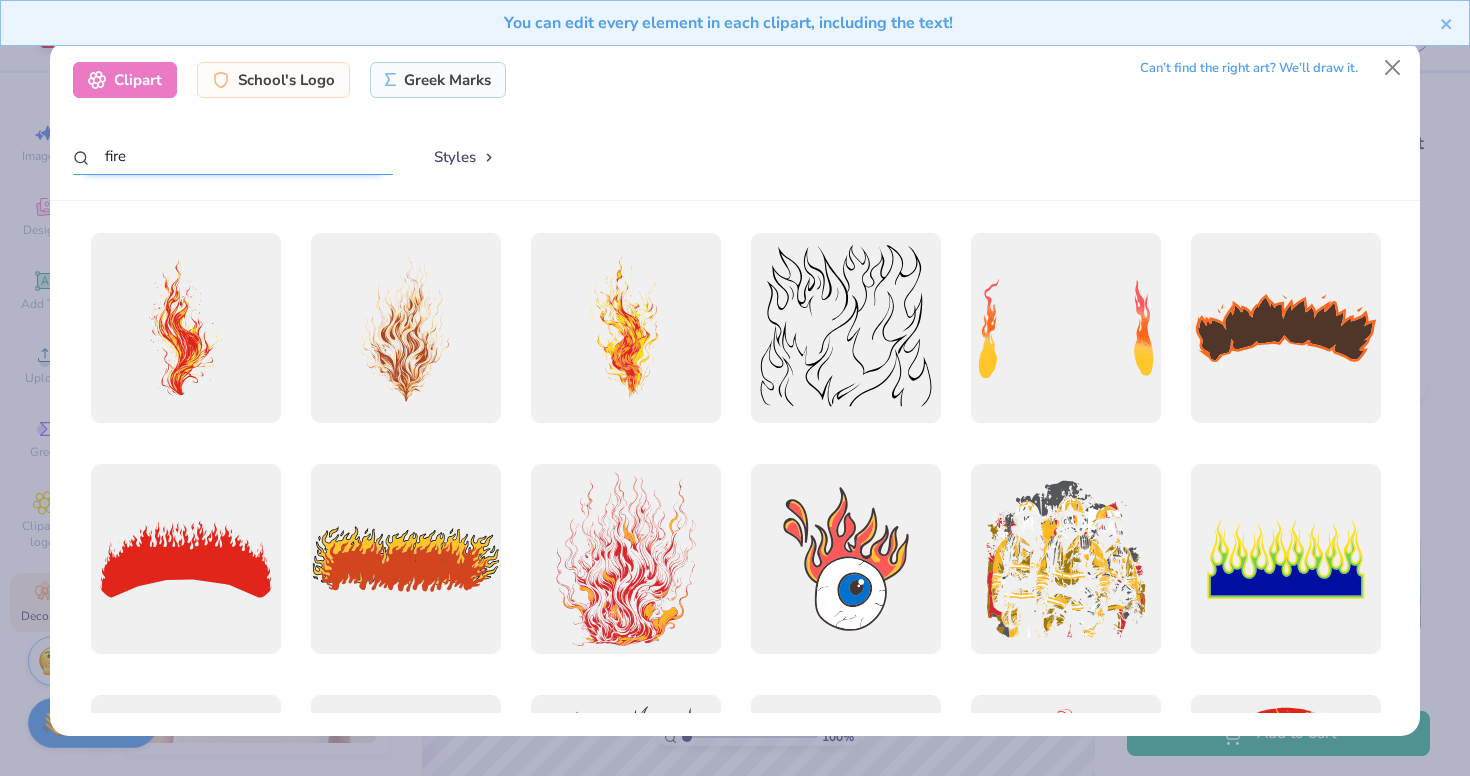 scroll, scrollTop: 0, scrollLeft: 0, axis: both 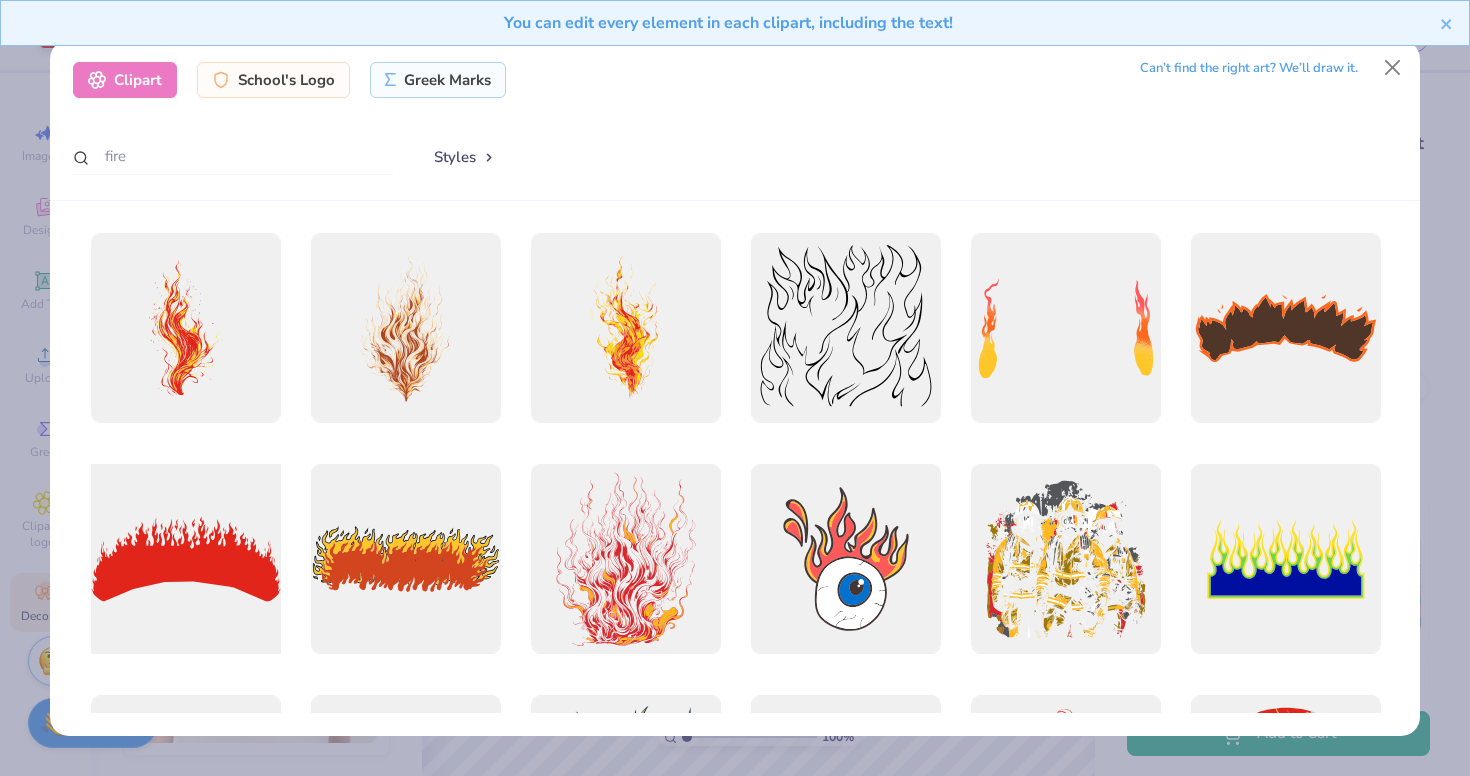 click at bounding box center [185, 559] 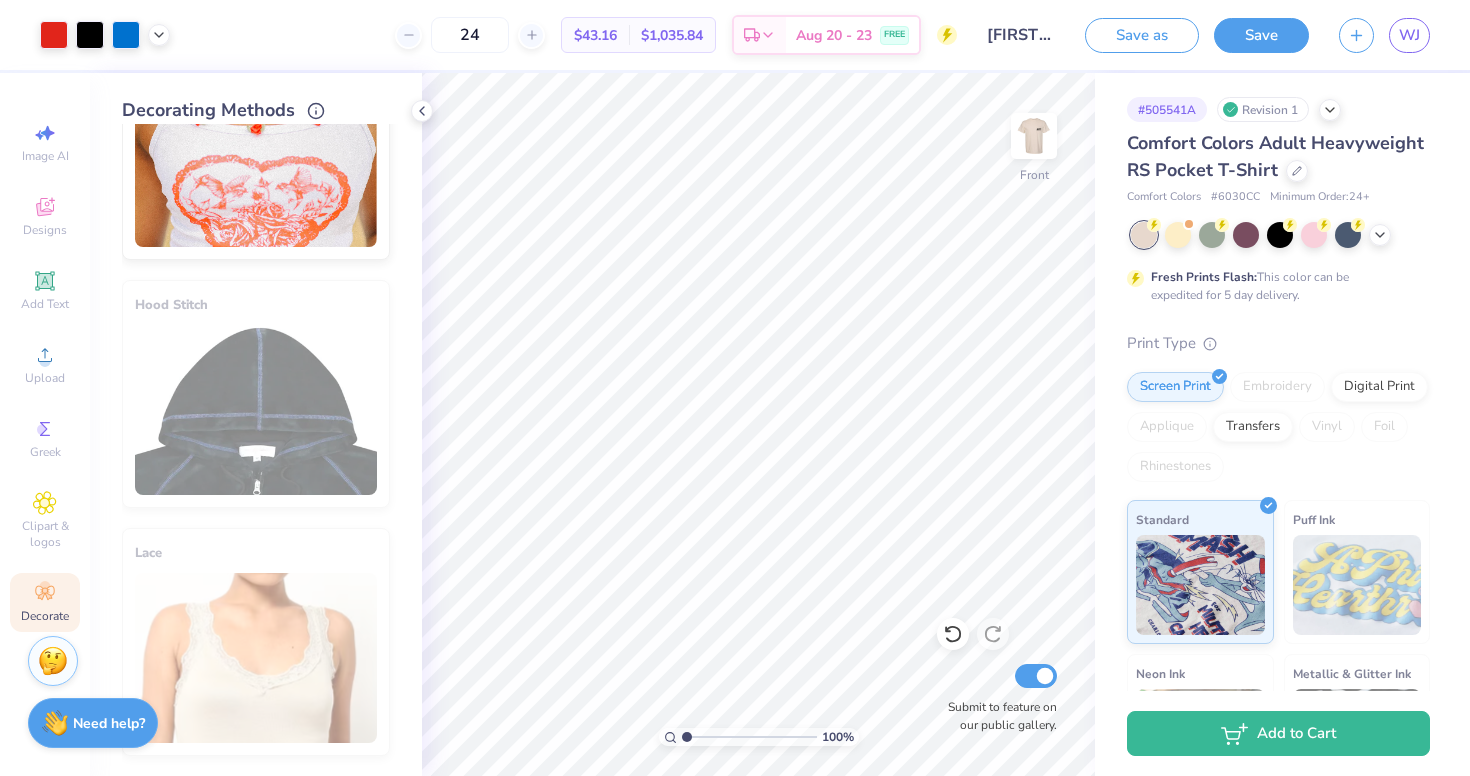 scroll, scrollTop: 1211, scrollLeft: 0, axis: vertical 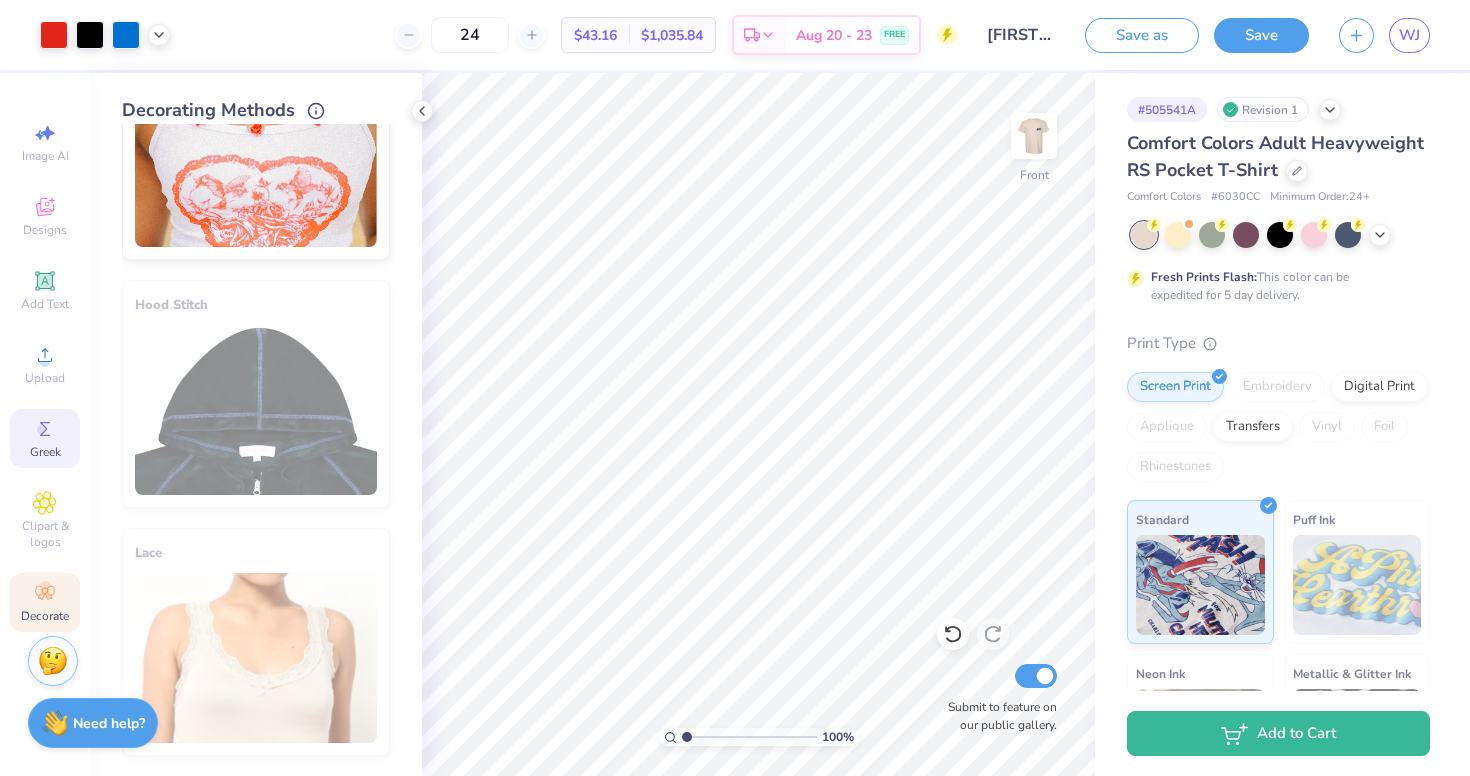 click on "Greek" at bounding box center (45, 438) 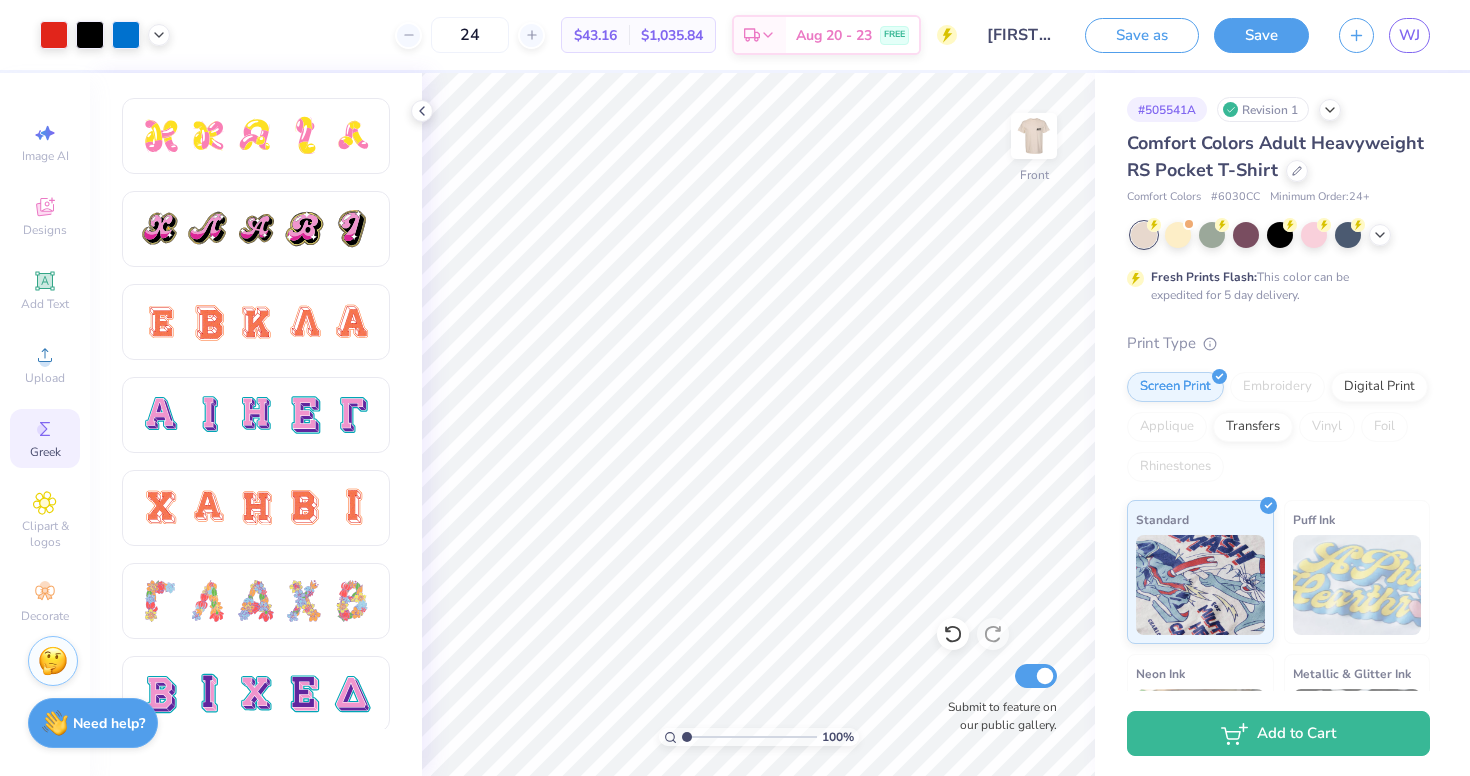 scroll, scrollTop: 1277, scrollLeft: 0, axis: vertical 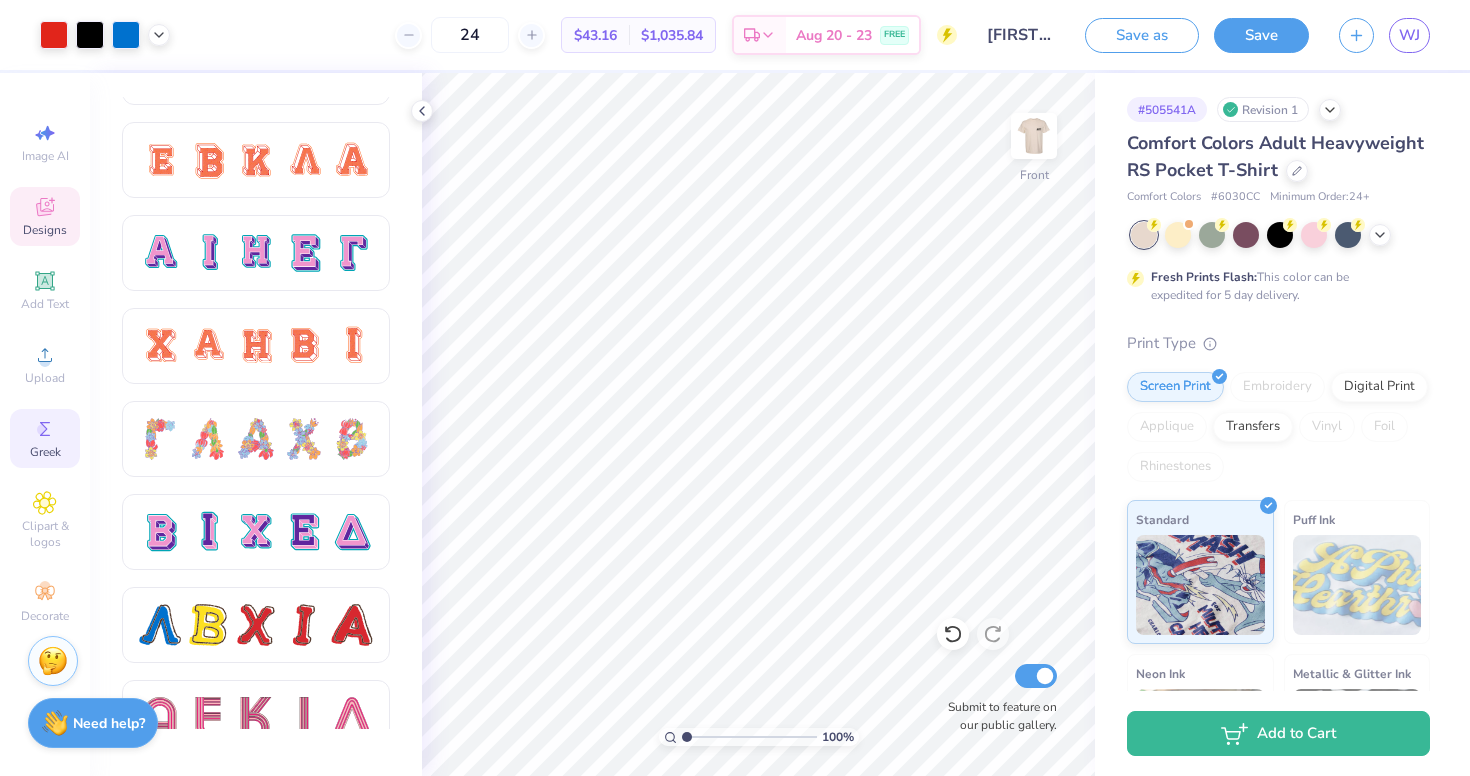 click on "Designs" at bounding box center (45, 216) 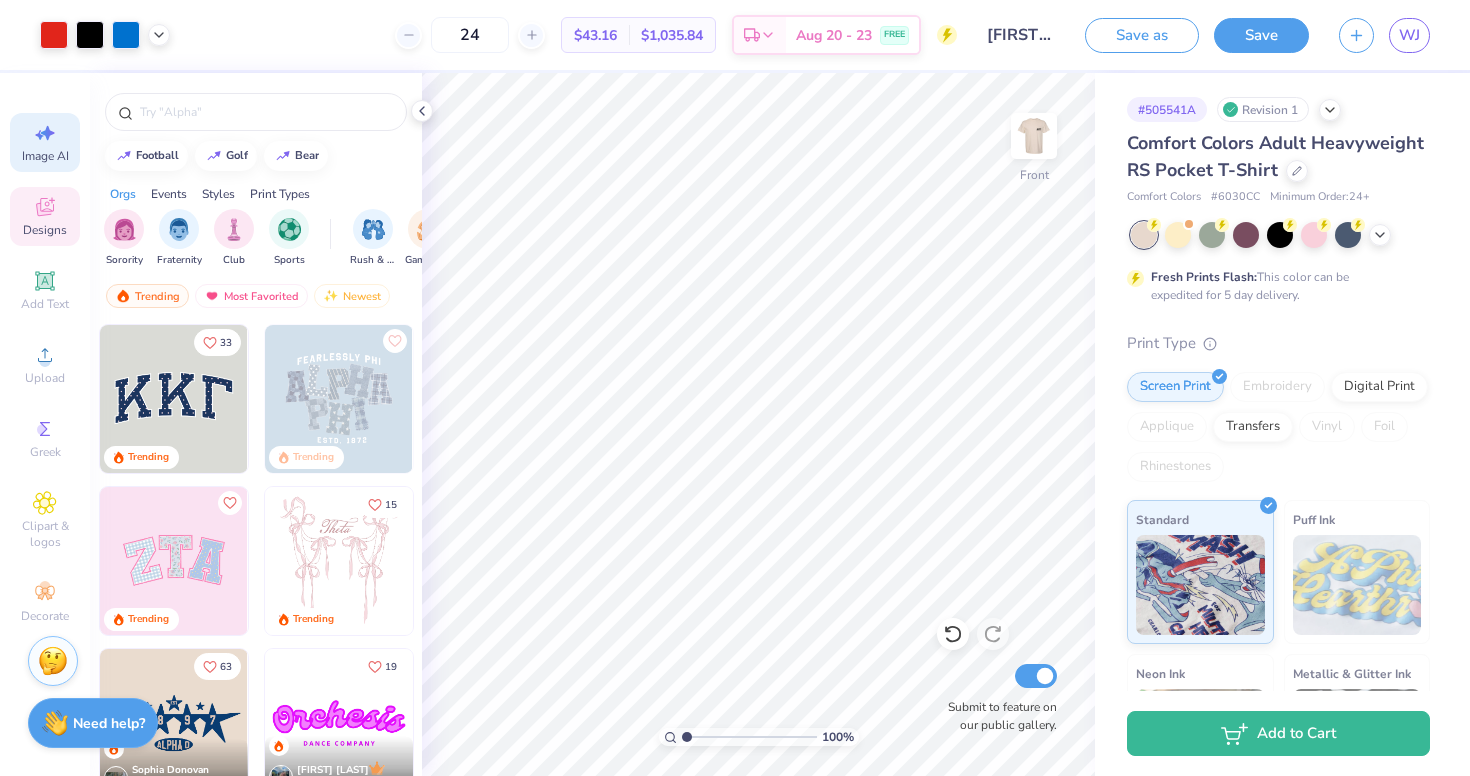 click on "Image AI" at bounding box center [45, 156] 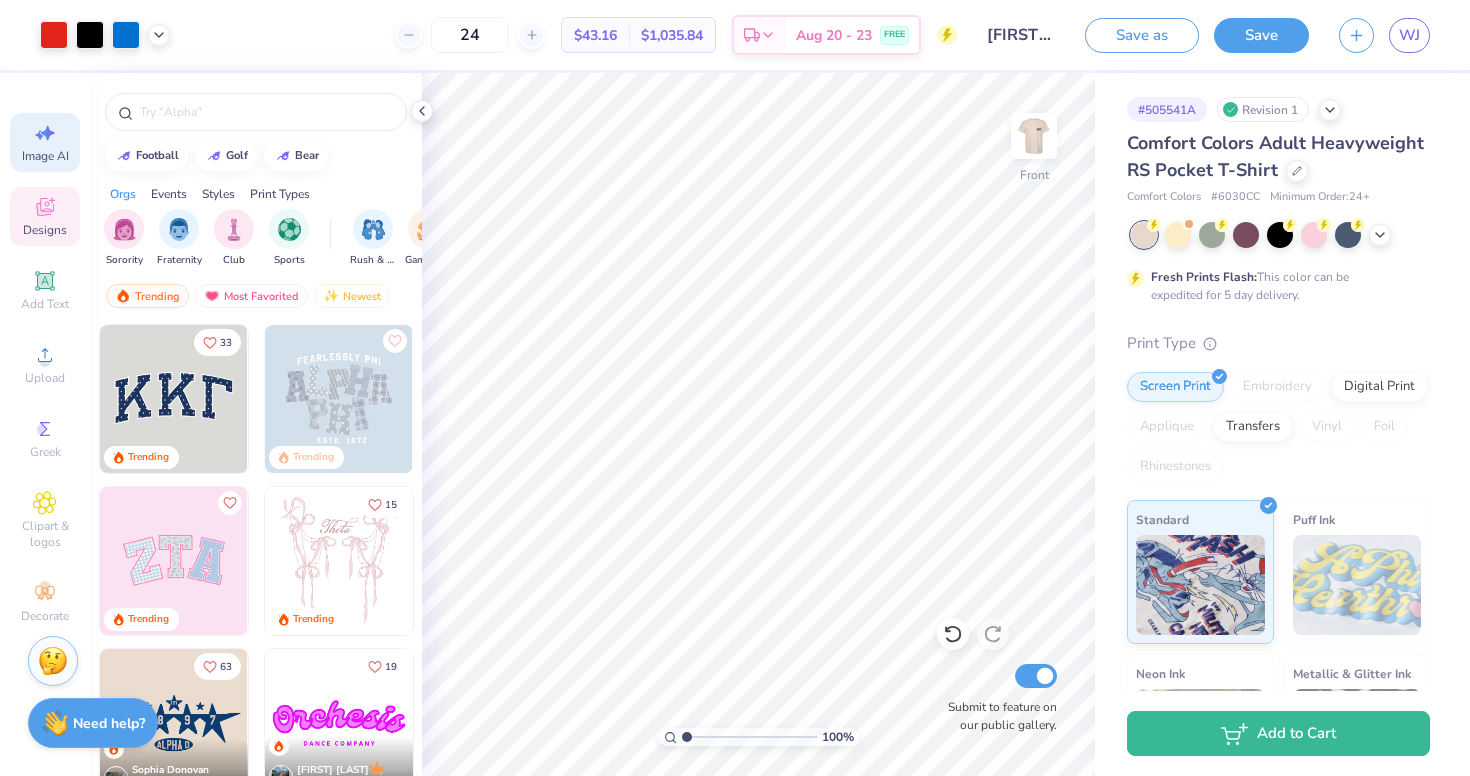 select on "4" 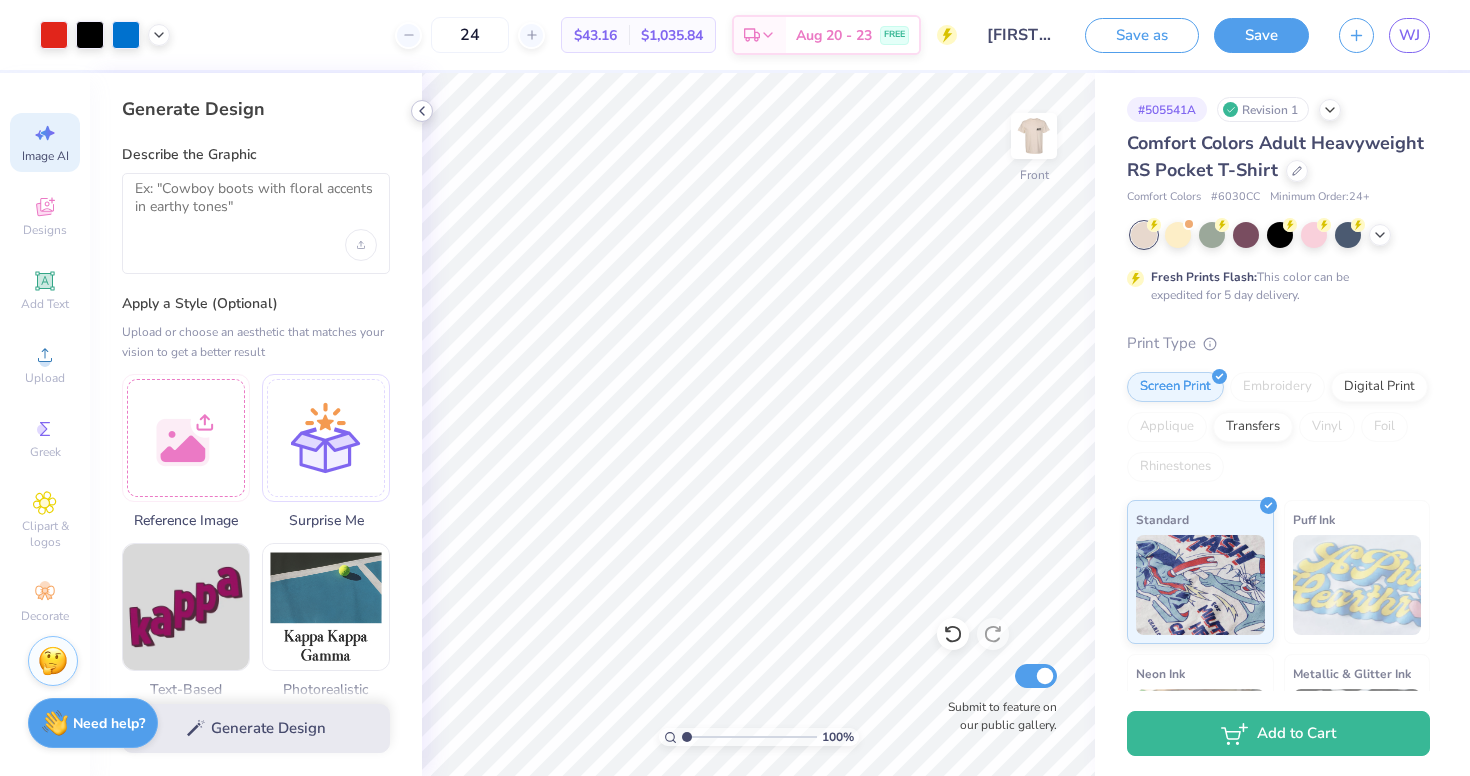 click 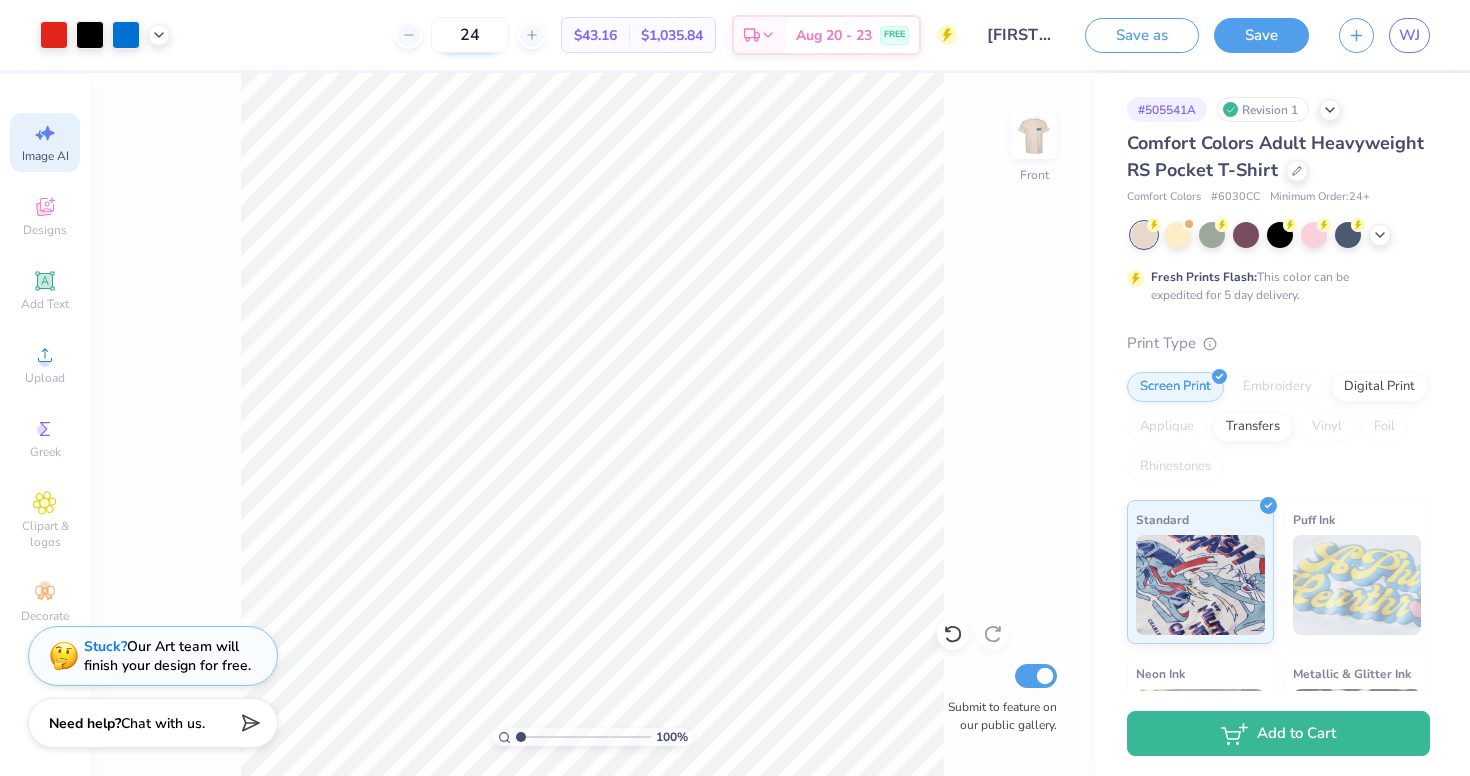 click on "24" at bounding box center [470, 35] 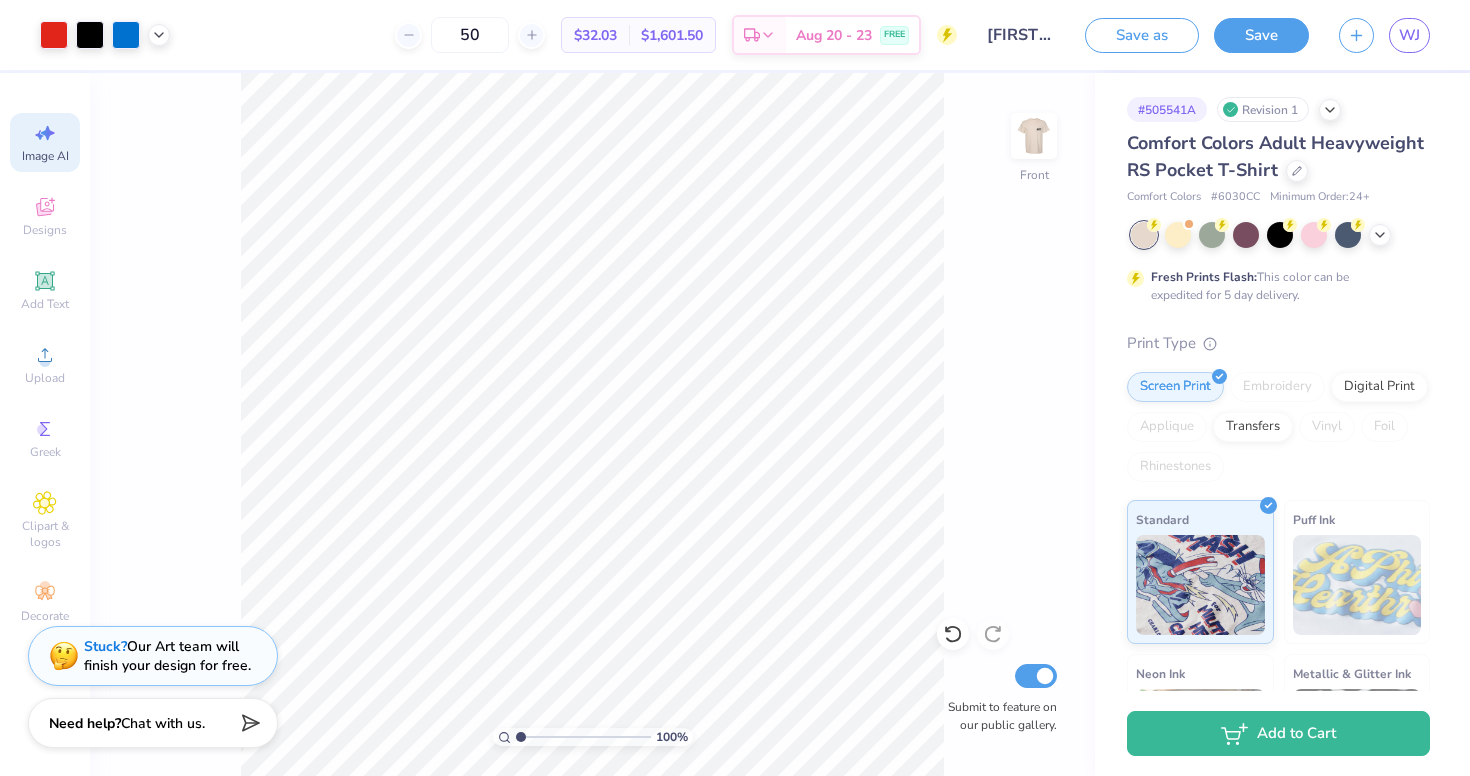 type on "5" 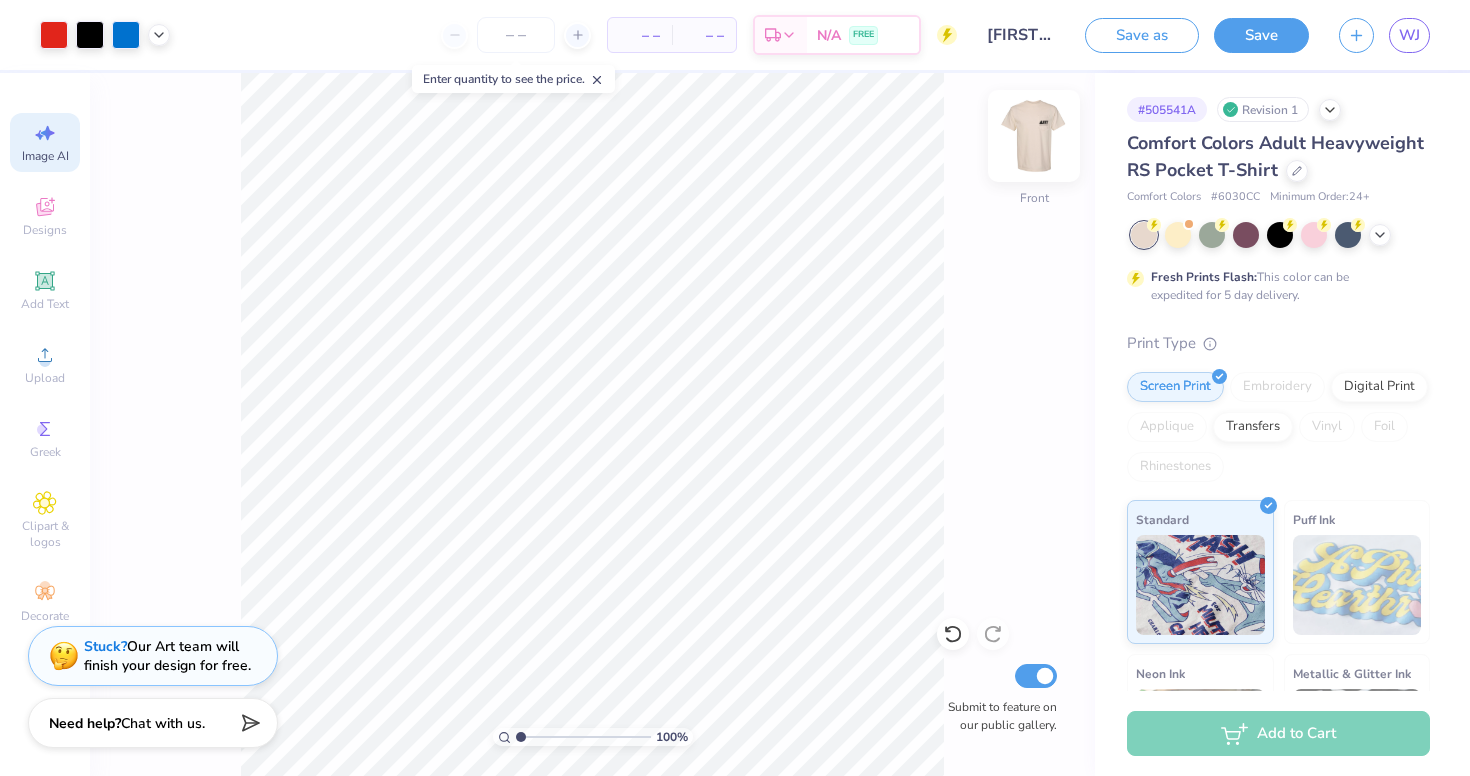 click at bounding box center (1034, 136) 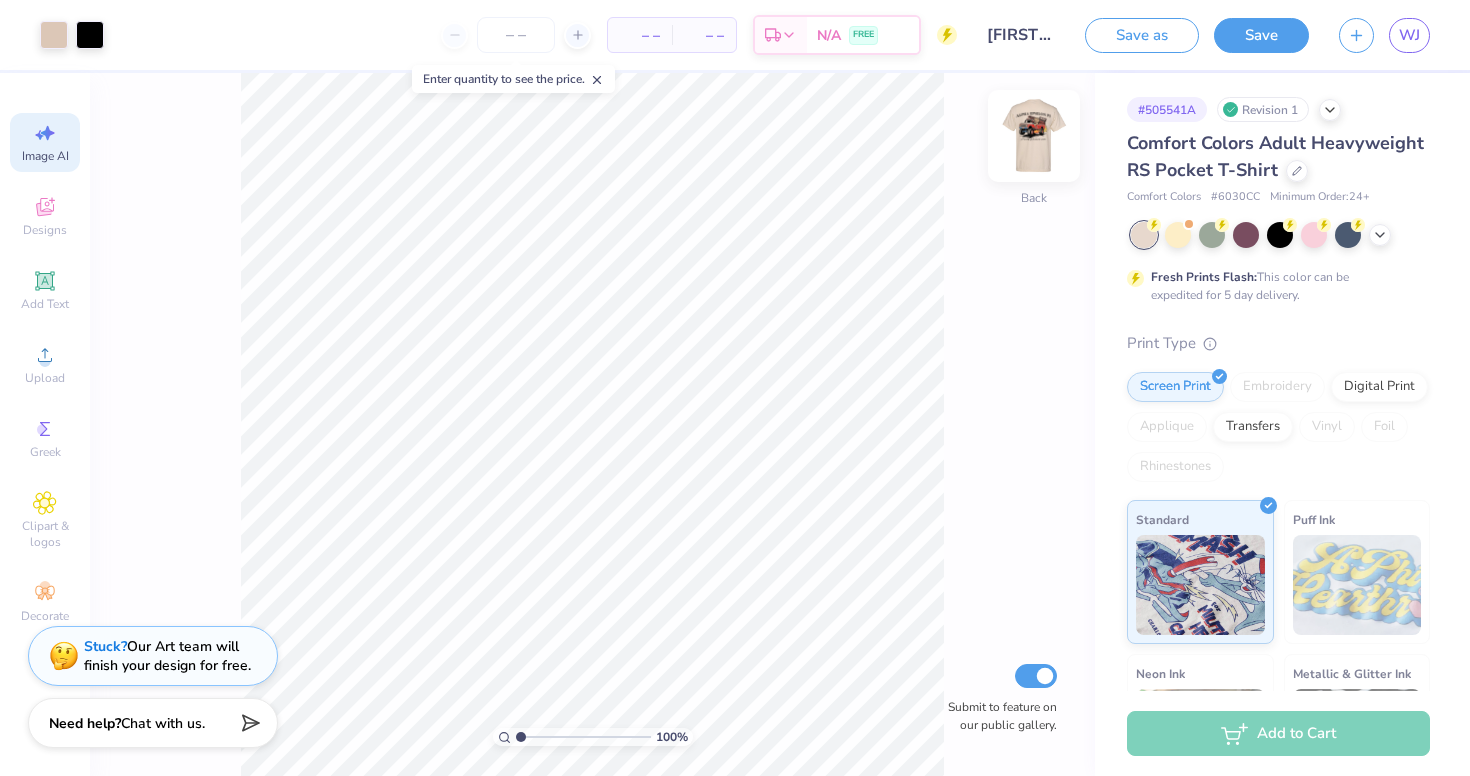 click at bounding box center [1034, 136] 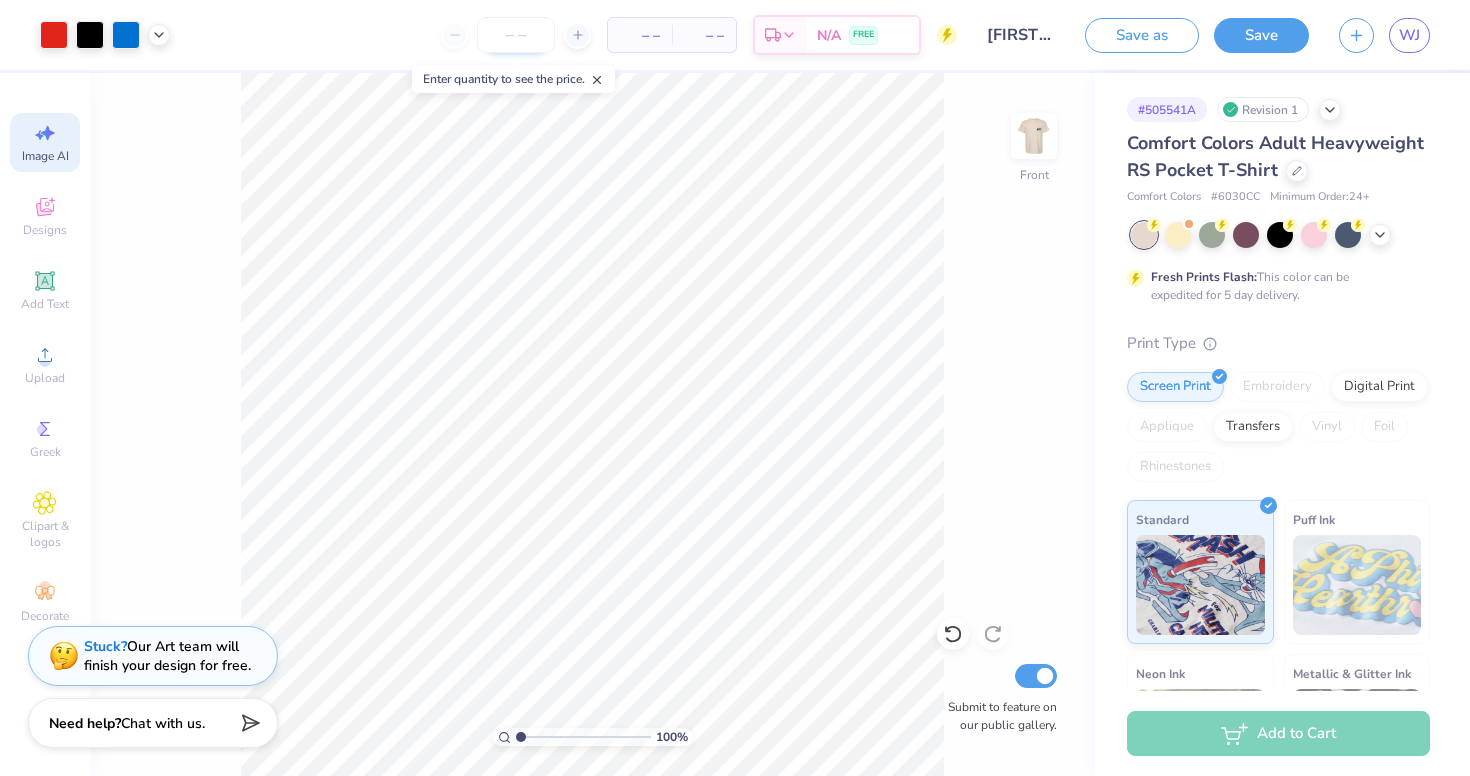 click at bounding box center [516, 35] 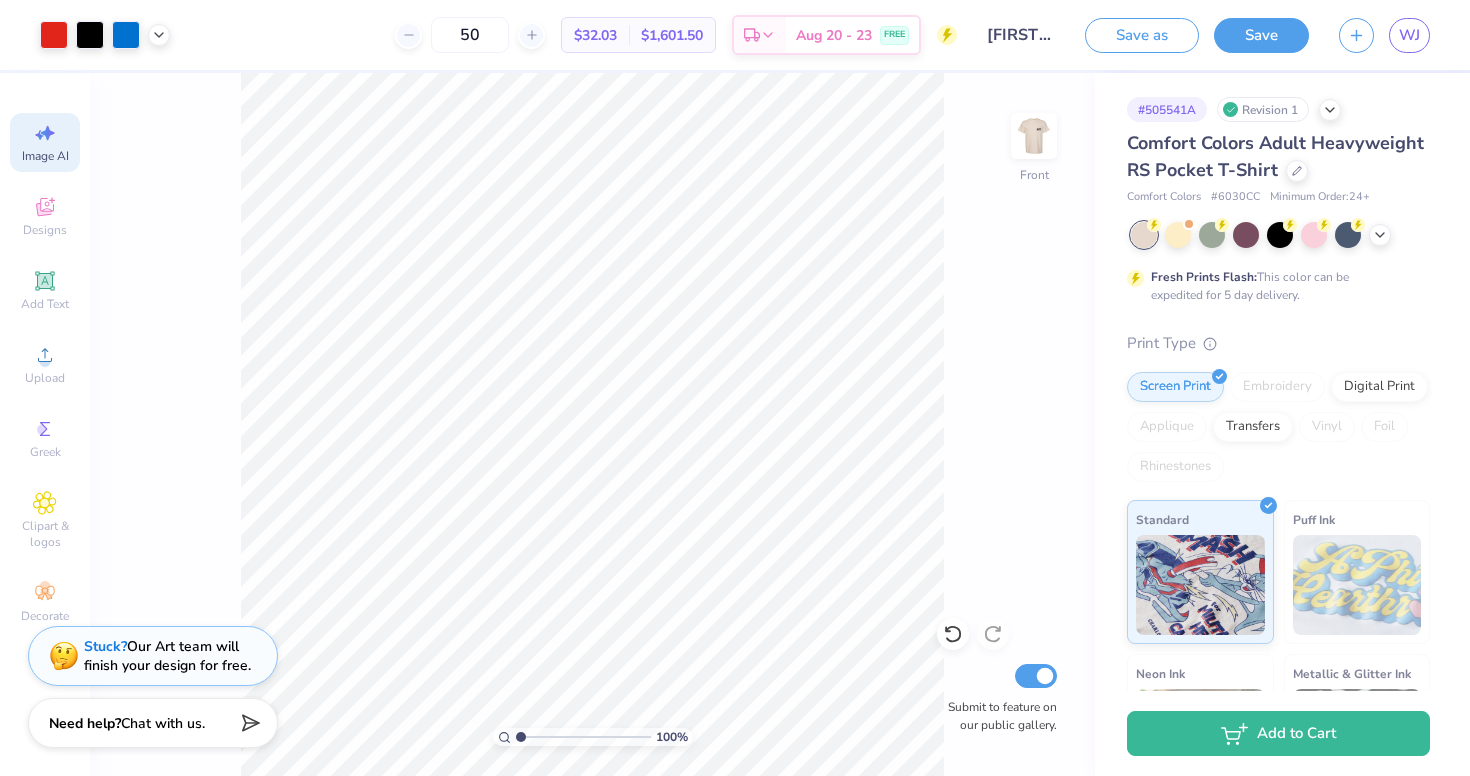 type on "50" 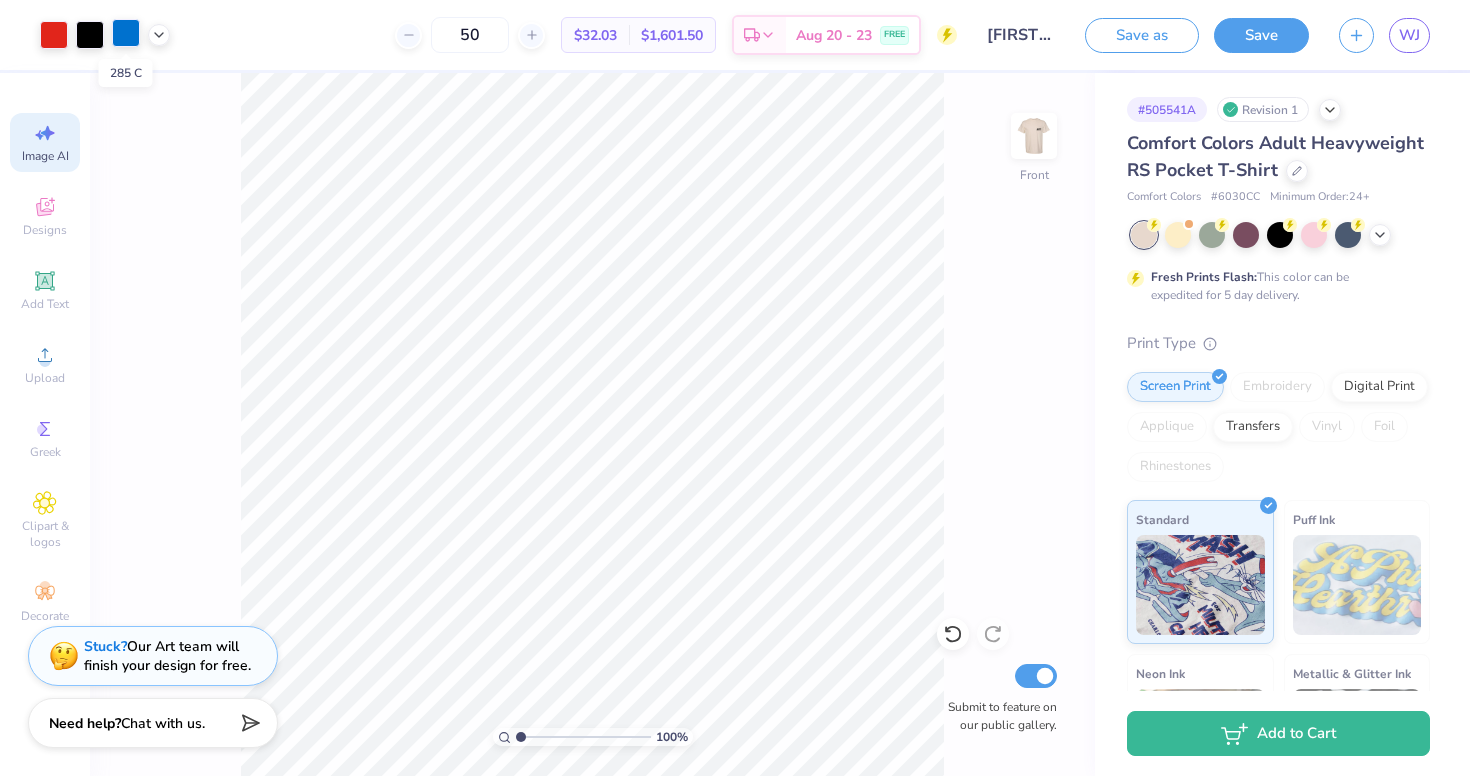click at bounding box center [126, 33] 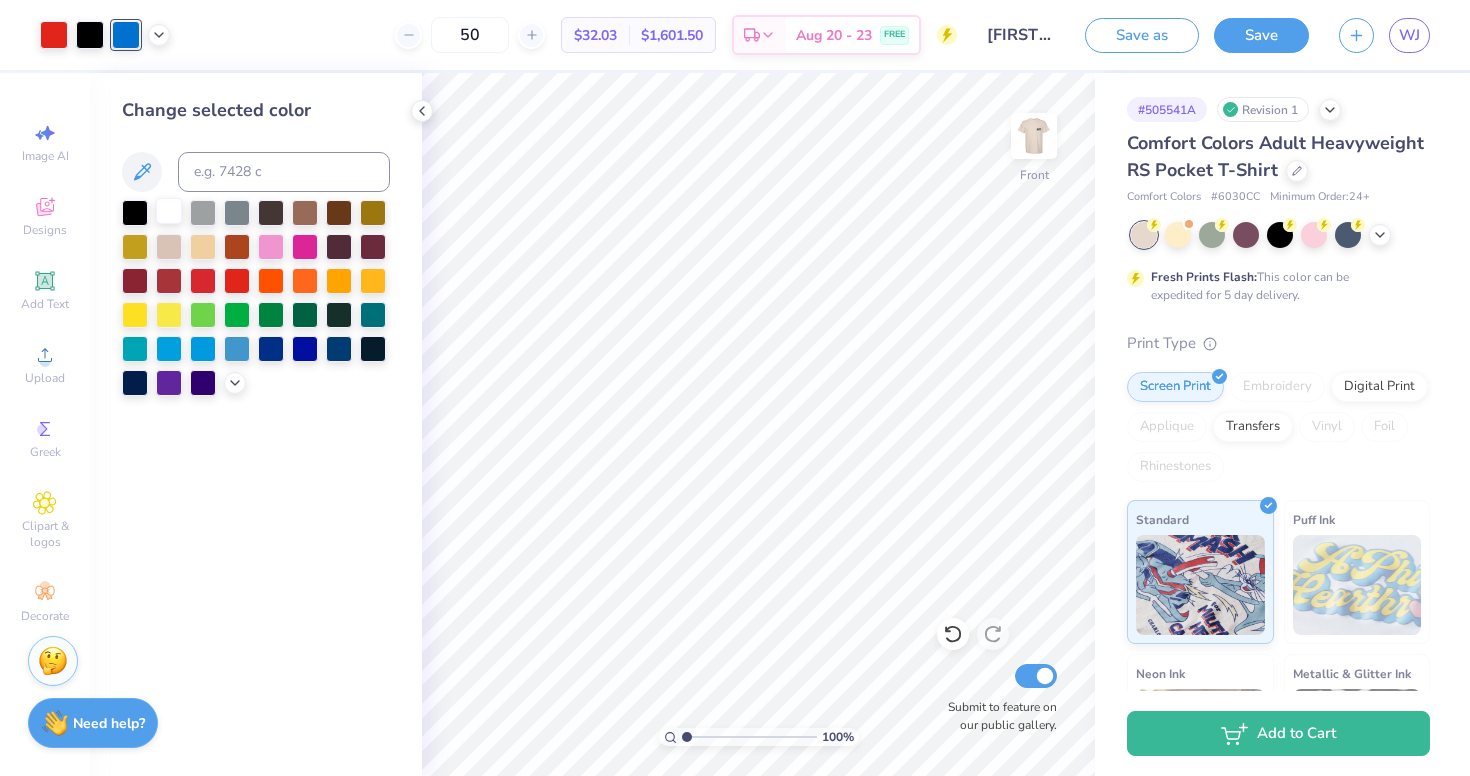 click at bounding box center [169, 211] 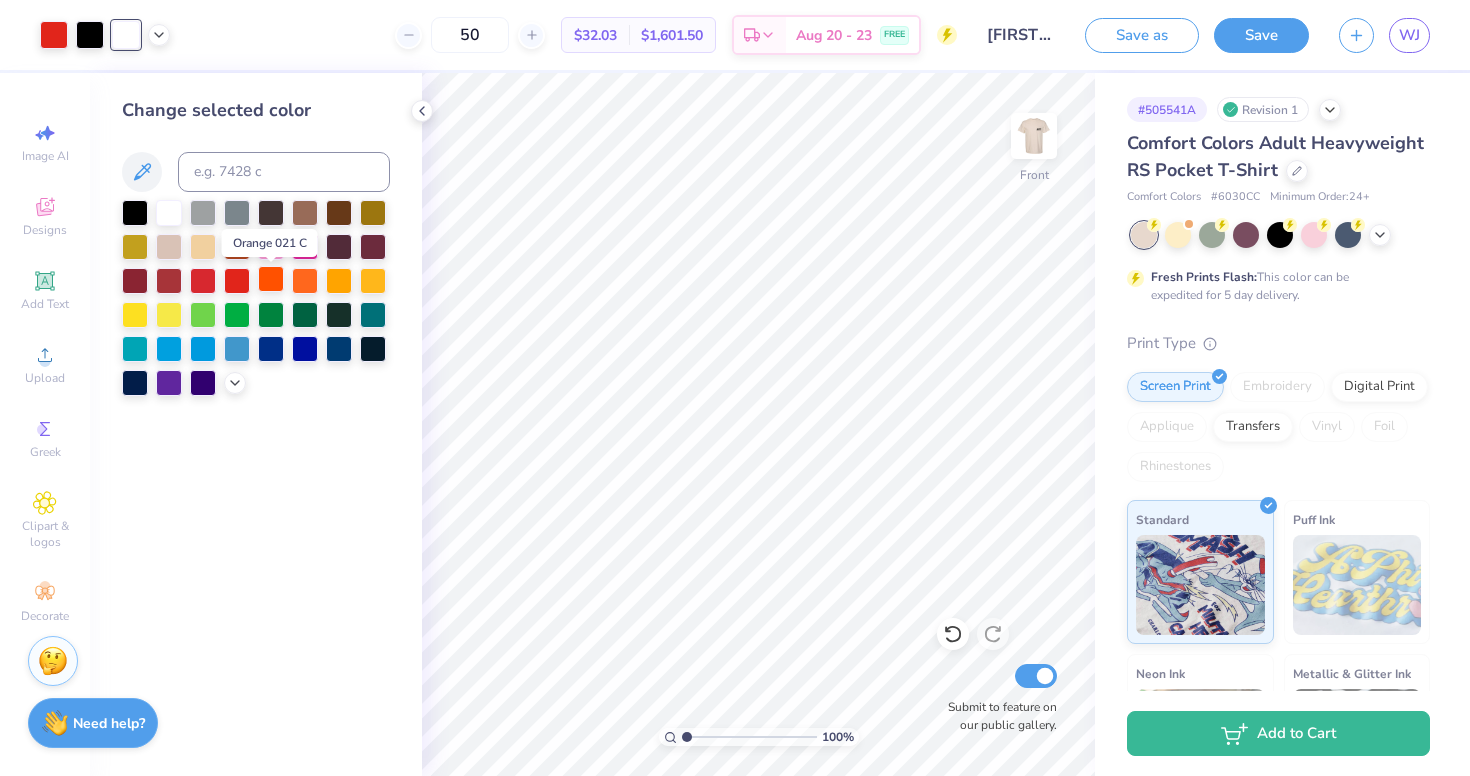 click at bounding box center [271, 279] 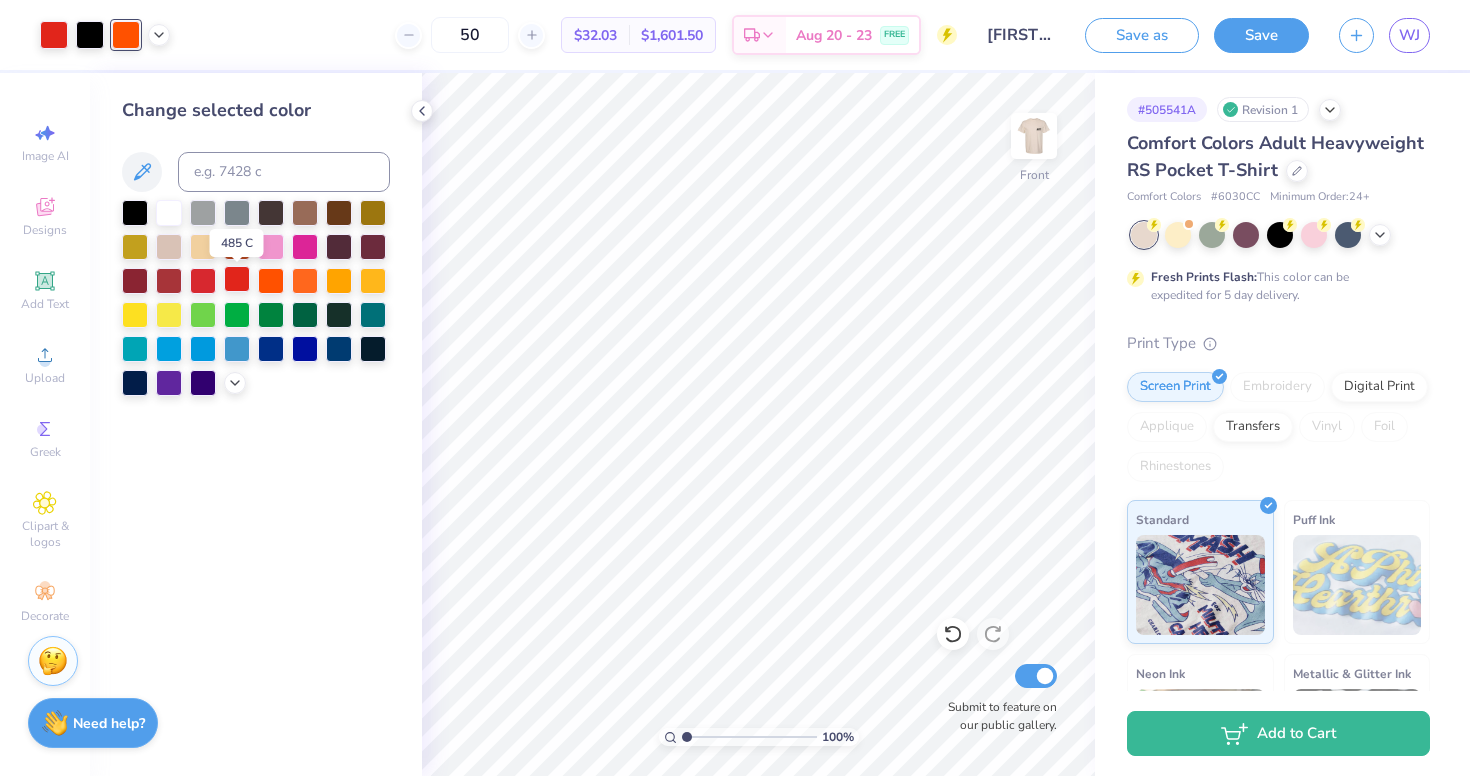 click at bounding box center (237, 279) 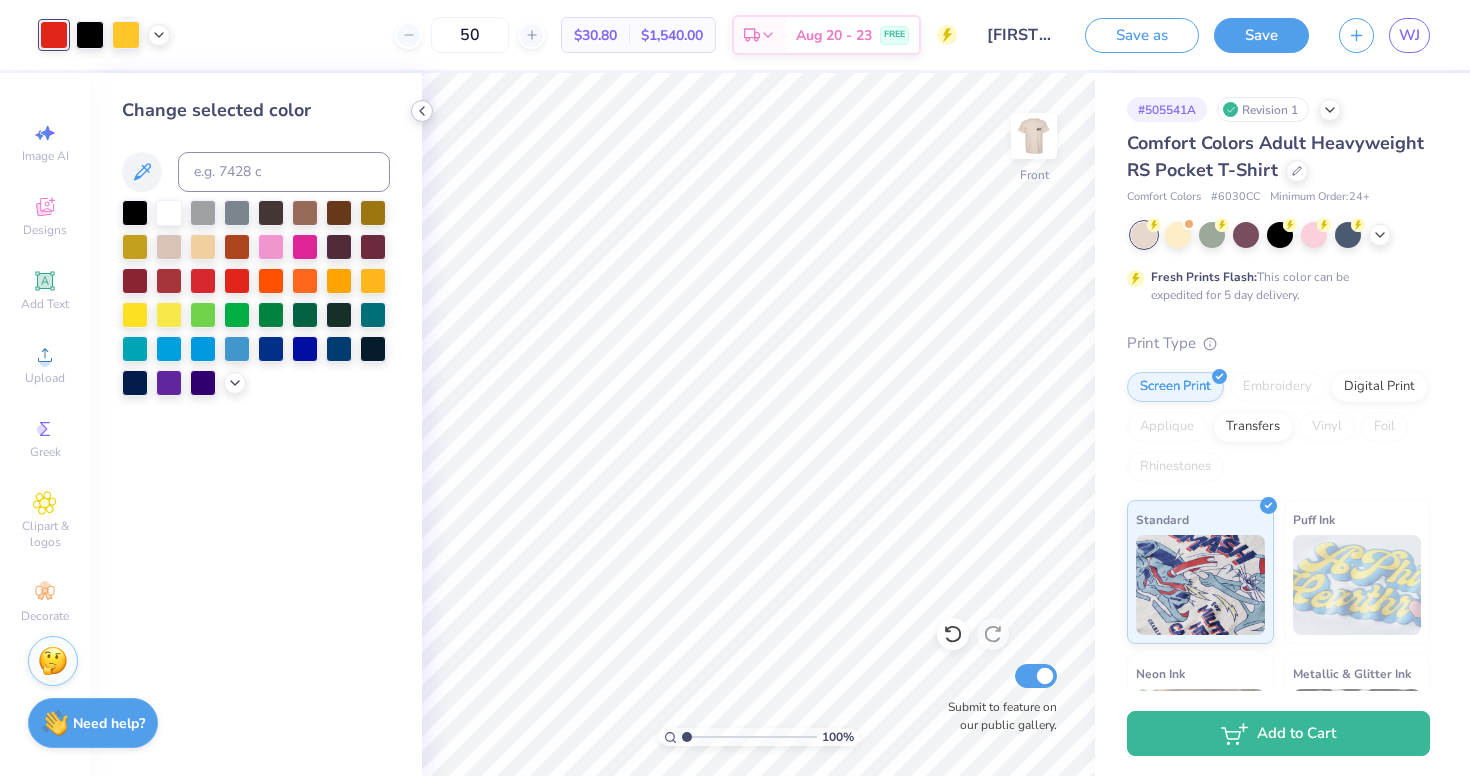 click 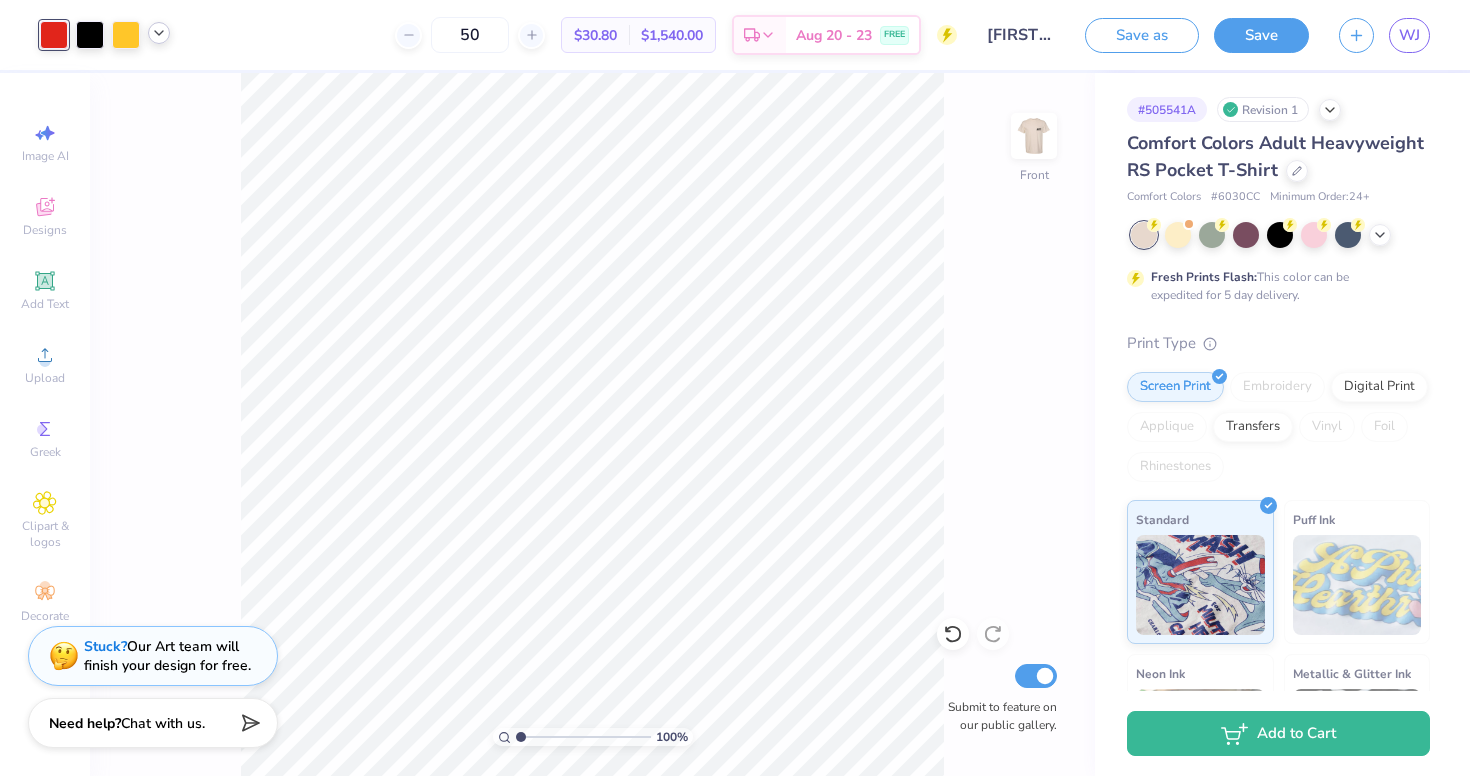 click at bounding box center (159, 33) 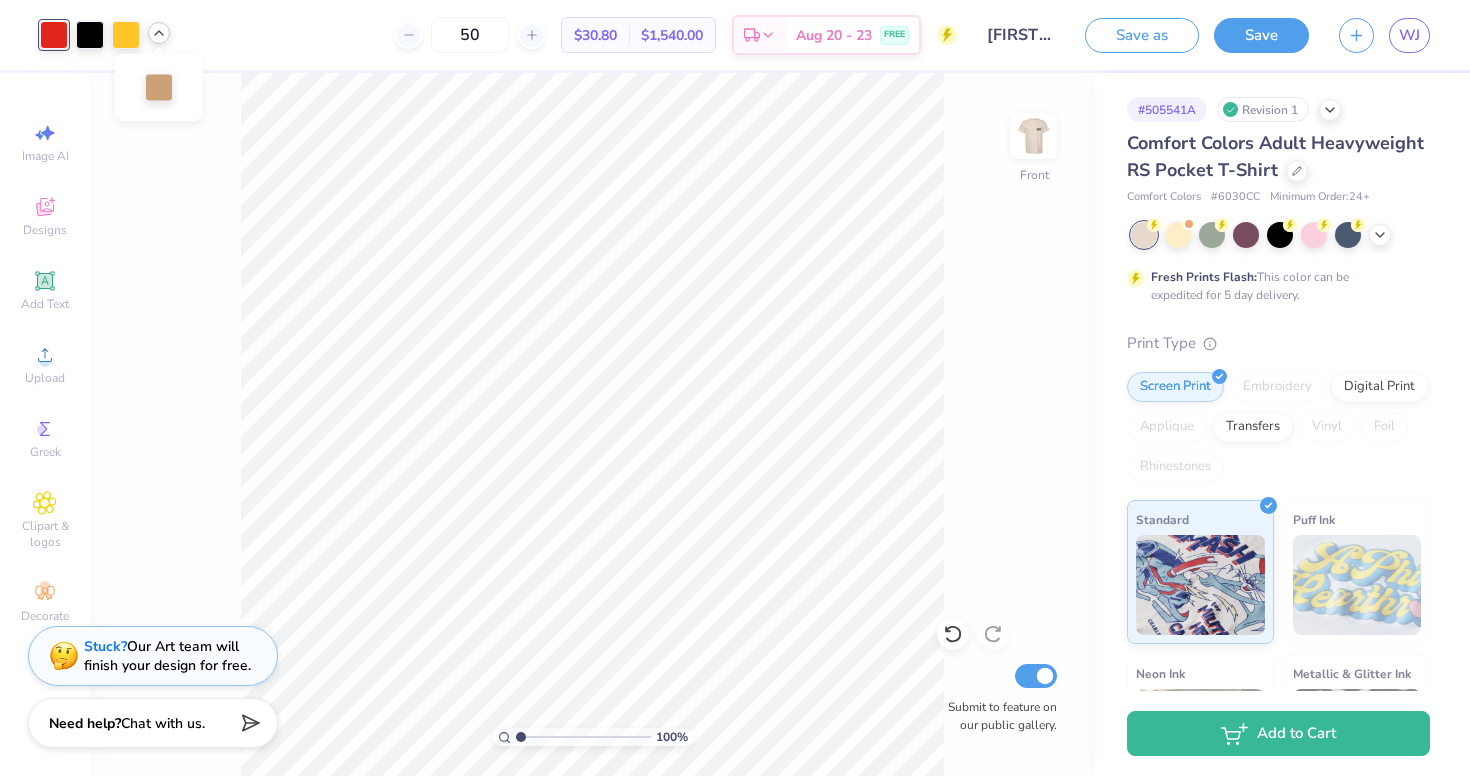 click 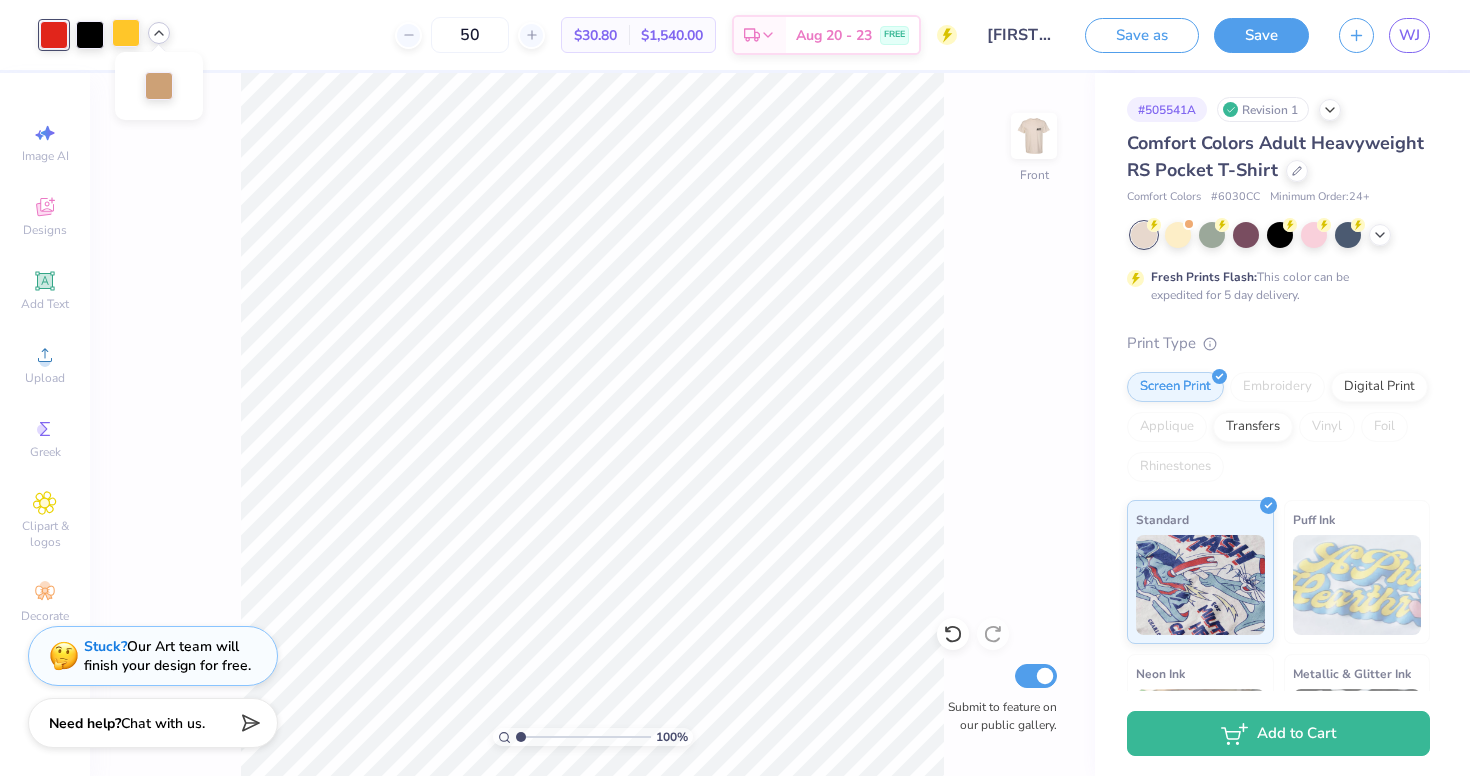 click at bounding box center [126, 33] 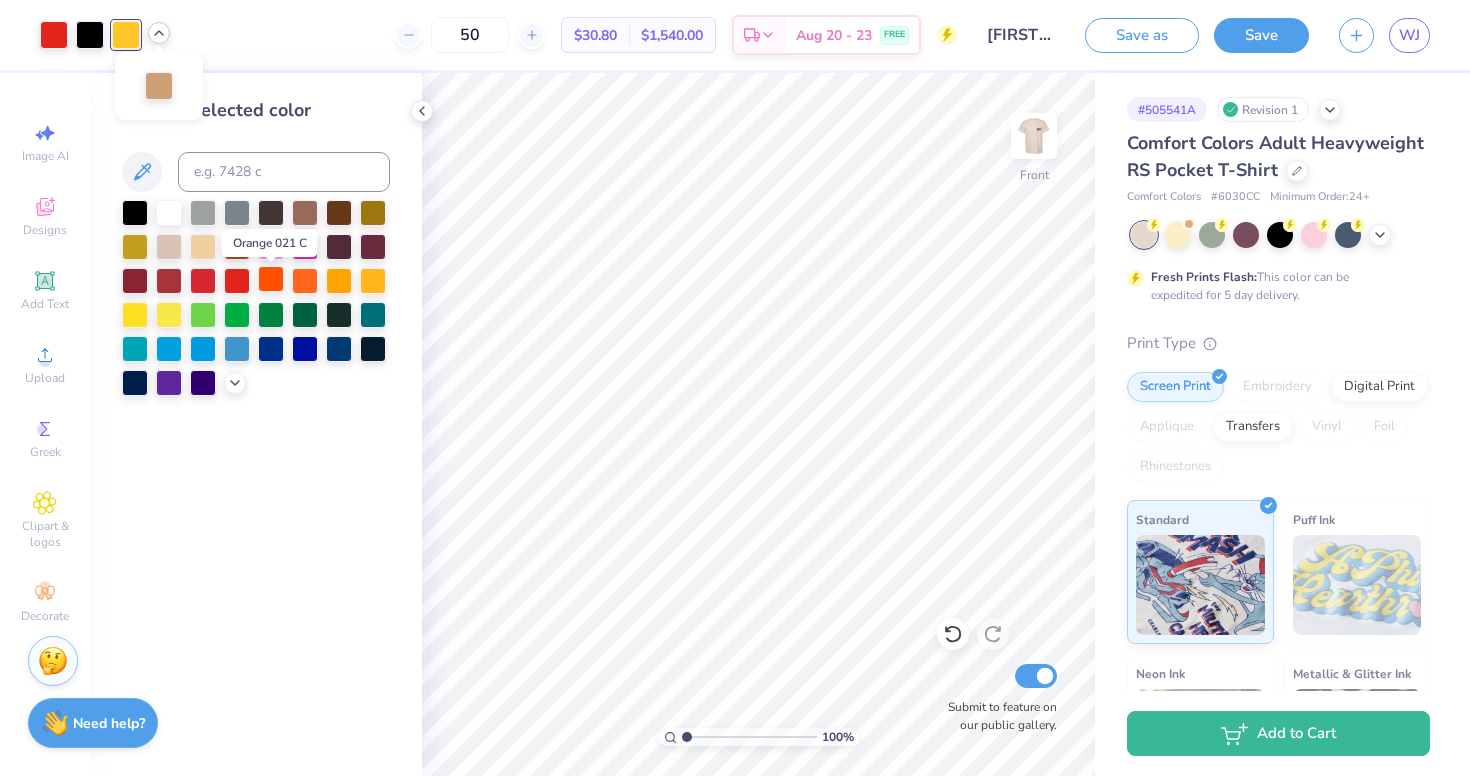 click at bounding box center (271, 279) 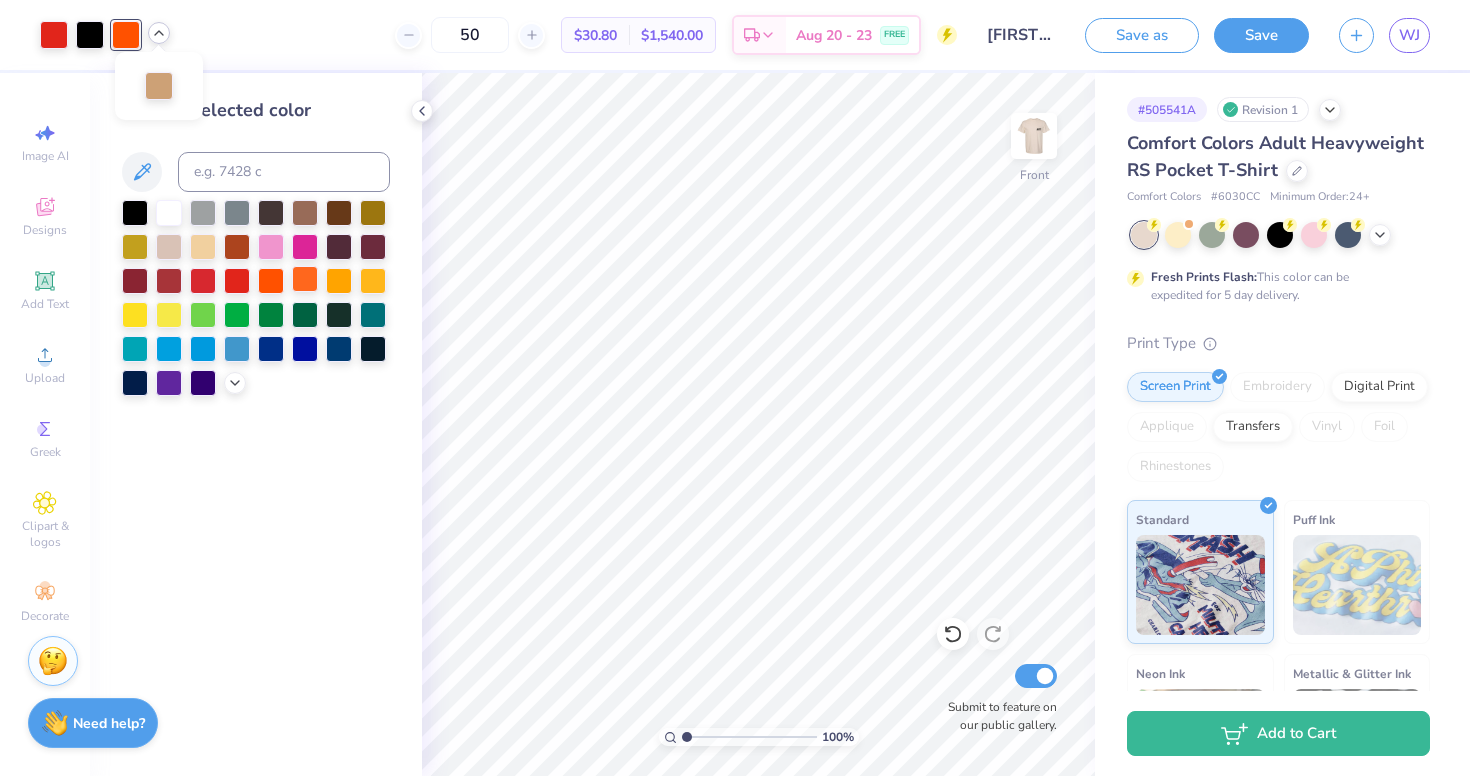 click at bounding box center [305, 279] 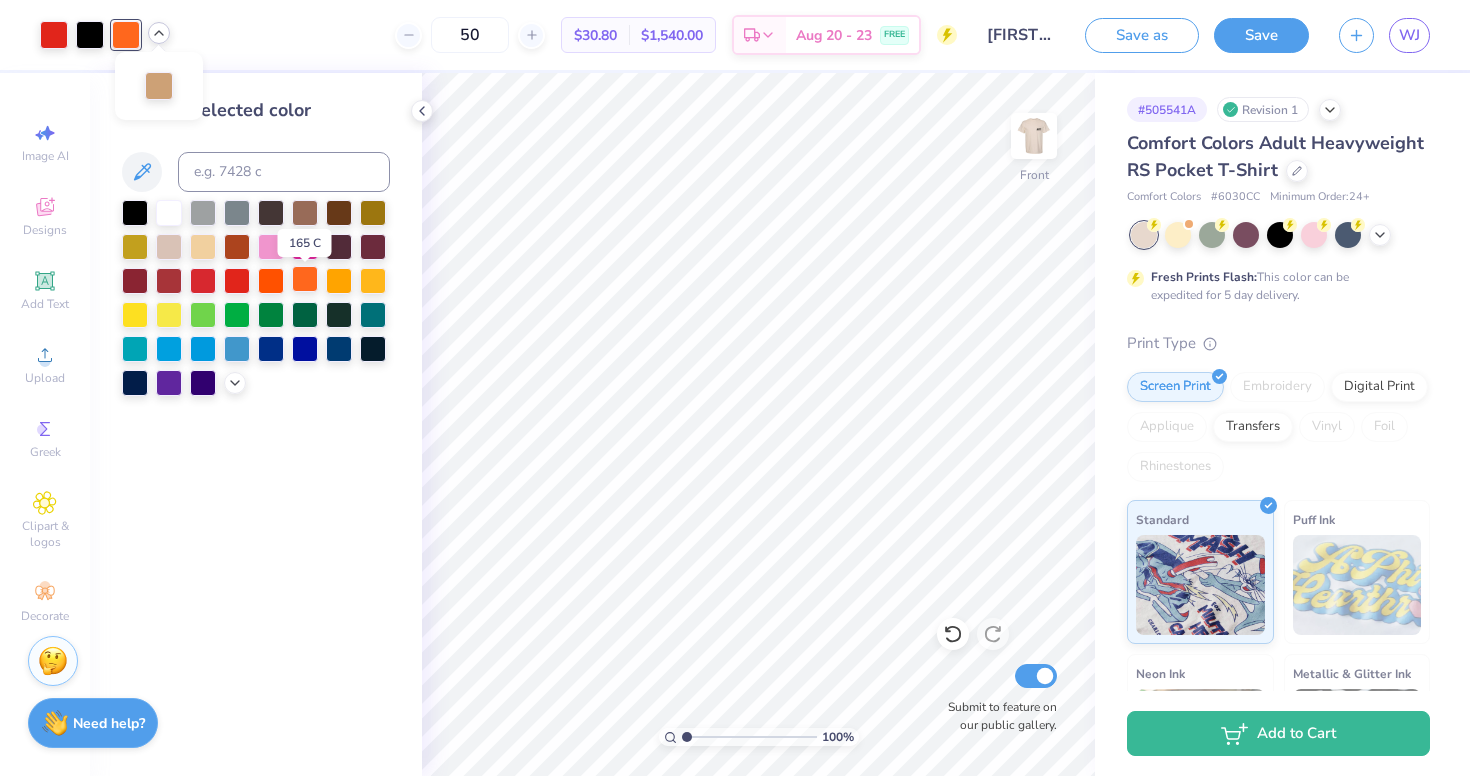 click at bounding box center (305, 279) 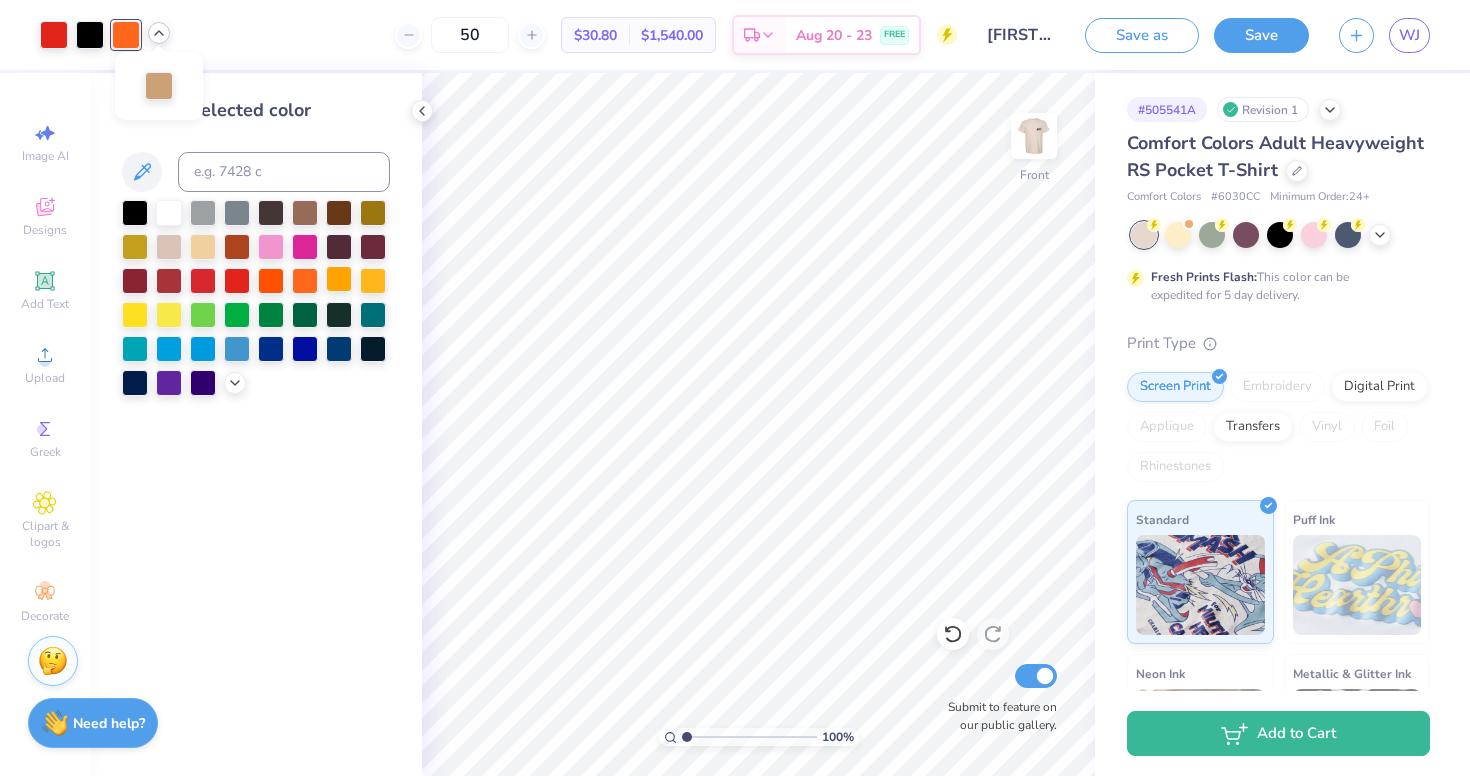 click at bounding box center [339, 279] 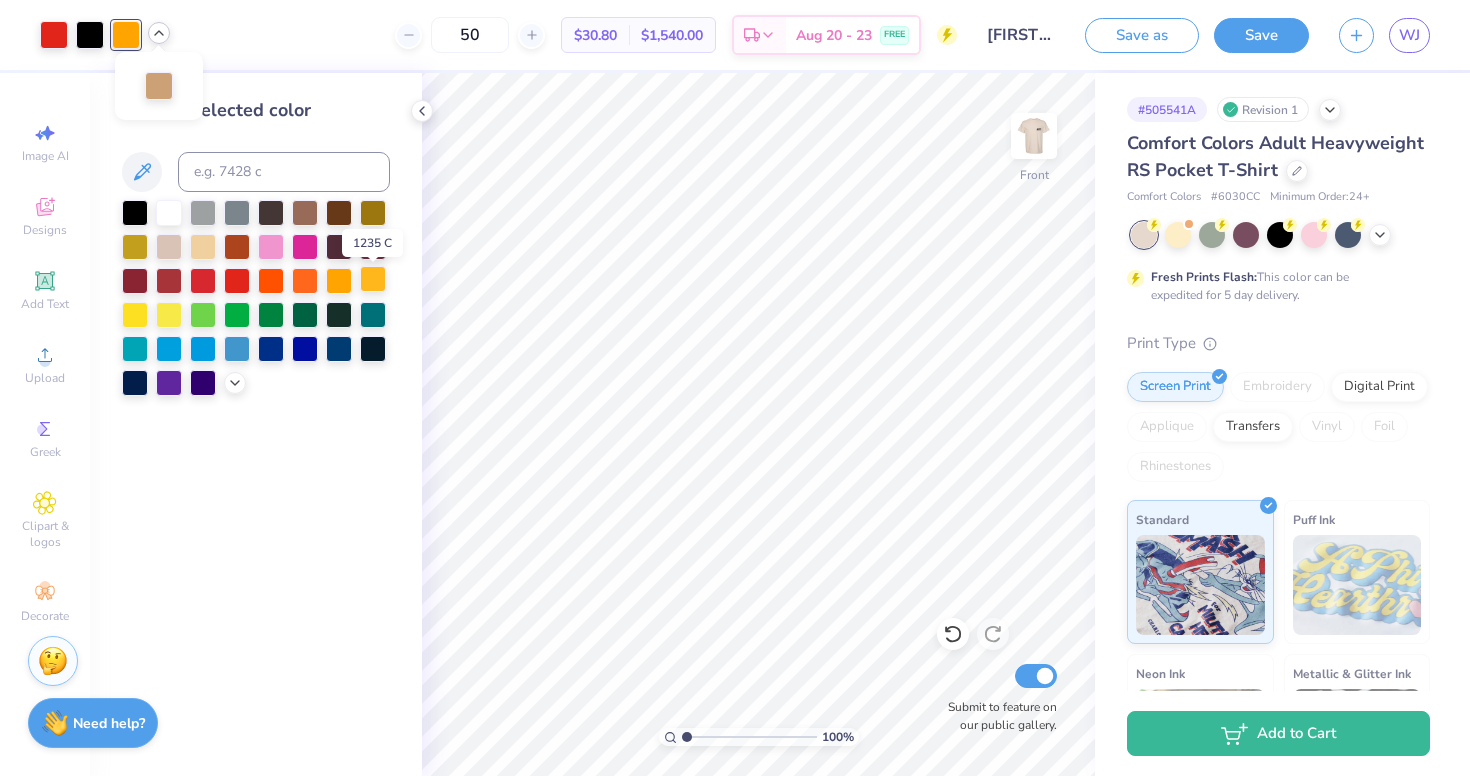 click at bounding box center (373, 279) 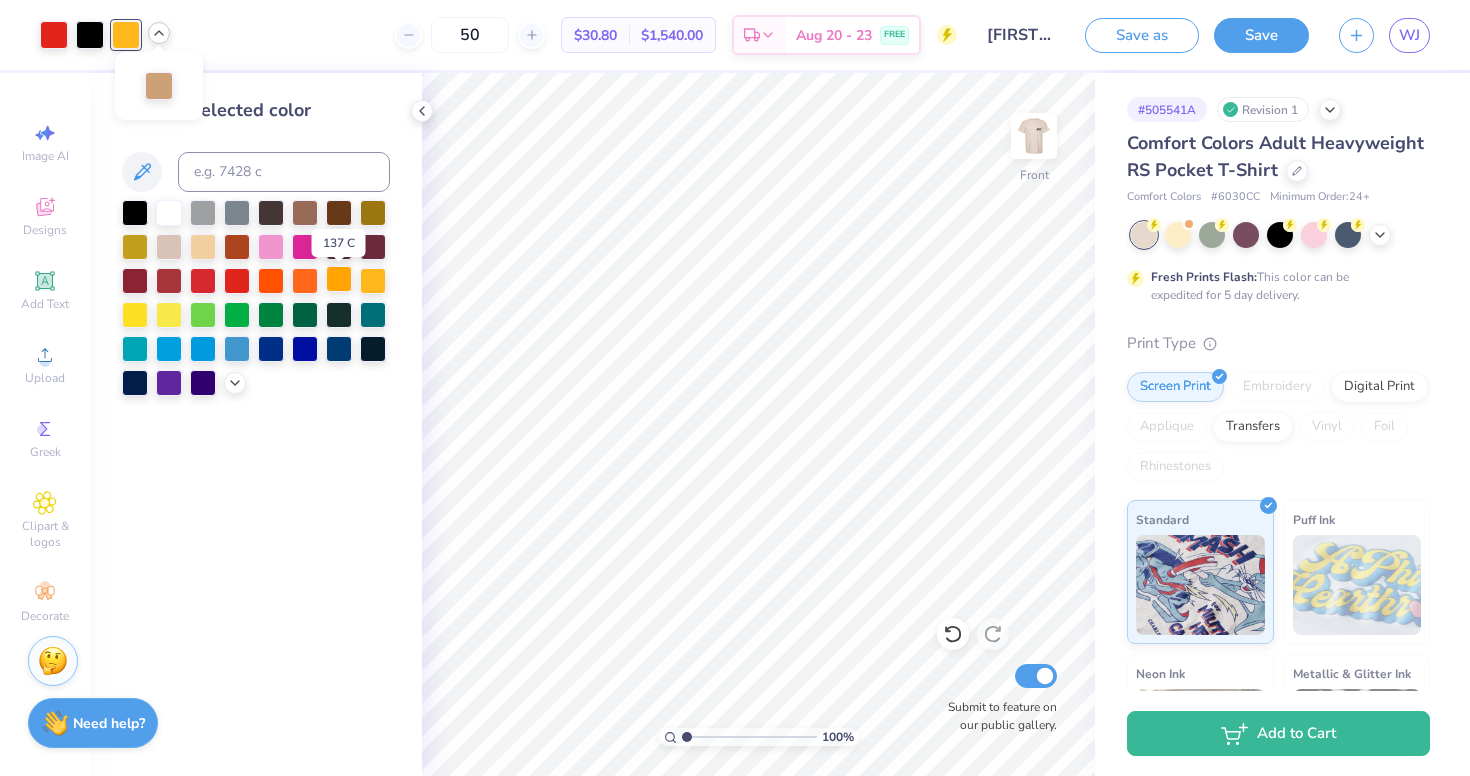 click at bounding box center [339, 279] 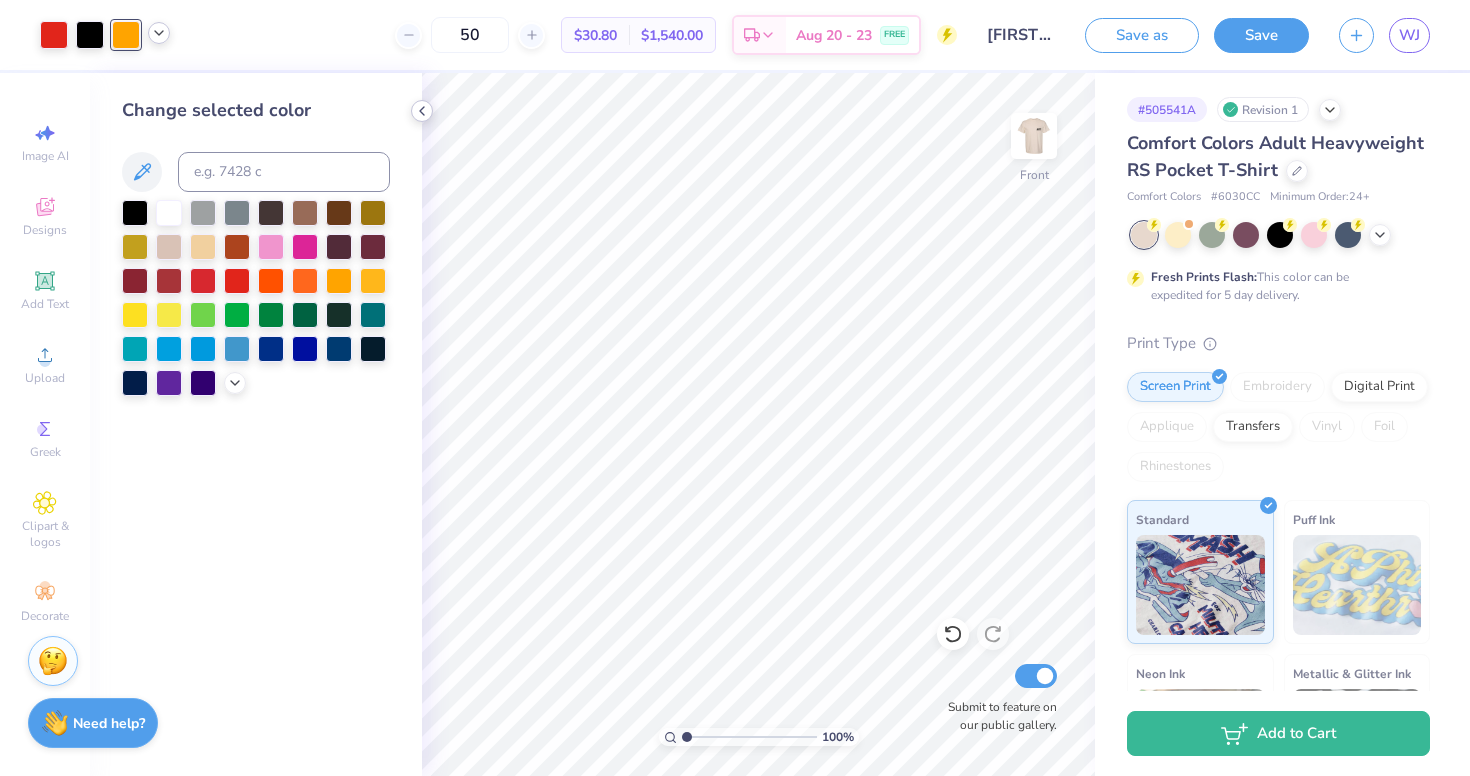 click 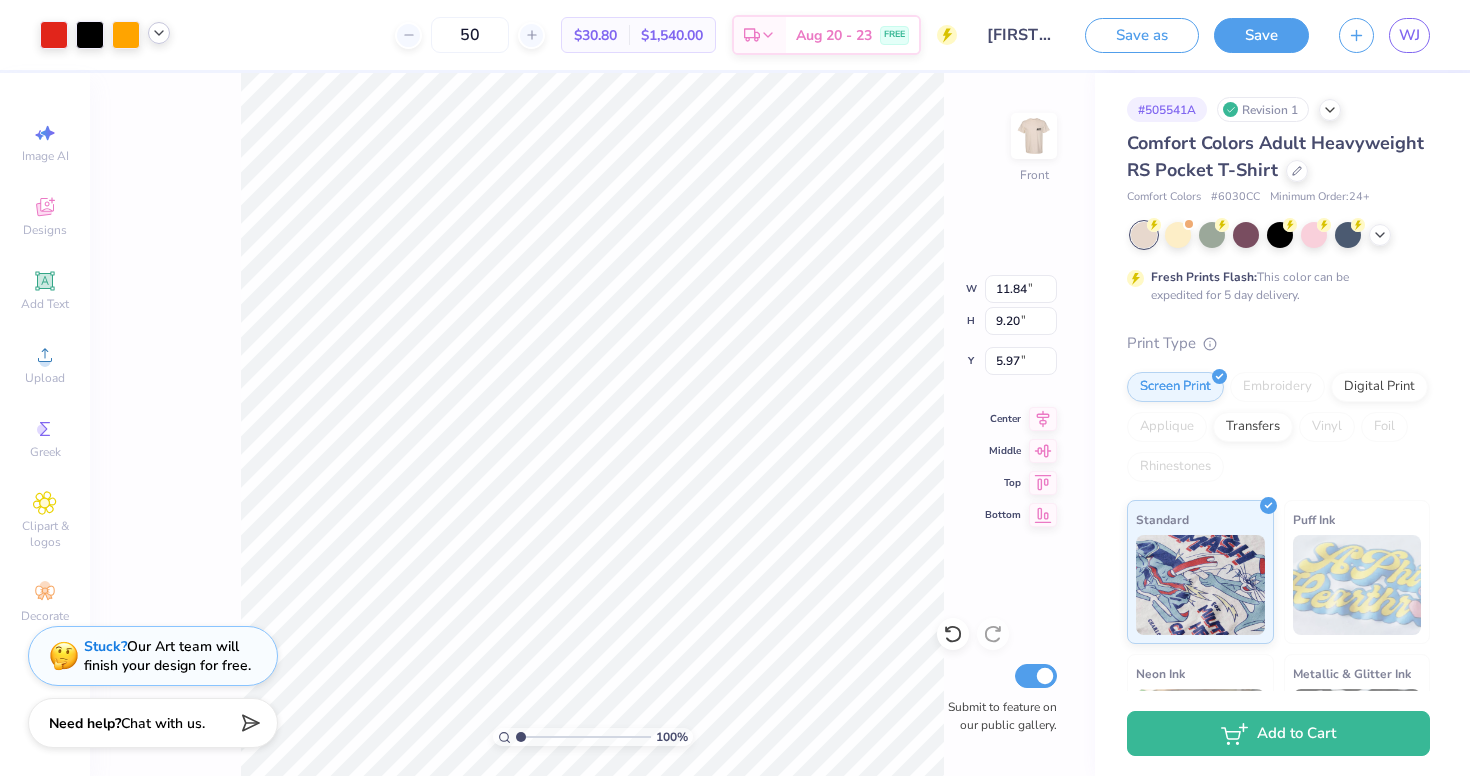 click 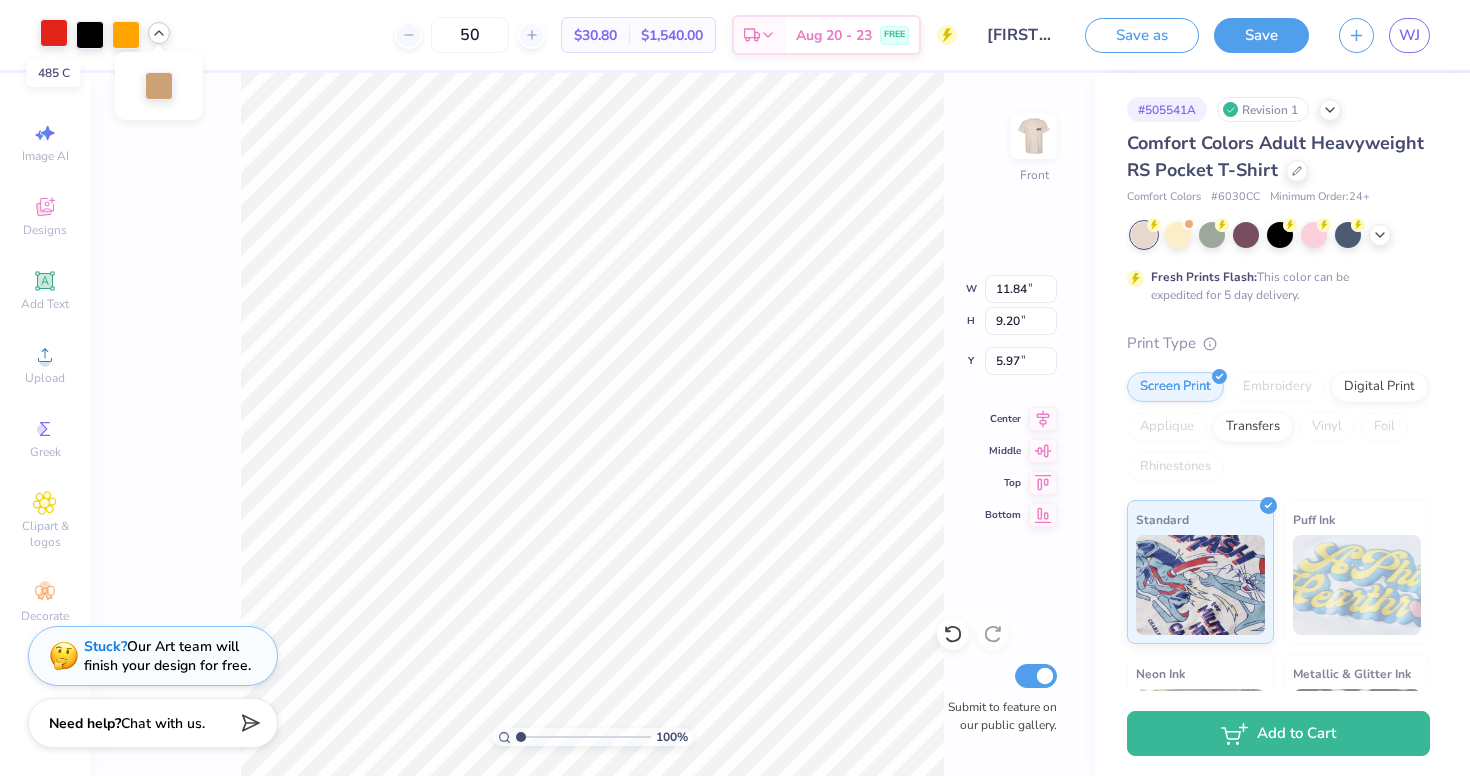 click at bounding box center (54, 33) 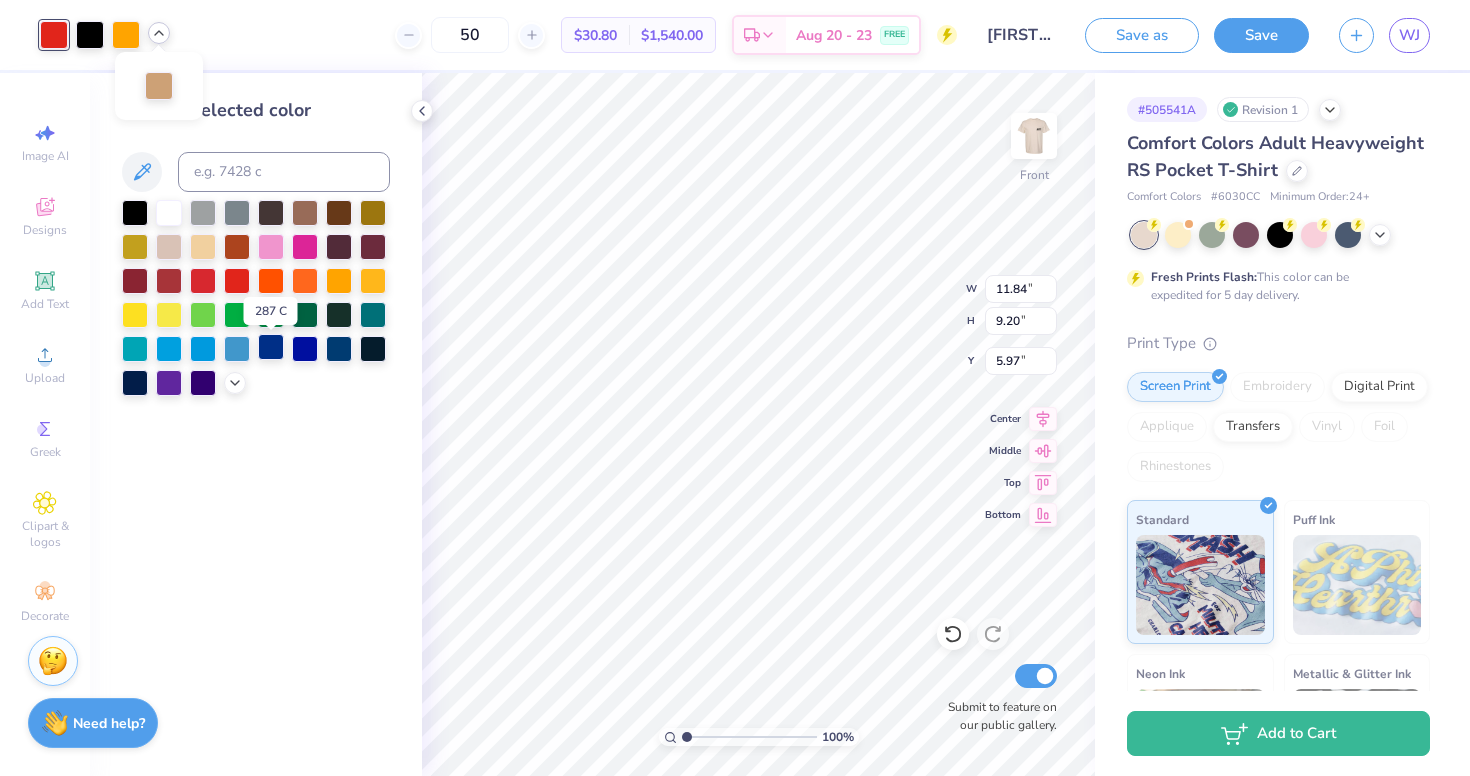 click at bounding box center [271, 347] 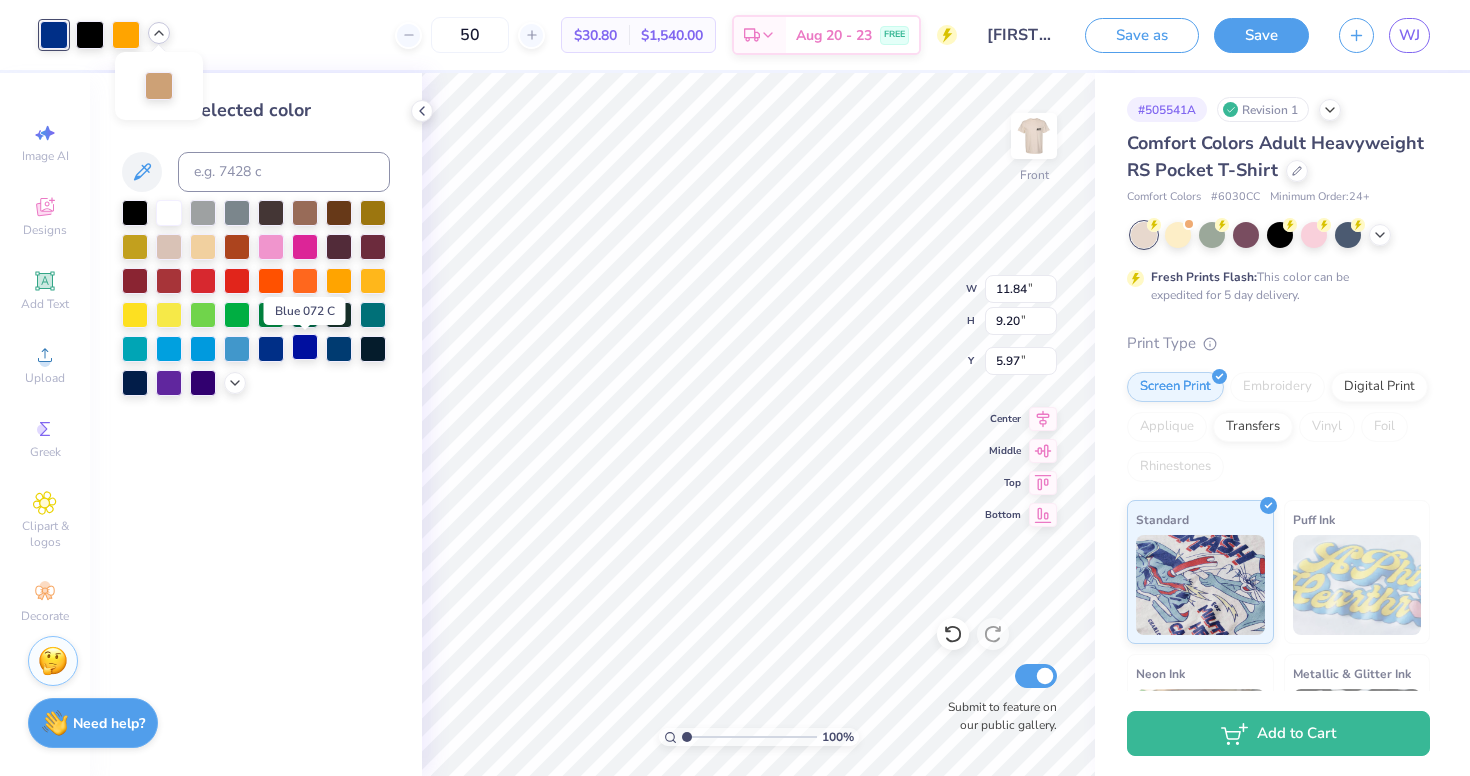 click at bounding box center (305, 347) 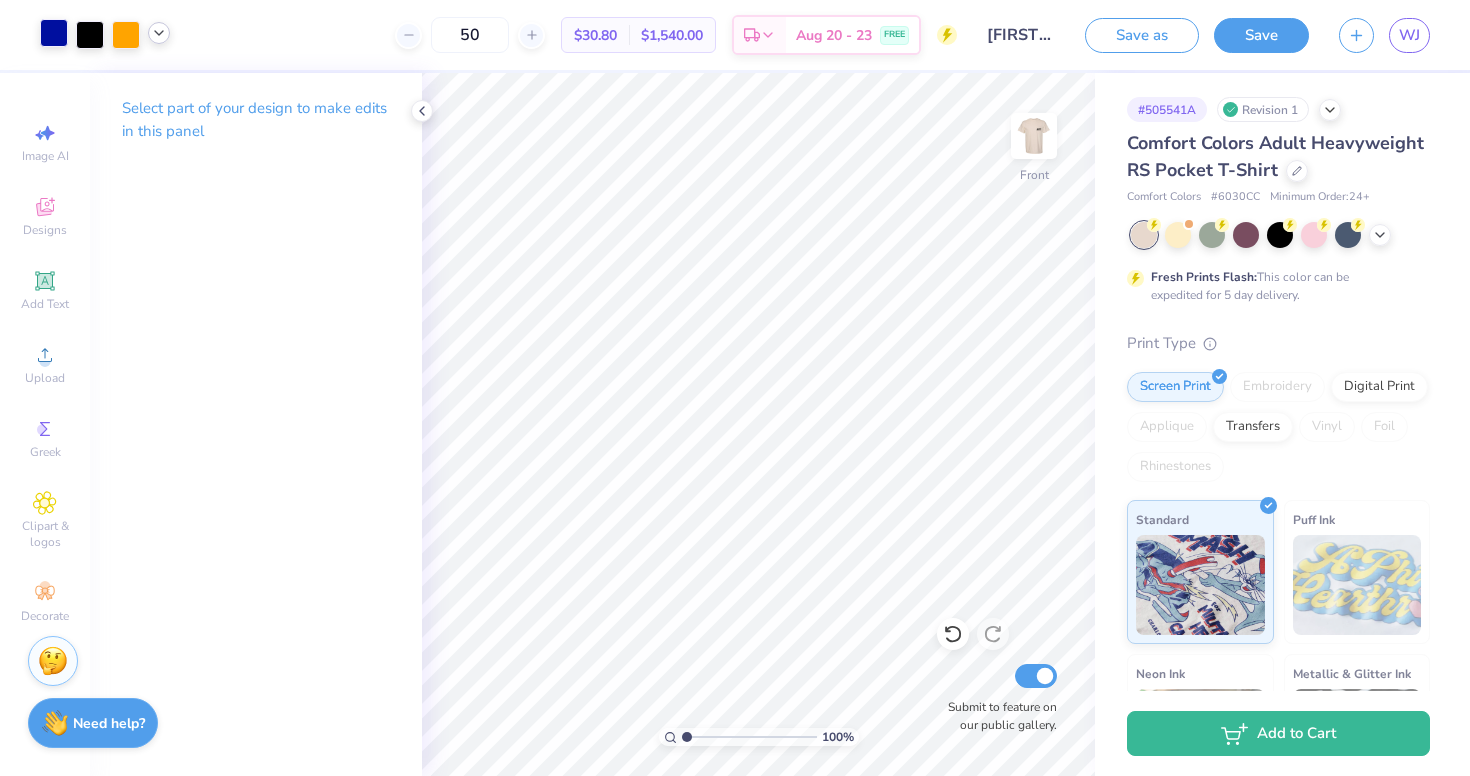 click at bounding box center [54, 33] 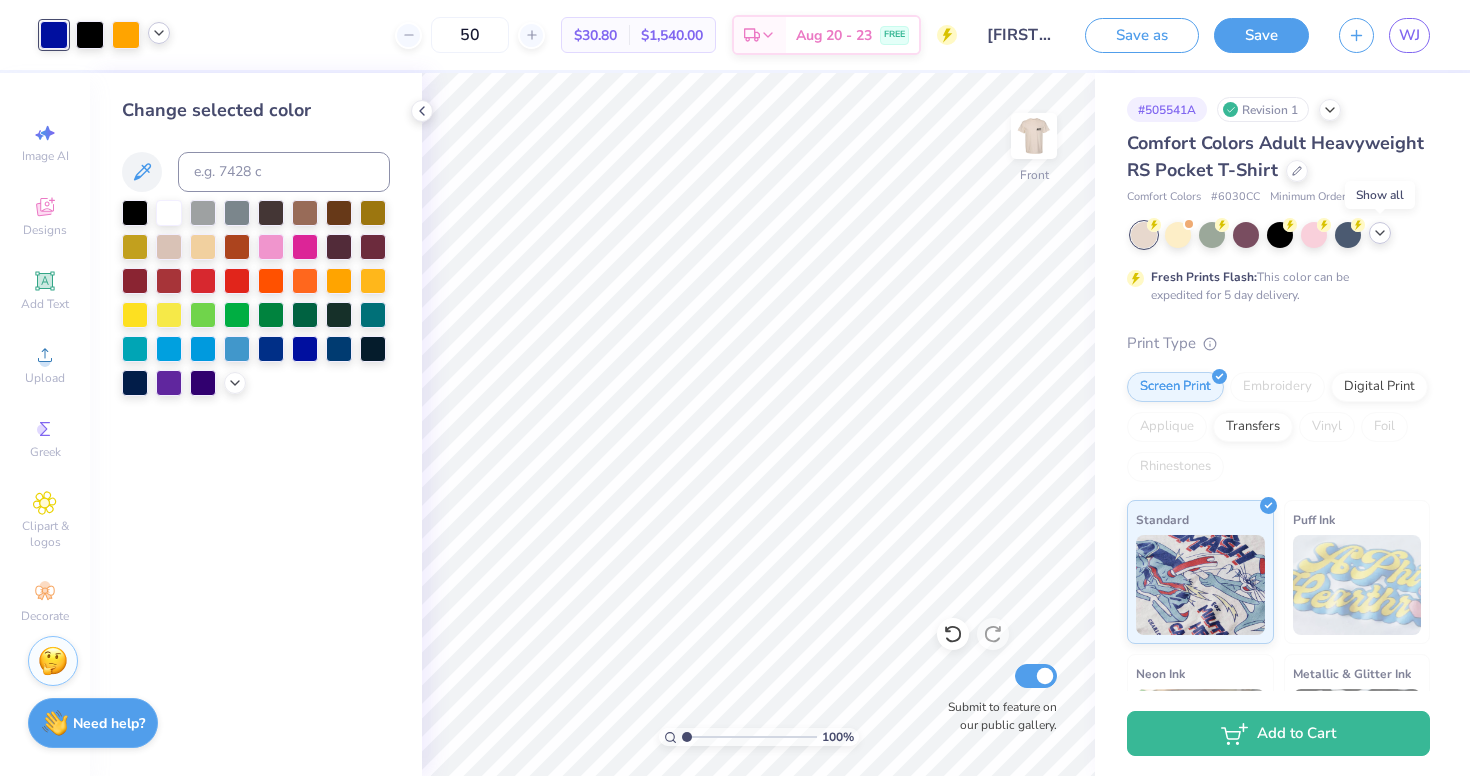 click 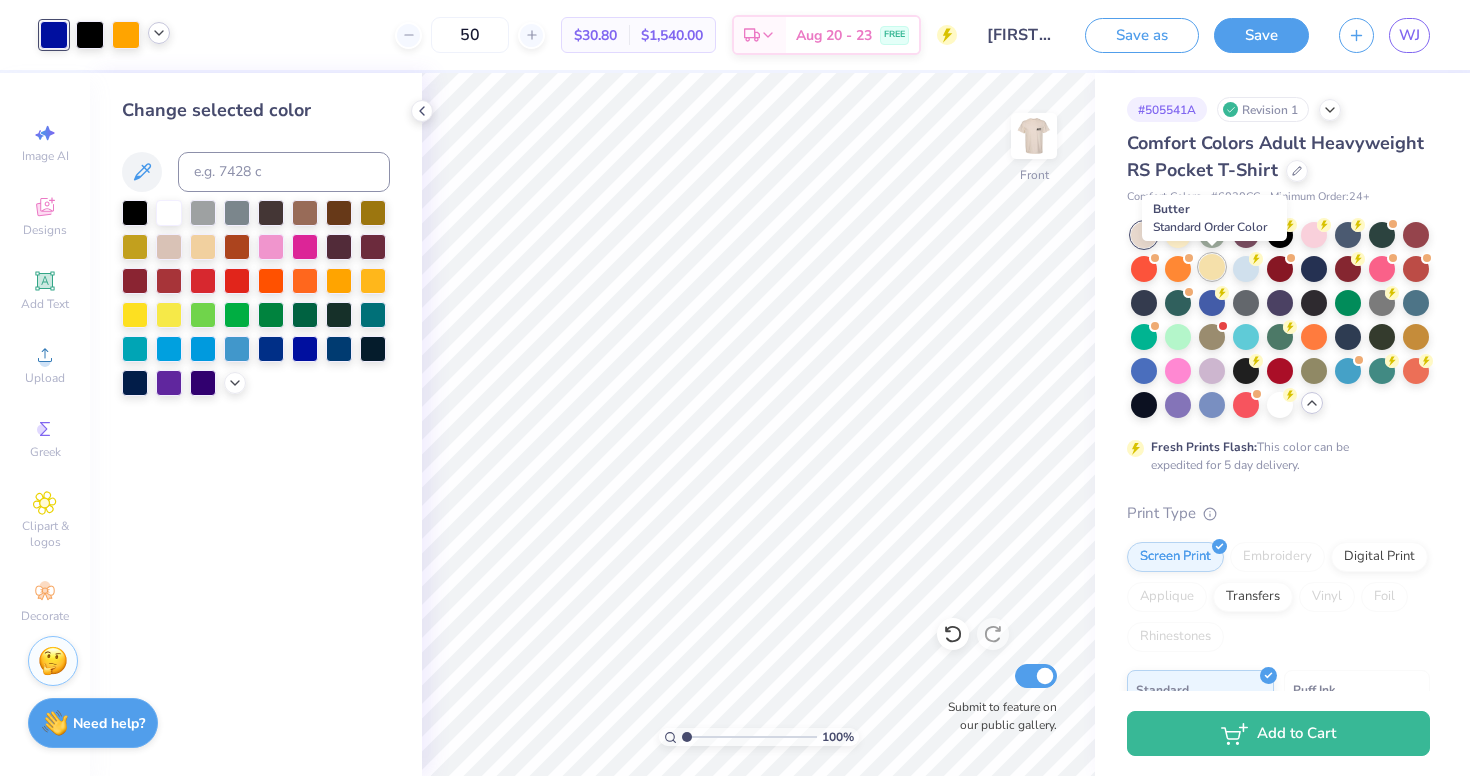 click at bounding box center [1212, 267] 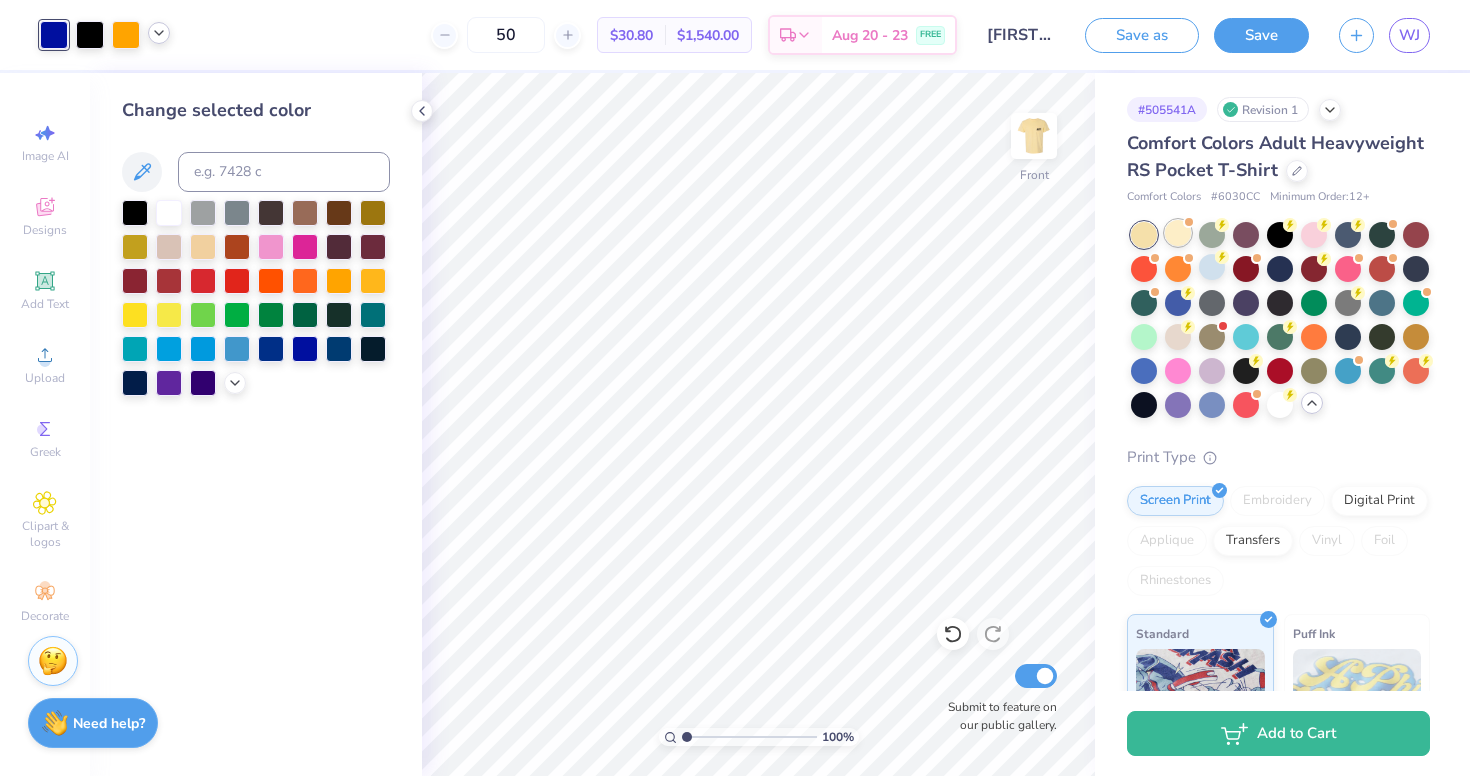 click at bounding box center (1178, 233) 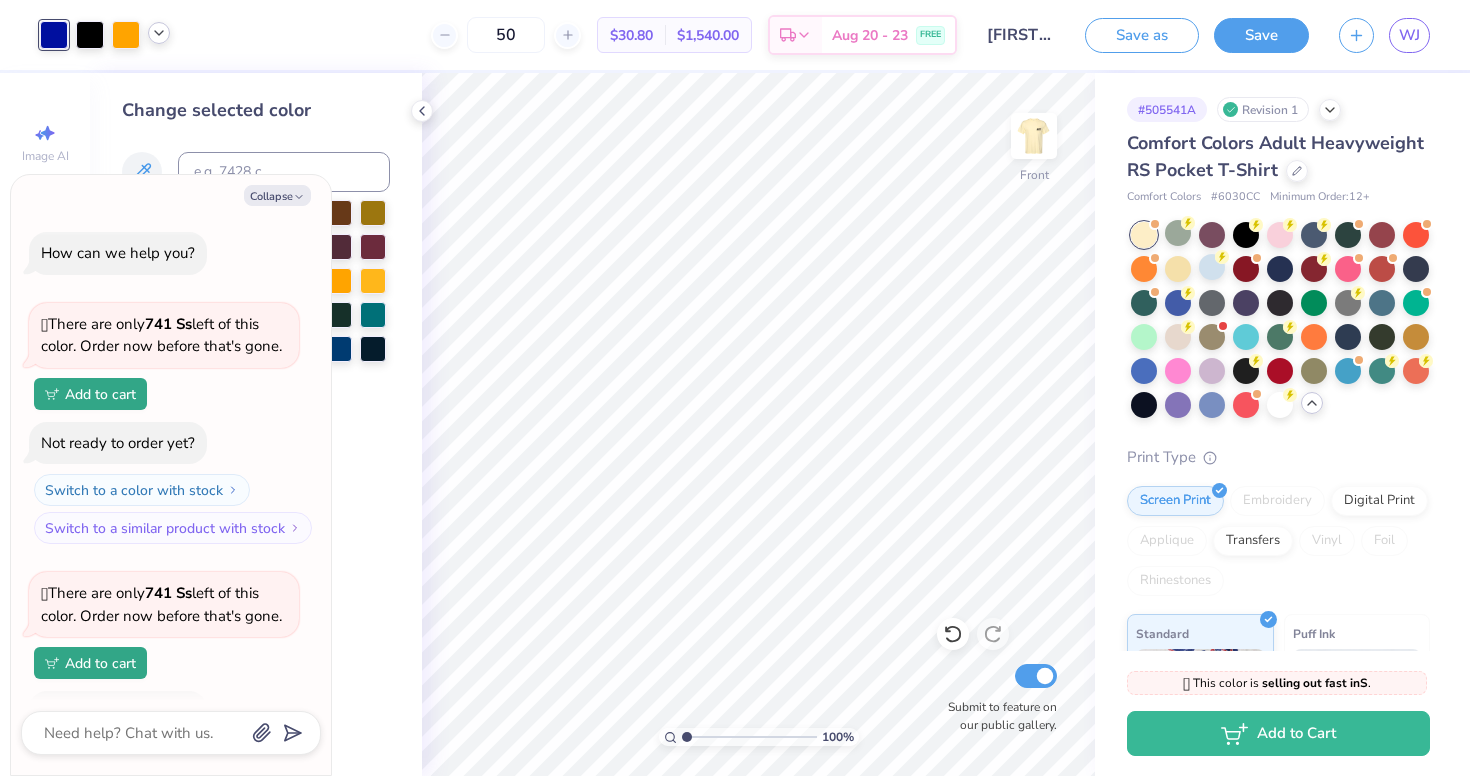 scroll, scrollTop: 125, scrollLeft: 0, axis: vertical 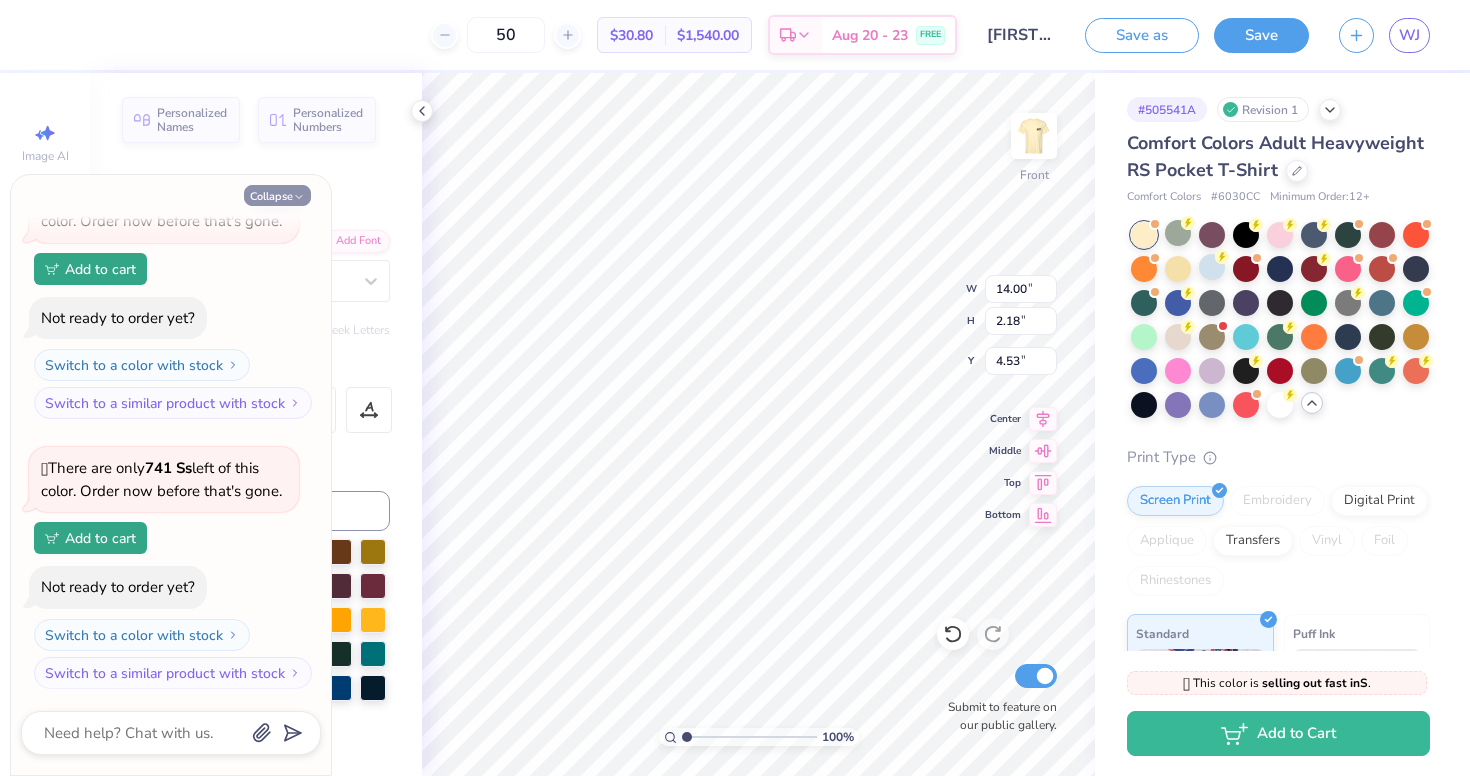click 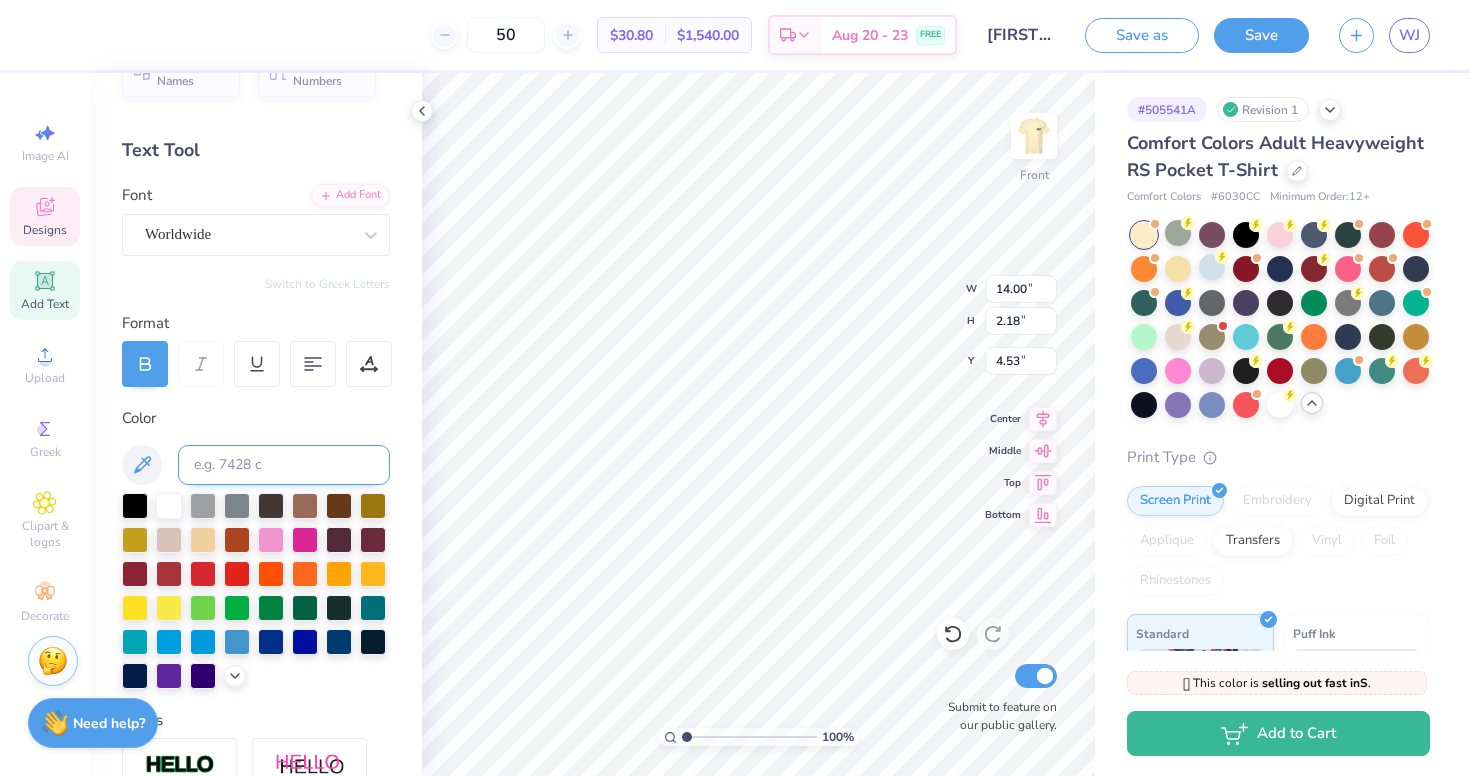 scroll, scrollTop: 51, scrollLeft: 0, axis: vertical 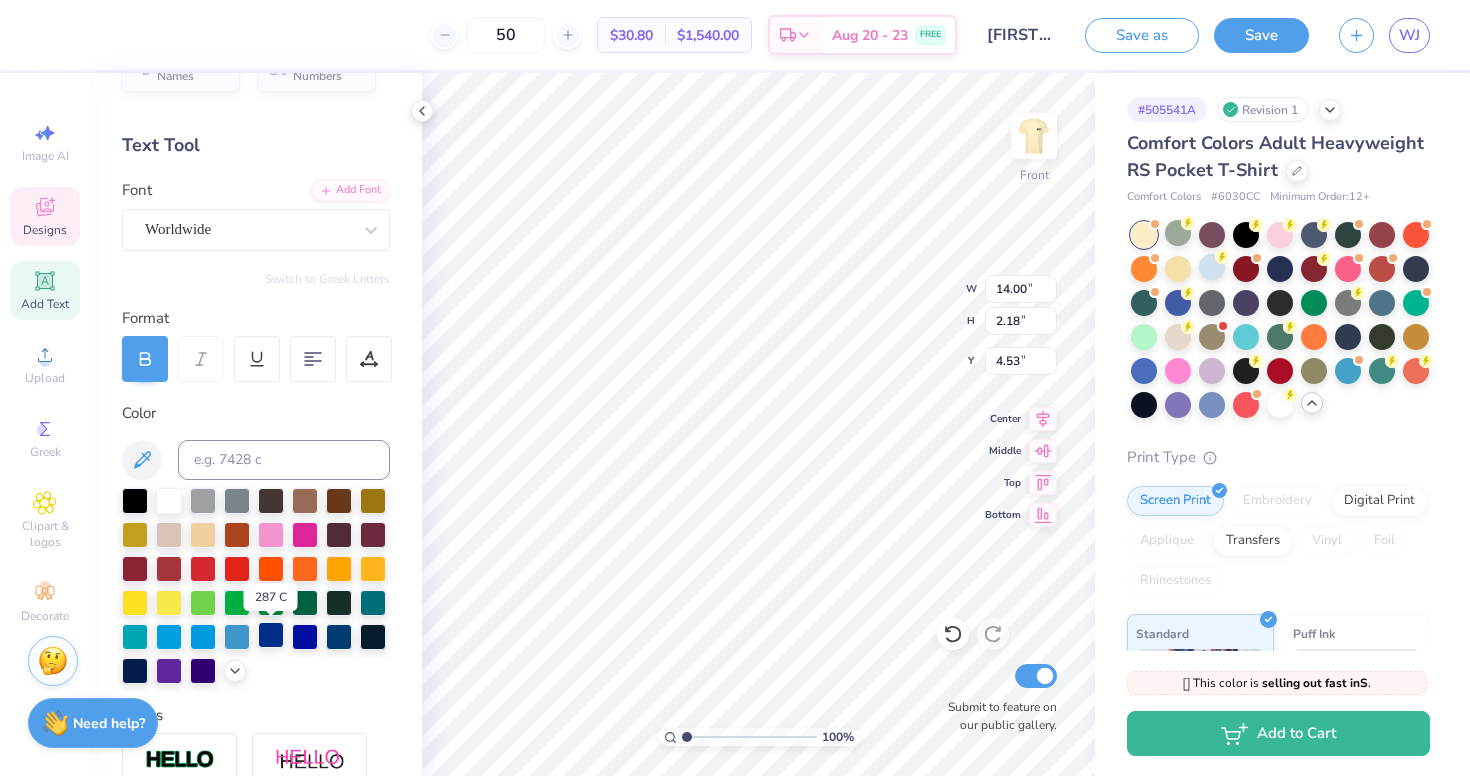 click at bounding box center (271, 635) 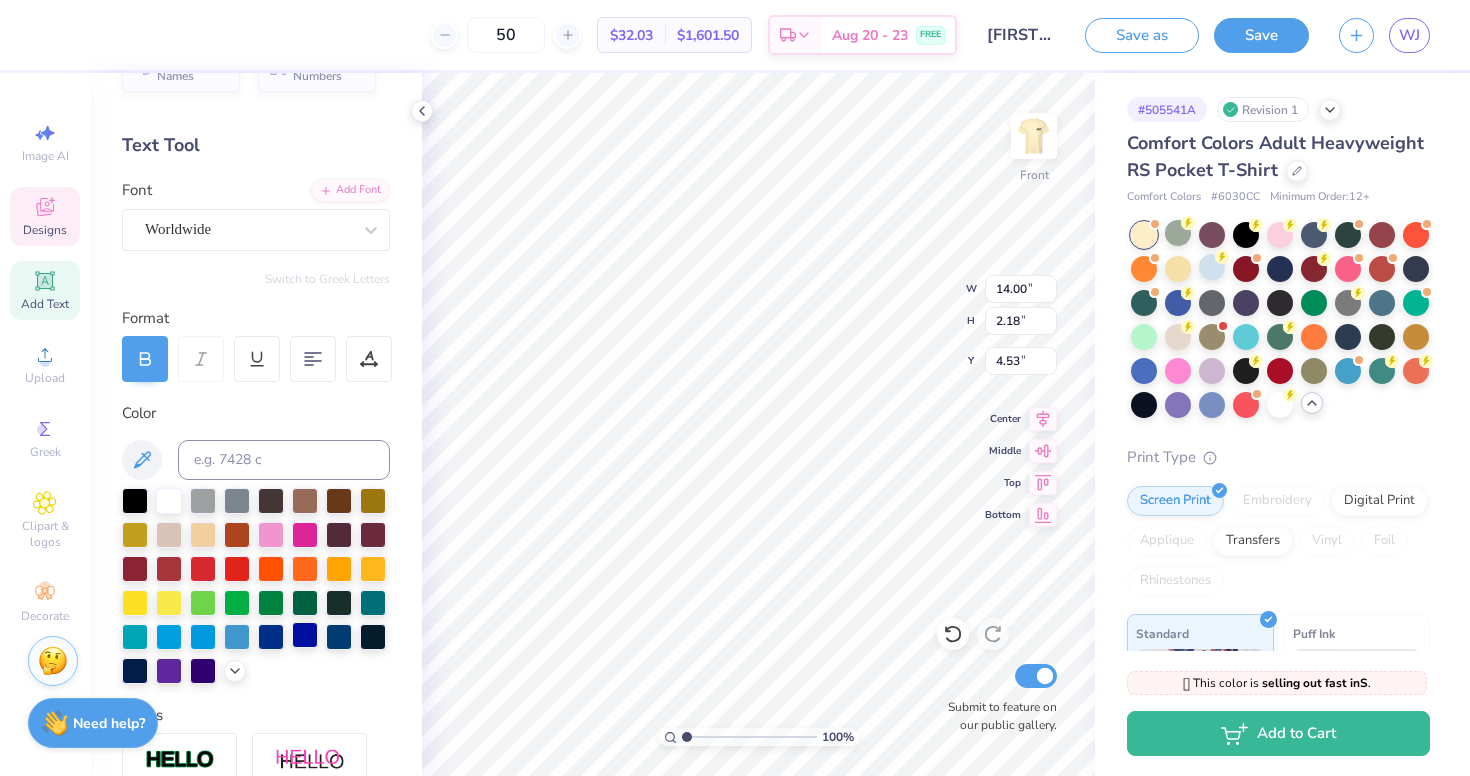 click at bounding box center [305, 635] 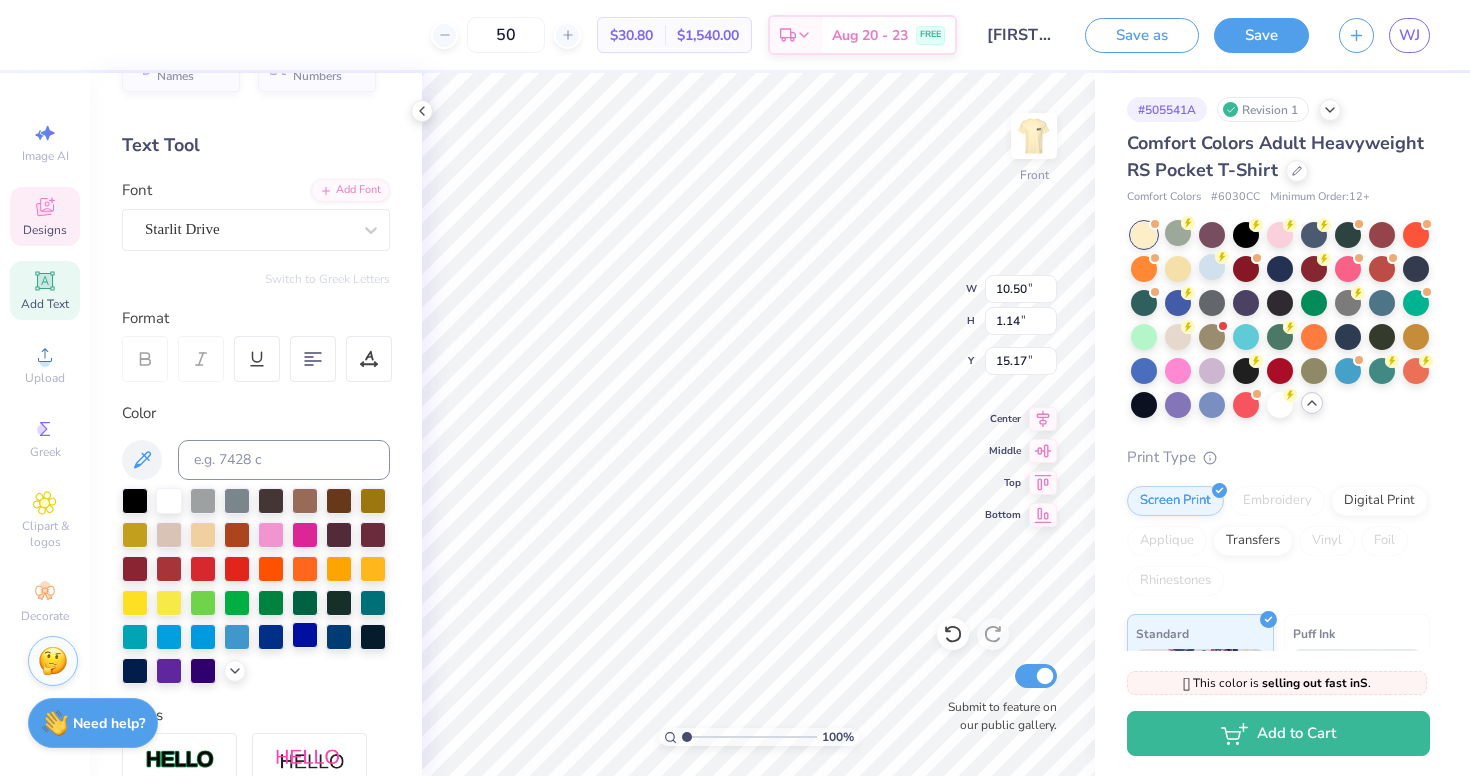 click at bounding box center [305, 635] 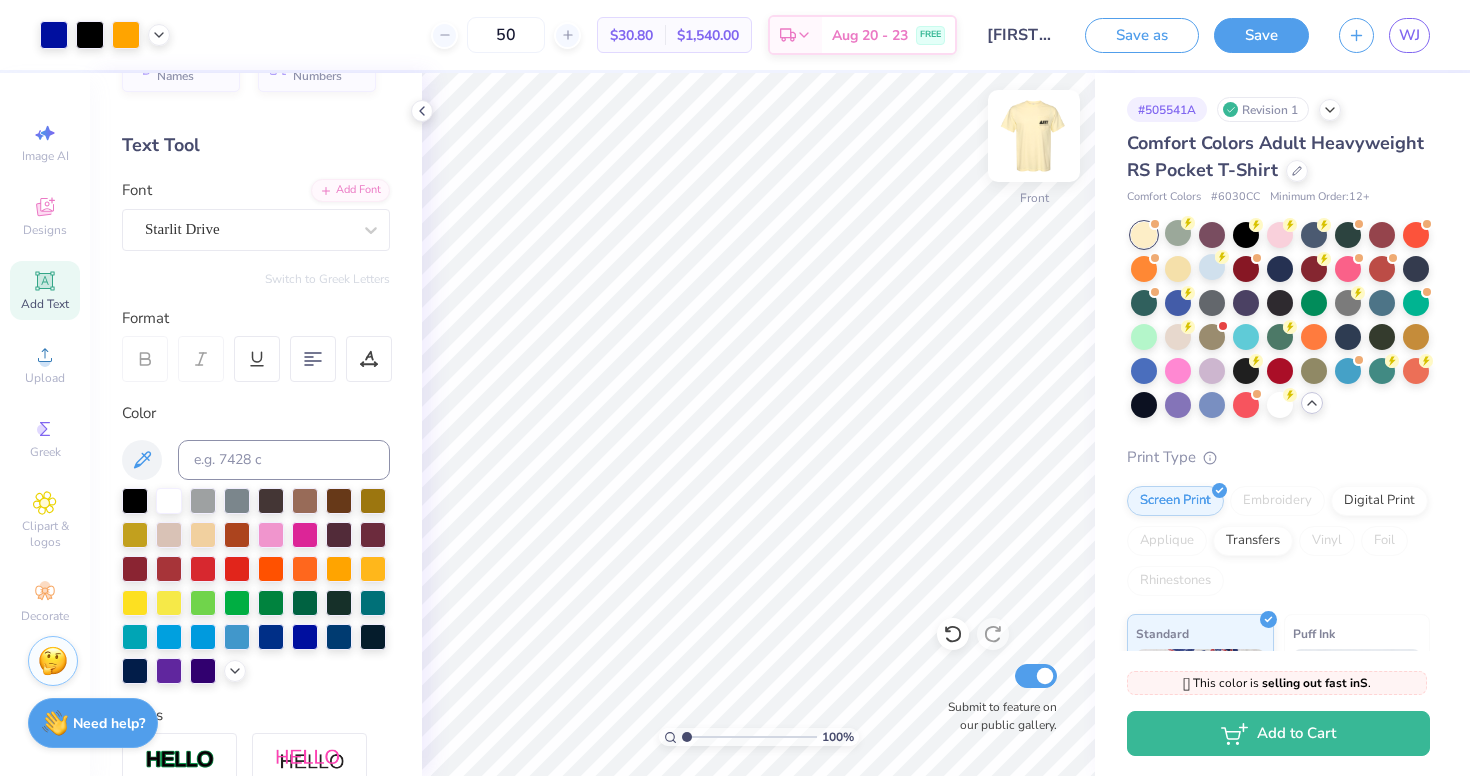 click at bounding box center [1034, 136] 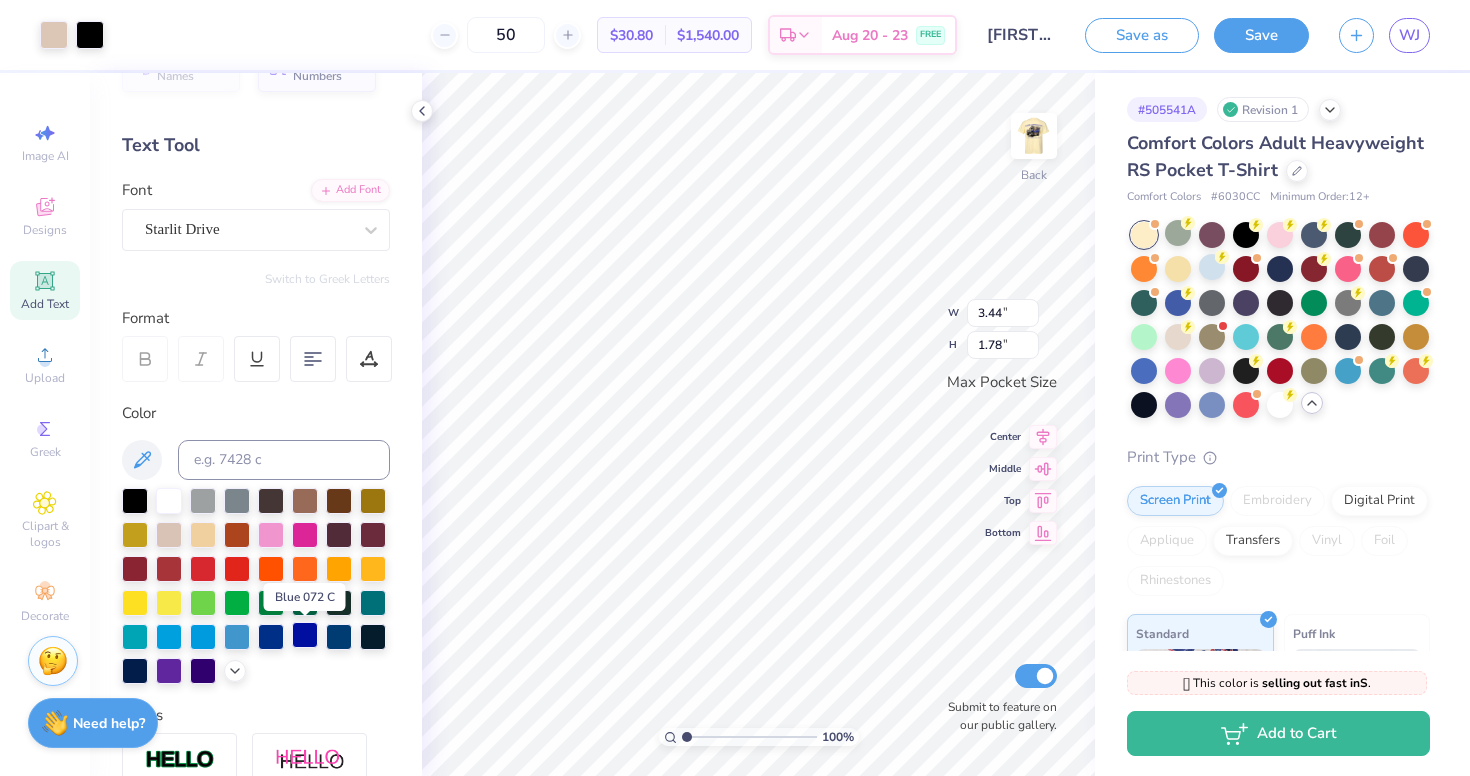 click at bounding box center [305, 635] 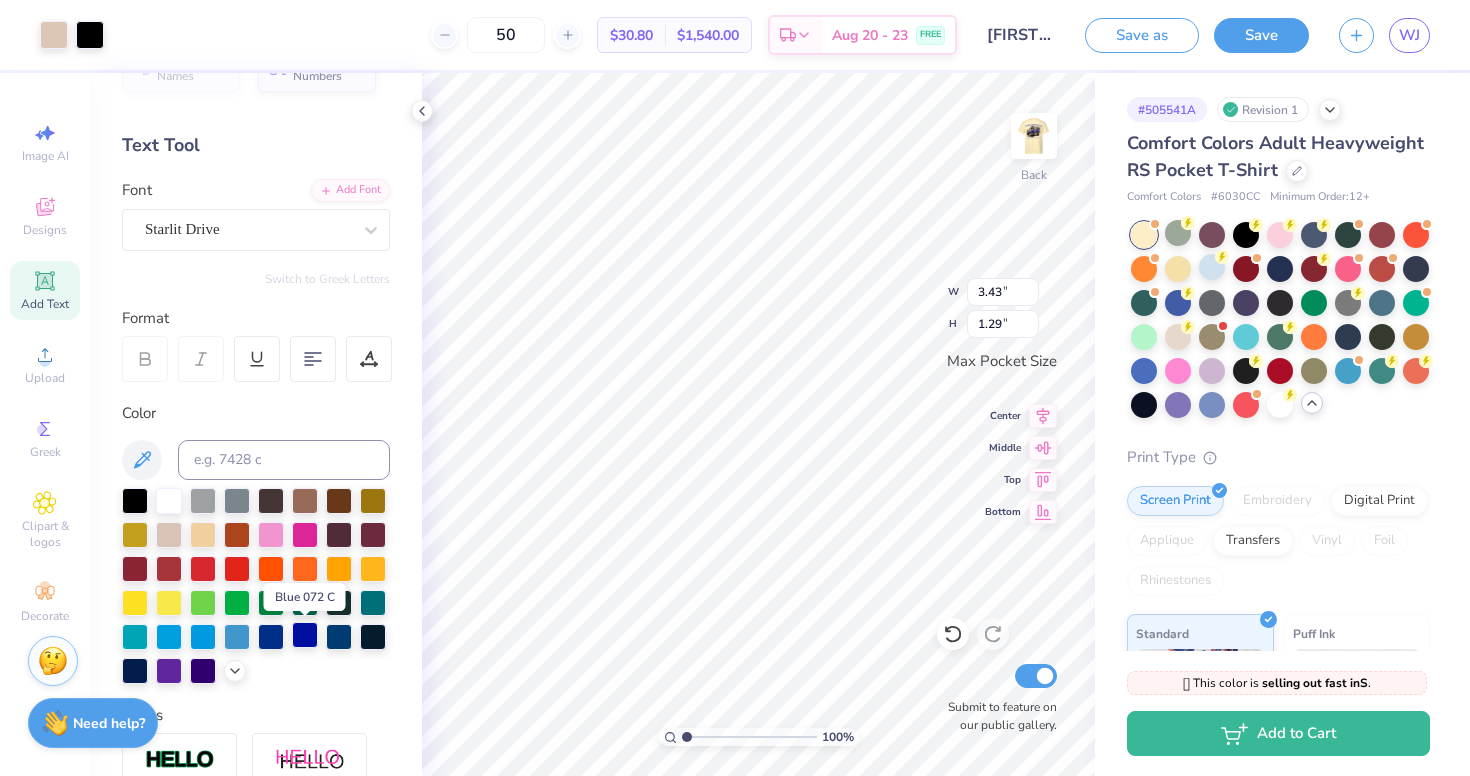 click at bounding box center (305, 635) 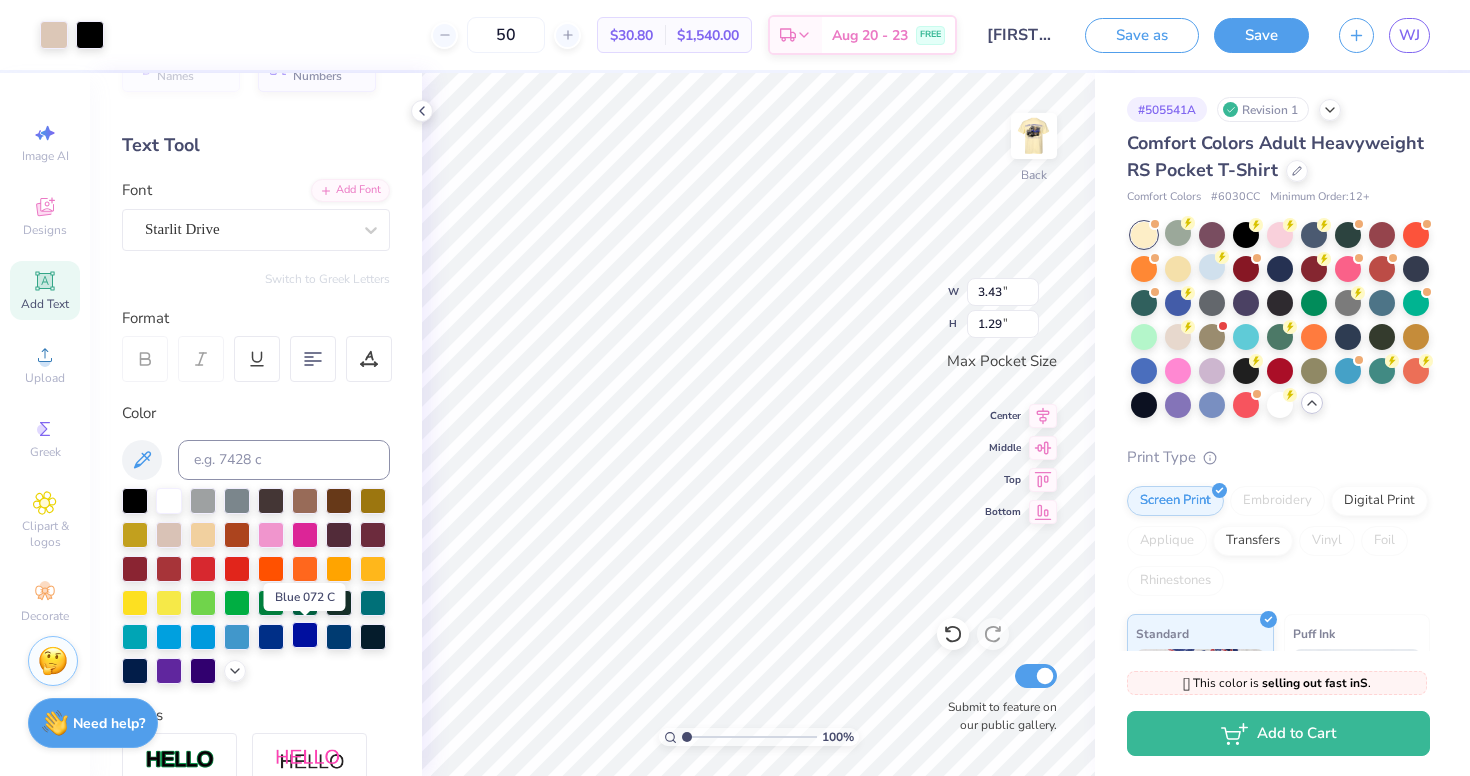 click at bounding box center (305, 635) 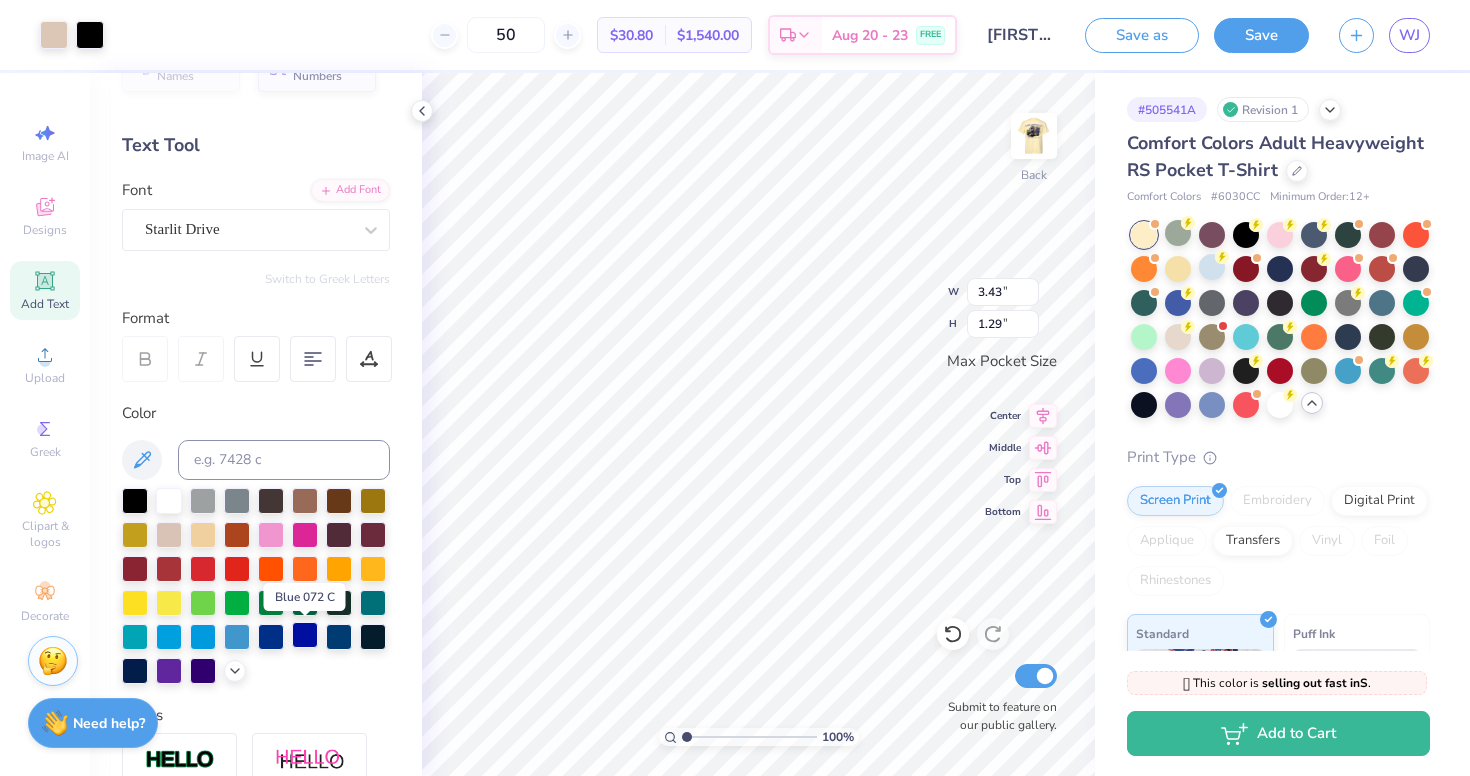click at bounding box center (305, 635) 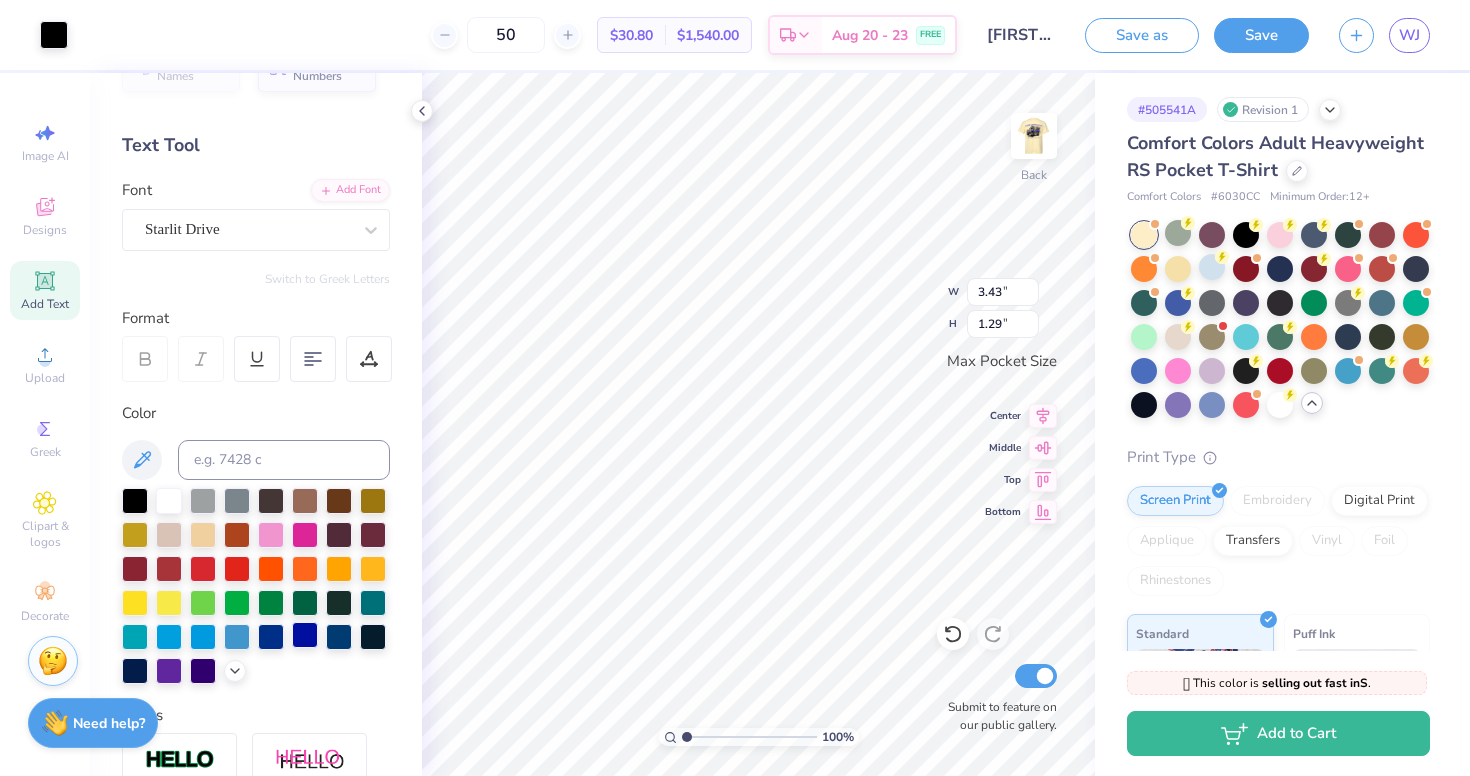 click at bounding box center [305, 635] 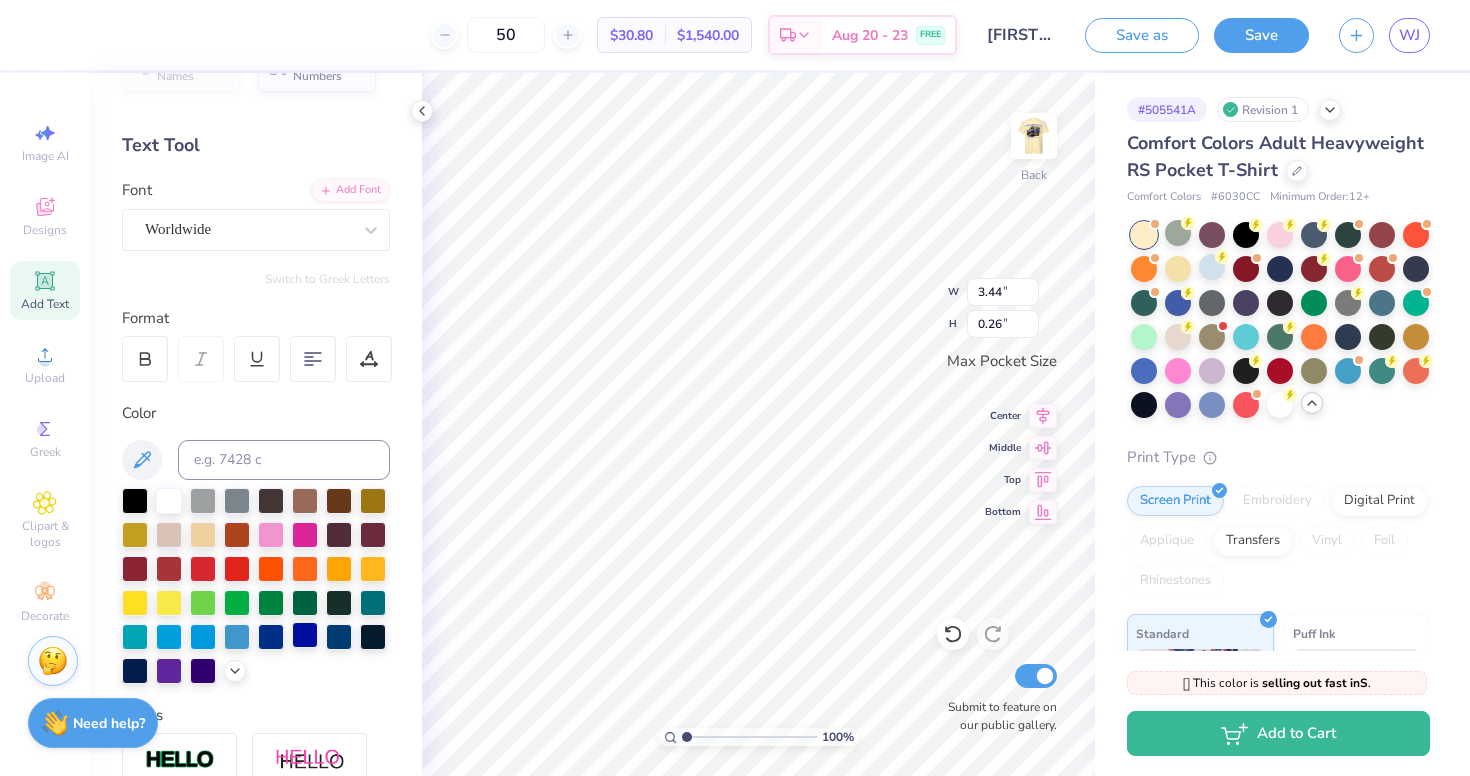 click at bounding box center (305, 635) 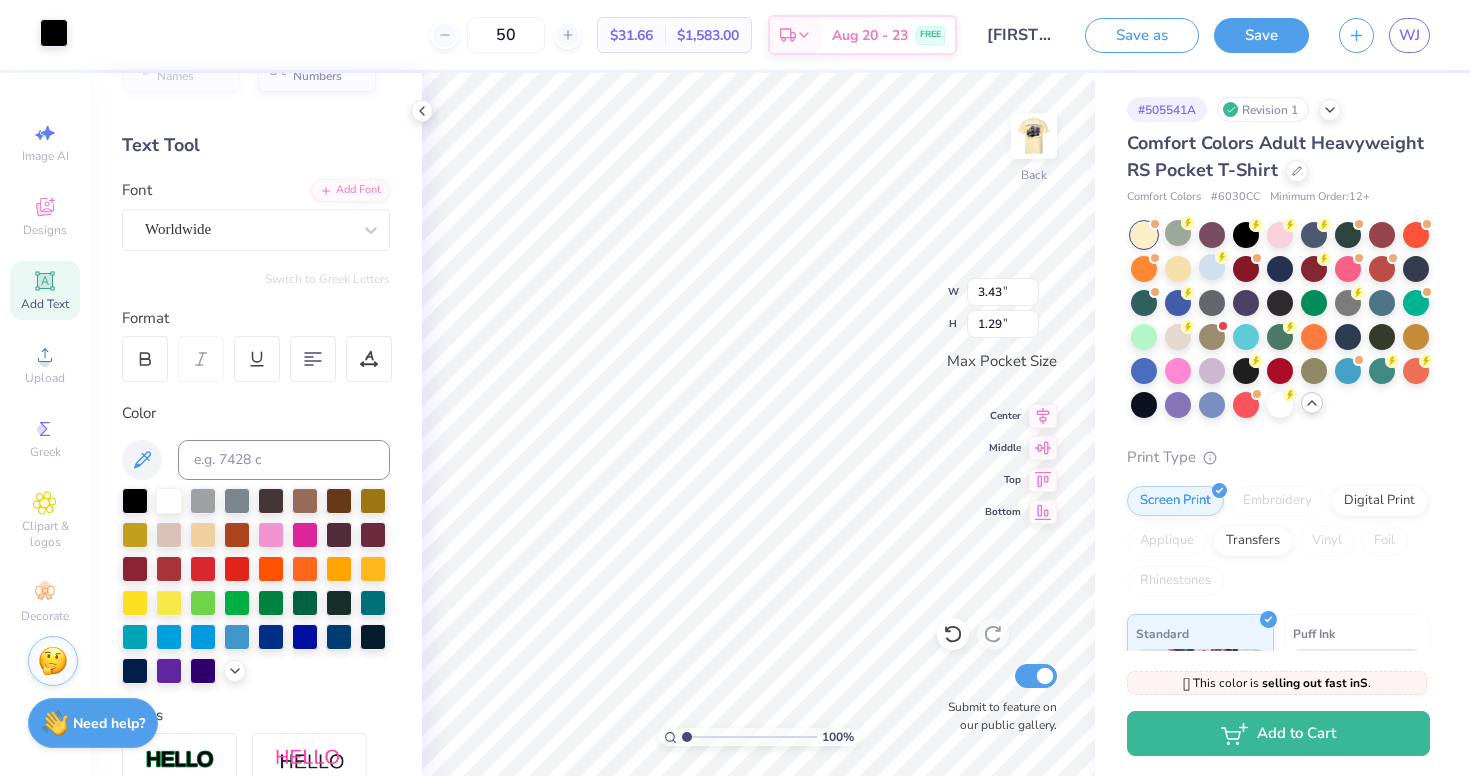 click at bounding box center [54, 33] 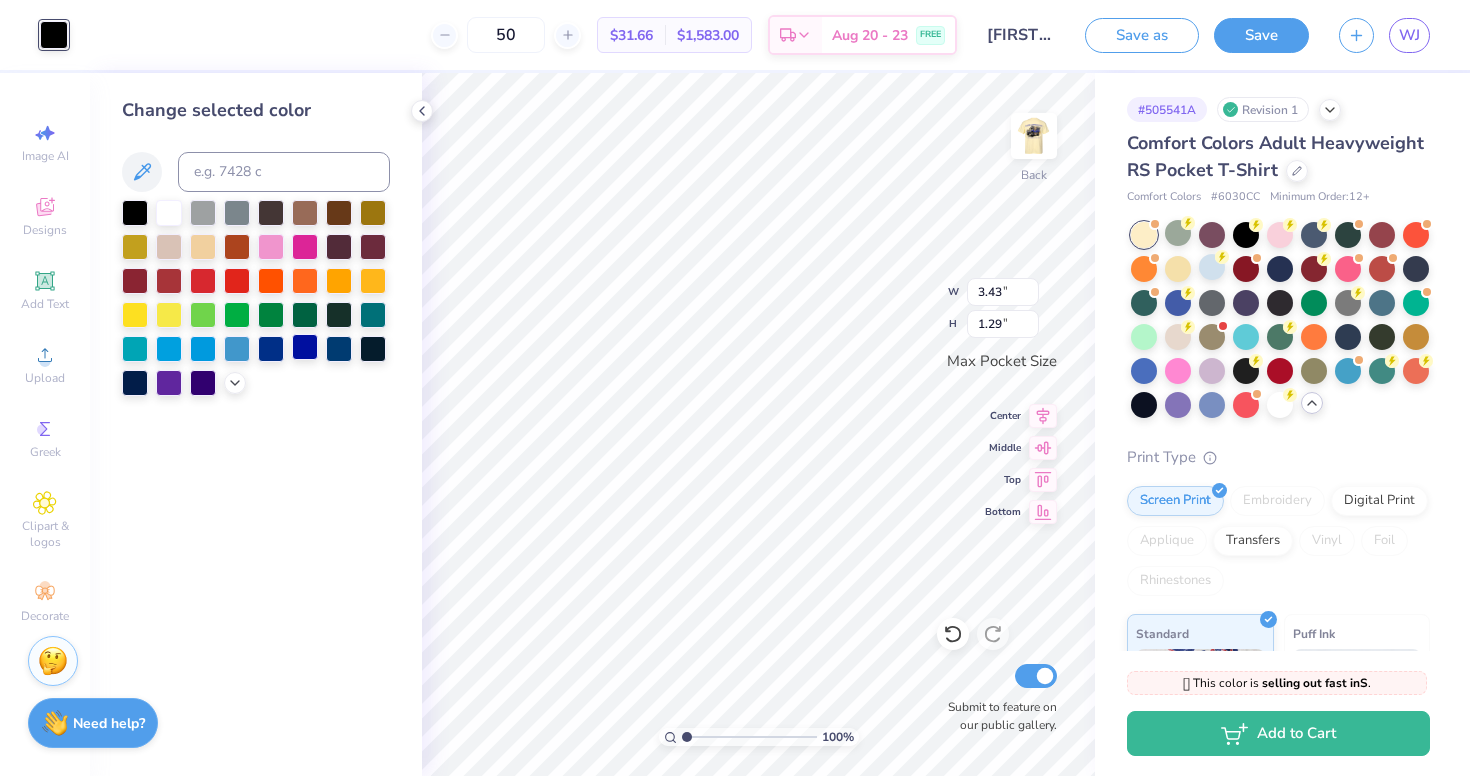 click at bounding box center [305, 347] 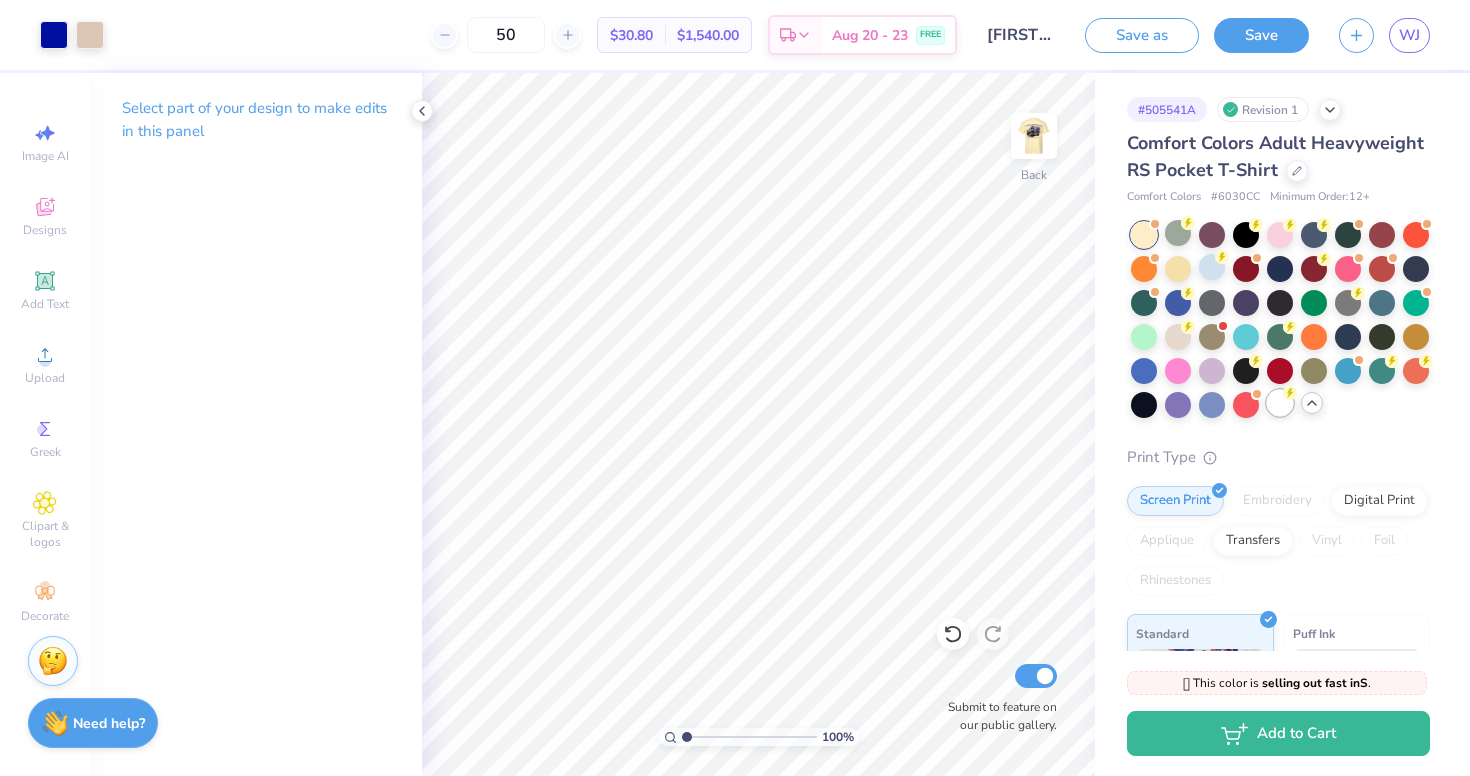 click at bounding box center [1280, 403] 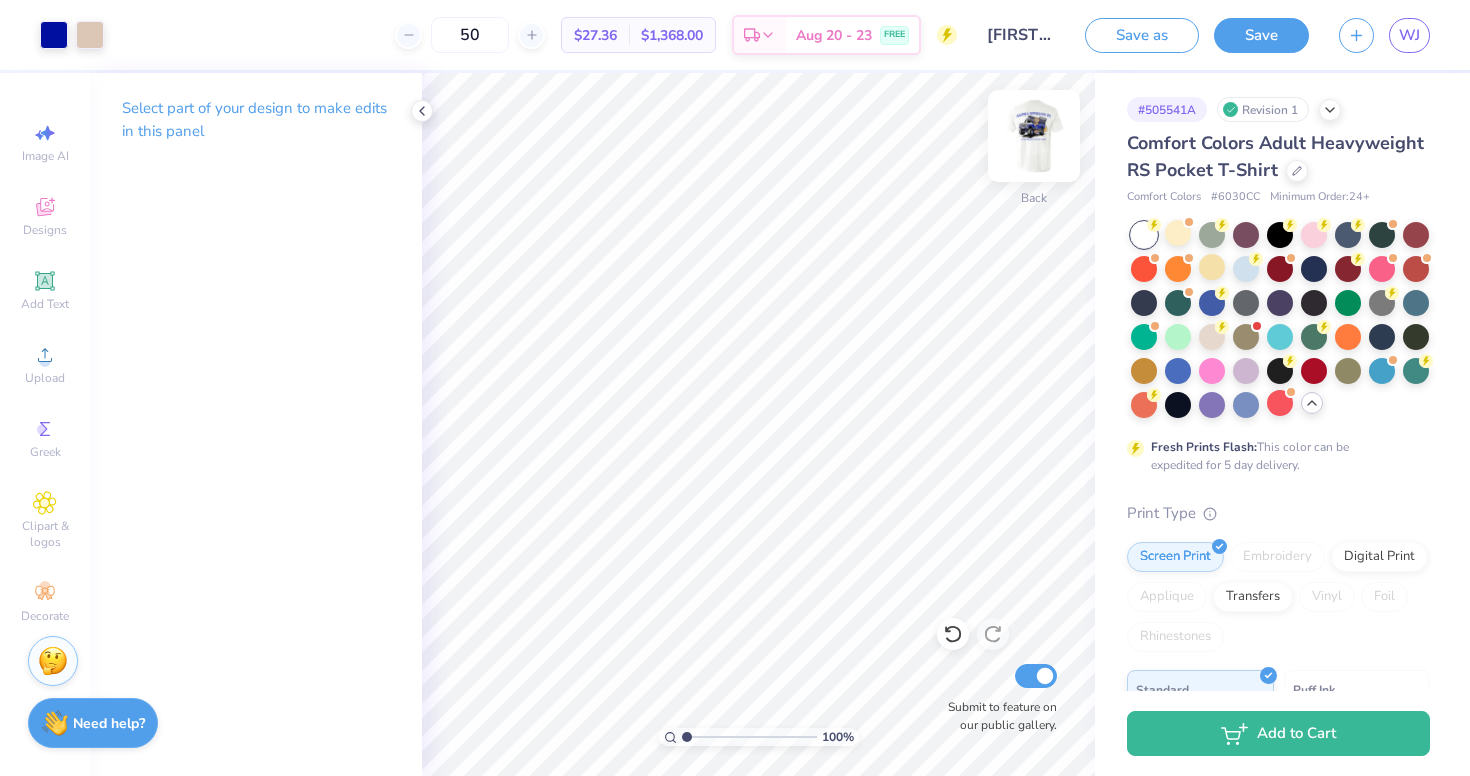 click at bounding box center (1034, 136) 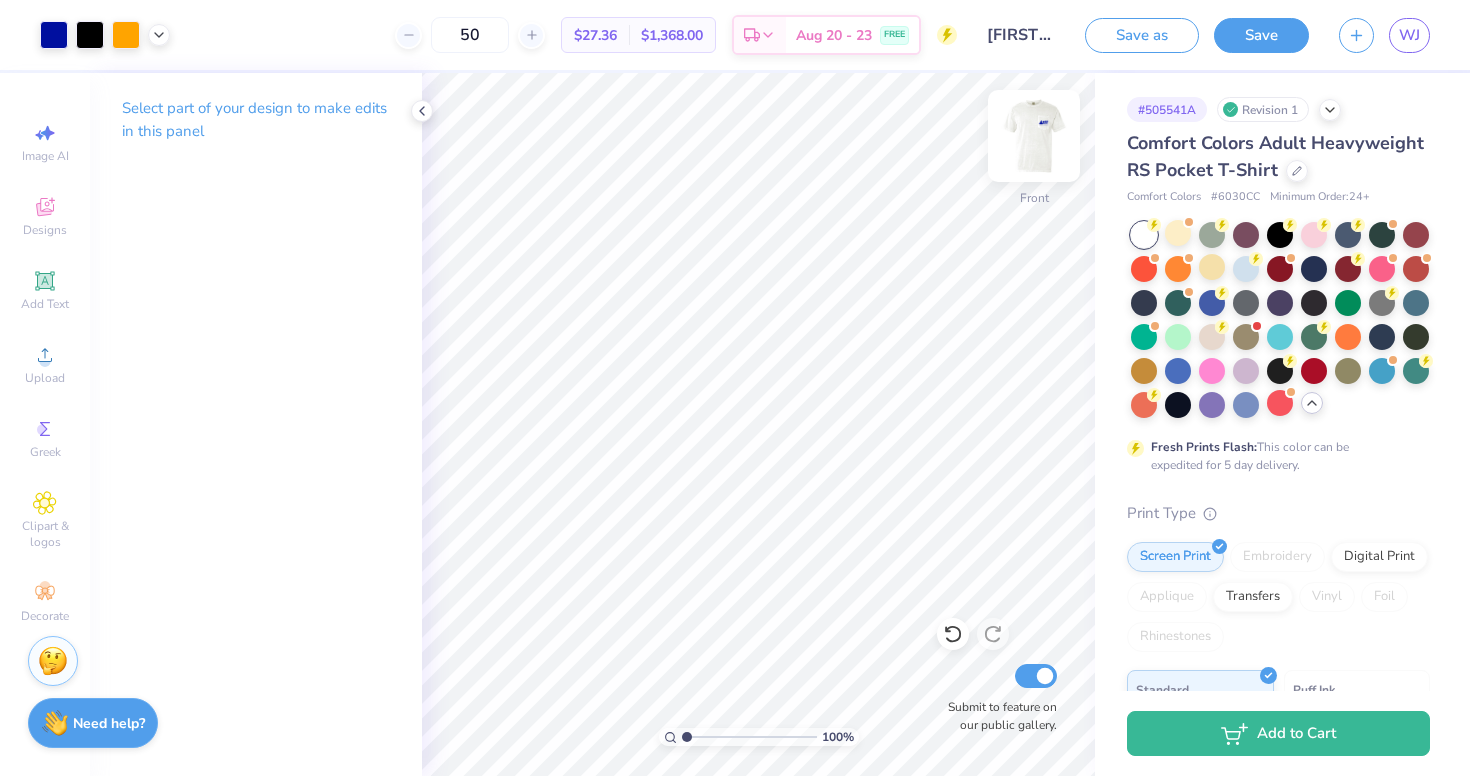 click at bounding box center (1034, 136) 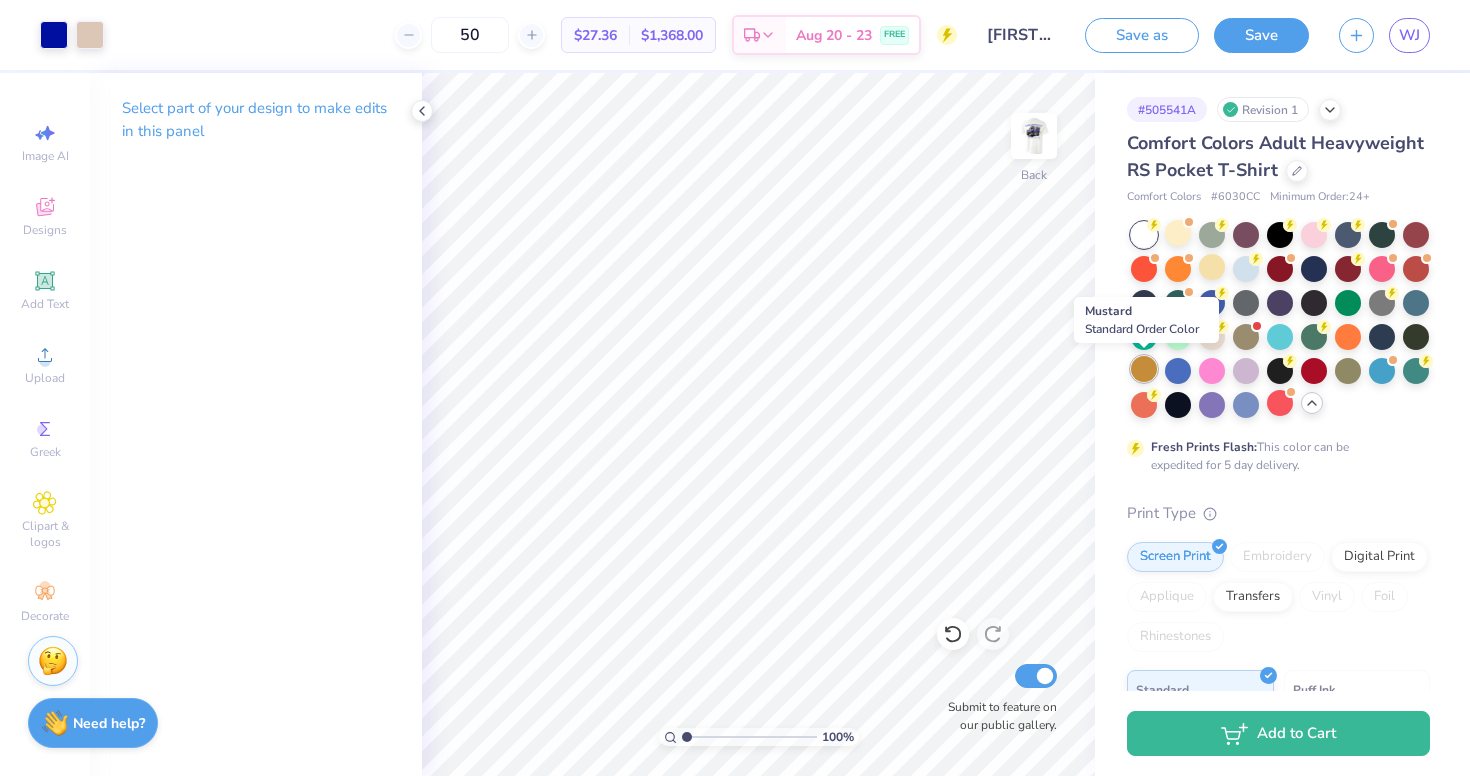 click at bounding box center [1144, 369] 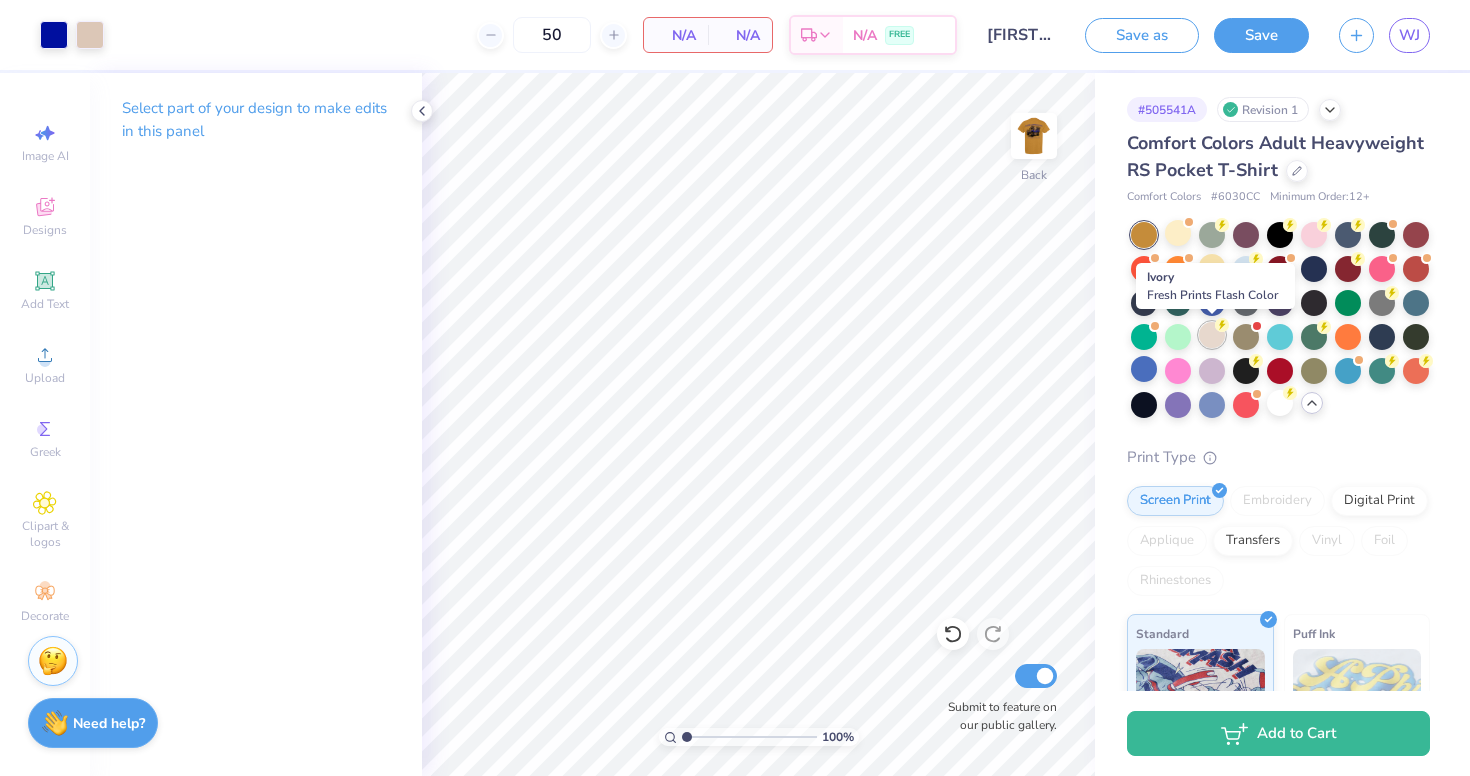 click at bounding box center (1280, 320) 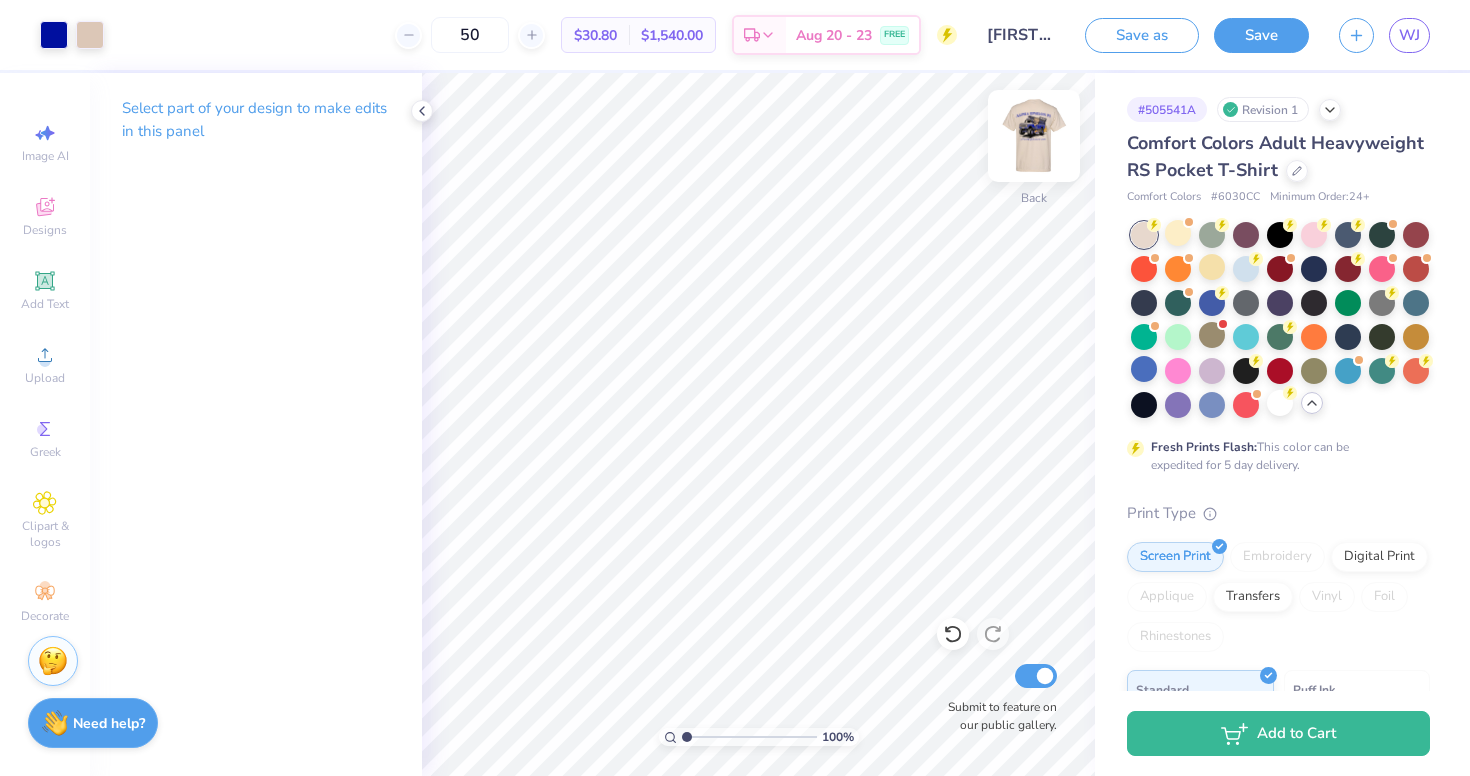 click at bounding box center (1034, 136) 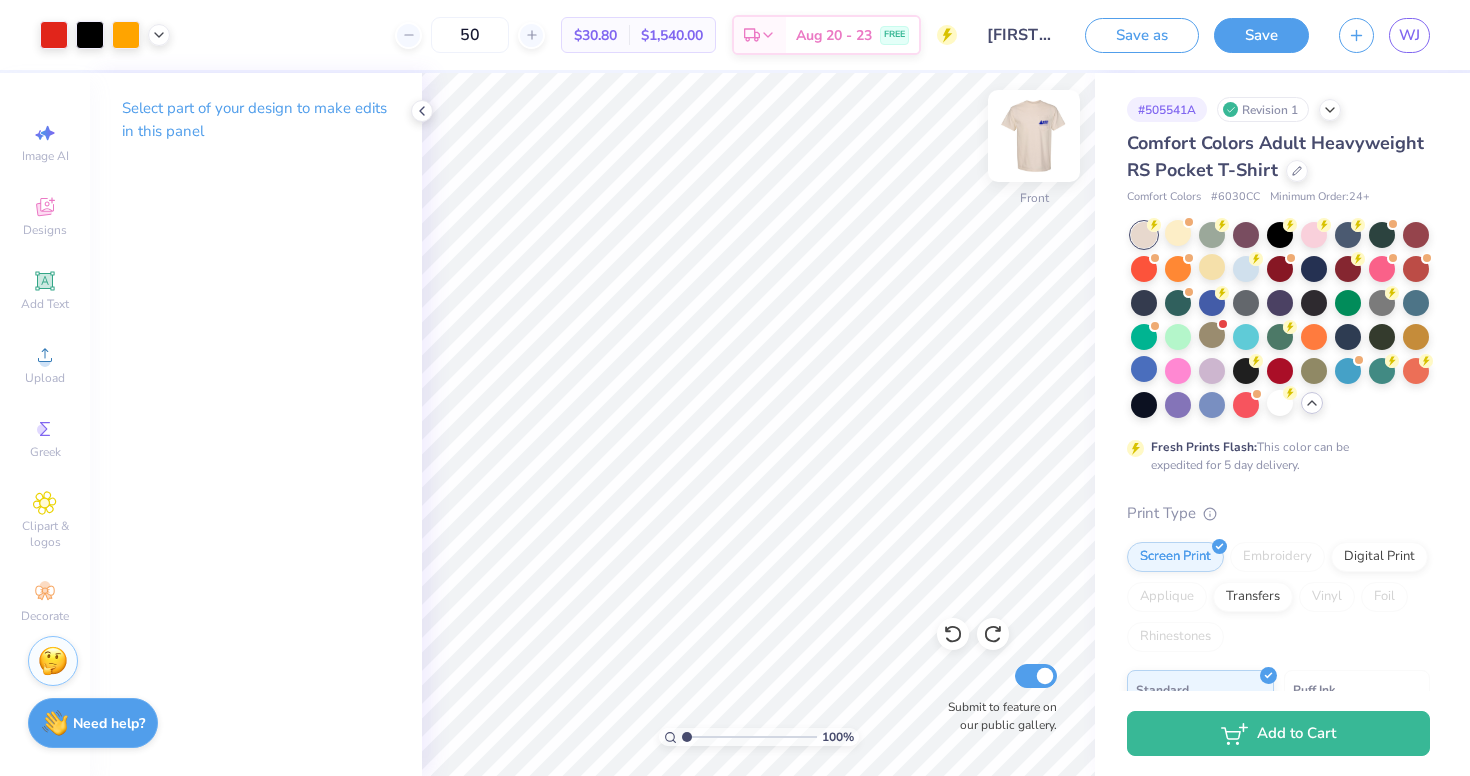 click at bounding box center [1034, 136] 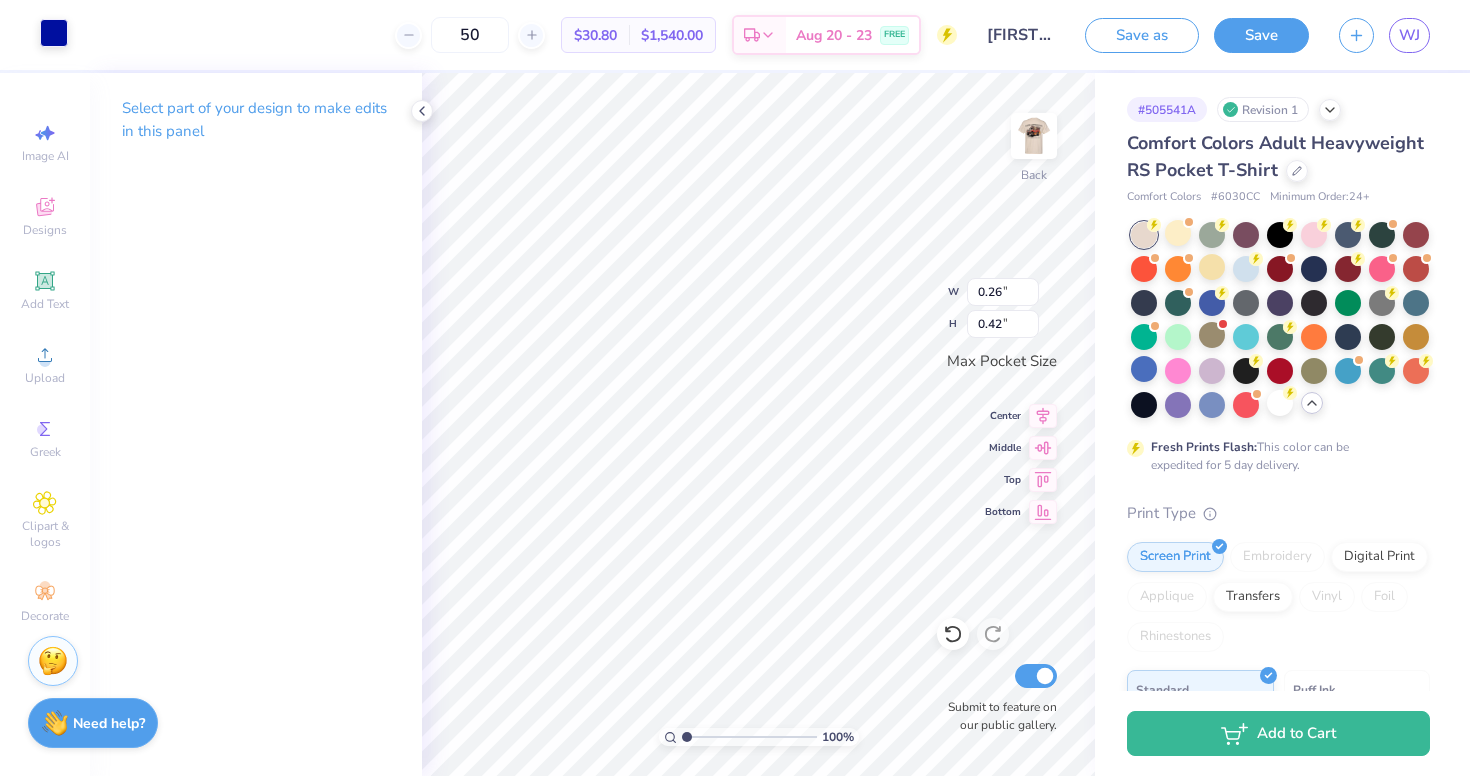 click at bounding box center (54, 33) 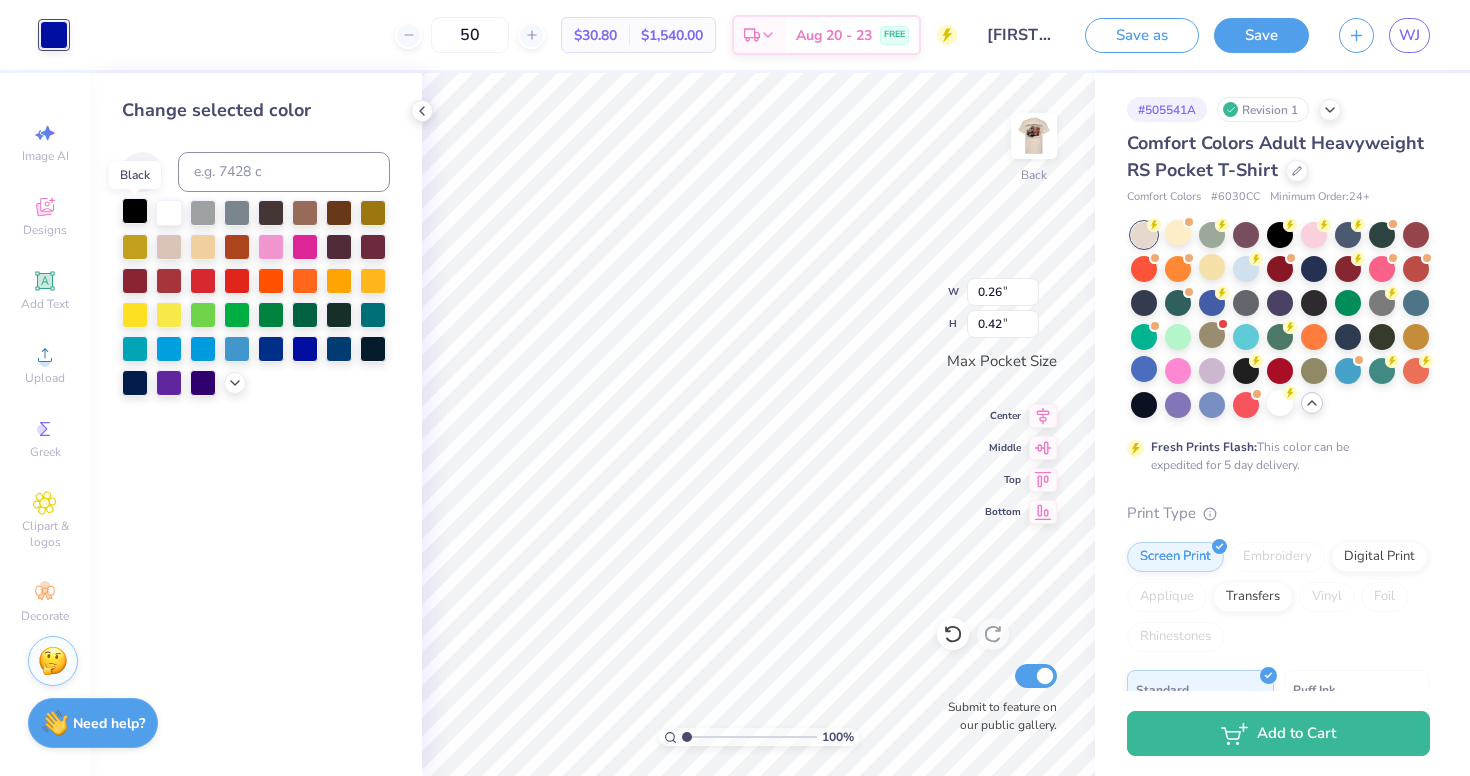 click at bounding box center (135, 211) 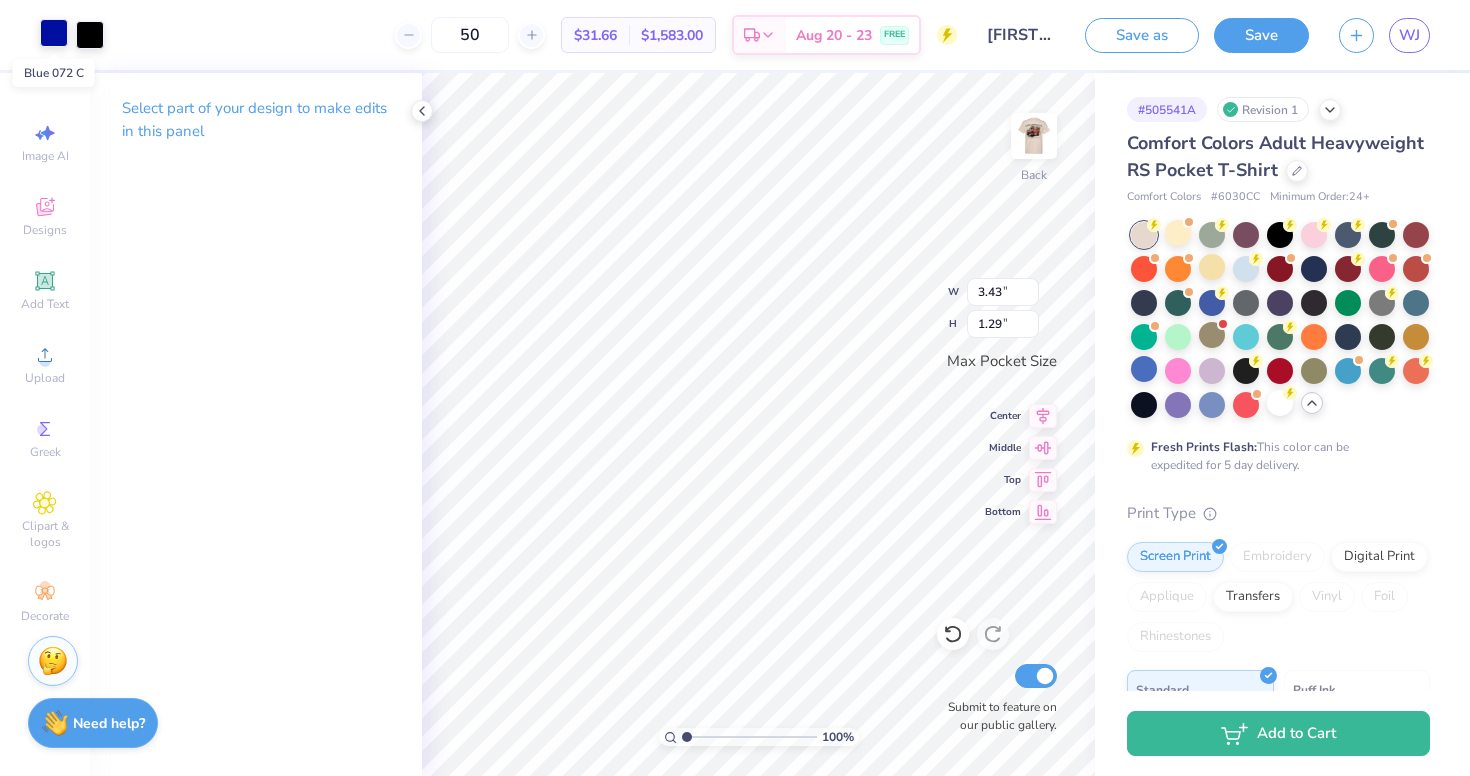 click at bounding box center (54, 33) 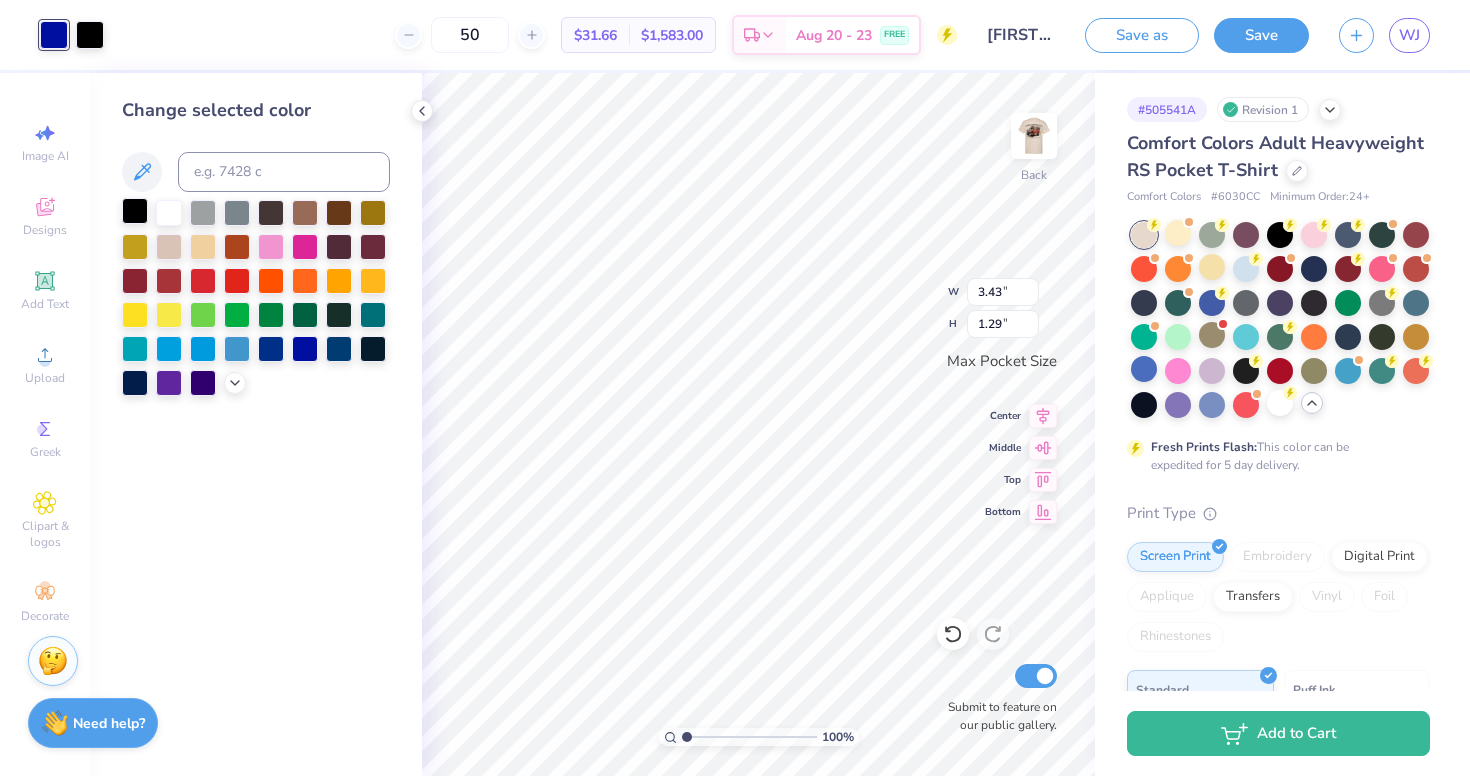 click at bounding box center (135, 211) 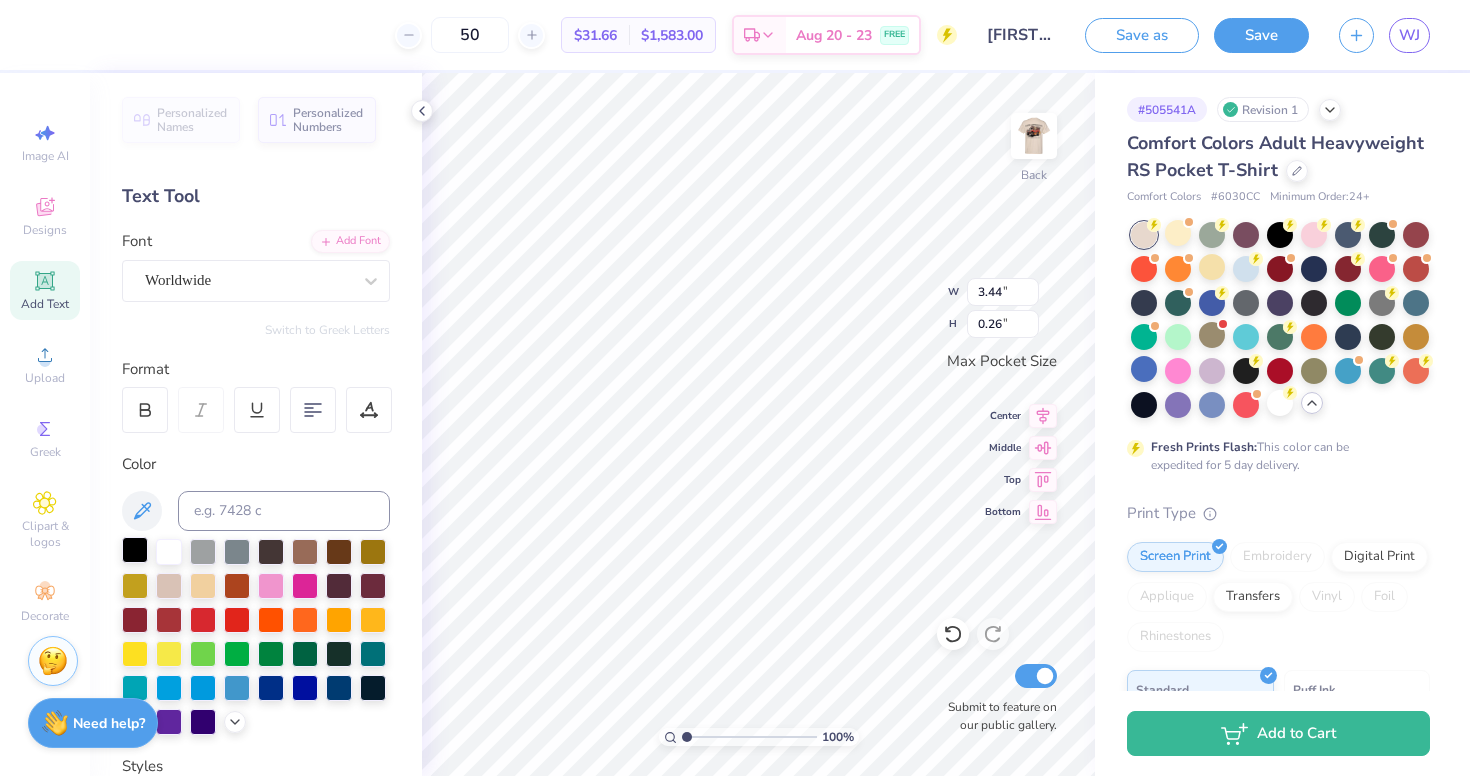 click at bounding box center (135, 550) 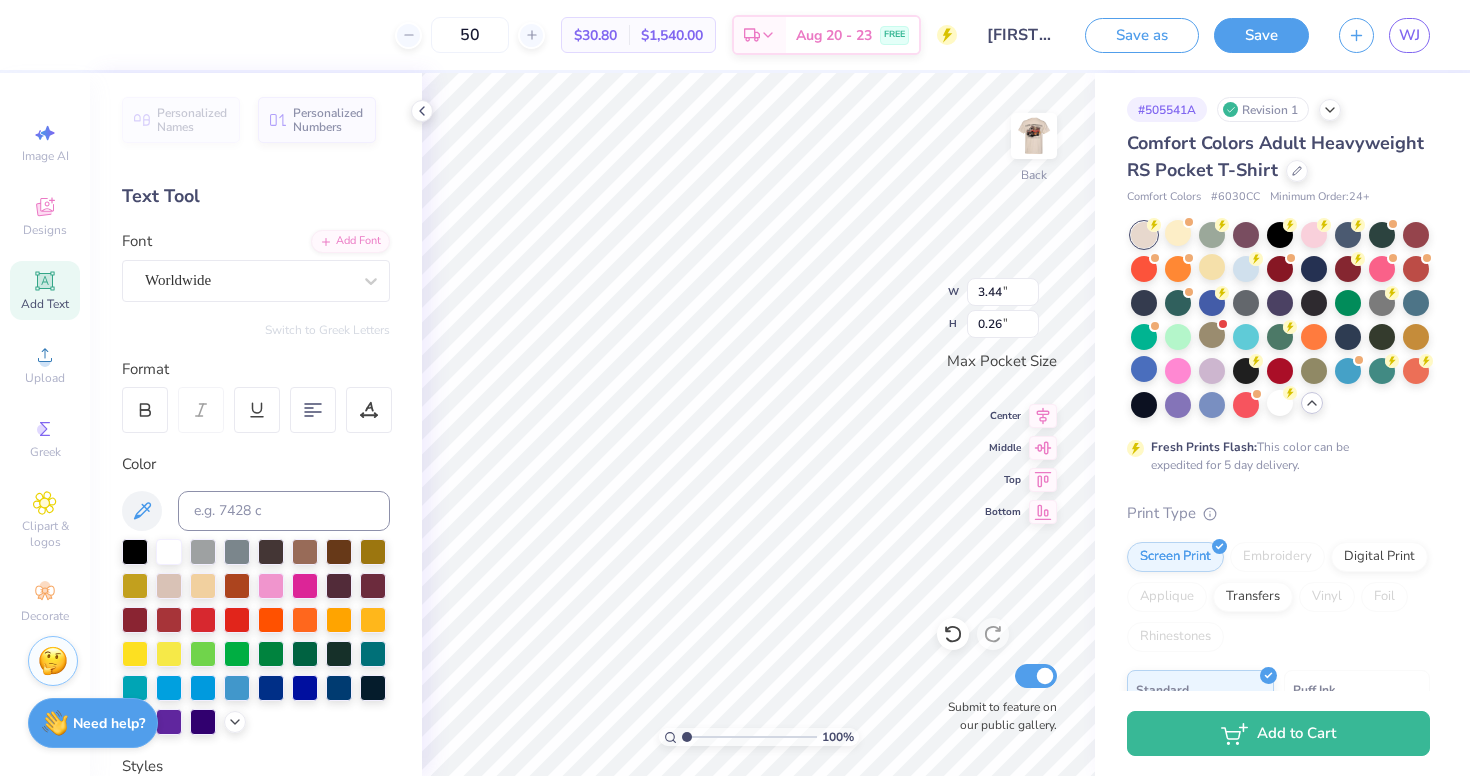 click on "Personalized Names Personalized Numbers Text Tool Add Font Font Worldwide Switch to Greek Letters Format Color Styles Text Shape" at bounding box center (256, 424) 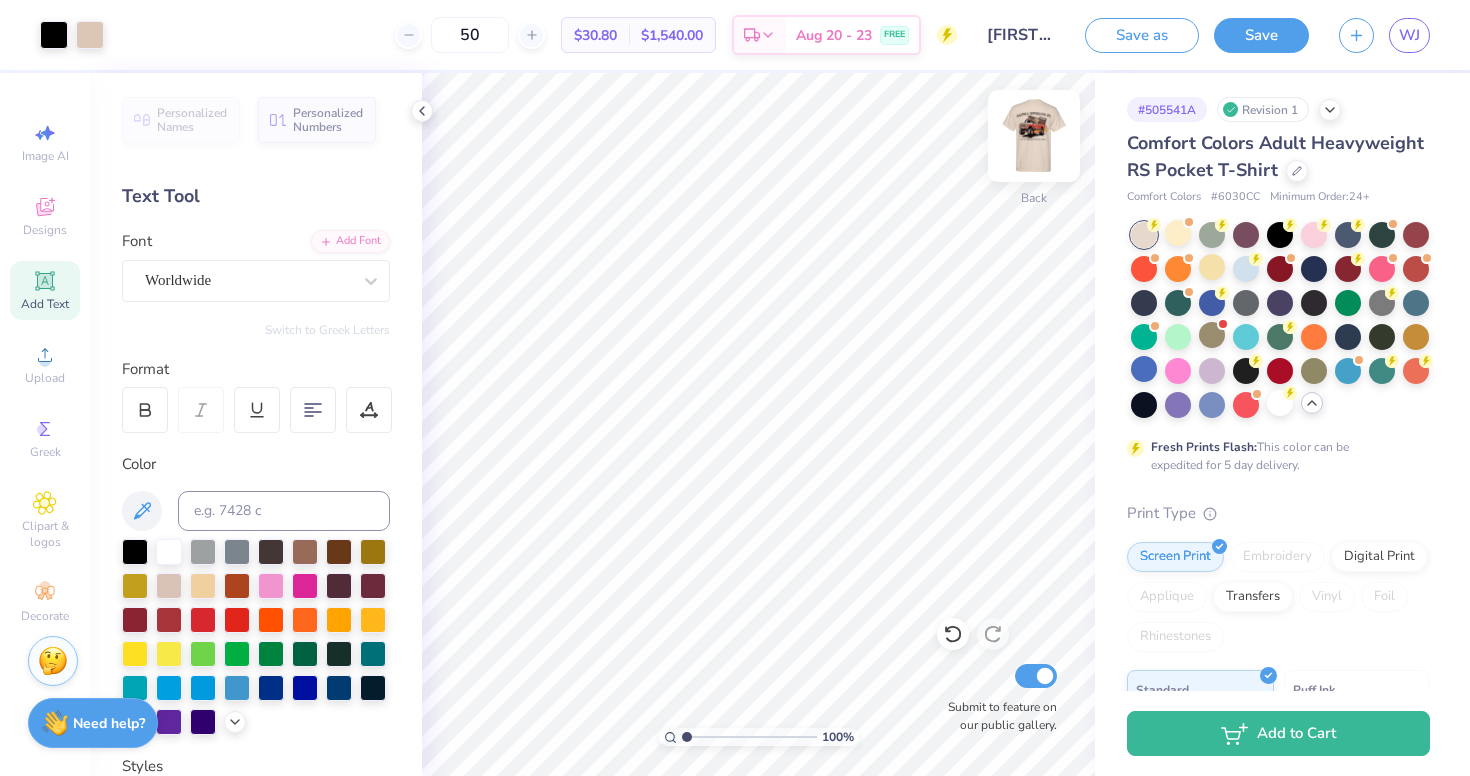 click at bounding box center [1034, 136] 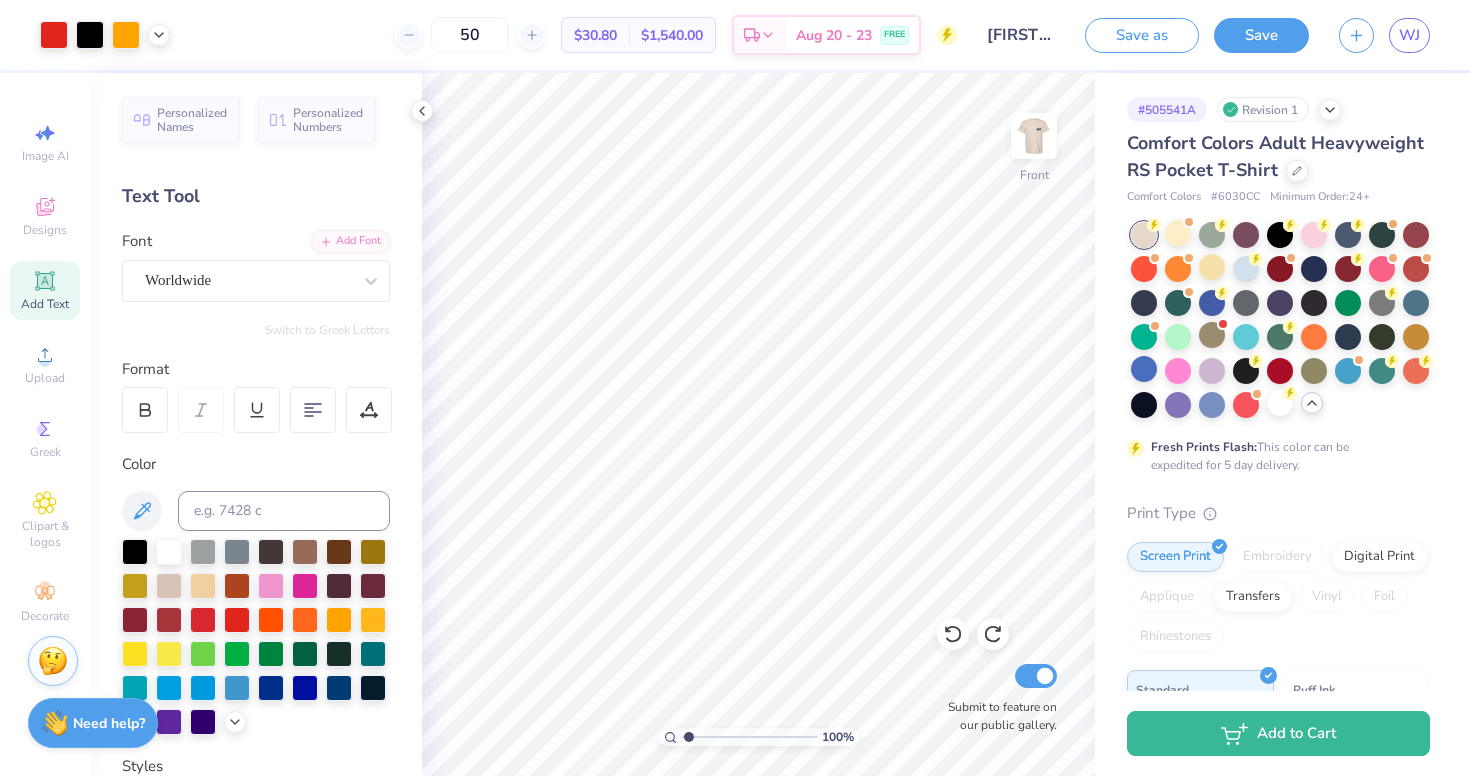 type on "1.34" 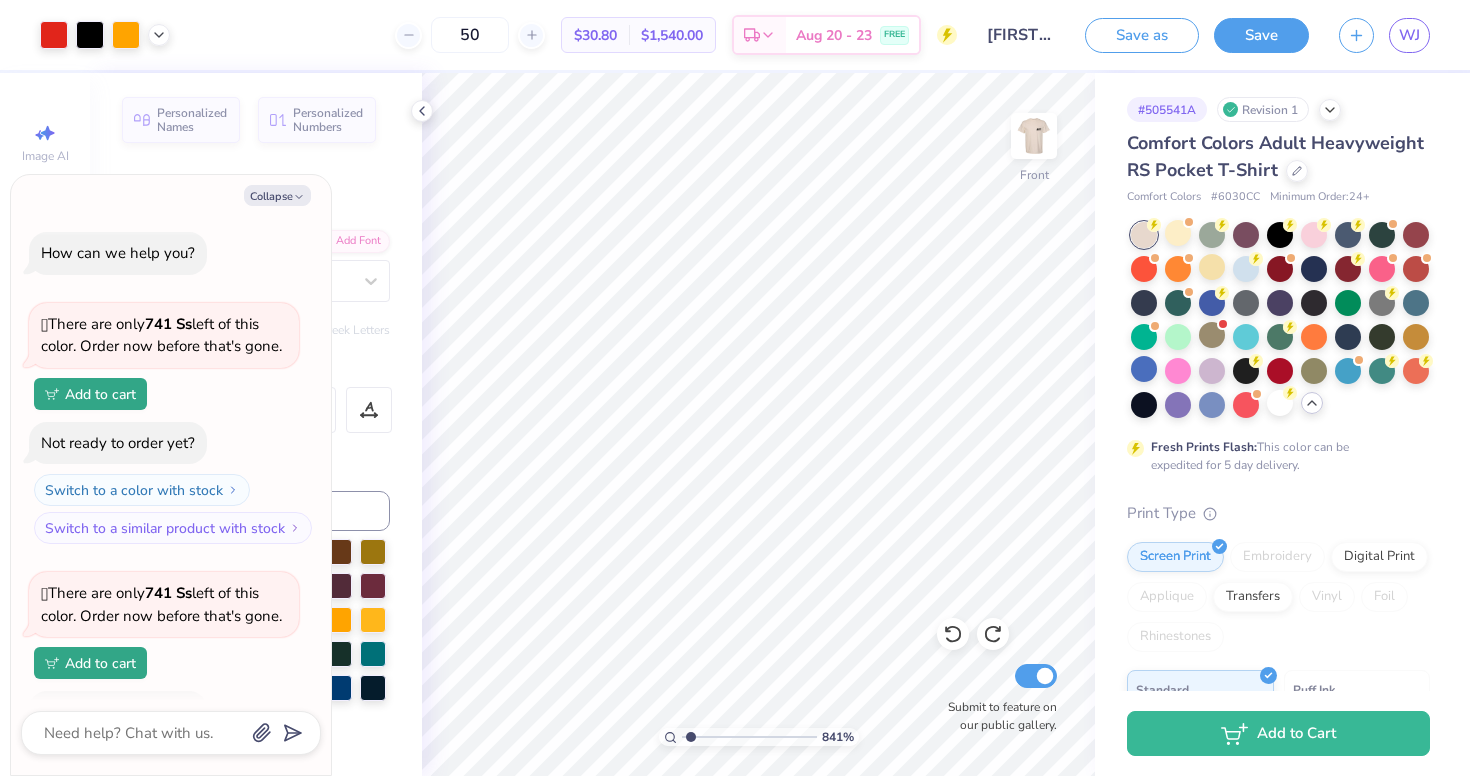 type on "9.01" 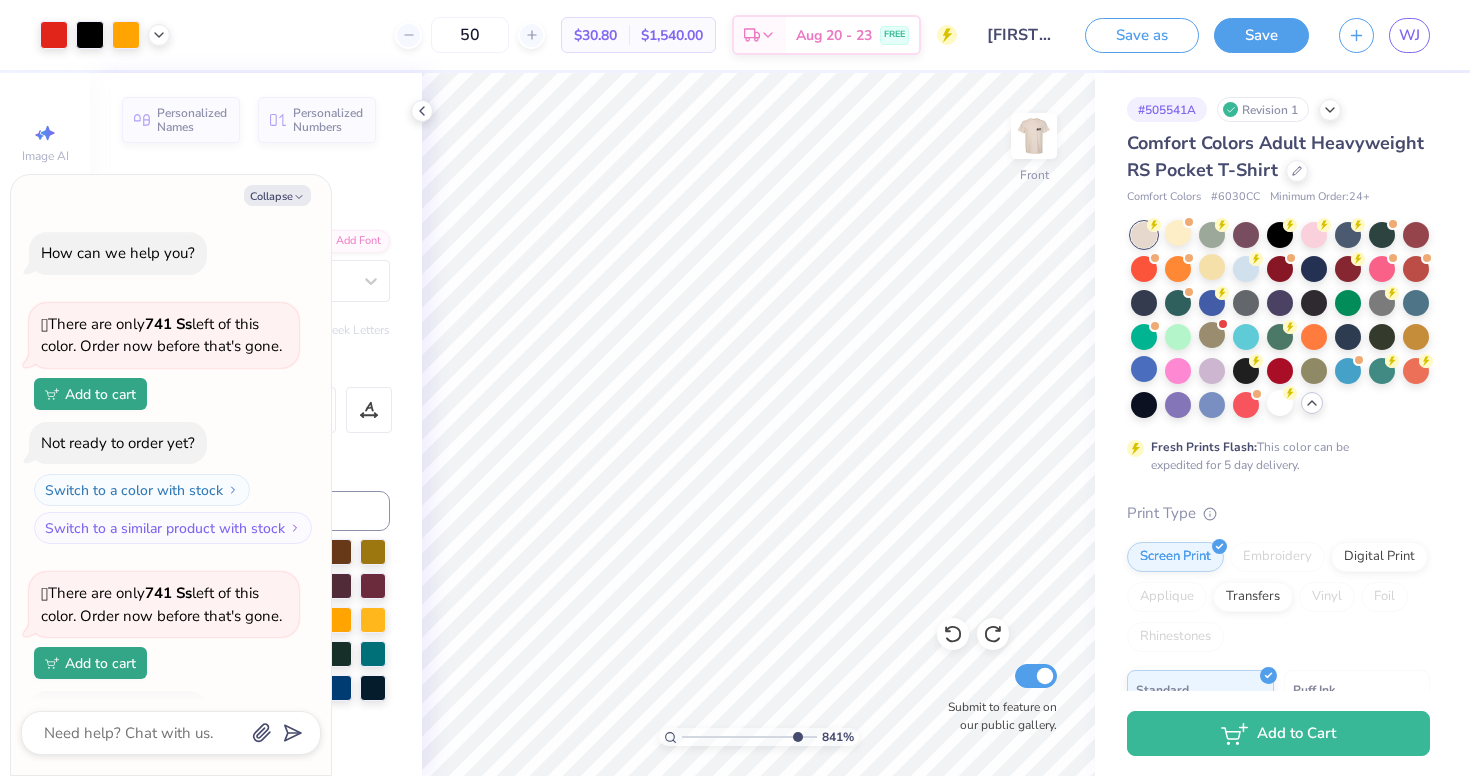 type on "10" 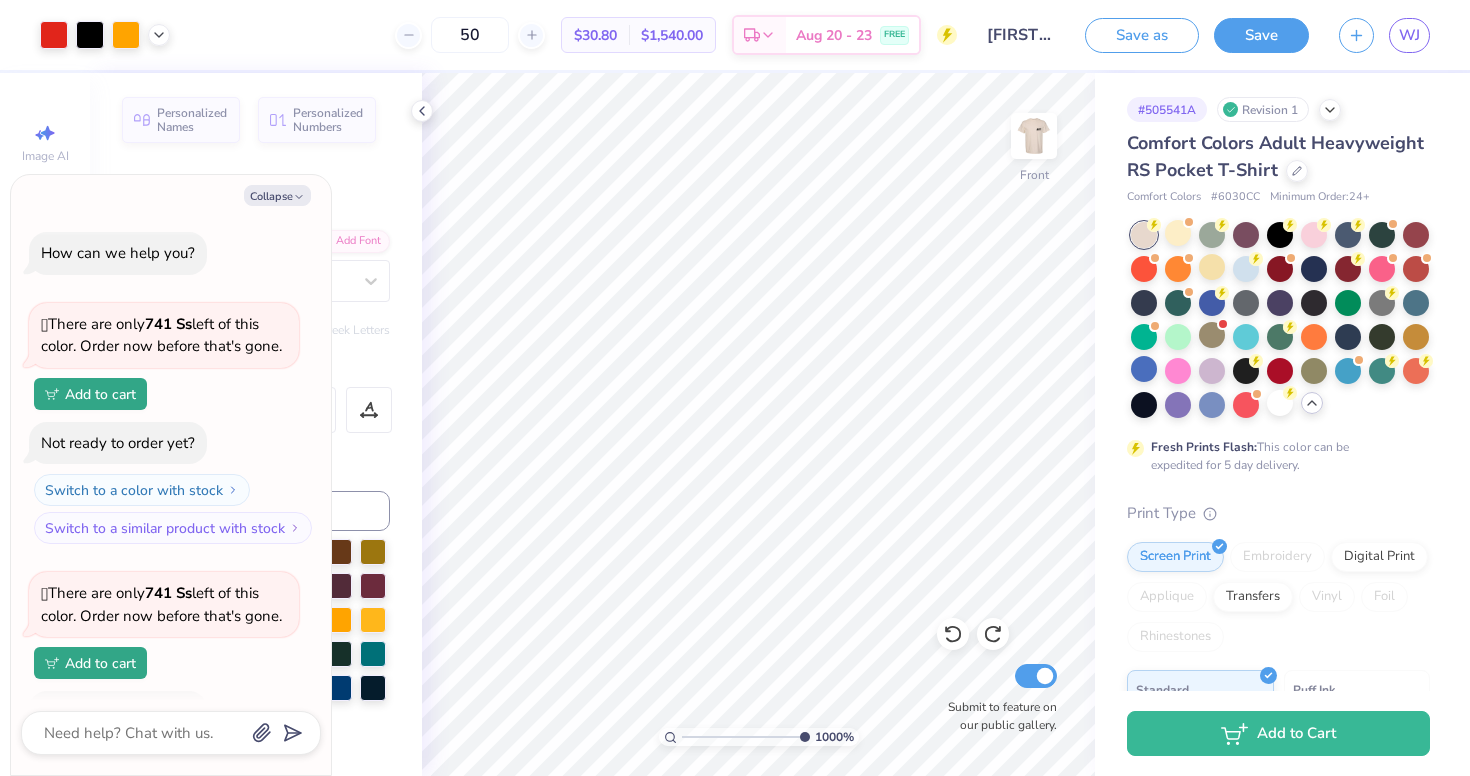 scroll, scrollTop: 245, scrollLeft: 0, axis: vertical 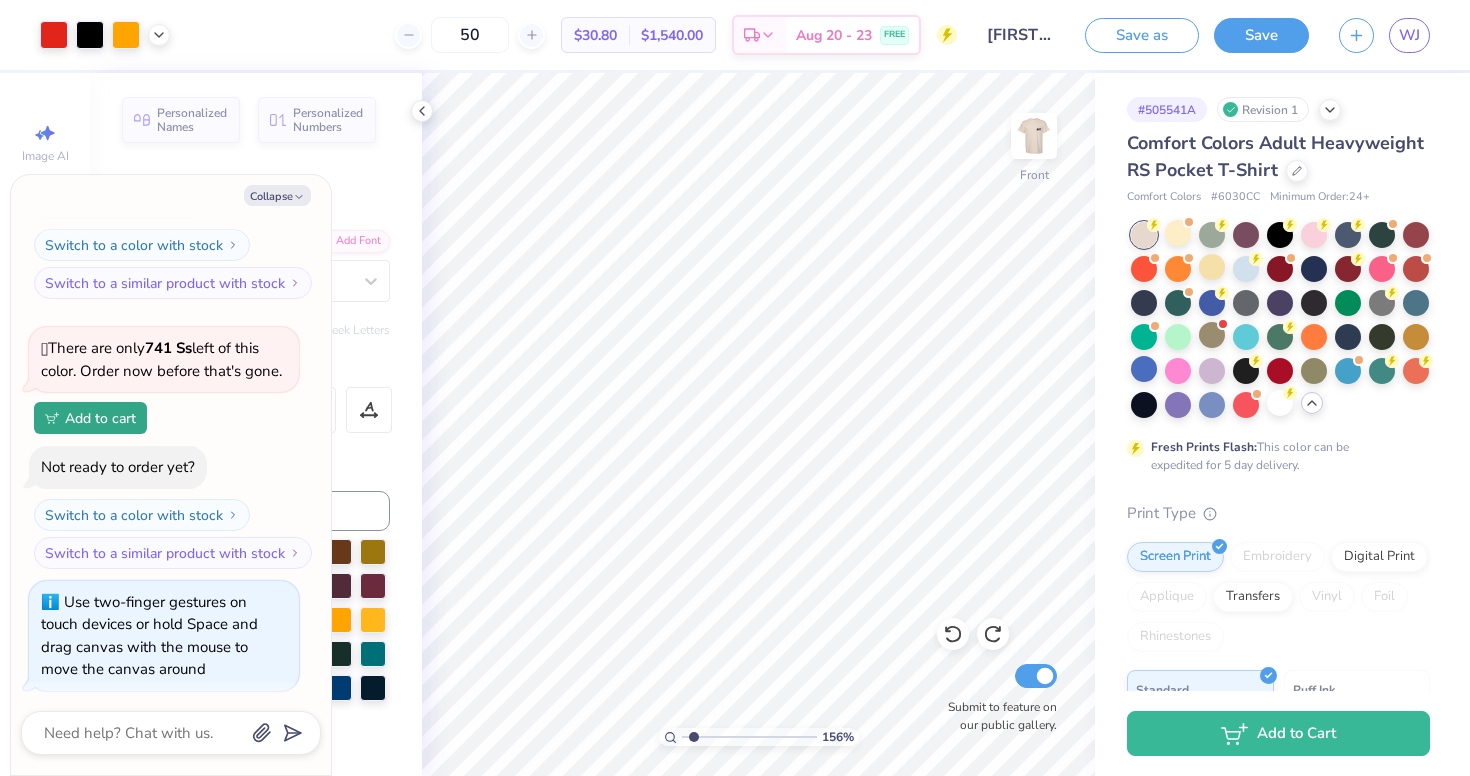 click at bounding box center [749, 737] 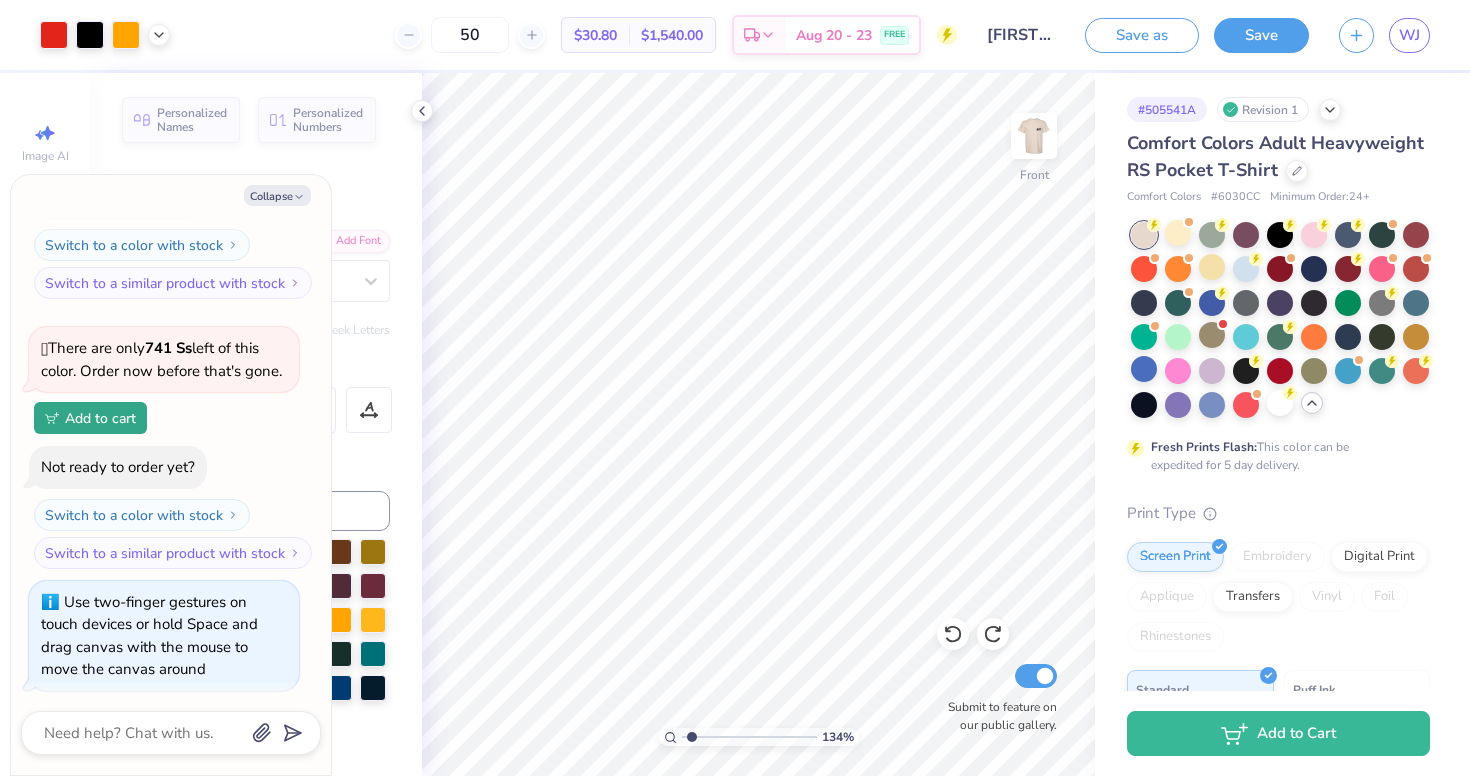 type on "1.41" 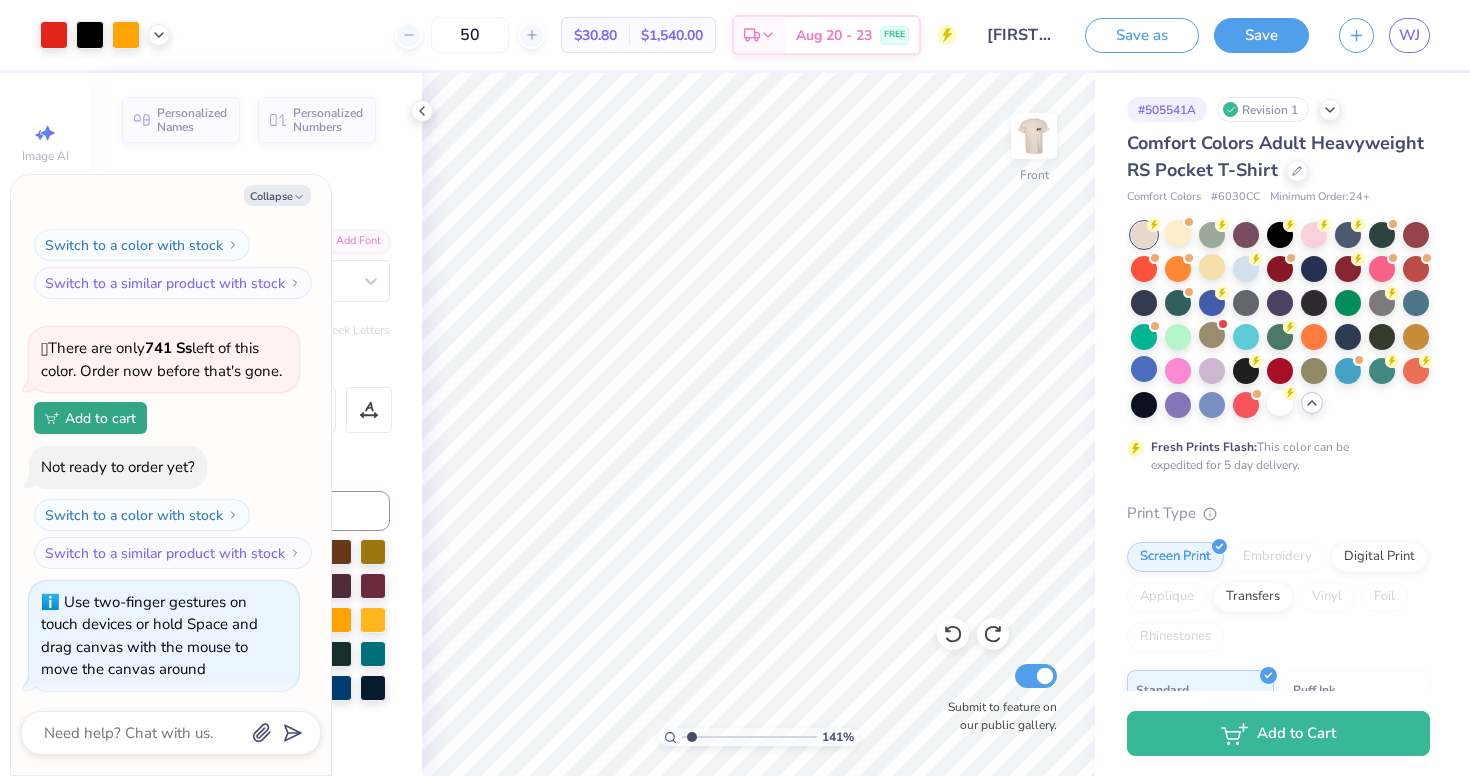 click at bounding box center [749, 737] 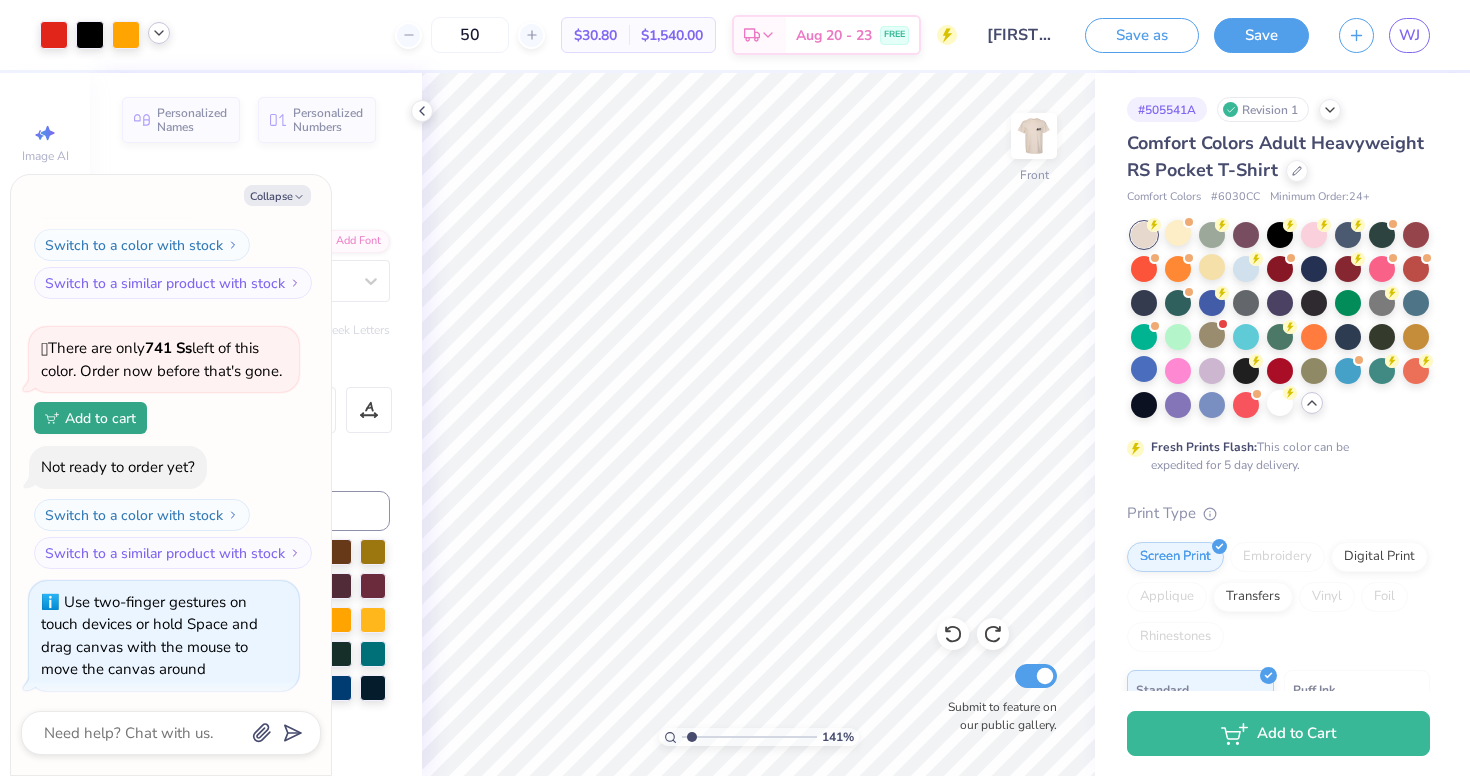click 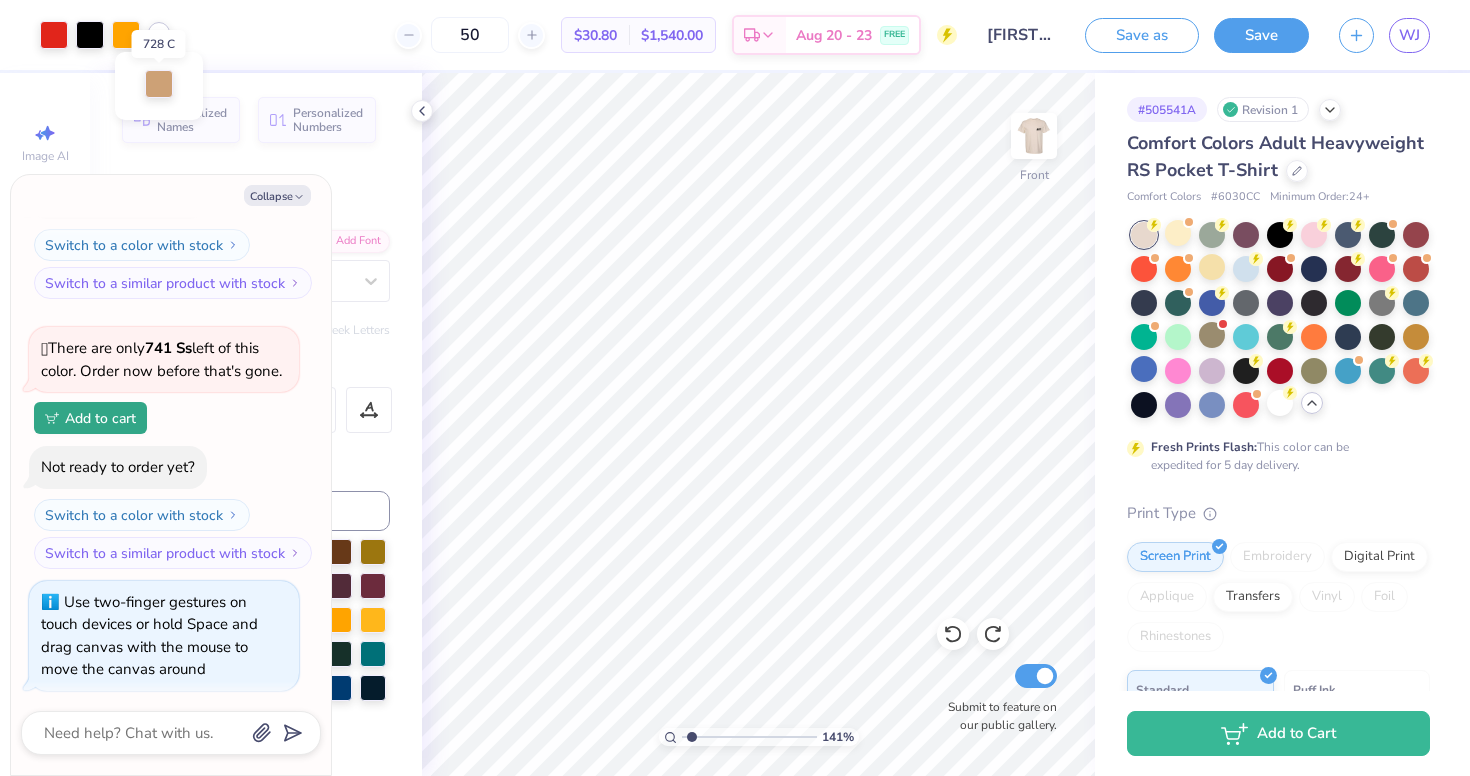 click at bounding box center [159, 84] 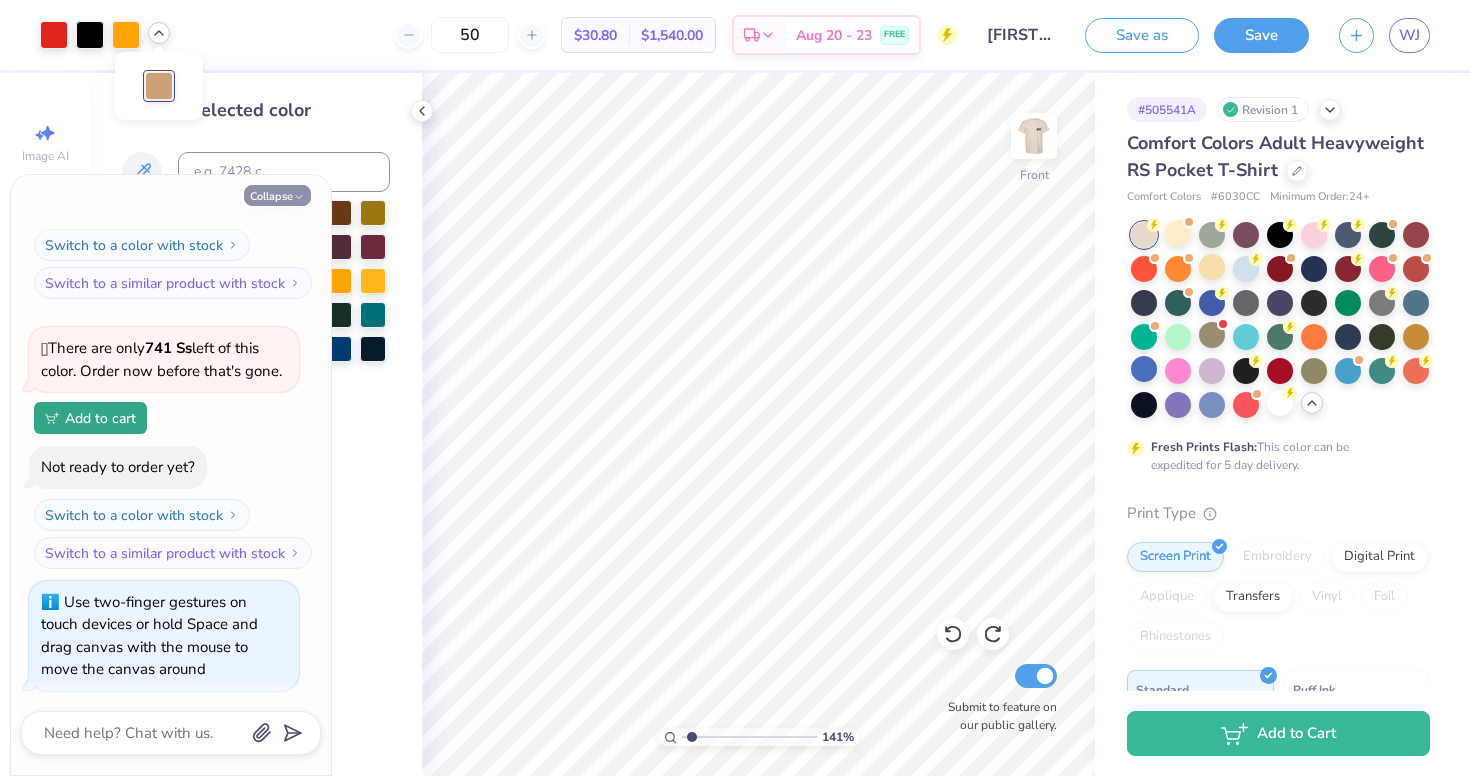 click on "Collapse" at bounding box center (277, 195) 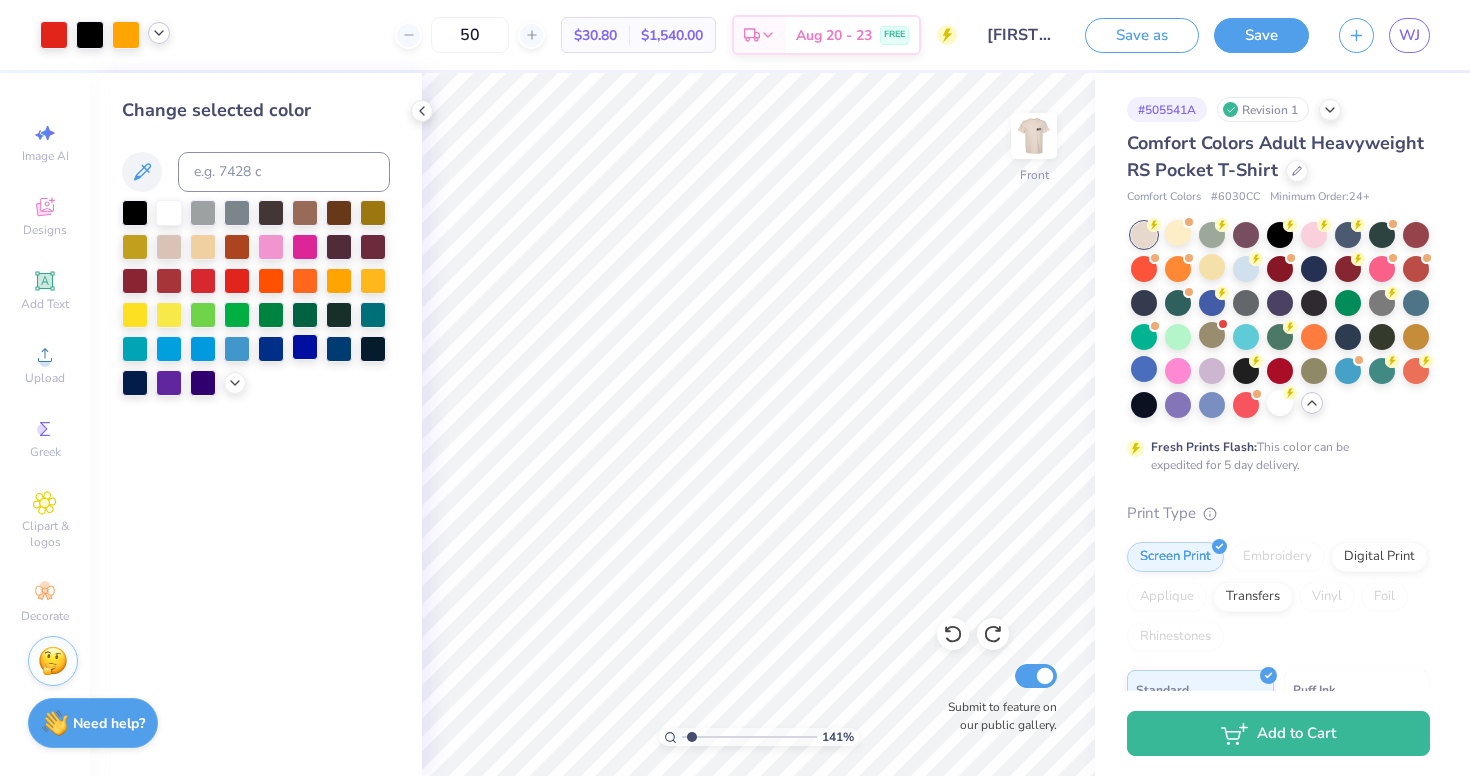 click at bounding box center [305, 347] 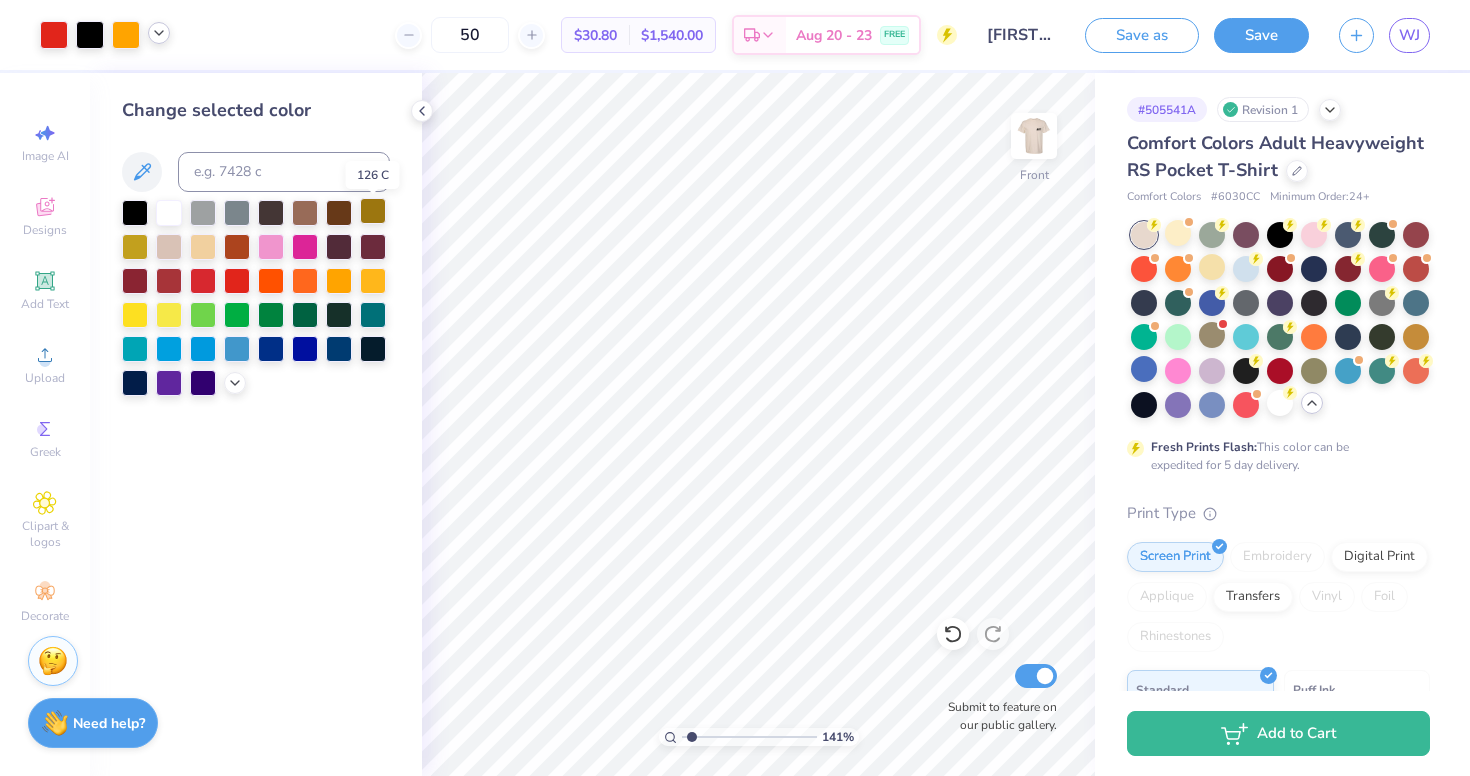 click at bounding box center (373, 211) 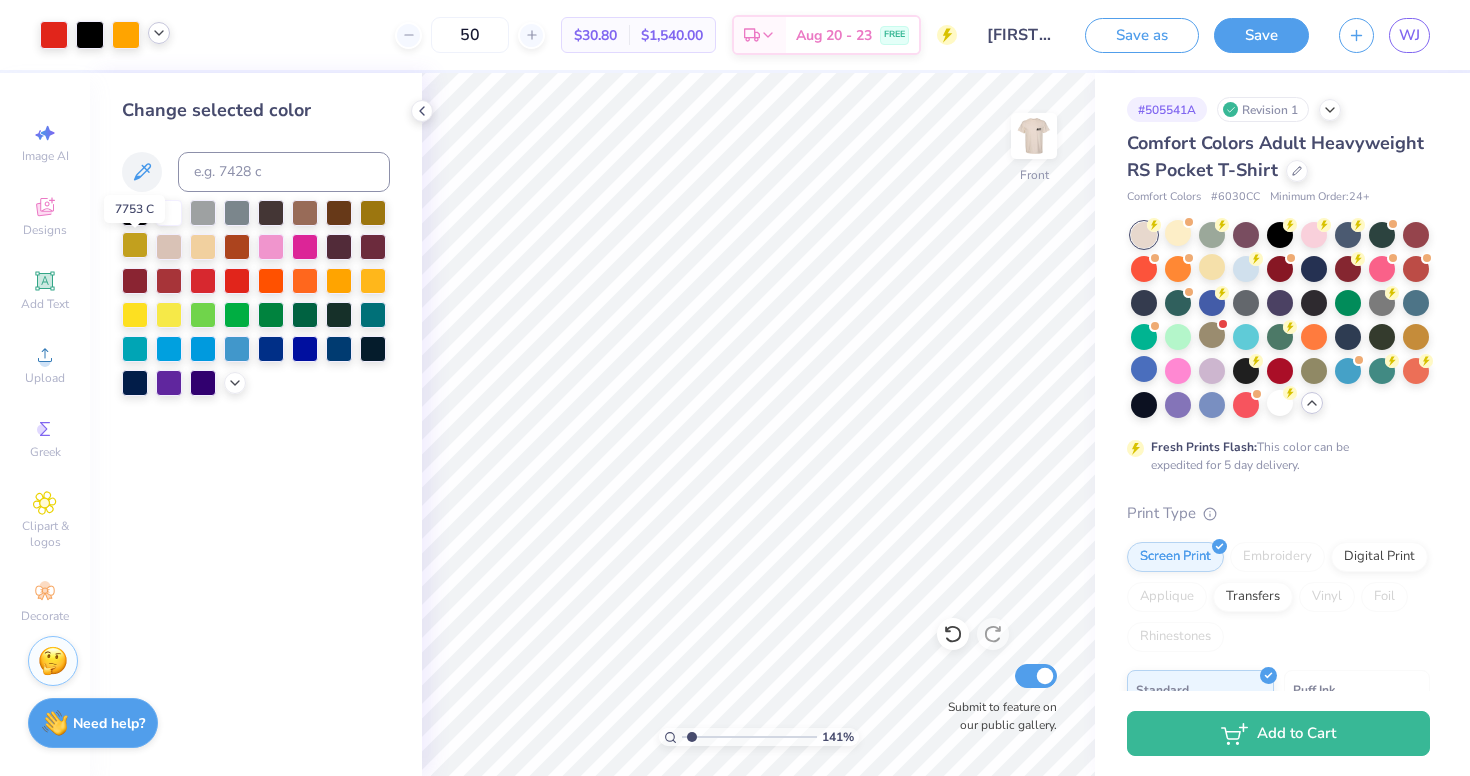 click at bounding box center [135, 245] 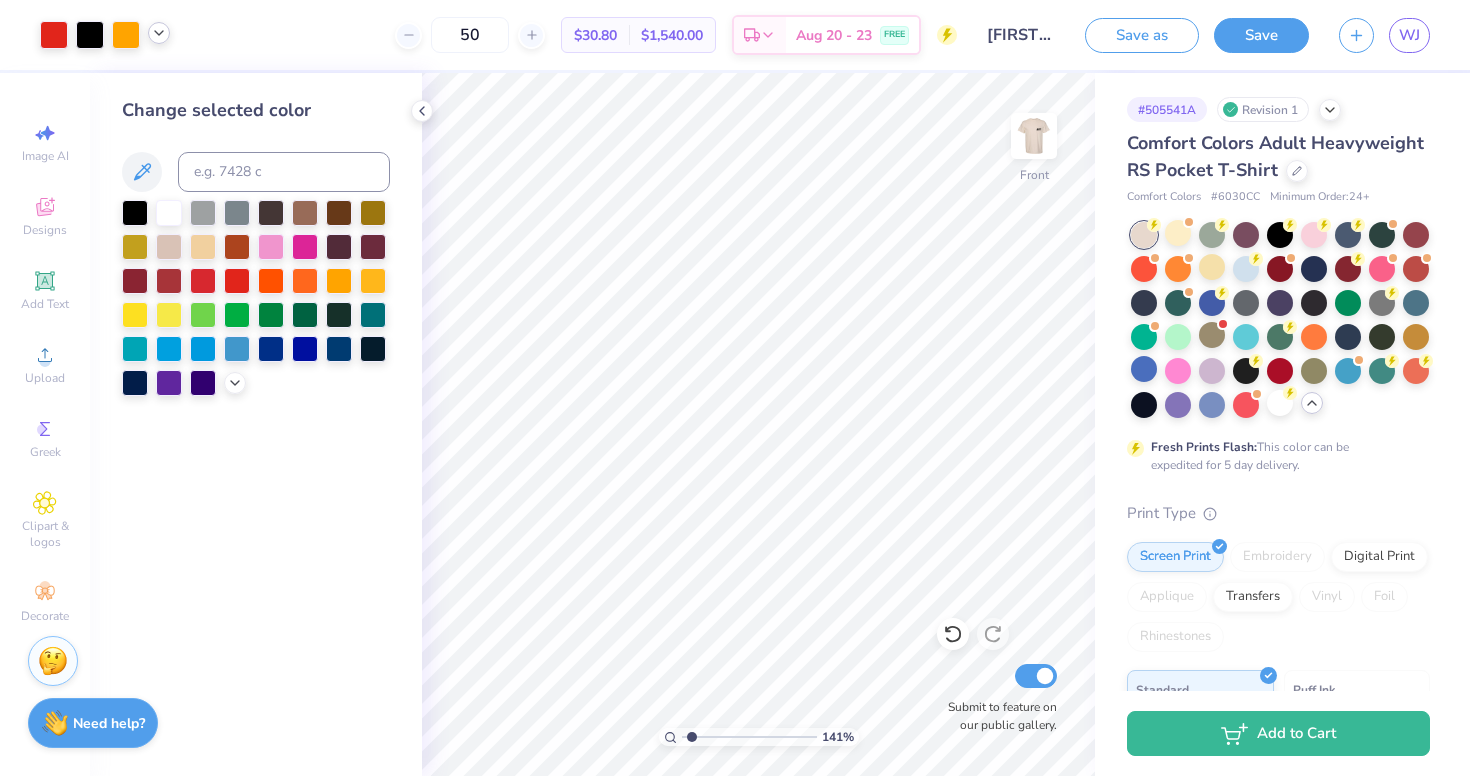 click on "Change selected color" at bounding box center (256, 424) 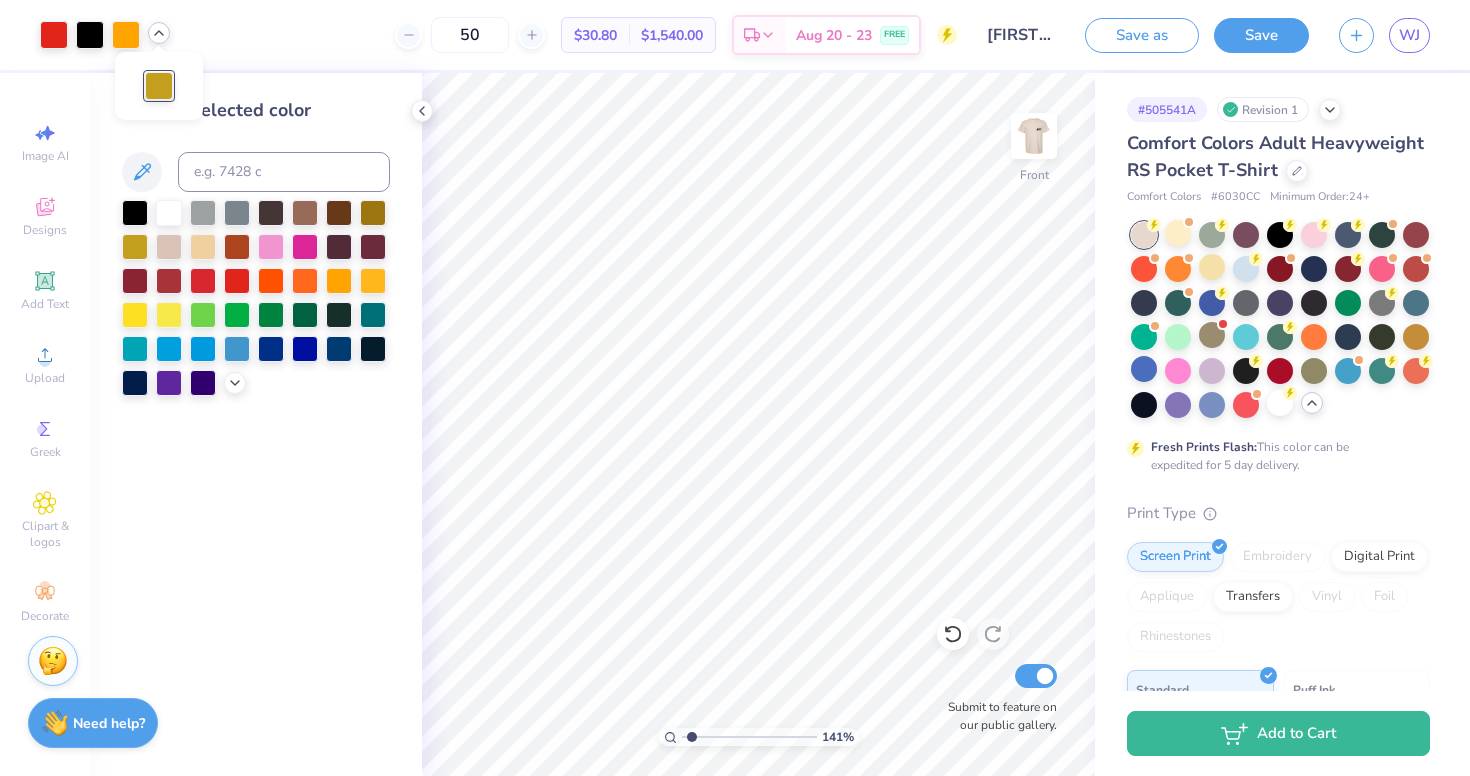 click 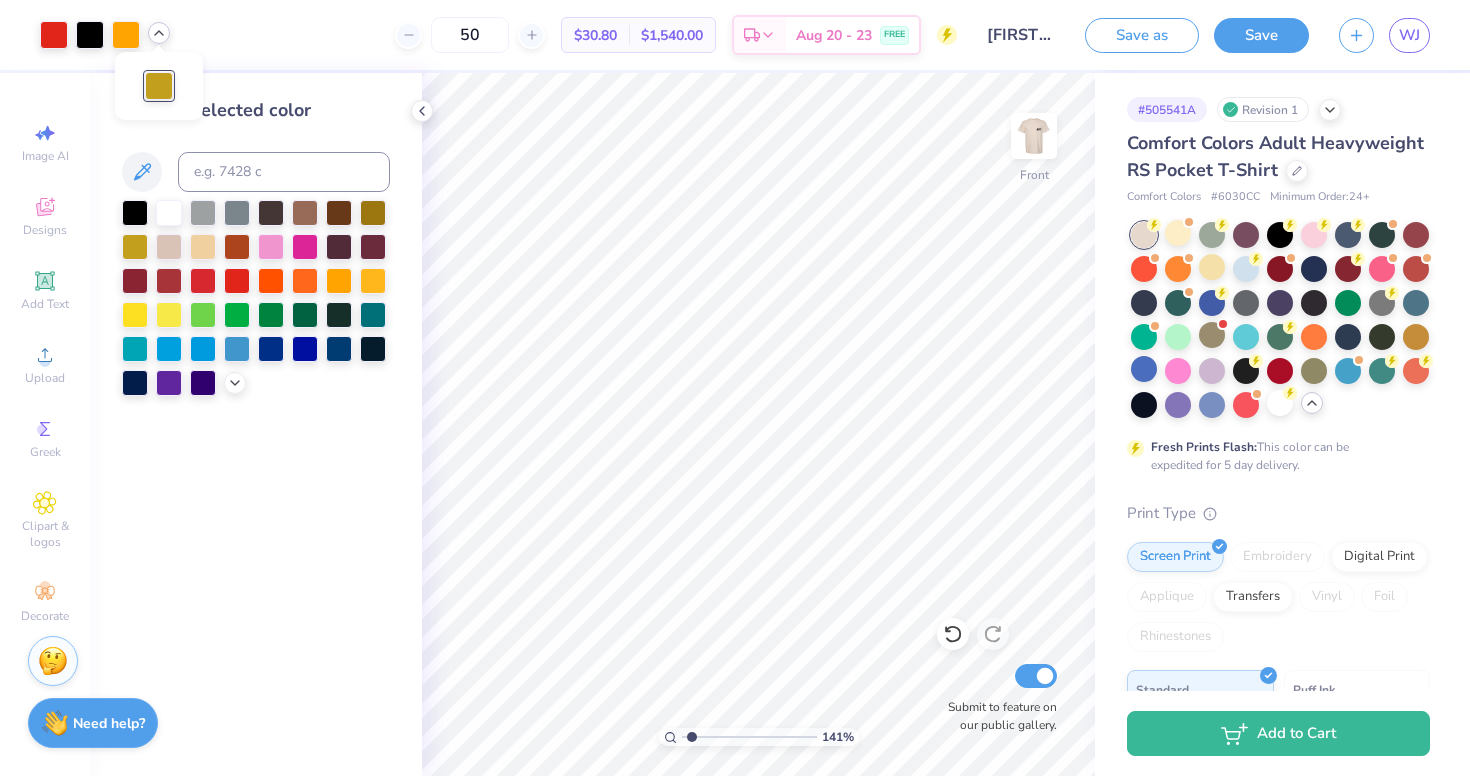 click on "Change selected color" at bounding box center [256, 424] 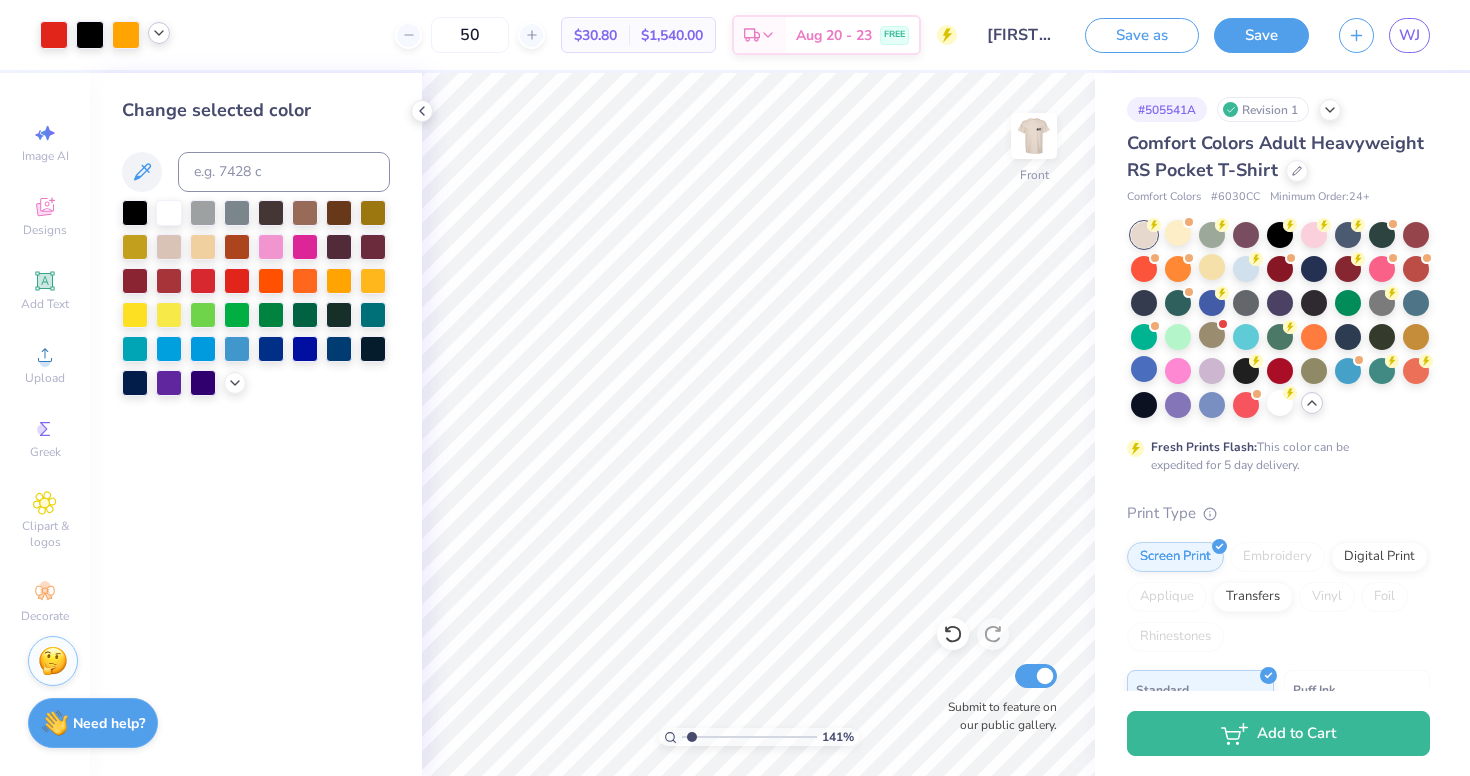 click on "Change selected color" at bounding box center [256, 424] 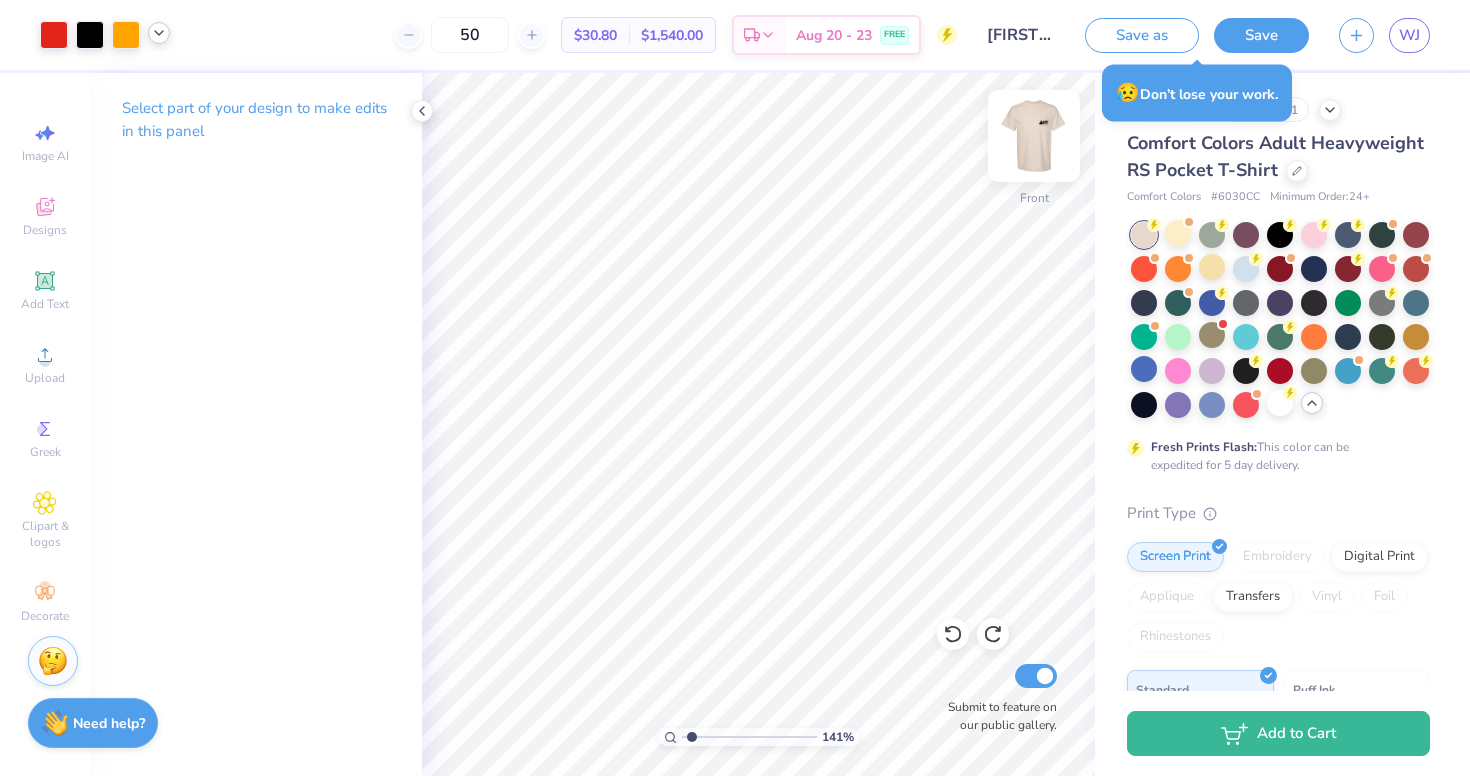 click at bounding box center [1034, 136] 